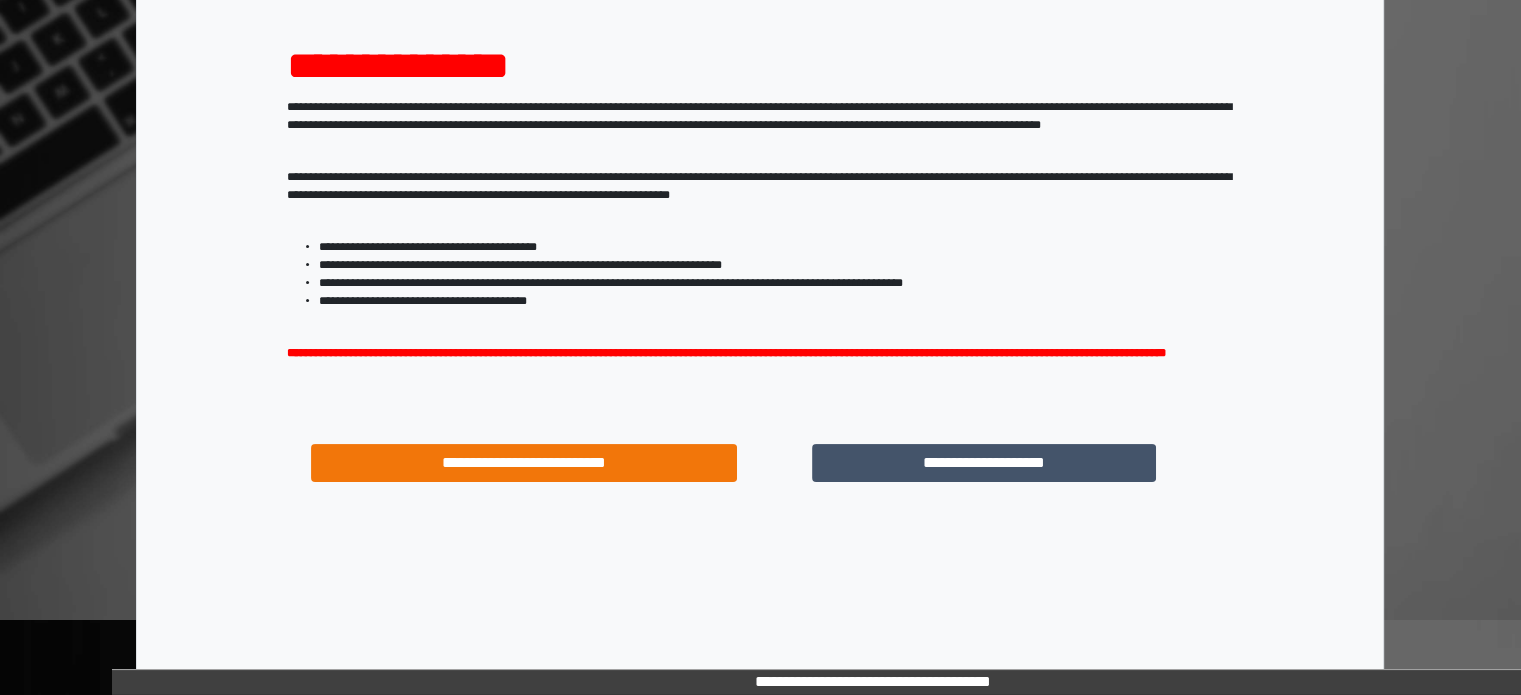 scroll, scrollTop: 214, scrollLeft: 0, axis: vertical 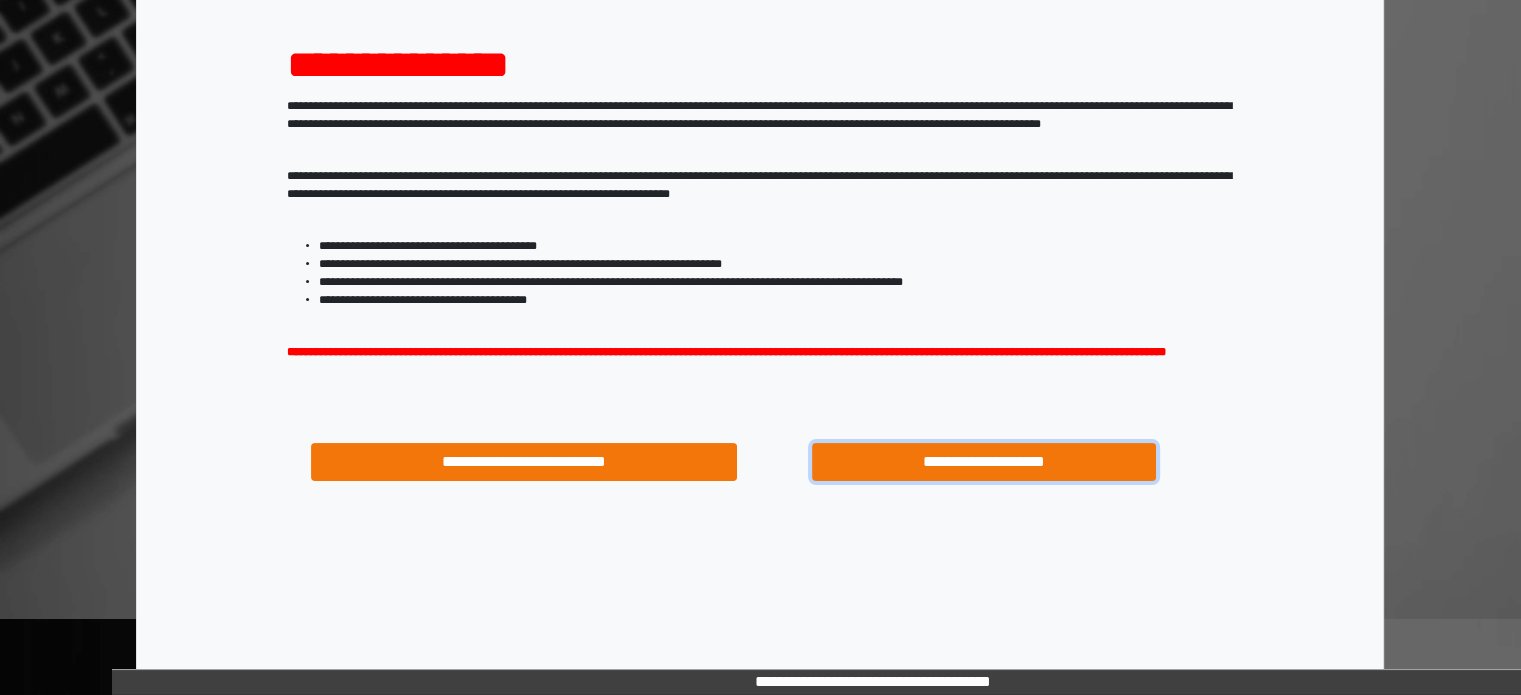 click on "**********" at bounding box center (984, 462) 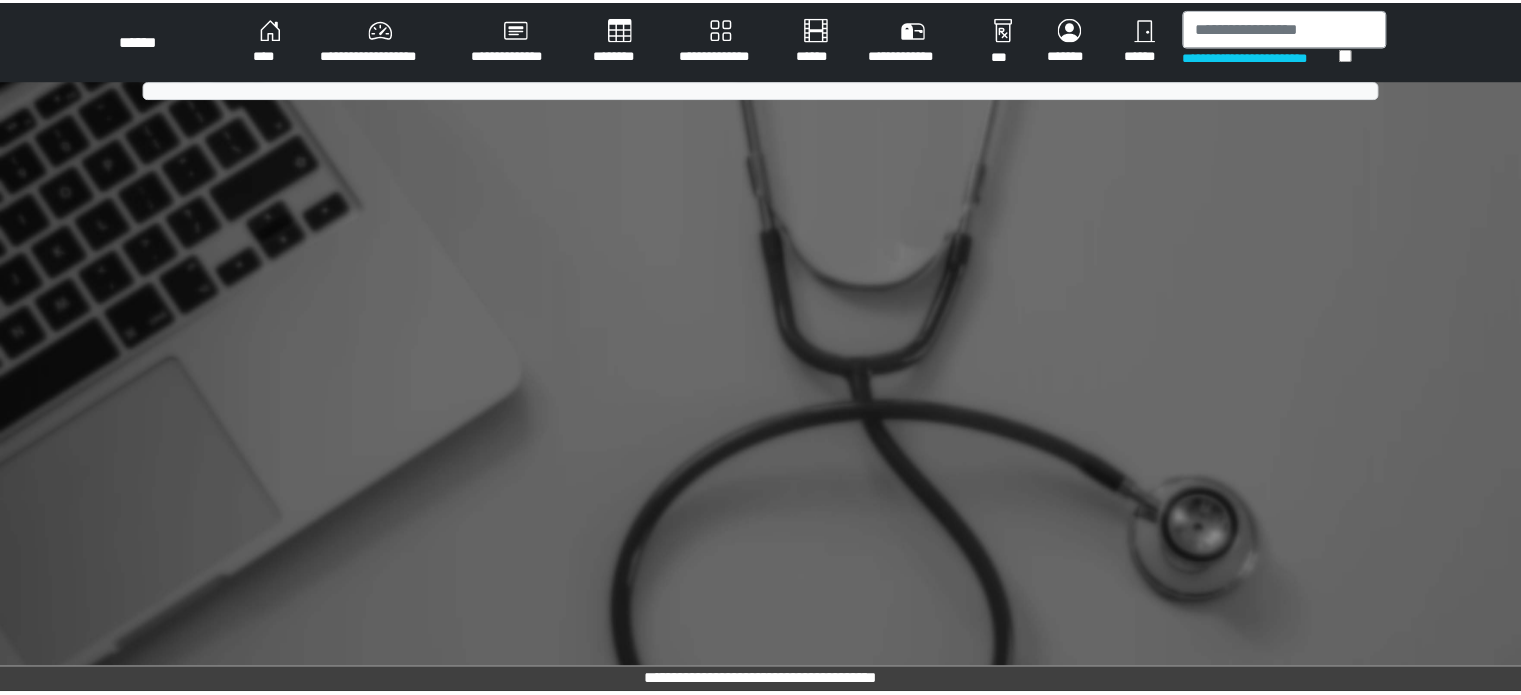 scroll, scrollTop: 0, scrollLeft: 0, axis: both 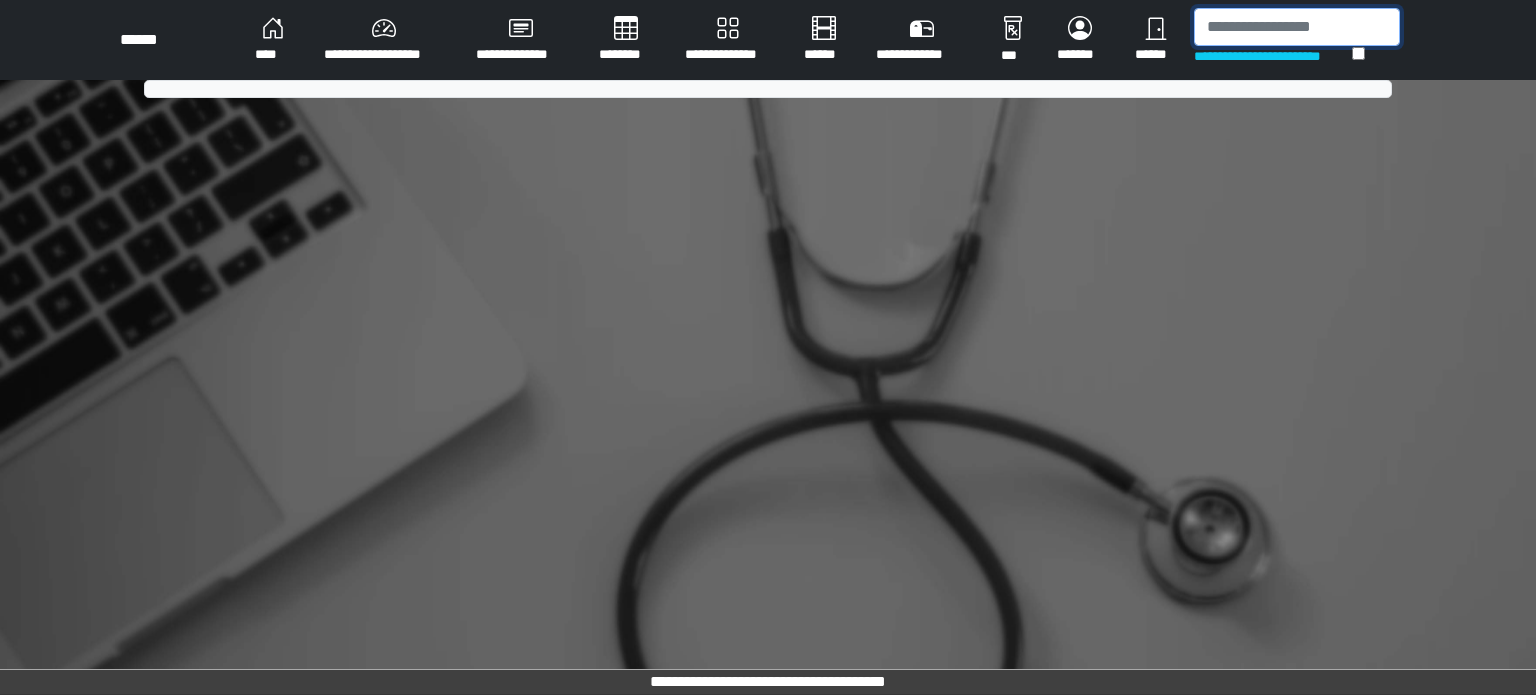 click at bounding box center (1297, 27) 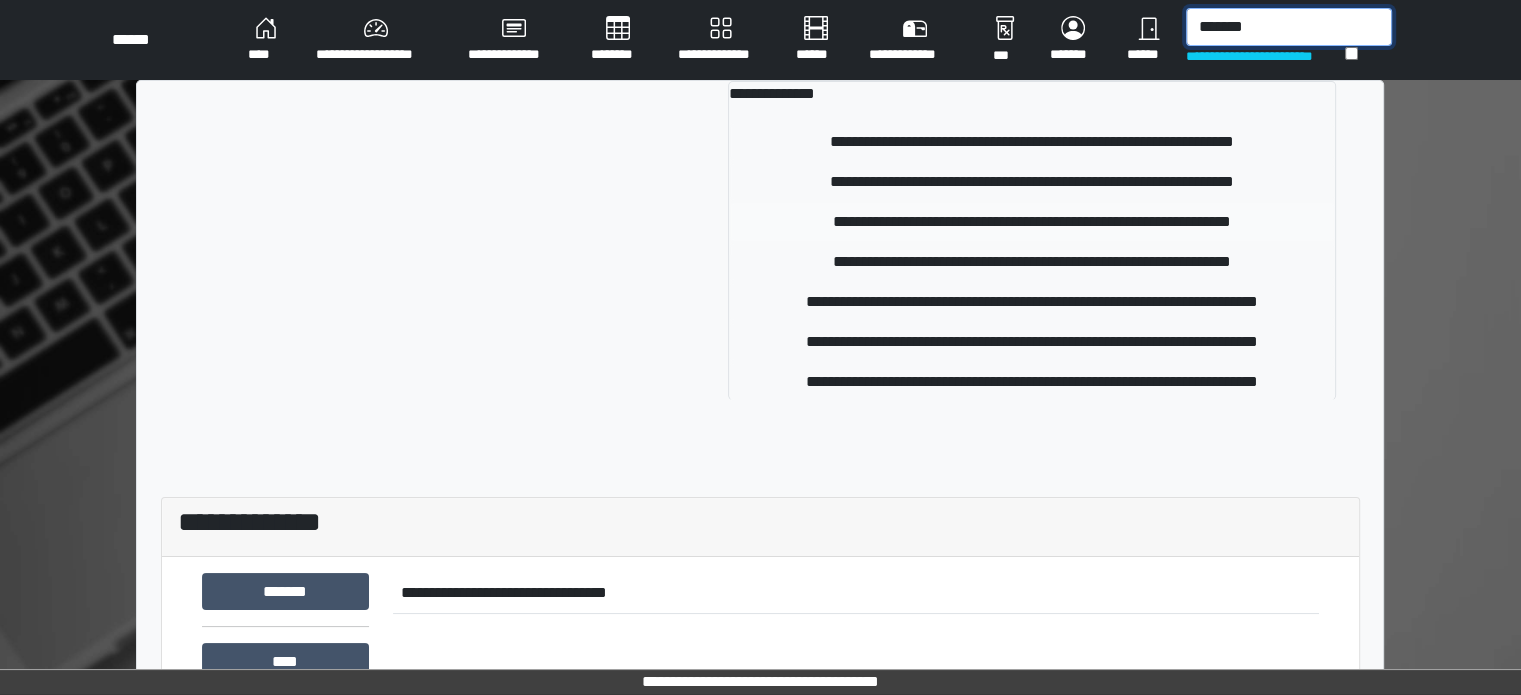 type on "*******" 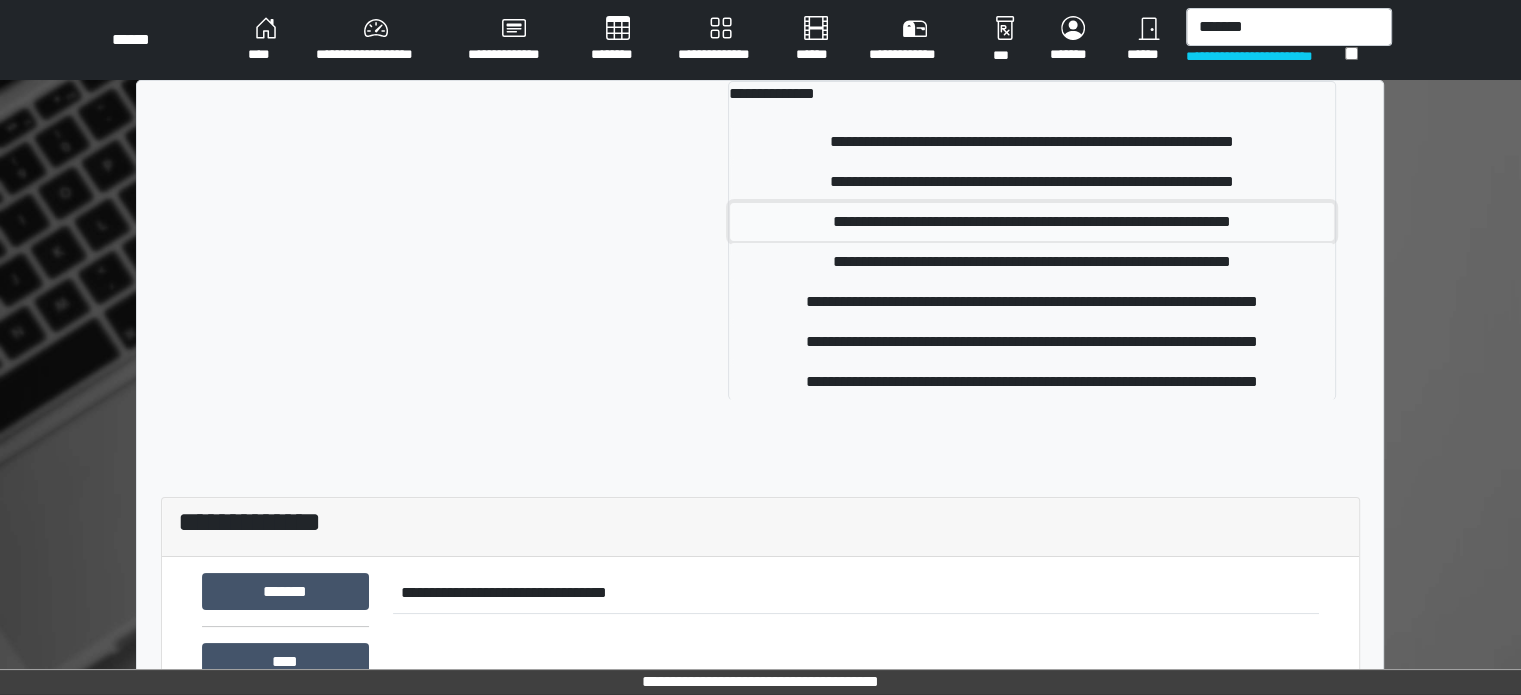click on "**********" at bounding box center [1032, 222] 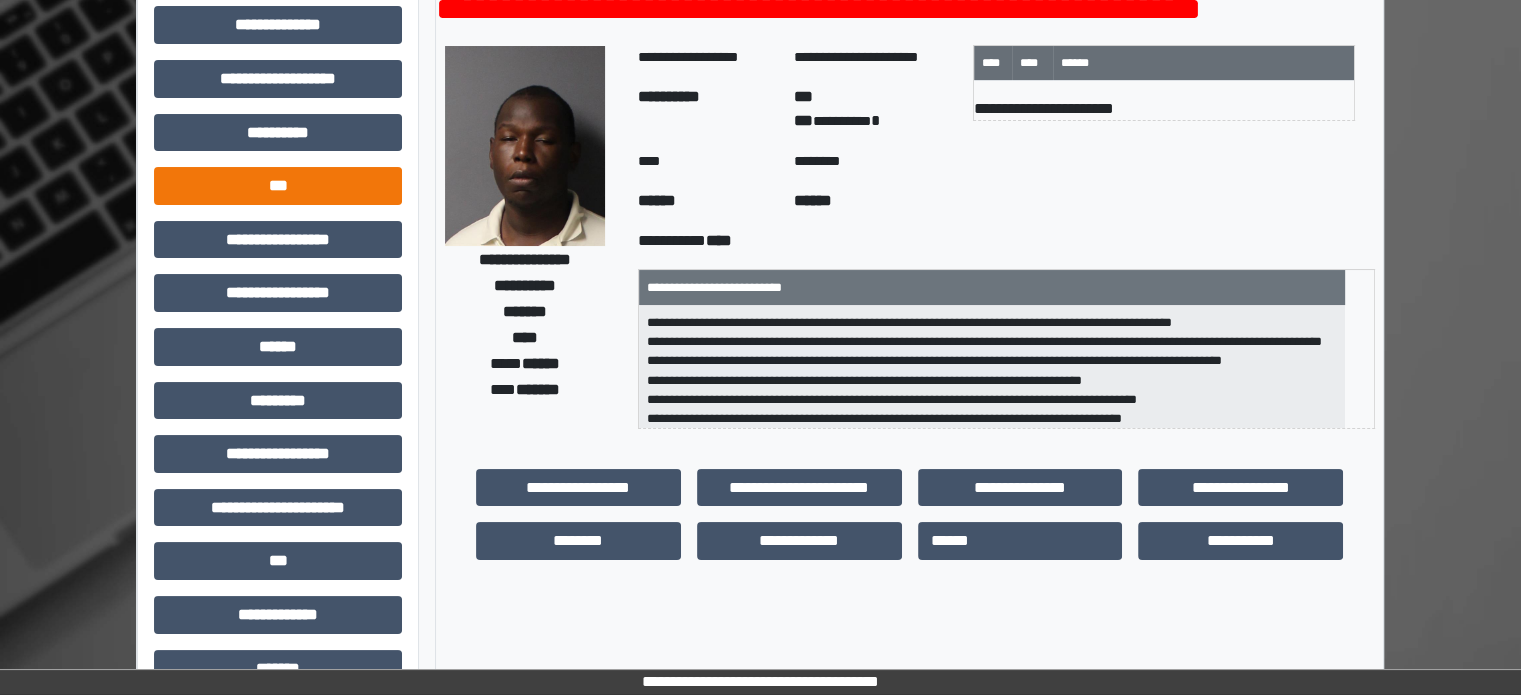 scroll, scrollTop: 100, scrollLeft: 0, axis: vertical 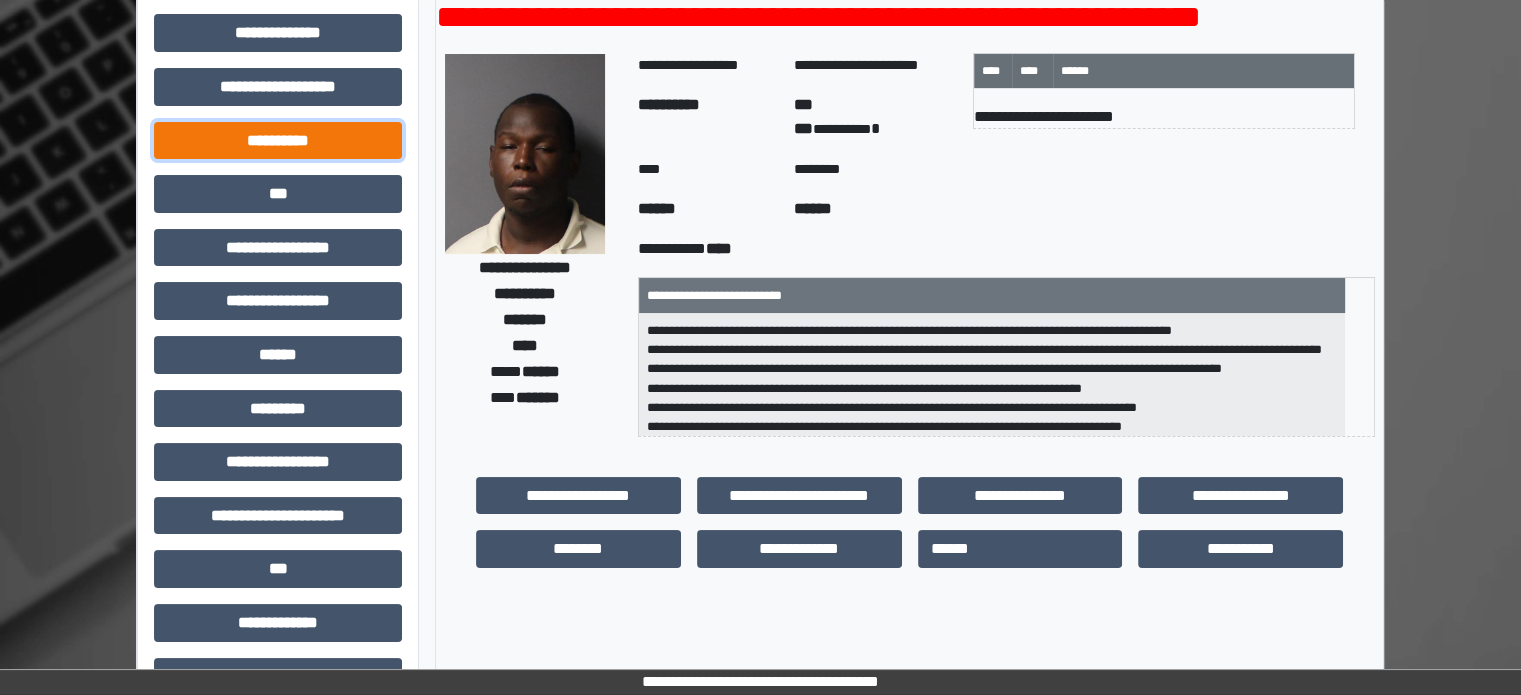 click on "**********" at bounding box center [278, 141] 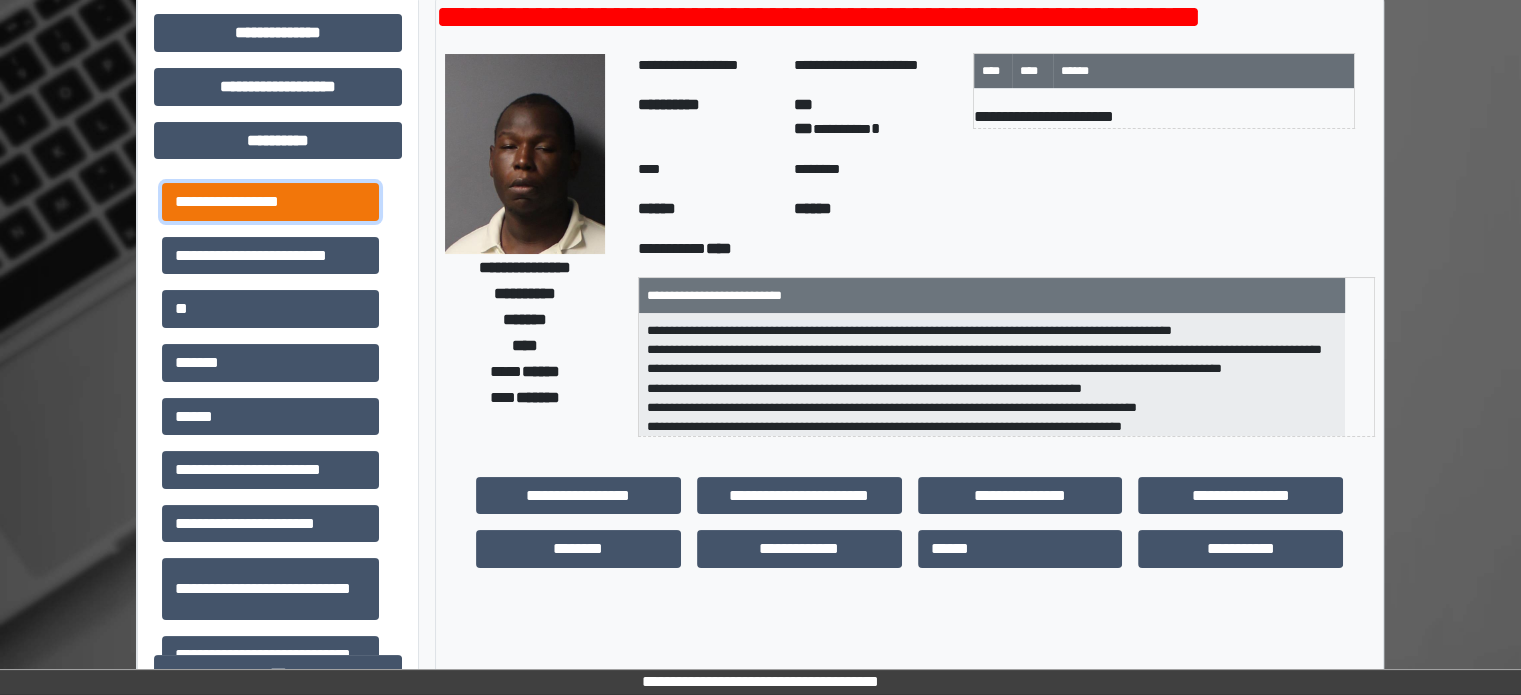 click on "**********" at bounding box center [270, 202] 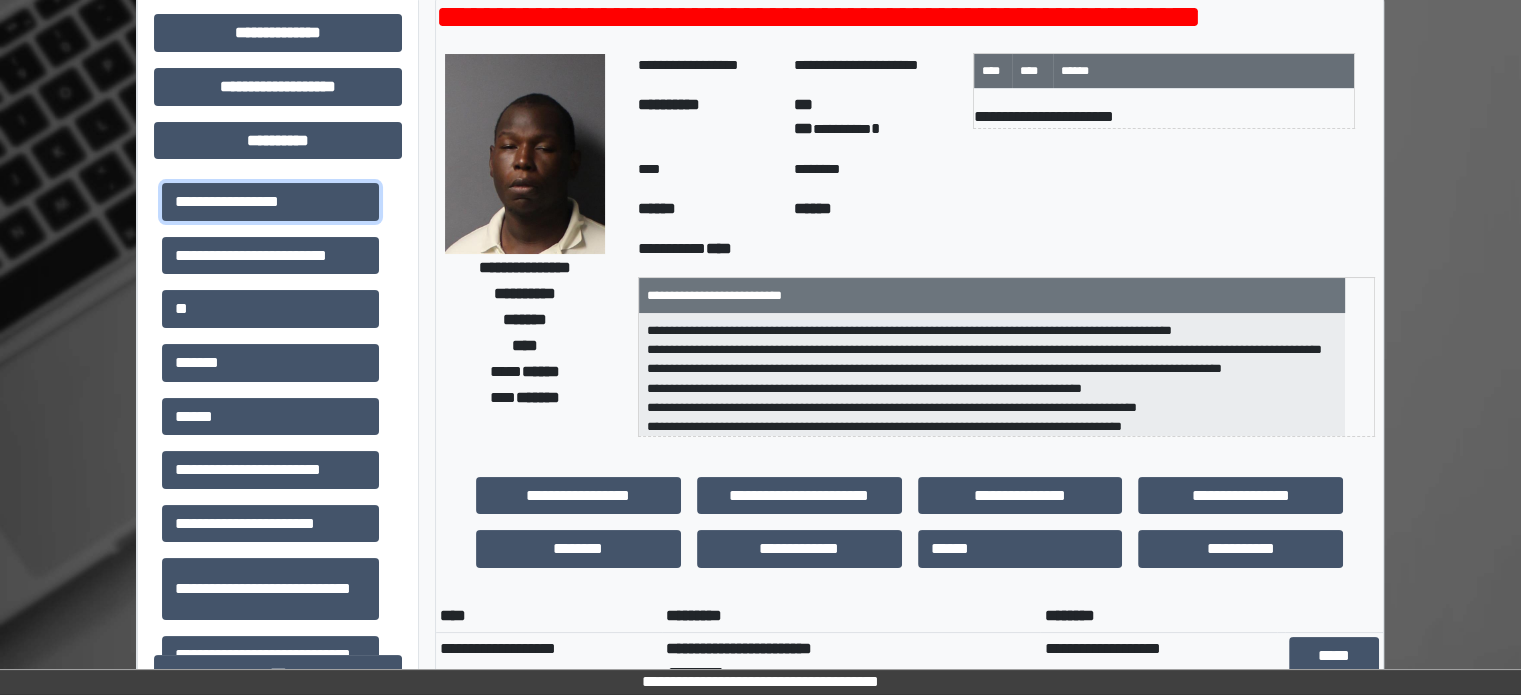 scroll, scrollTop: 1, scrollLeft: 0, axis: vertical 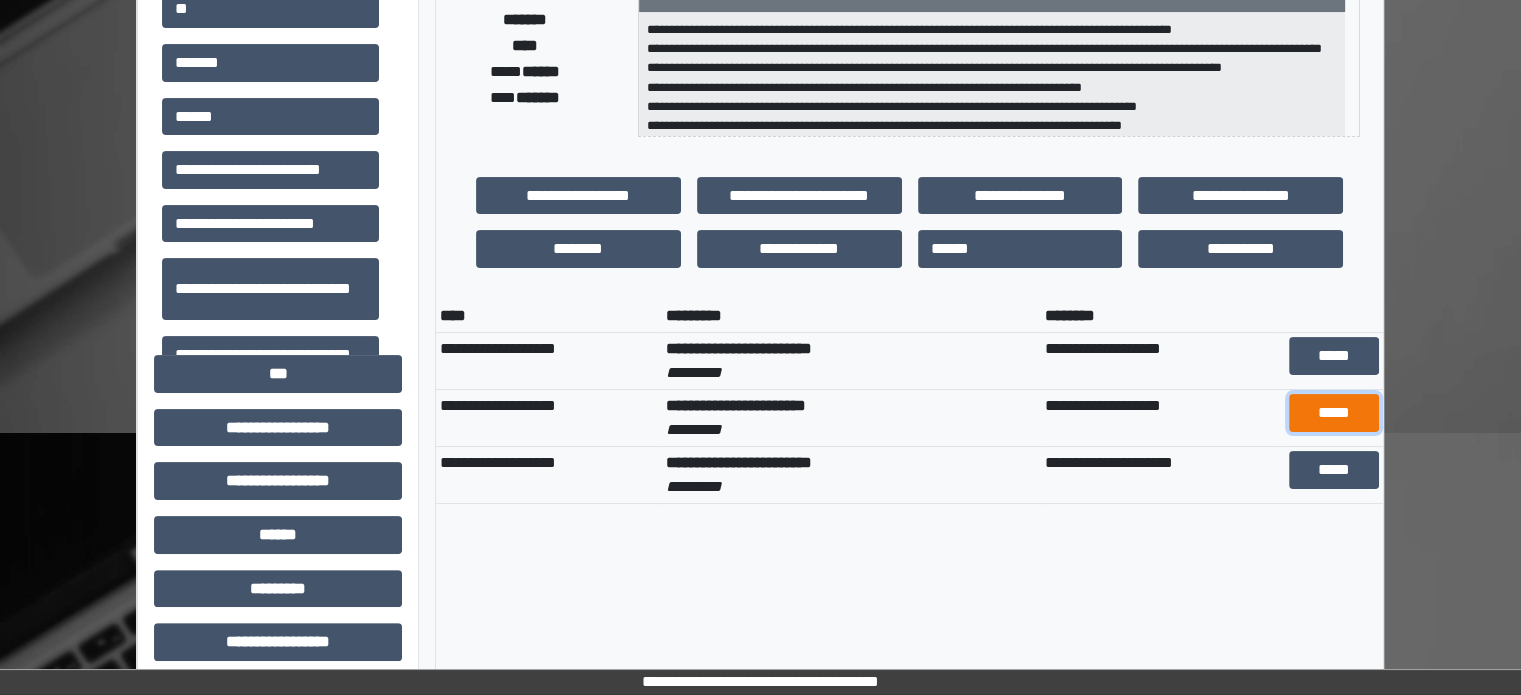 click on "*****" at bounding box center (1334, 413) 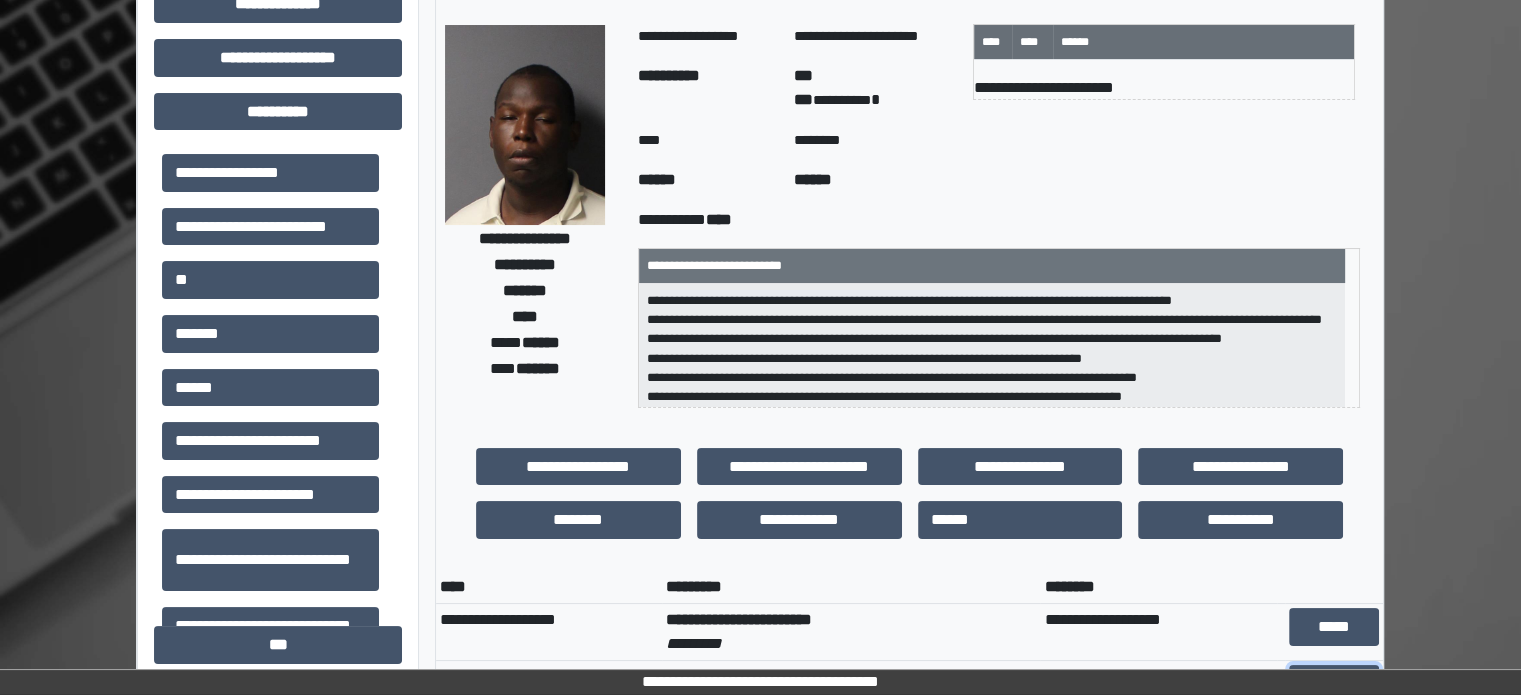 scroll, scrollTop: 0, scrollLeft: 0, axis: both 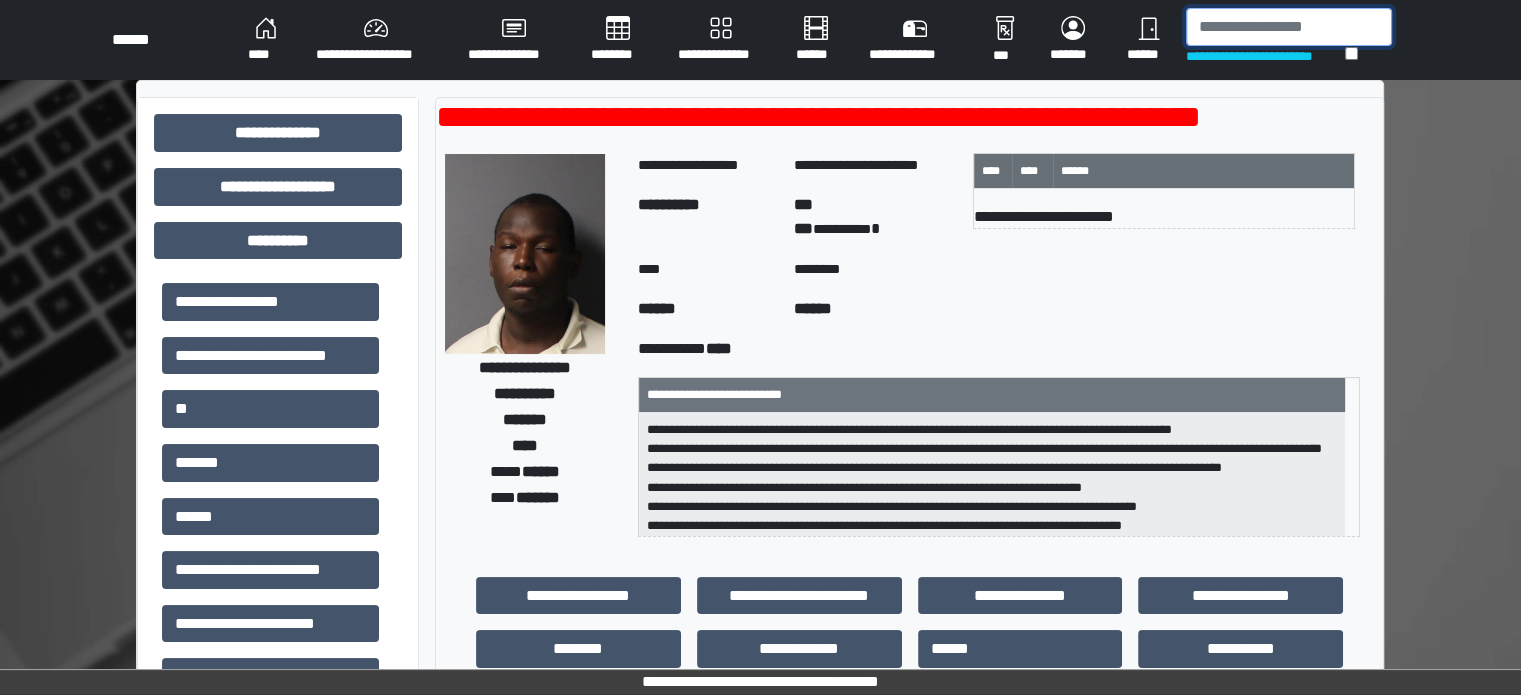 click at bounding box center [1289, 27] 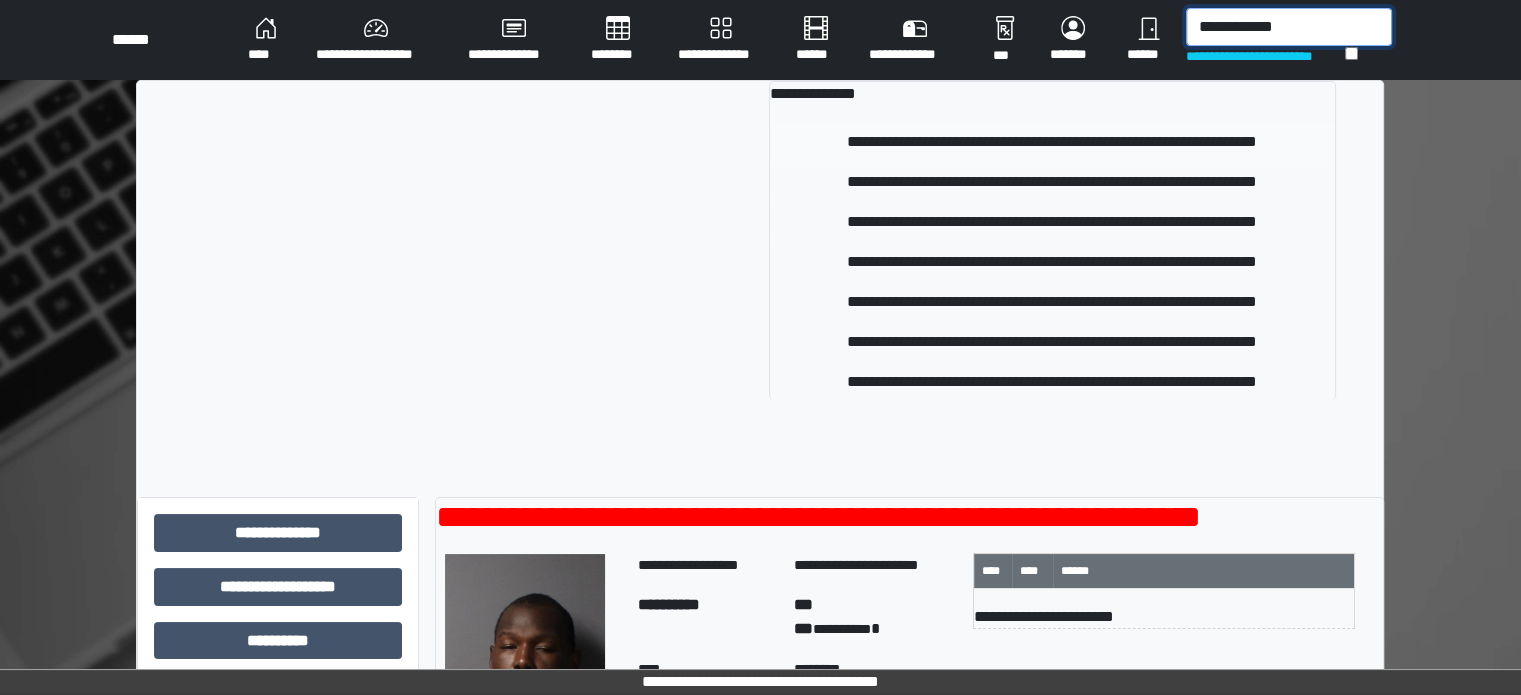 type on "**********" 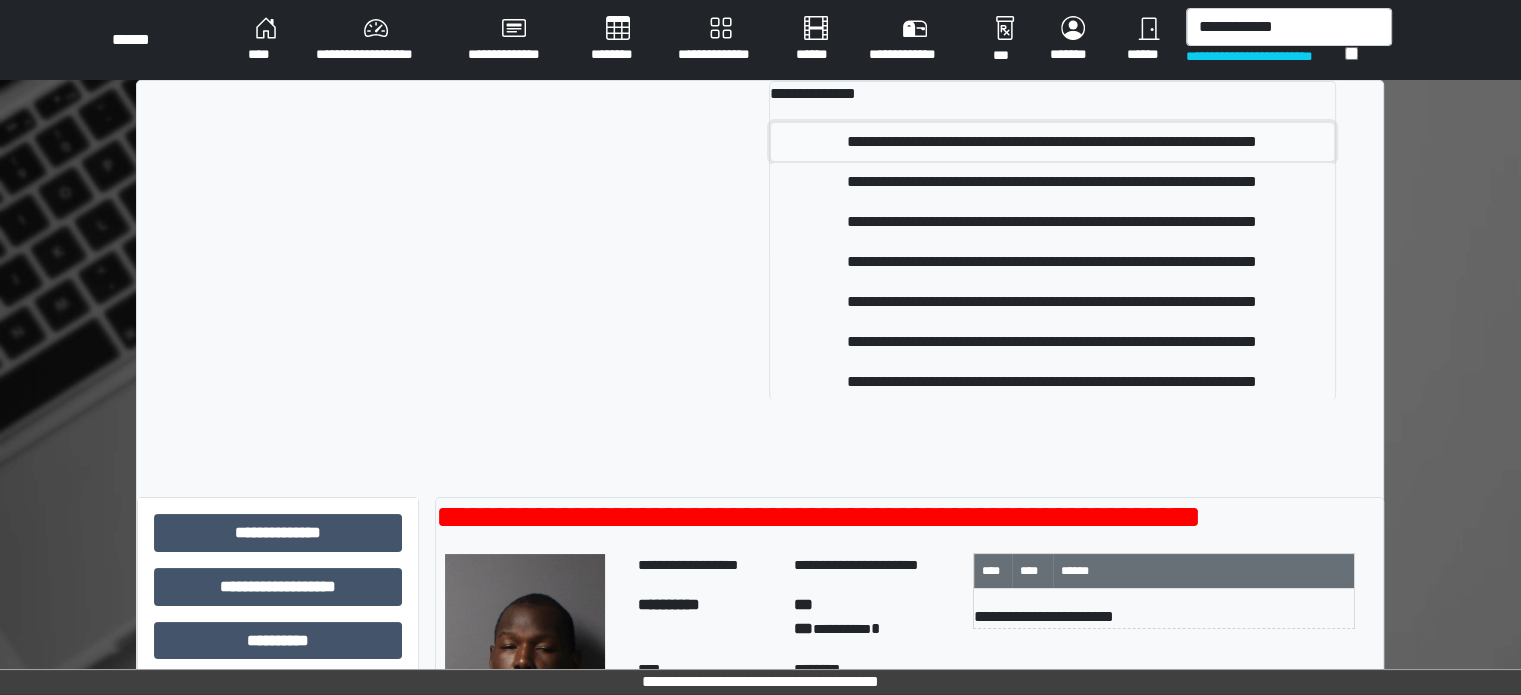 click on "**********" at bounding box center (1052, 142) 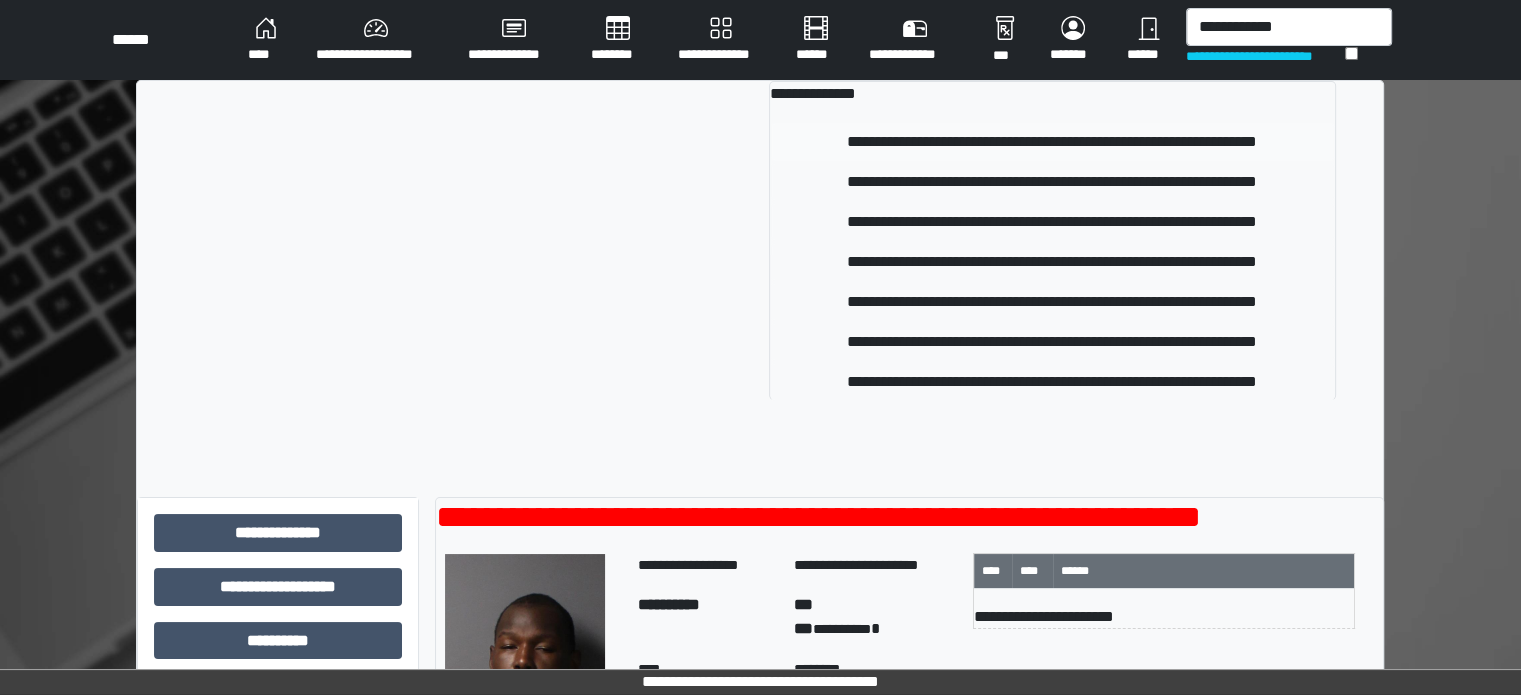 type 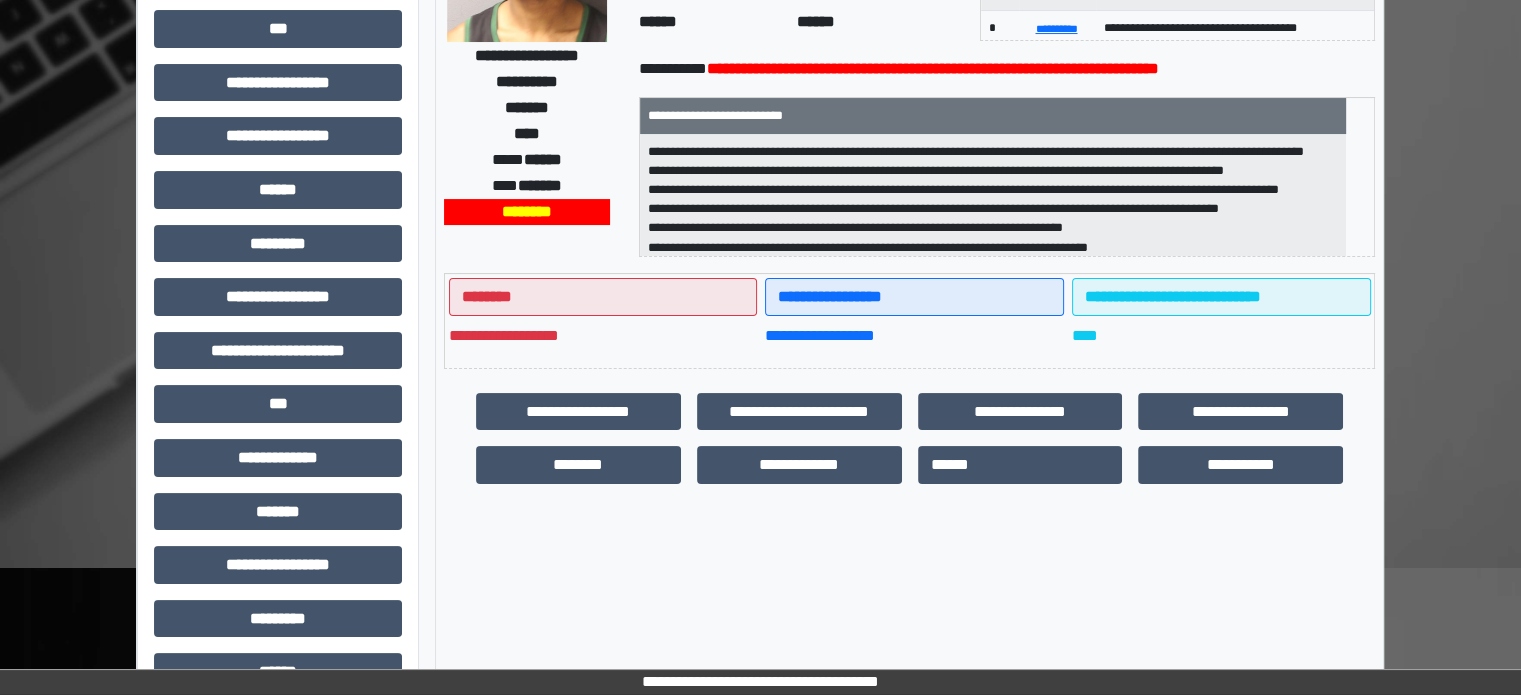 scroll, scrollTop: 300, scrollLeft: 0, axis: vertical 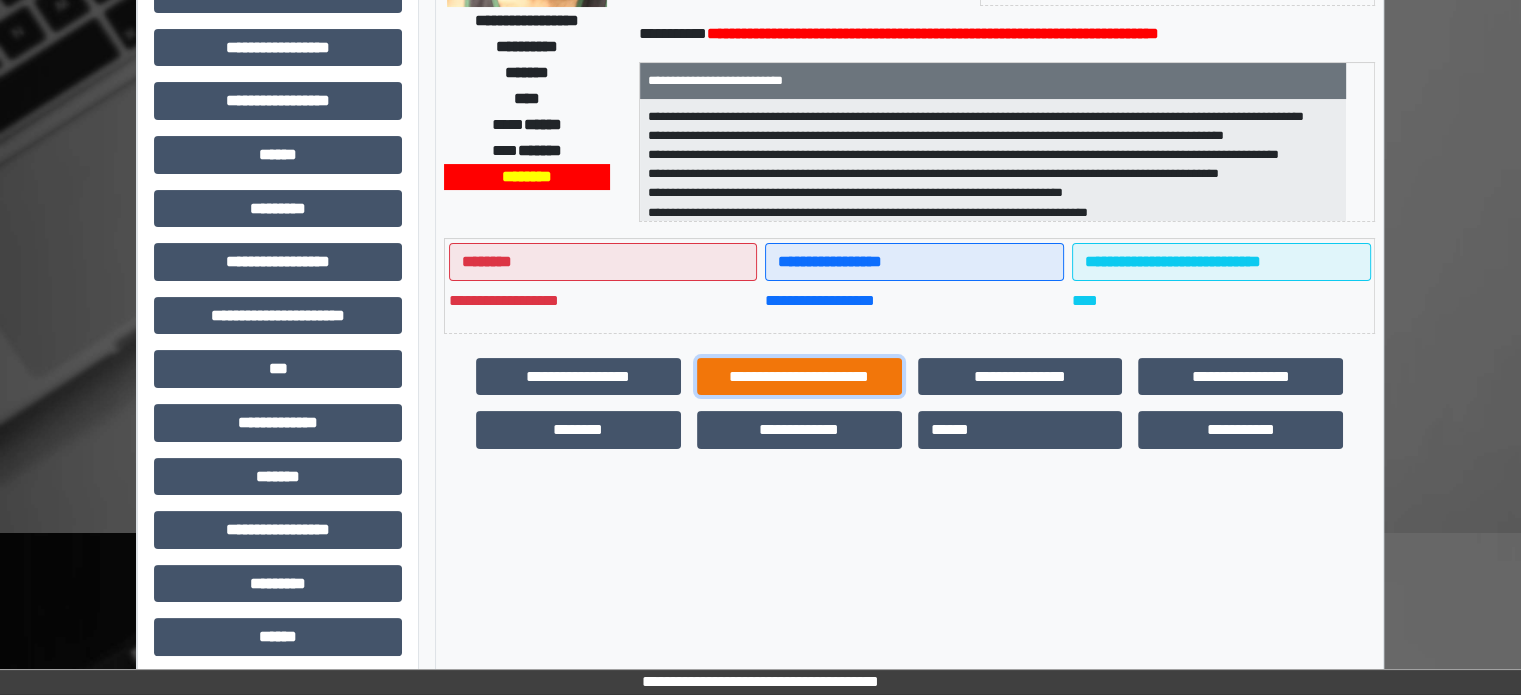 click on "**********" at bounding box center (799, 377) 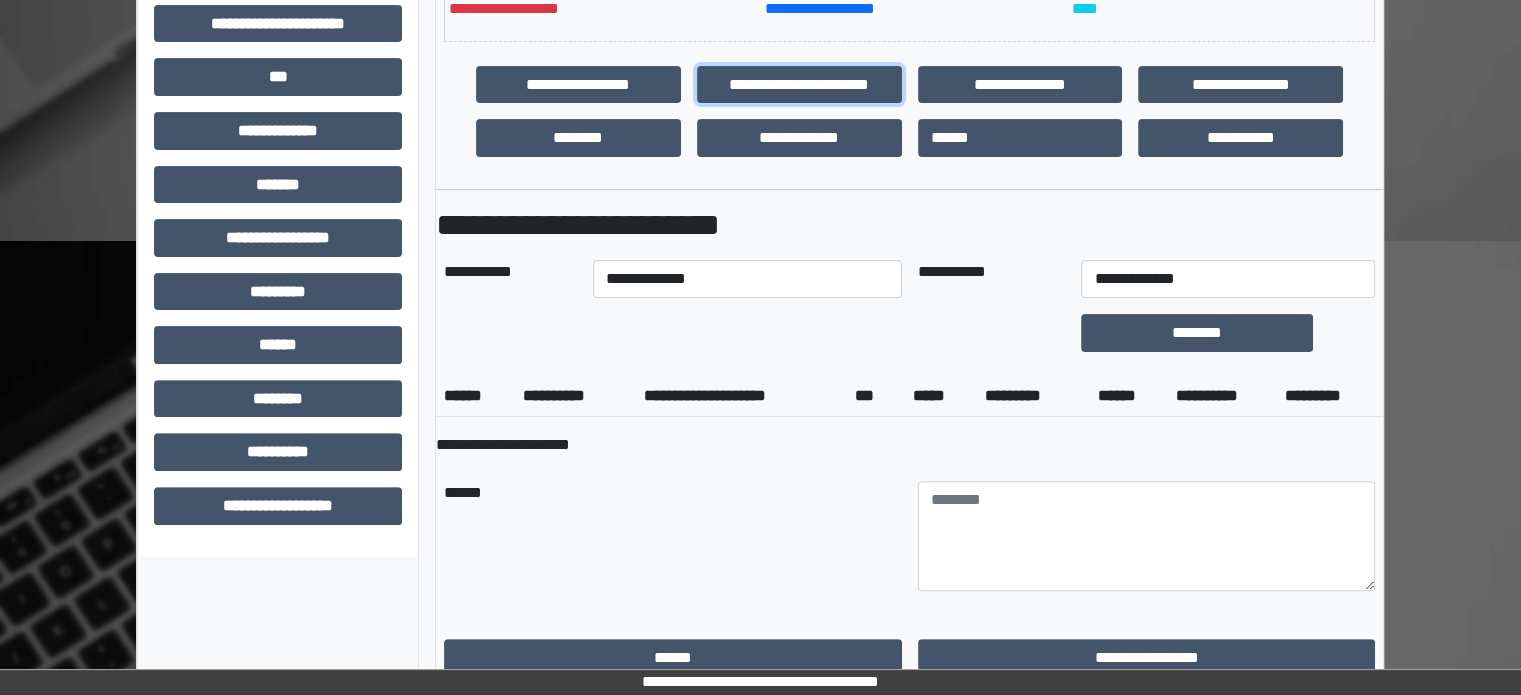 scroll, scrollTop: 600, scrollLeft: 0, axis: vertical 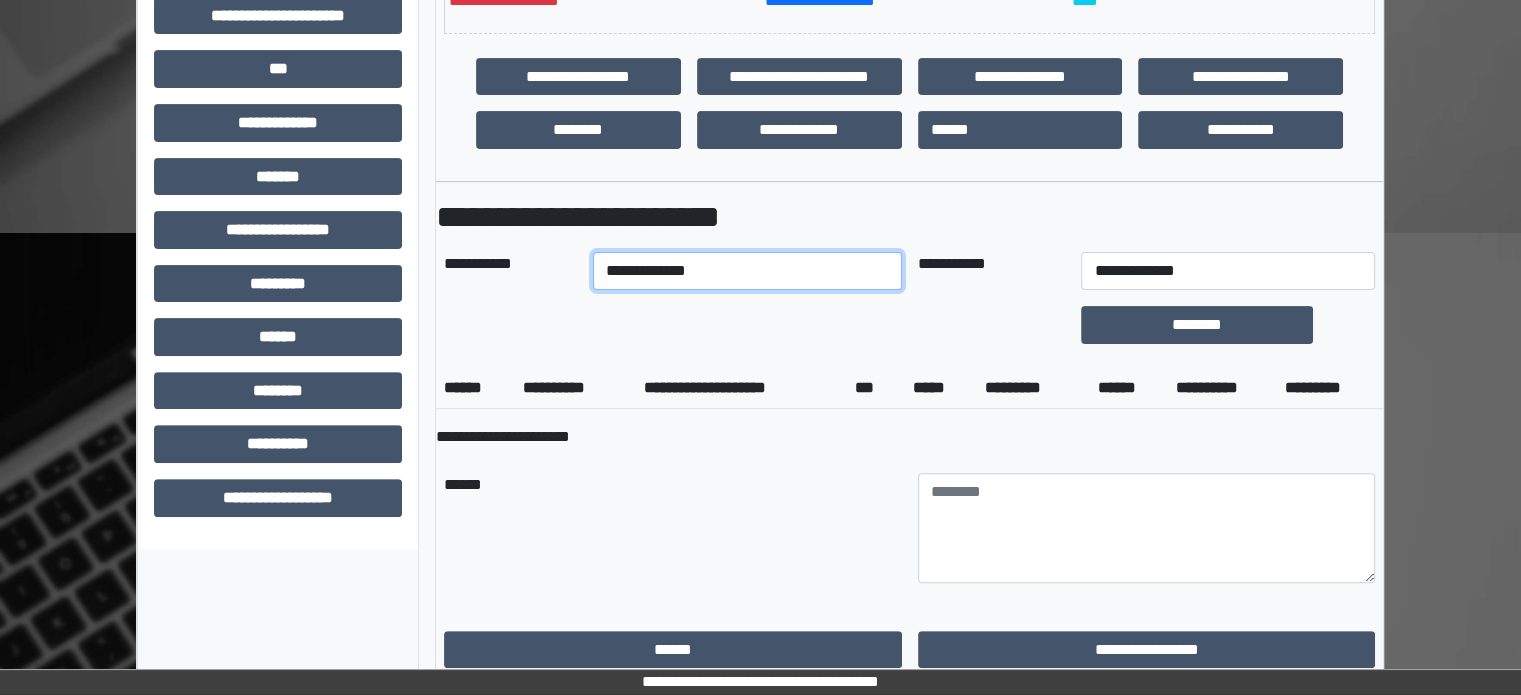 click on "**********" at bounding box center [747, 271] 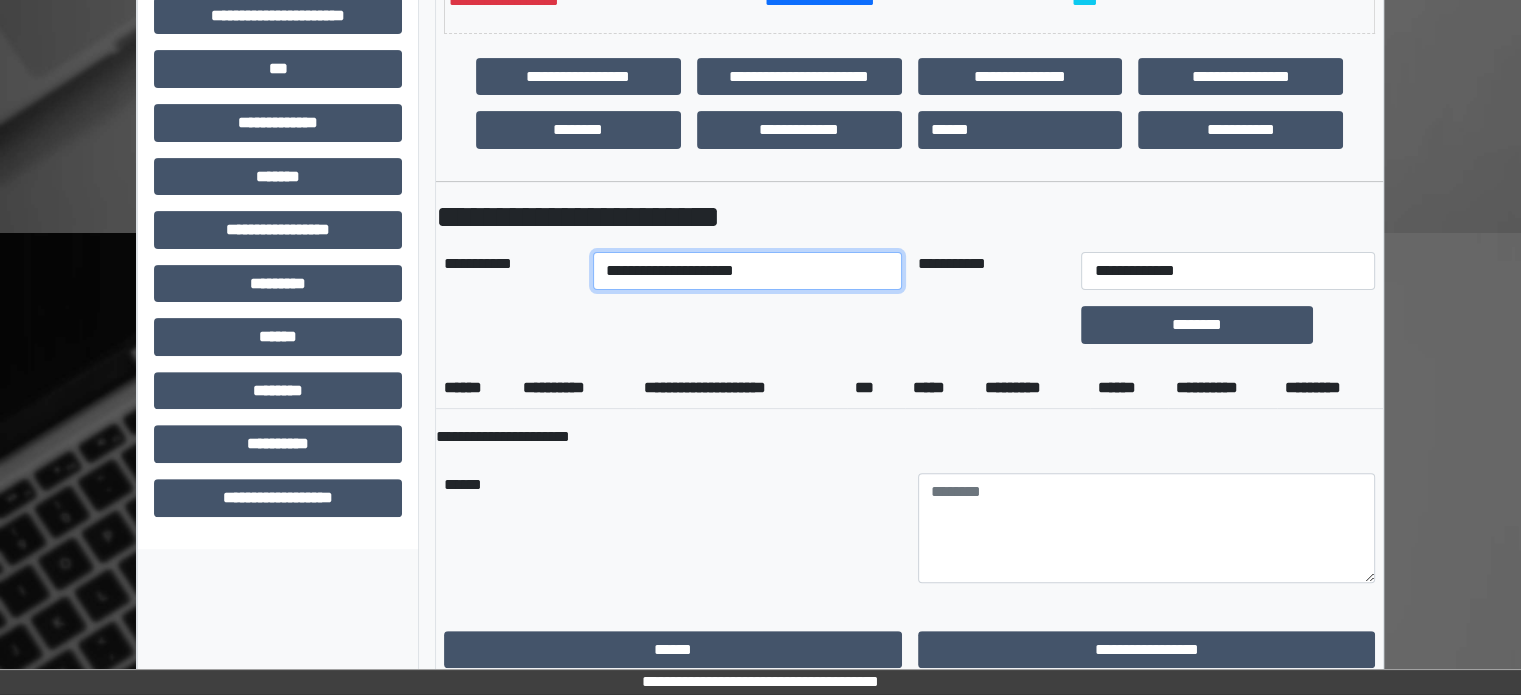 click on "**********" at bounding box center (747, 271) 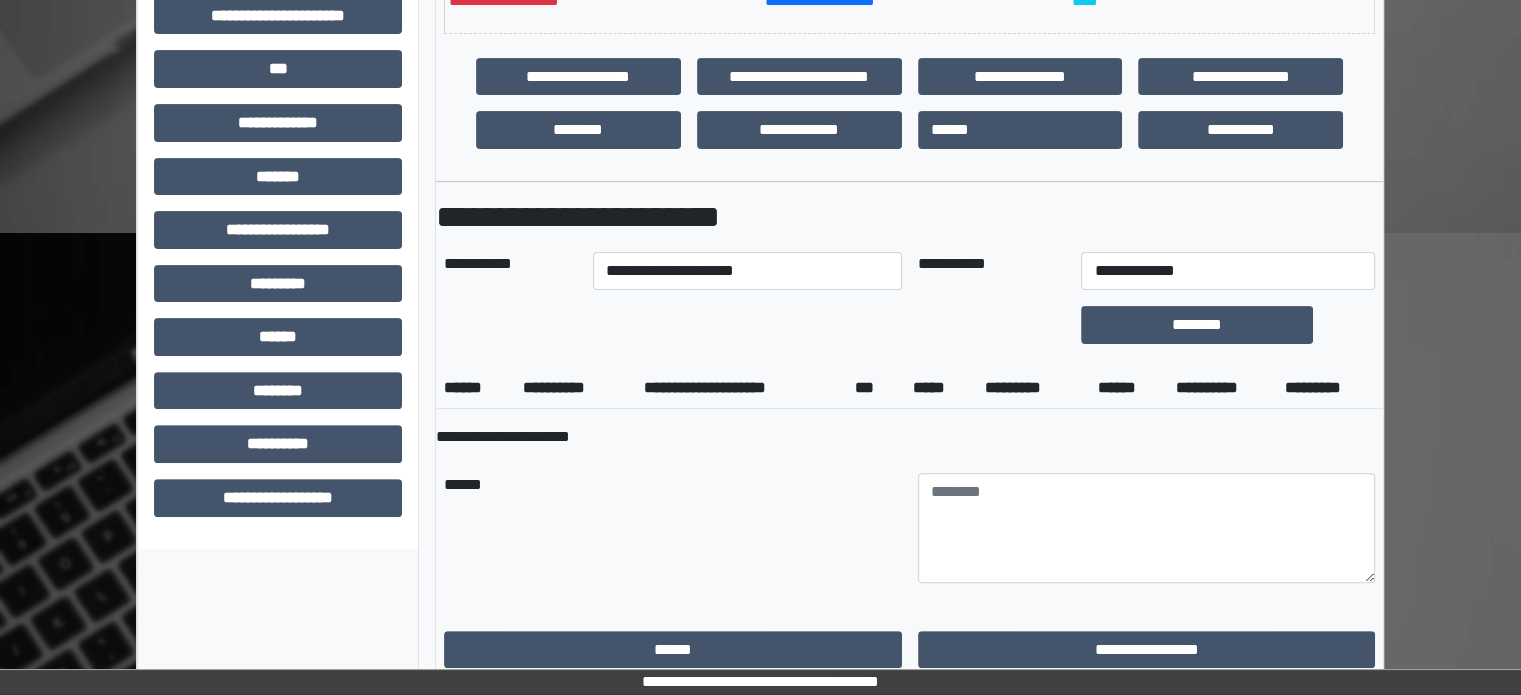 click on "**********" at bounding box center (741, 388) 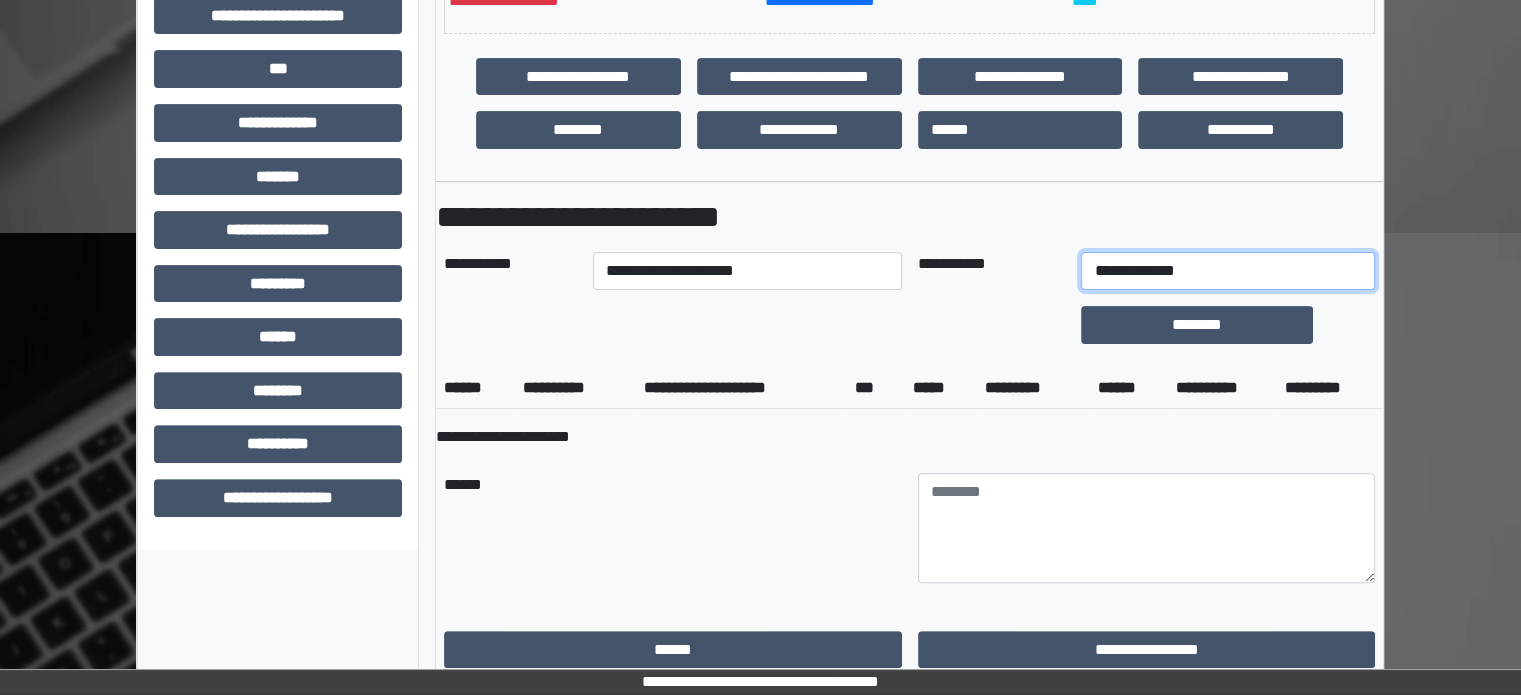 click on "**********" at bounding box center [1227, 271] 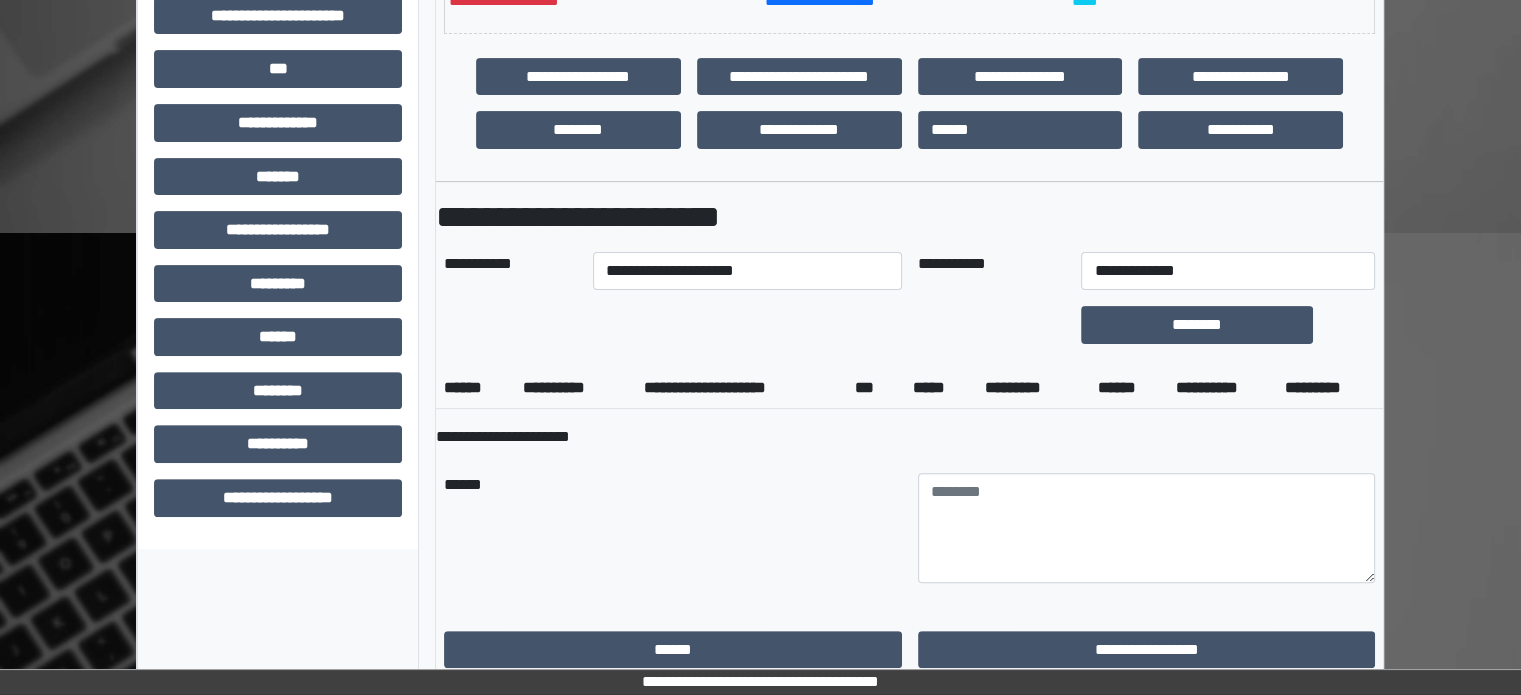 click on "*****" at bounding box center (941, 388) 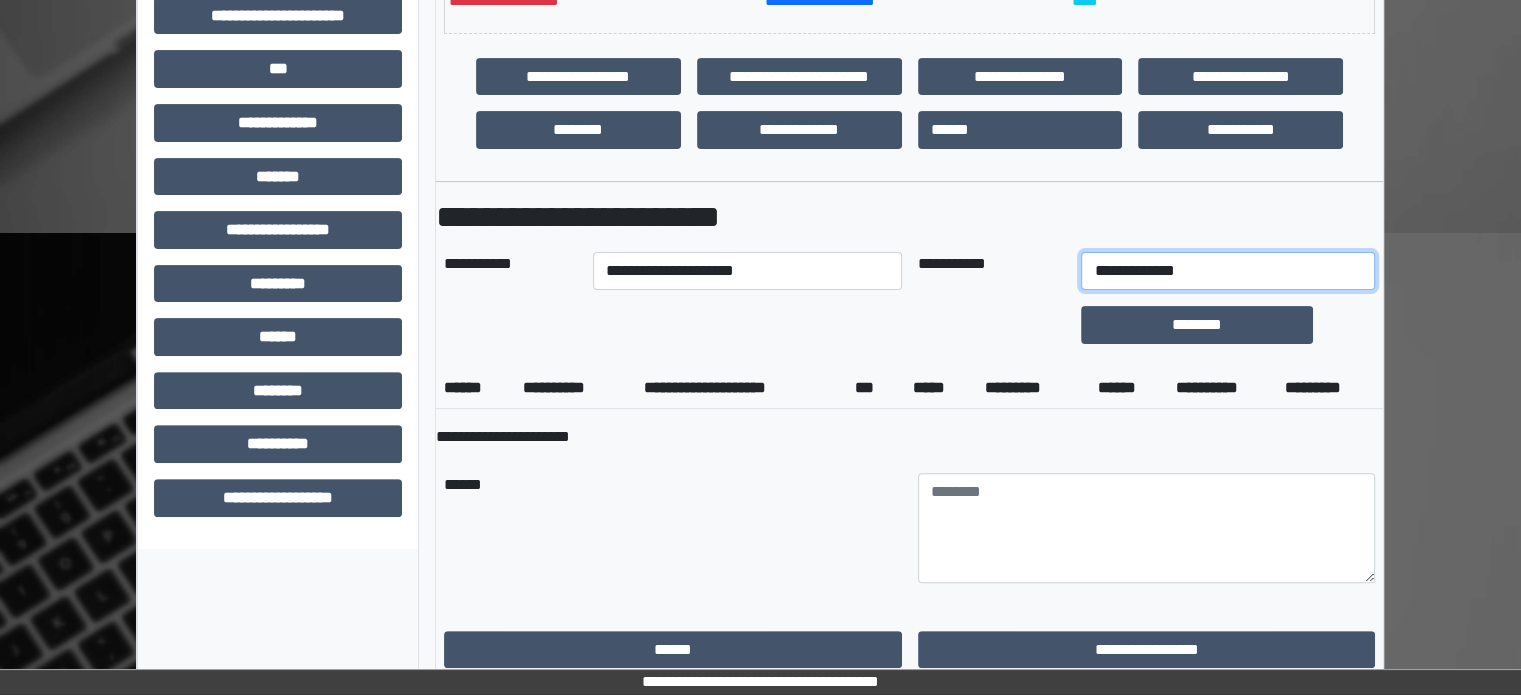 click on "**********" at bounding box center [1227, 271] 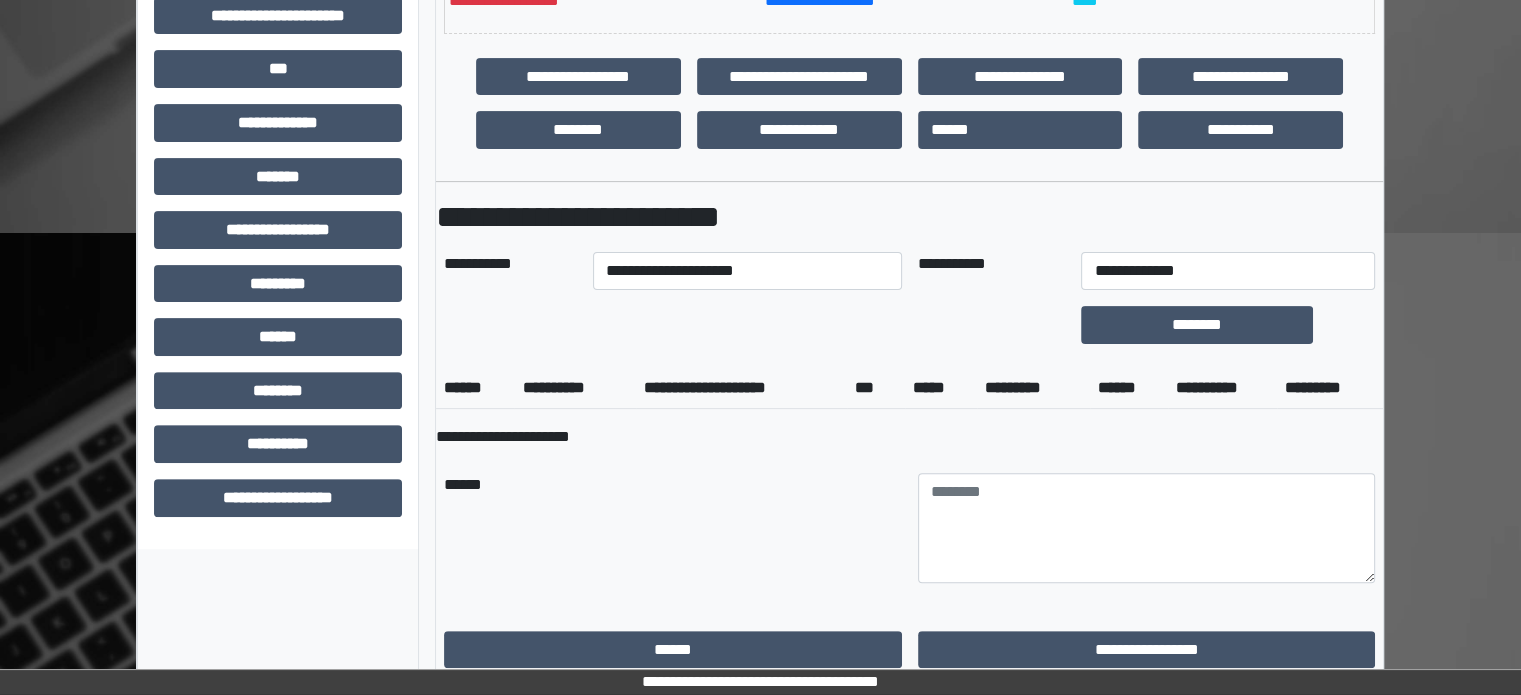 click on "*********" at bounding box center (1033, 388) 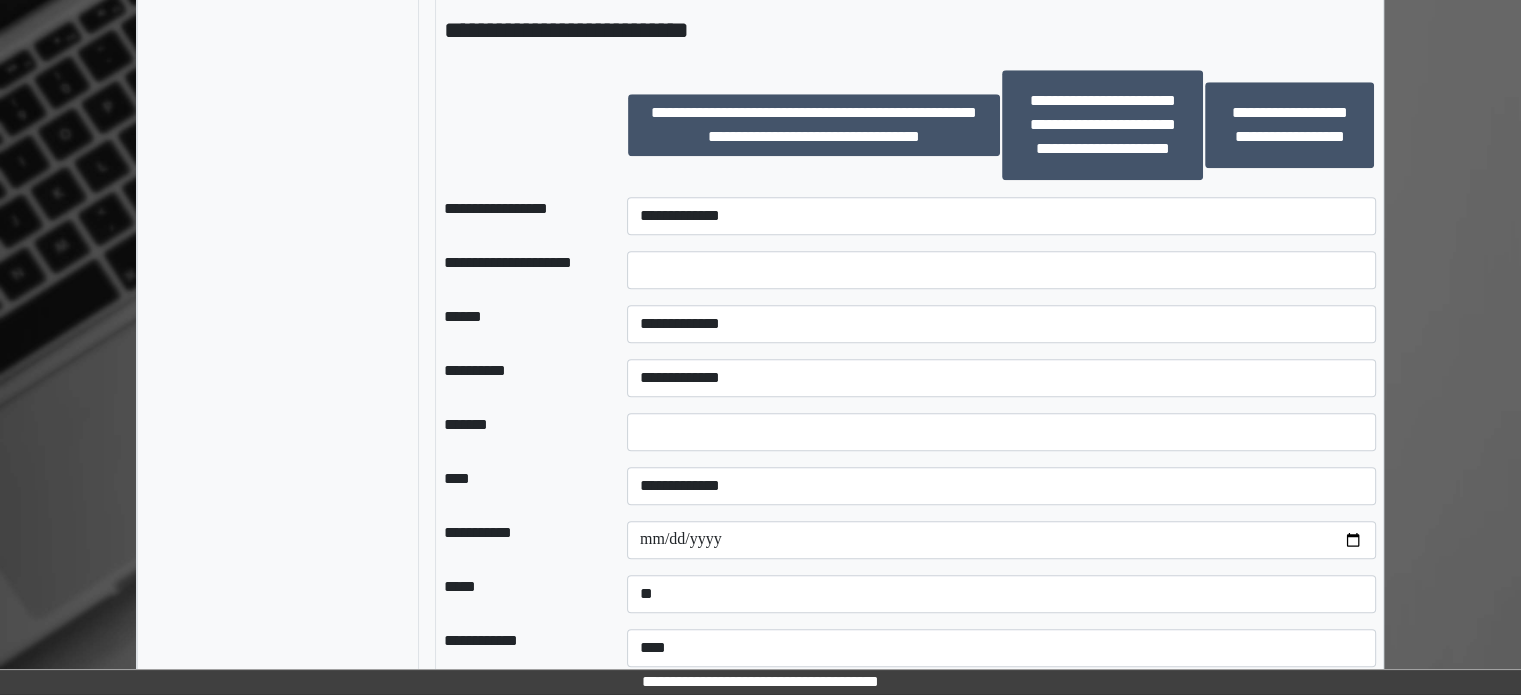 scroll, scrollTop: 2100, scrollLeft: 0, axis: vertical 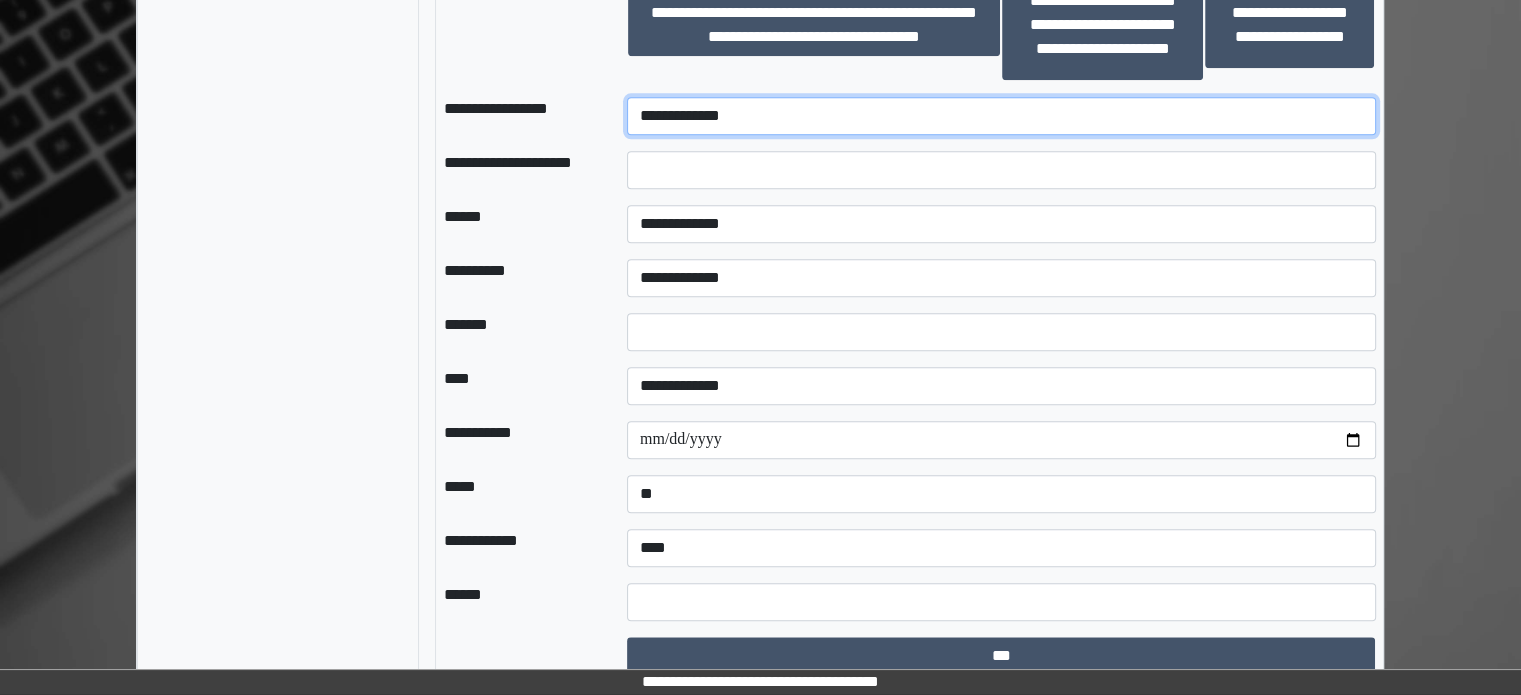 click on "**********" at bounding box center (1001, 116) 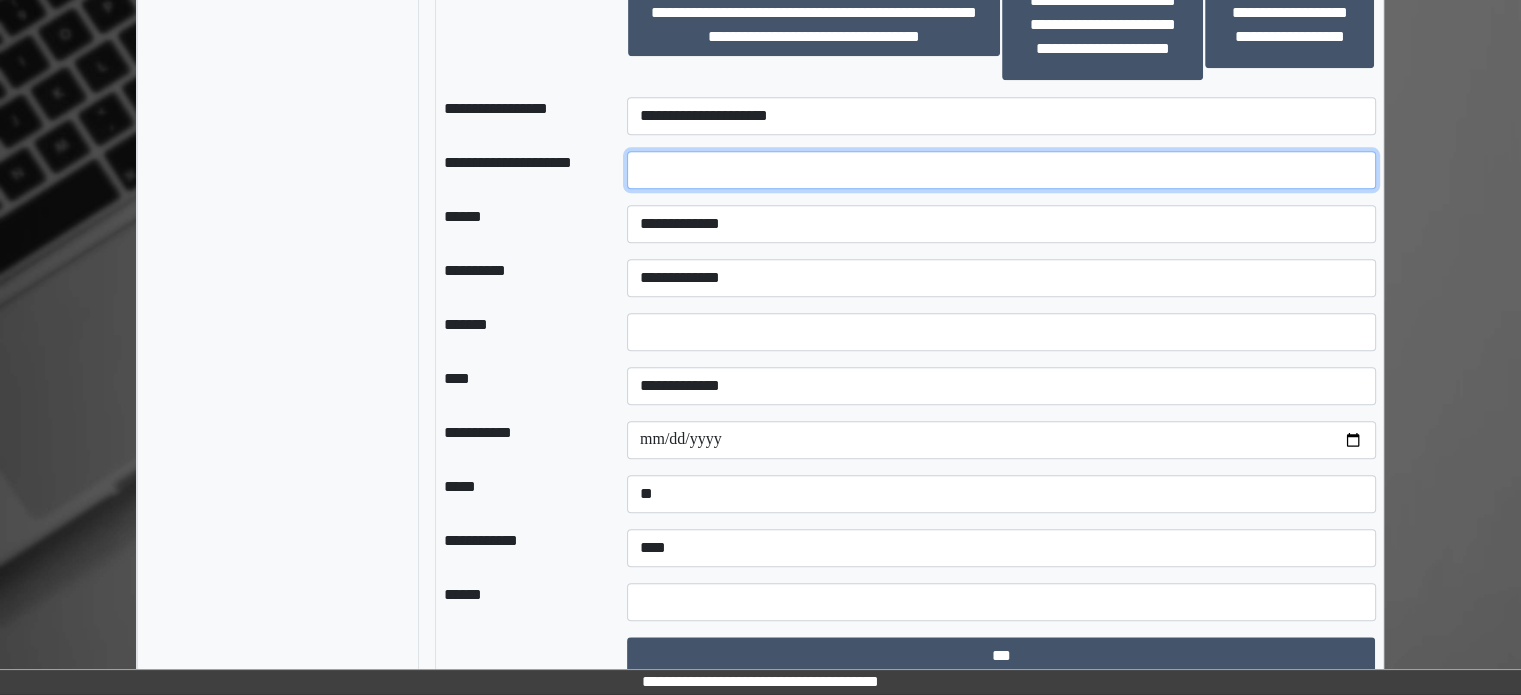 click at bounding box center (1001, 170) 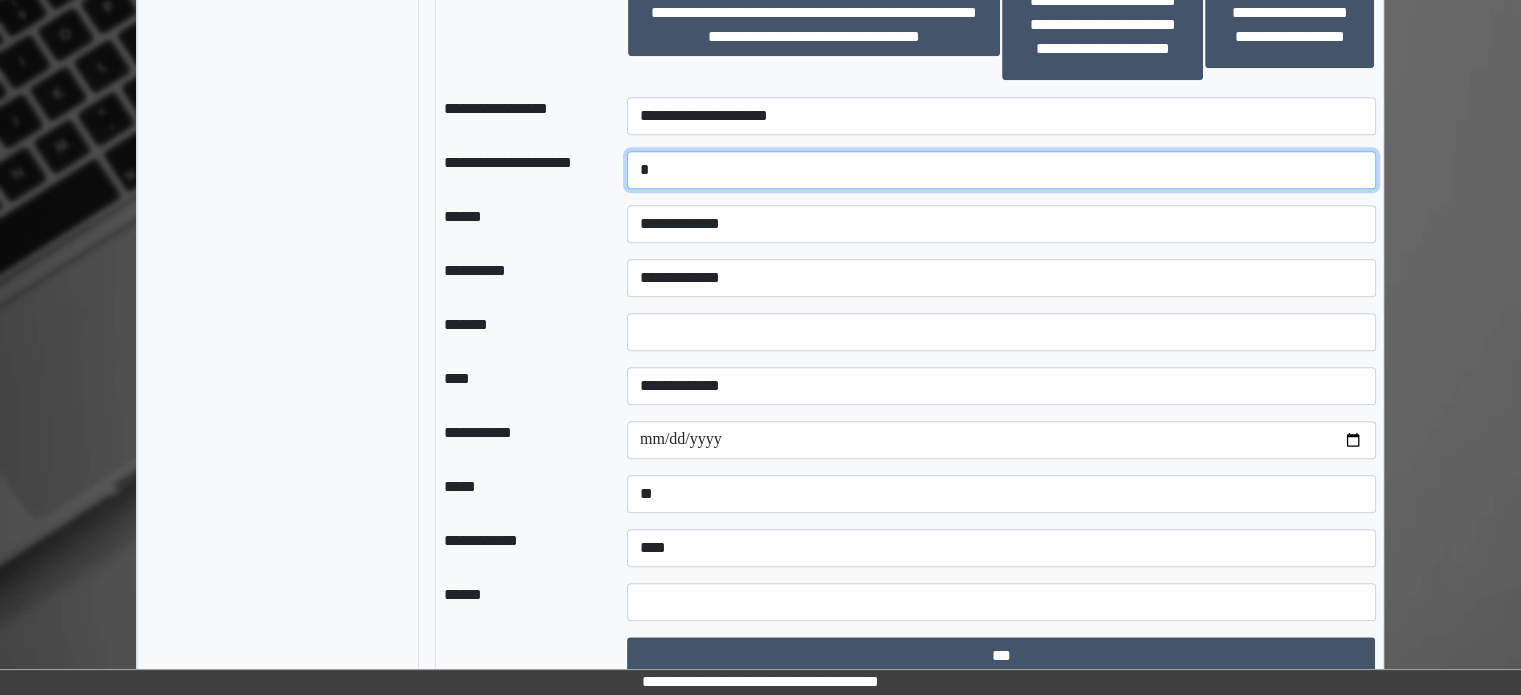 type on "********" 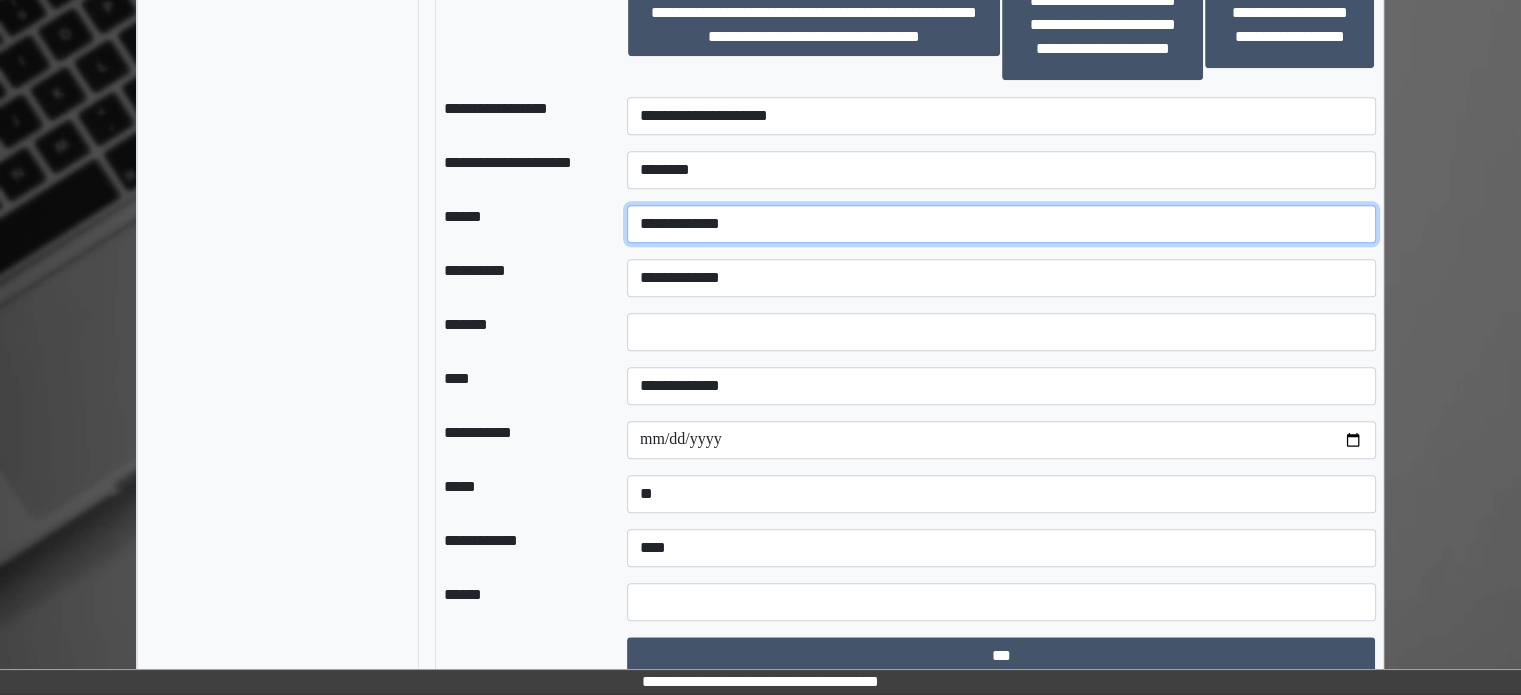 click on "**********" at bounding box center [1001, 224] 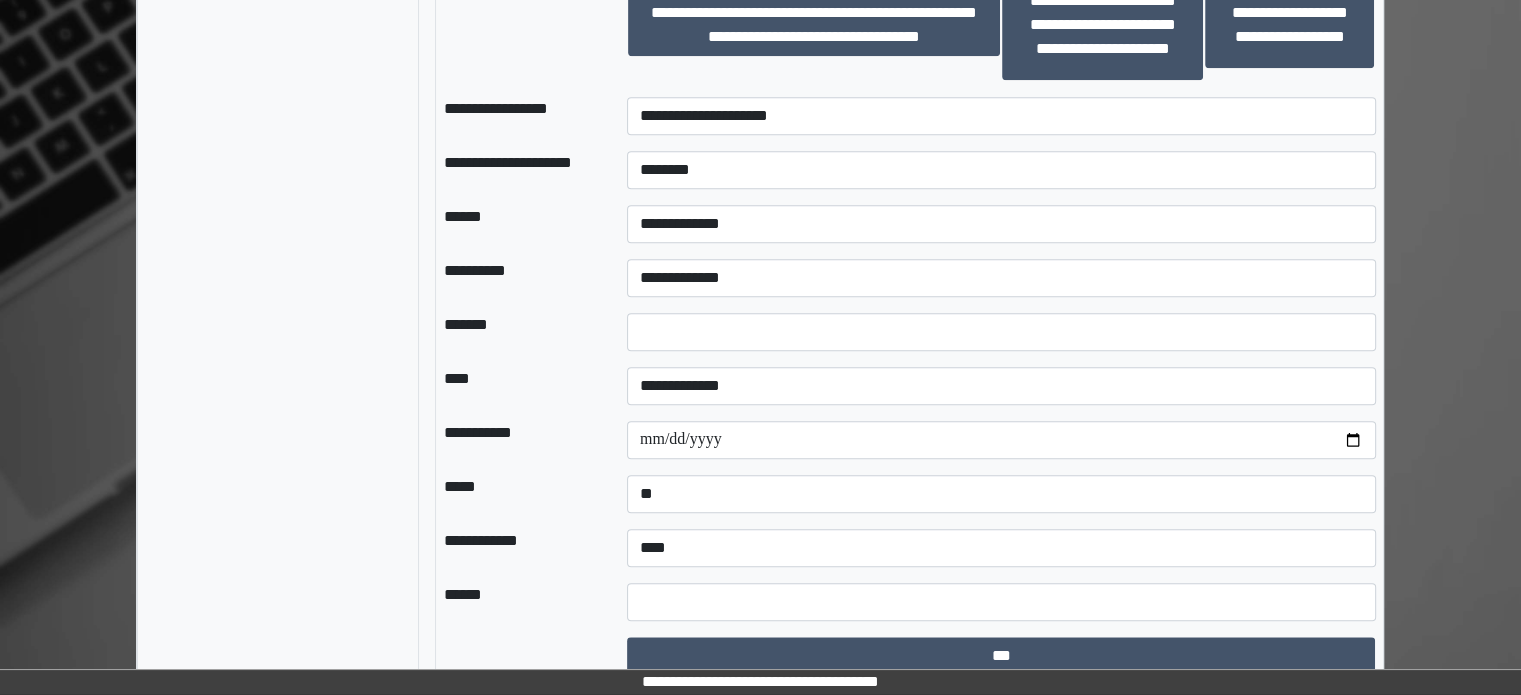 click on "**********" at bounding box center [278, -656] 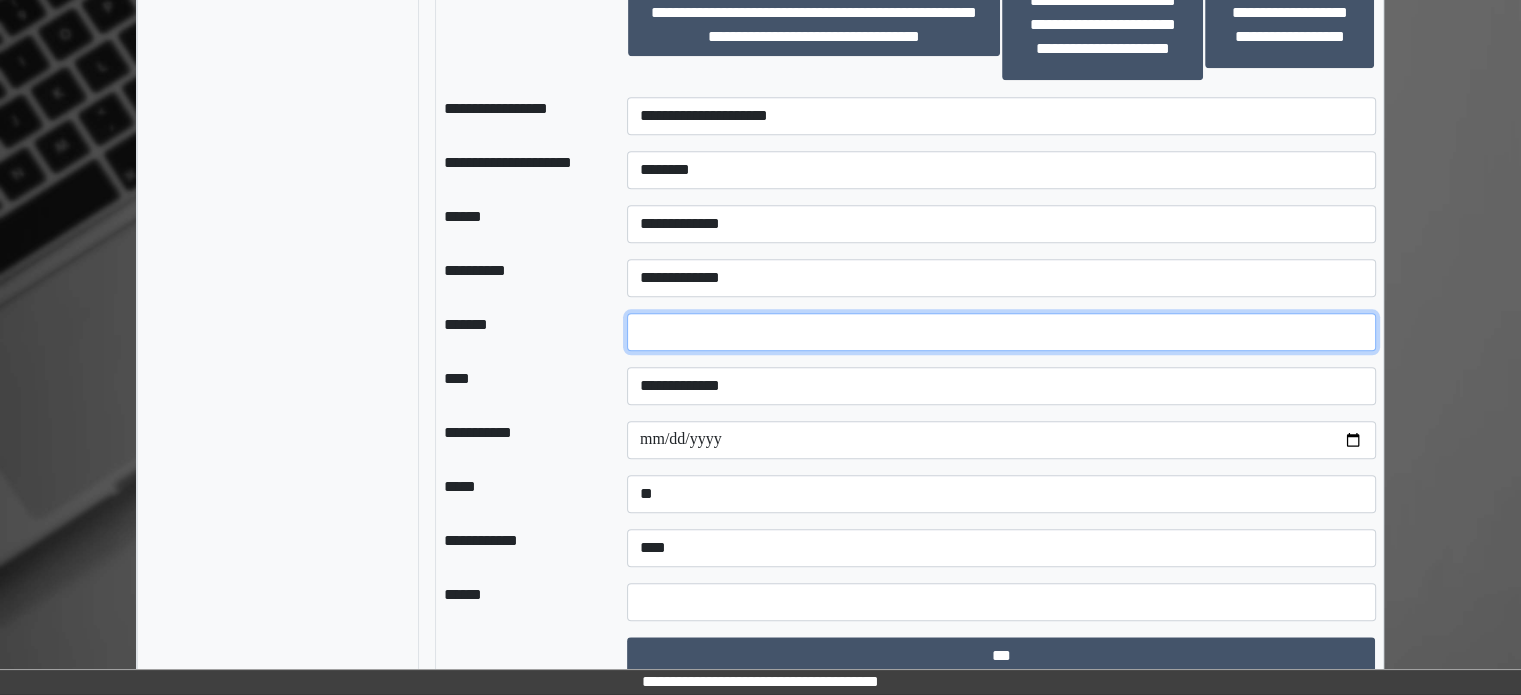 click at bounding box center (1001, 332) 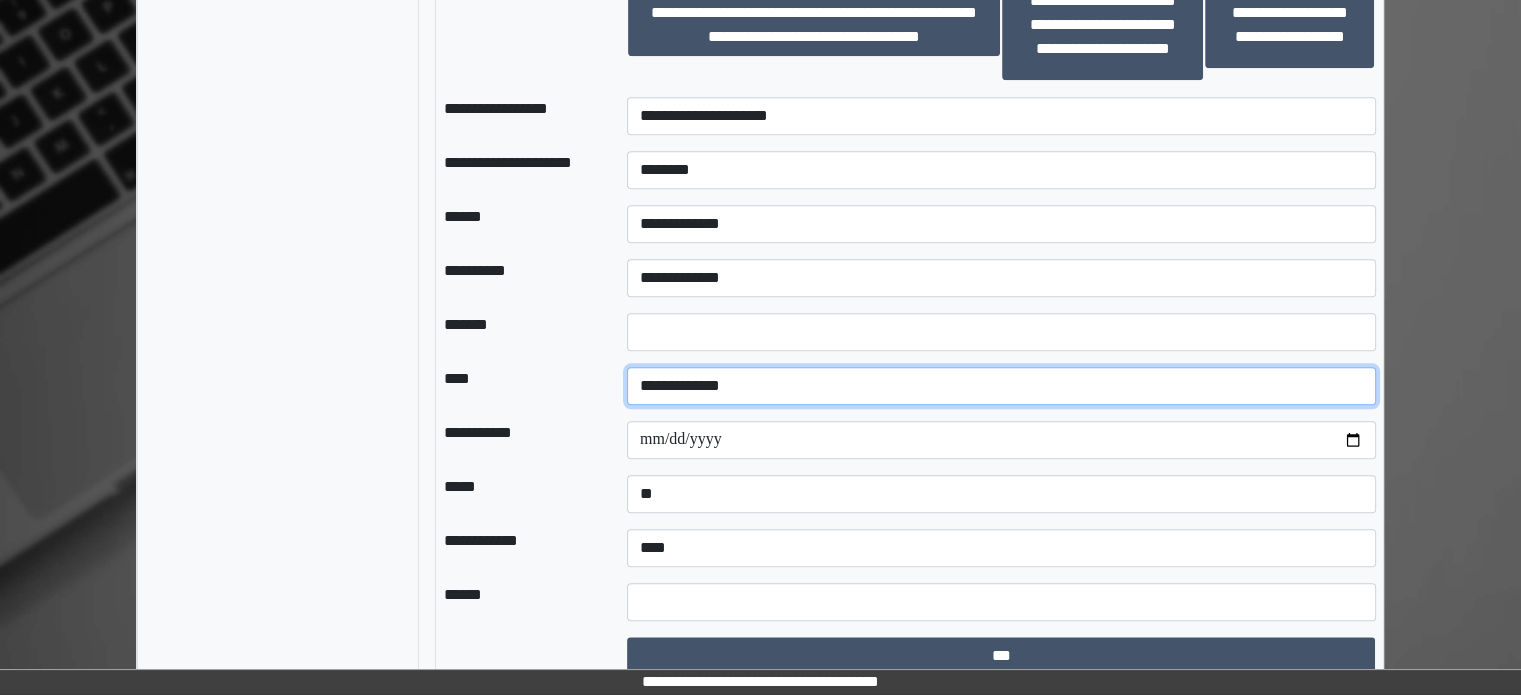 click on "**********" at bounding box center [1001, 386] 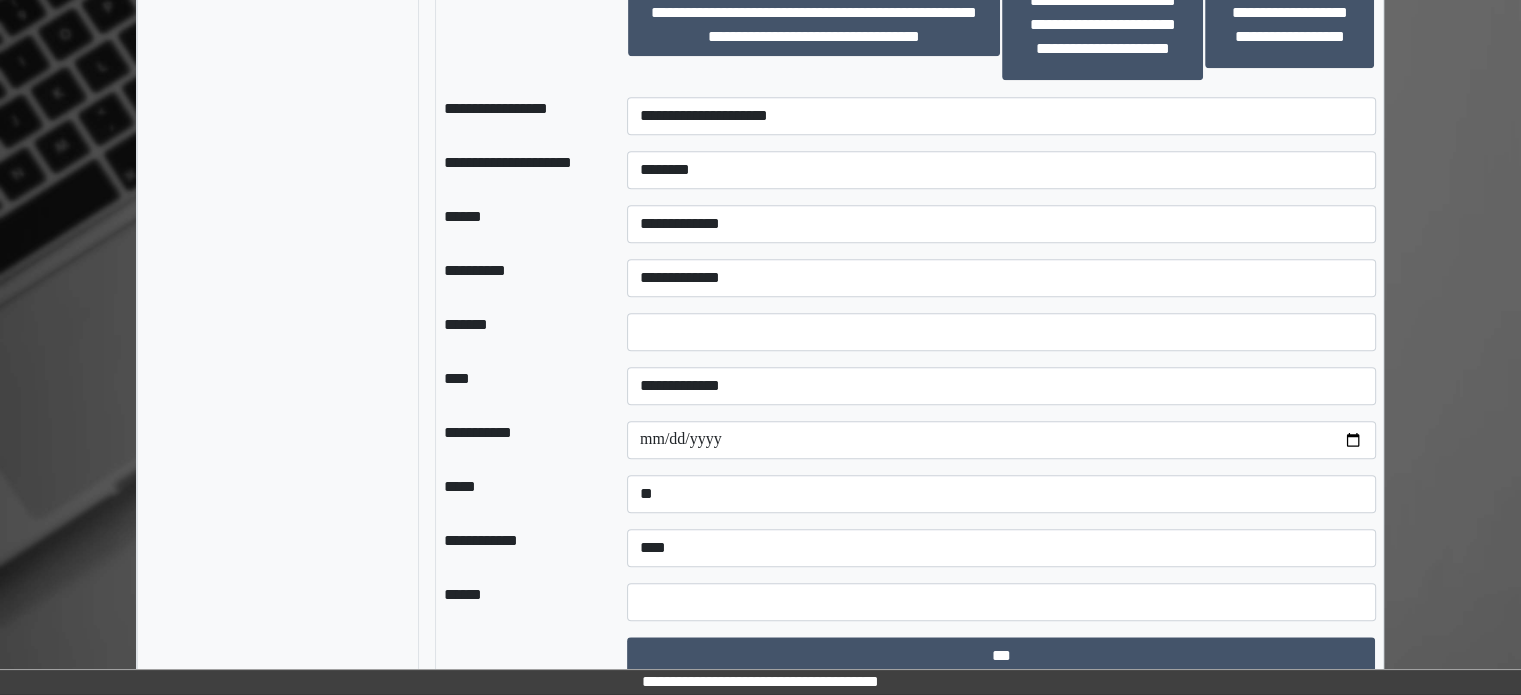 click on "*****" at bounding box center [519, 494] 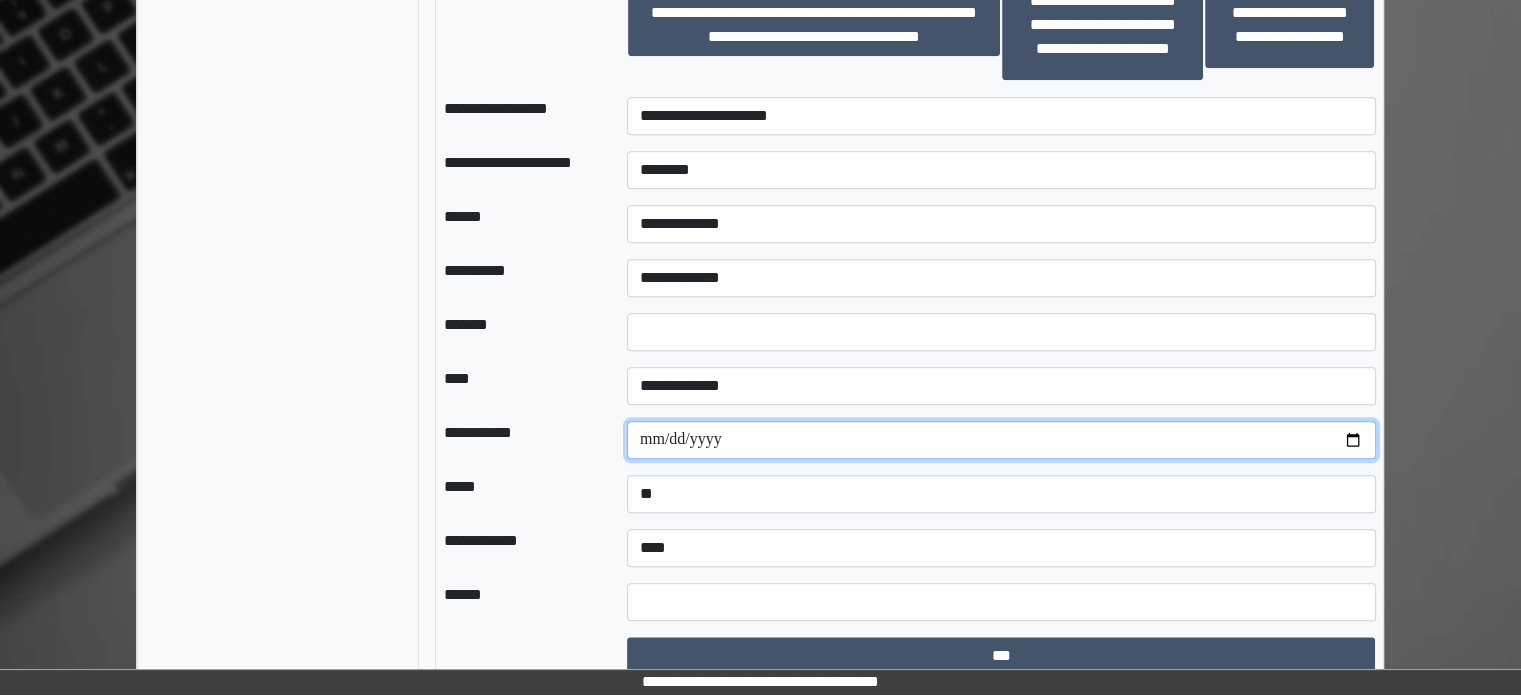 click at bounding box center [1001, 440] 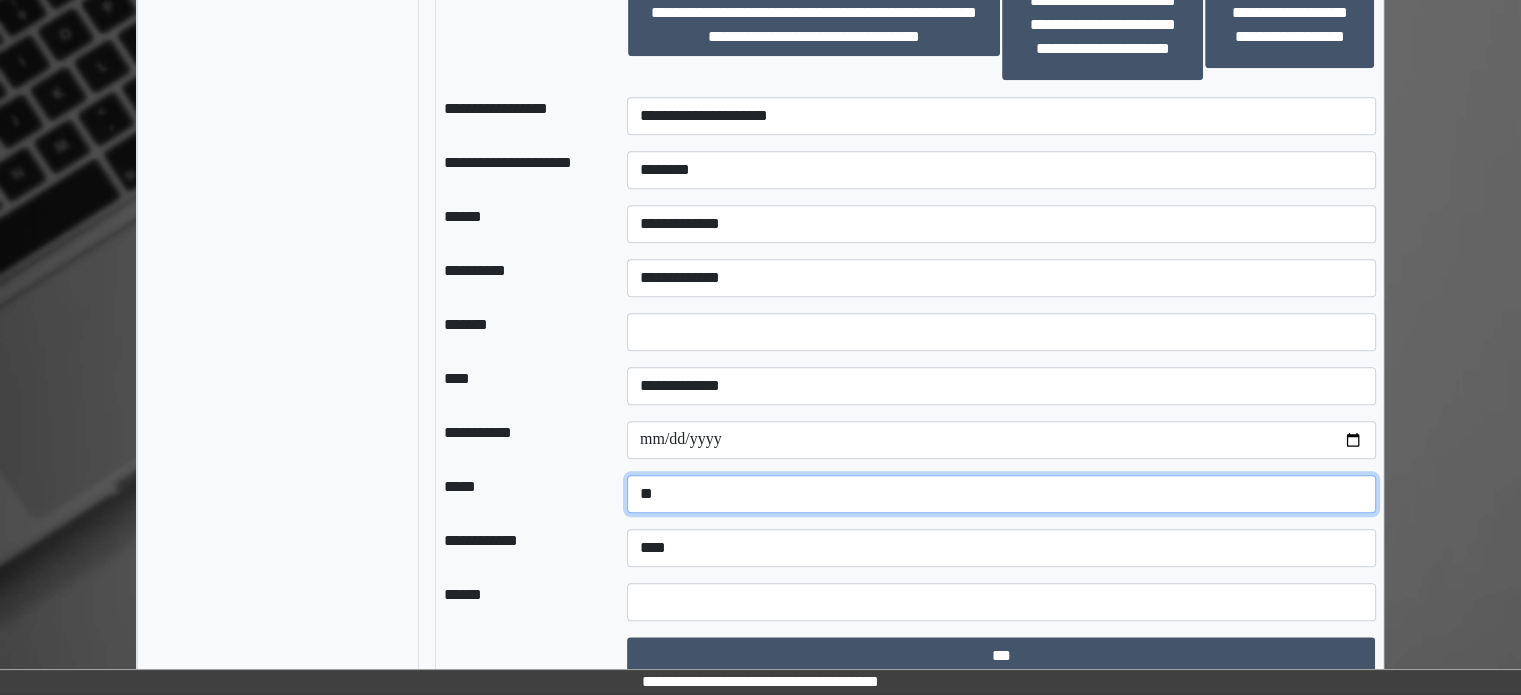 click on "**********" at bounding box center [1001, 494] 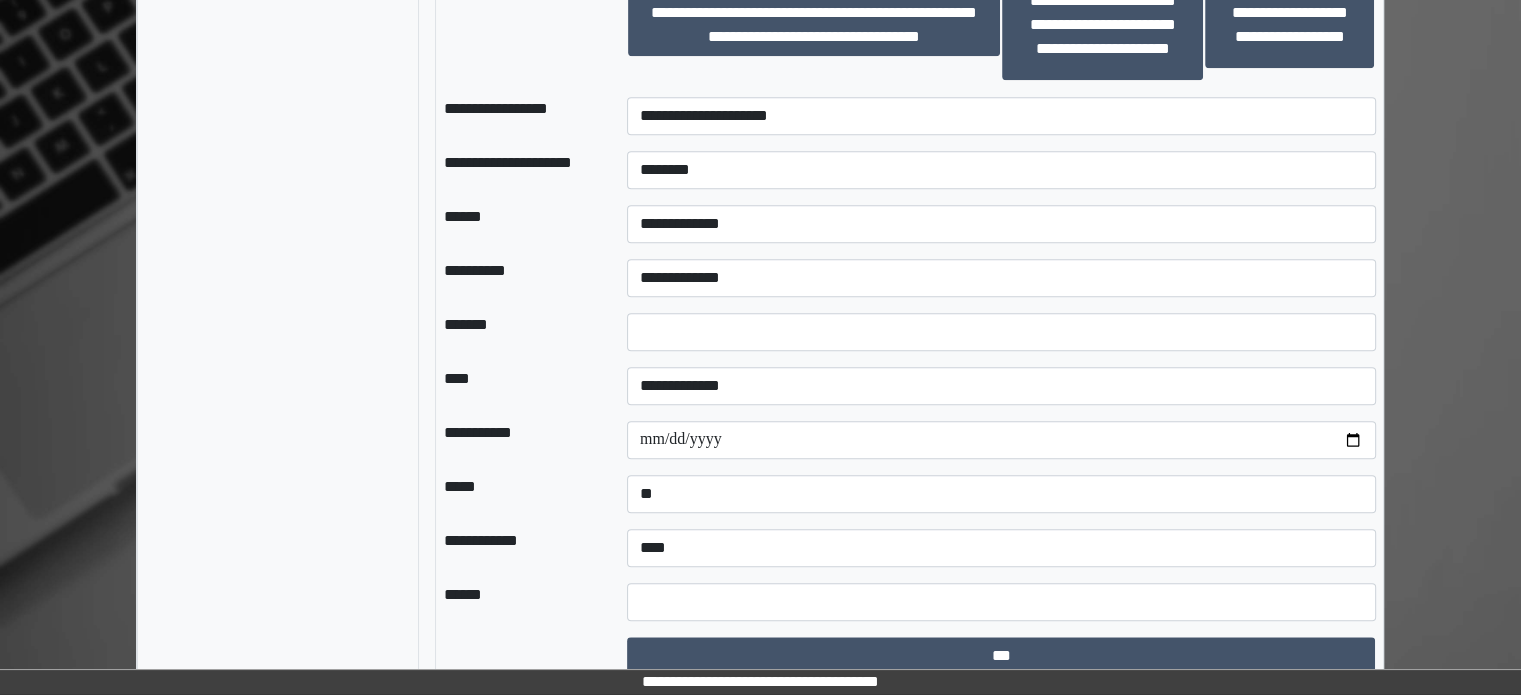 click on "**********" at bounding box center (519, 548) 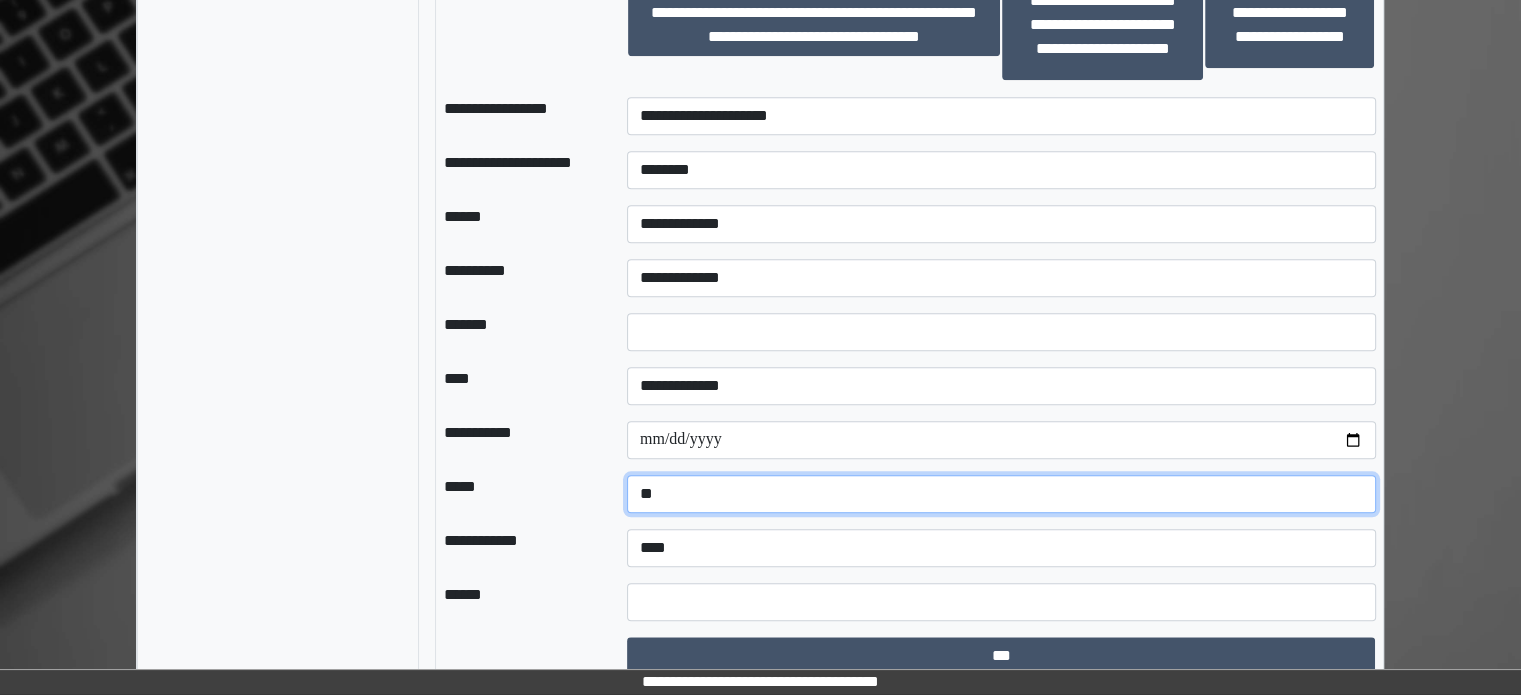 click on "**********" at bounding box center [1001, 494] 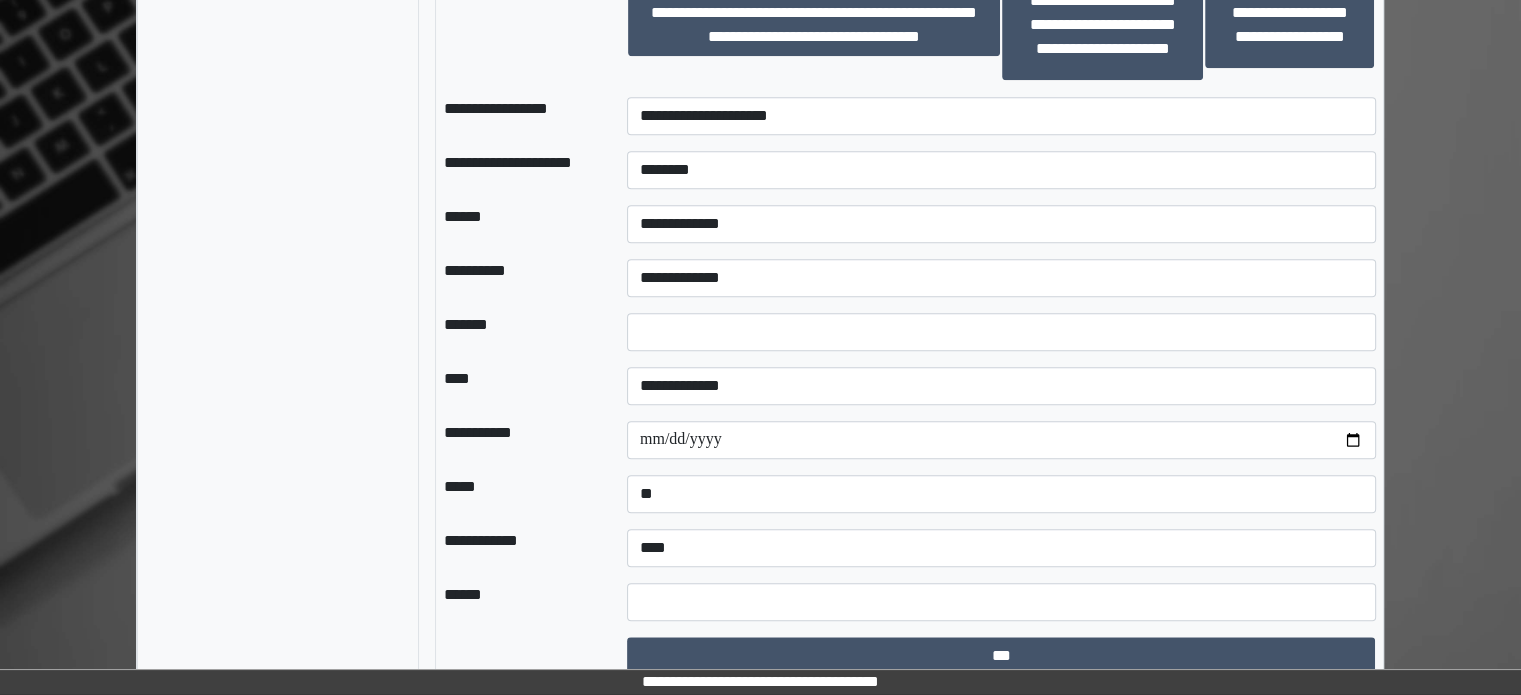 click on "**********" at bounding box center (519, 548) 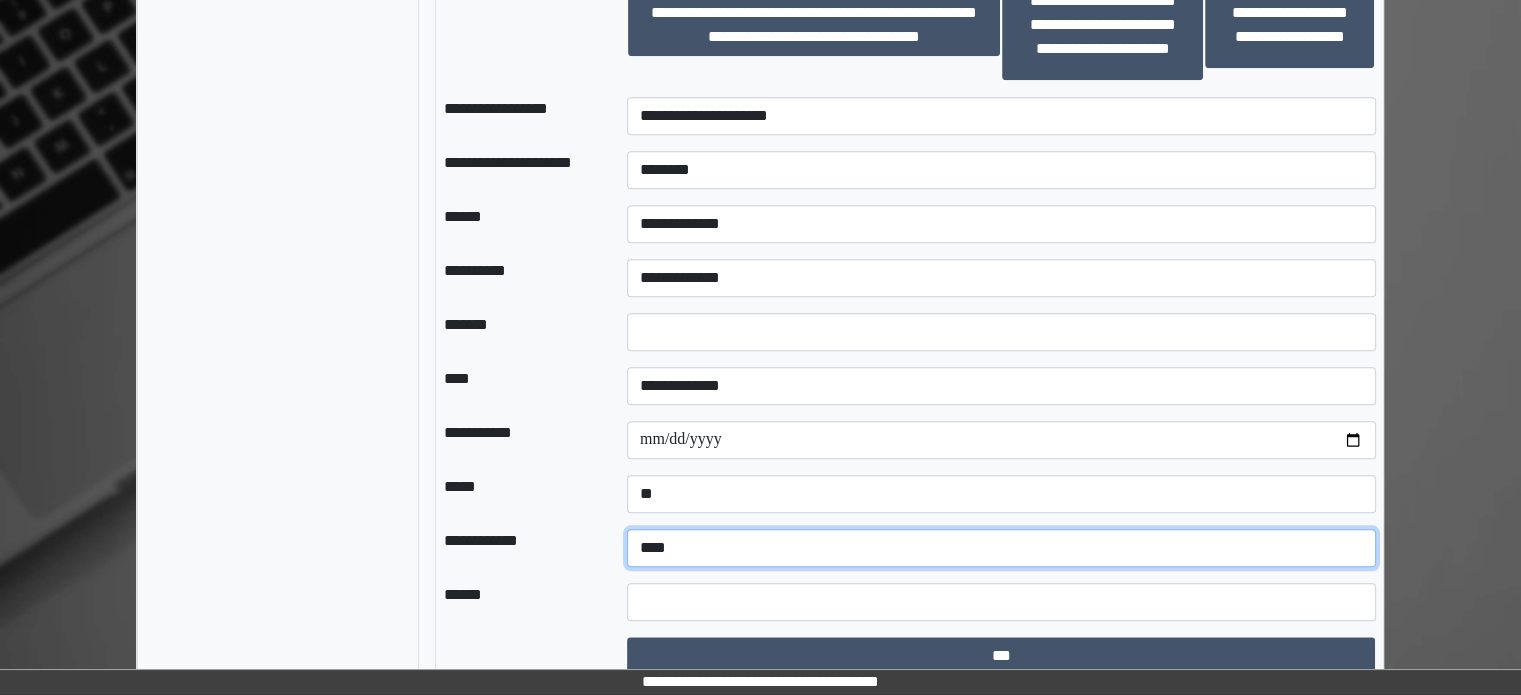 click on "**********" at bounding box center [1001, 548] 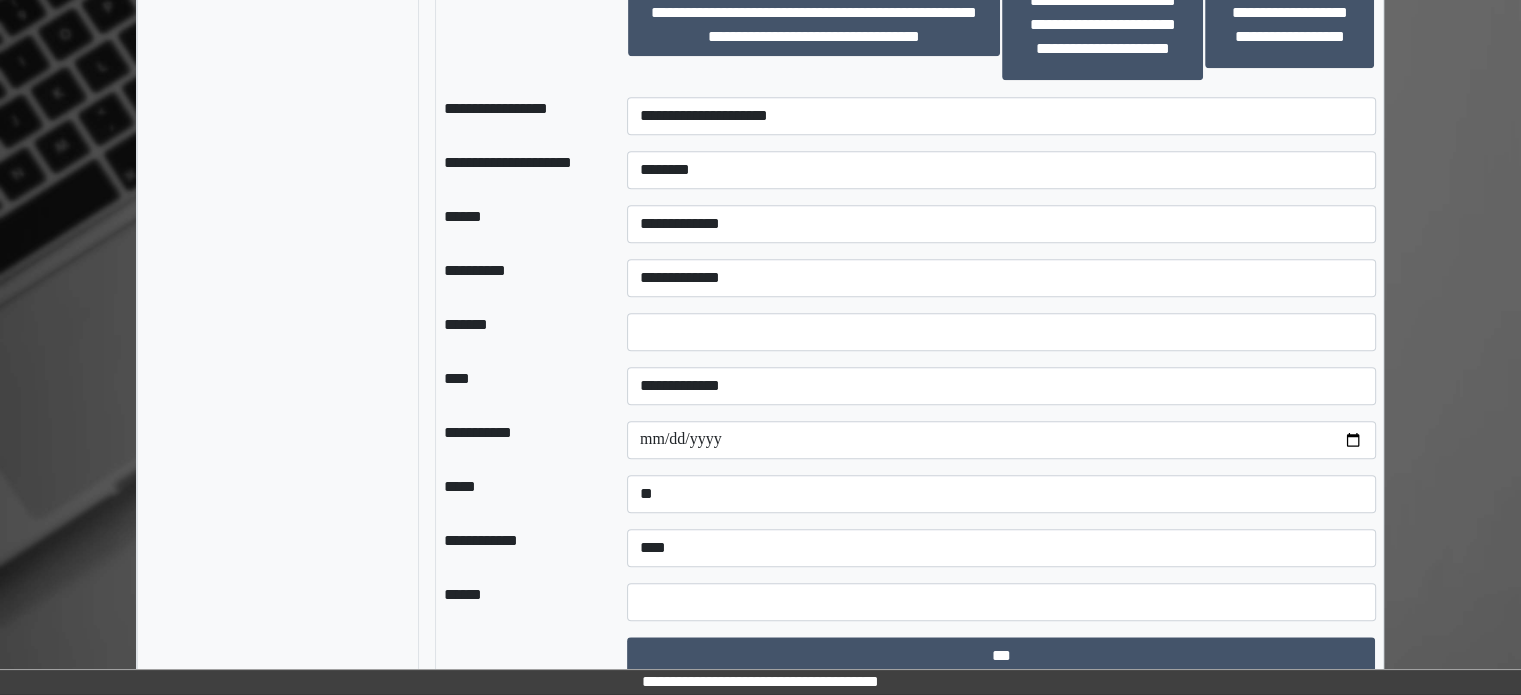 click on "**********" at bounding box center (519, 548) 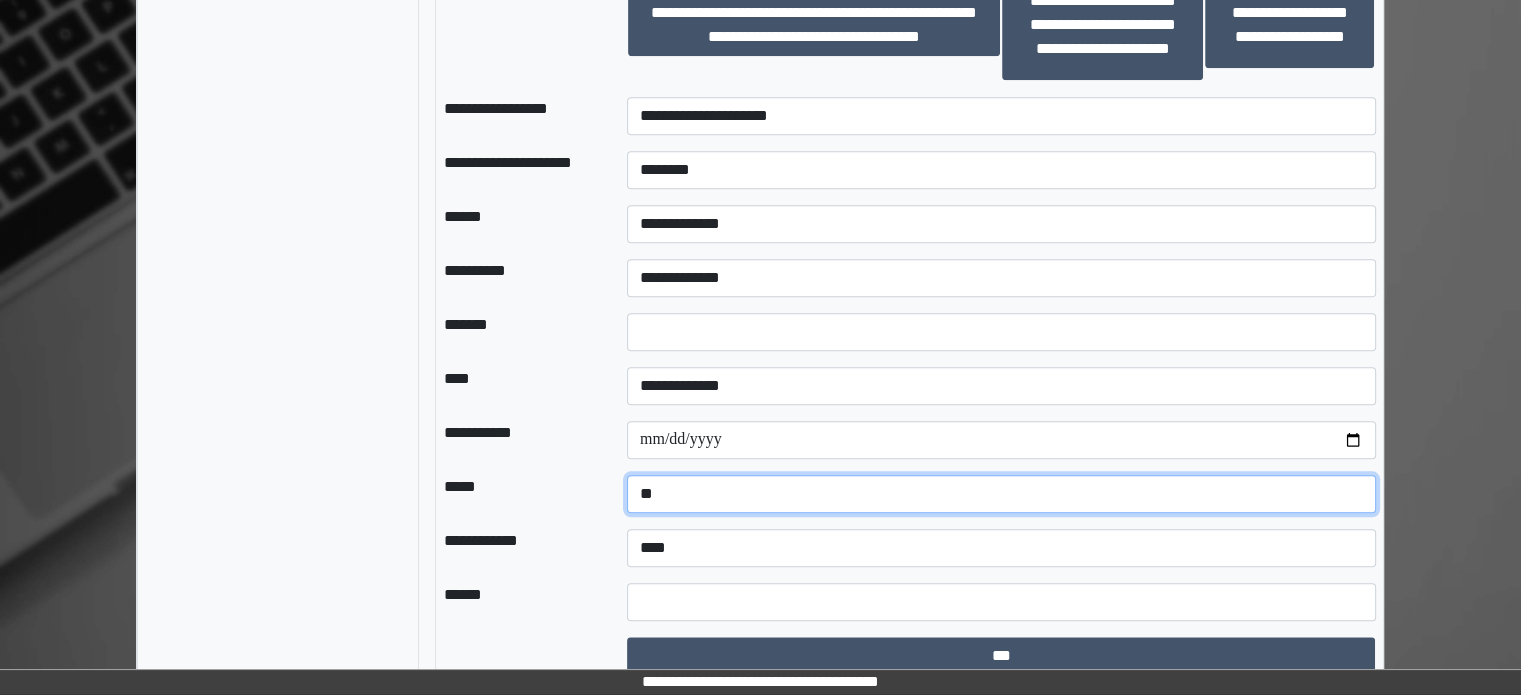 click on "**********" at bounding box center [1001, 494] 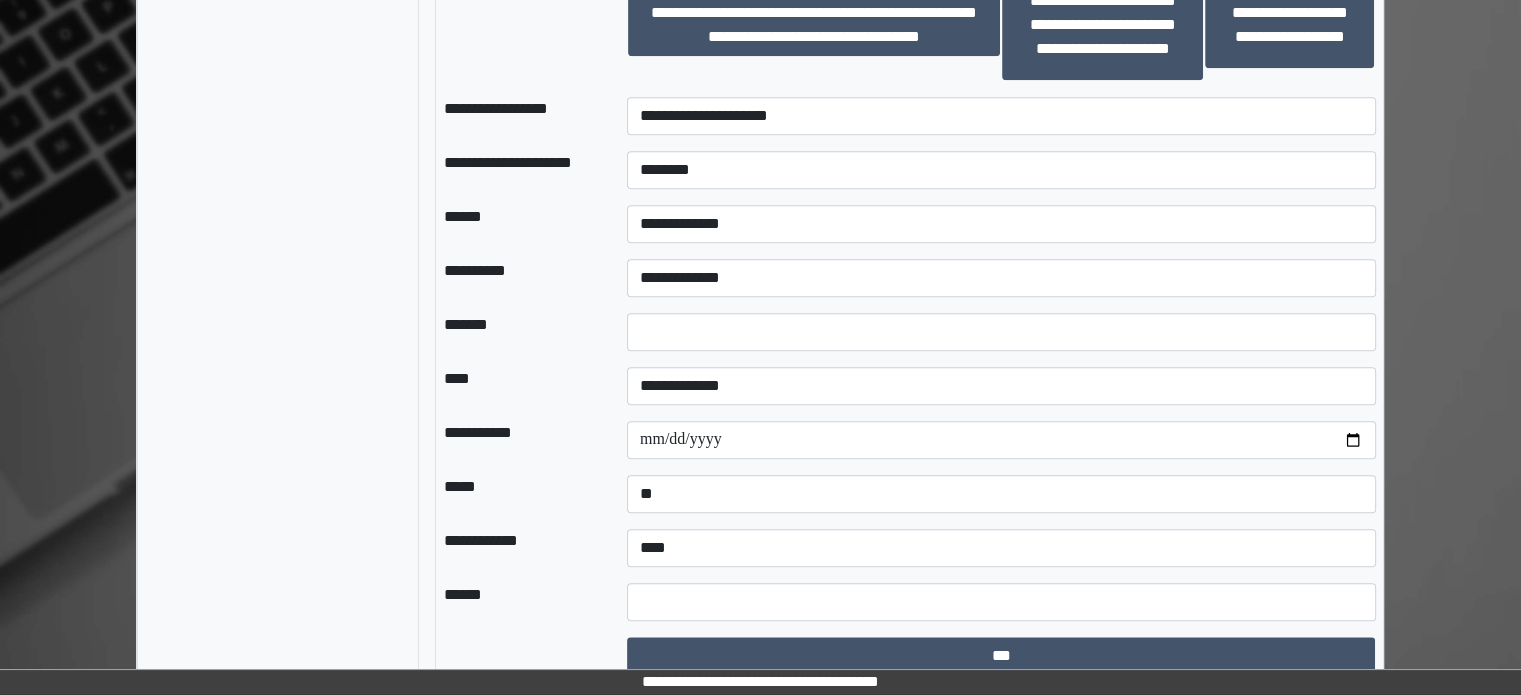 click on "*****" at bounding box center (519, 494) 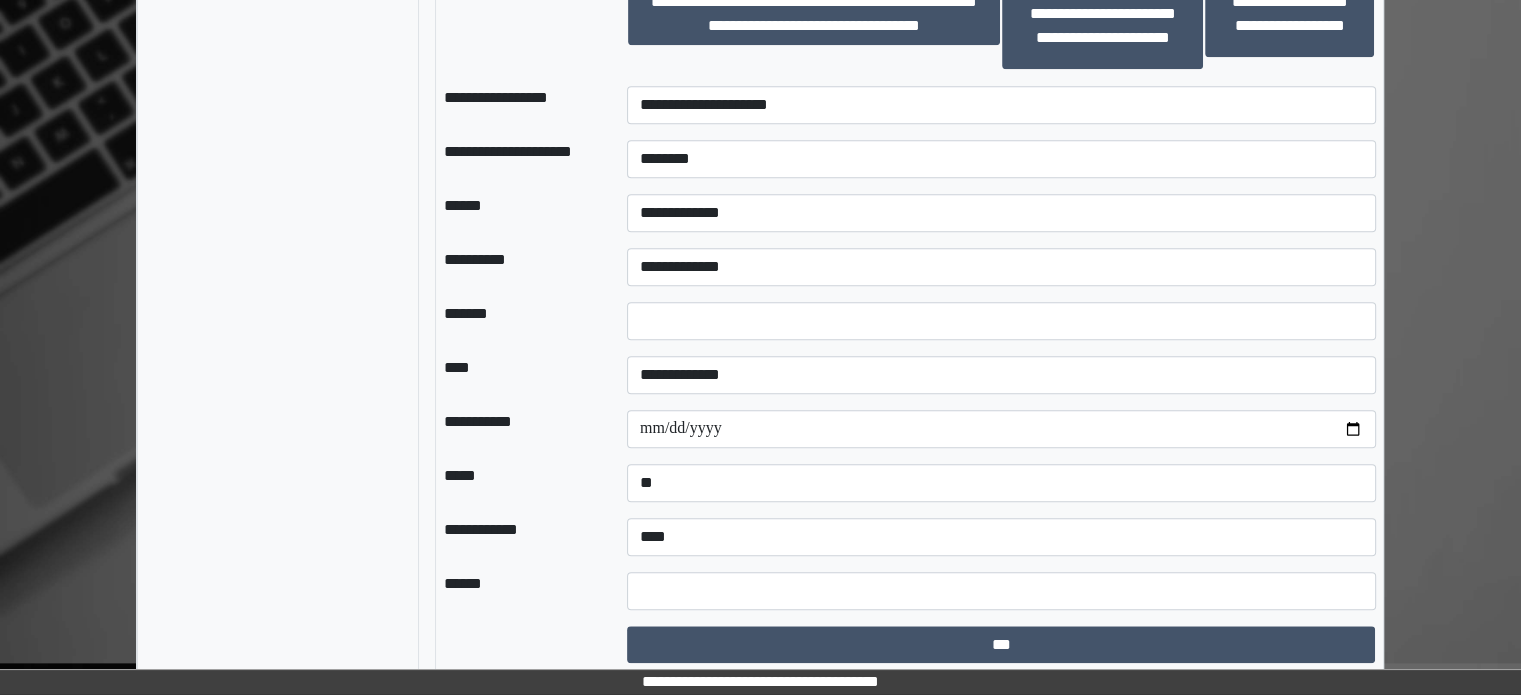 scroll, scrollTop: 2113, scrollLeft: 0, axis: vertical 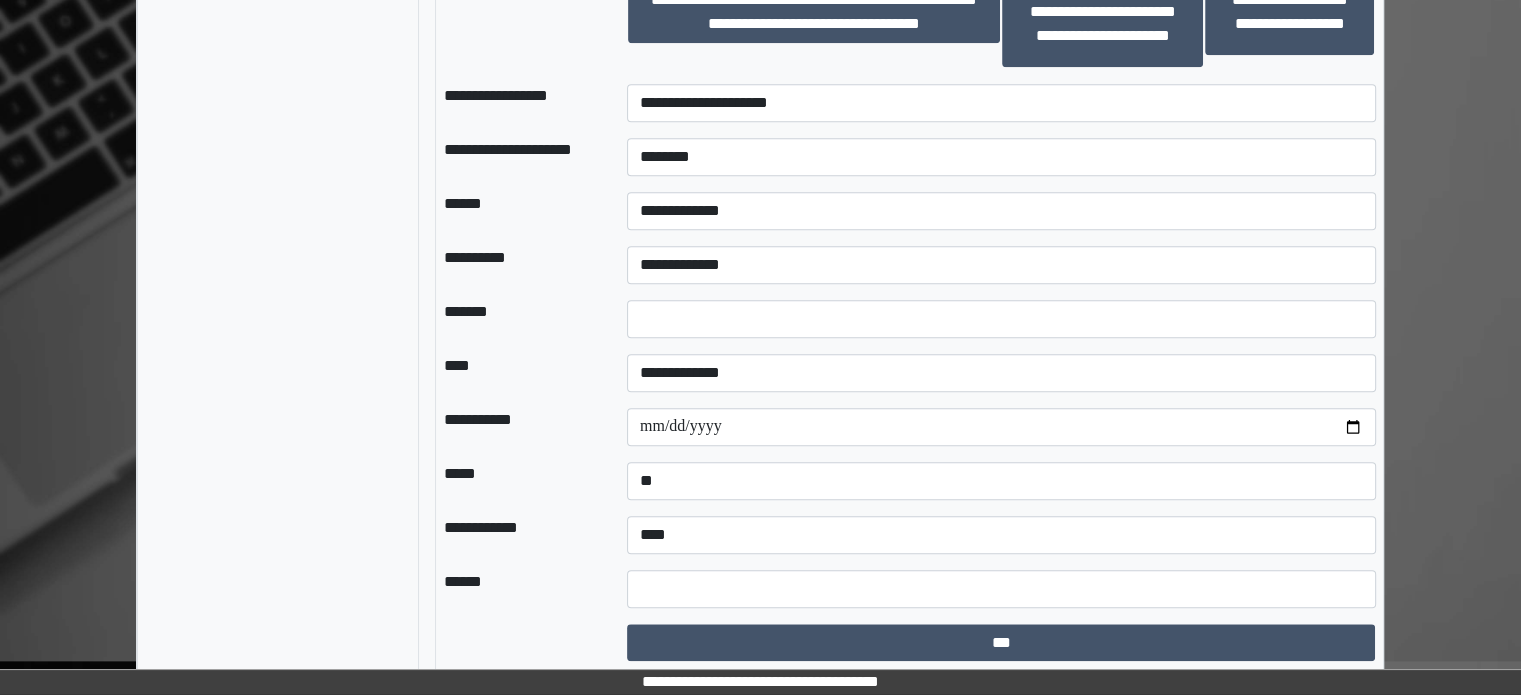 click on "**********" at bounding box center [278, -669] 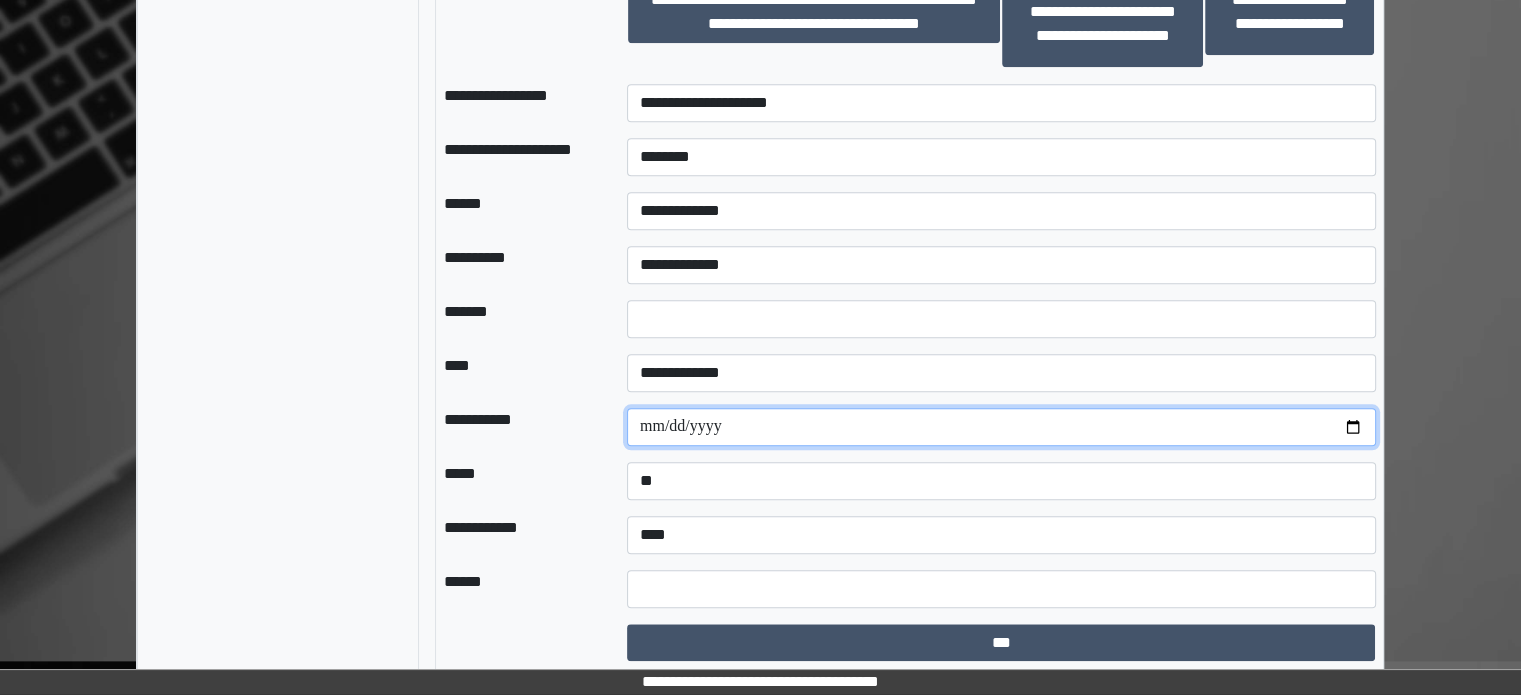 click on "**********" at bounding box center [1001, 427] 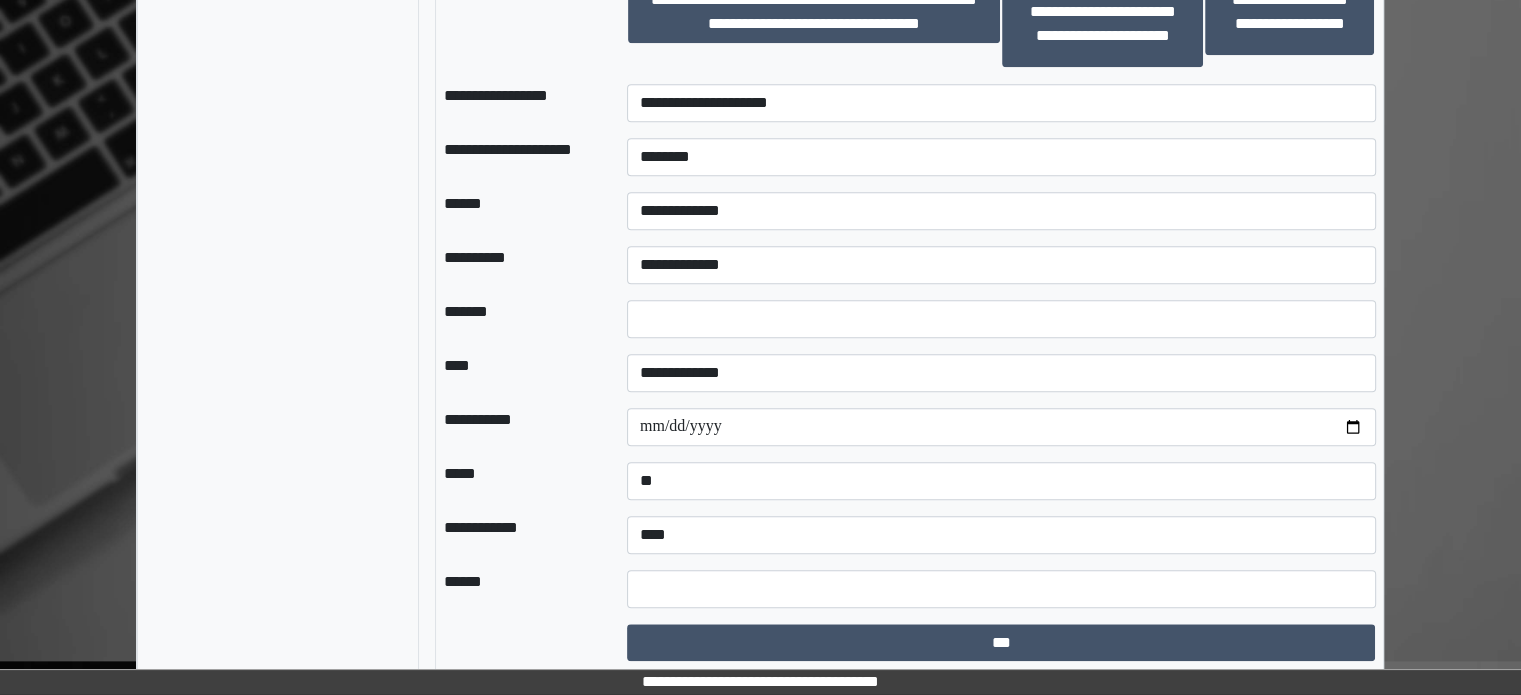 click on "*****" at bounding box center (519, 481) 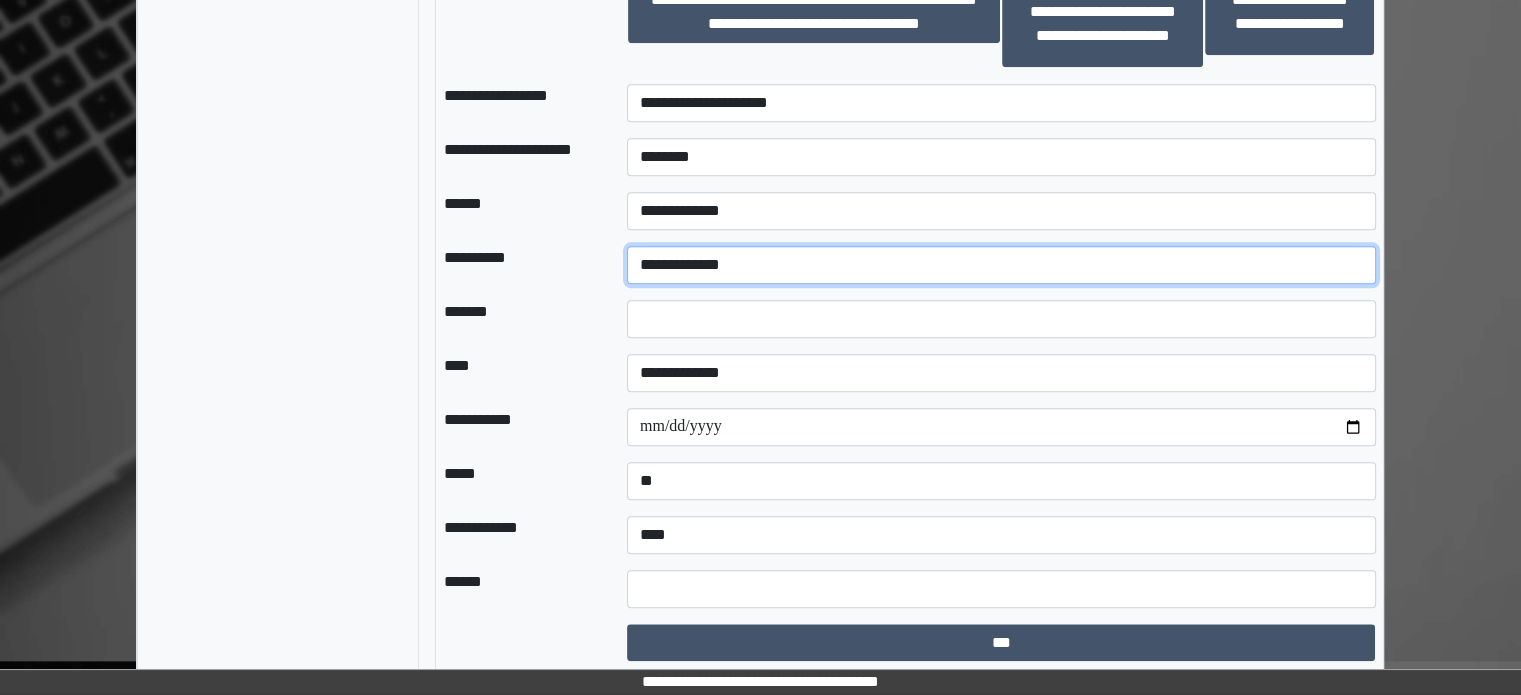 click on "**********" at bounding box center [1001, 265] 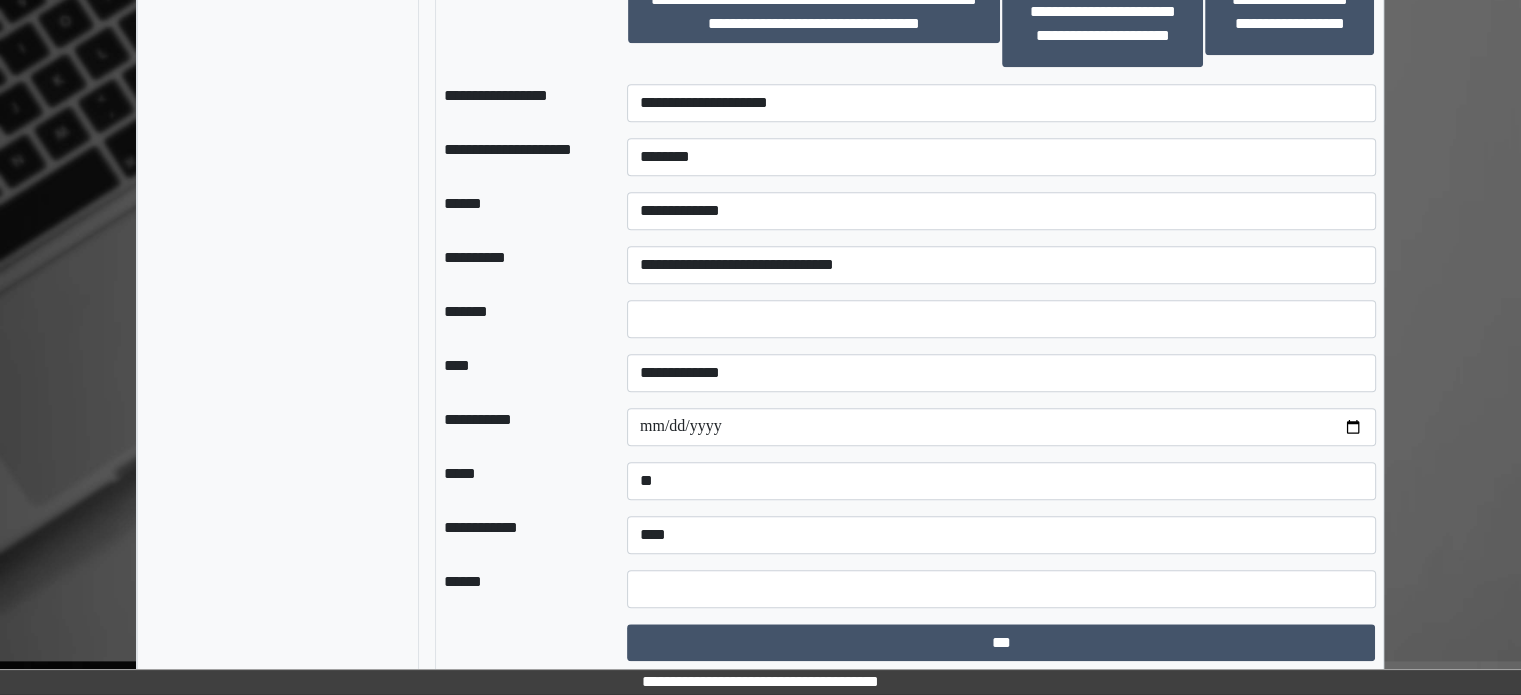 click on "****" at bounding box center (519, 373) 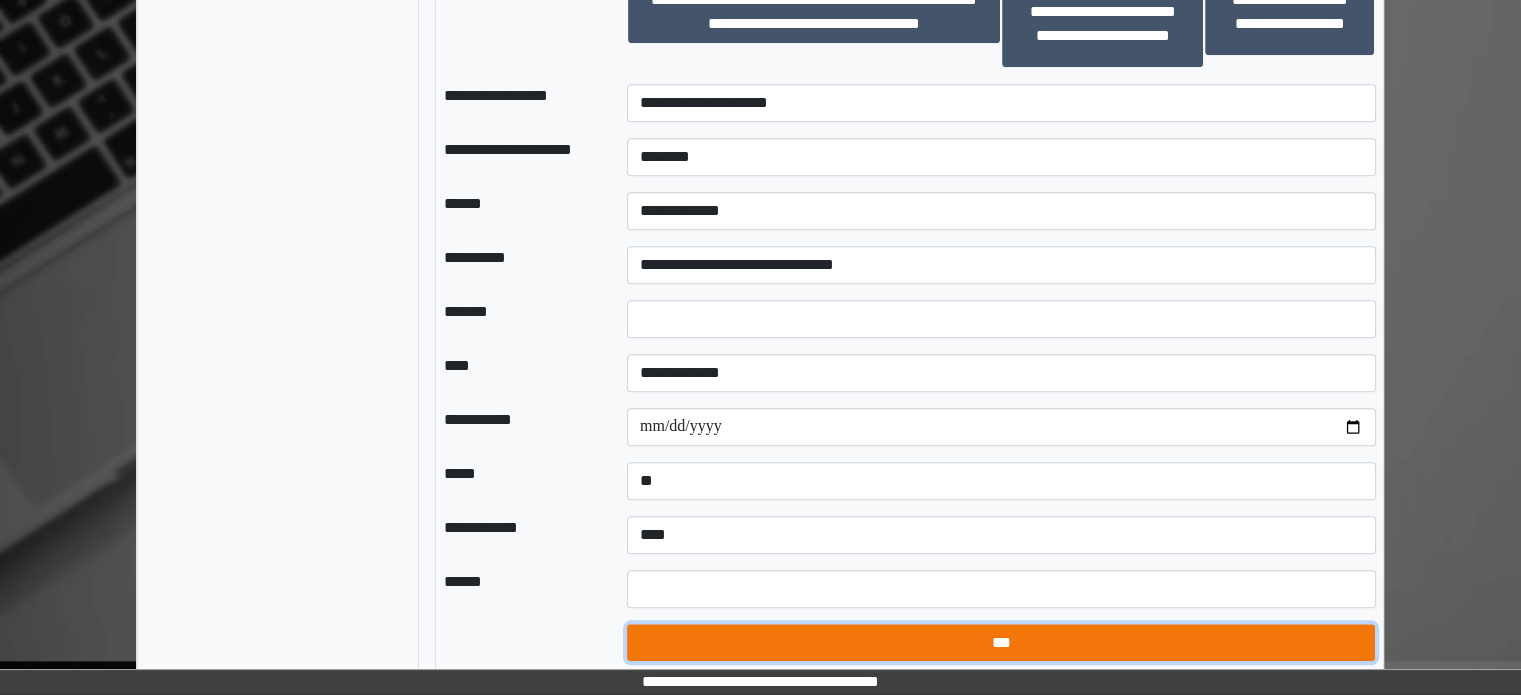 click on "***" at bounding box center [1001, 643] 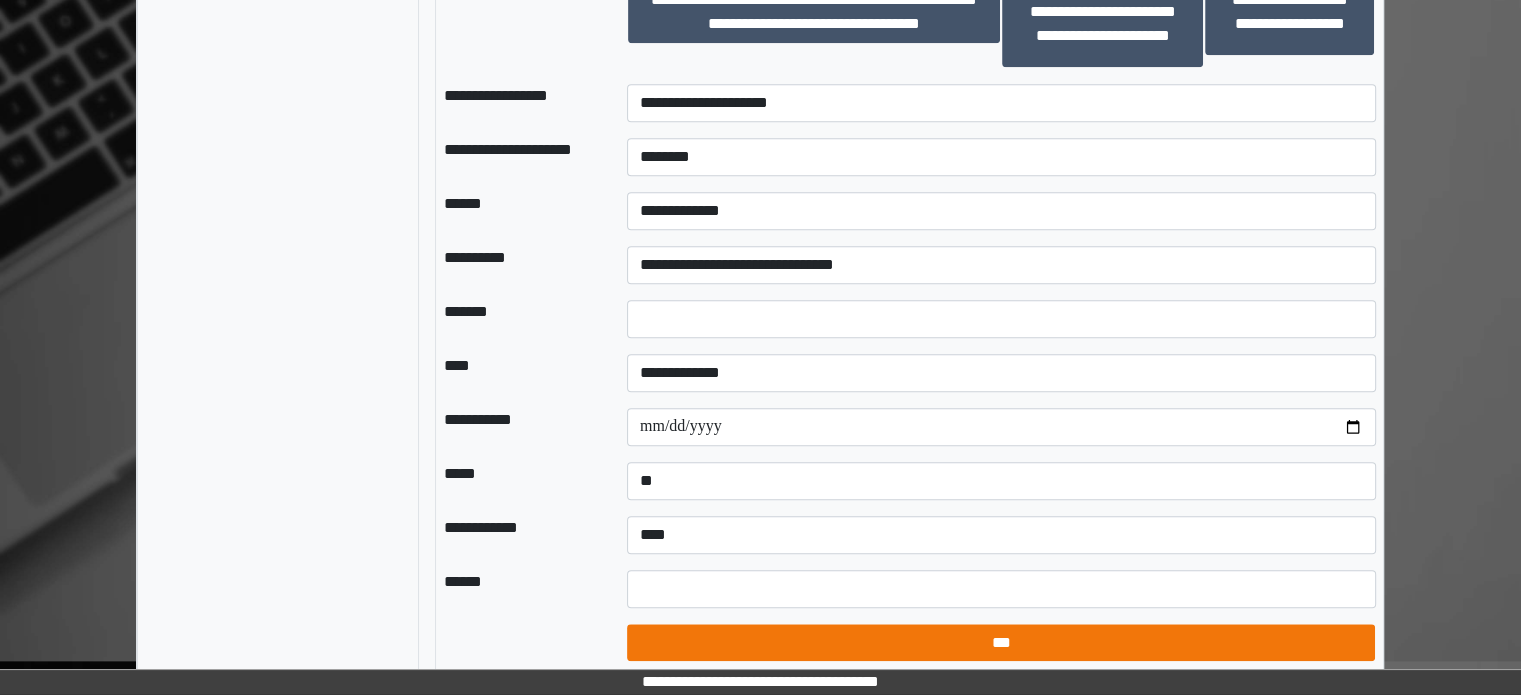 select on "*" 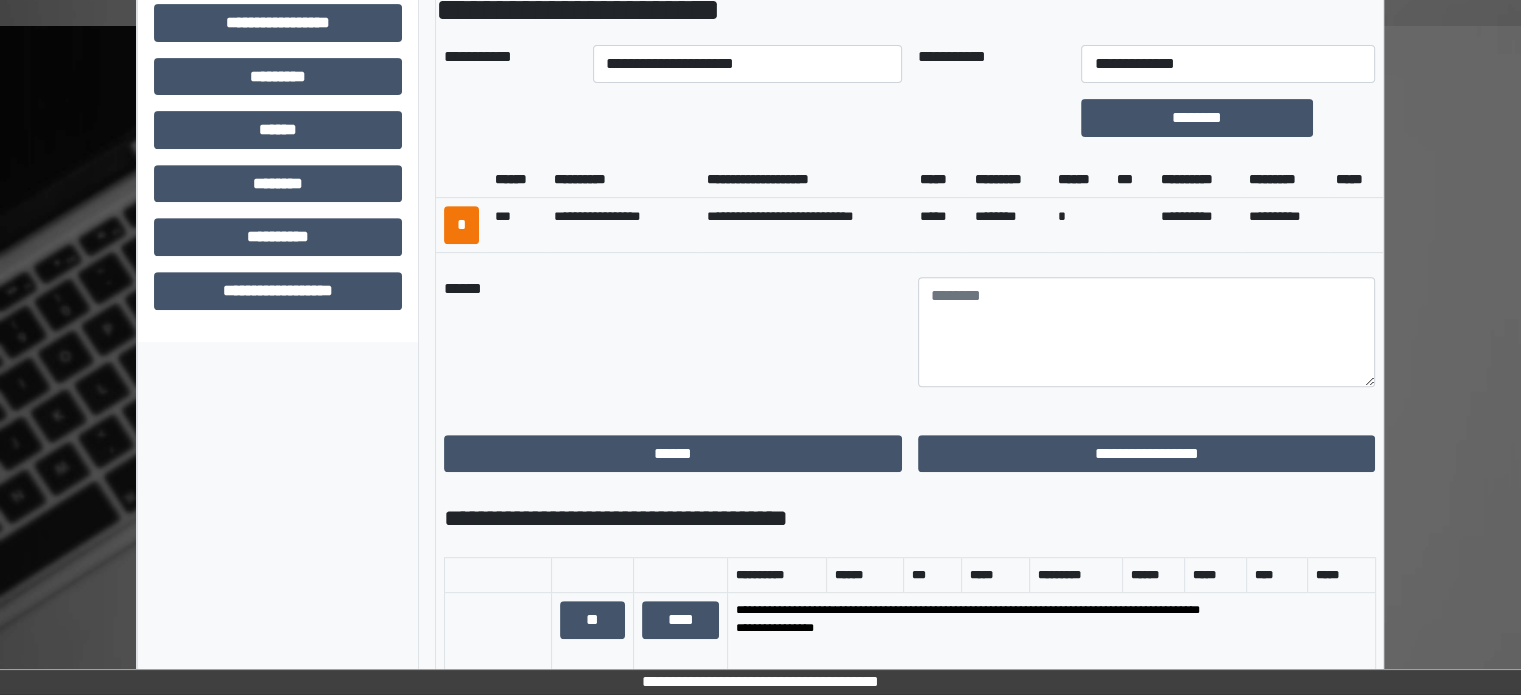 scroll, scrollTop: 813, scrollLeft: 0, axis: vertical 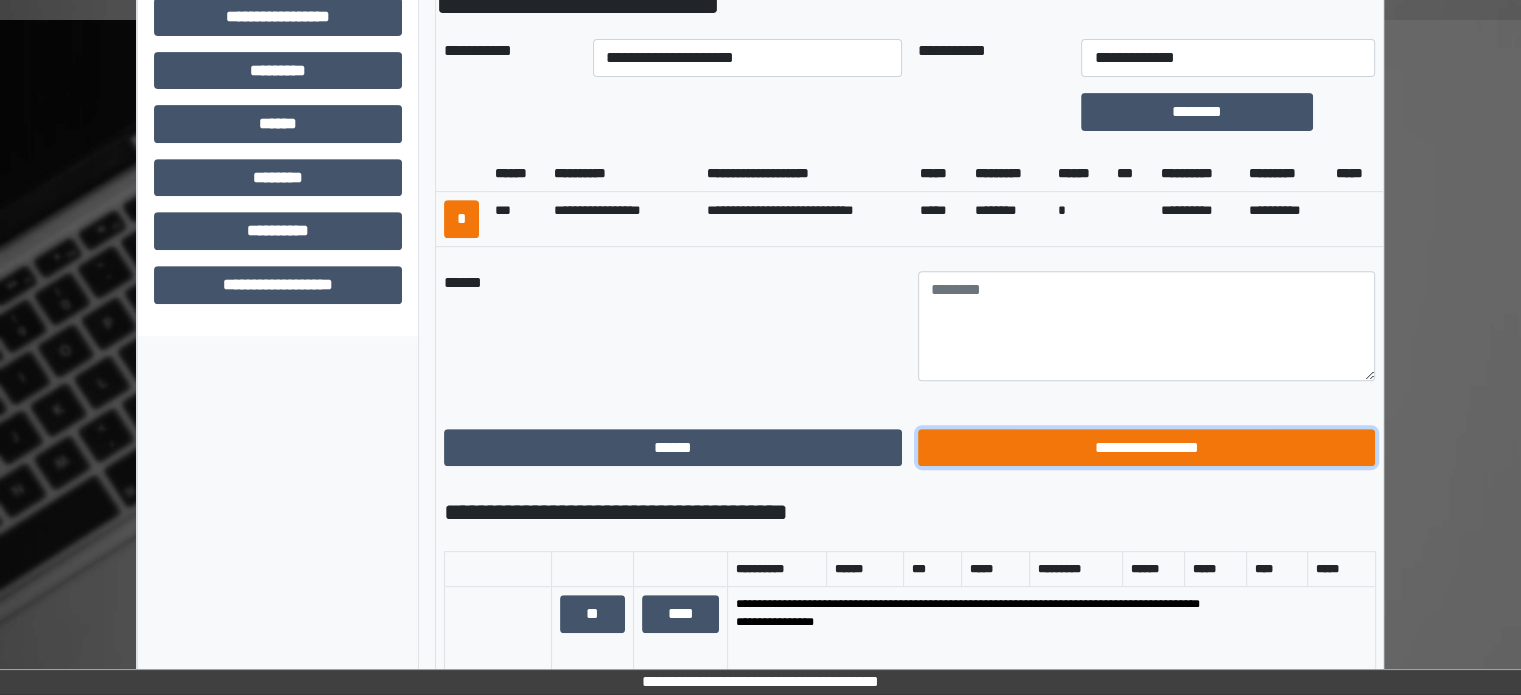 click on "**********" at bounding box center [1147, 448] 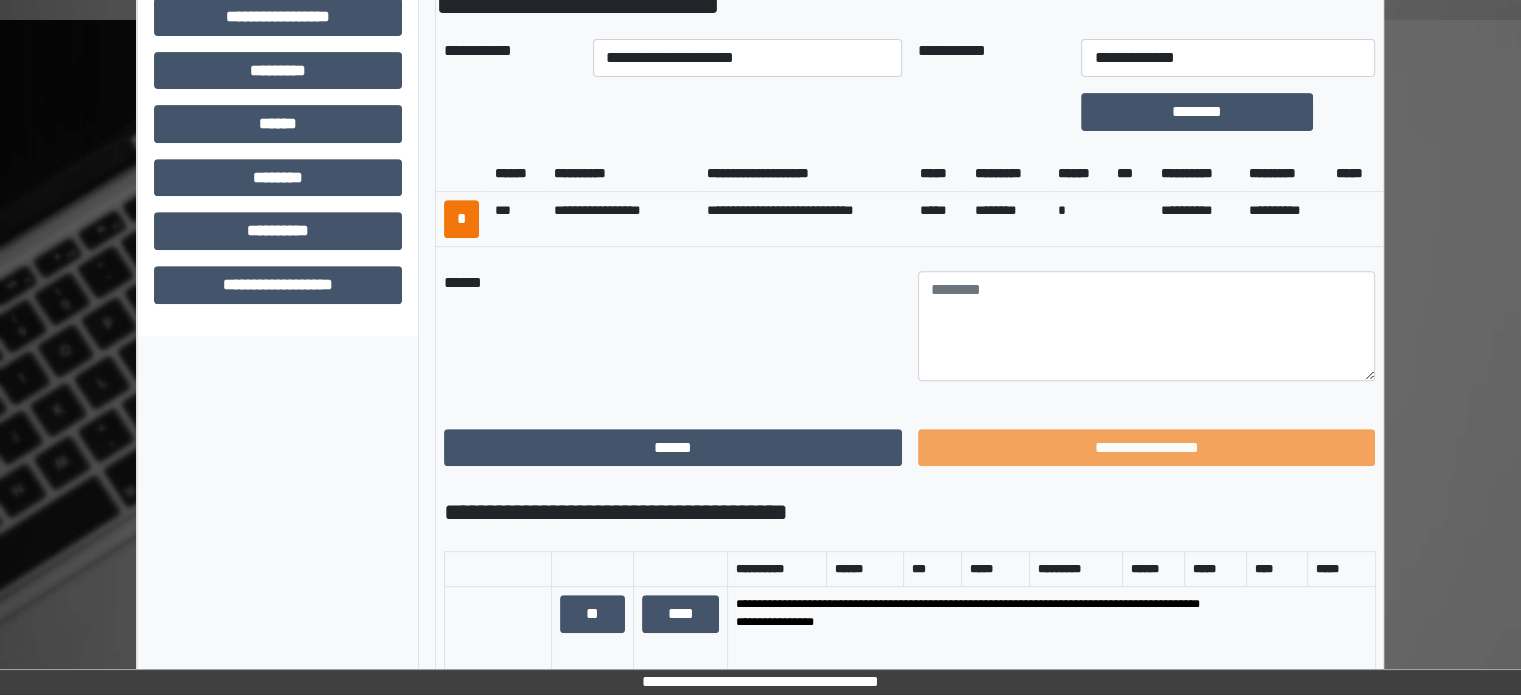 scroll, scrollTop: 471, scrollLeft: 0, axis: vertical 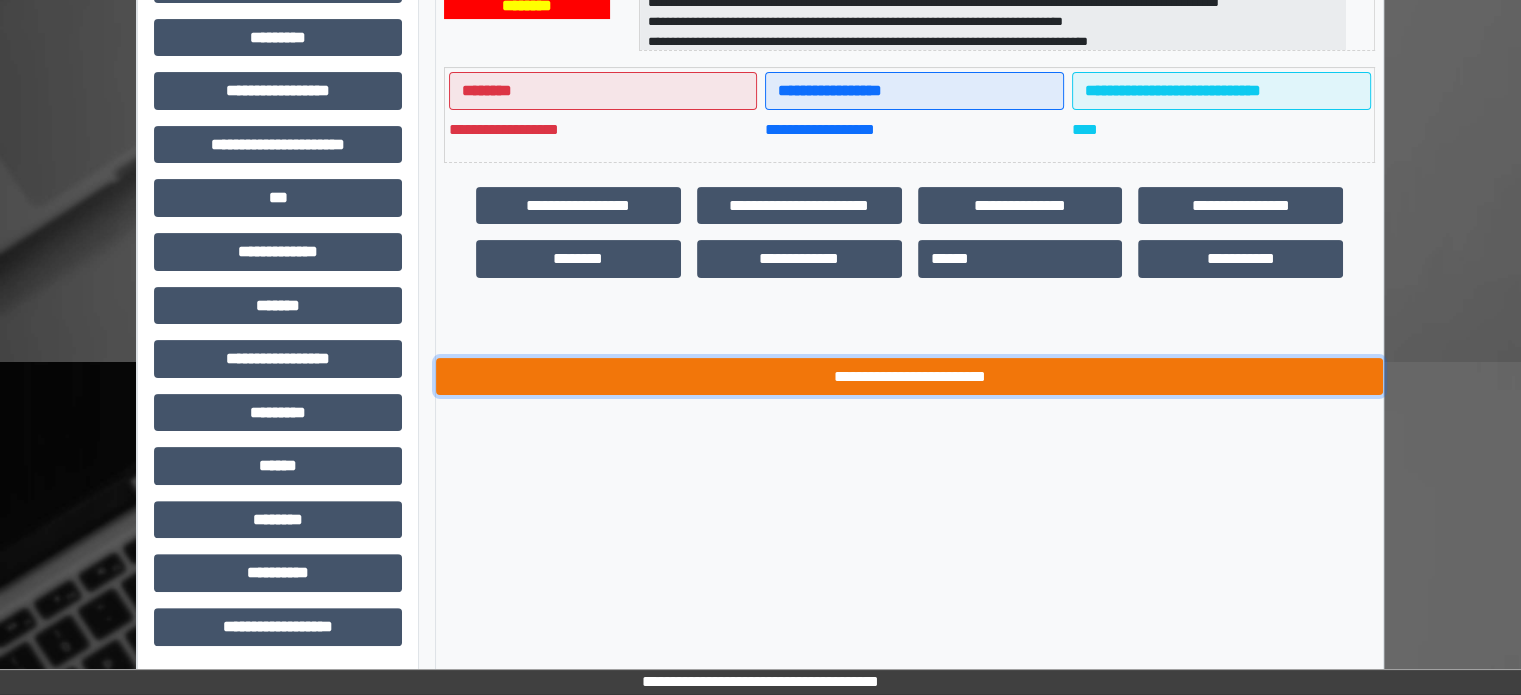 click on "**********" at bounding box center (909, 377) 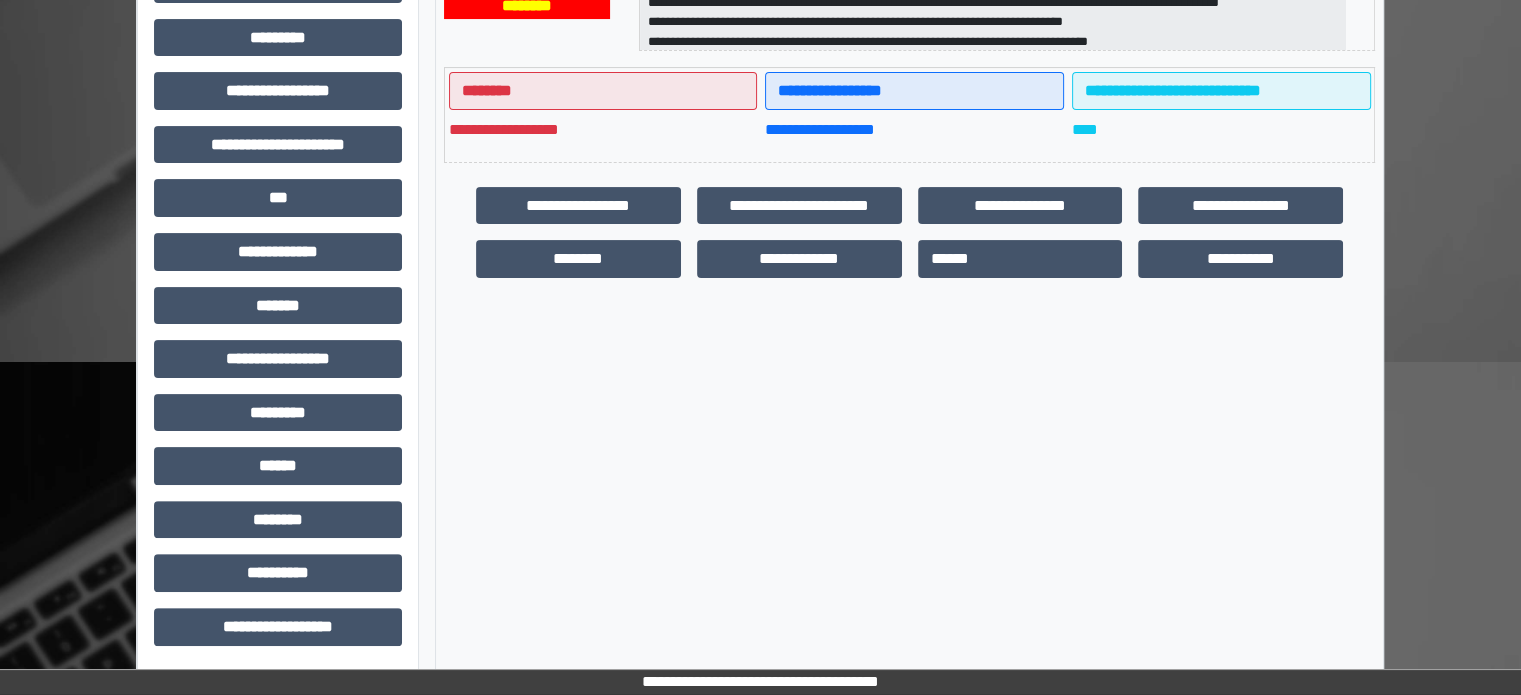 scroll, scrollTop: 0, scrollLeft: 0, axis: both 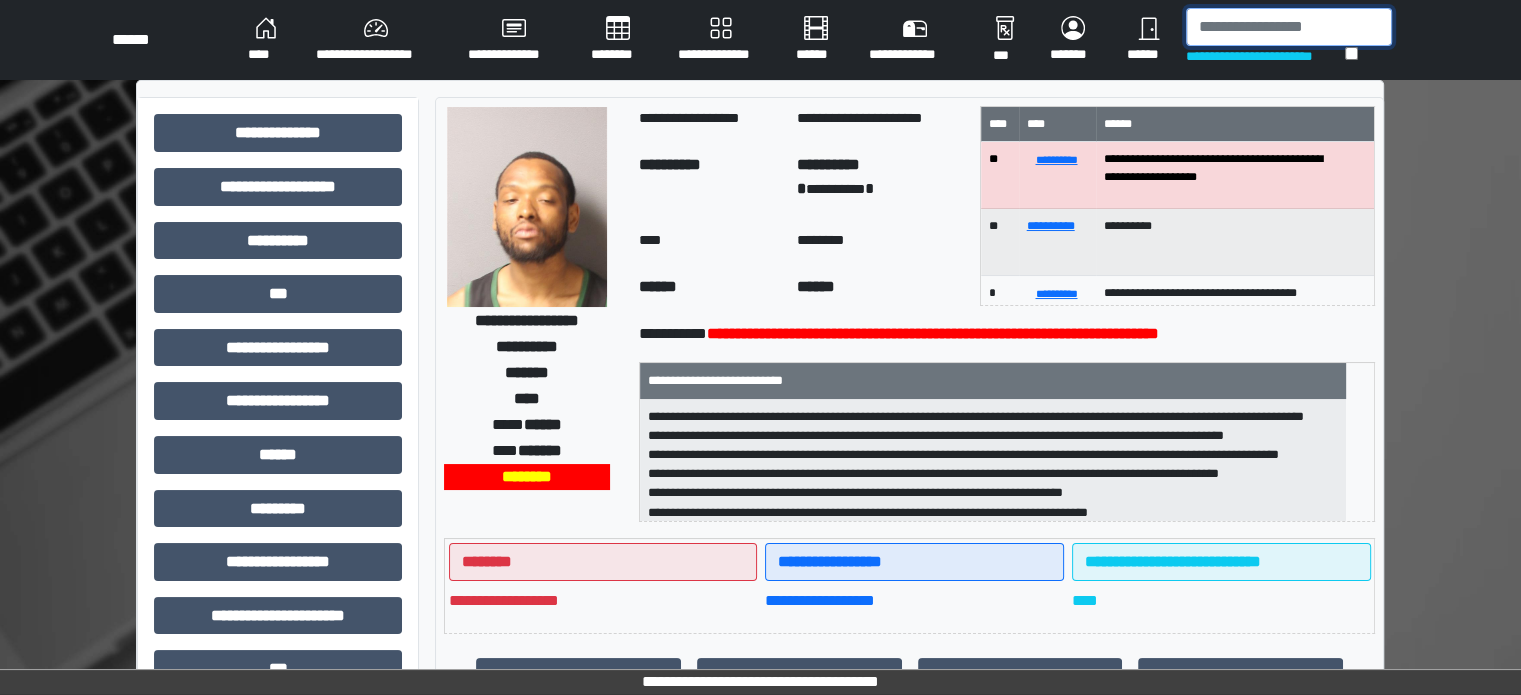 click at bounding box center (1289, 27) 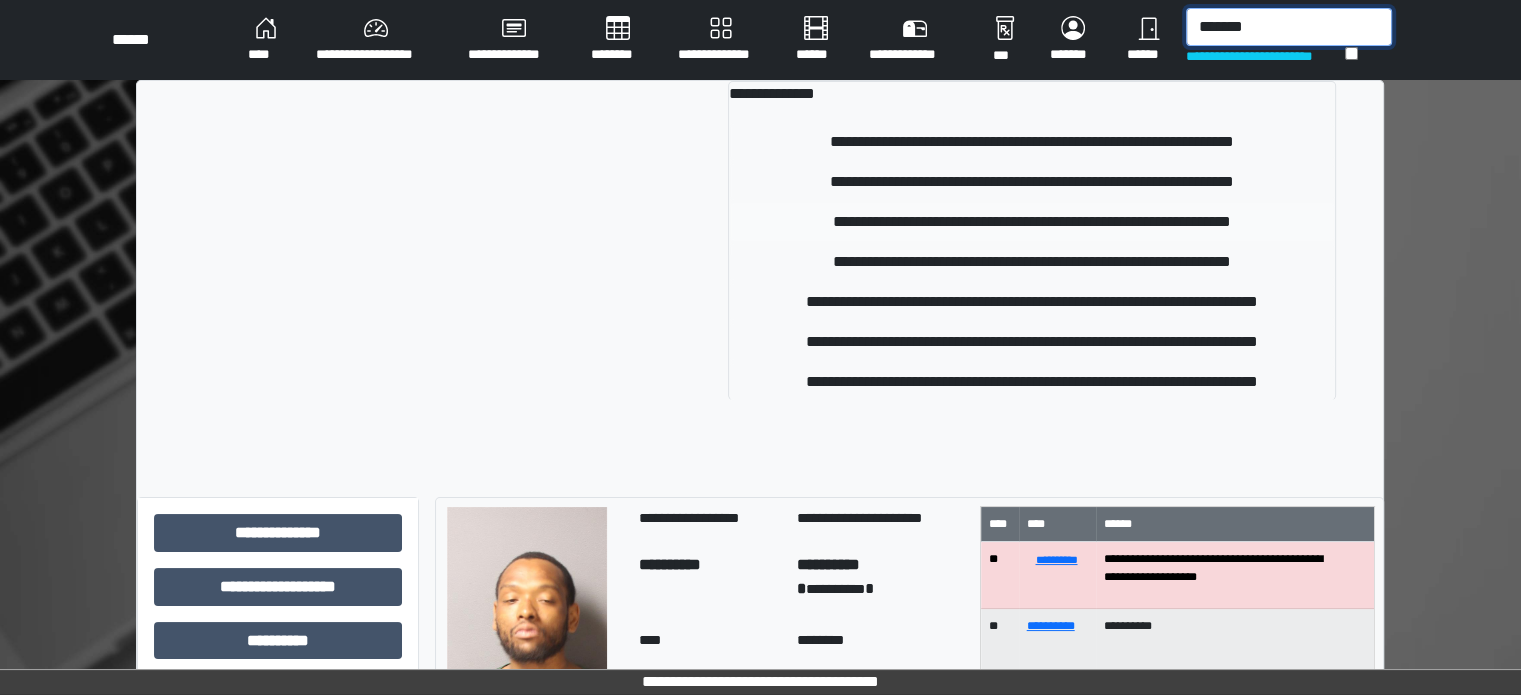 type on "*******" 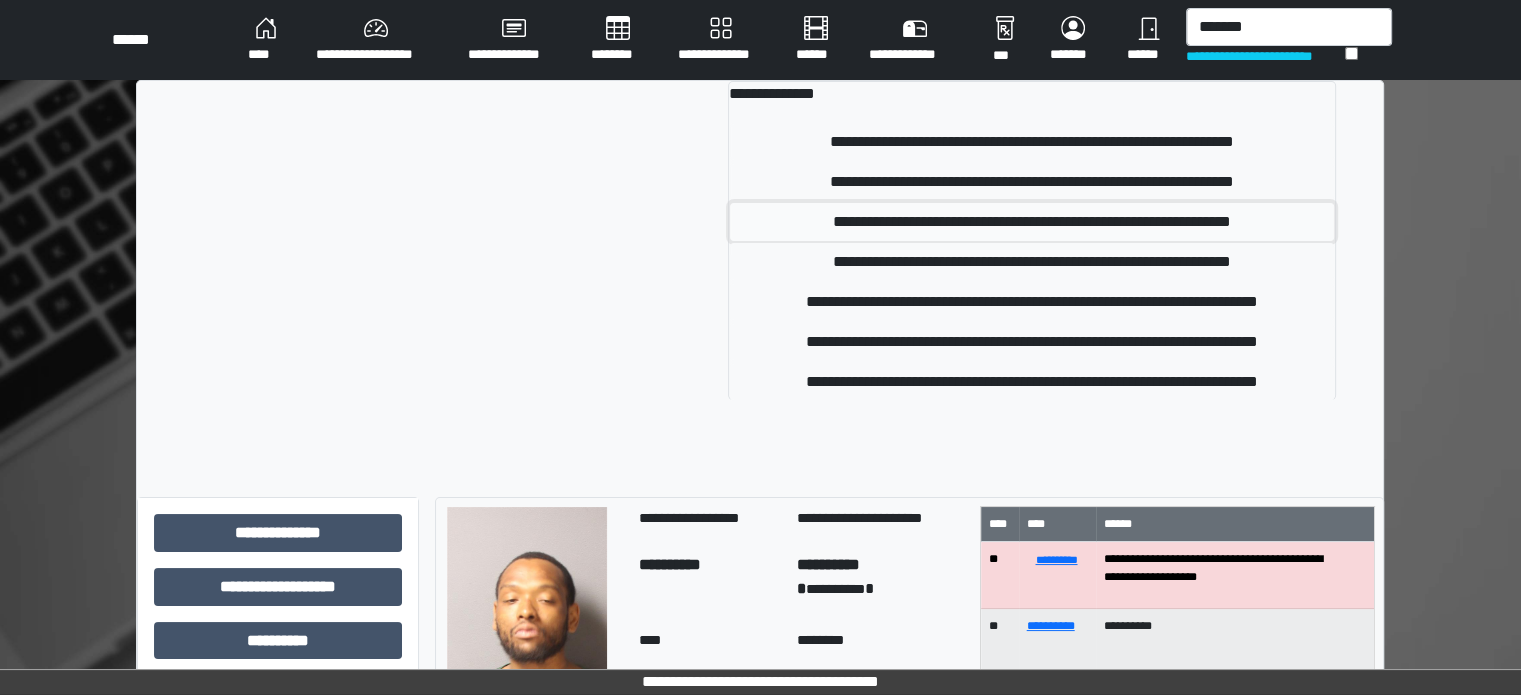 click on "**********" at bounding box center (1032, 222) 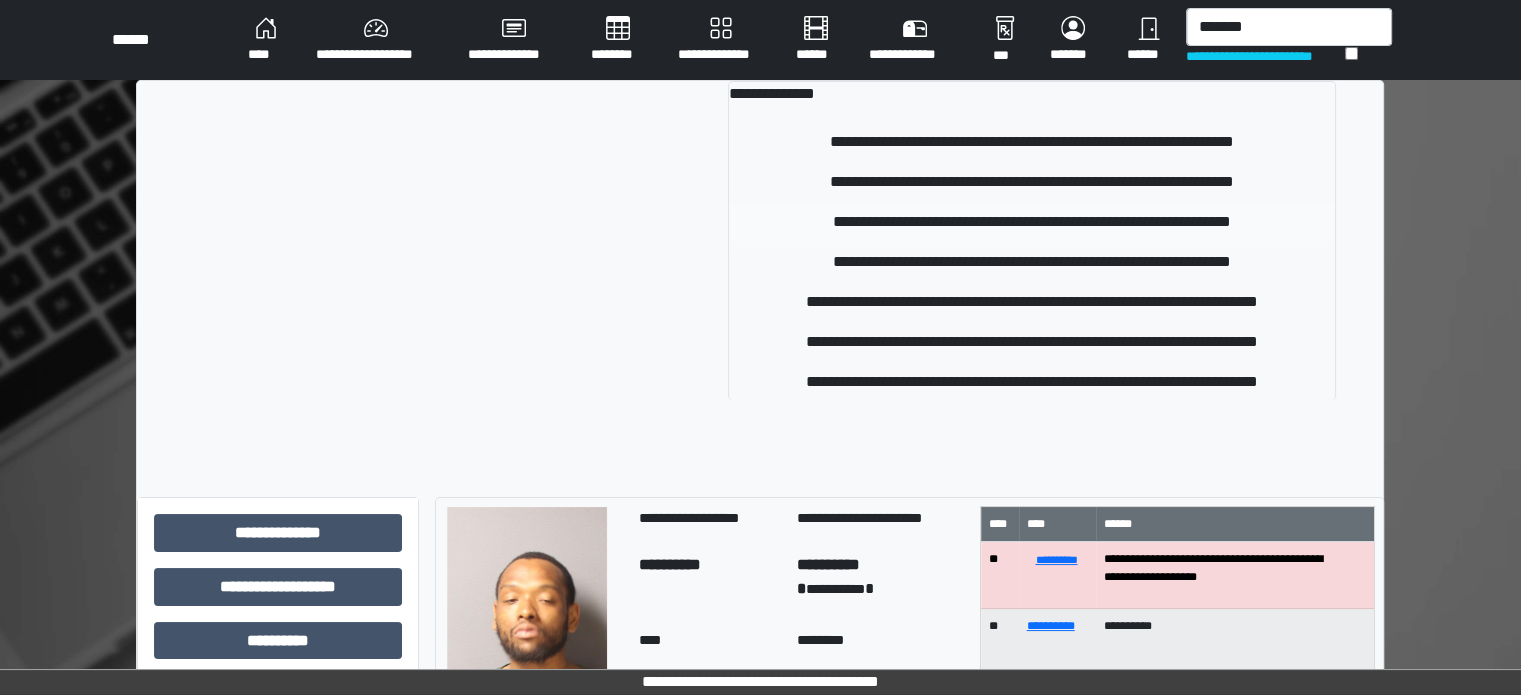 type 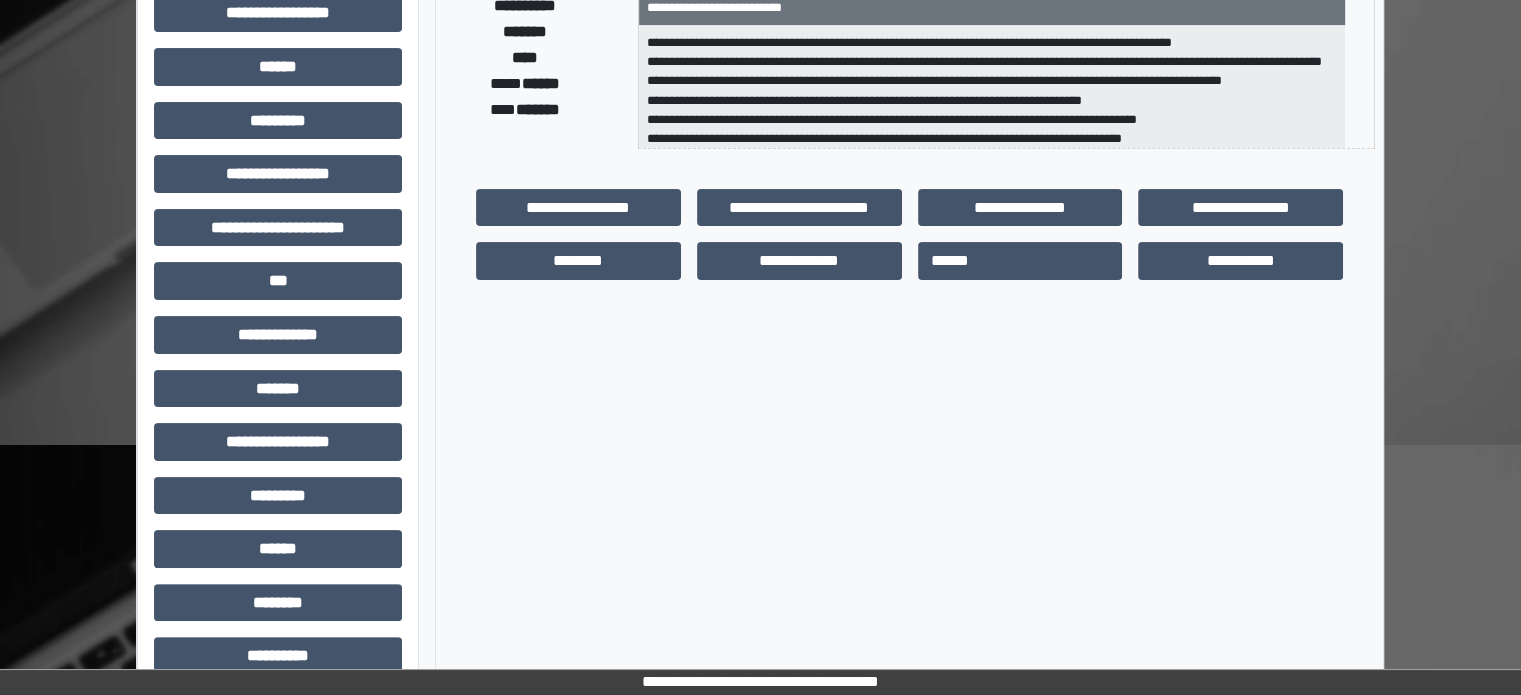 scroll, scrollTop: 271, scrollLeft: 0, axis: vertical 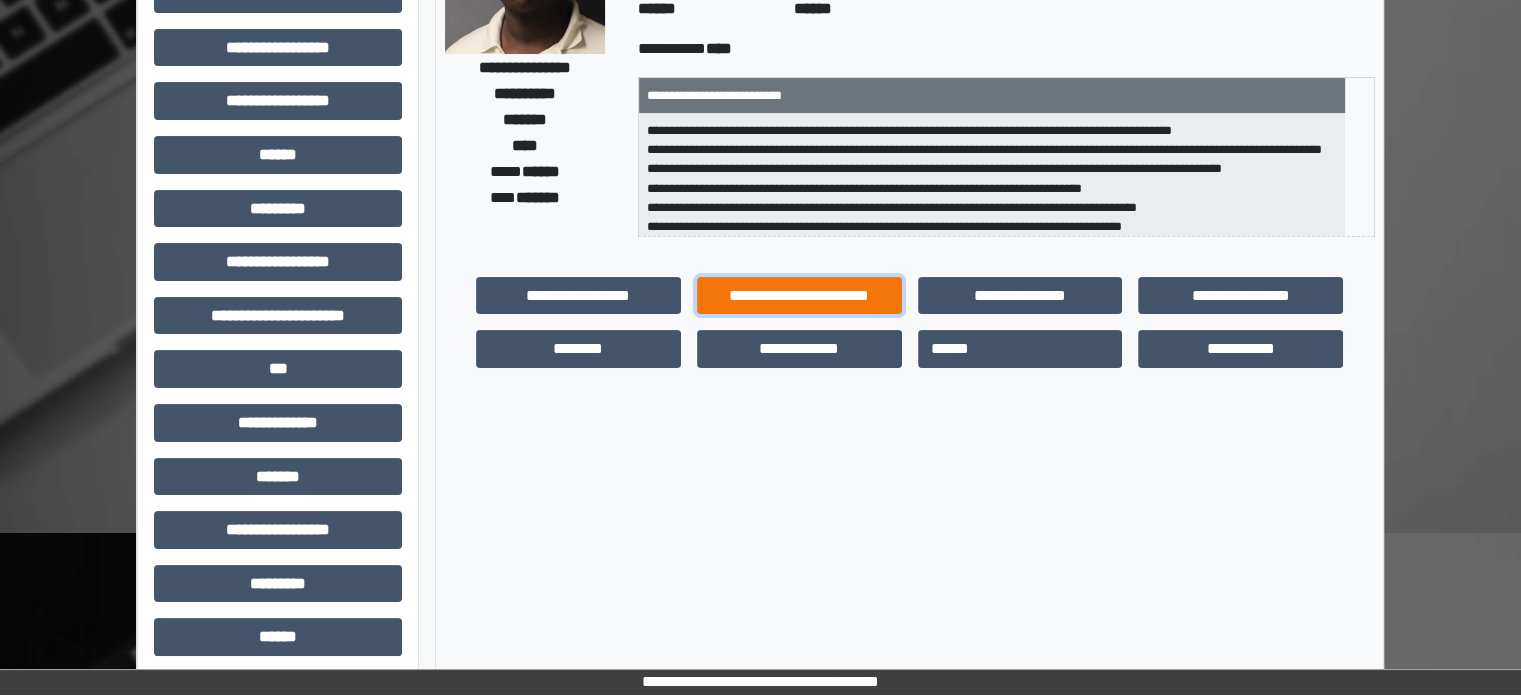 click on "**********" at bounding box center (799, 296) 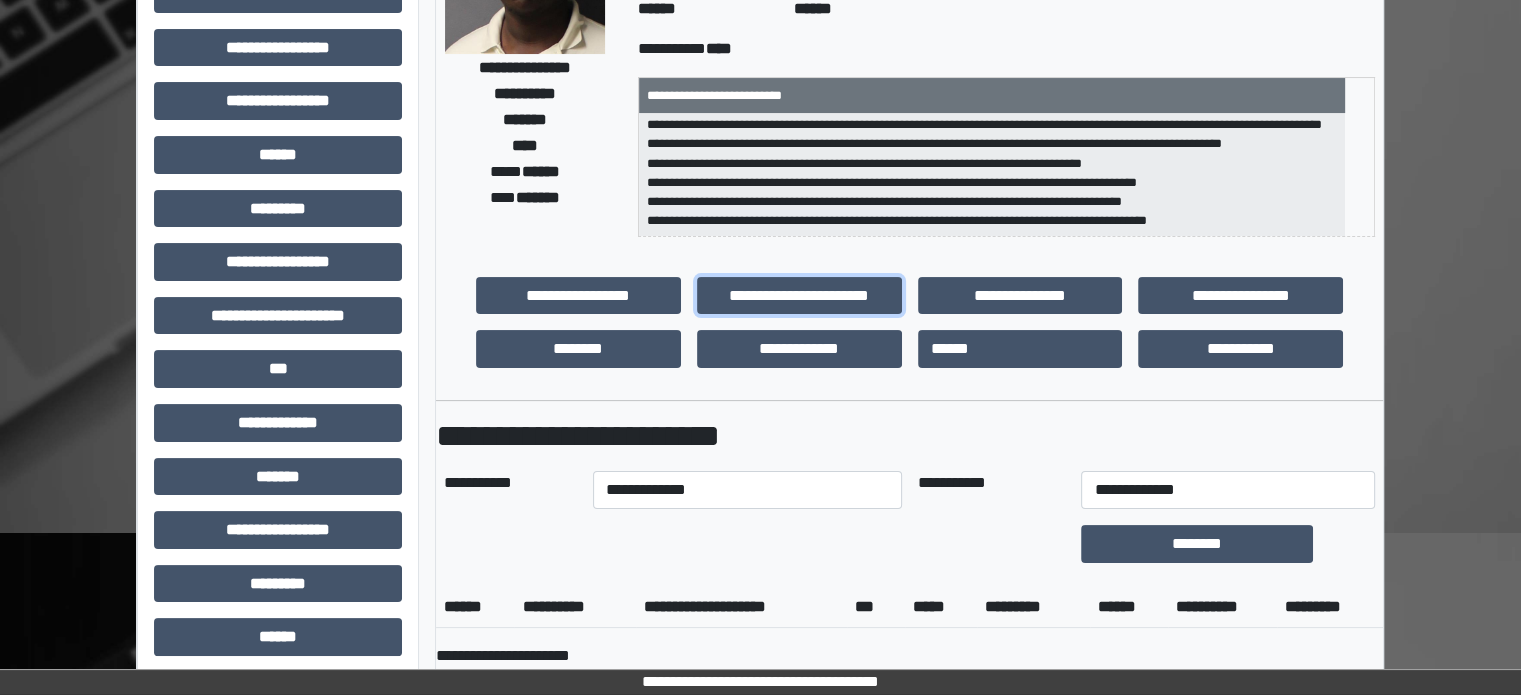 scroll, scrollTop: 64, scrollLeft: 0, axis: vertical 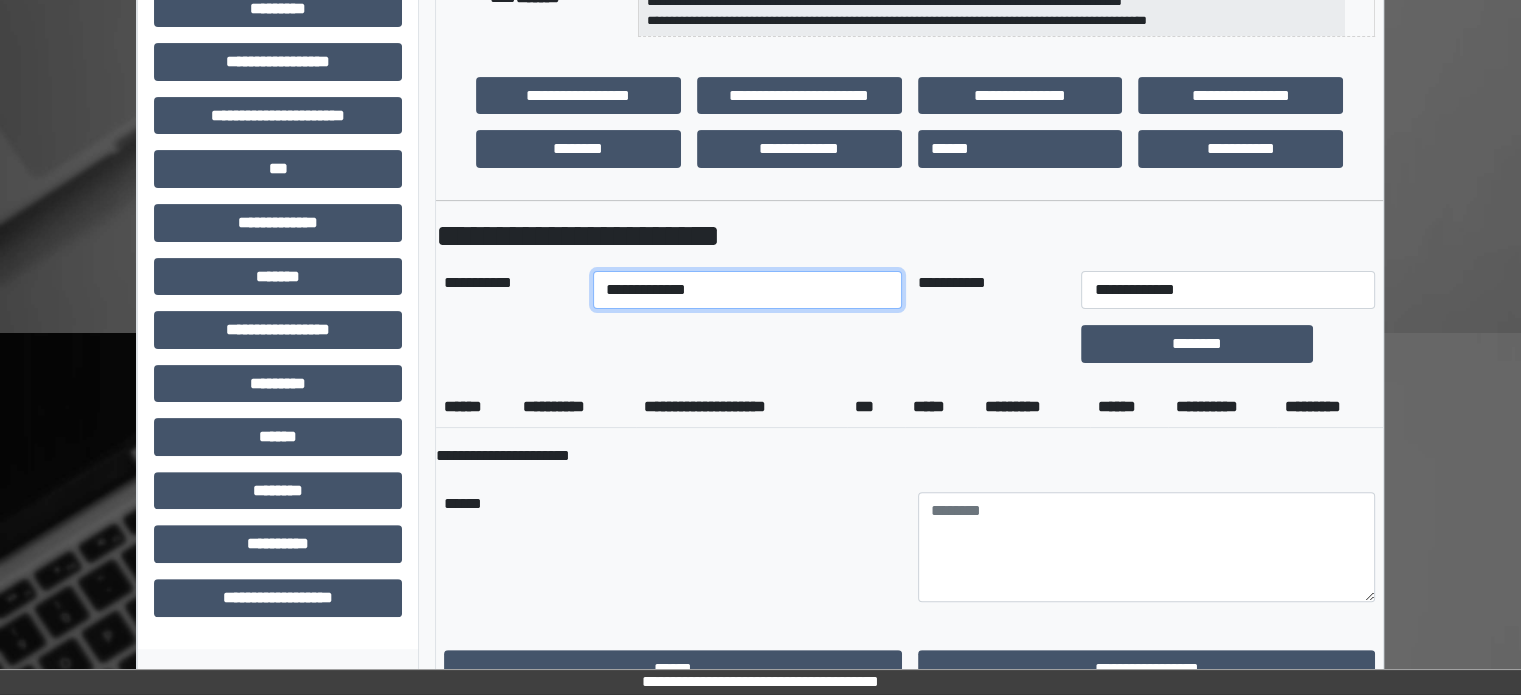 click on "**********" at bounding box center (747, 290) 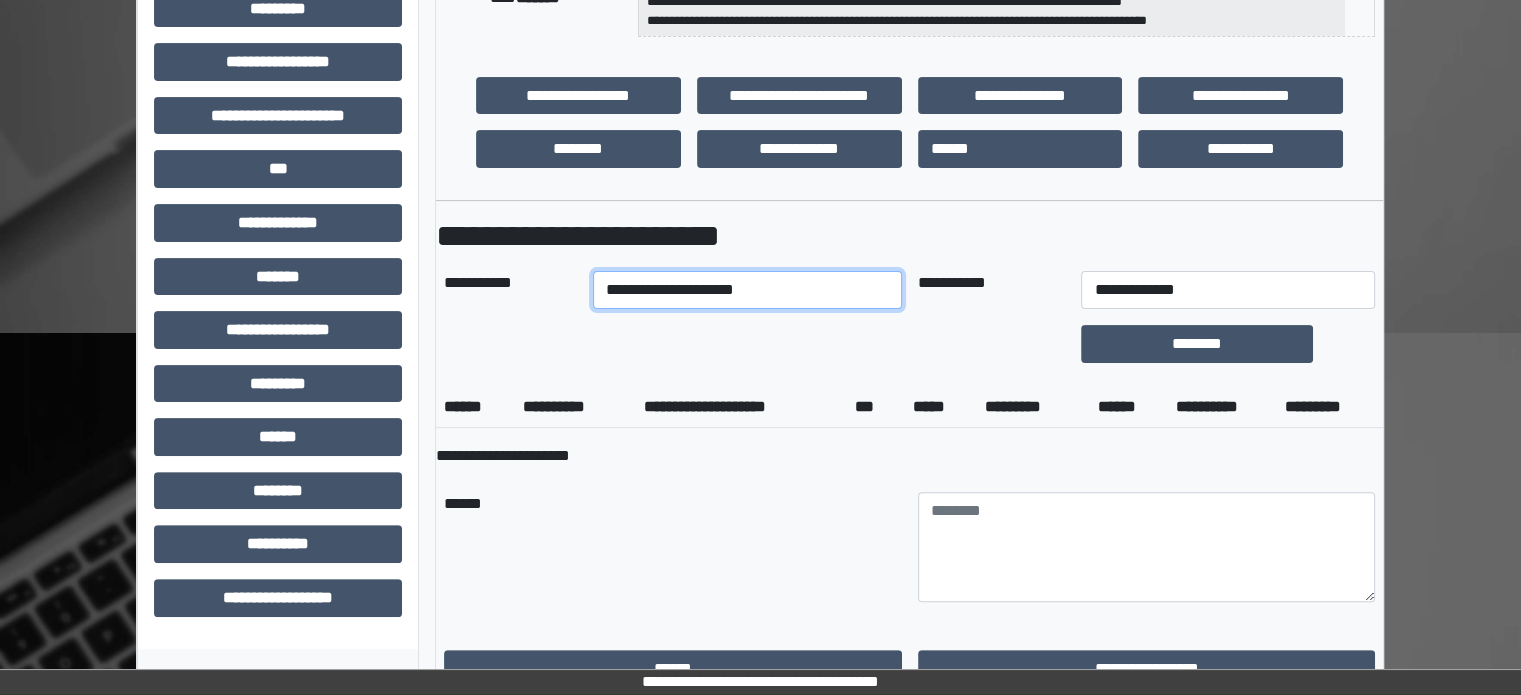 click on "**********" at bounding box center [747, 290] 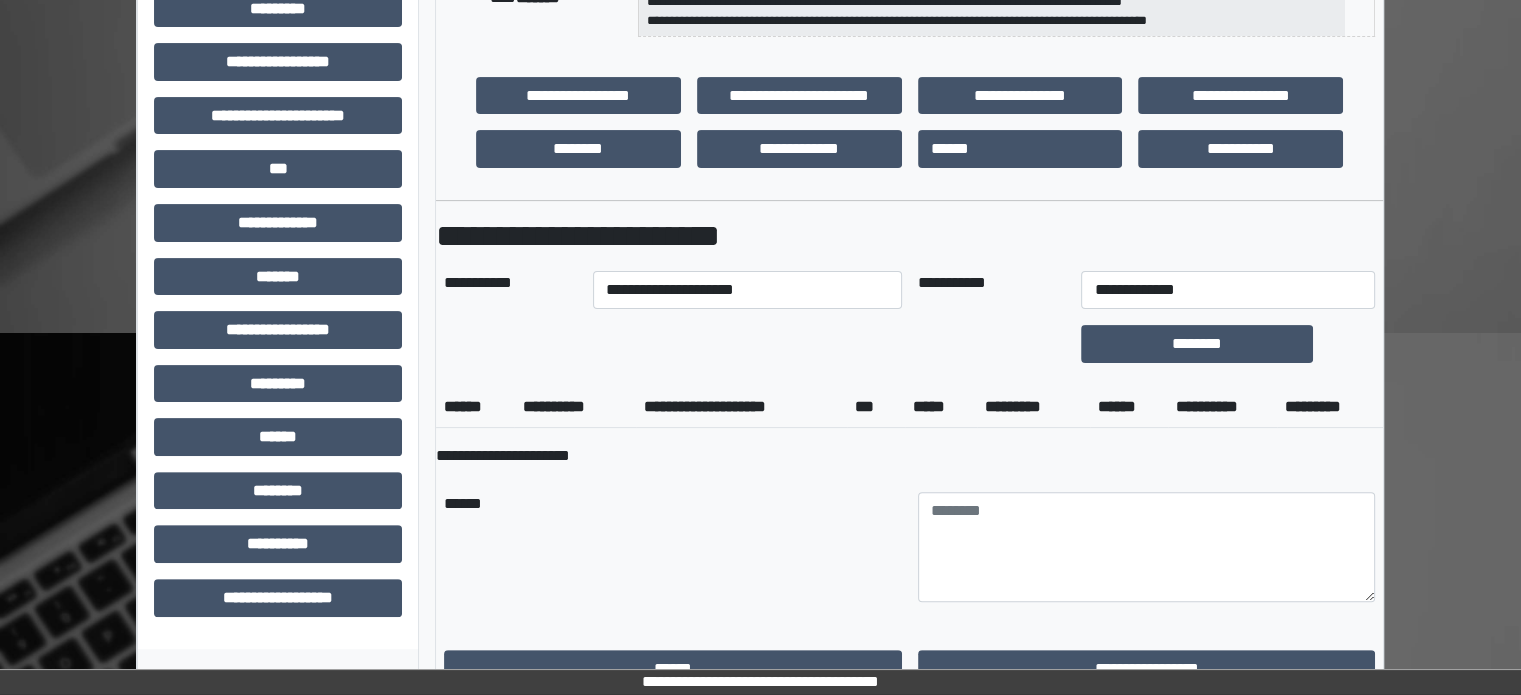 click on "**********" at bounding box center (741, 407) 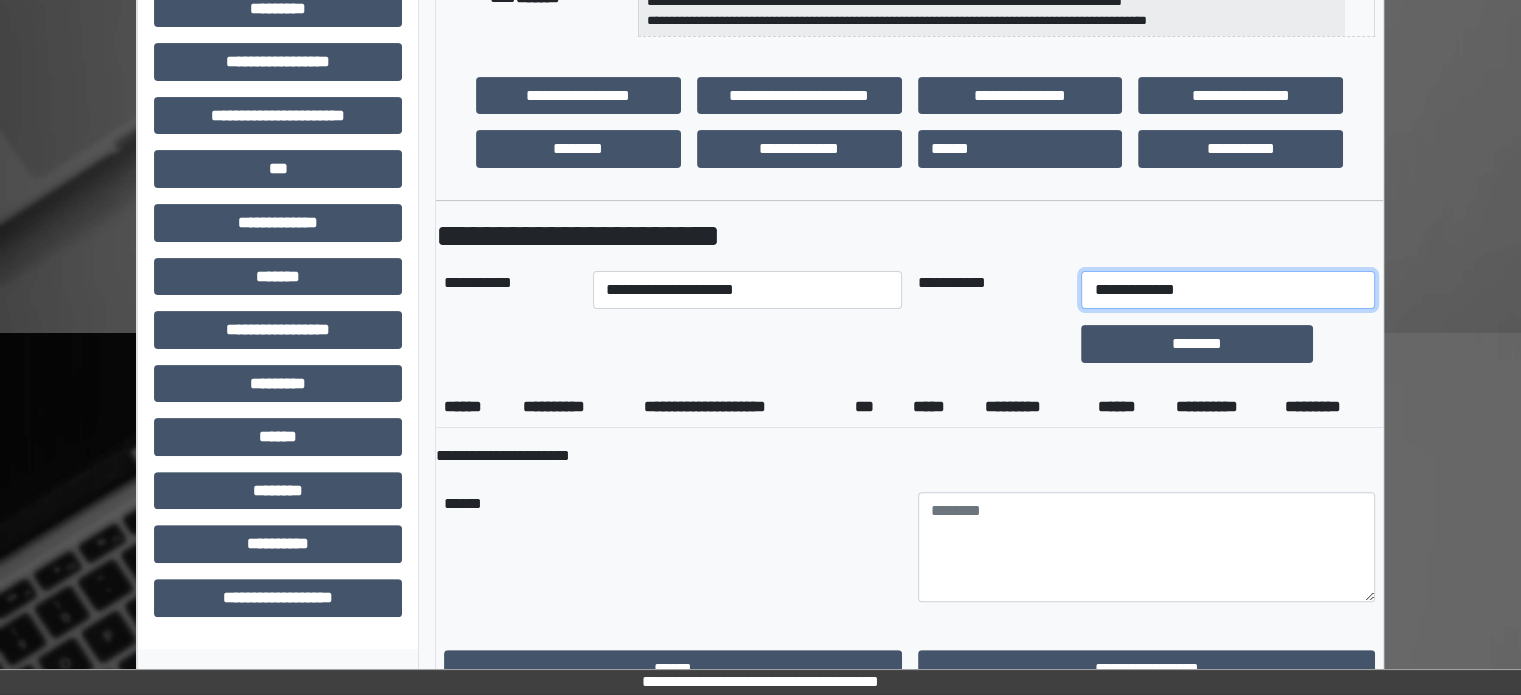 click on "**********" at bounding box center (1227, 290) 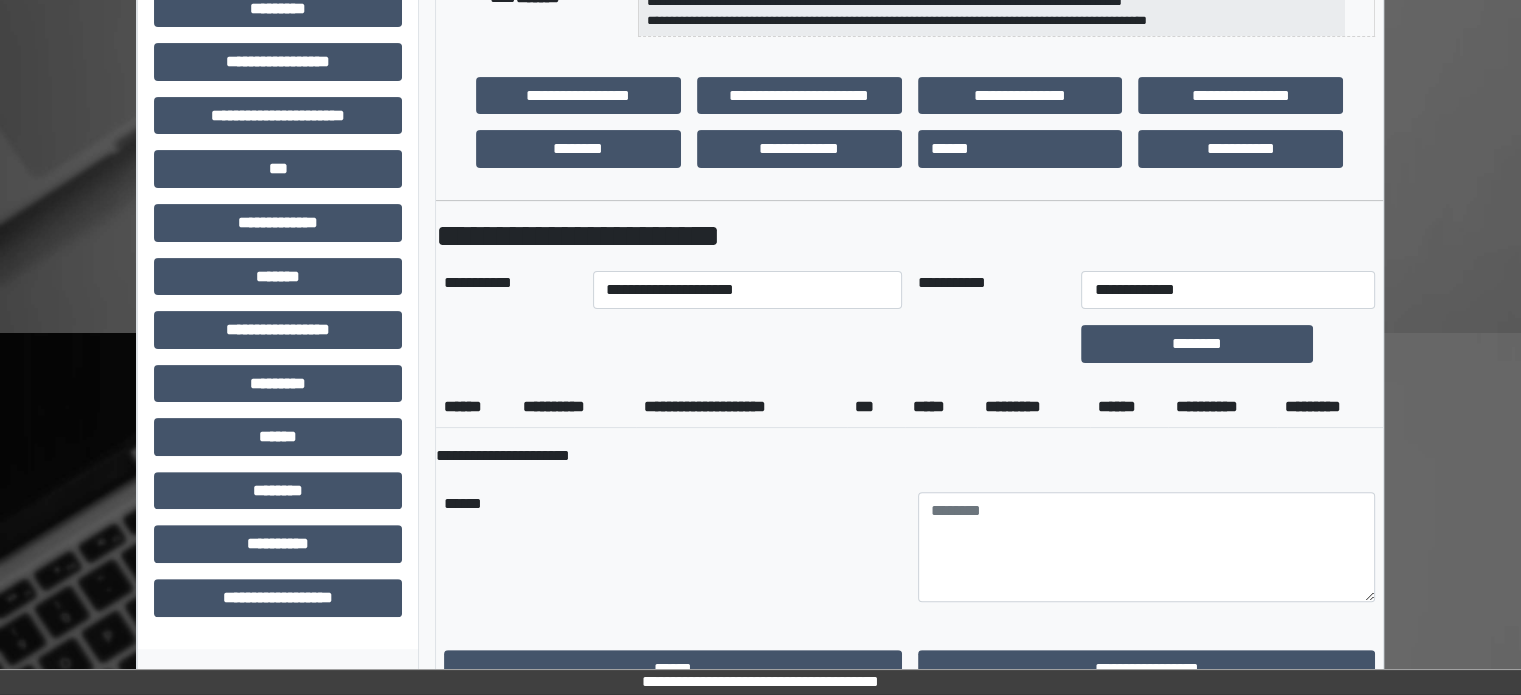 drag, startPoint x: 606, startPoint y: 421, endPoint x: 672, endPoint y: 397, distance: 70.2282 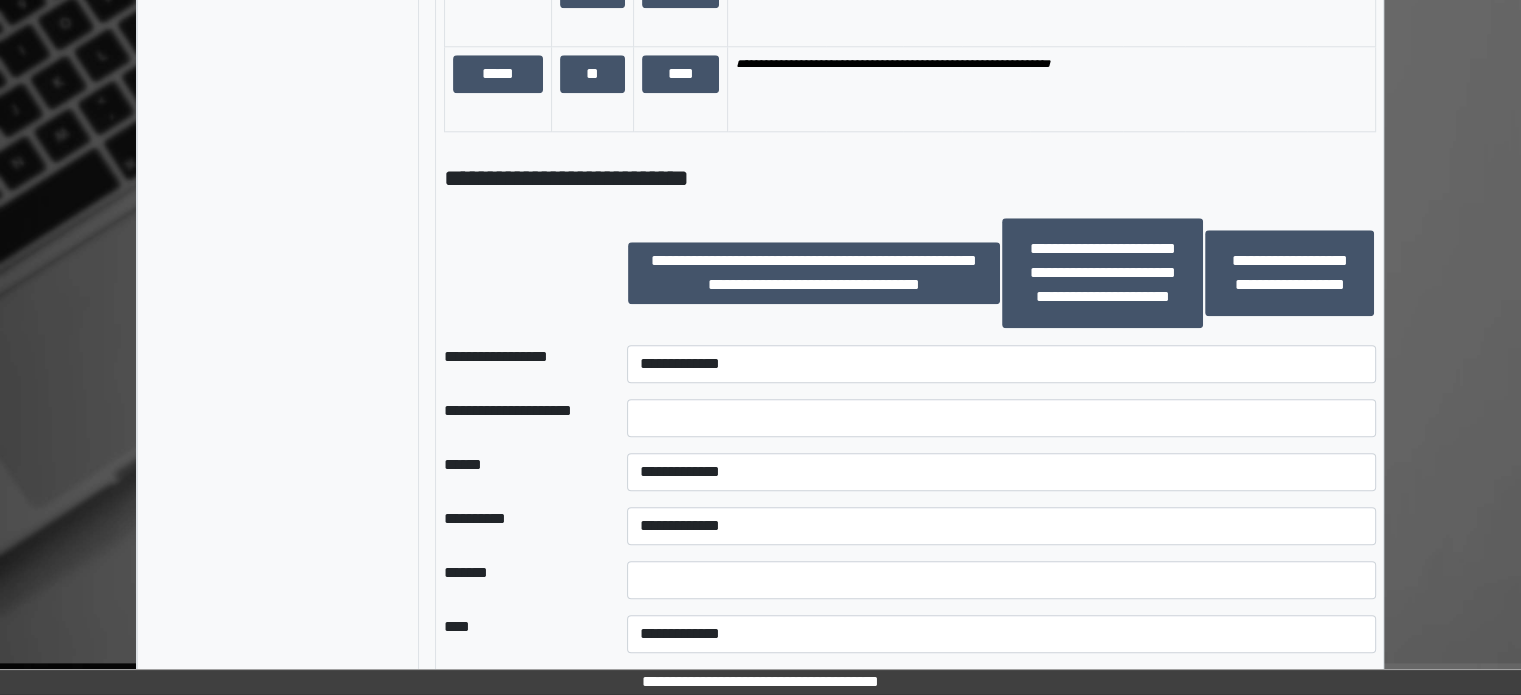 scroll, scrollTop: 2300, scrollLeft: 0, axis: vertical 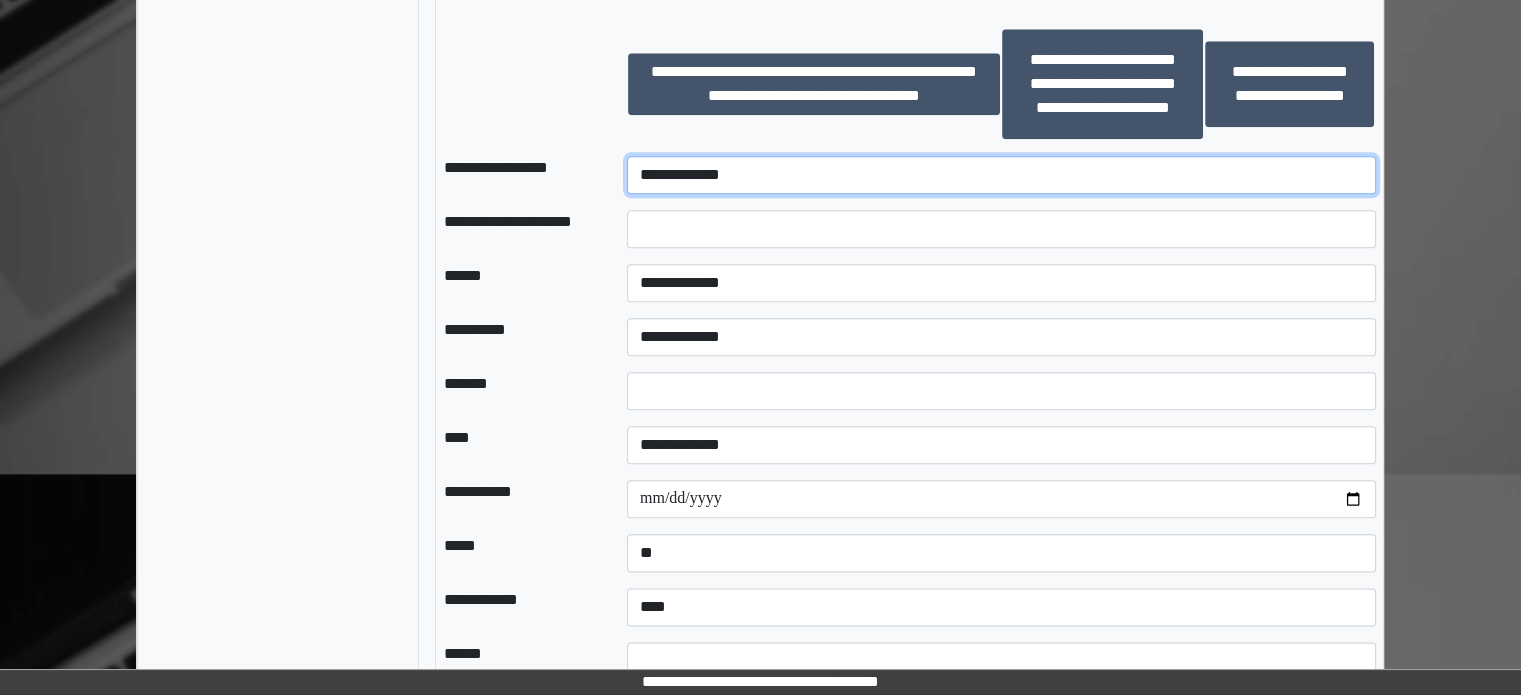 click on "**********" at bounding box center [1001, 175] 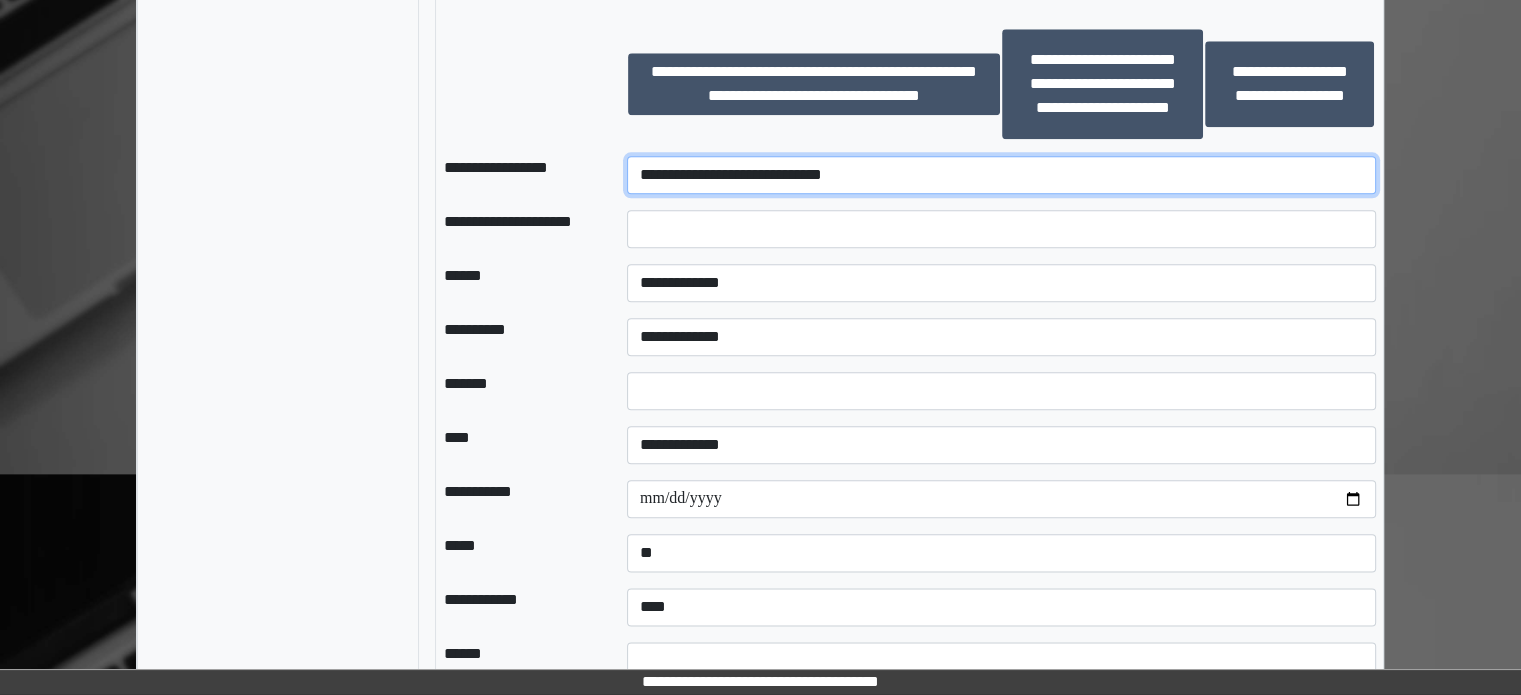 click on "**********" at bounding box center (1001, 175) 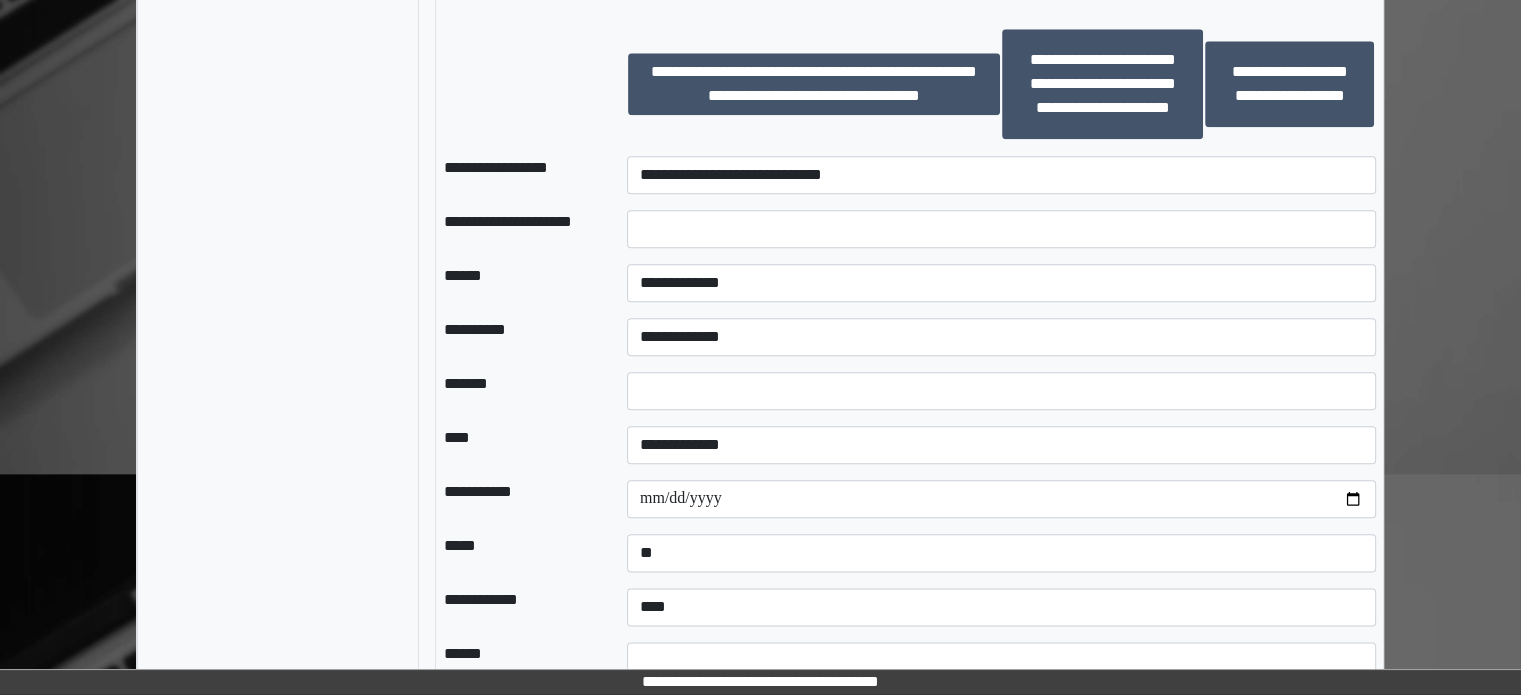 click on "**********" at bounding box center (519, 229) 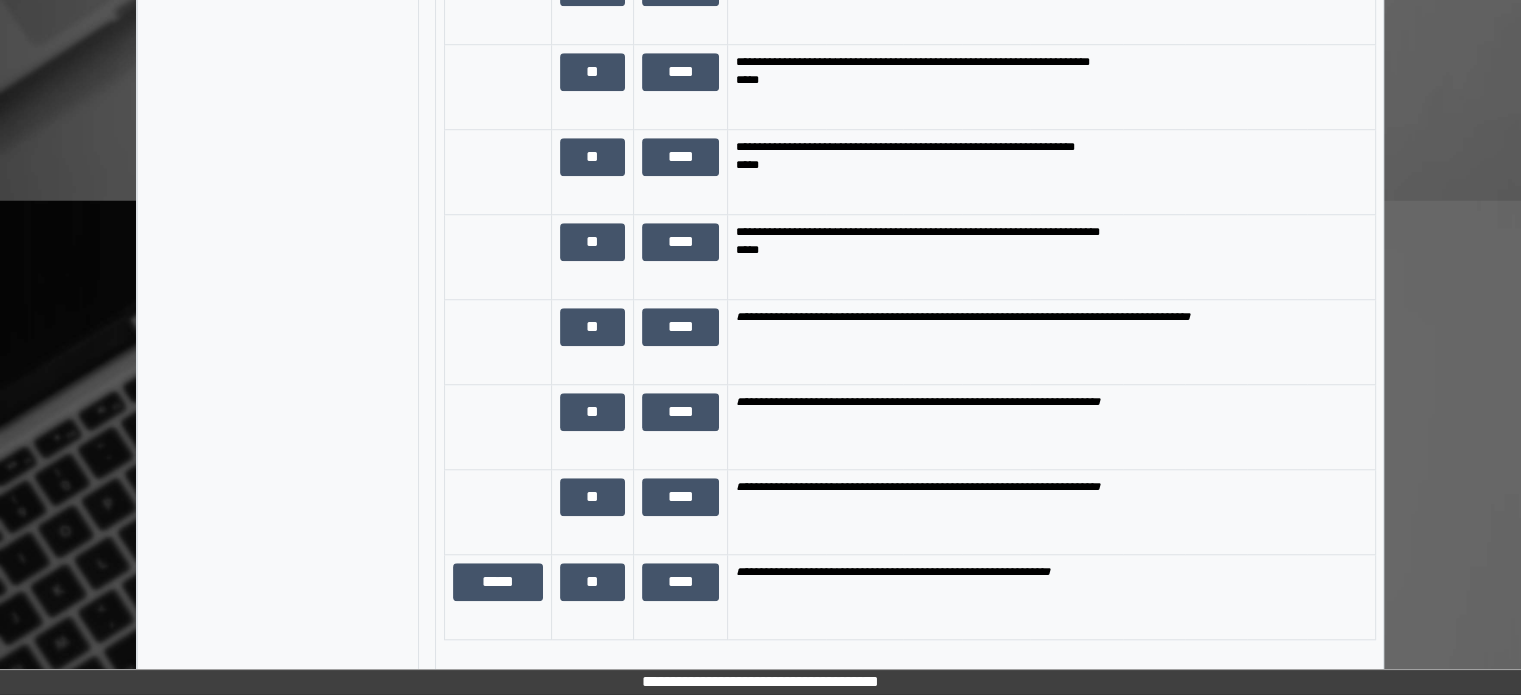scroll, scrollTop: 2000, scrollLeft: 0, axis: vertical 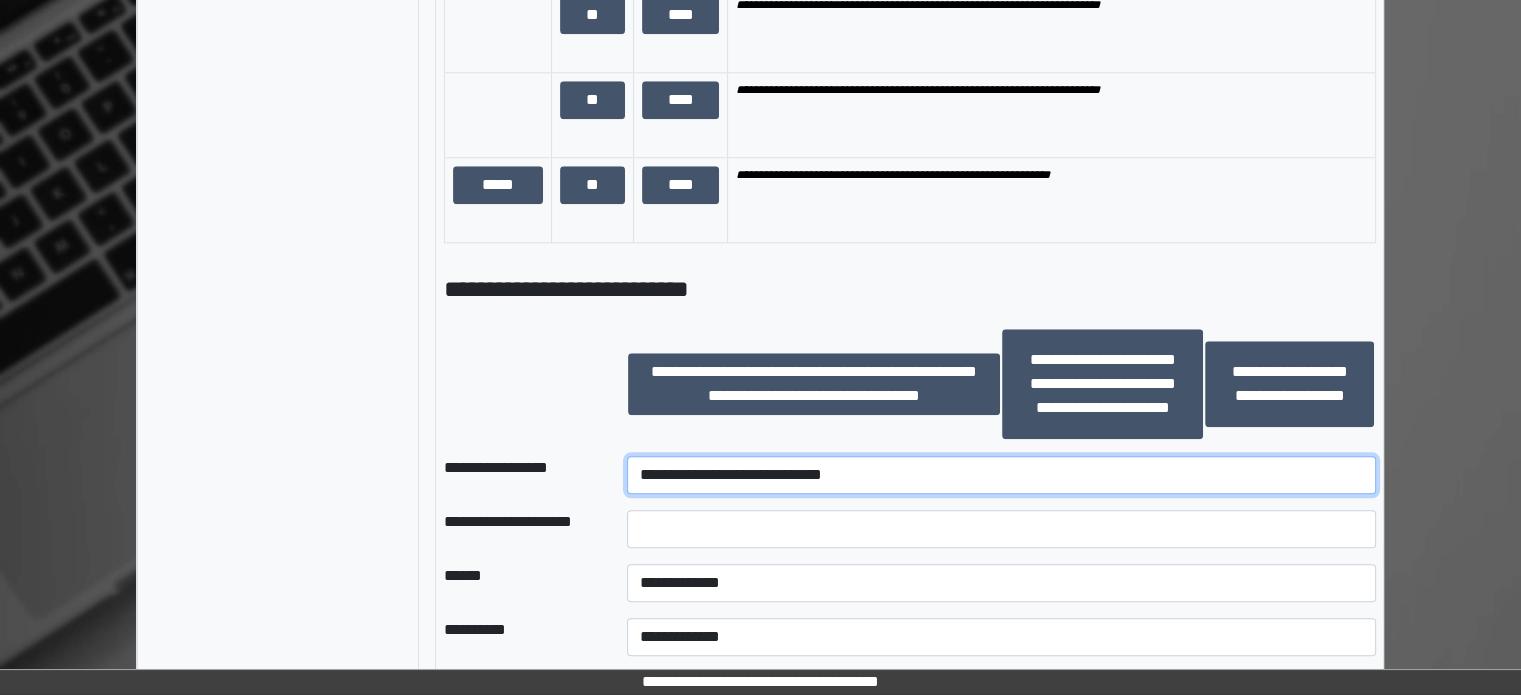click on "**********" at bounding box center [1001, 475] 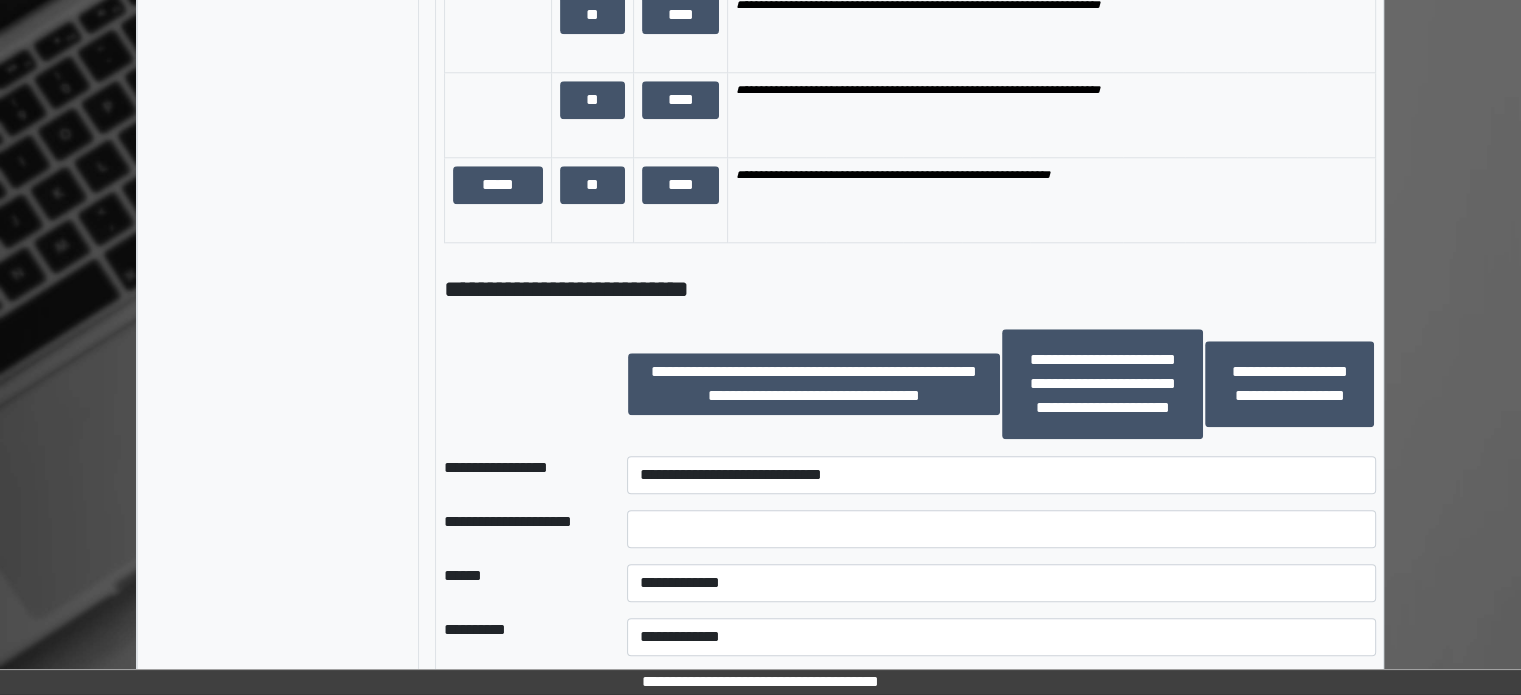 click at bounding box center [519, 384] 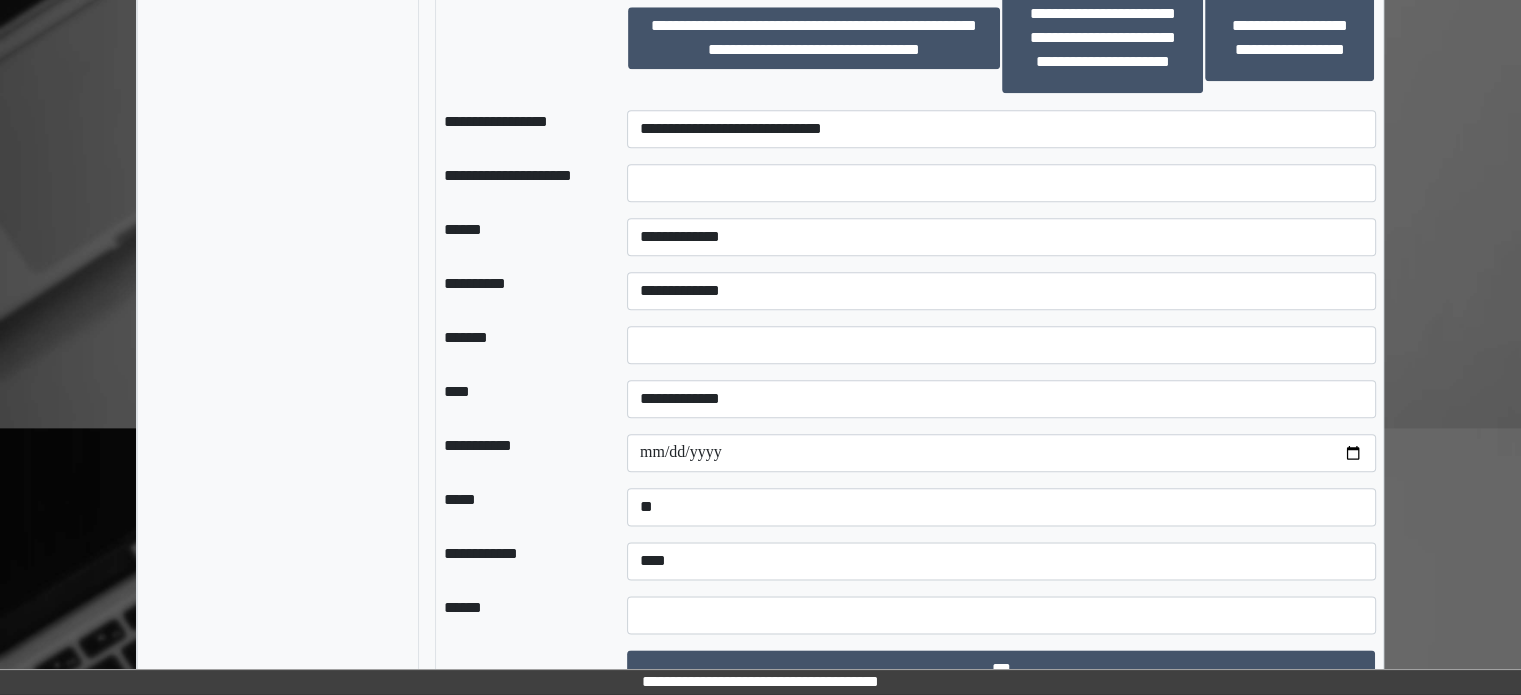 scroll, scrollTop: 2372, scrollLeft: 0, axis: vertical 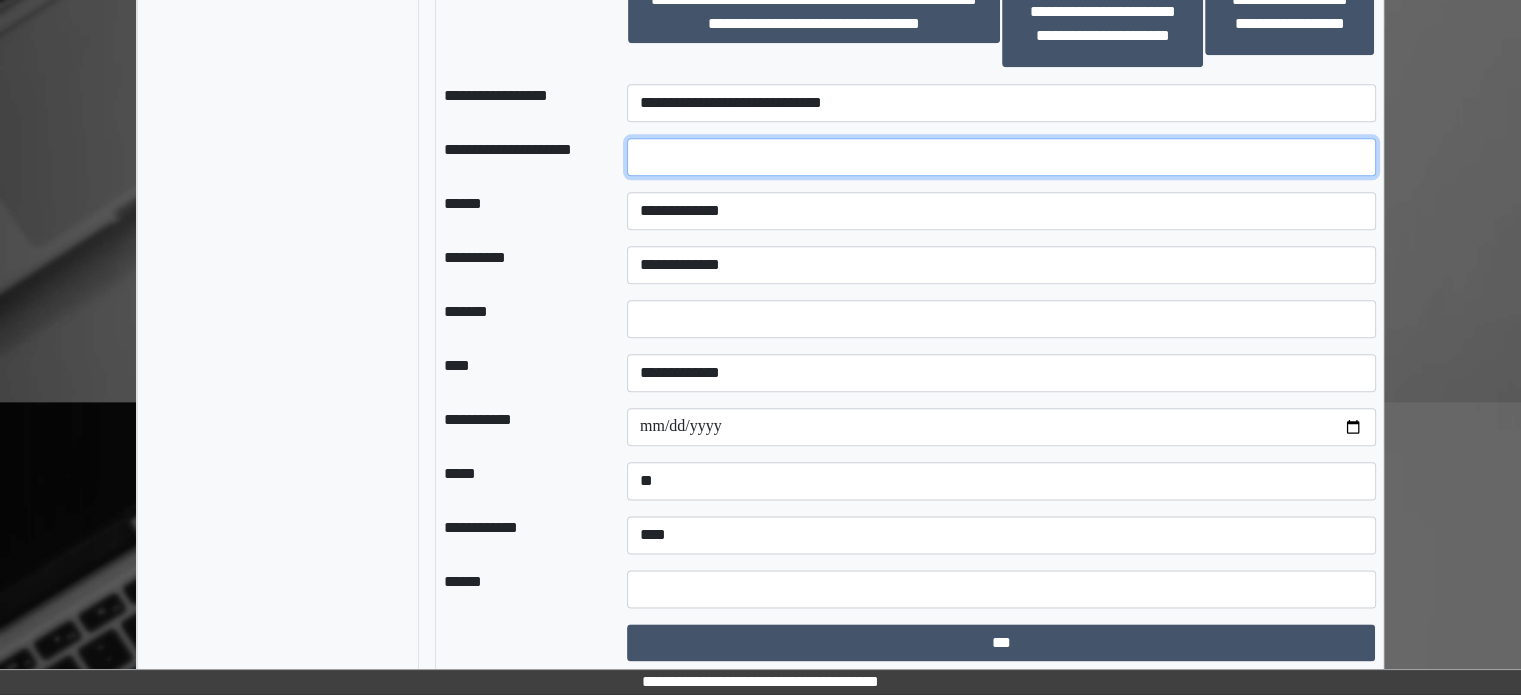 click at bounding box center (1001, 157) 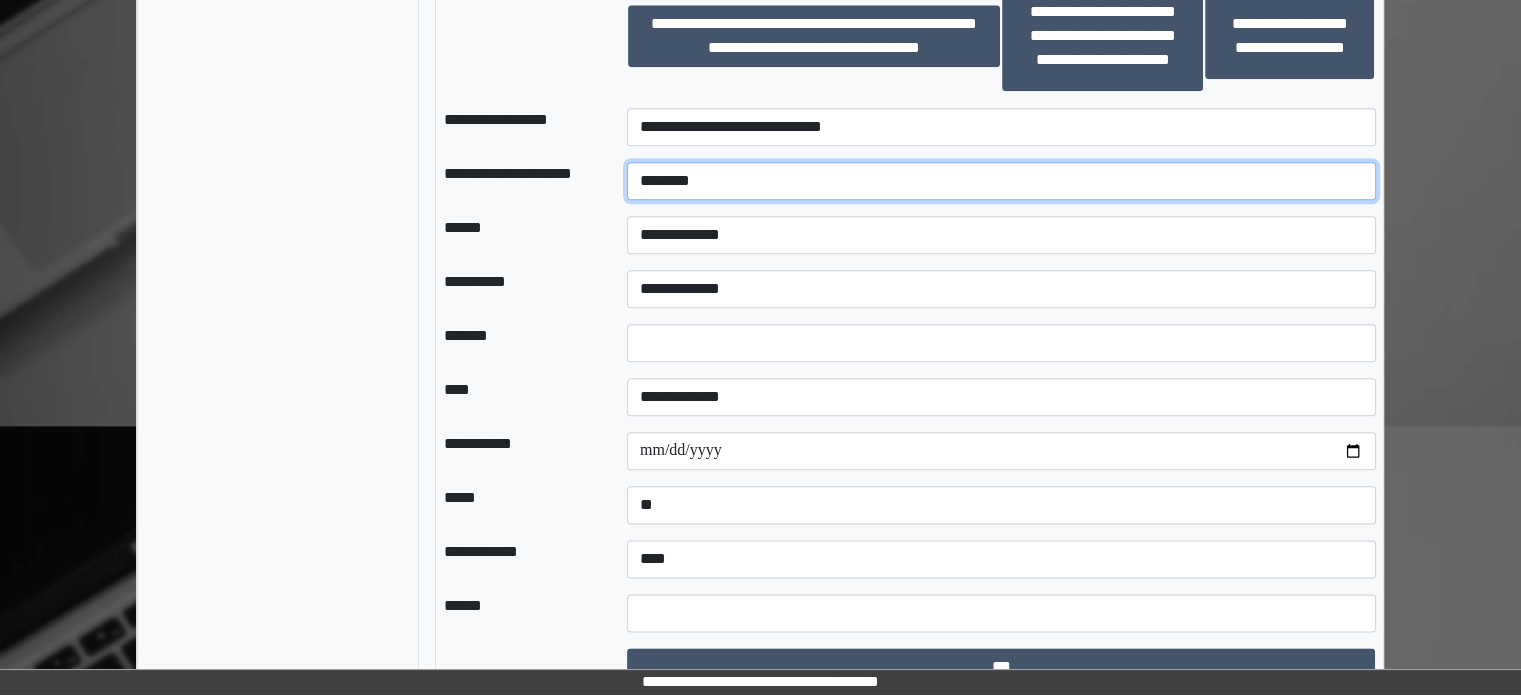 scroll, scrollTop: 2372, scrollLeft: 0, axis: vertical 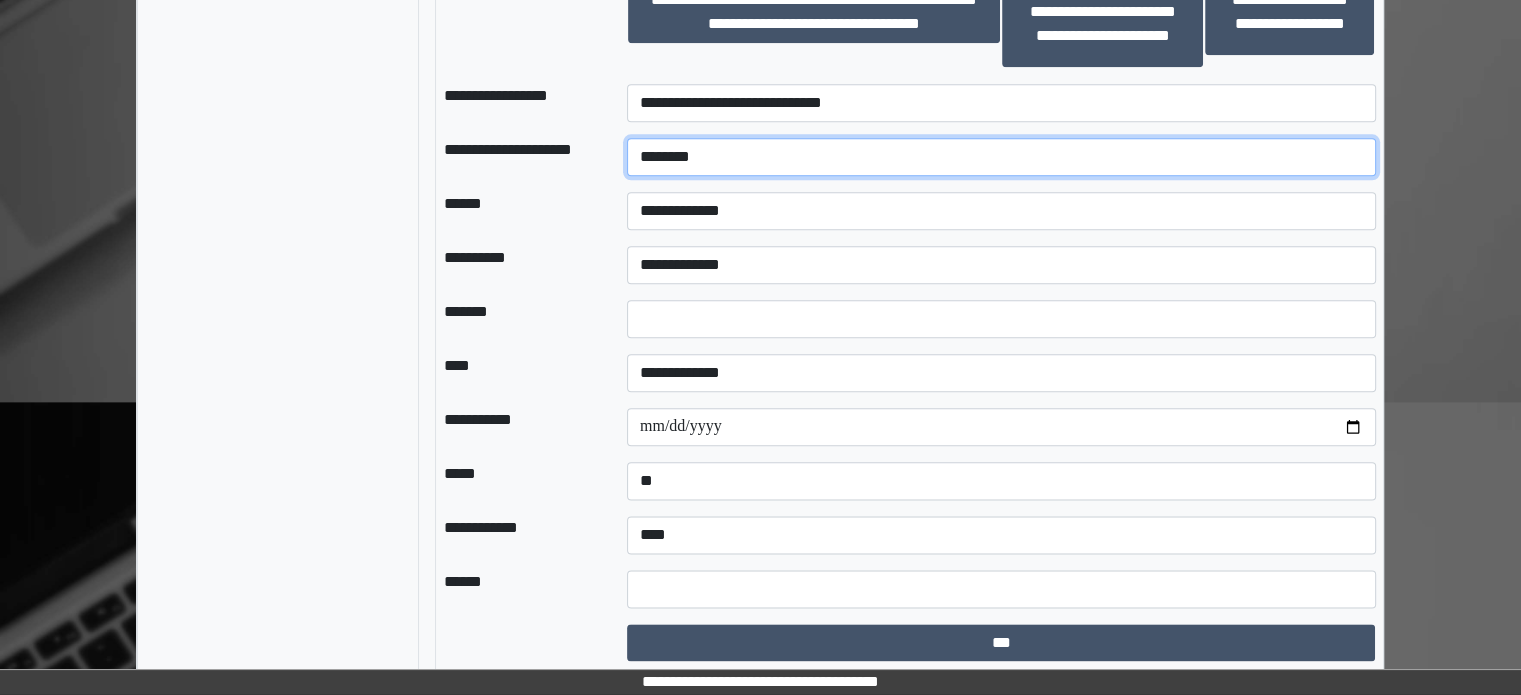 type on "********" 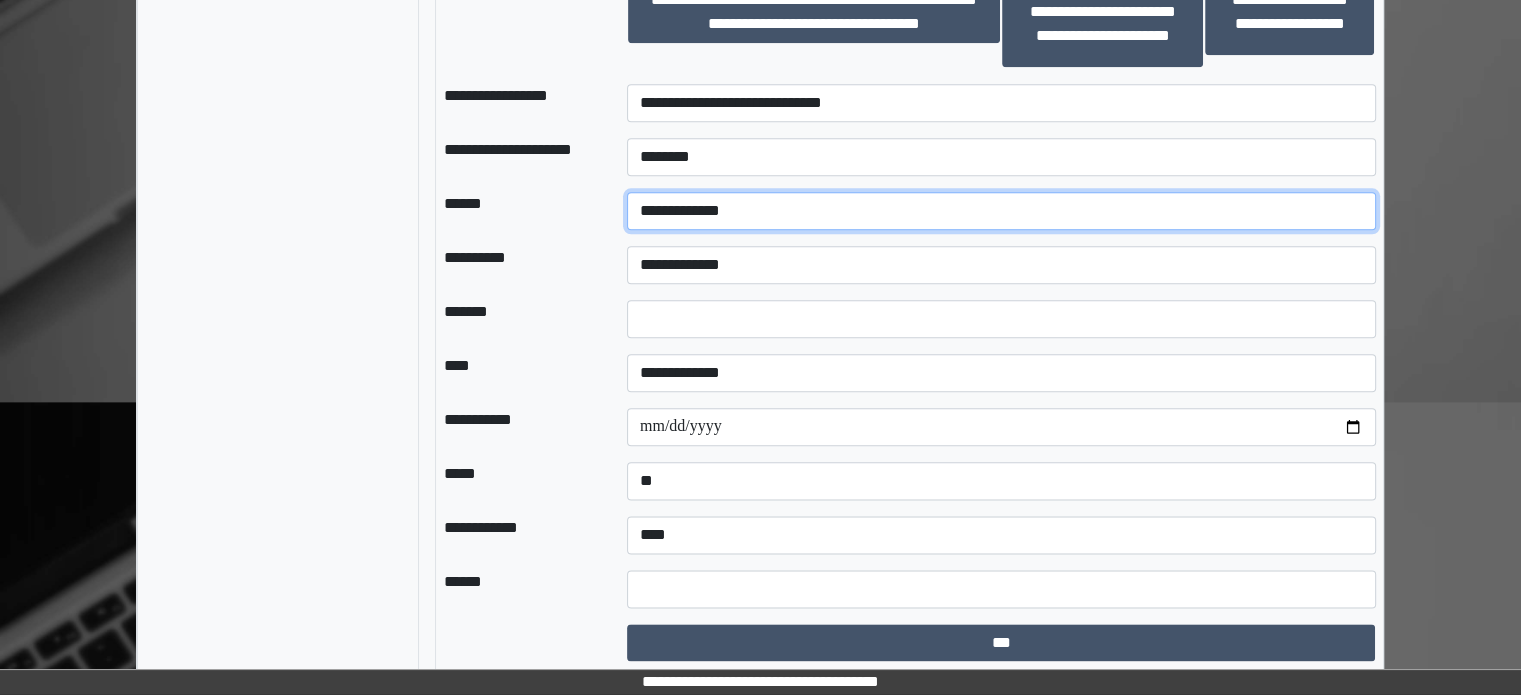 click on "**********" at bounding box center (1001, 211) 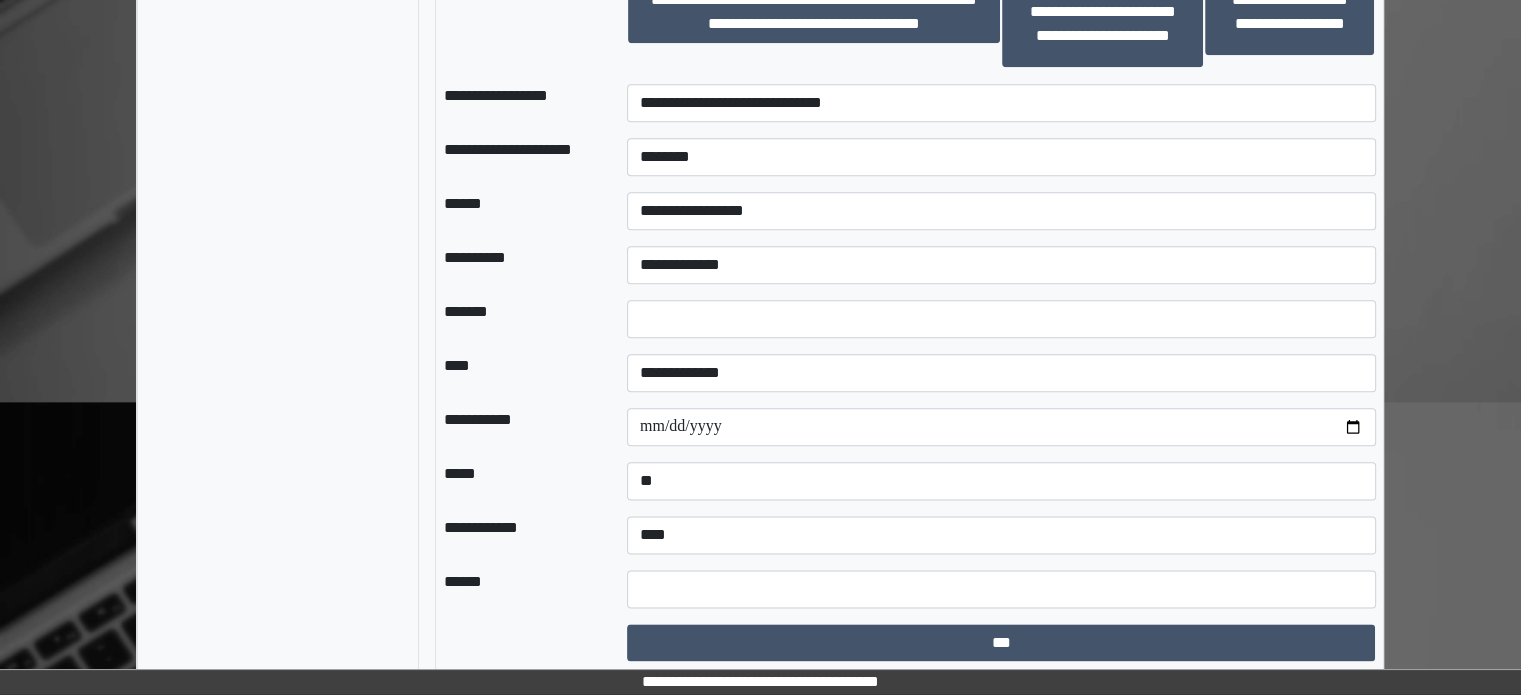 click on "*******" at bounding box center [519, 319] 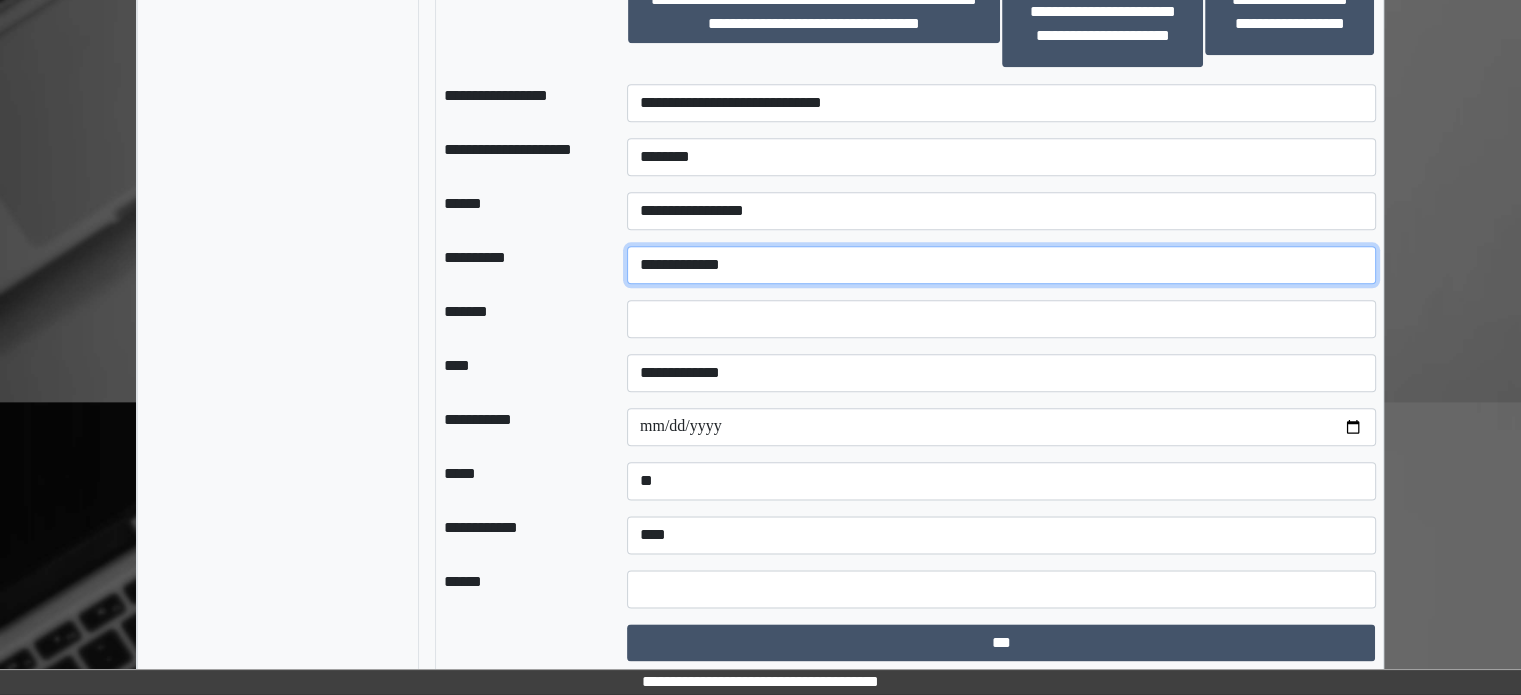click on "**********" at bounding box center (1001, 265) 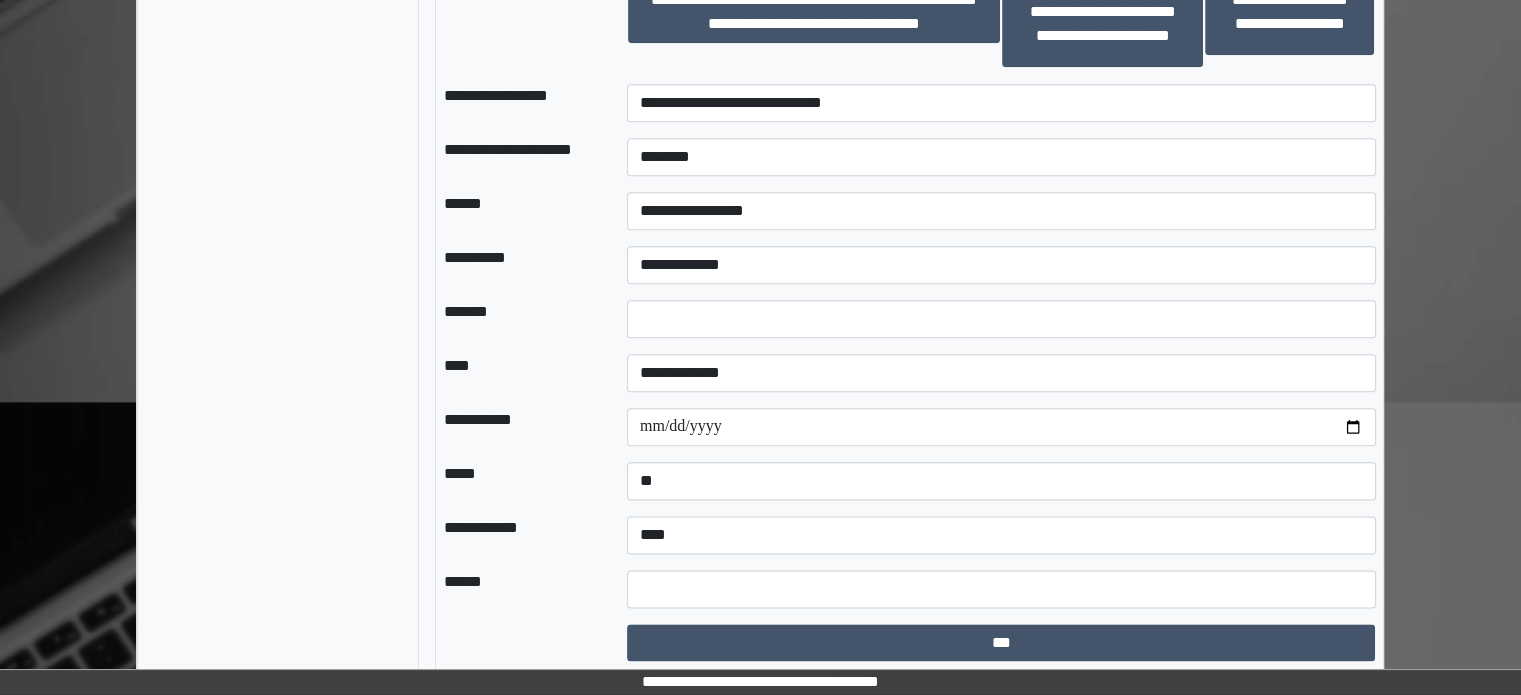 click on "*******" at bounding box center [519, 319] 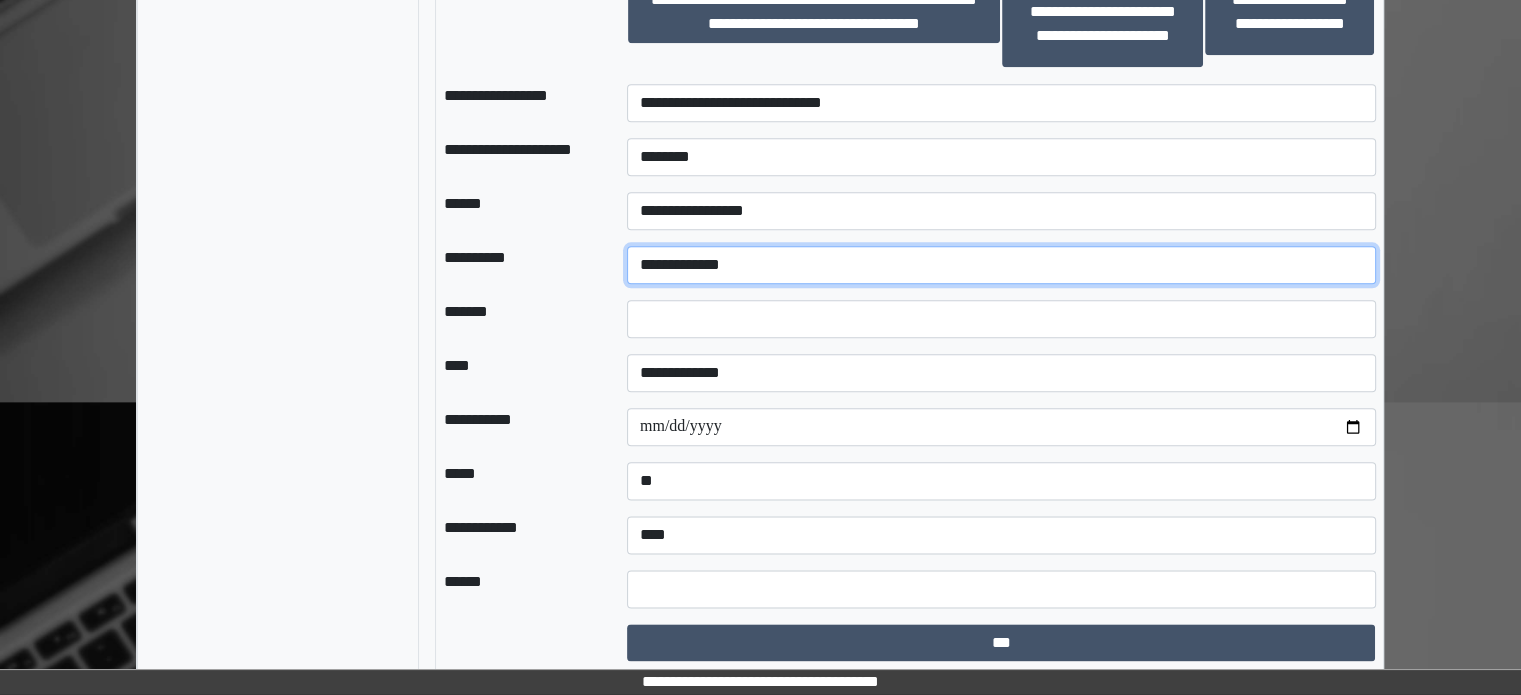 click on "**********" at bounding box center [1001, 265] 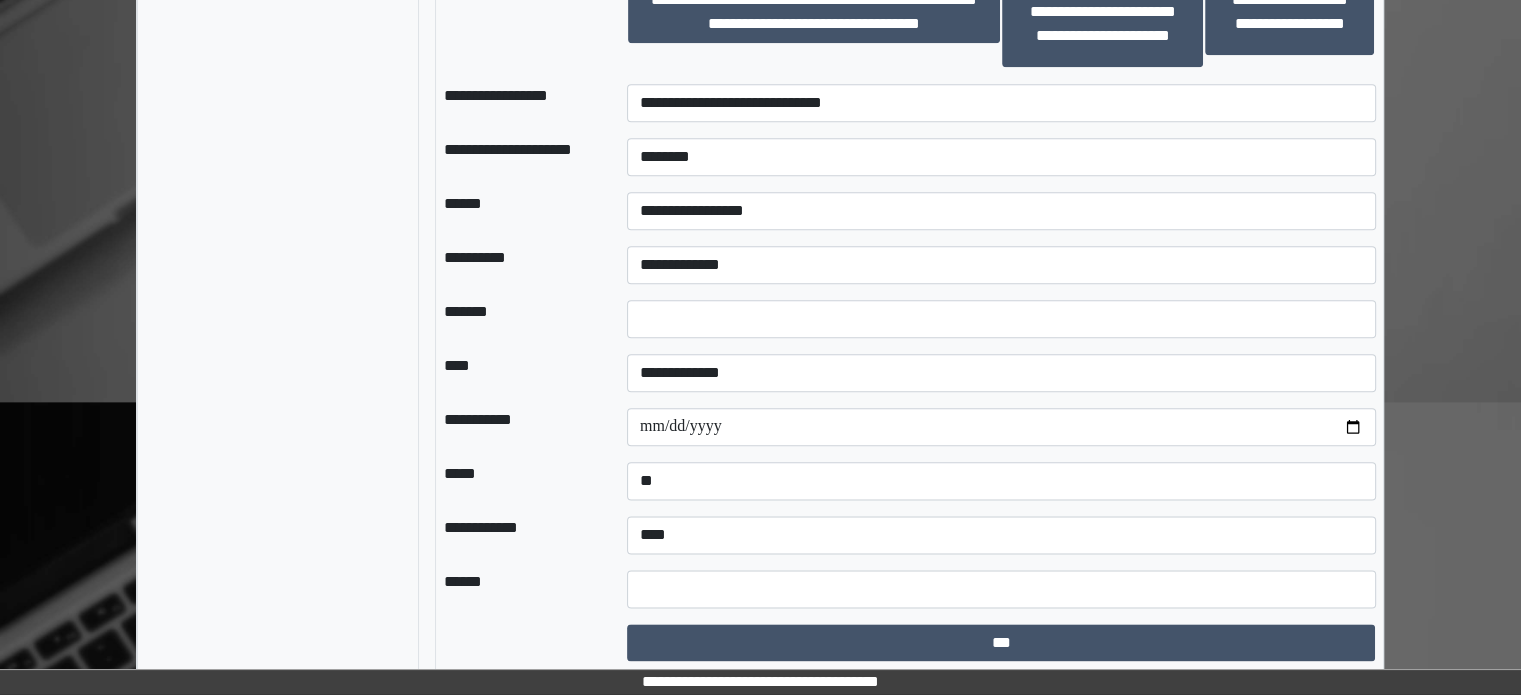click on "**********" at bounding box center [519, 265] 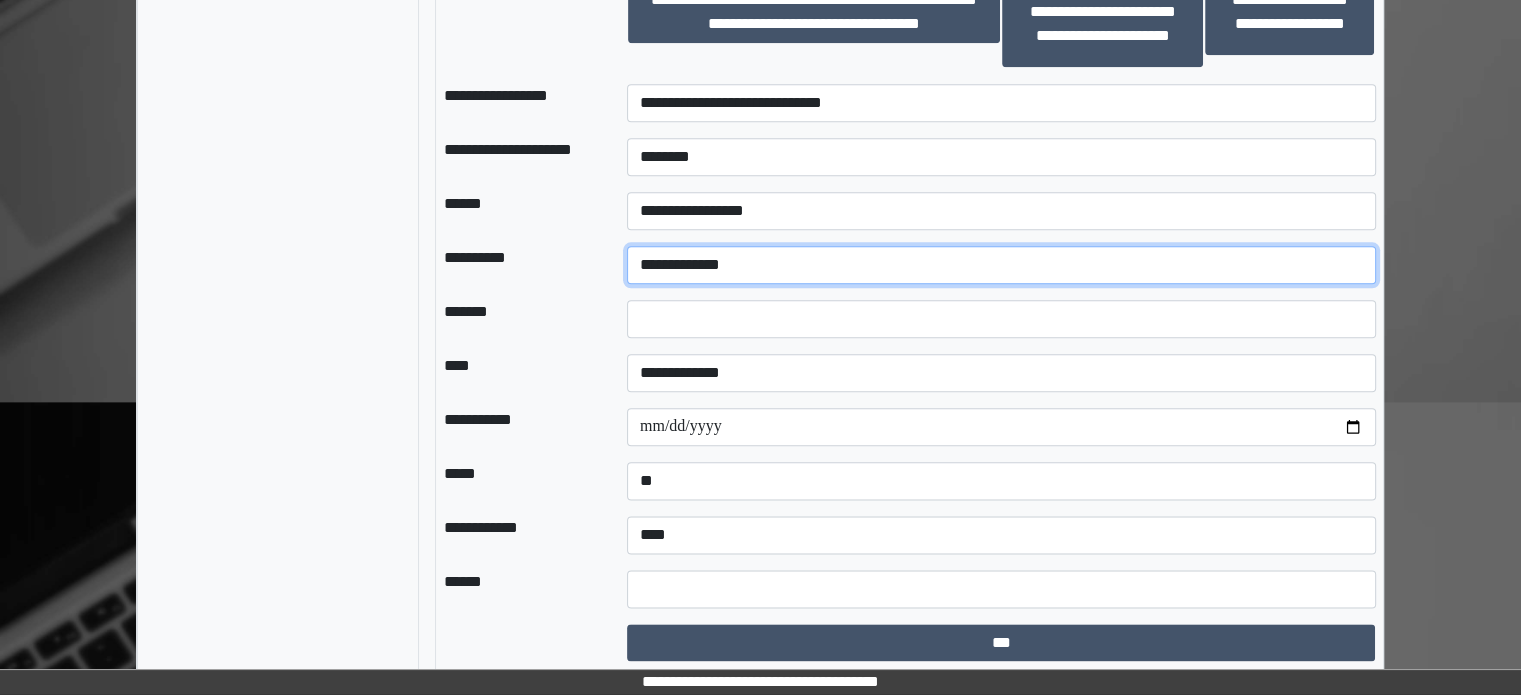 click on "**********" at bounding box center [1001, 265] 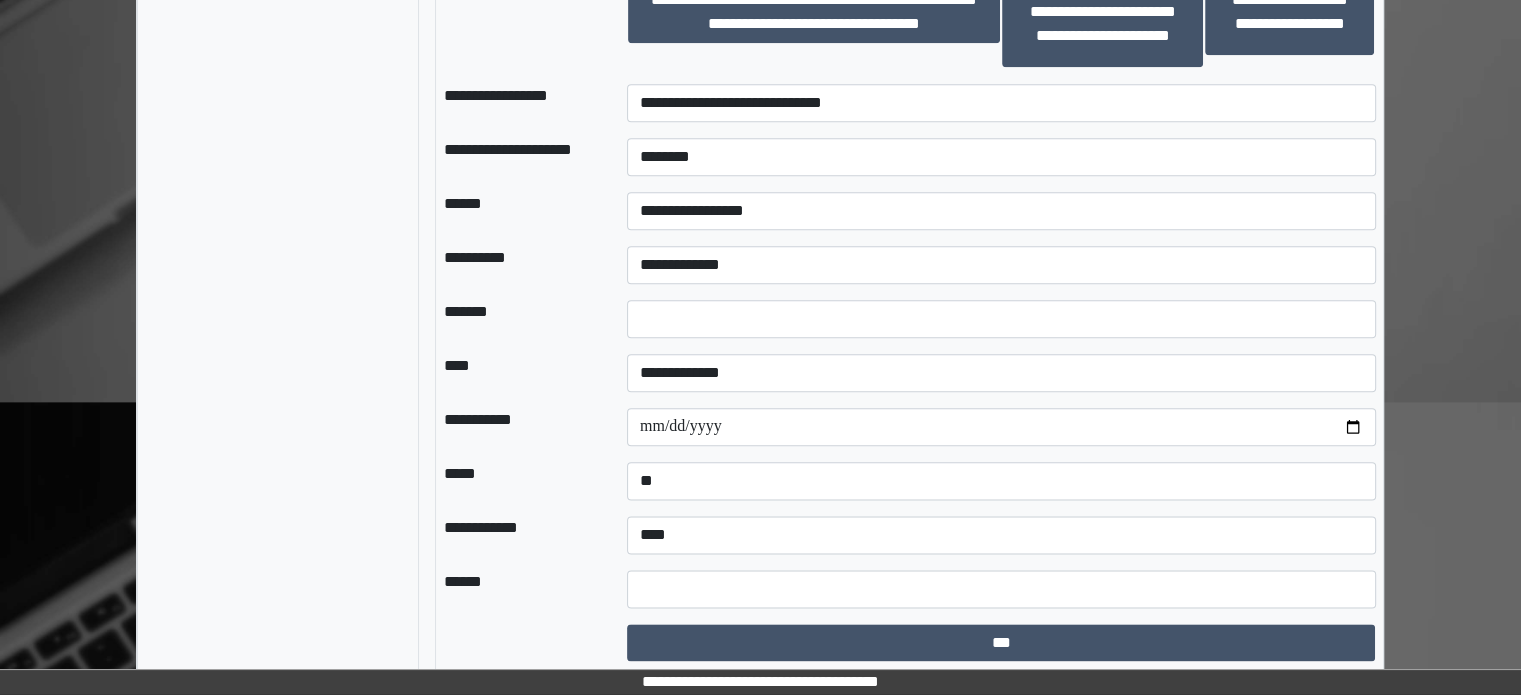 click on "****" at bounding box center [519, 373] 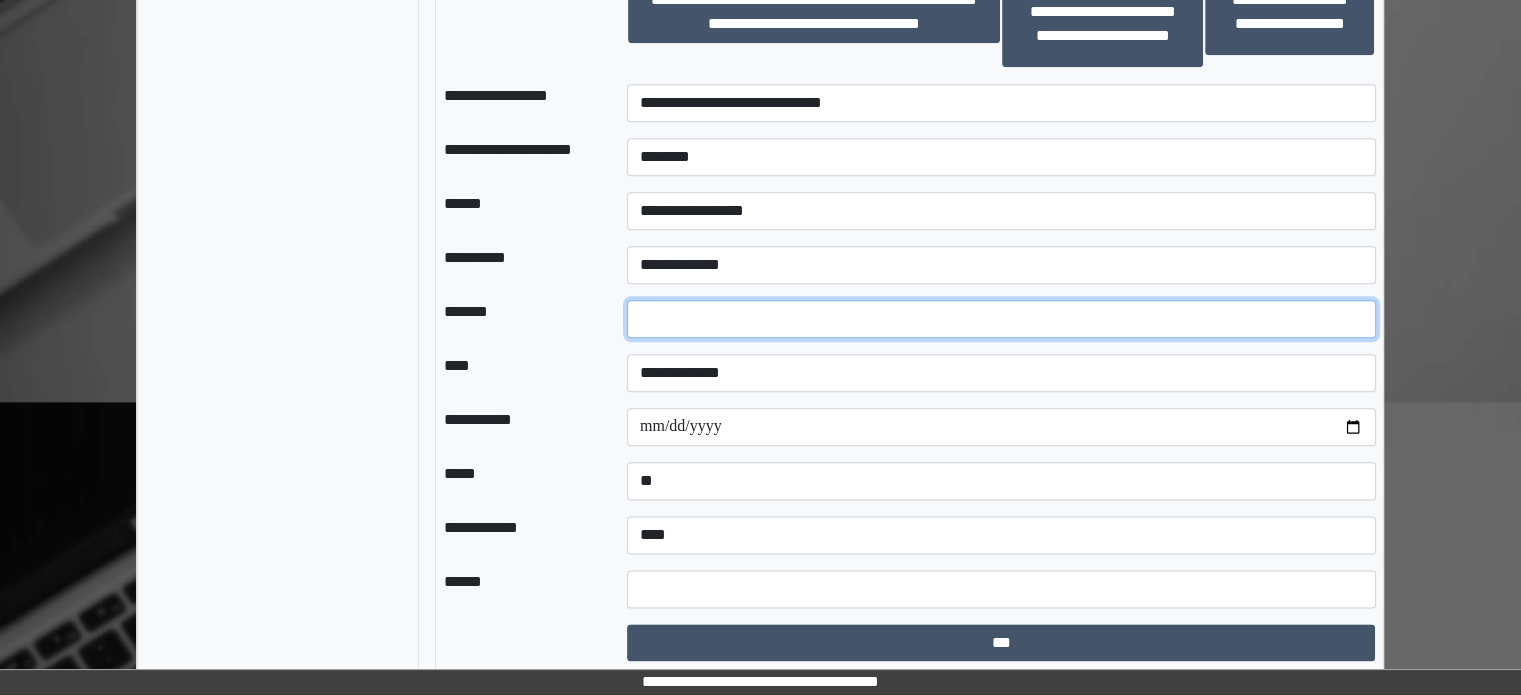 click at bounding box center [1001, 319] 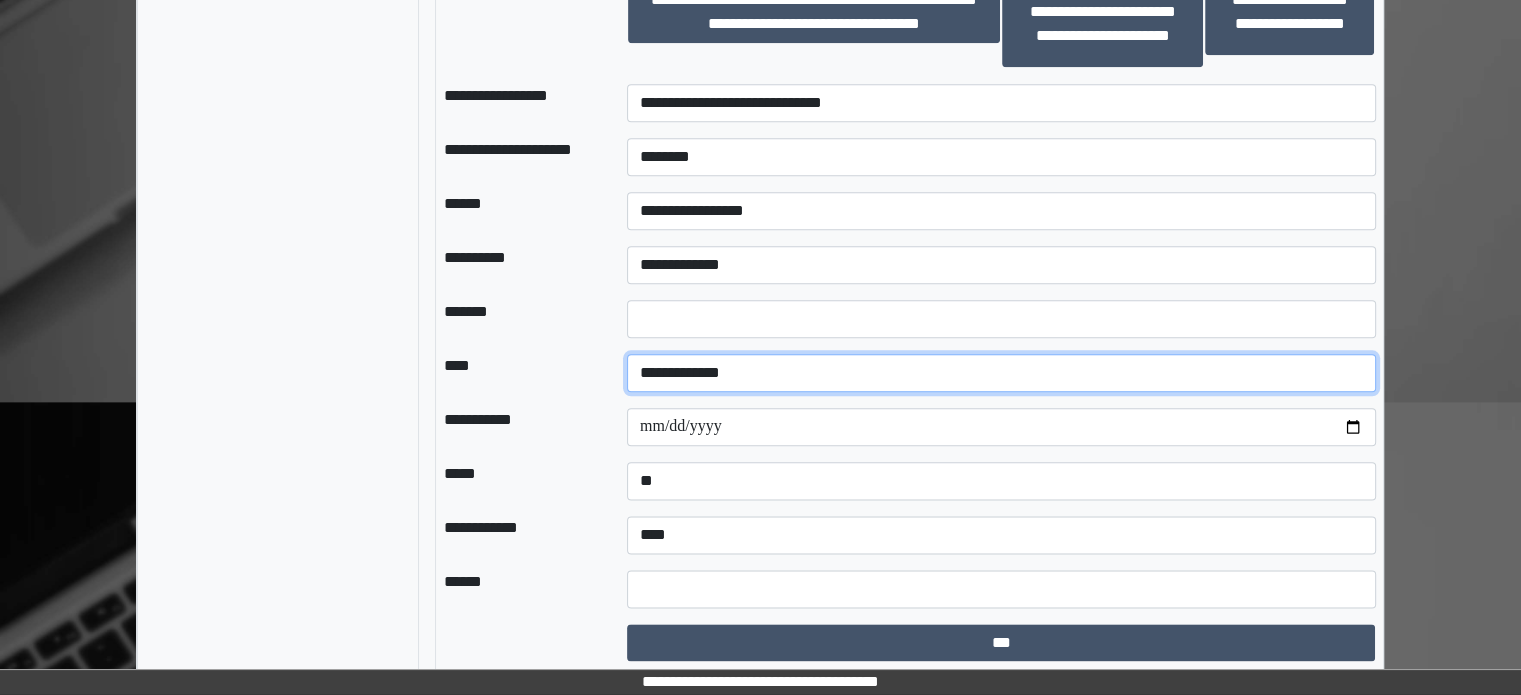 click on "**********" at bounding box center (1001, 373) 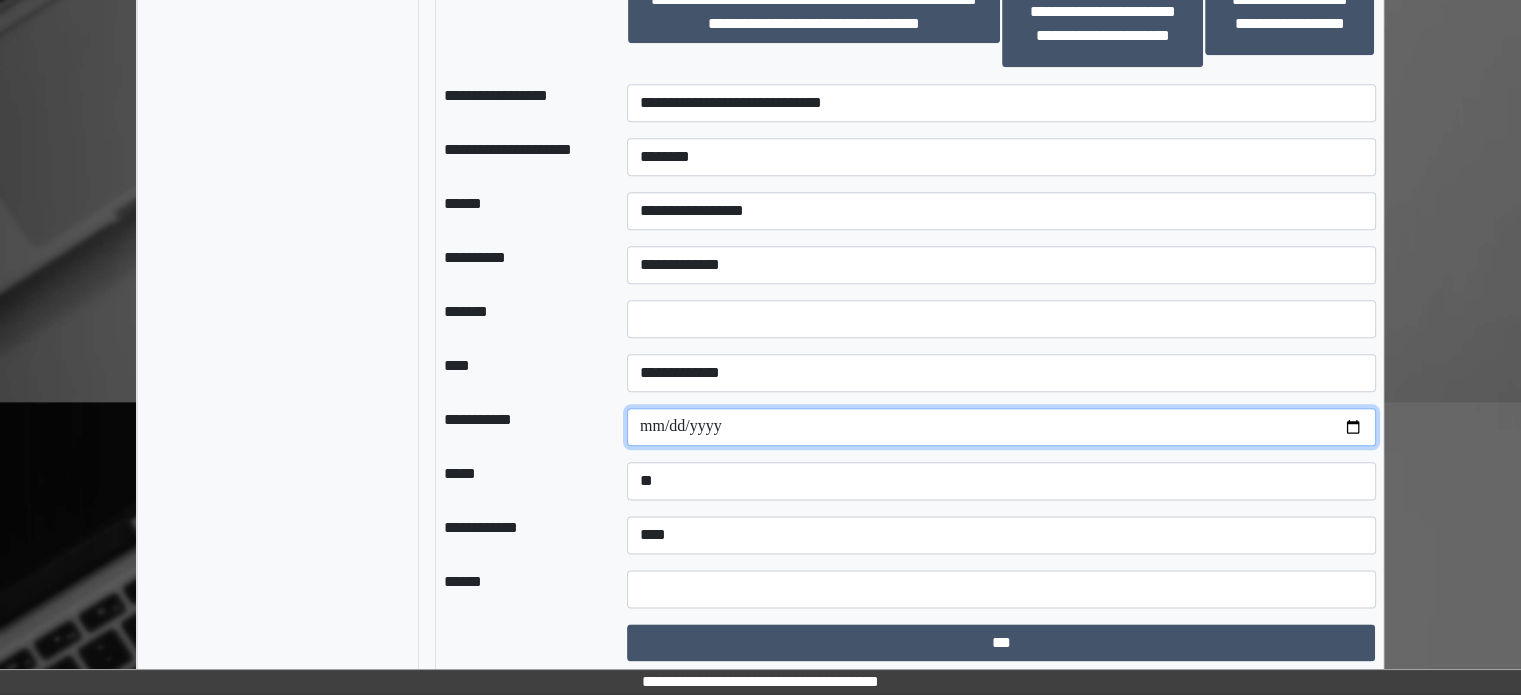 click at bounding box center [1001, 427] 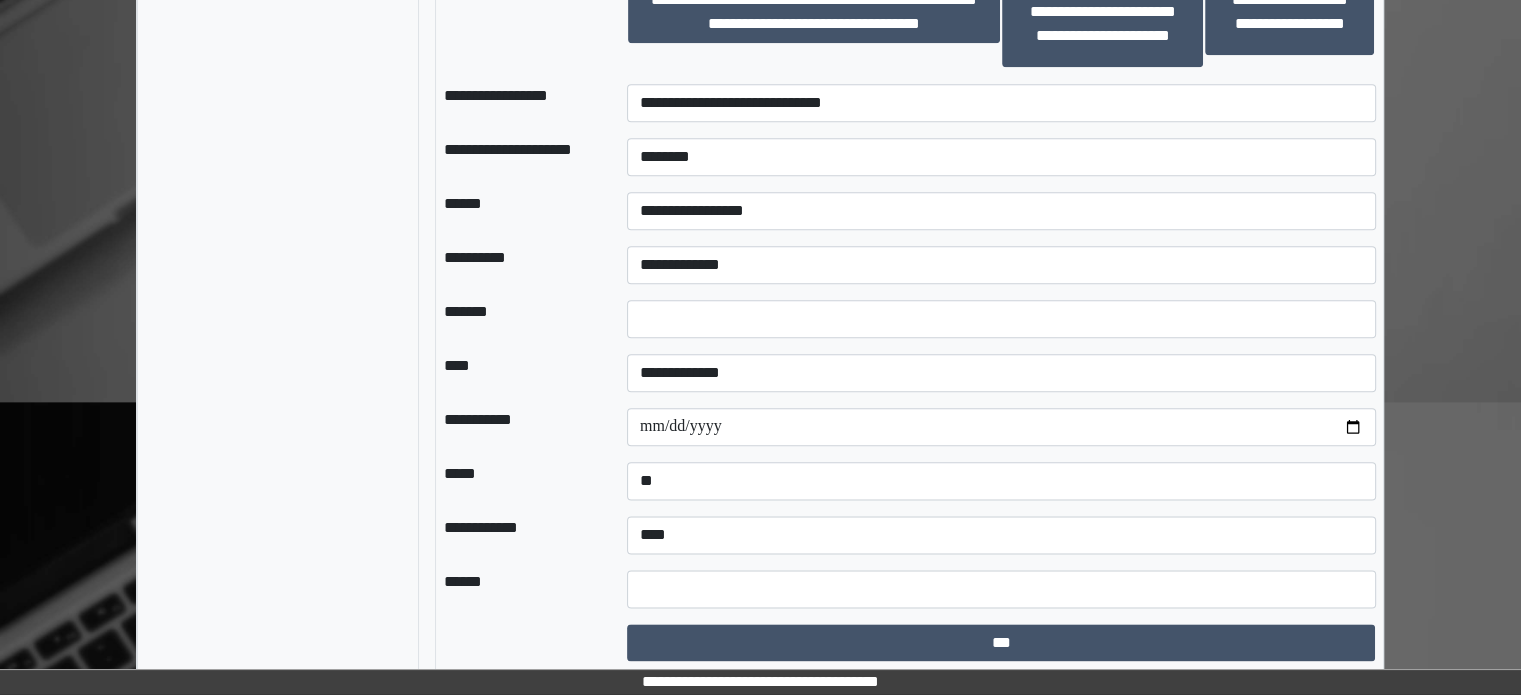click on "**********" at bounding box center (1001, 535) 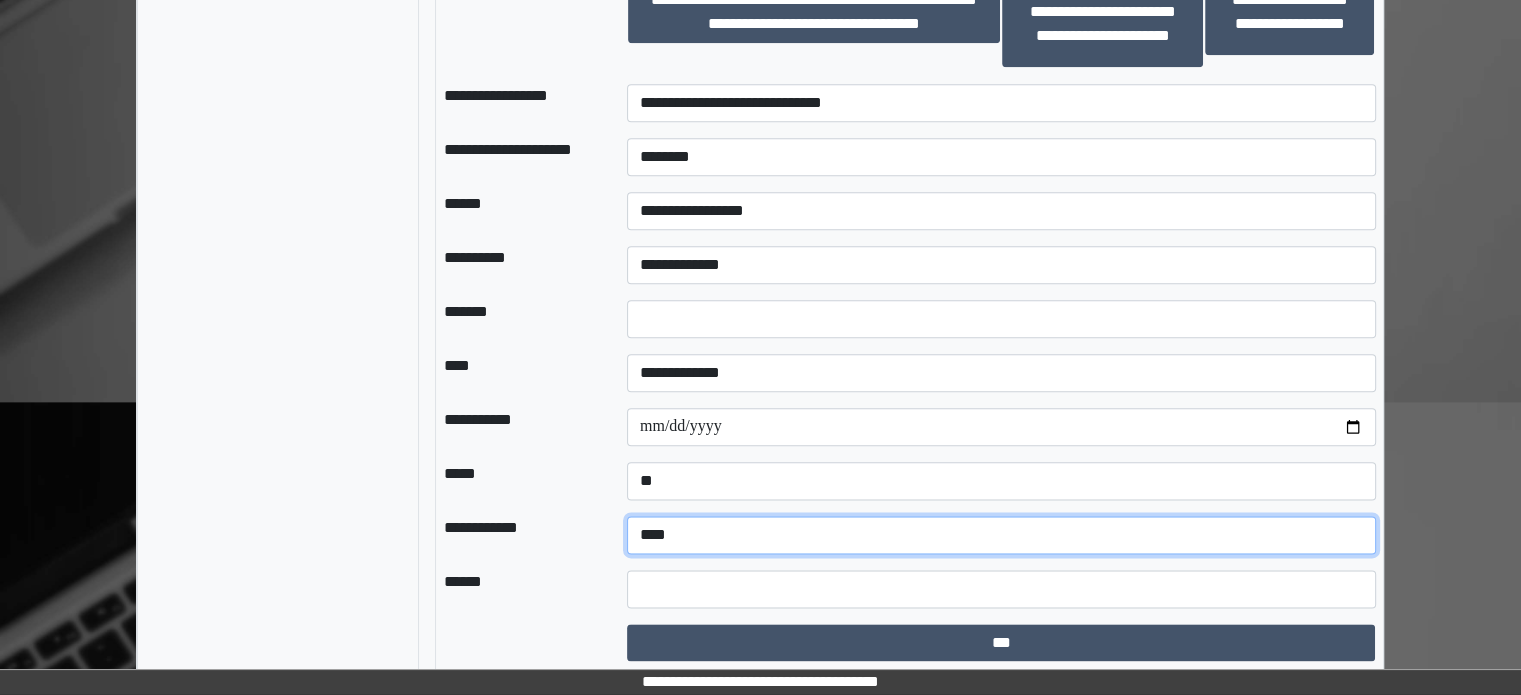 click on "**********" at bounding box center [1001, 535] 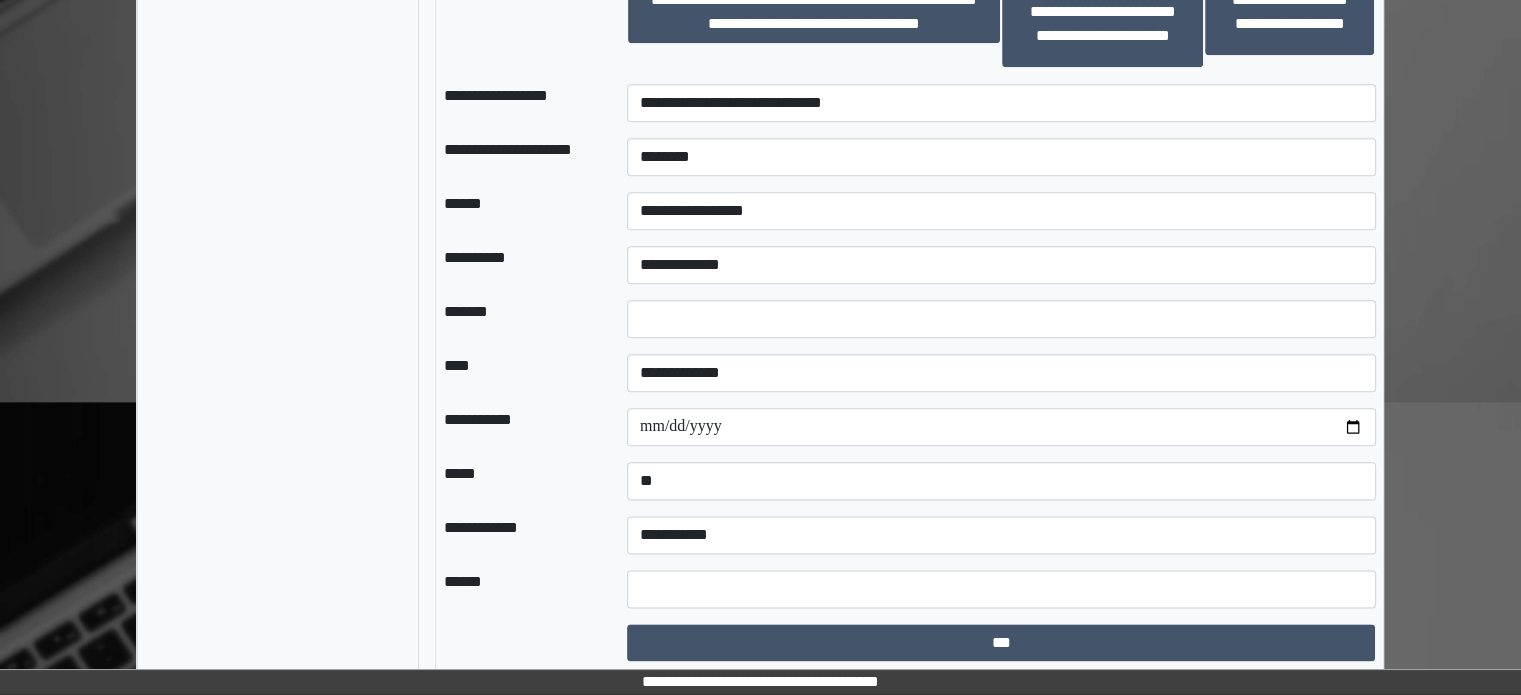 click at bounding box center (611, 589) 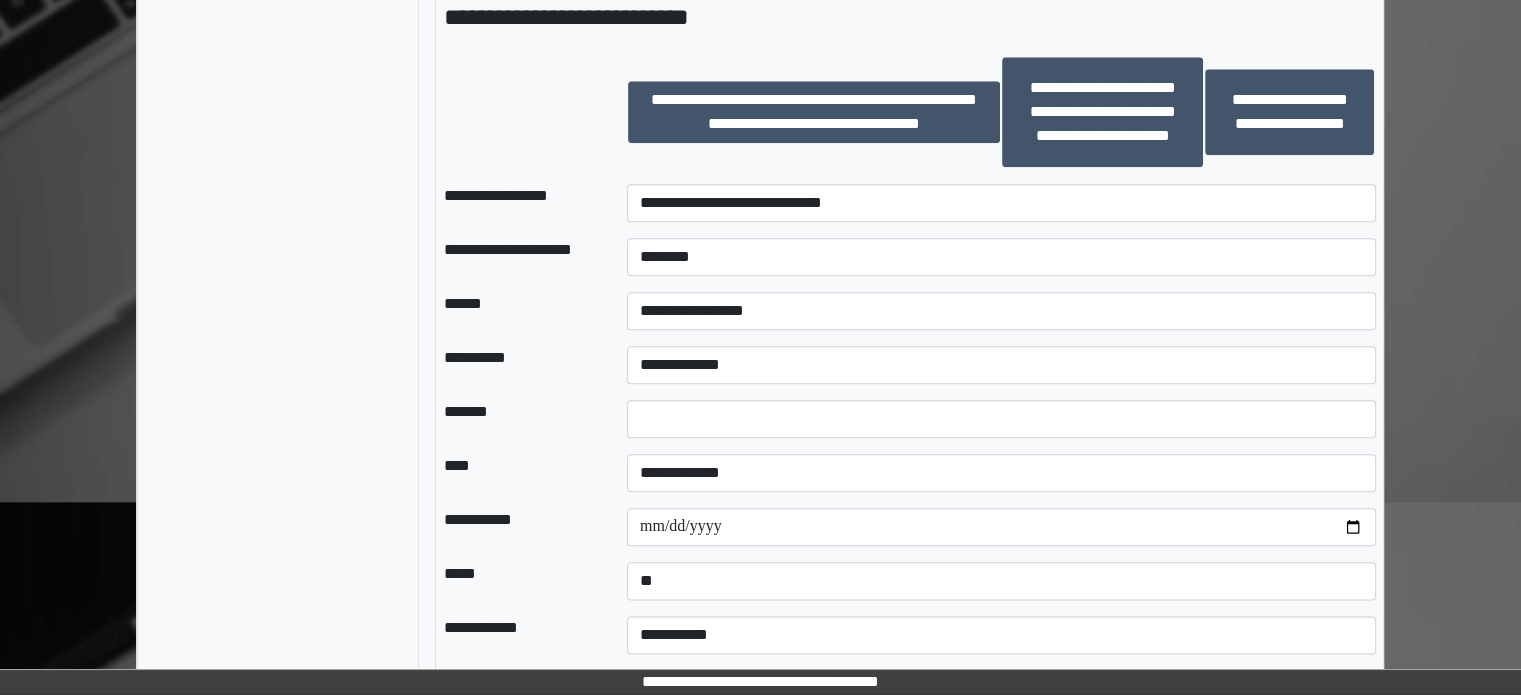 scroll, scrollTop: 2372, scrollLeft: 0, axis: vertical 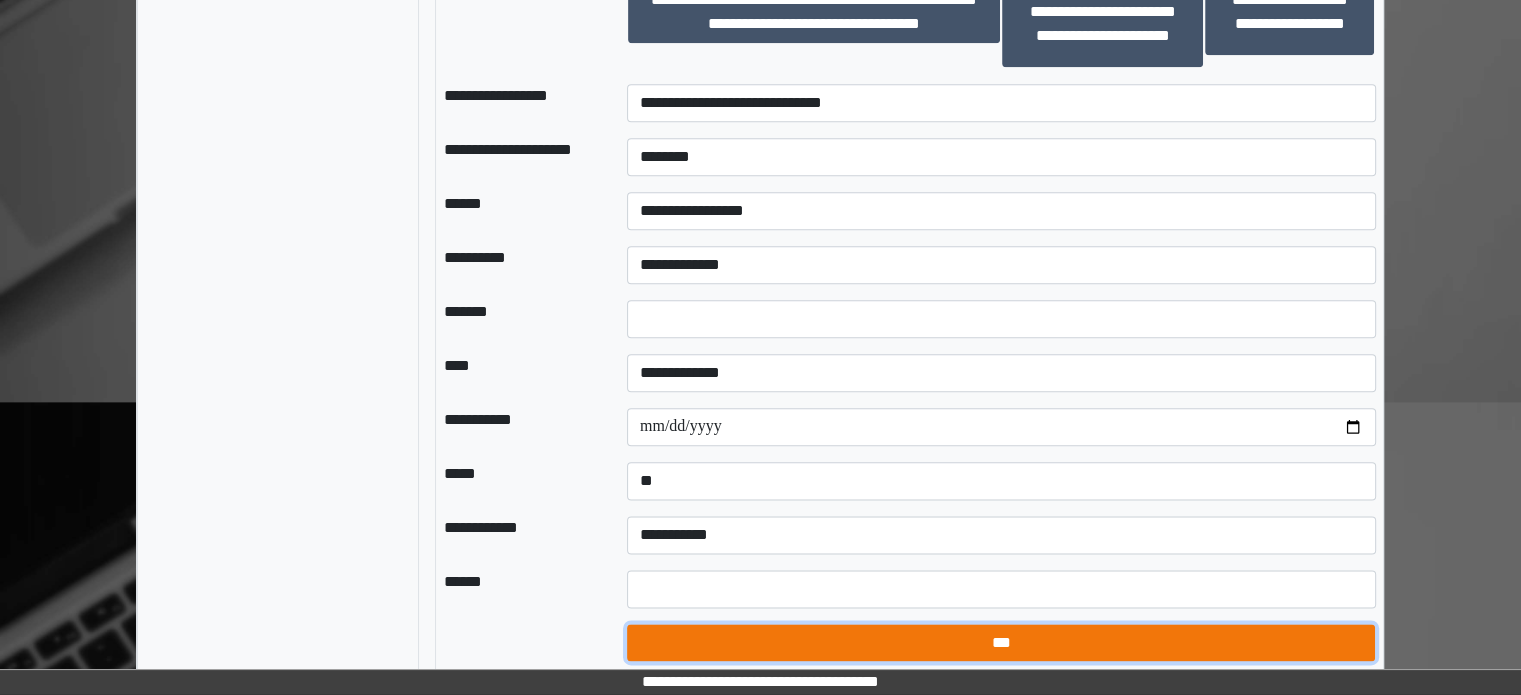 click on "***" at bounding box center [1001, 643] 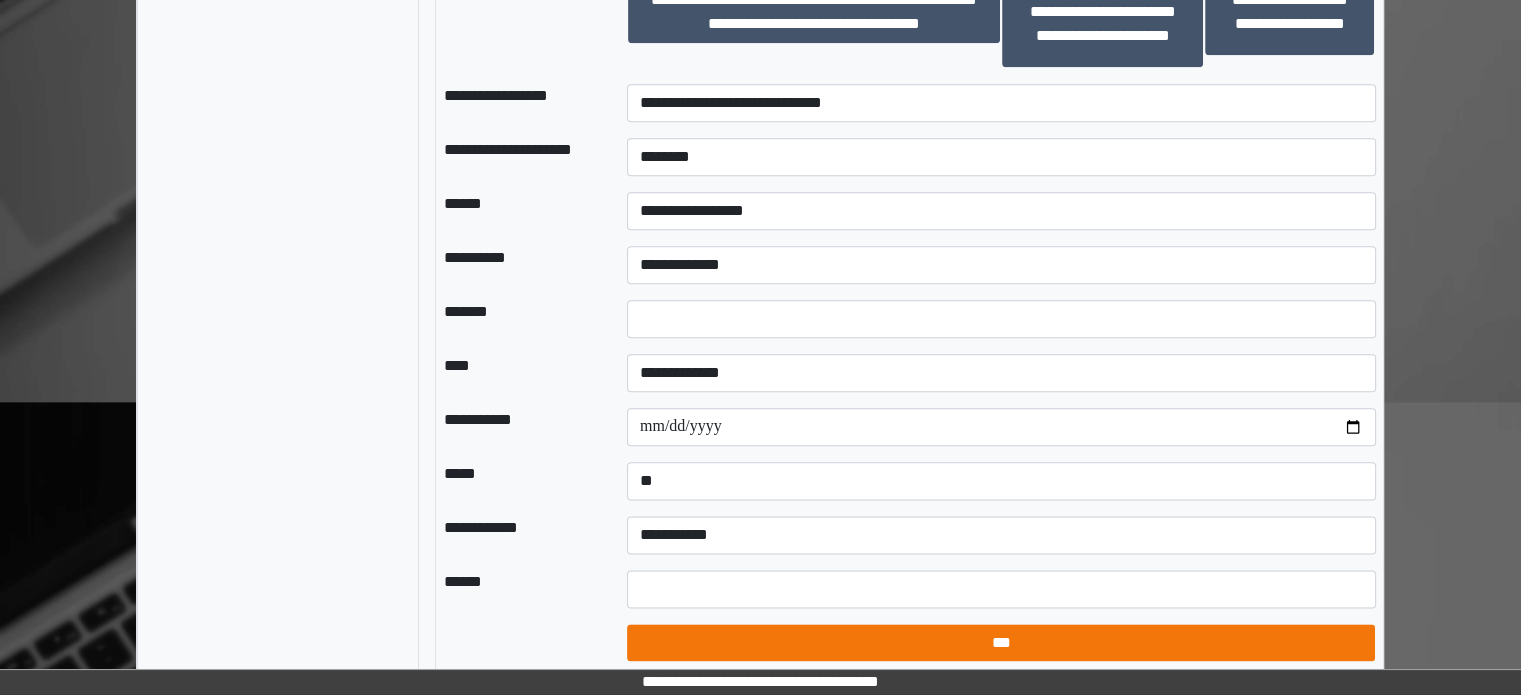 select on "*" 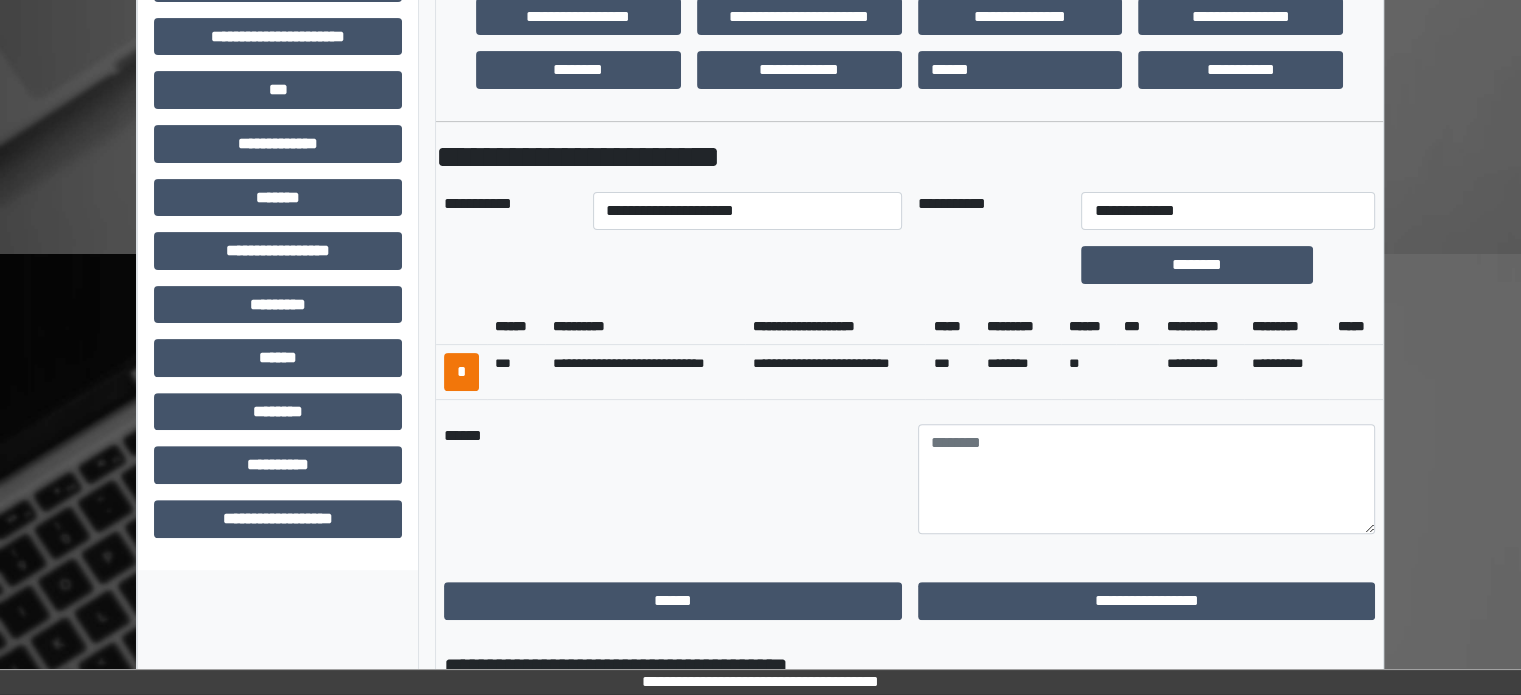 scroll, scrollTop: 672, scrollLeft: 0, axis: vertical 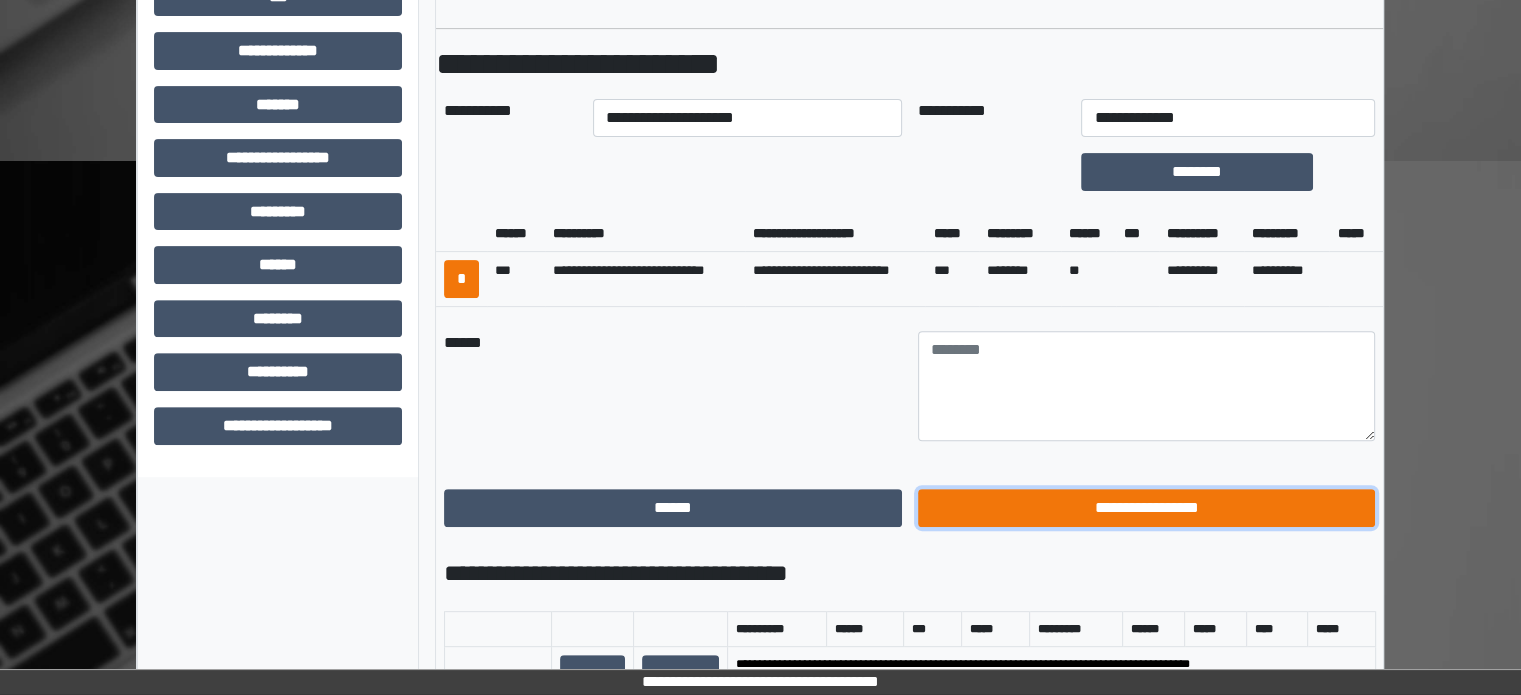click on "**********" at bounding box center [1147, 508] 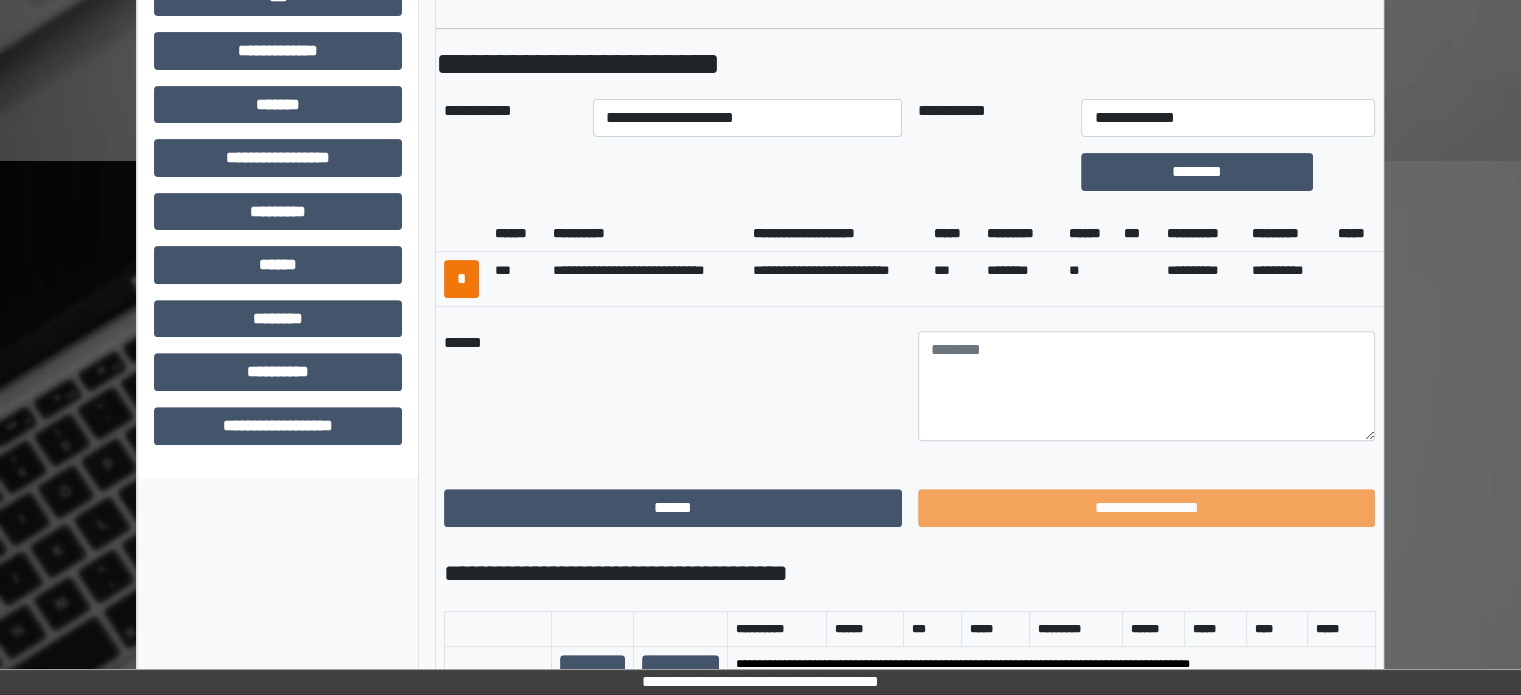 scroll, scrollTop: 471, scrollLeft: 0, axis: vertical 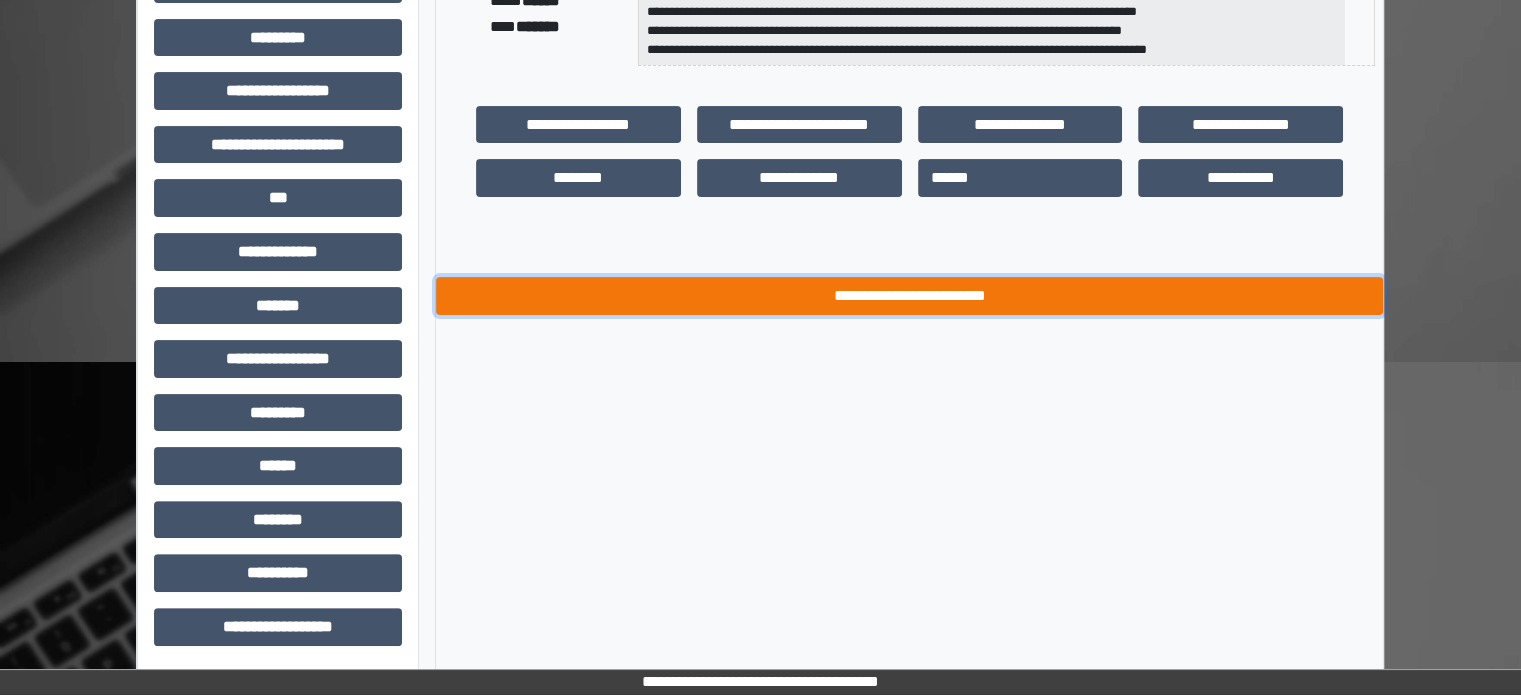 click on "**********" at bounding box center [909, 296] 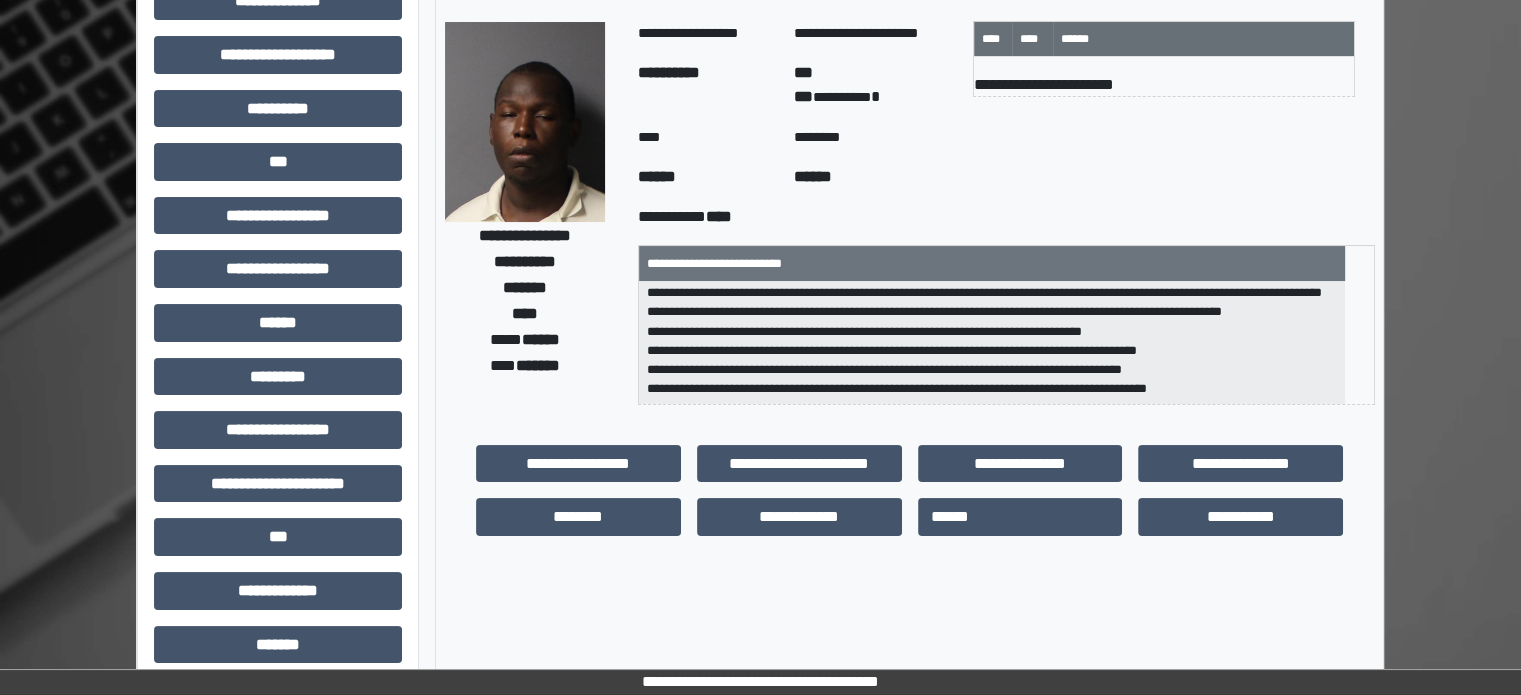 scroll, scrollTop: 0, scrollLeft: 0, axis: both 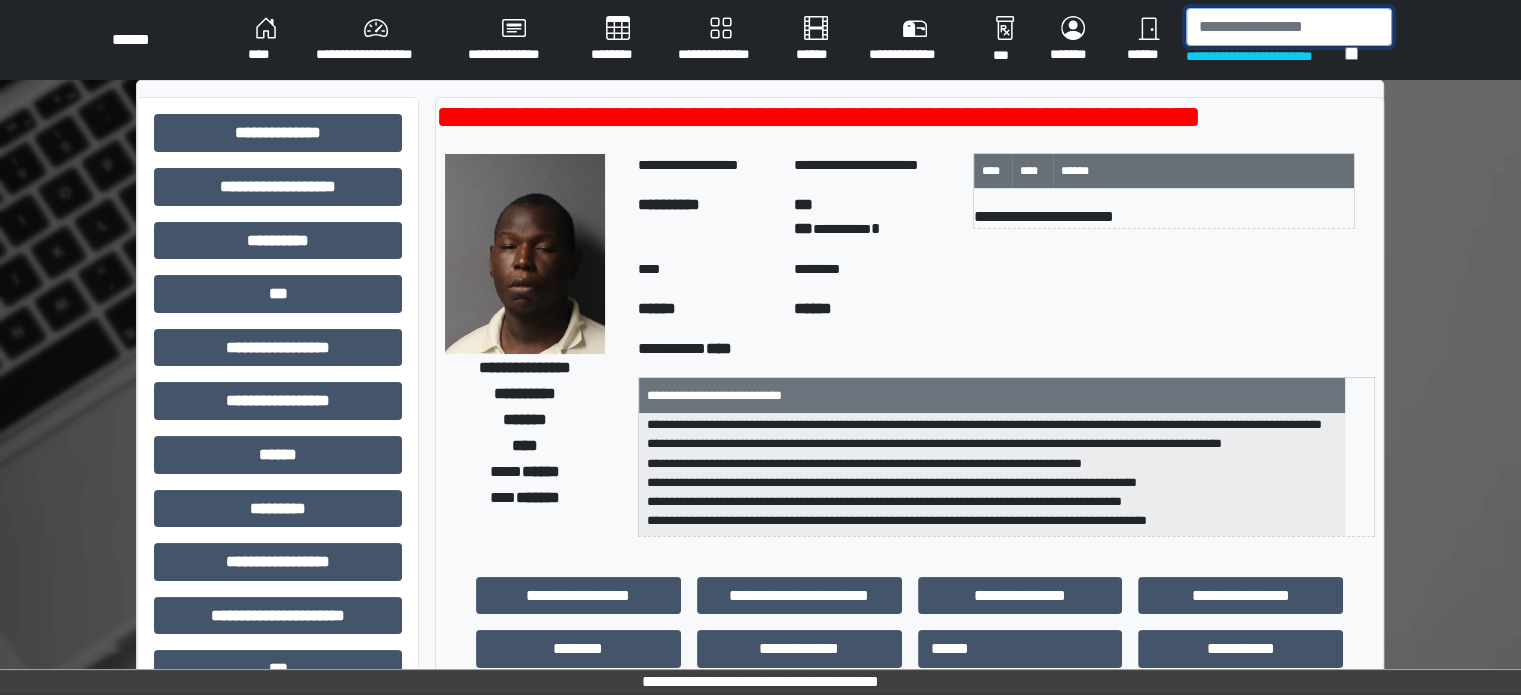 click at bounding box center (1289, 27) 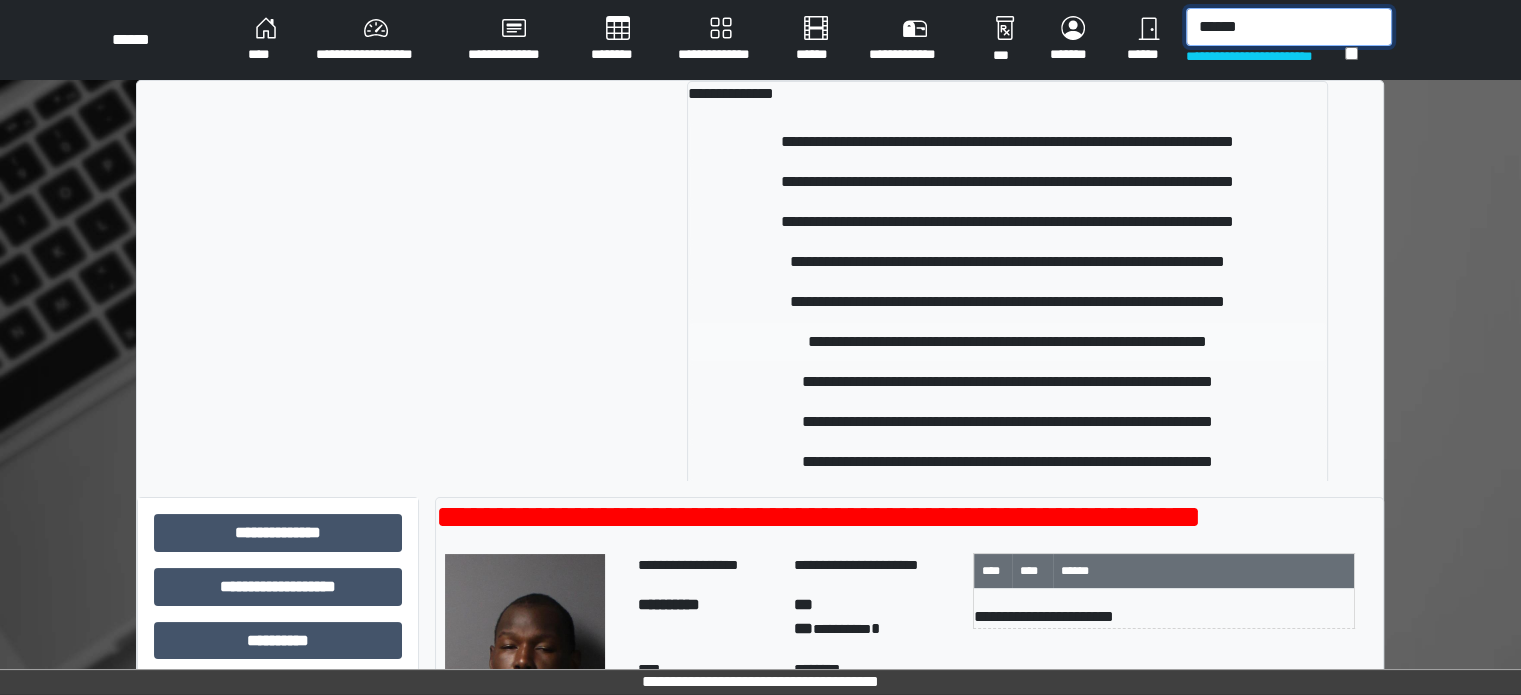 type on "******" 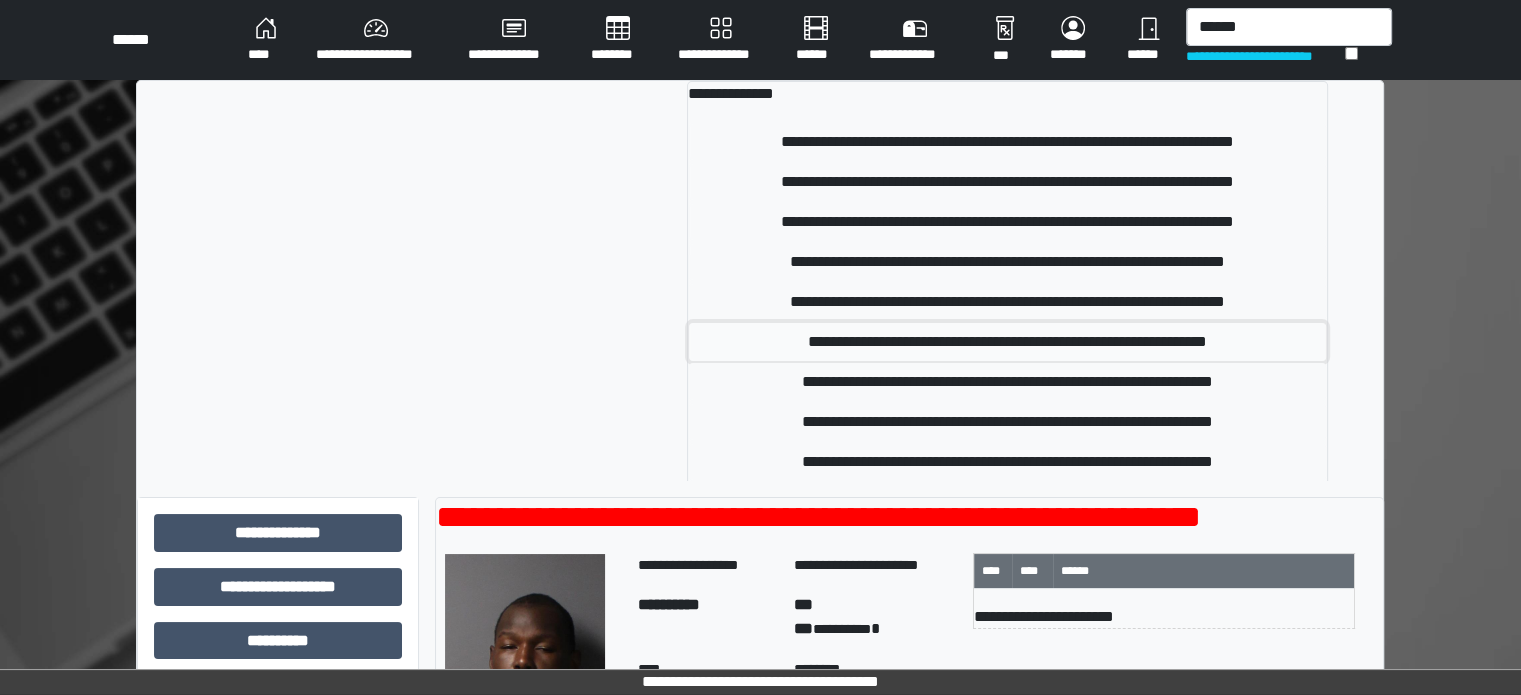 click on "**********" at bounding box center (1008, 342) 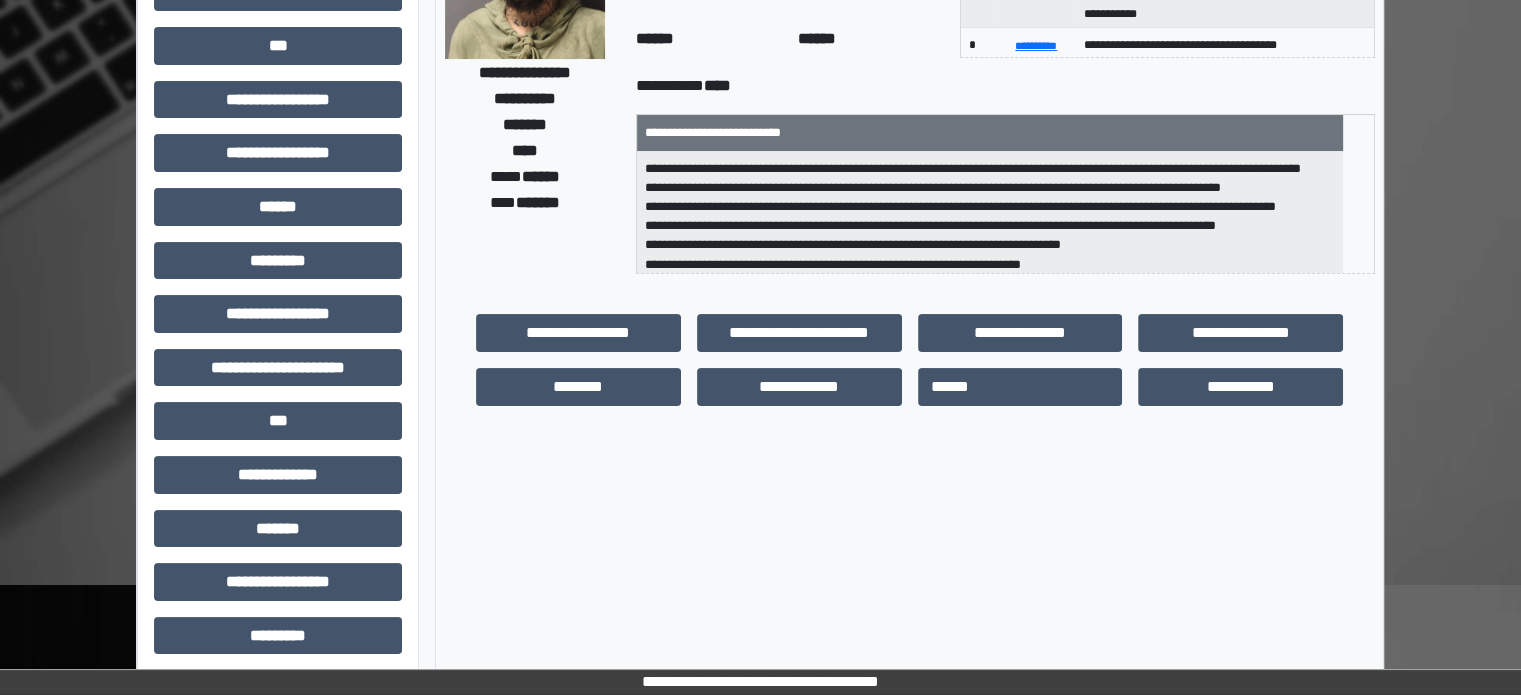 scroll, scrollTop: 300, scrollLeft: 0, axis: vertical 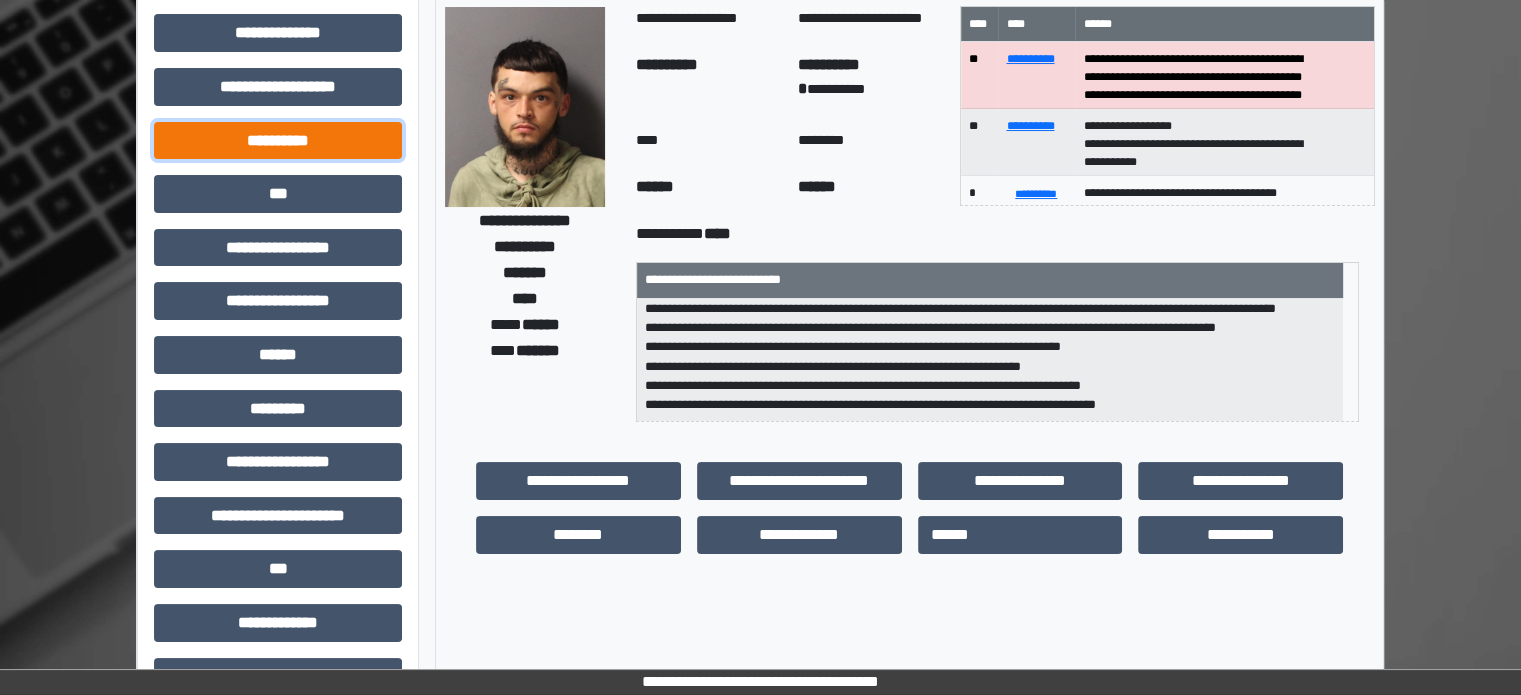 click on "**********" at bounding box center (278, 141) 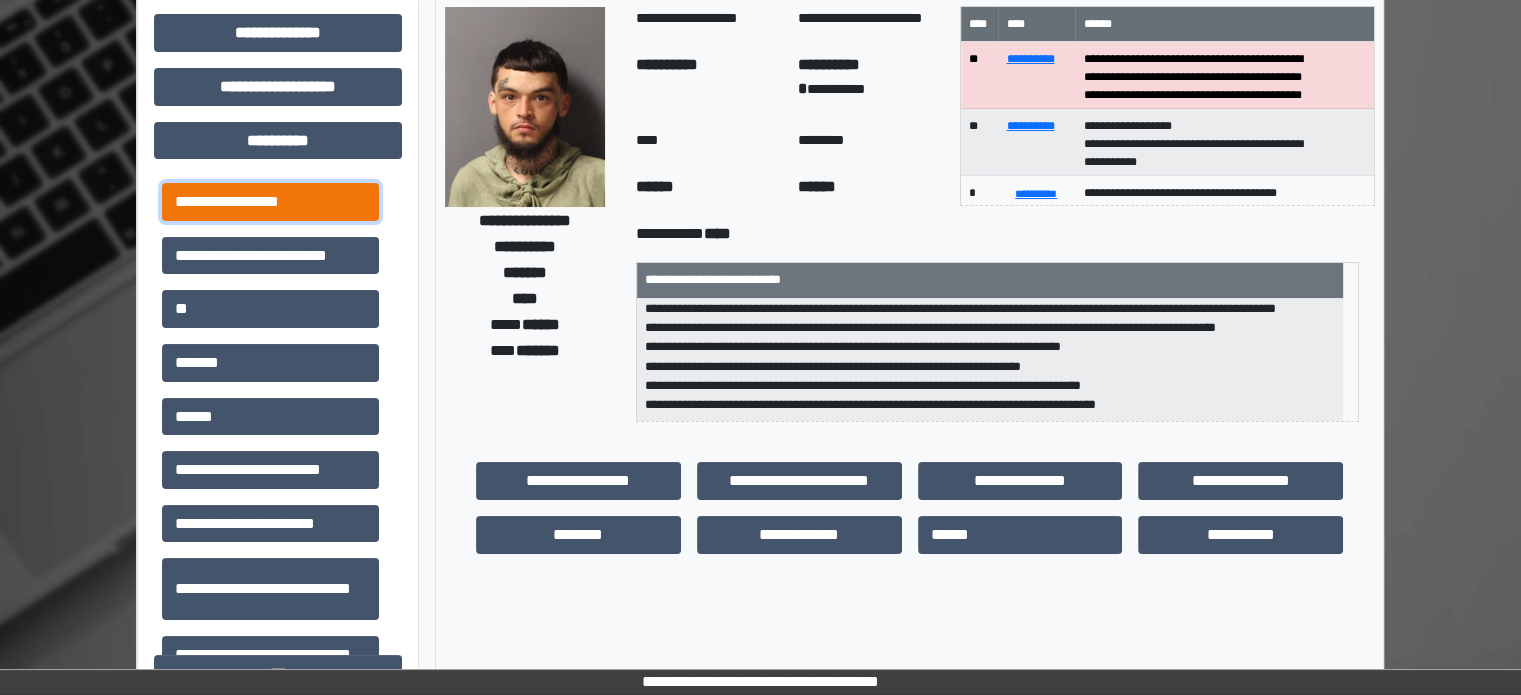 click on "**********" at bounding box center [270, 202] 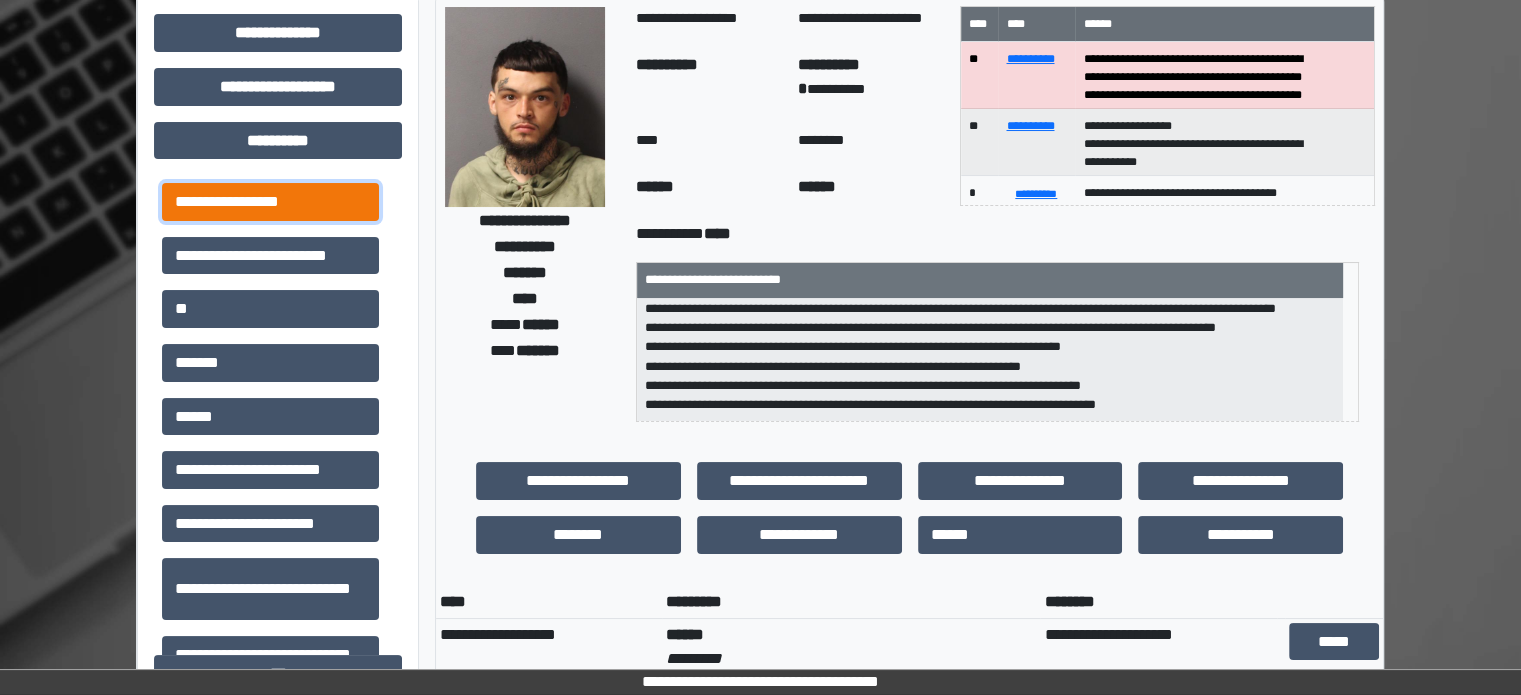 click on "**********" at bounding box center (270, 202) 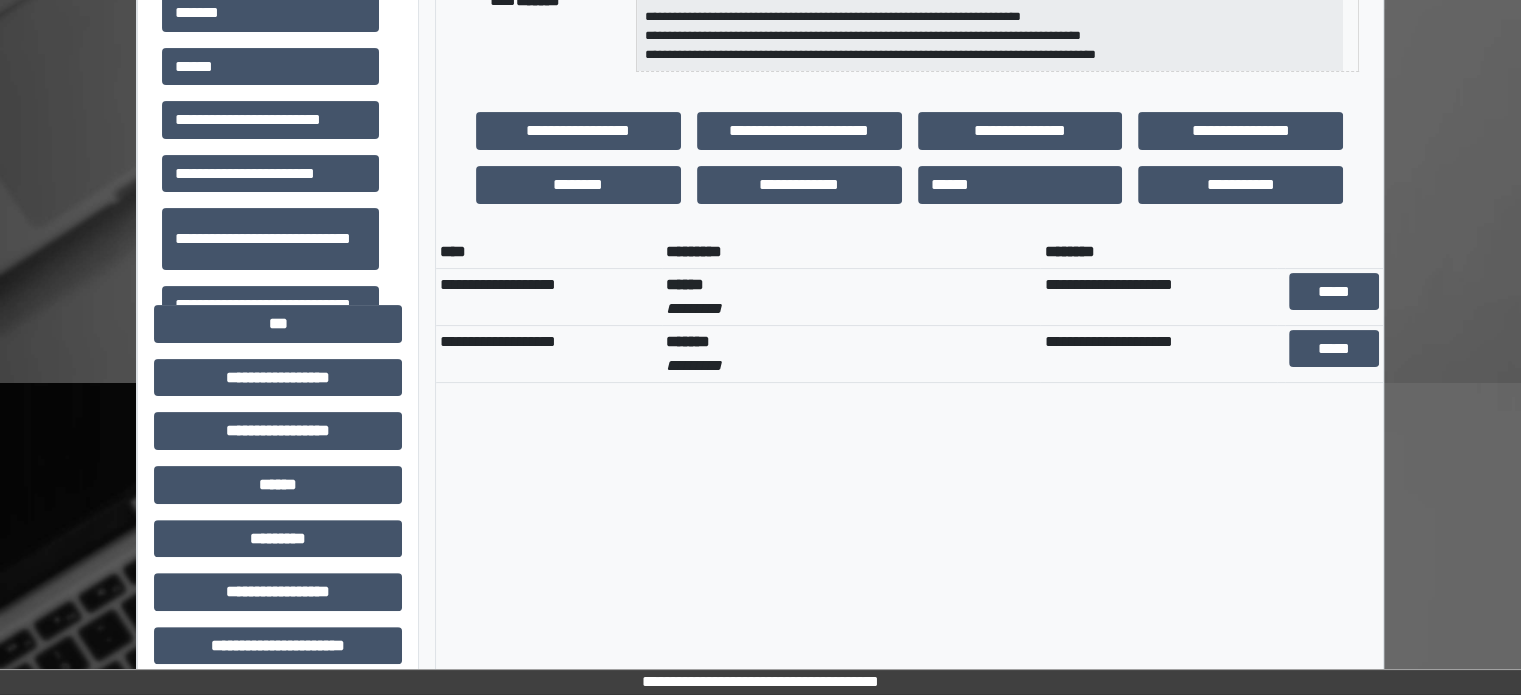 scroll, scrollTop: 600, scrollLeft: 0, axis: vertical 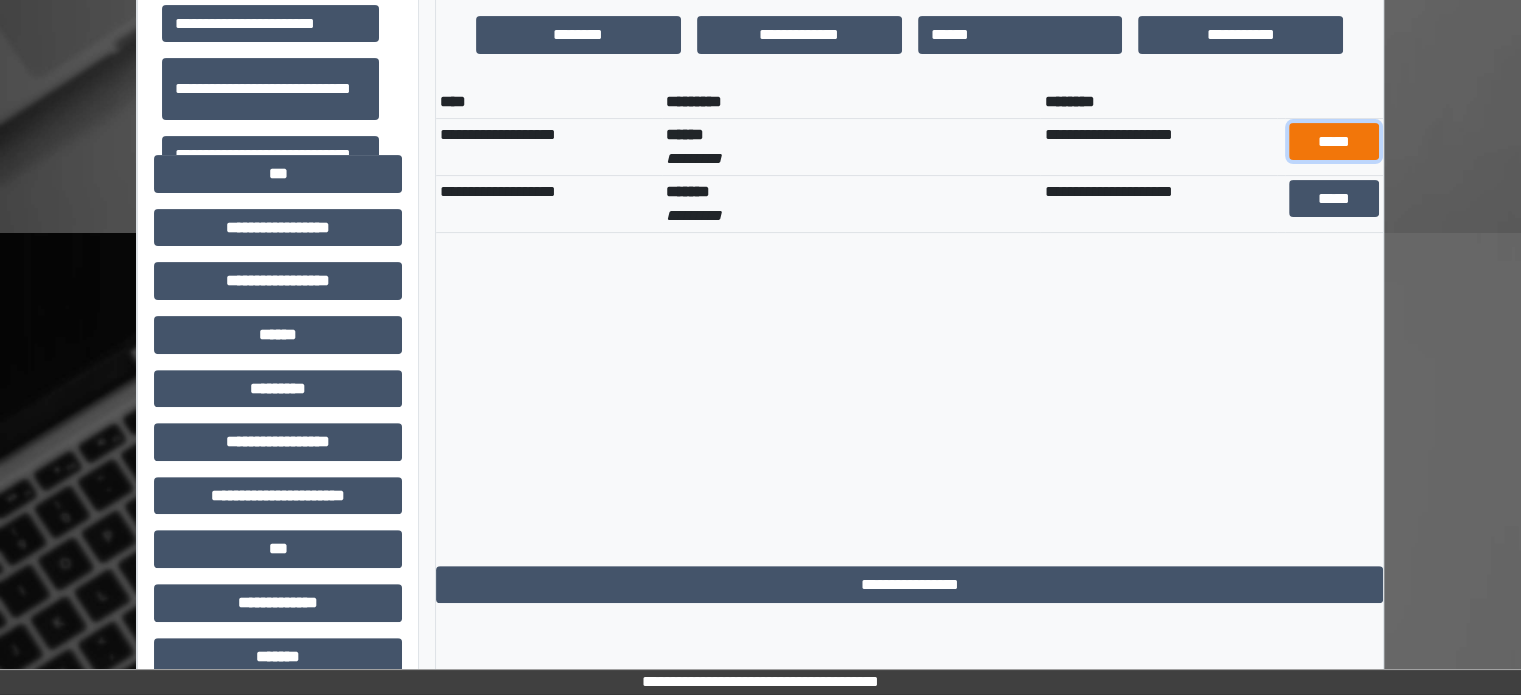 click on "*****" at bounding box center [1334, 142] 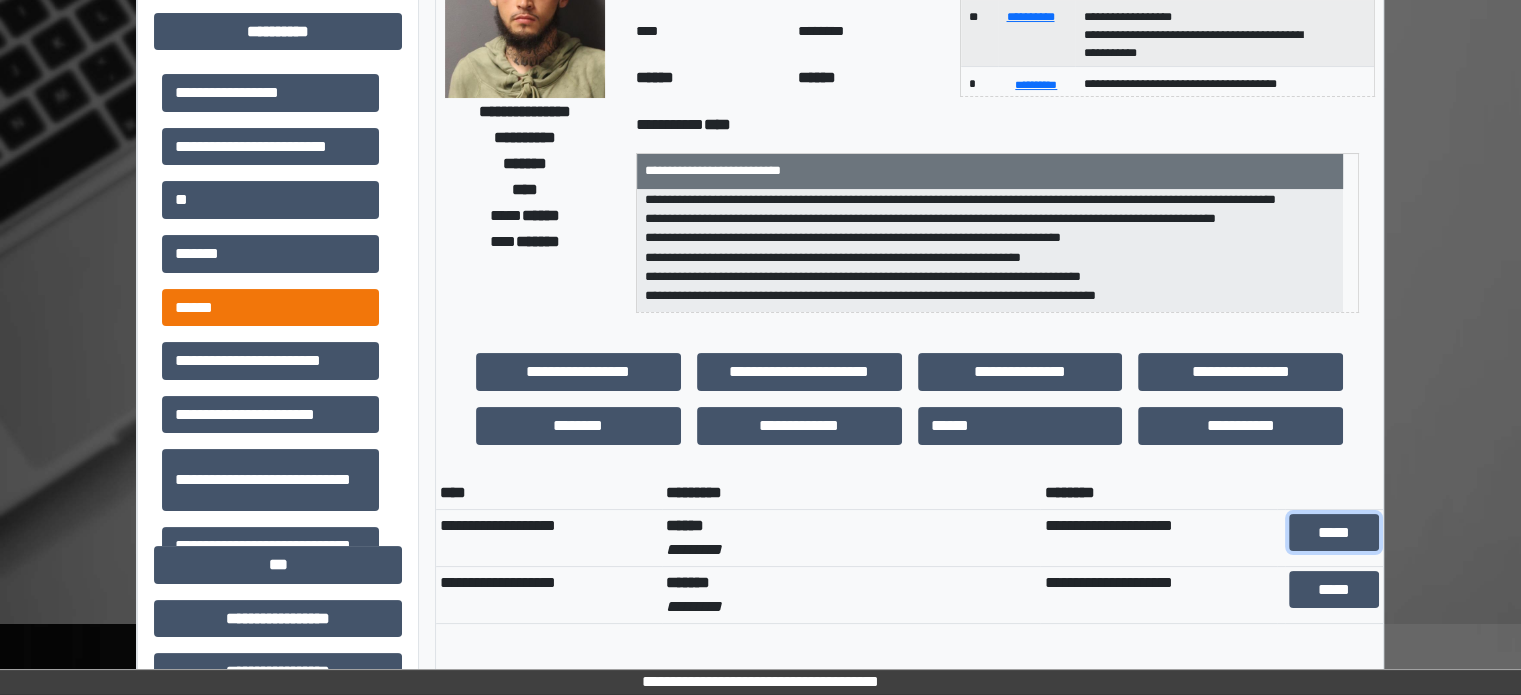 scroll, scrollTop: 200, scrollLeft: 0, axis: vertical 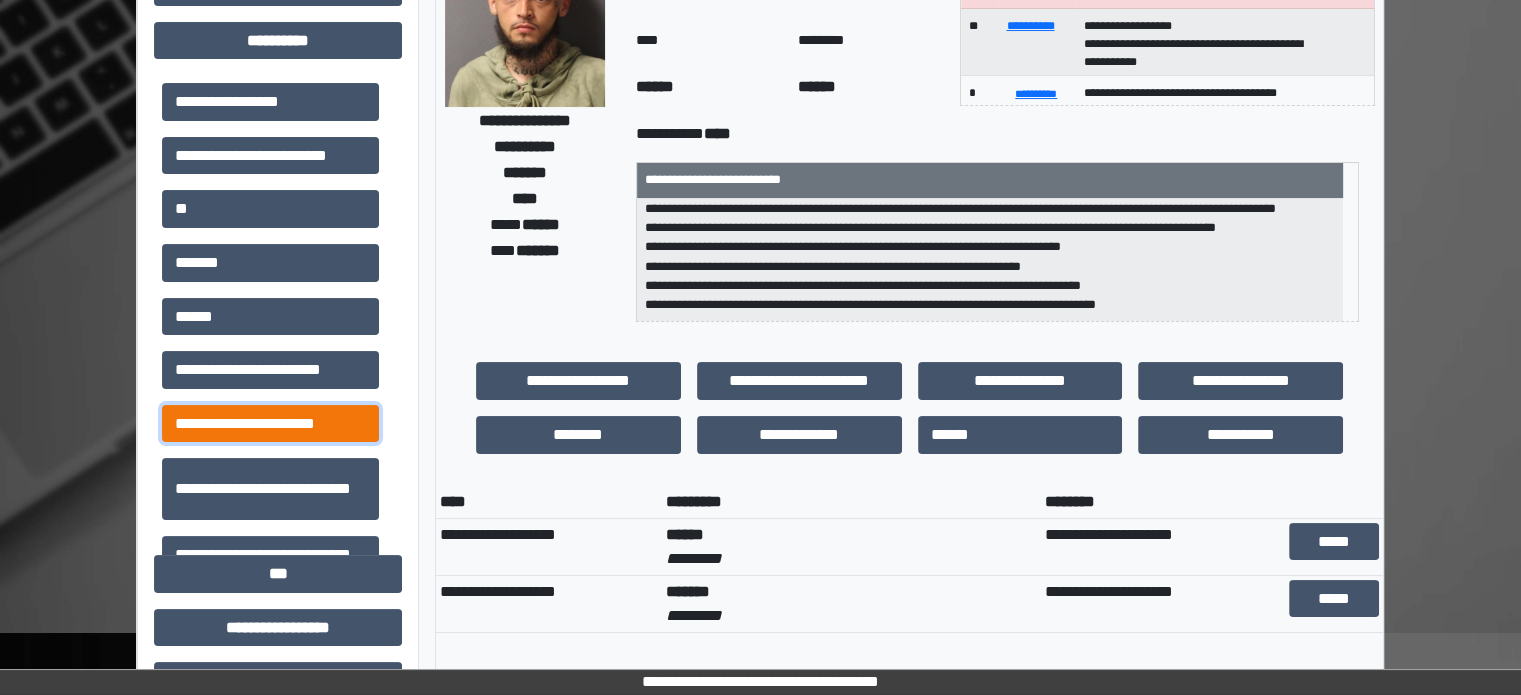 click on "**********" at bounding box center [270, 424] 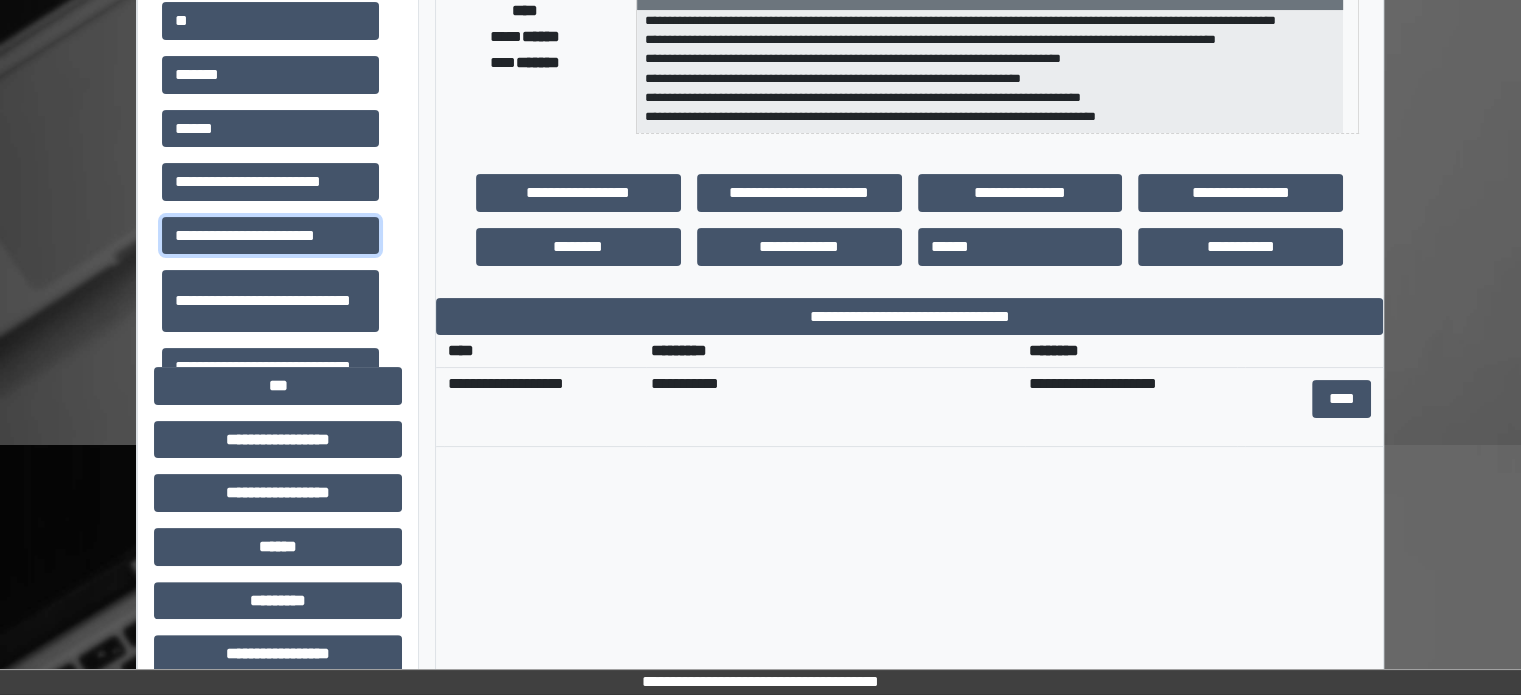 scroll, scrollTop: 400, scrollLeft: 0, axis: vertical 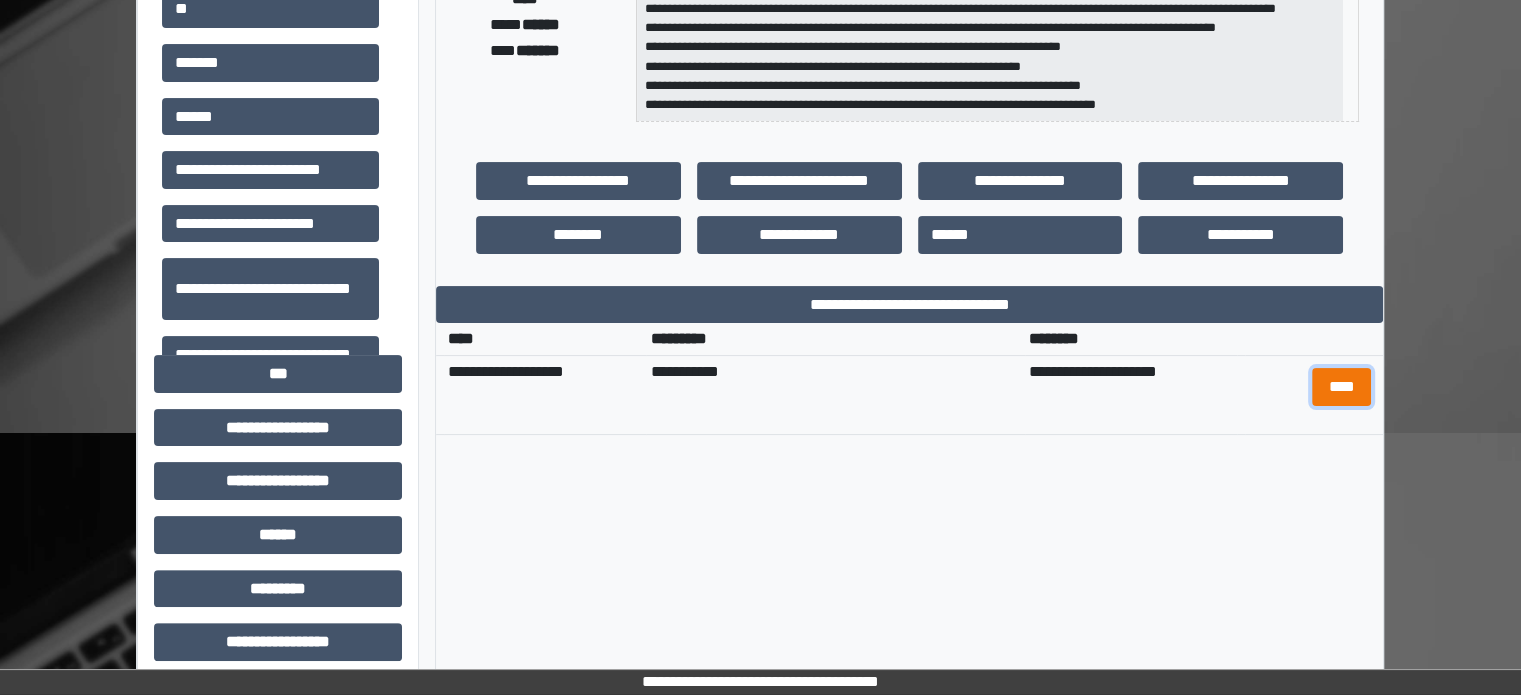click on "****" at bounding box center (1341, 387) 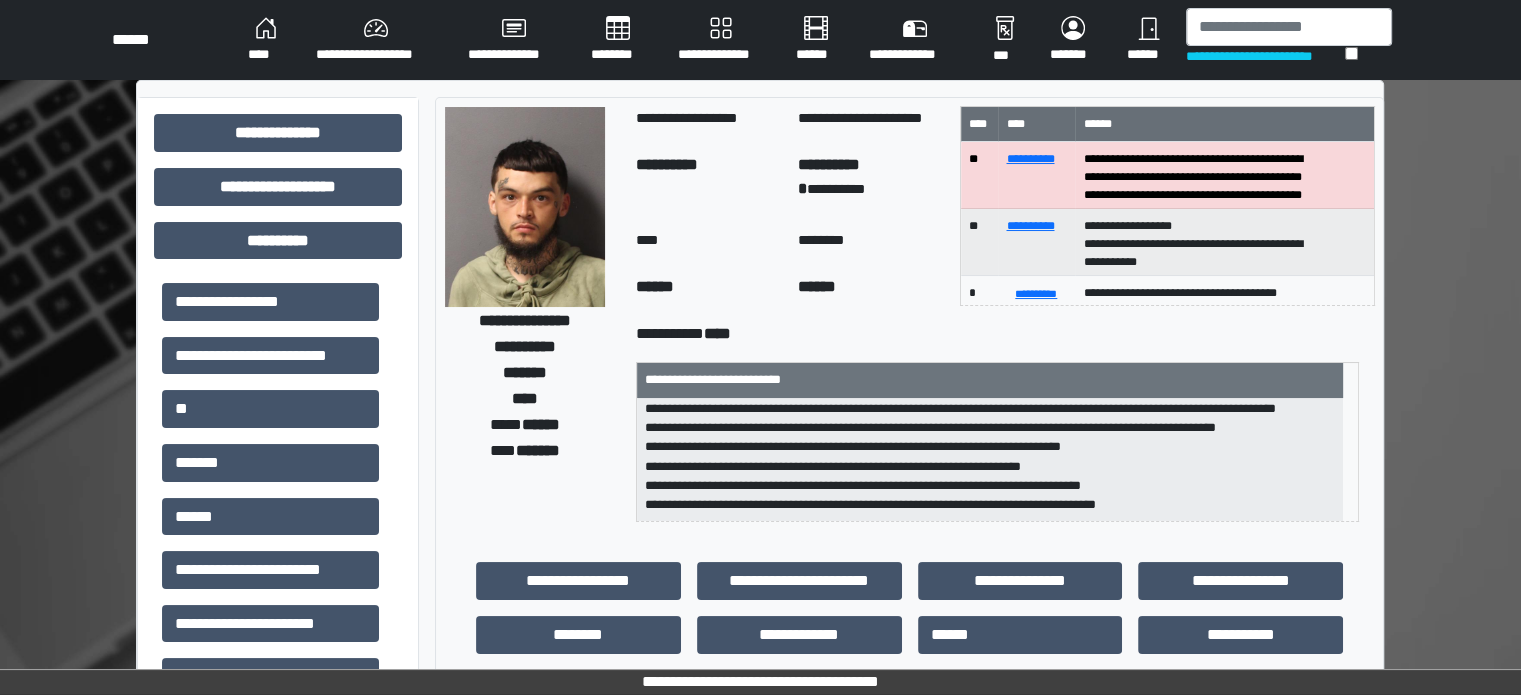 scroll, scrollTop: 0, scrollLeft: 0, axis: both 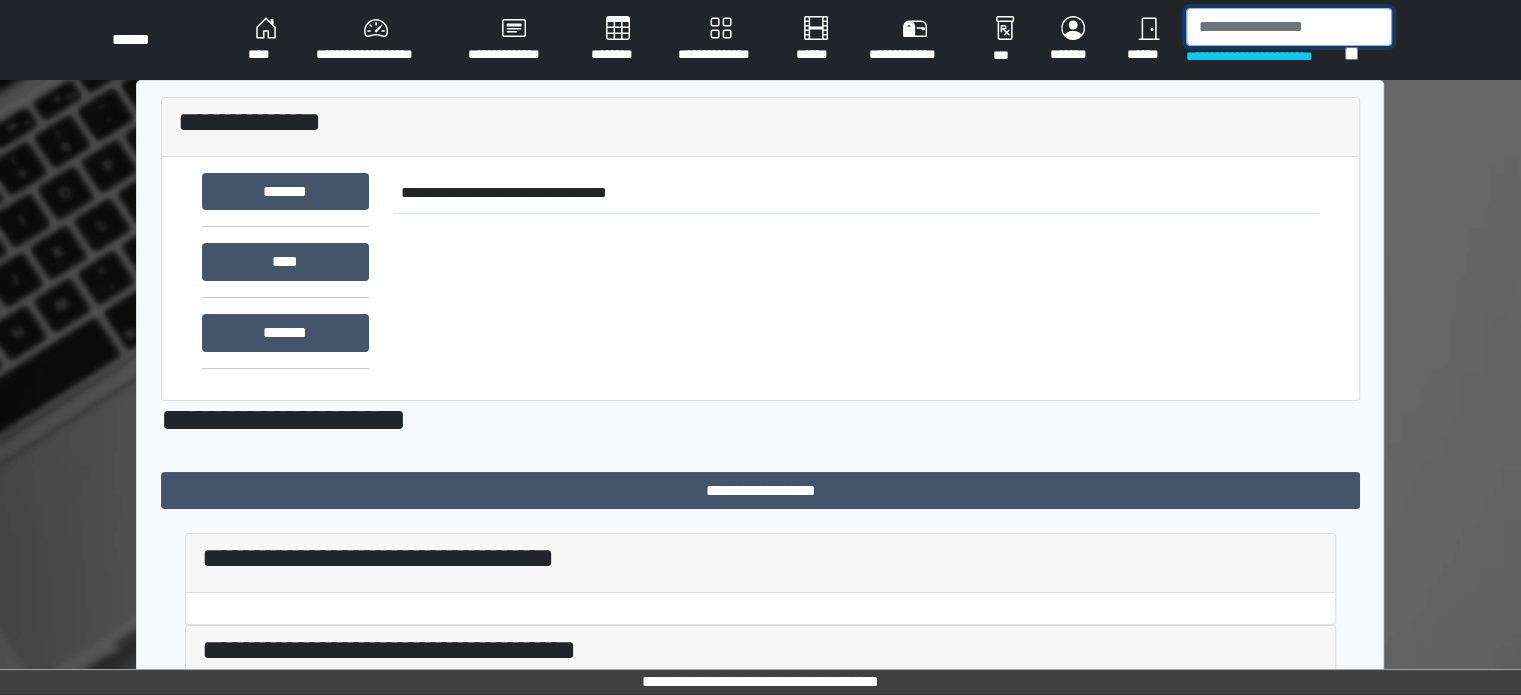 click at bounding box center [1289, 27] 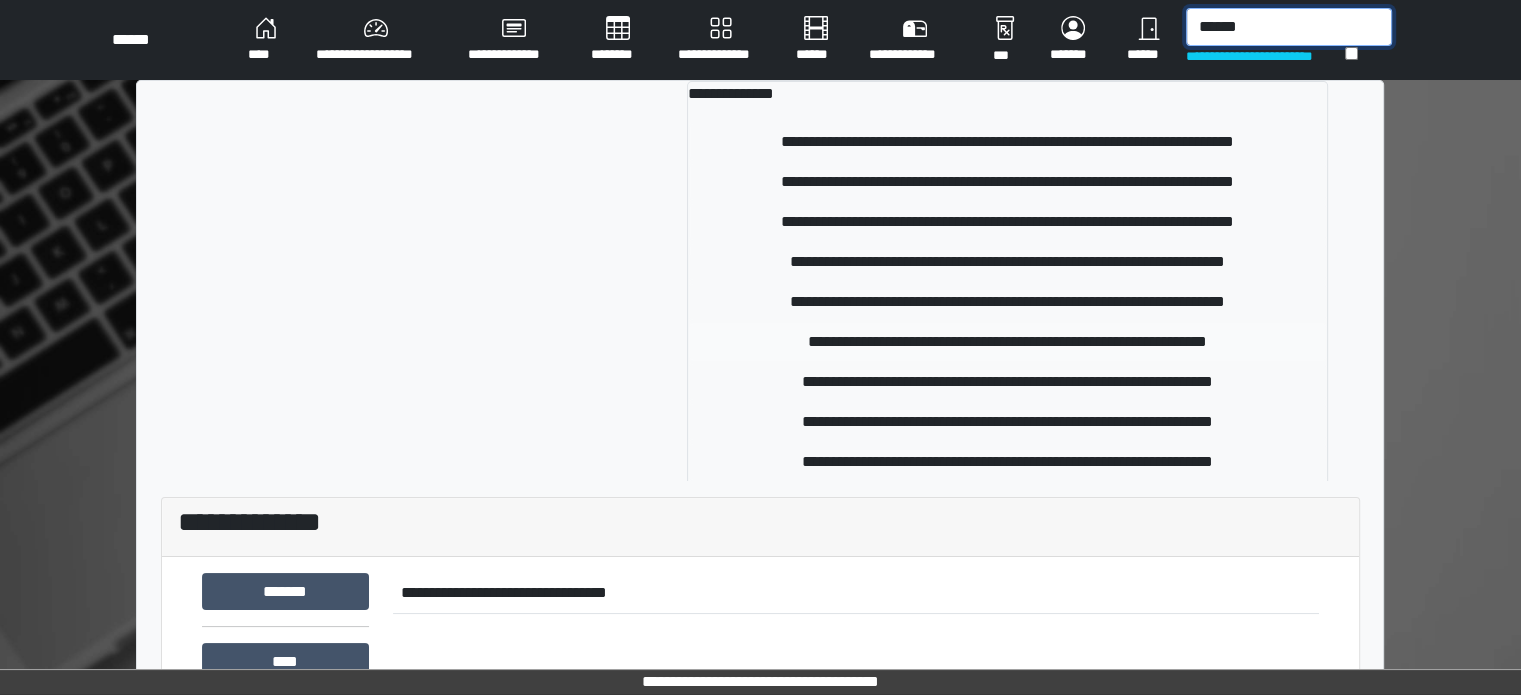 type on "******" 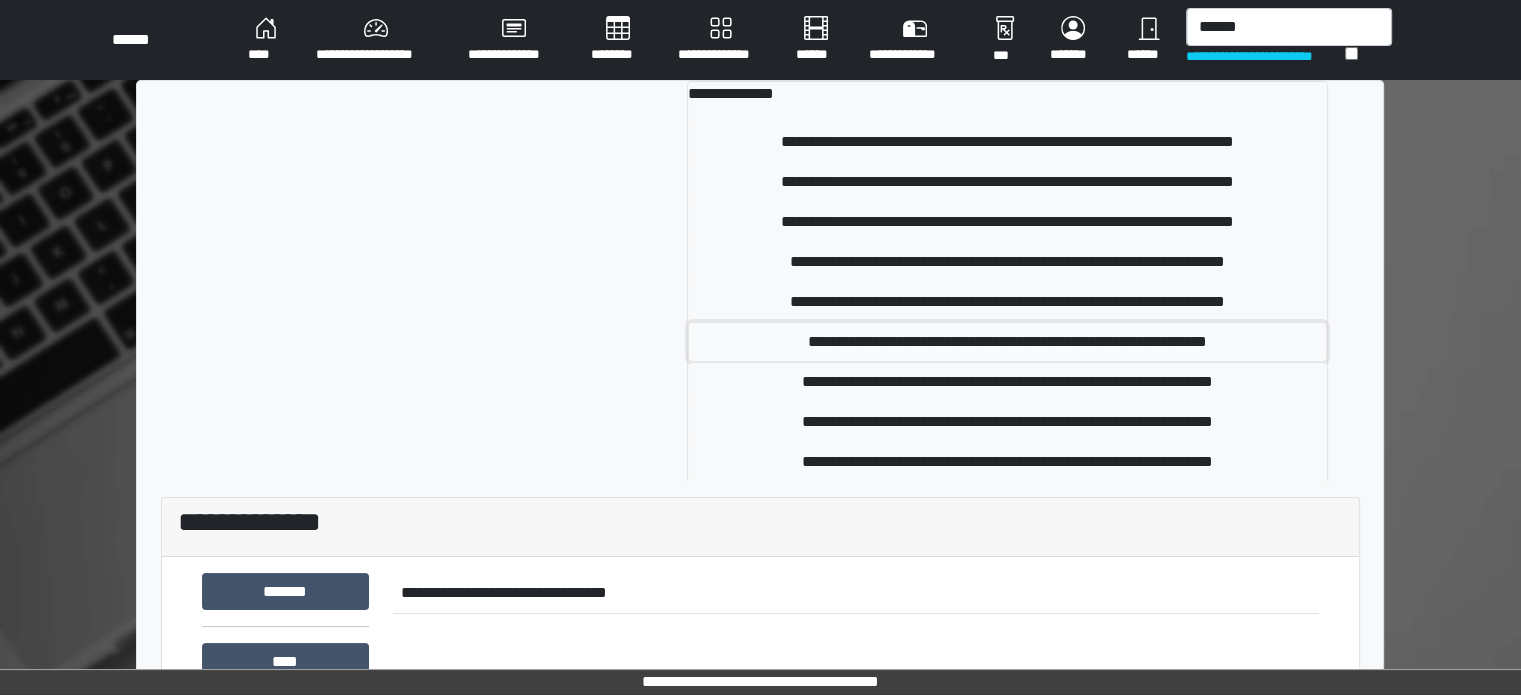 click on "**********" at bounding box center [1008, 342] 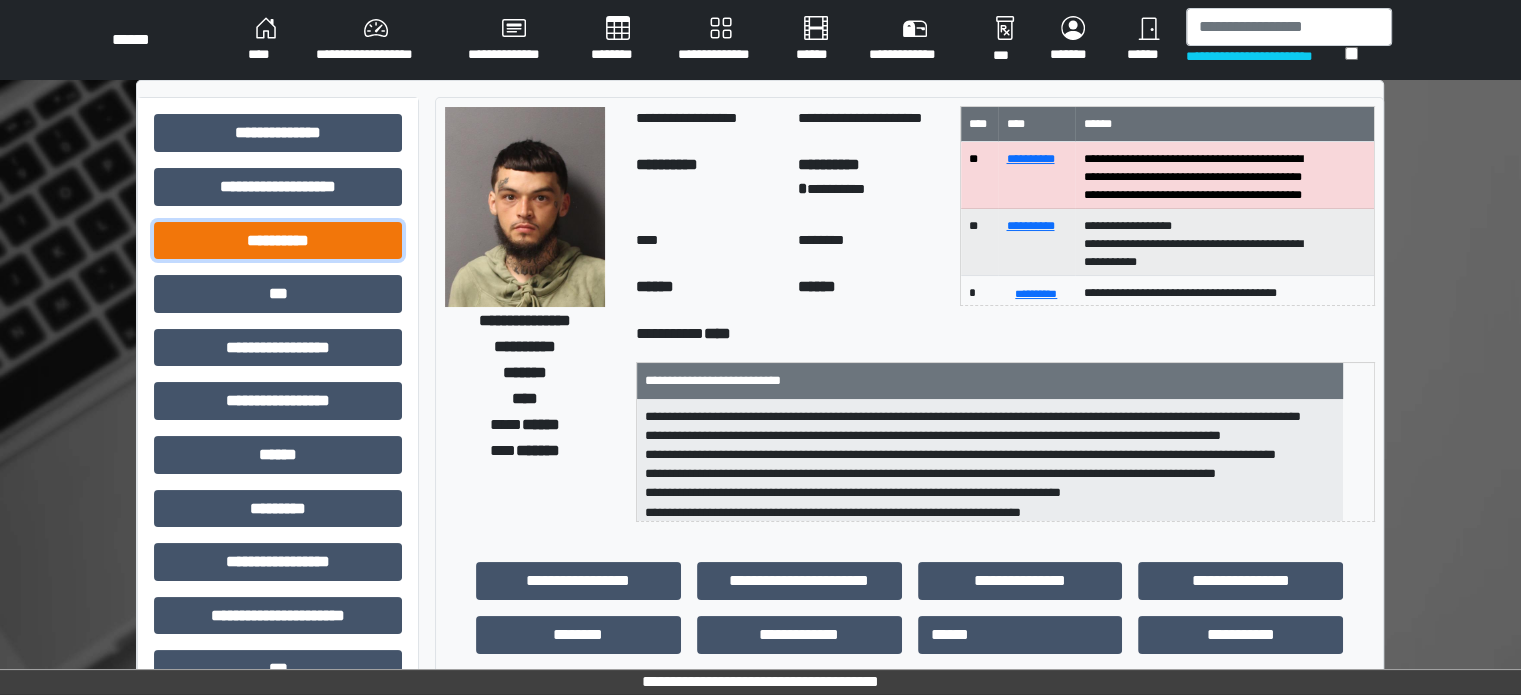 click on "**********" at bounding box center [278, 241] 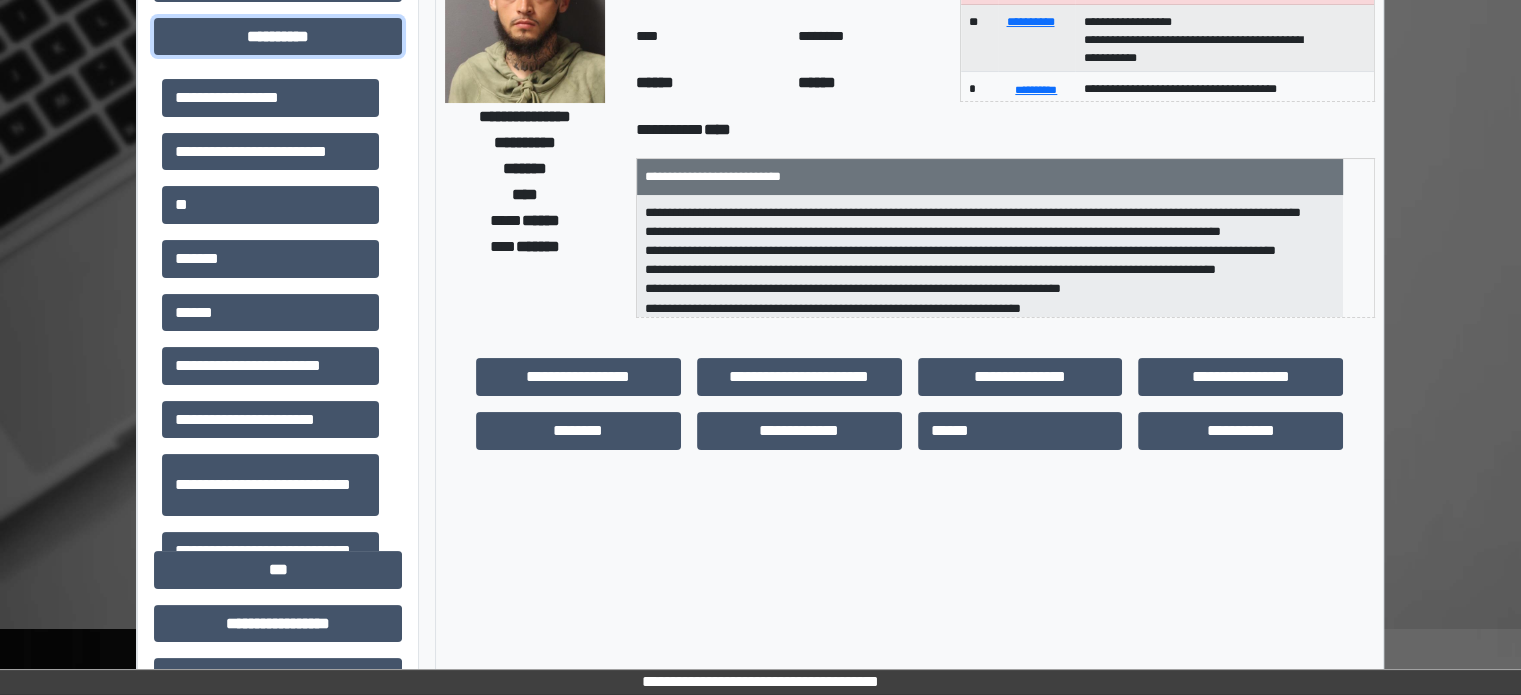 scroll, scrollTop: 200, scrollLeft: 0, axis: vertical 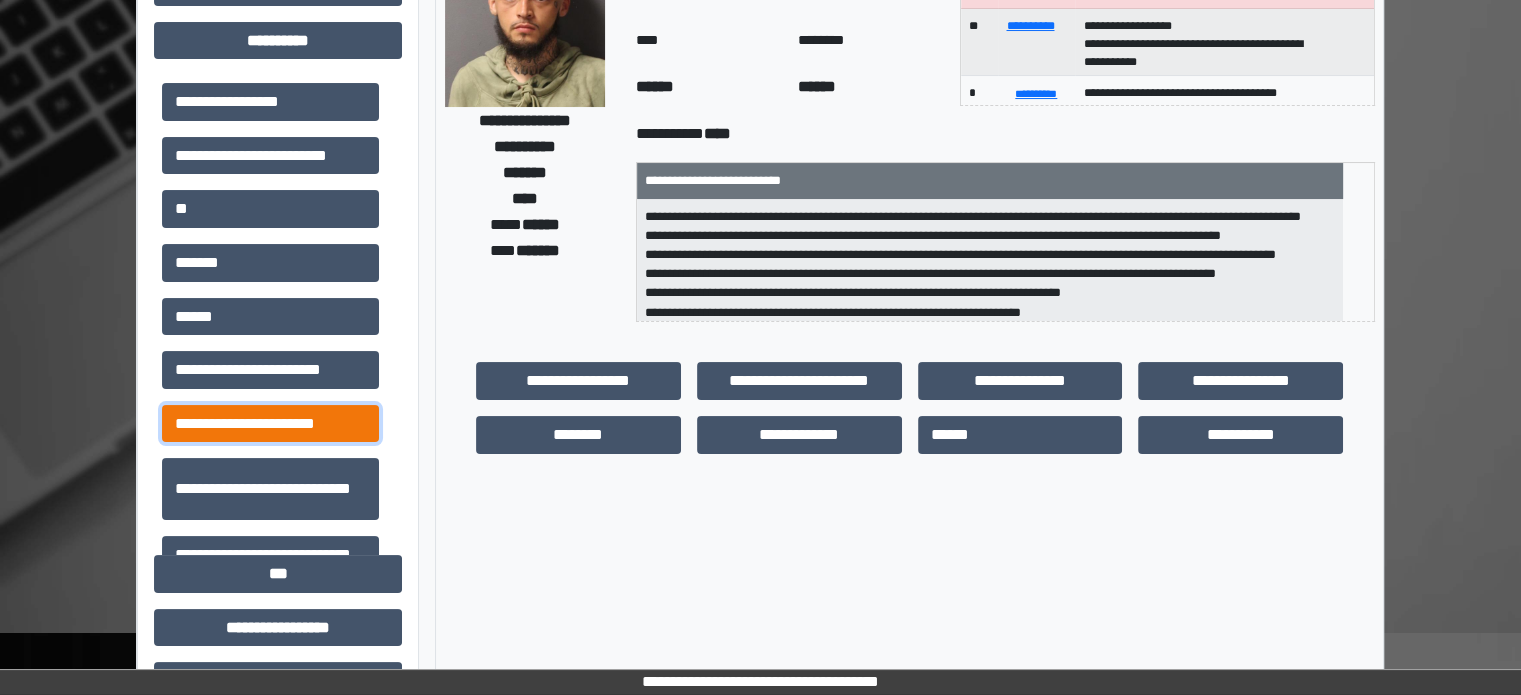 click on "**********" at bounding box center (270, 424) 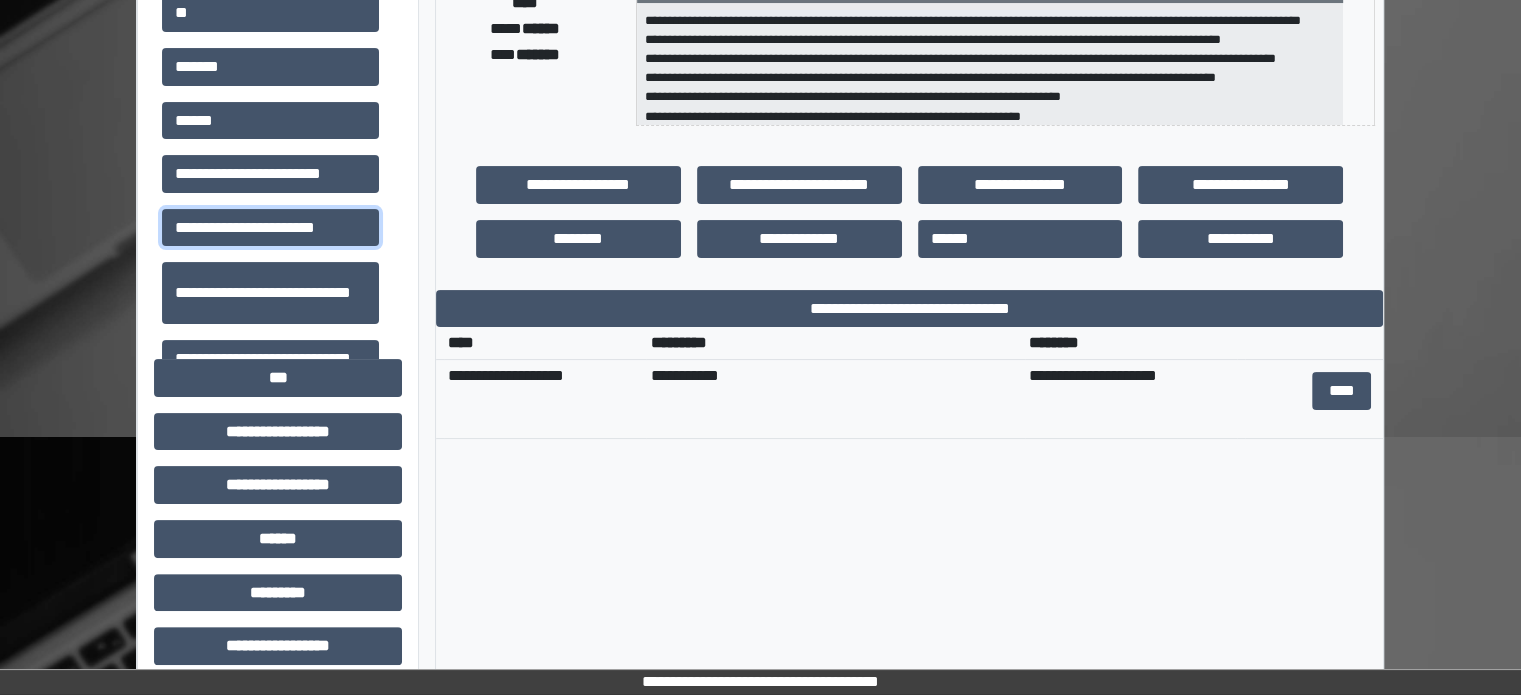 scroll, scrollTop: 400, scrollLeft: 0, axis: vertical 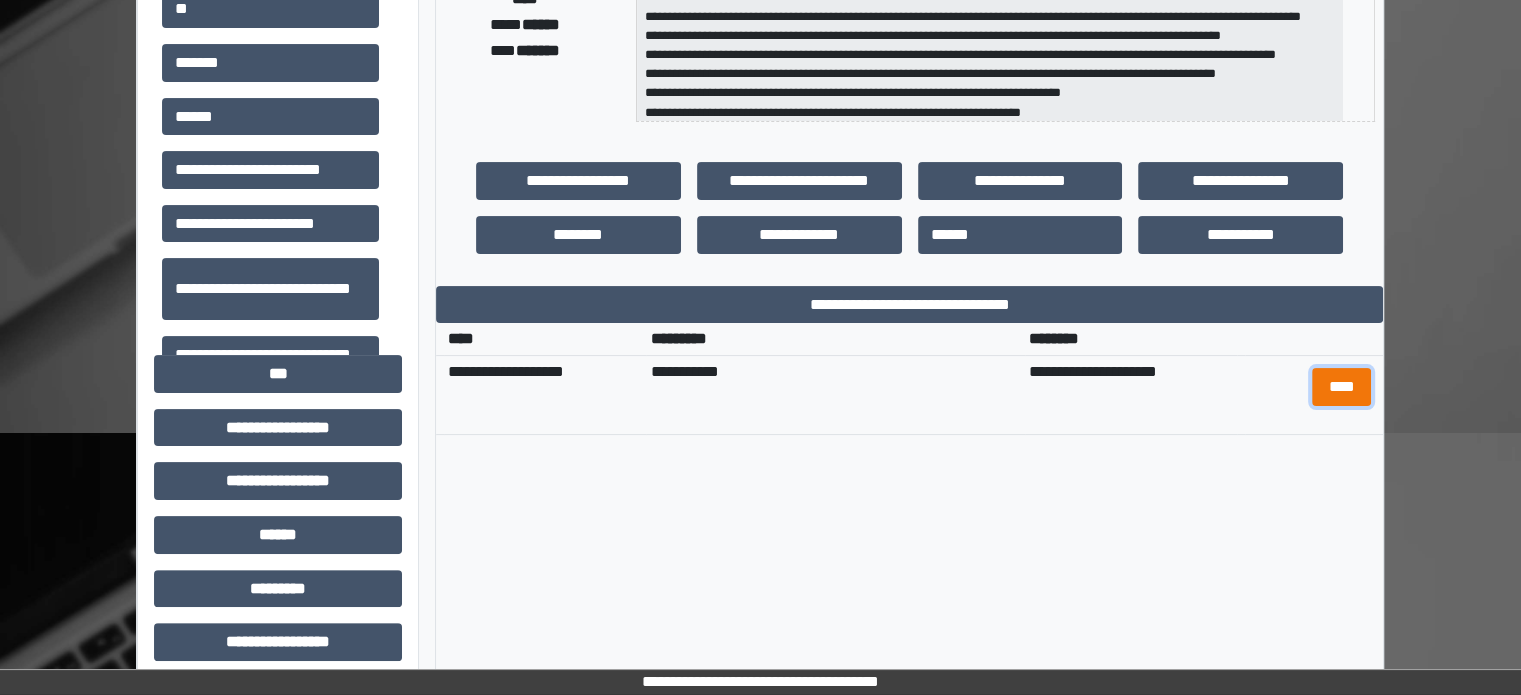 click on "****" at bounding box center (1341, 387) 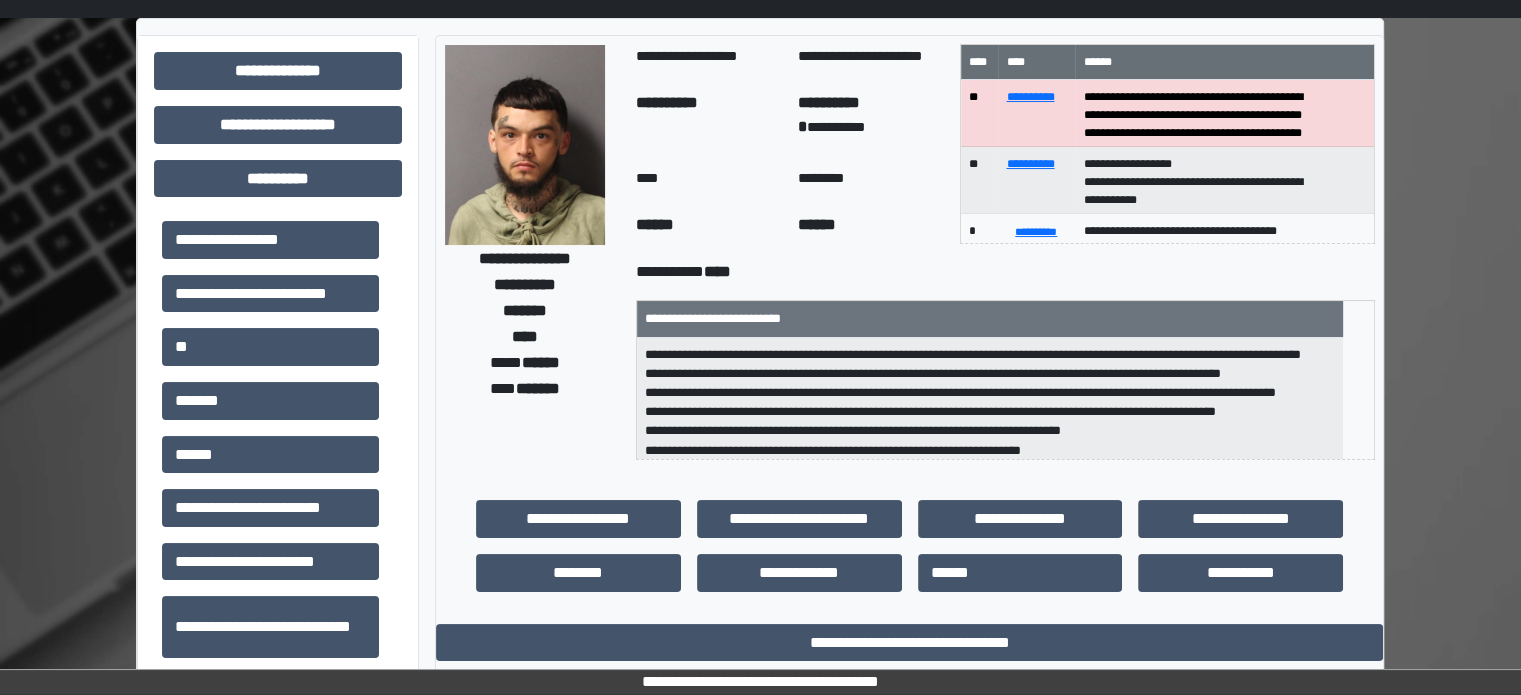 scroll, scrollTop: 0, scrollLeft: 0, axis: both 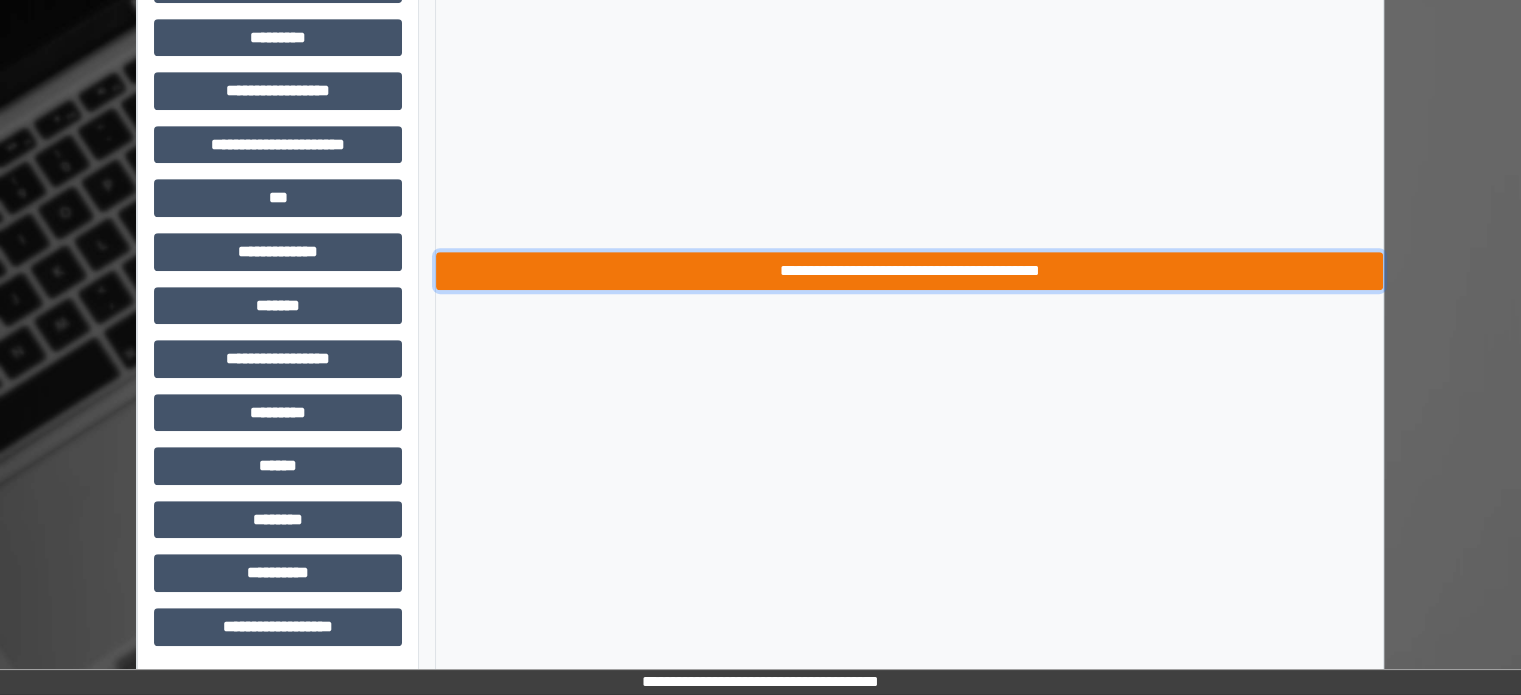 click on "**********" at bounding box center (909, 271) 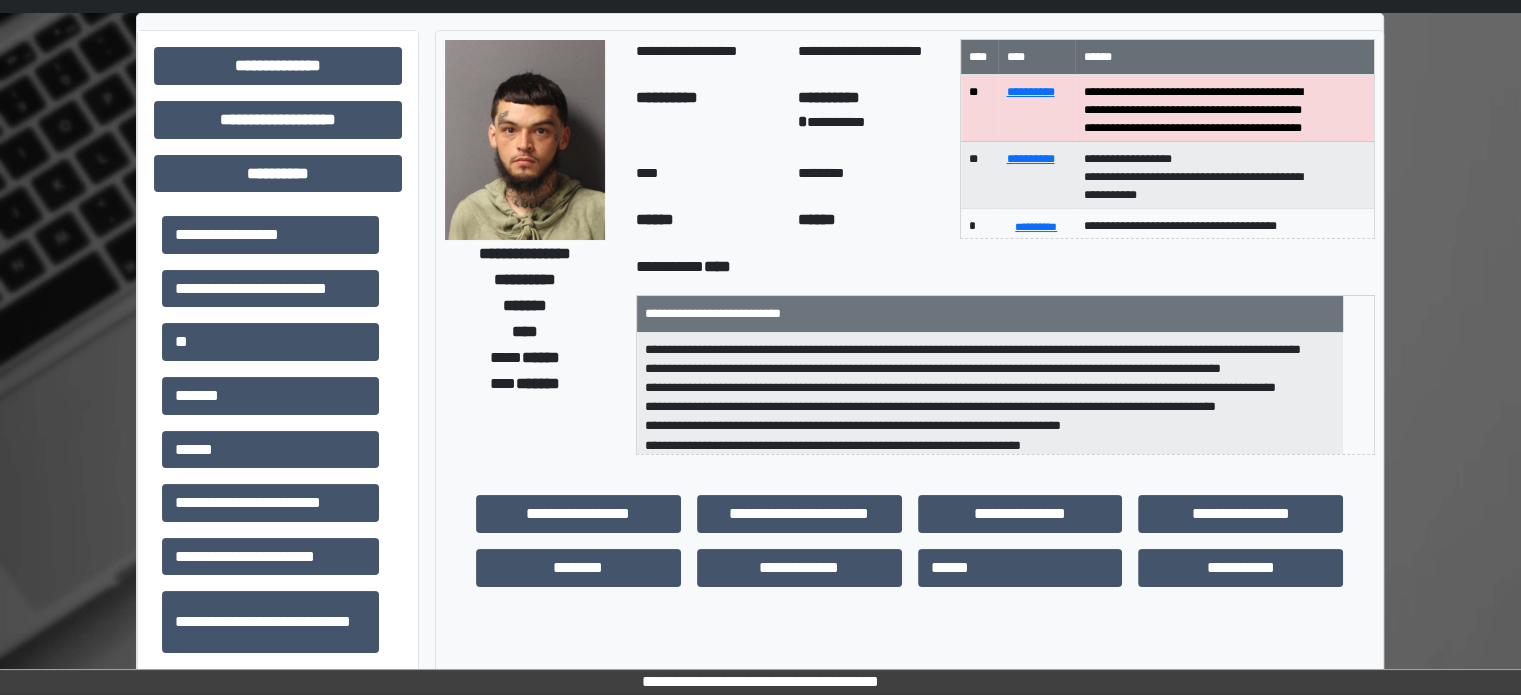 scroll, scrollTop: 0, scrollLeft: 0, axis: both 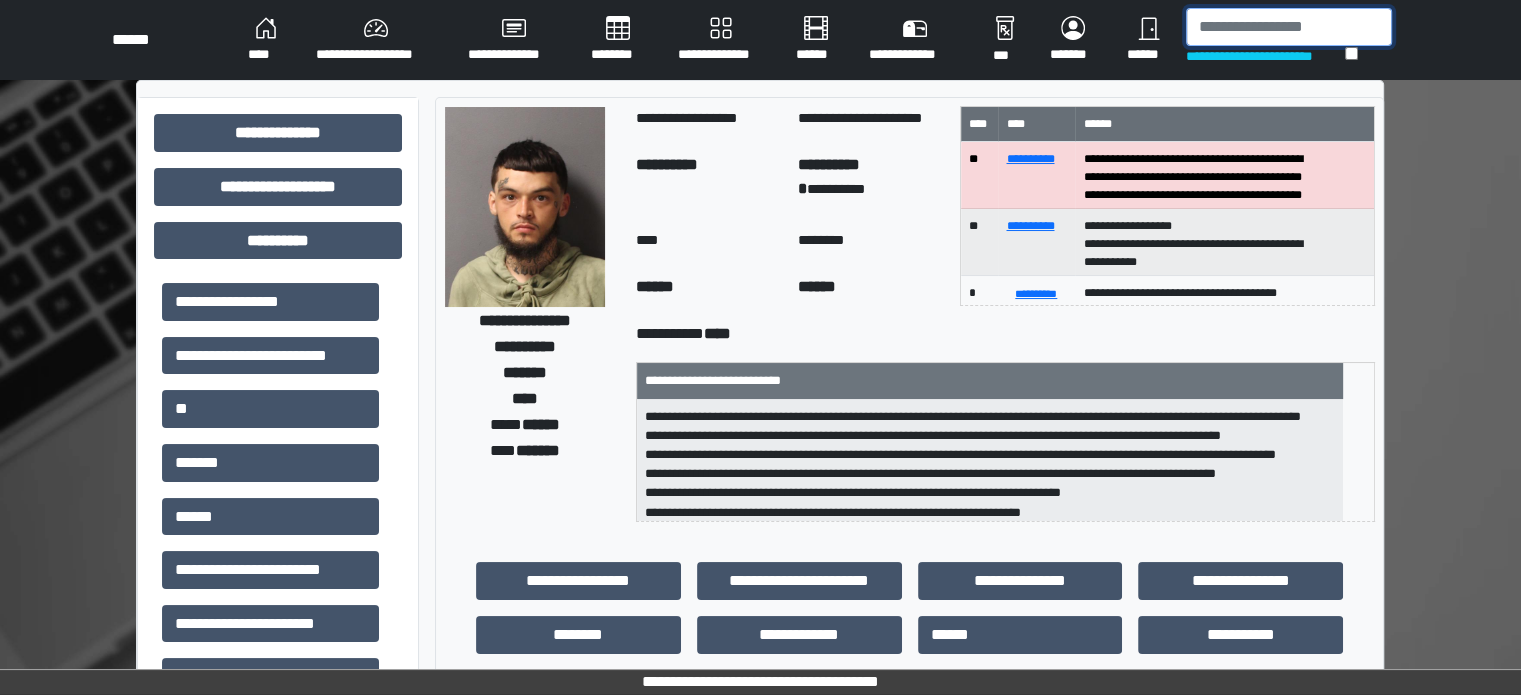 click at bounding box center [1289, 27] 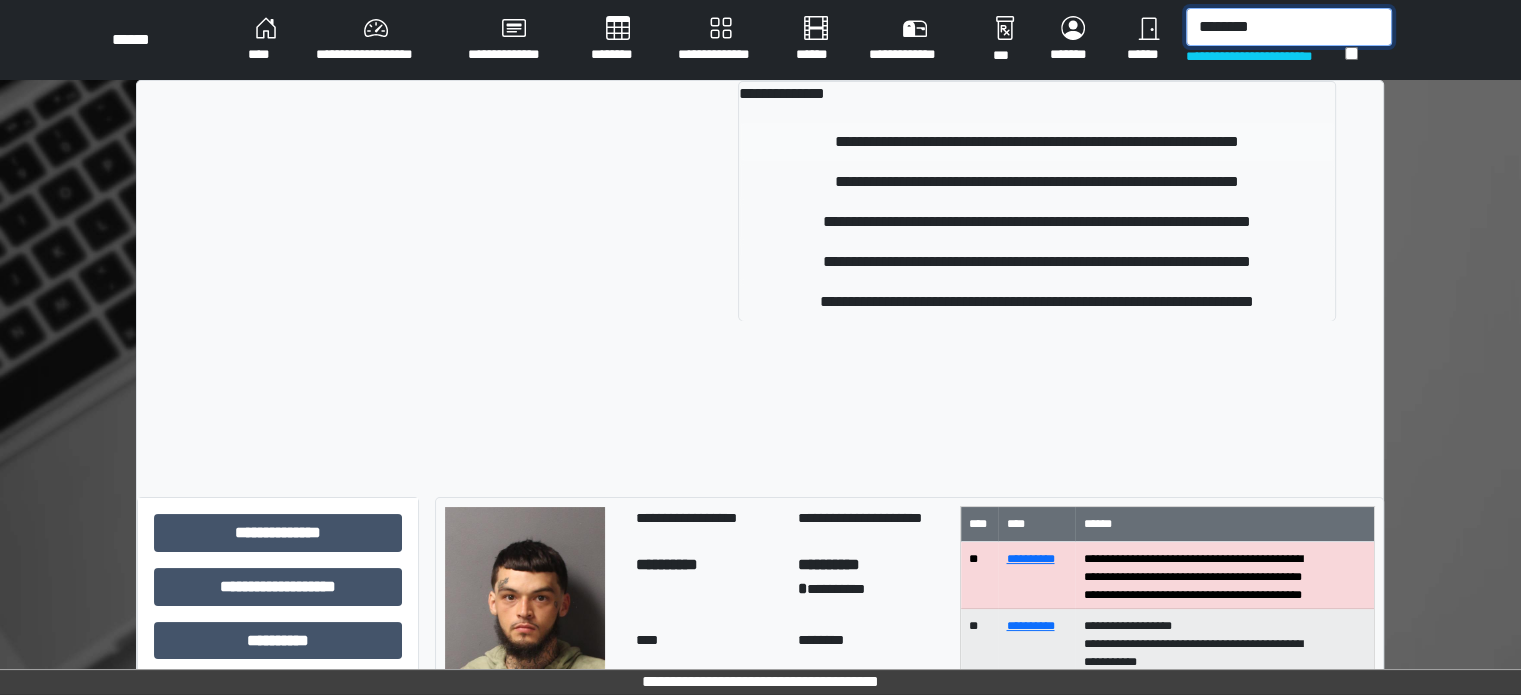 type on "********" 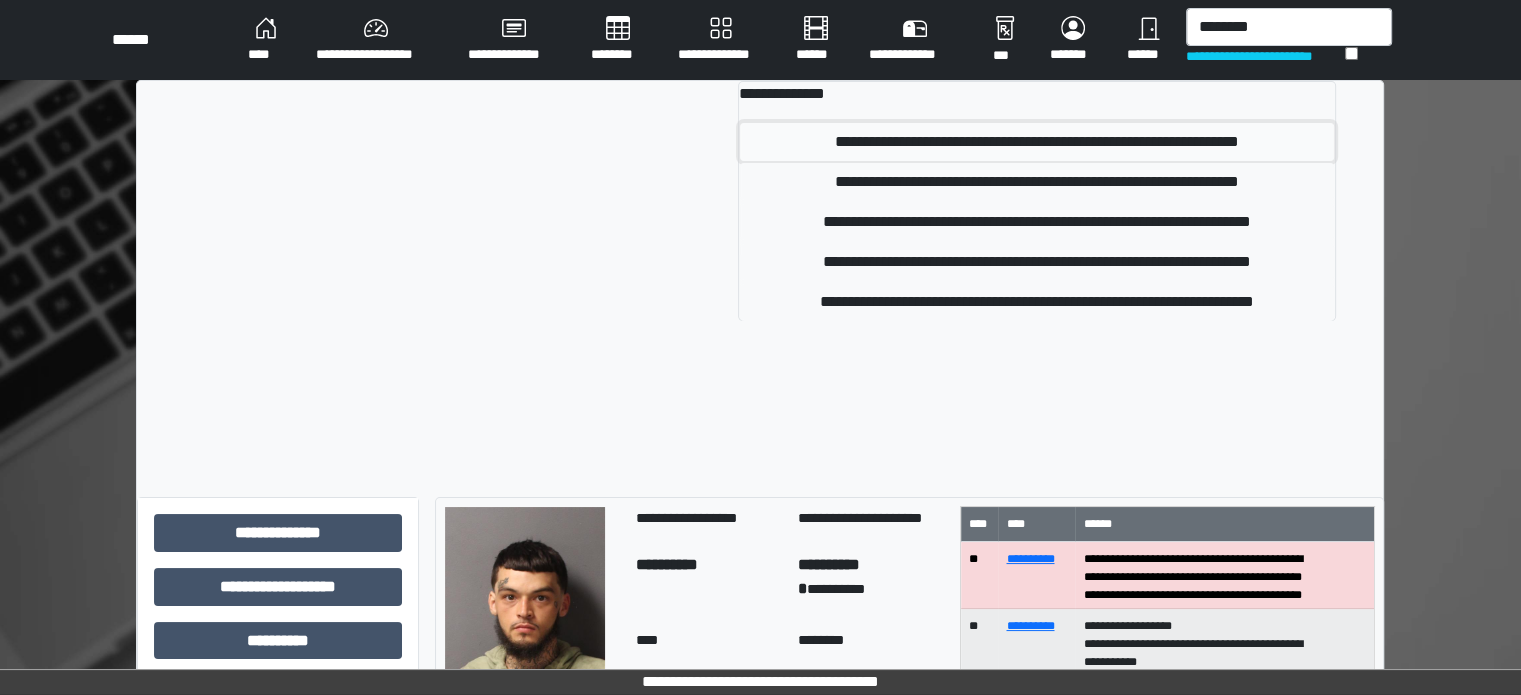 click on "**********" at bounding box center [1037, 142] 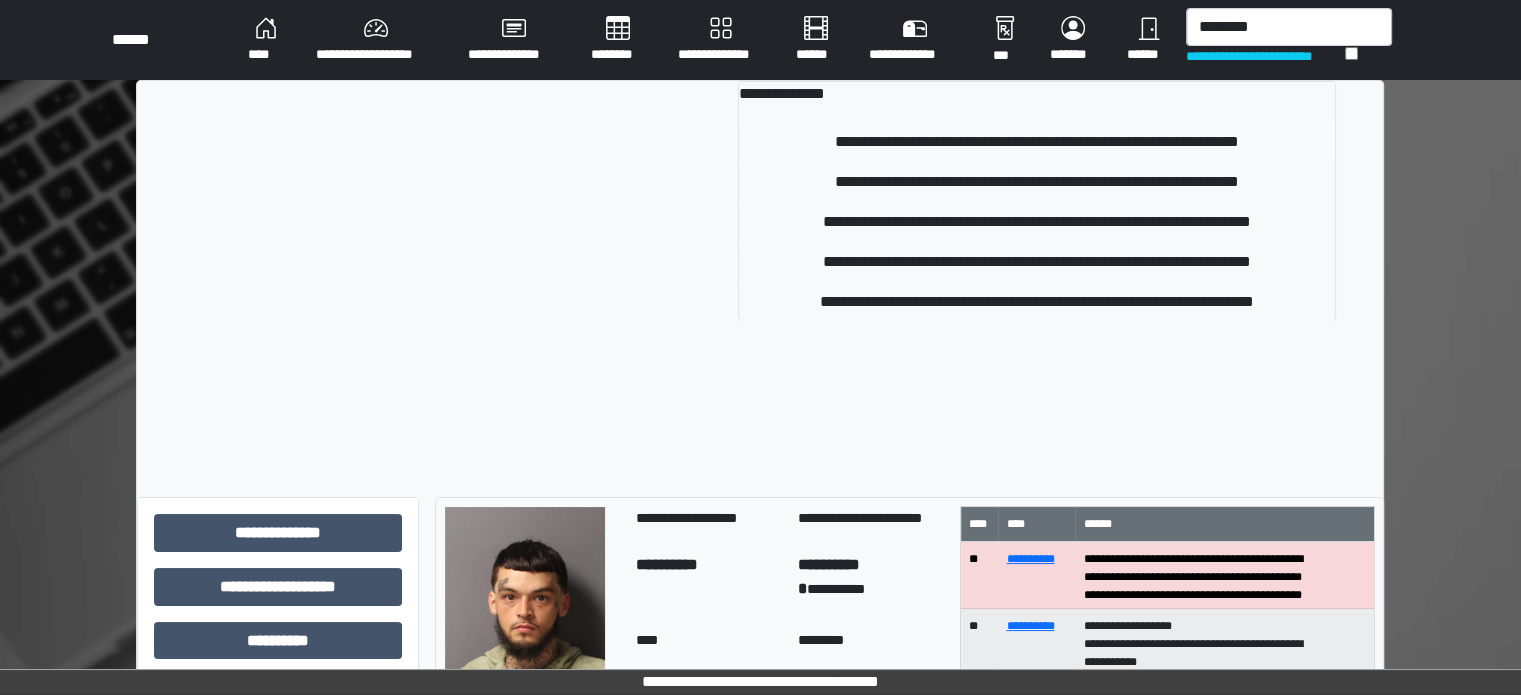 type 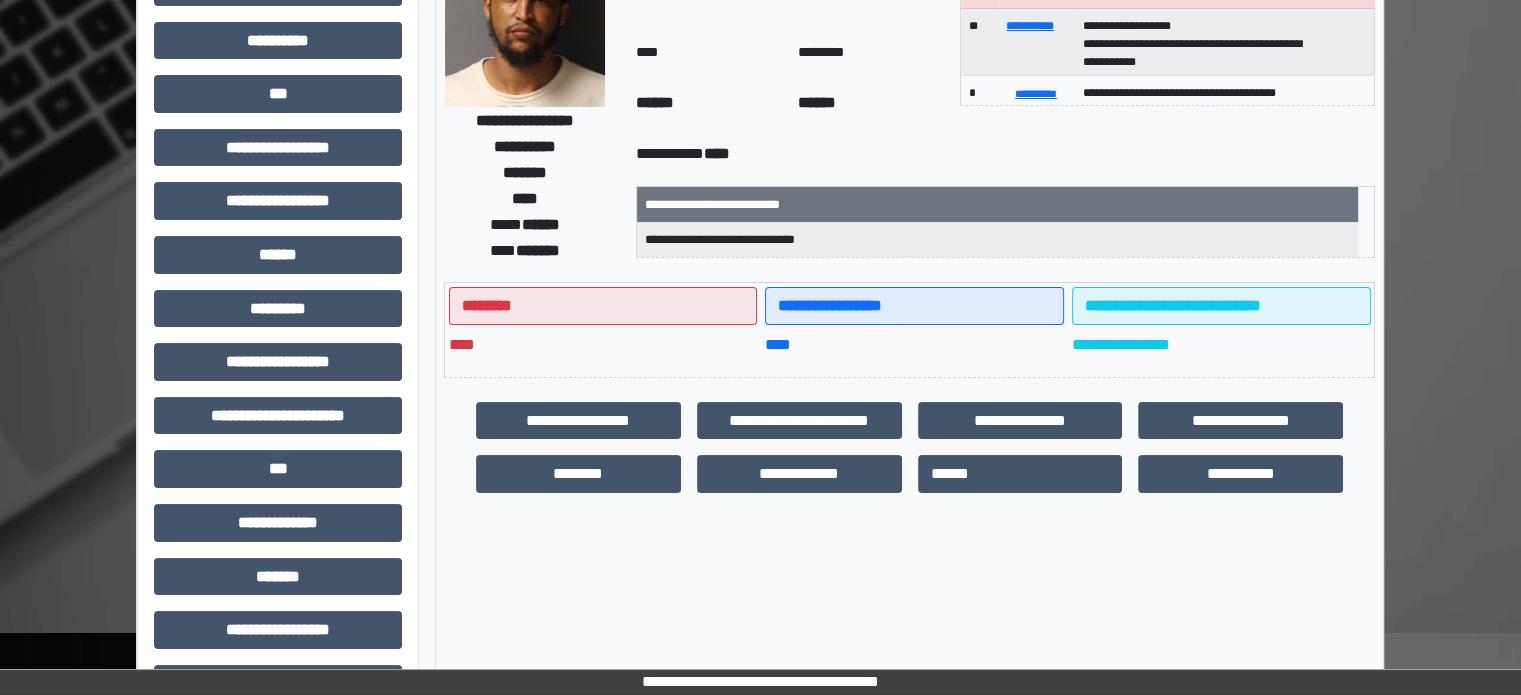 scroll, scrollTop: 0, scrollLeft: 0, axis: both 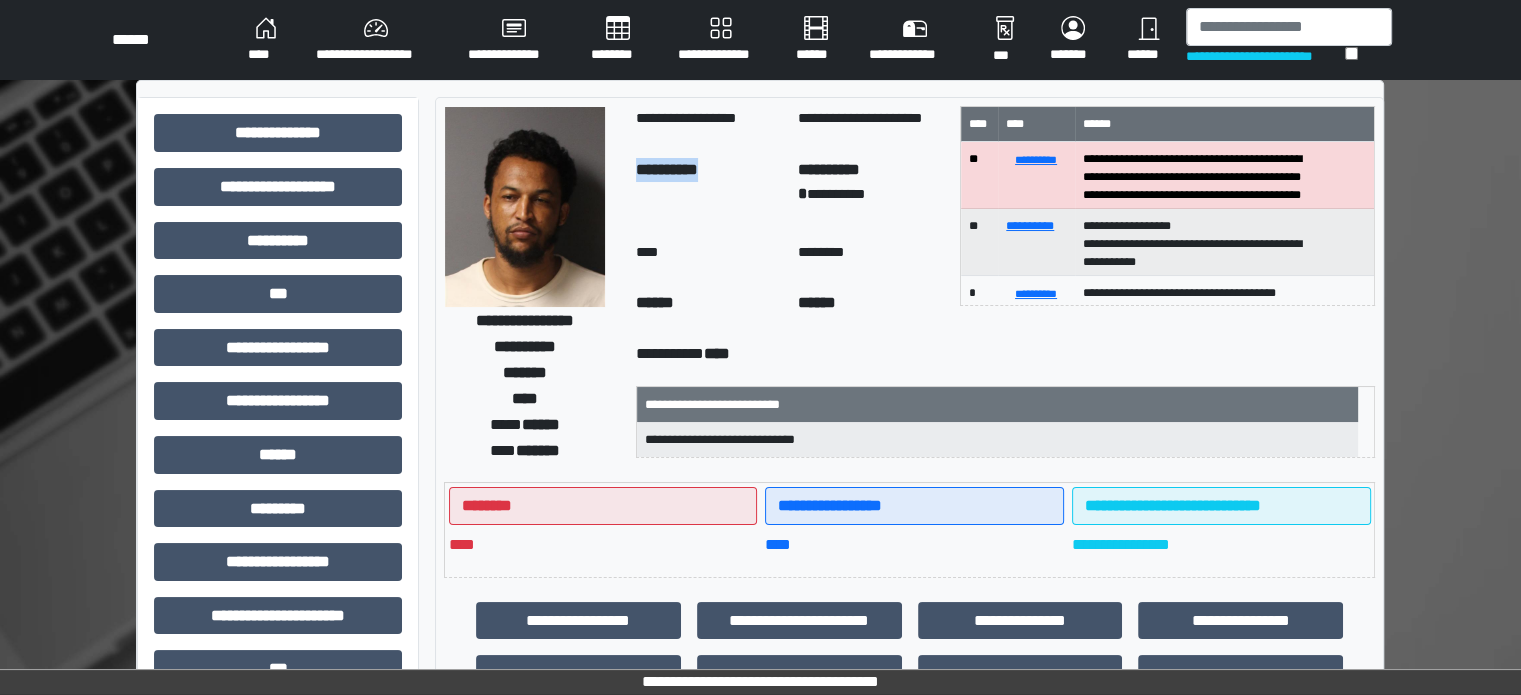 drag, startPoint x: 653, startPoint y: 166, endPoint x: 827, endPoint y: 167, distance: 174.00287 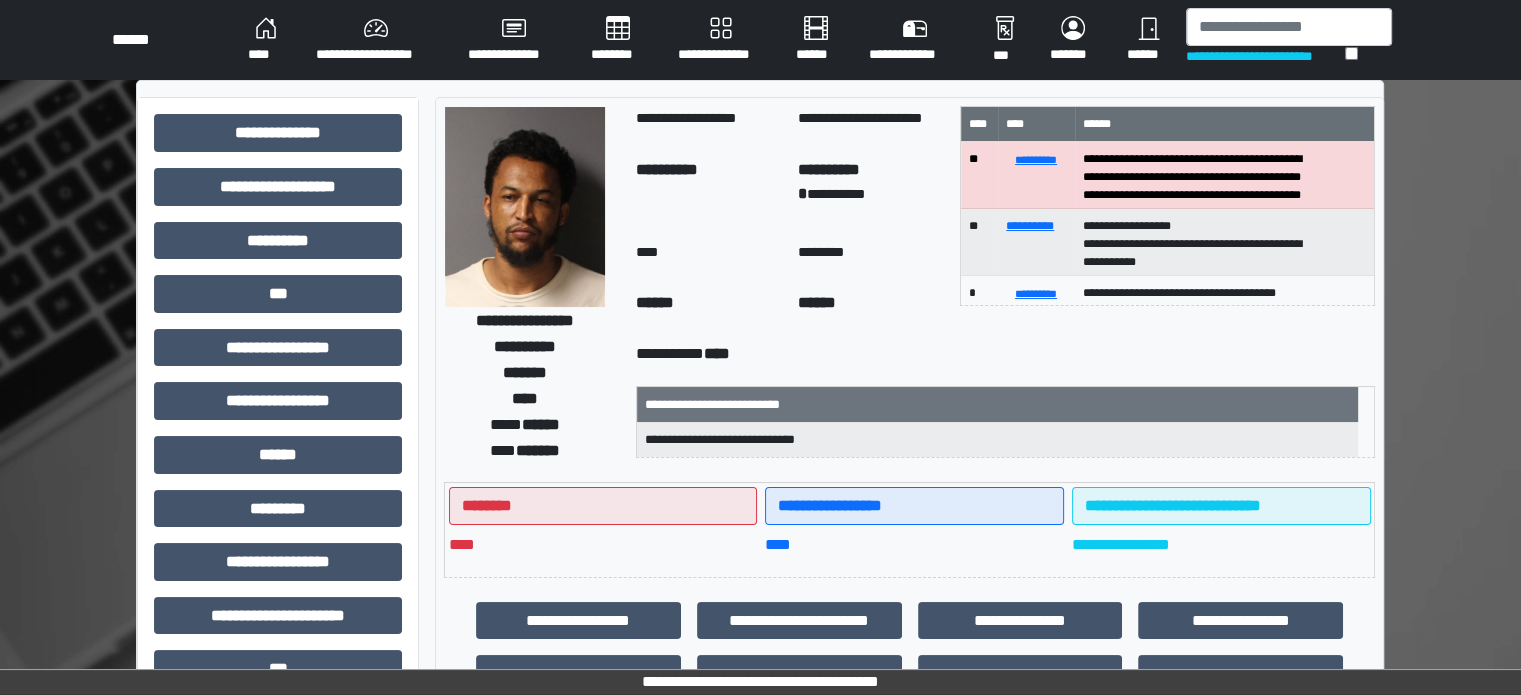 drag, startPoint x: 827, startPoint y: 167, endPoint x: 861, endPoint y: 167, distance: 34 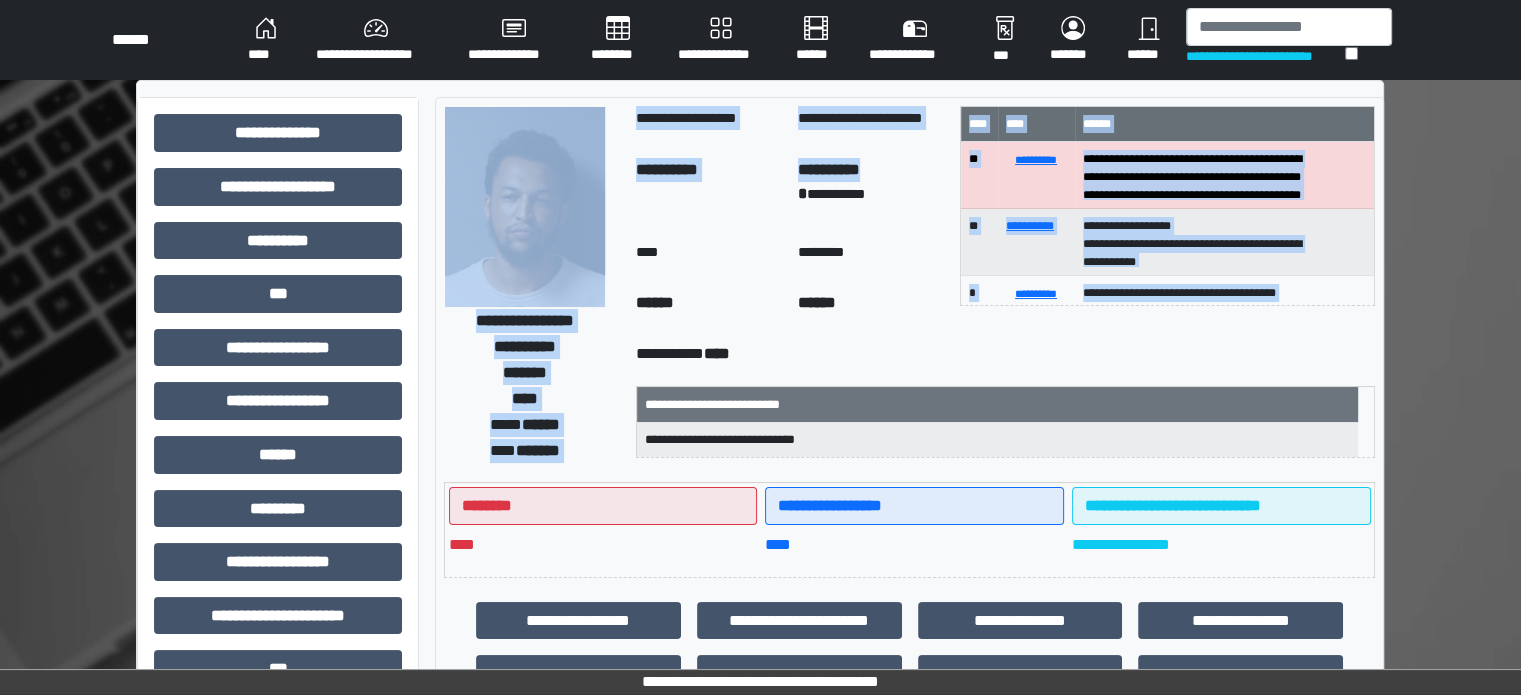 drag, startPoint x: 927, startPoint y: 167, endPoint x: 616, endPoint y: 159, distance: 311.10287 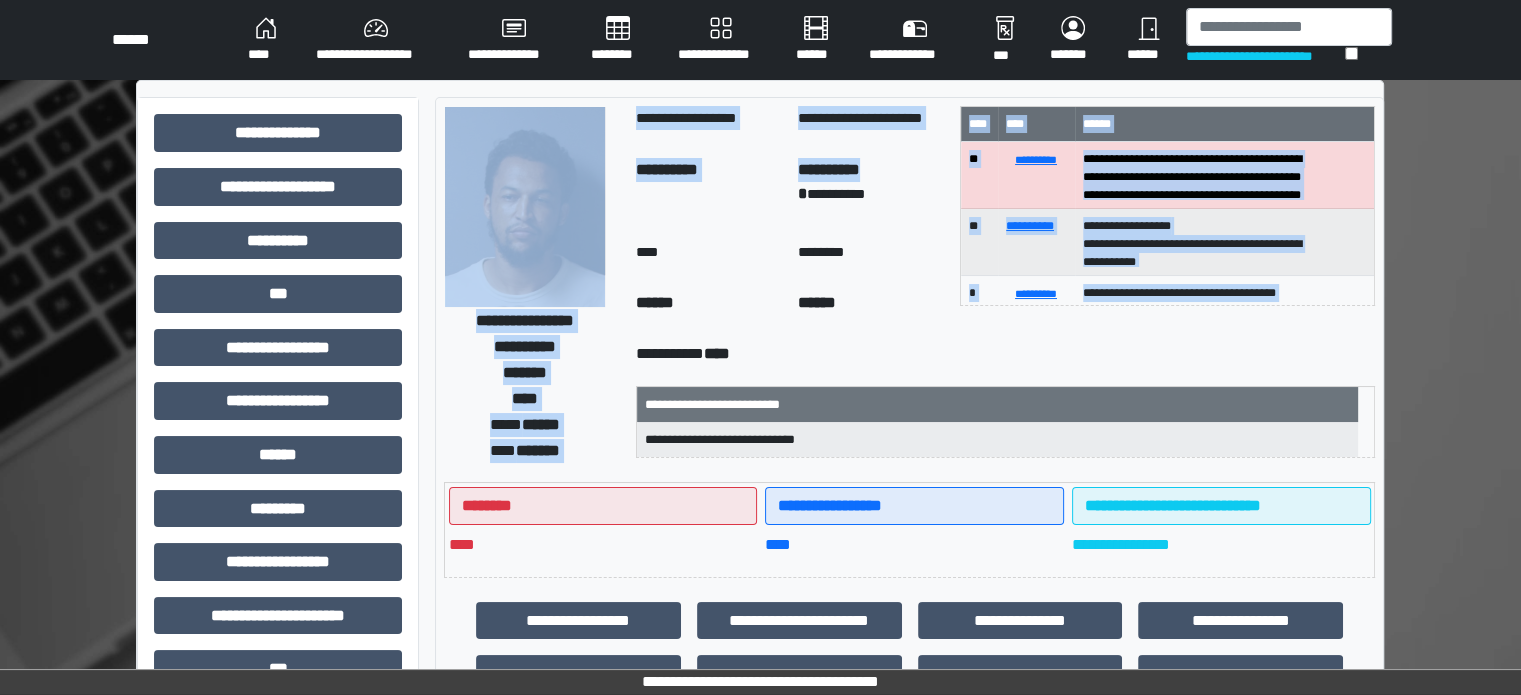 click on "**********" at bounding box center (667, 169) 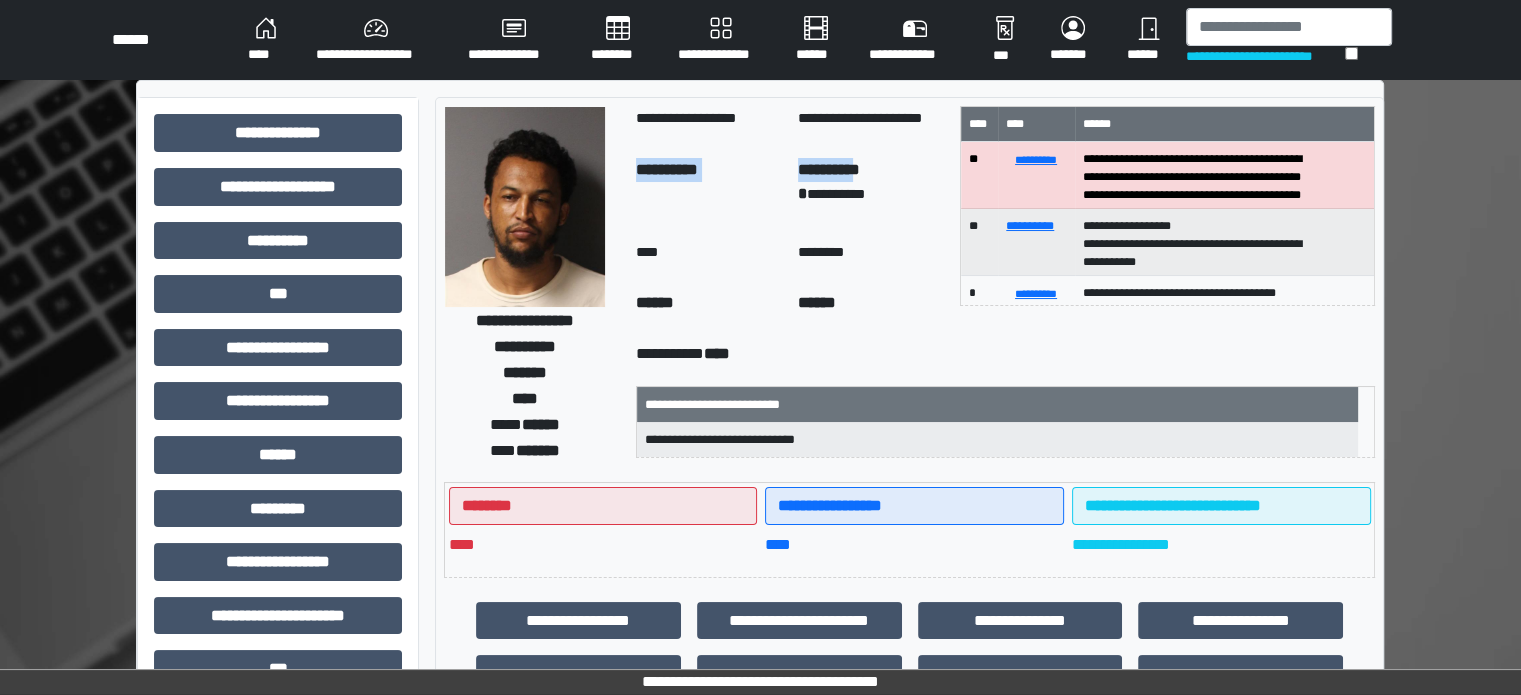drag, startPoint x: 655, startPoint y: 170, endPoint x: 900, endPoint y: 180, distance: 245.204 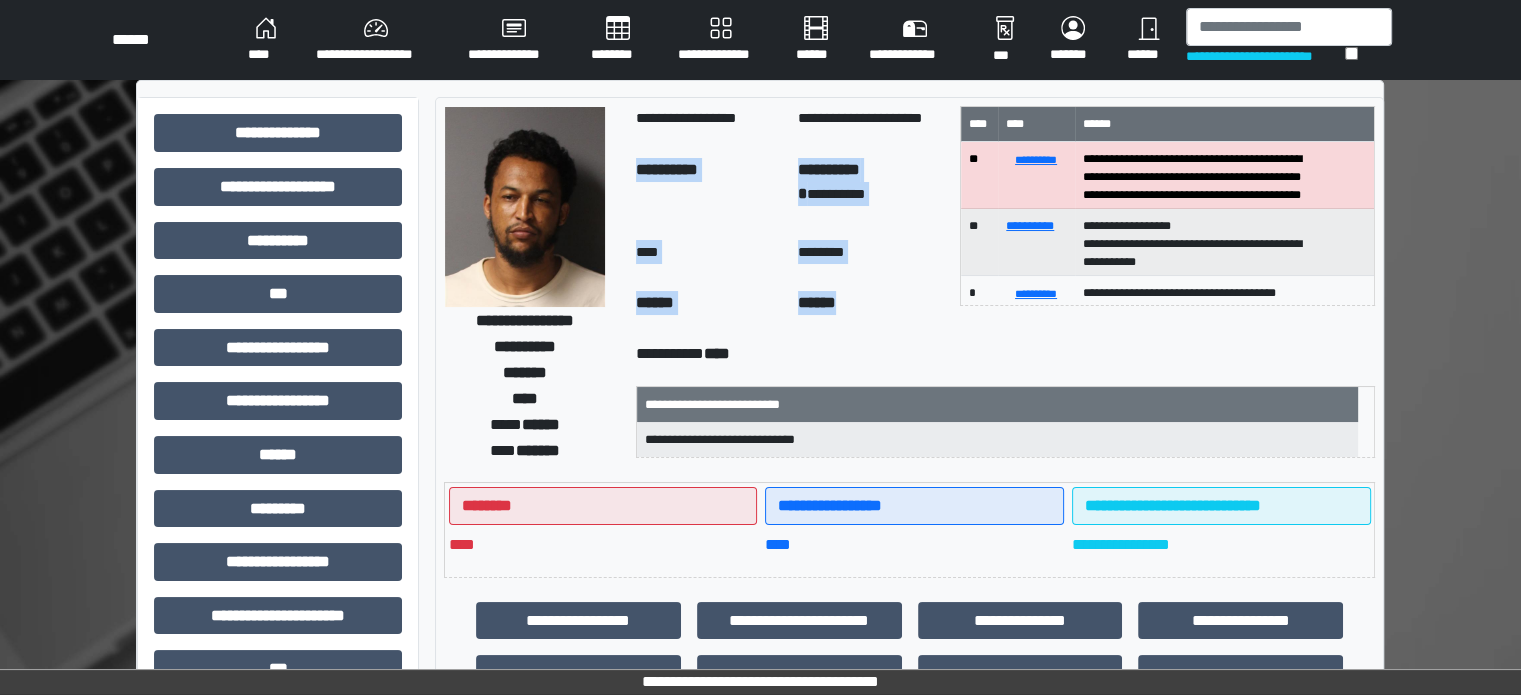 drag, startPoint x: 880, startPoint y: 298, endPoint x: 655, endPoint y: 171, distance: 258.36795 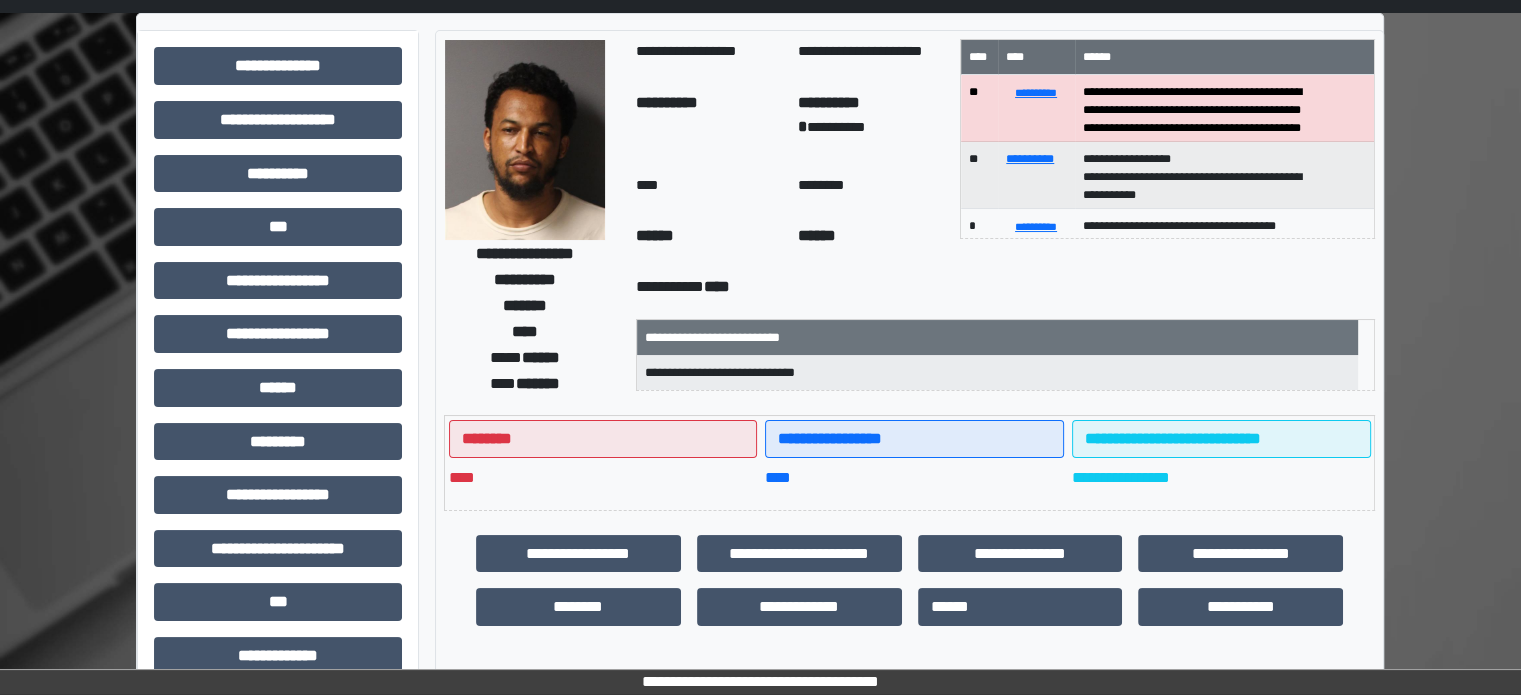 scroll, scrollTop: 100, scrollLeft: 0, axis: vertical 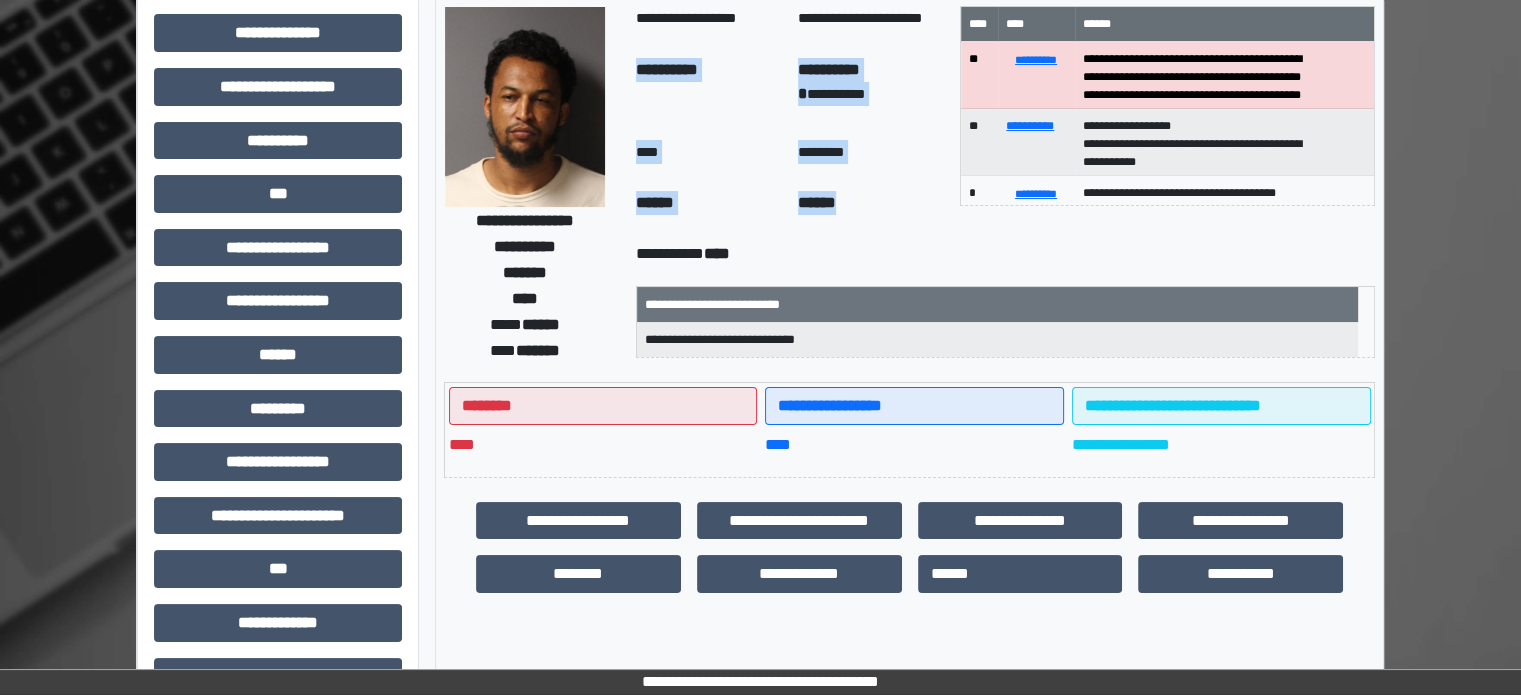 drag, startPoint x: 888, startPoint y: 215, endPoint x: 652, endPoint y: 76, distance: 273.8923 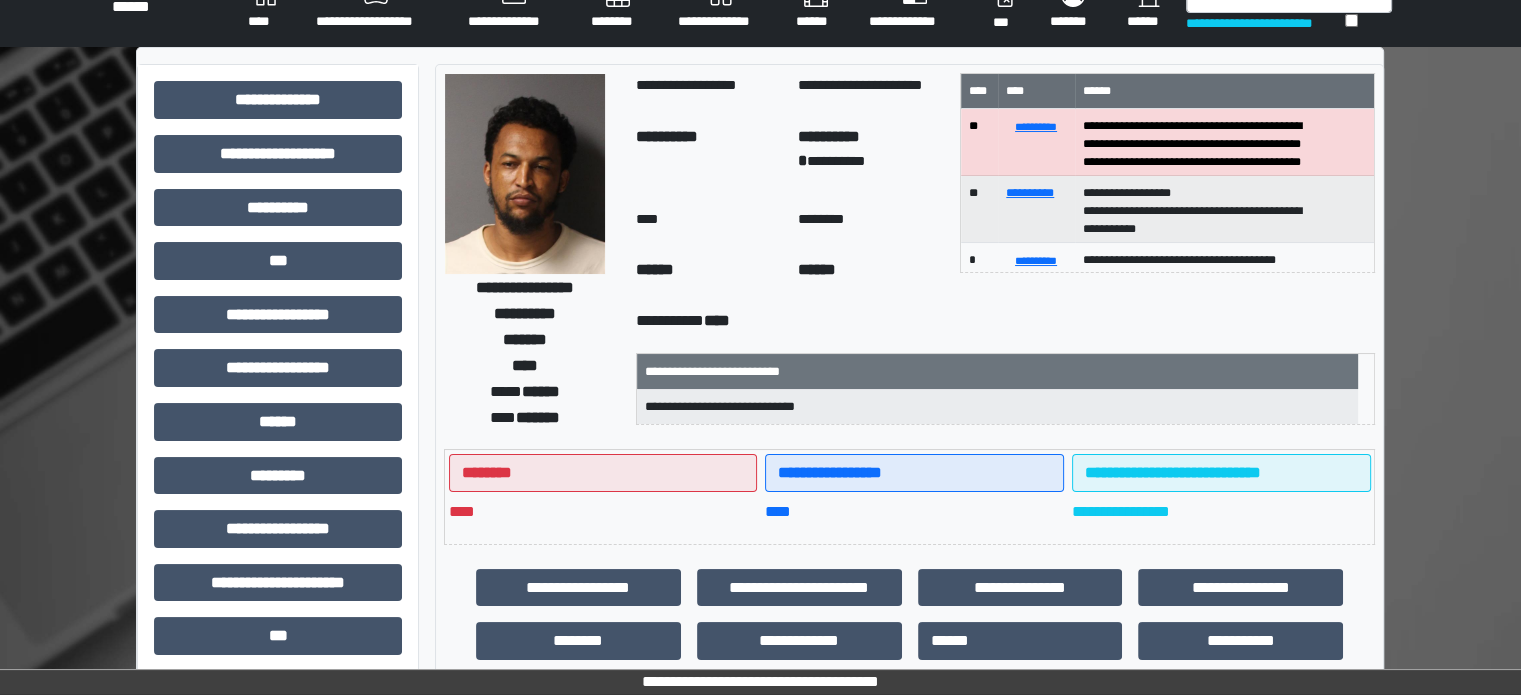 scroll, scrollTop: 0, scrollLeft: 0, axis: both 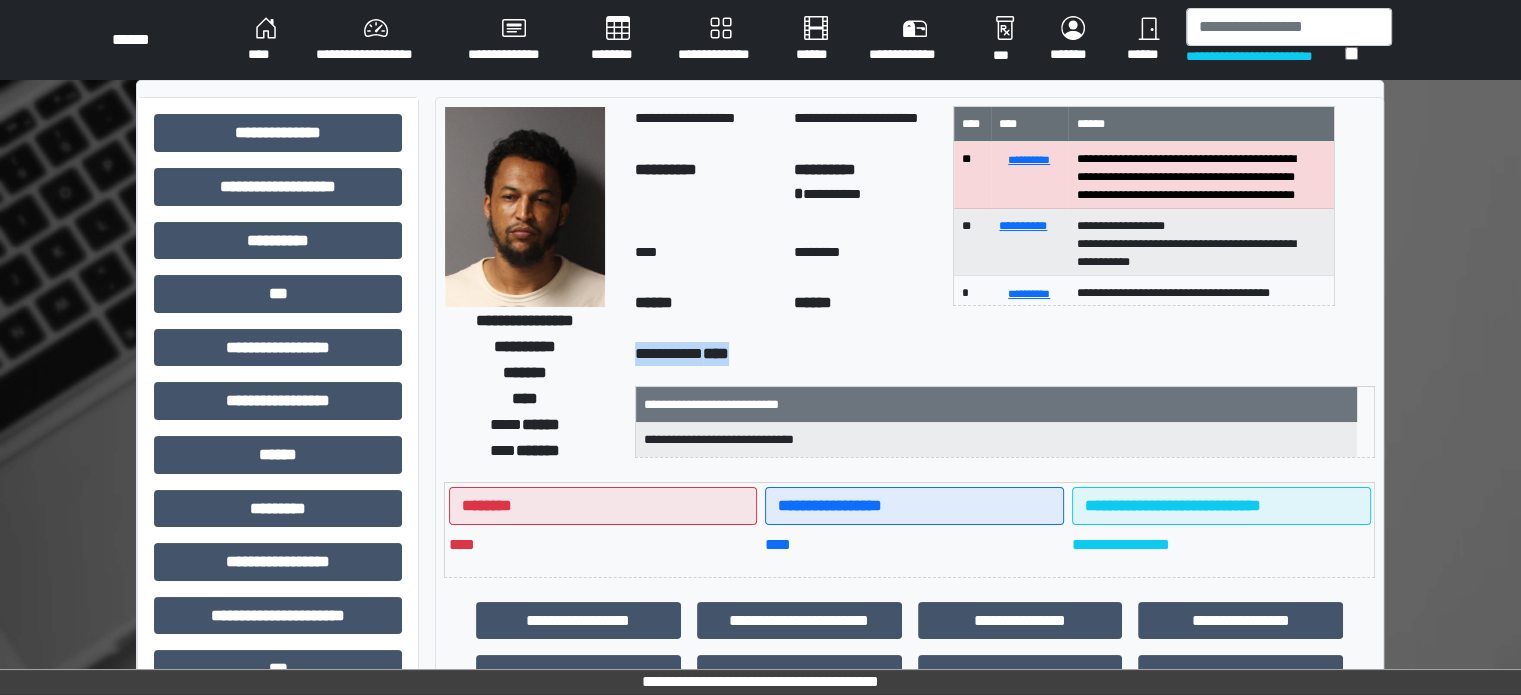 drag, startPoint x: 781, startPoint y: 359, endPoint x: 649, endPoint y: 349, distance: 132.37825 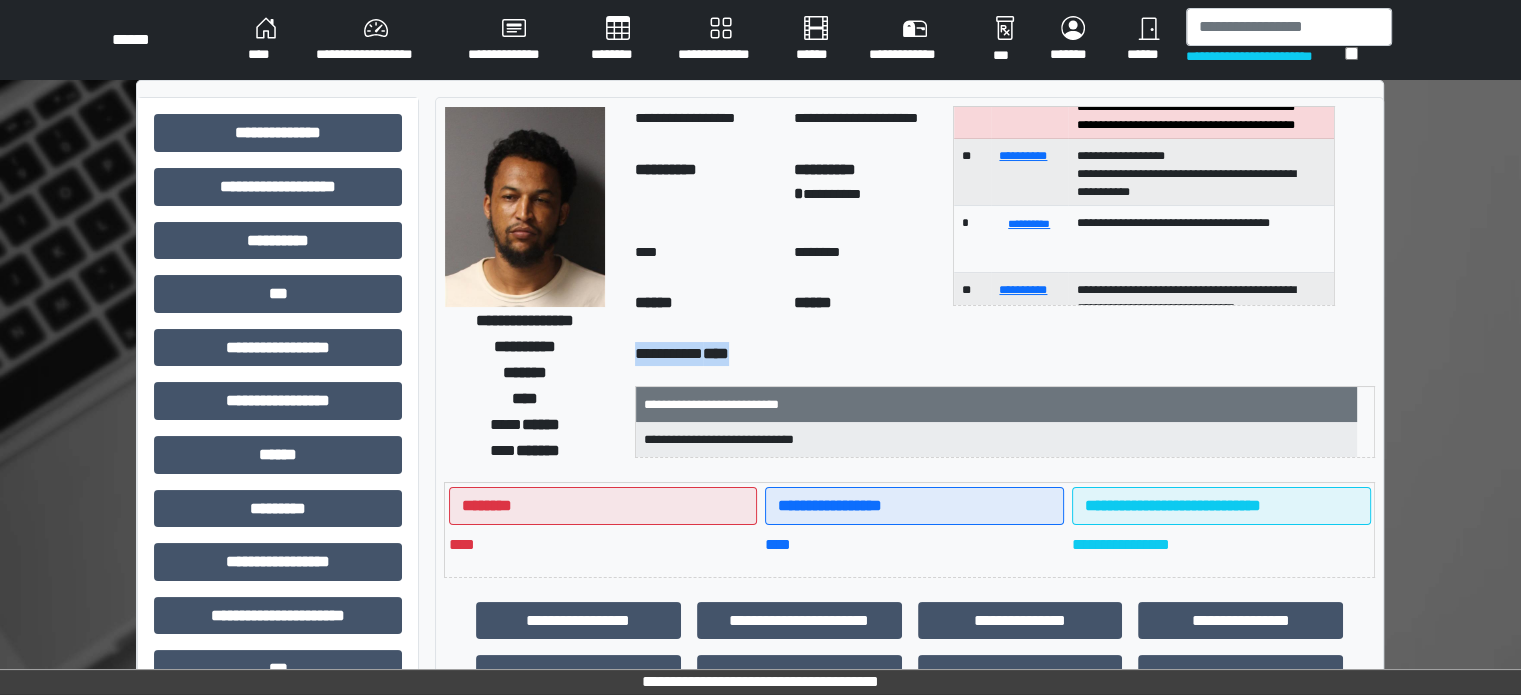 scroll, scrollTop: 100, scrollLeft: 0, axis: vertical 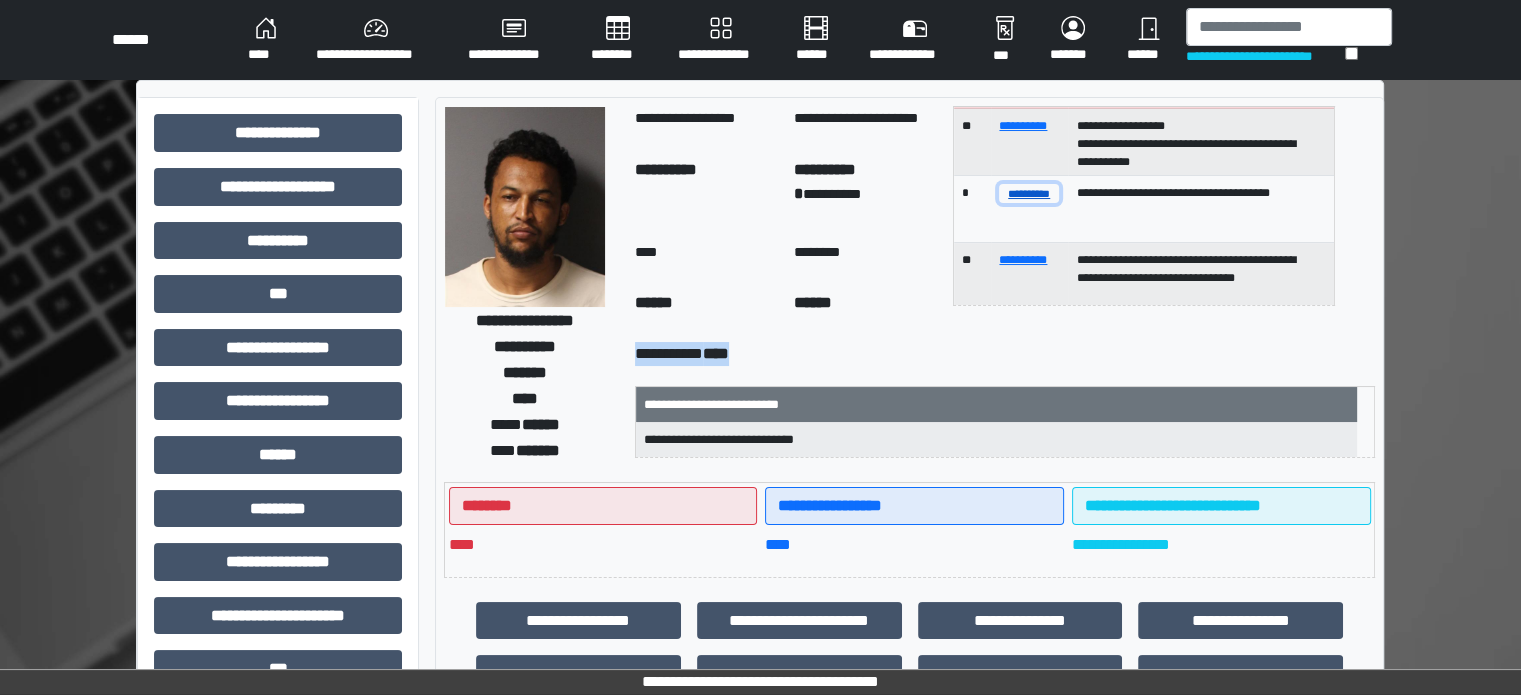 click on "**********" at bounding box center (1029, 193) 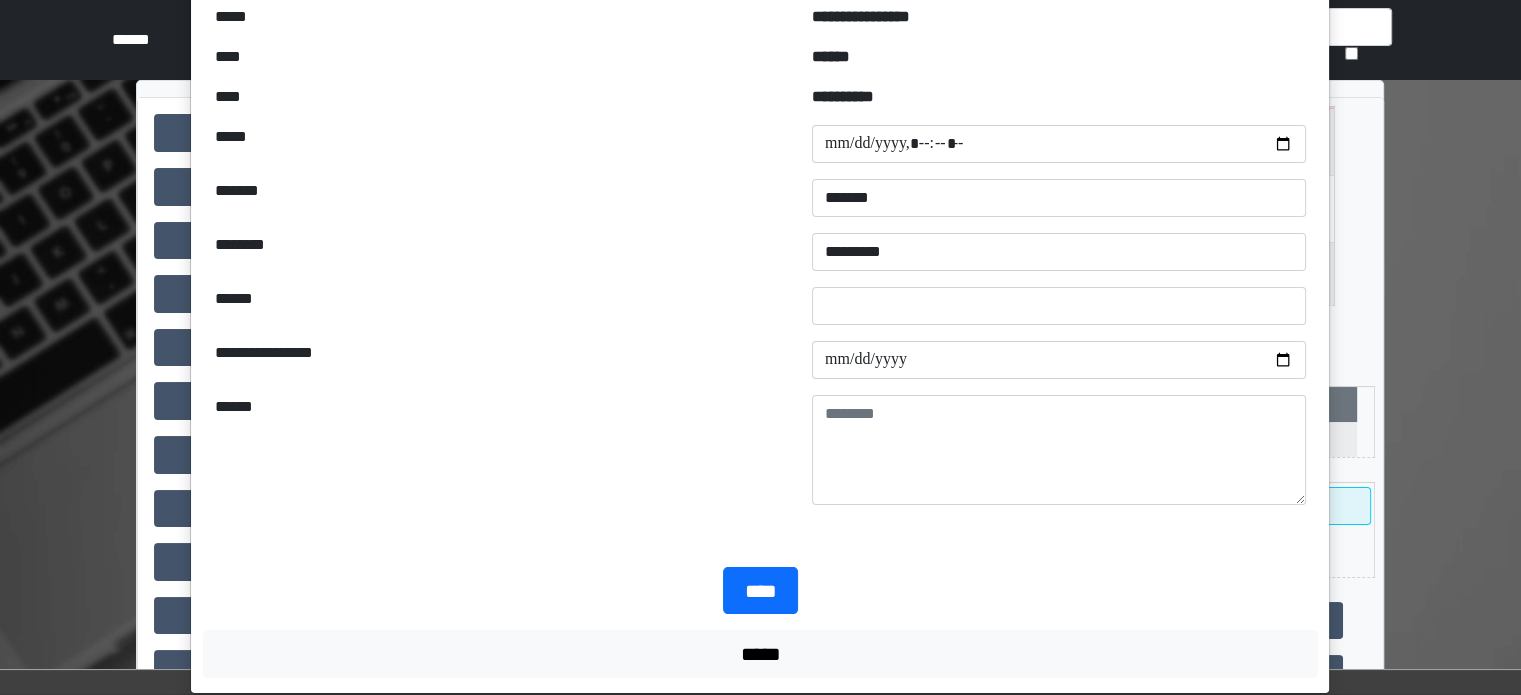 scroll, scrollTop: 0, scrollLeft: 0, axis: both 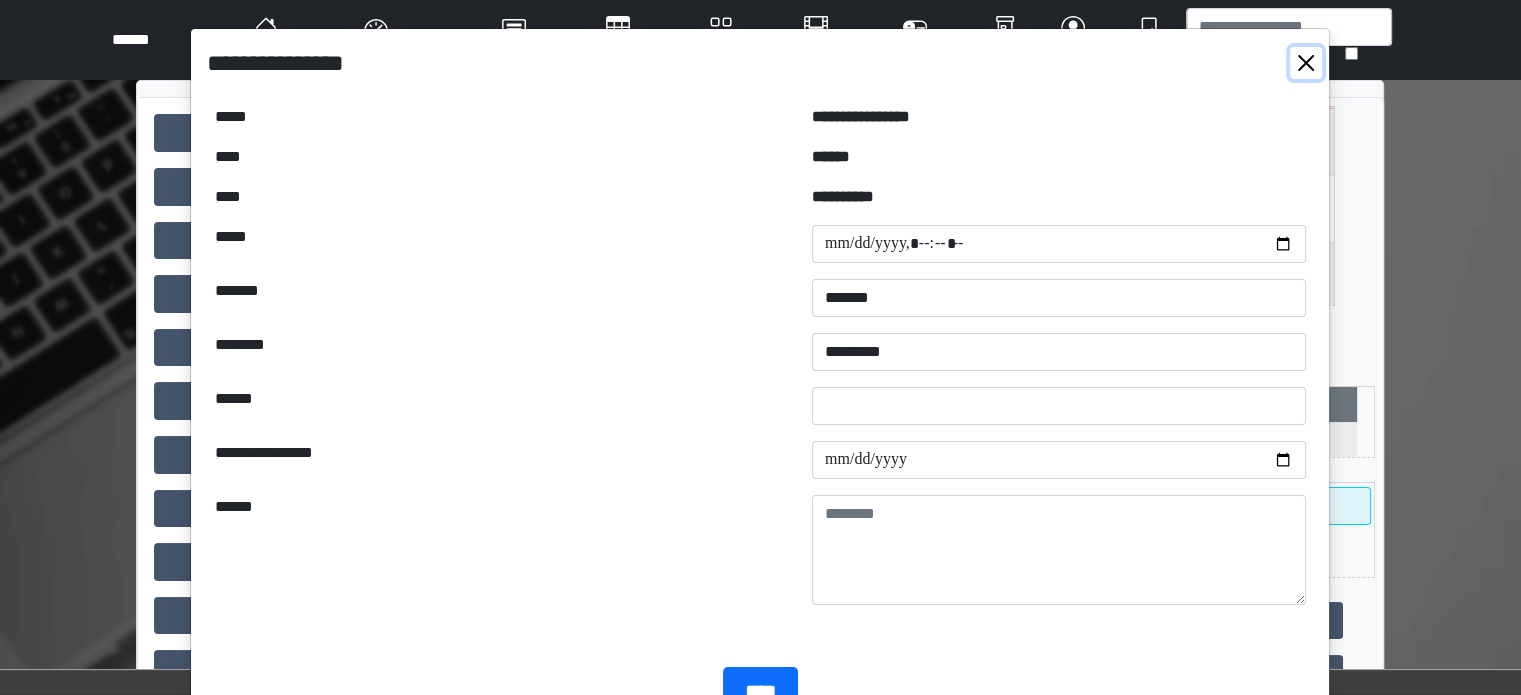 click at bounding box center (1306, 63) 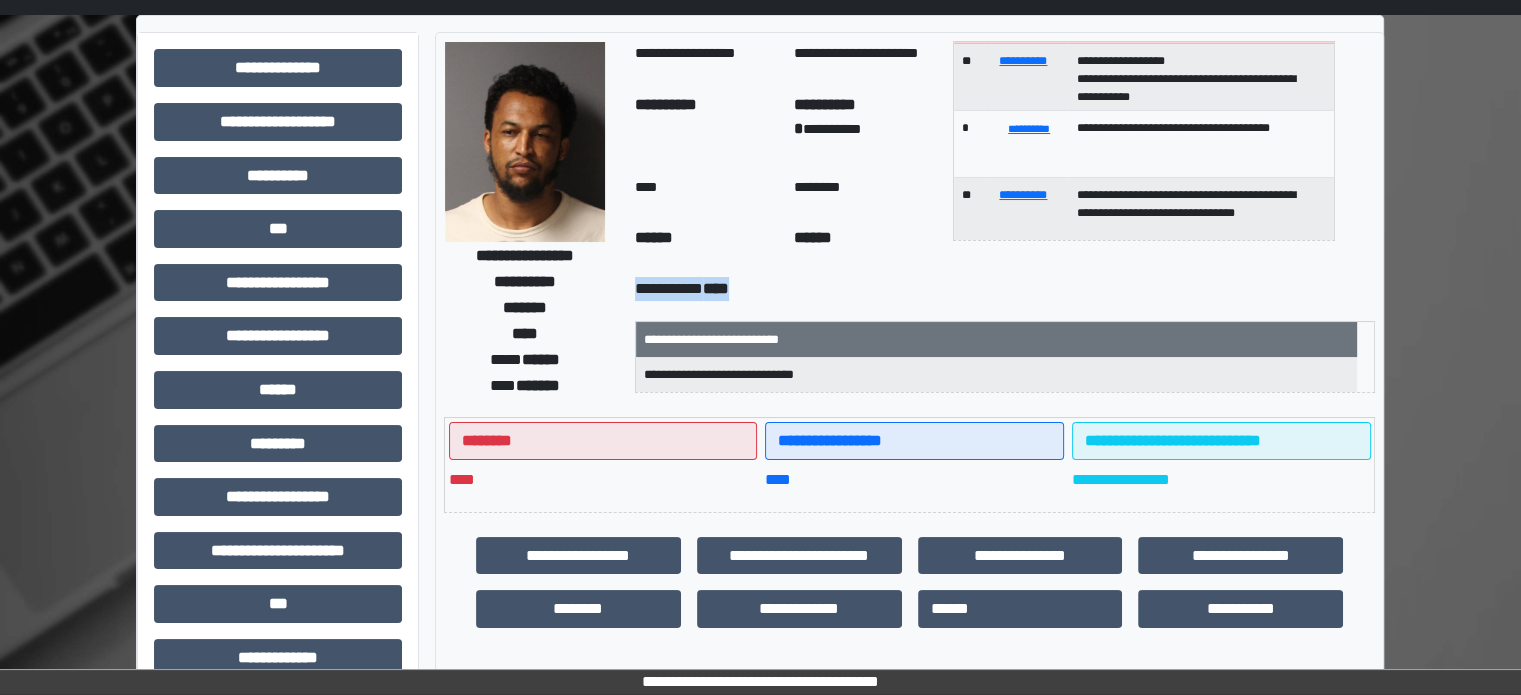 scroll, scrollTop: 100, scrollLeft: 0, axis: vertical 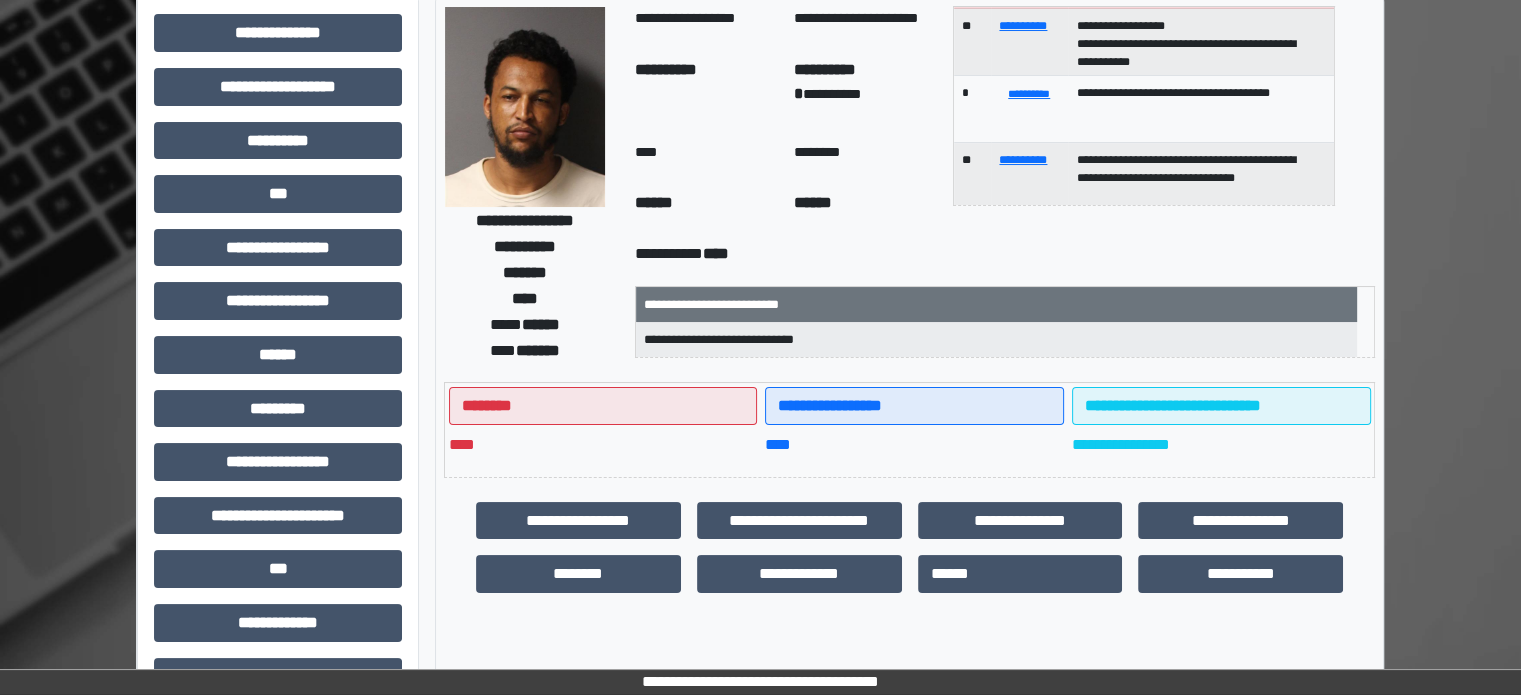 click on "******" at bounding box center [706, 208] 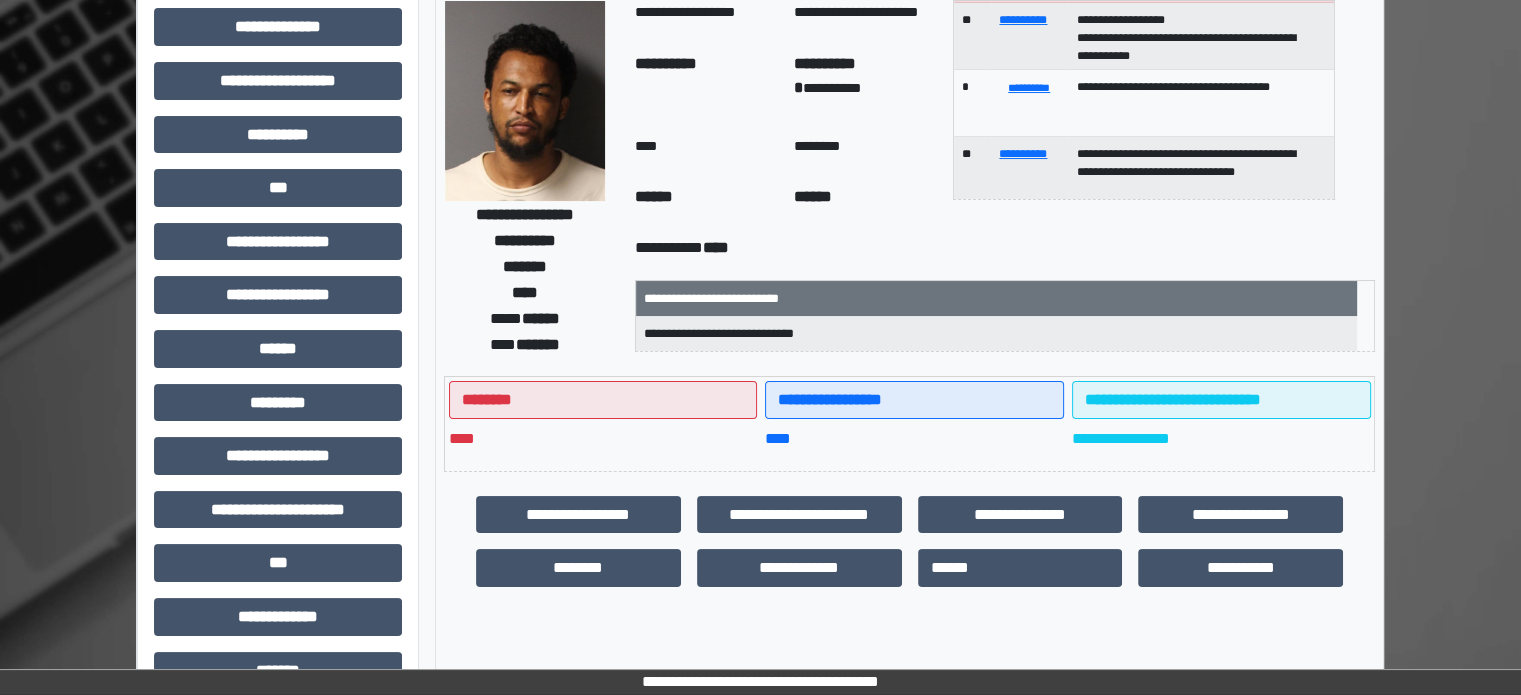 scroll, scrollTop: 0, scrollLeft: 0, axis: both 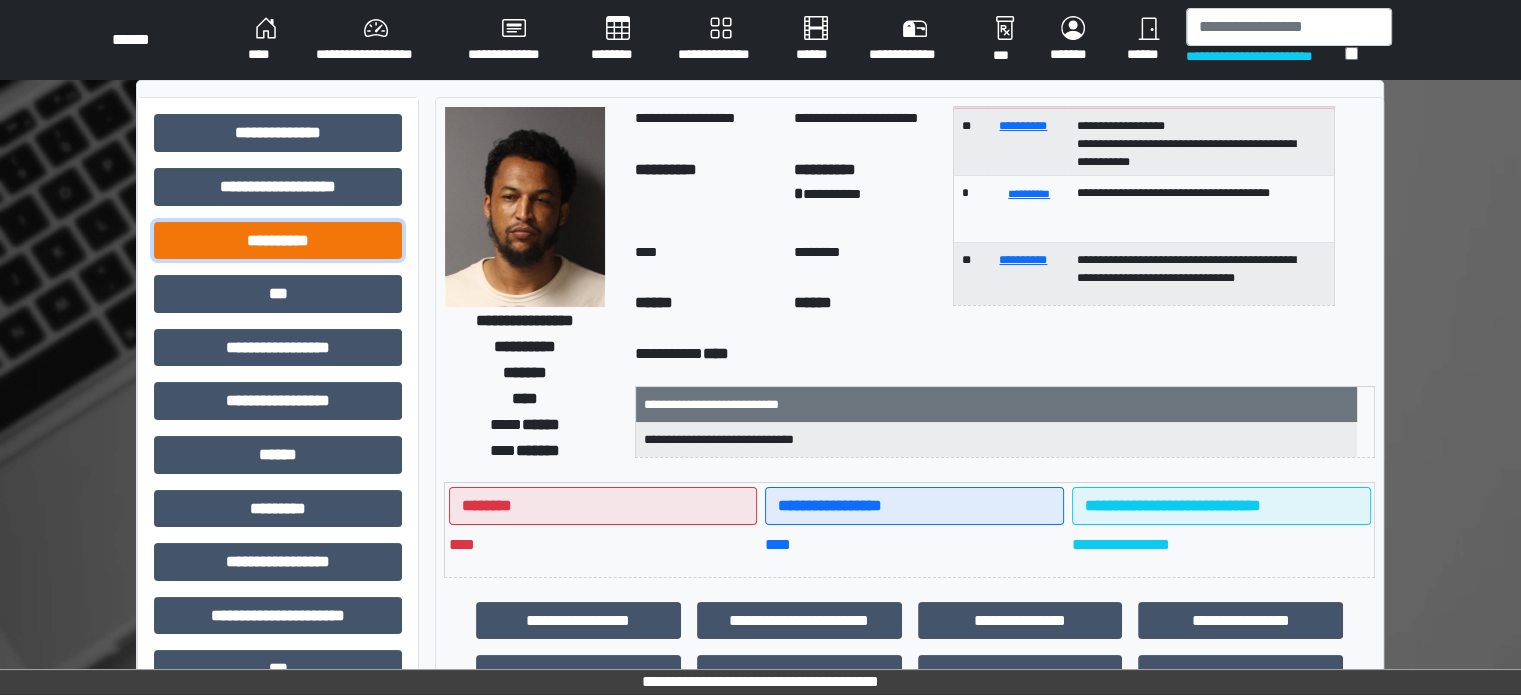 click on "**********" at bounding box center [278, 241] 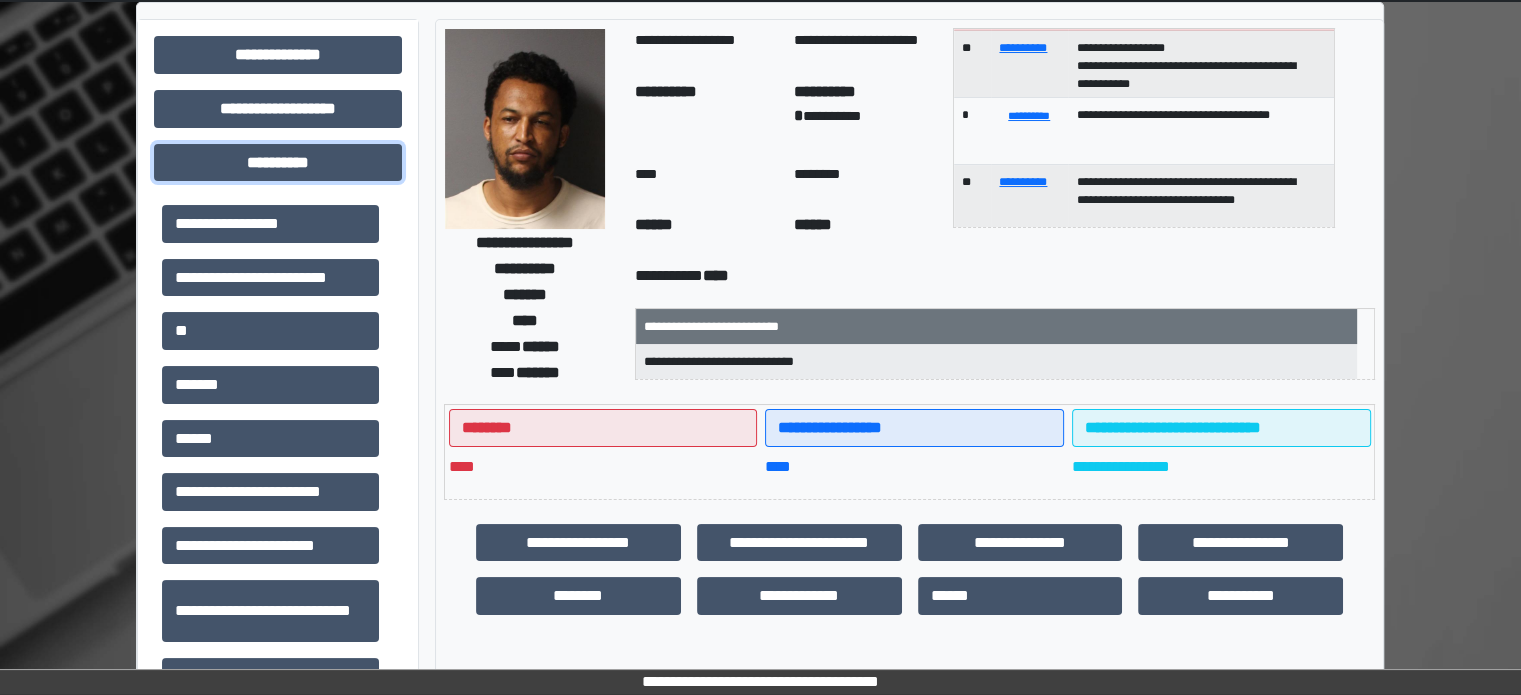 scroll, scrollTop: 100, scrollLeft: 0, axis: vertical 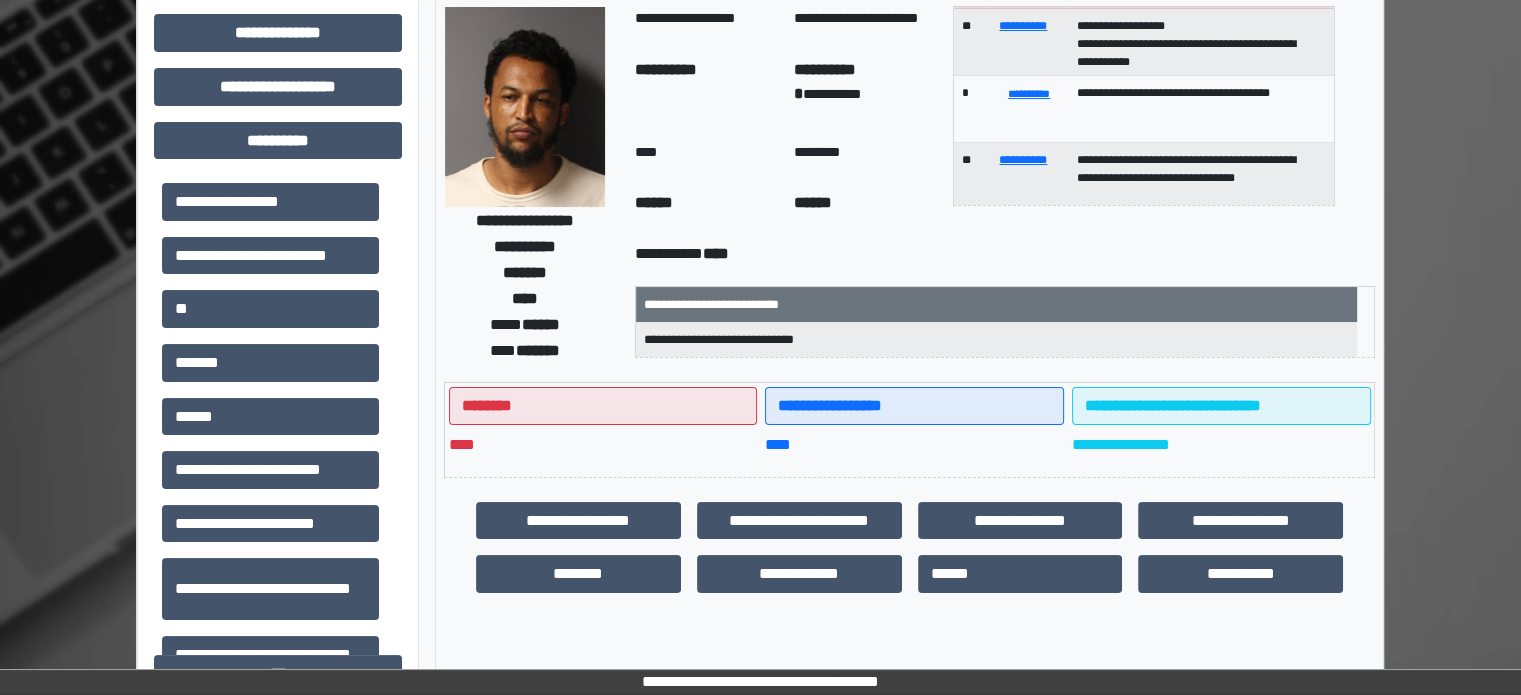 click on "**" at bounding box center (270, 309) 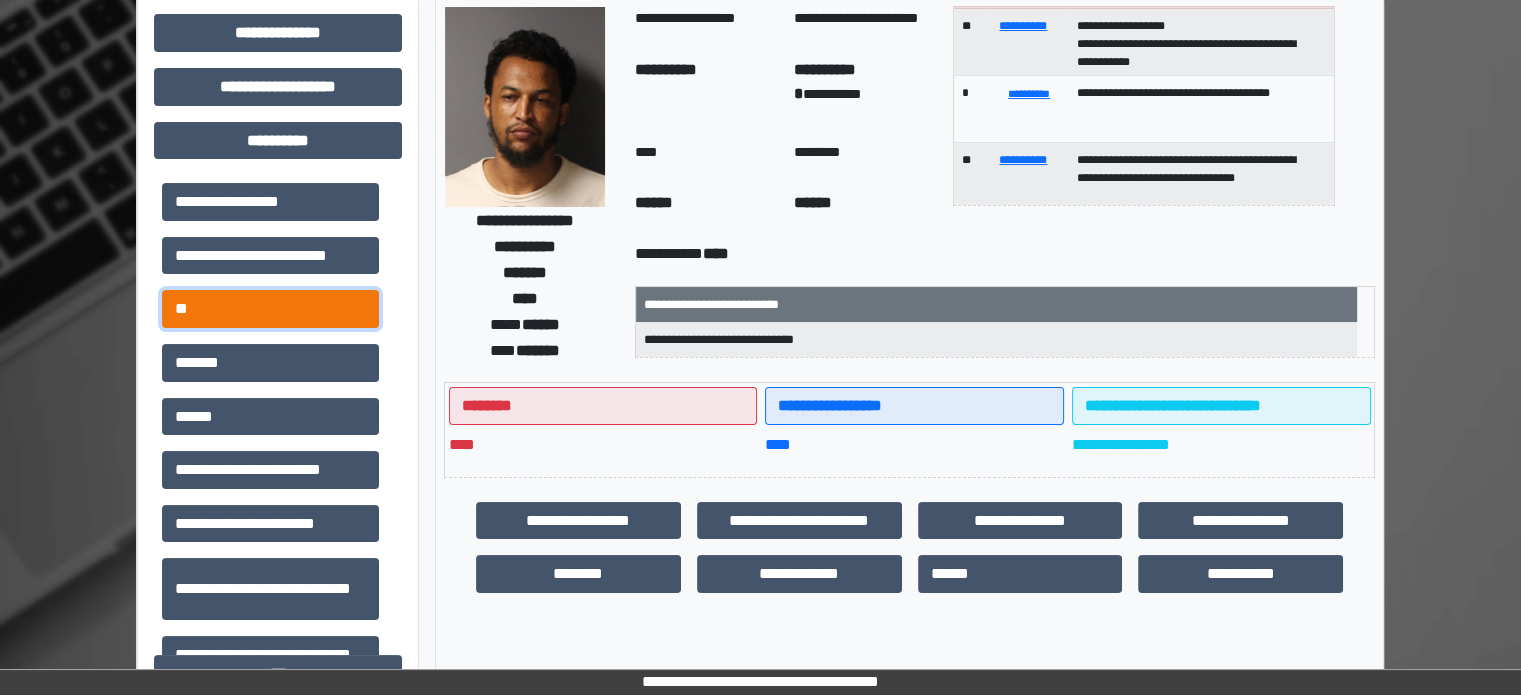 click on "**" at bounding box center (270, 309) 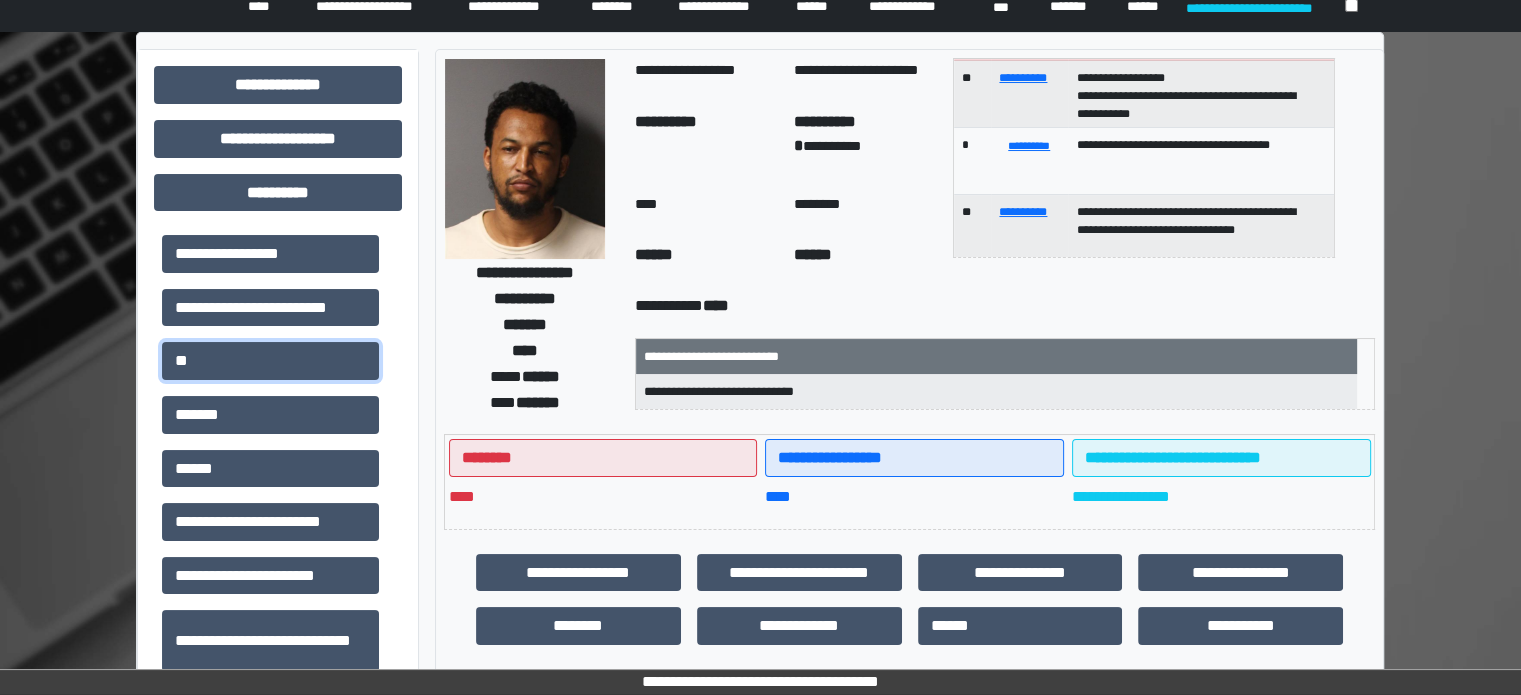 scroll, scrollTop: 0, scrollLeft: 0, axis: both 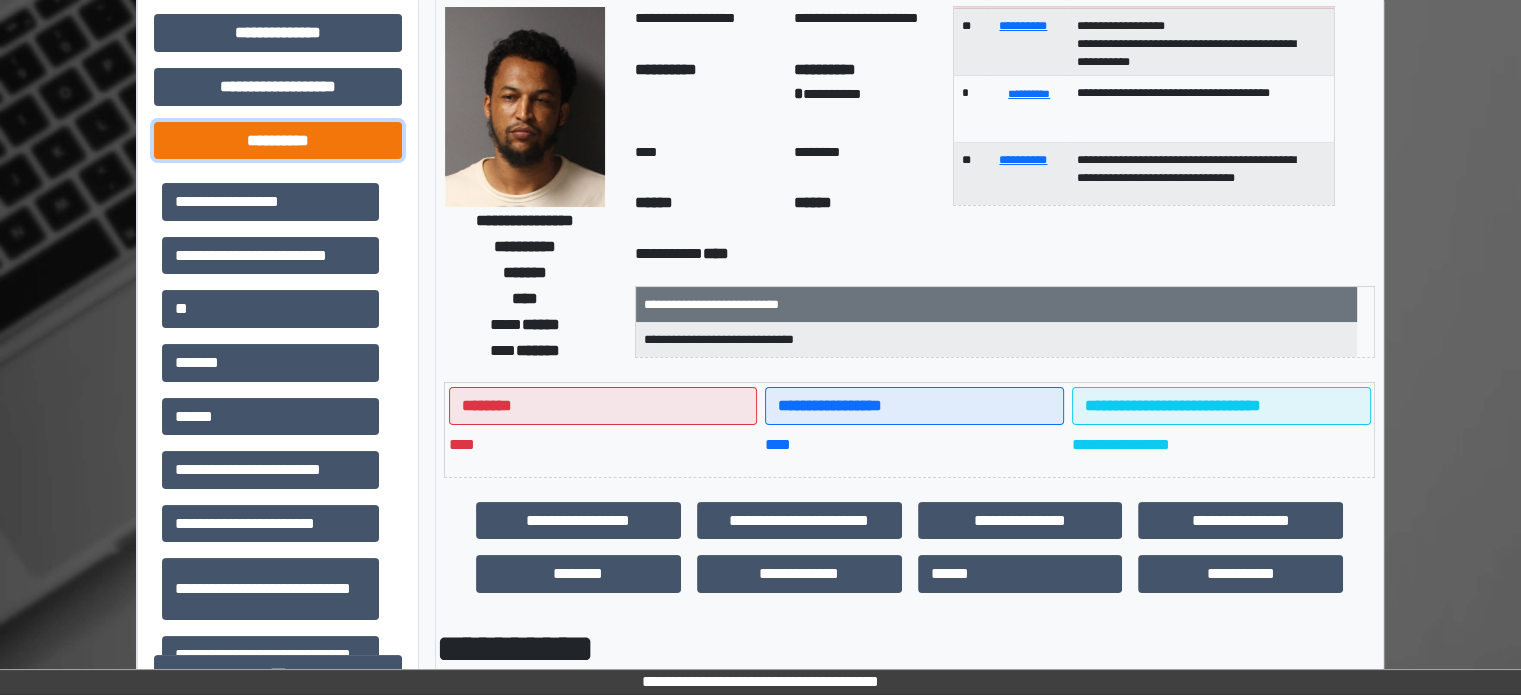click on "**********" at bounding box center (278, 141) 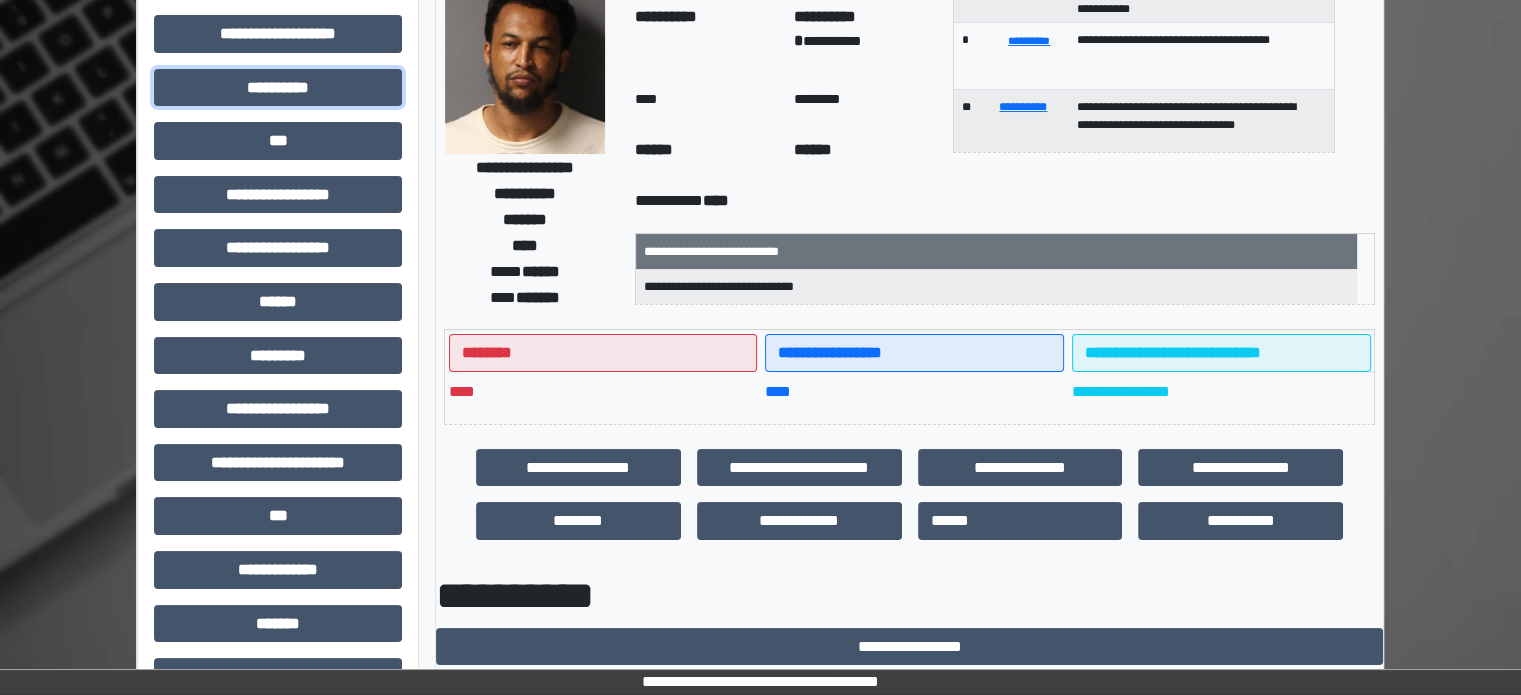 scroll, scrollTop: 200, scrollLeft: 0, axis: vertical 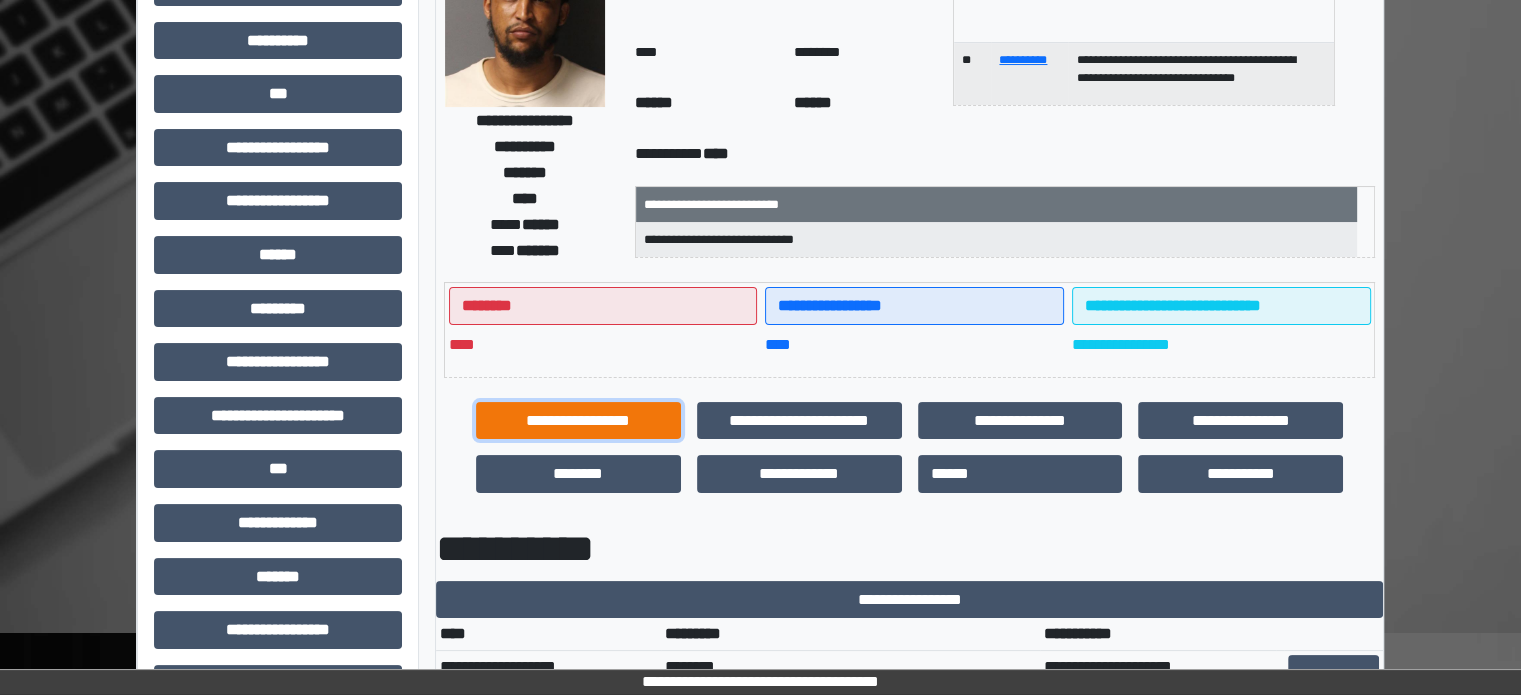click on "**********" at bounding box center [578, 421] 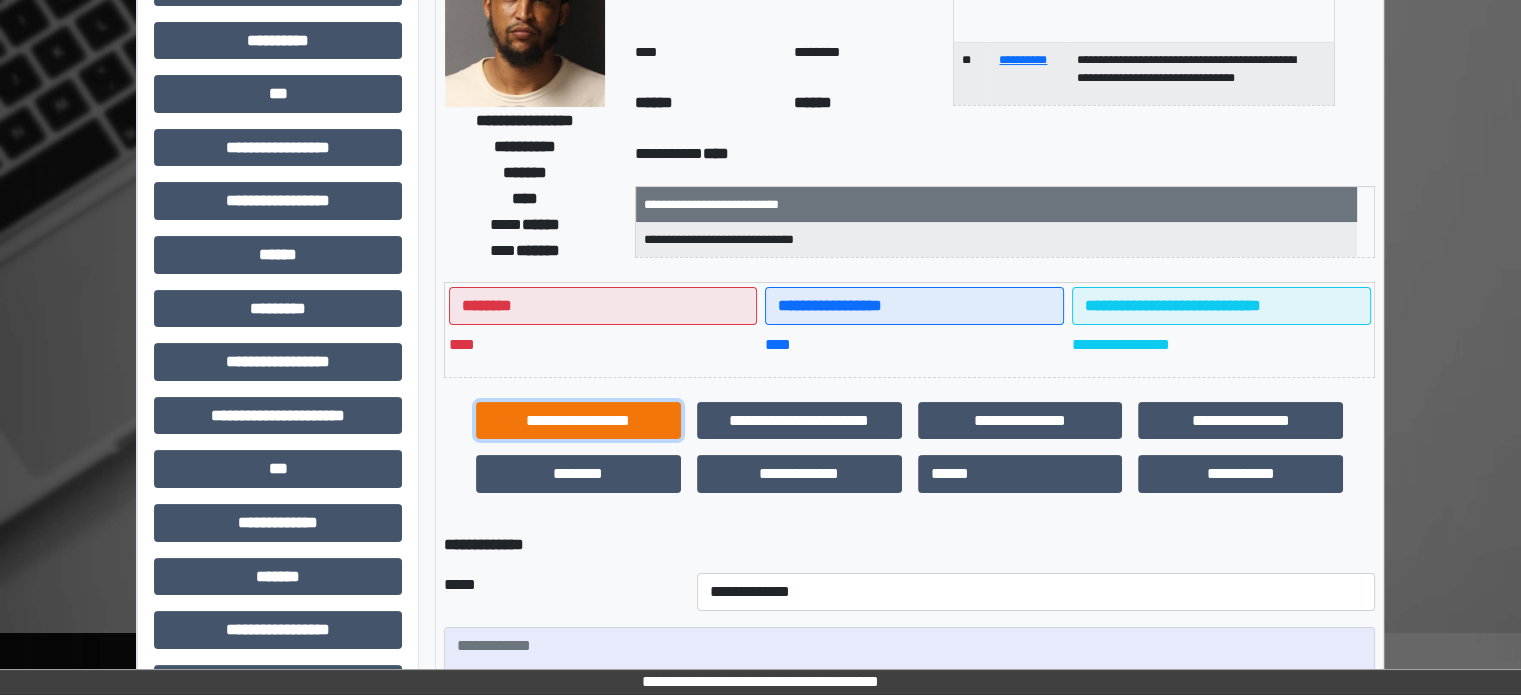 scroll, scrollTop: 400, scrollLeft: 0, axis: vertical 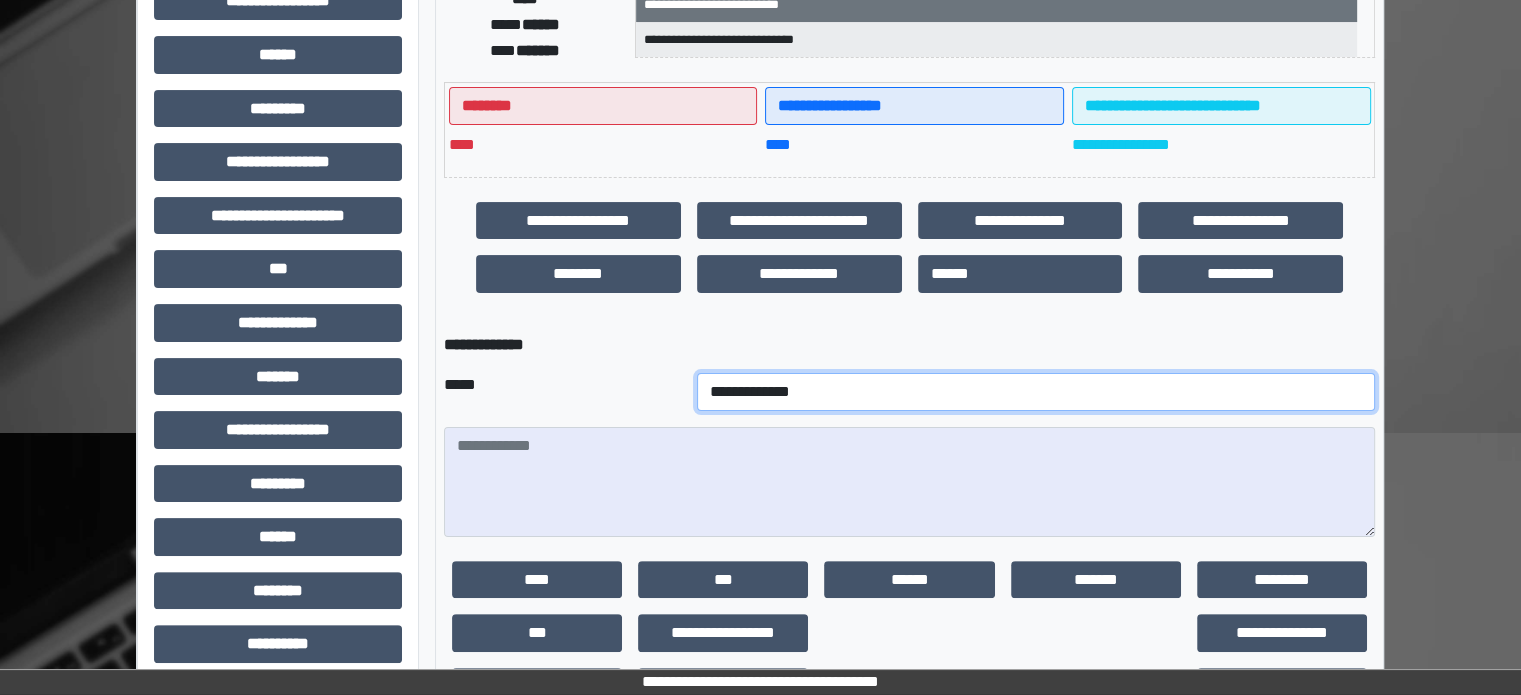 click on "**********" at bounding box center (1036, 392) 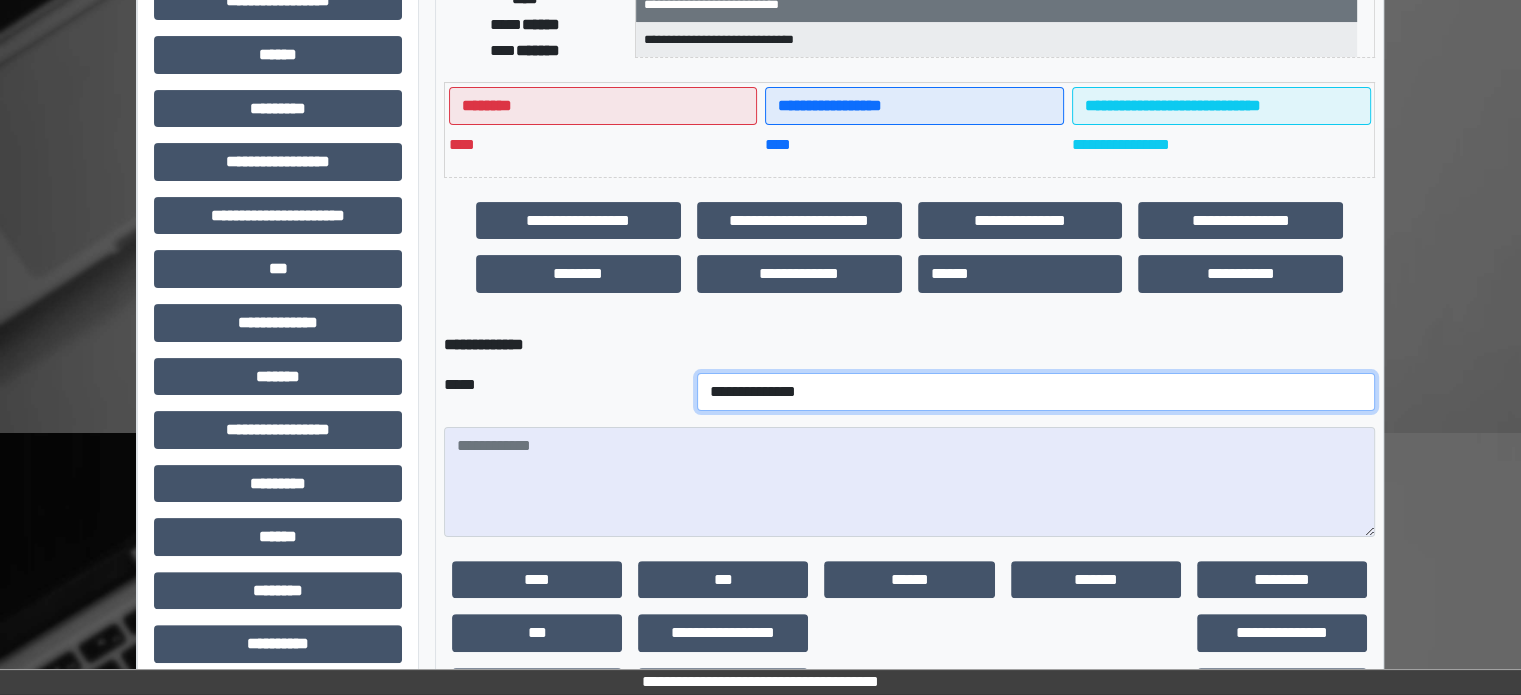 click on "**********" at bounding box center [1036, 392] 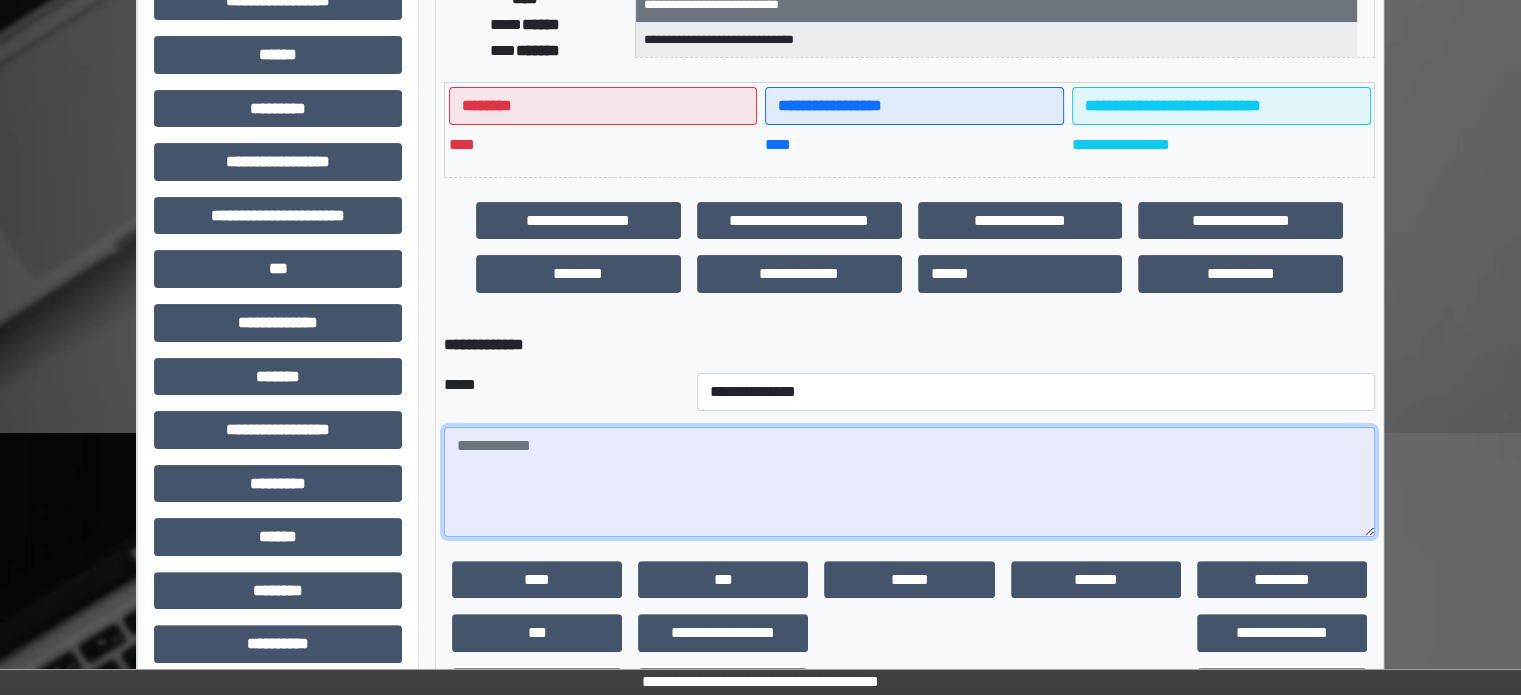 click at bounding box center [909, 482] 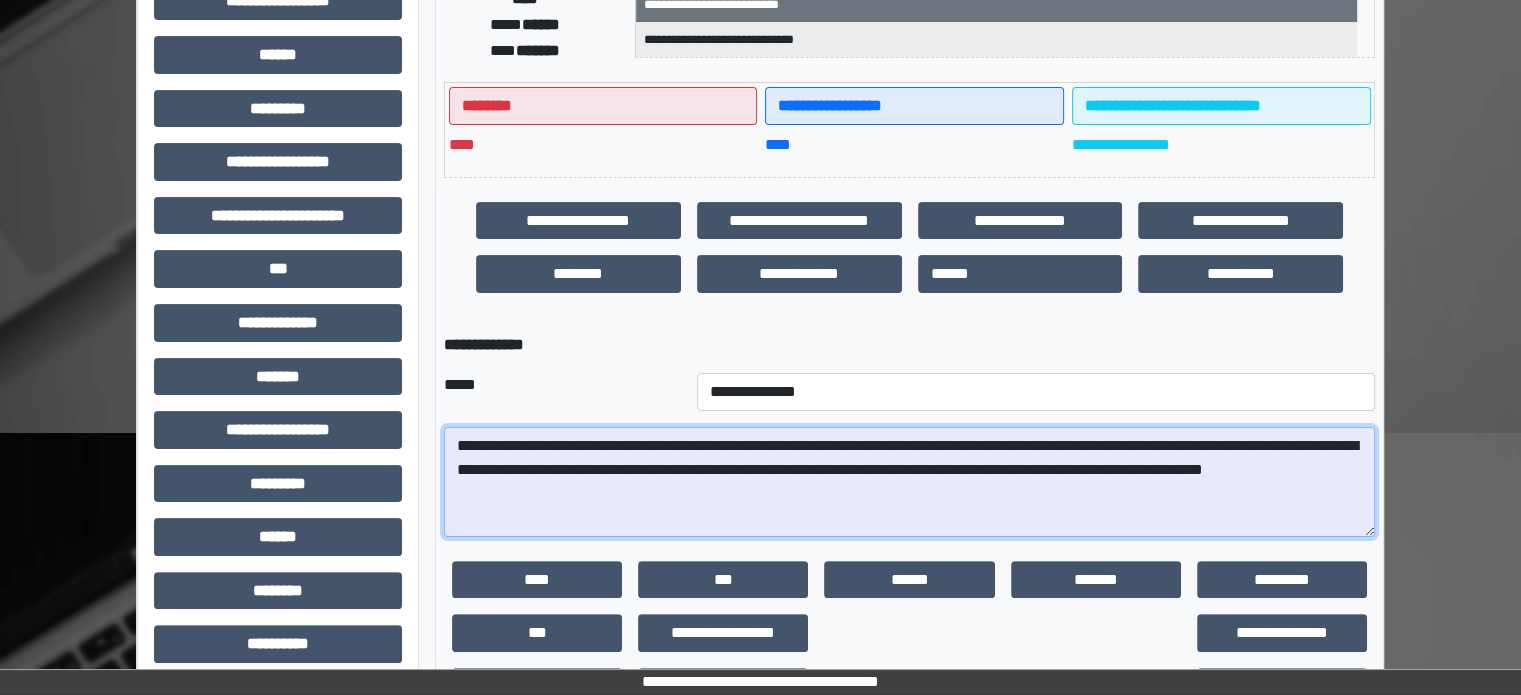 click on "**********" at bounding box center [909, 482] 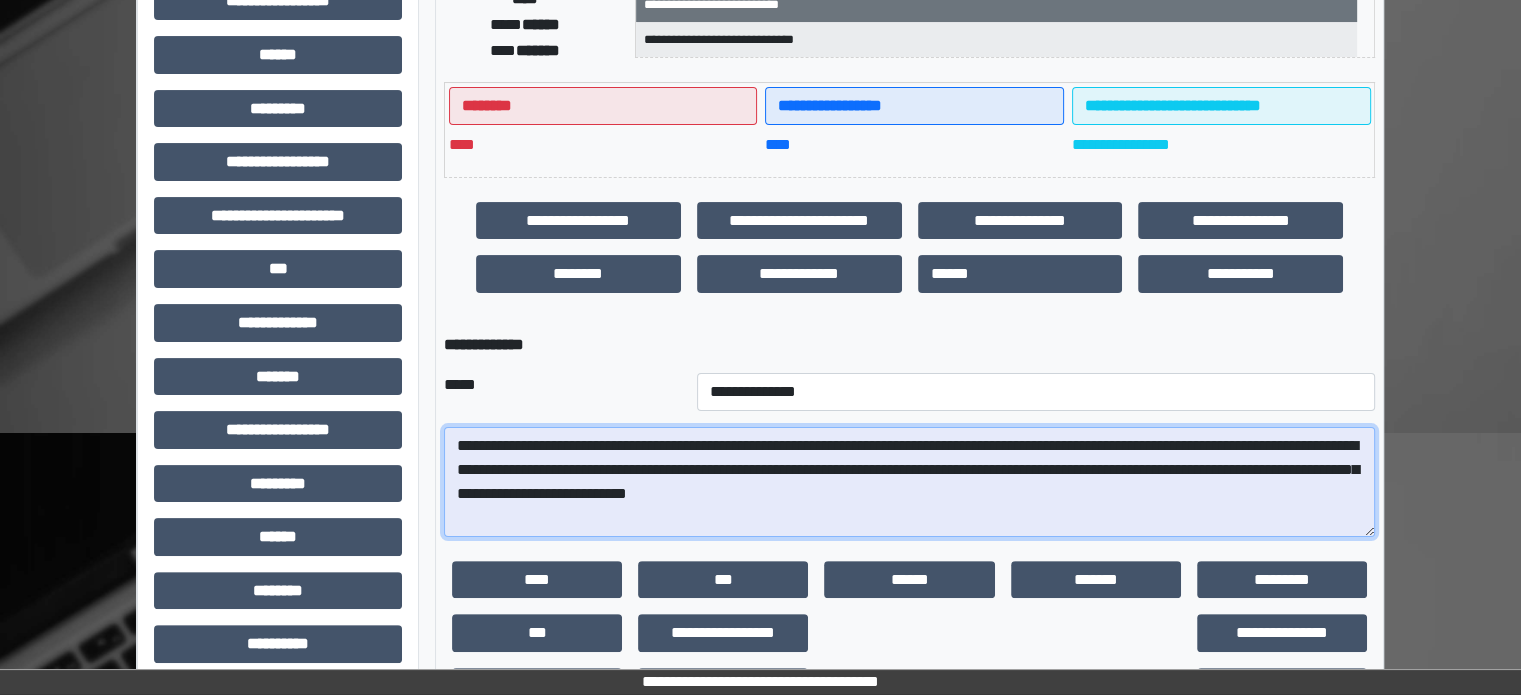 click on "**********" at bounding box center (909, 482) 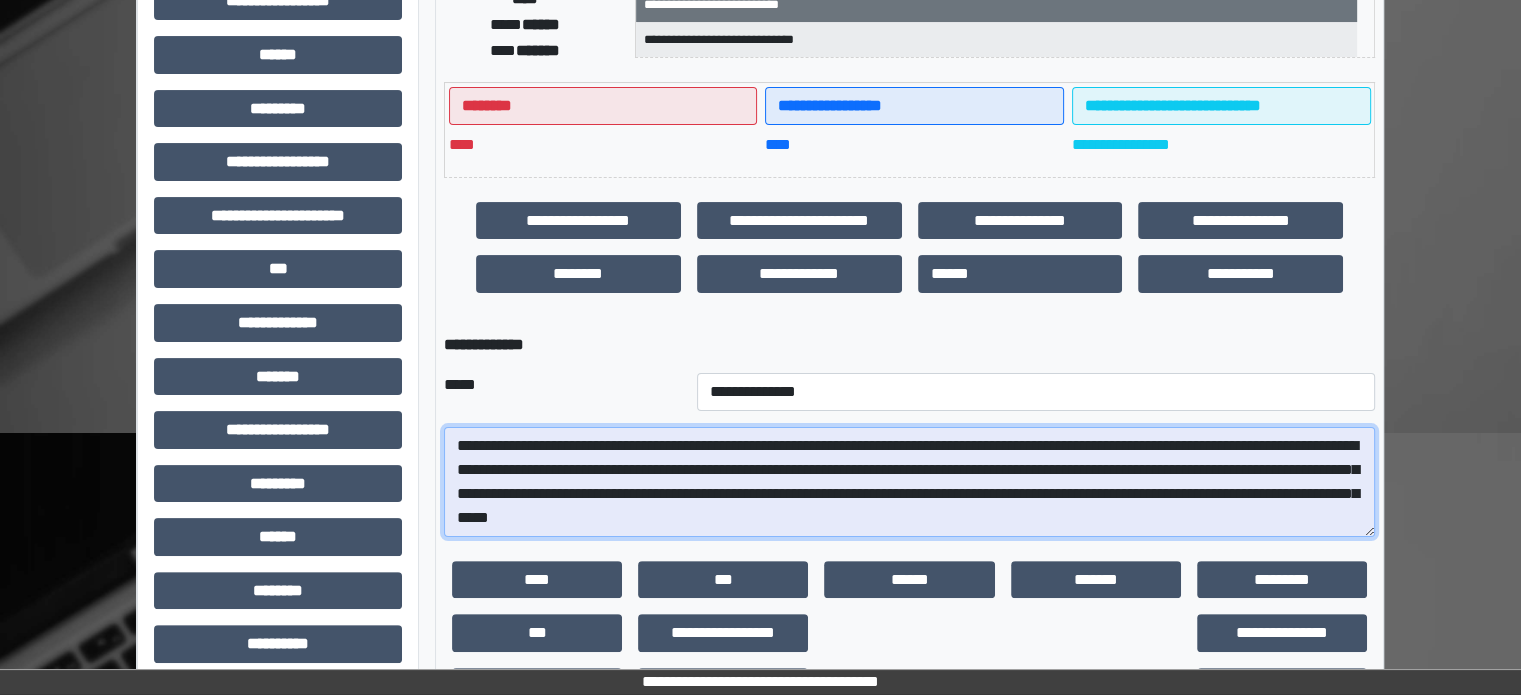 click on "**********" at bounding box center (909, 482) 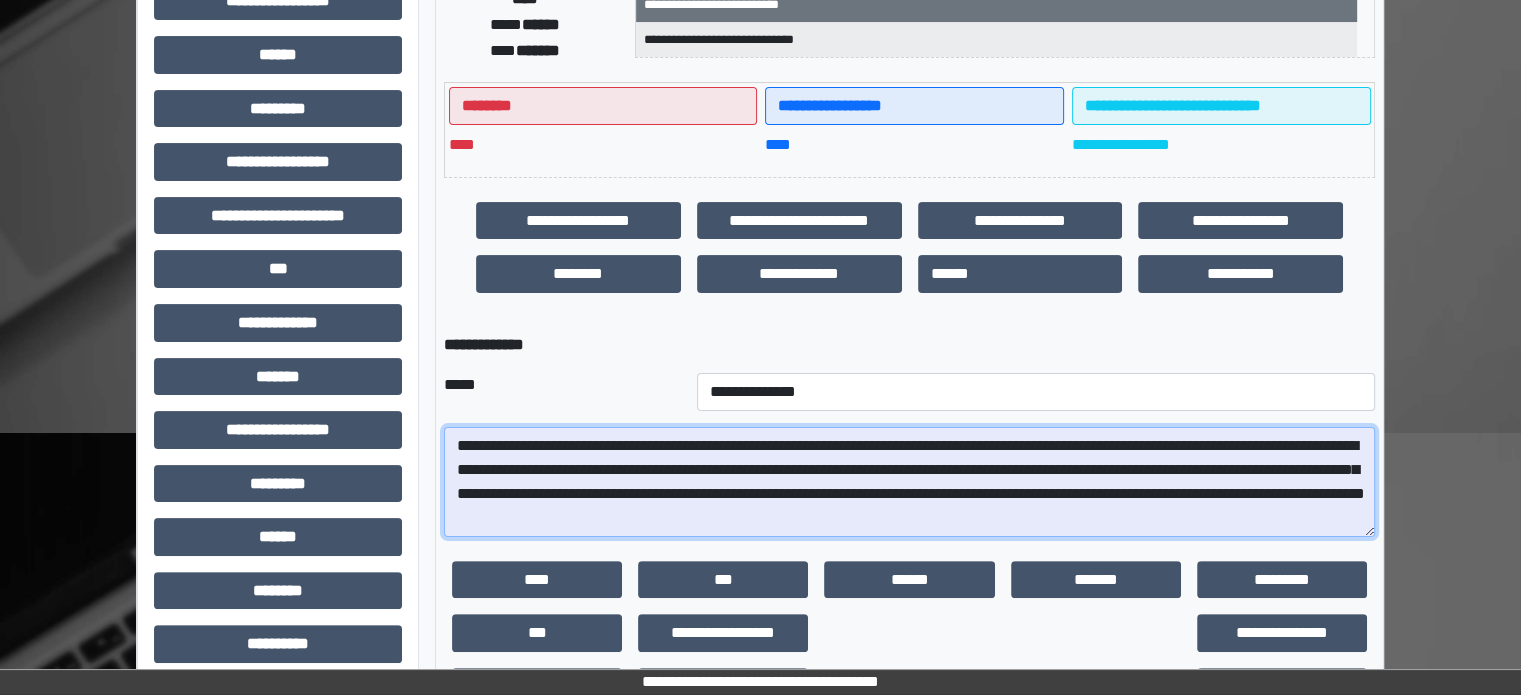 click on "**********" at bounding box center [909, 482] 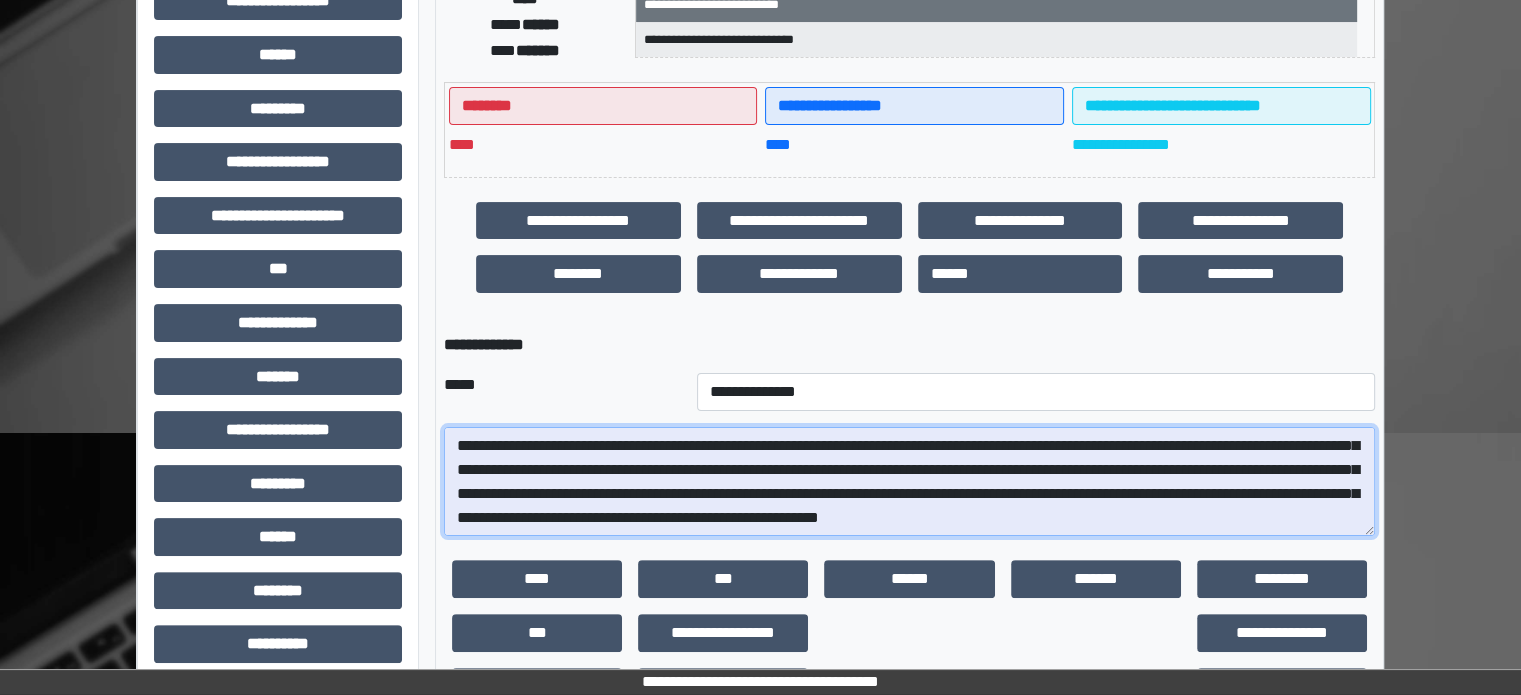 scroll, scrollTop: 48, scrollLeft: 0, axis: vertical 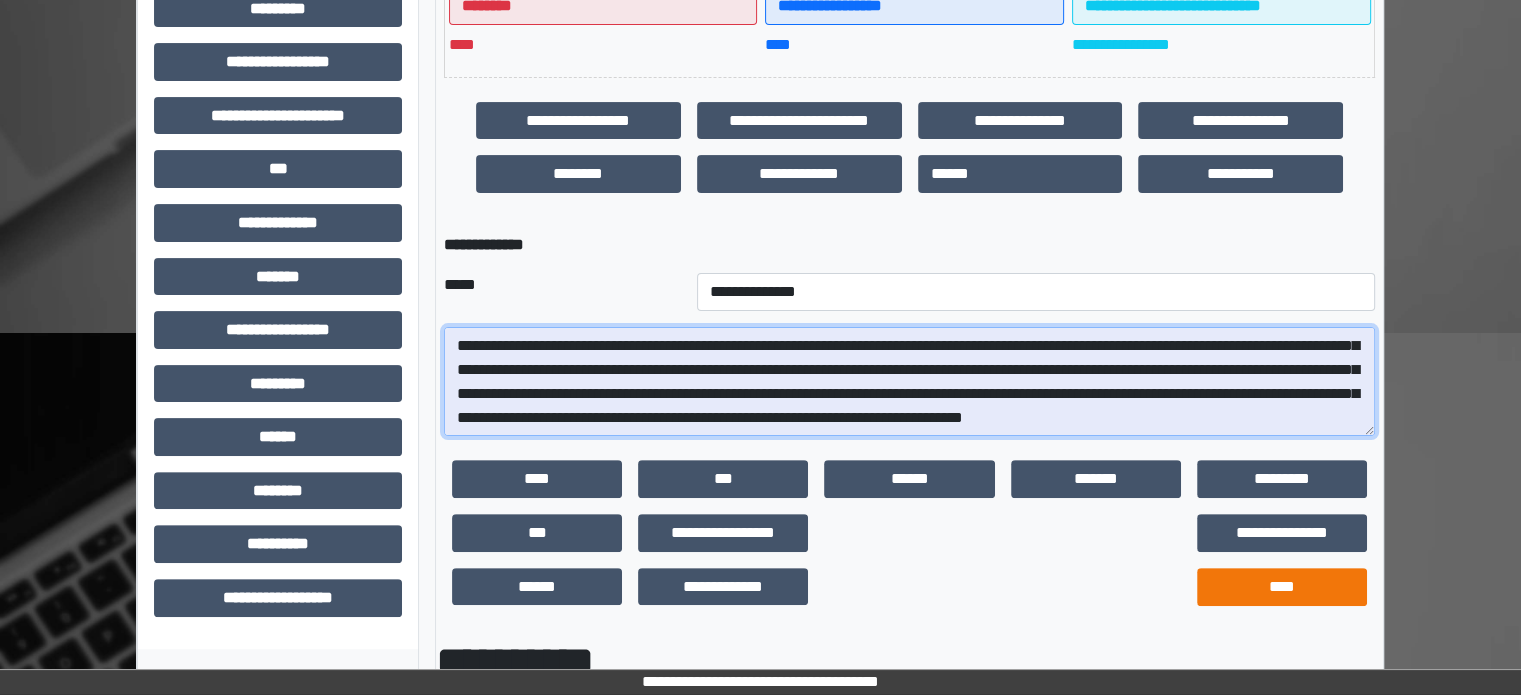 type on "**********" 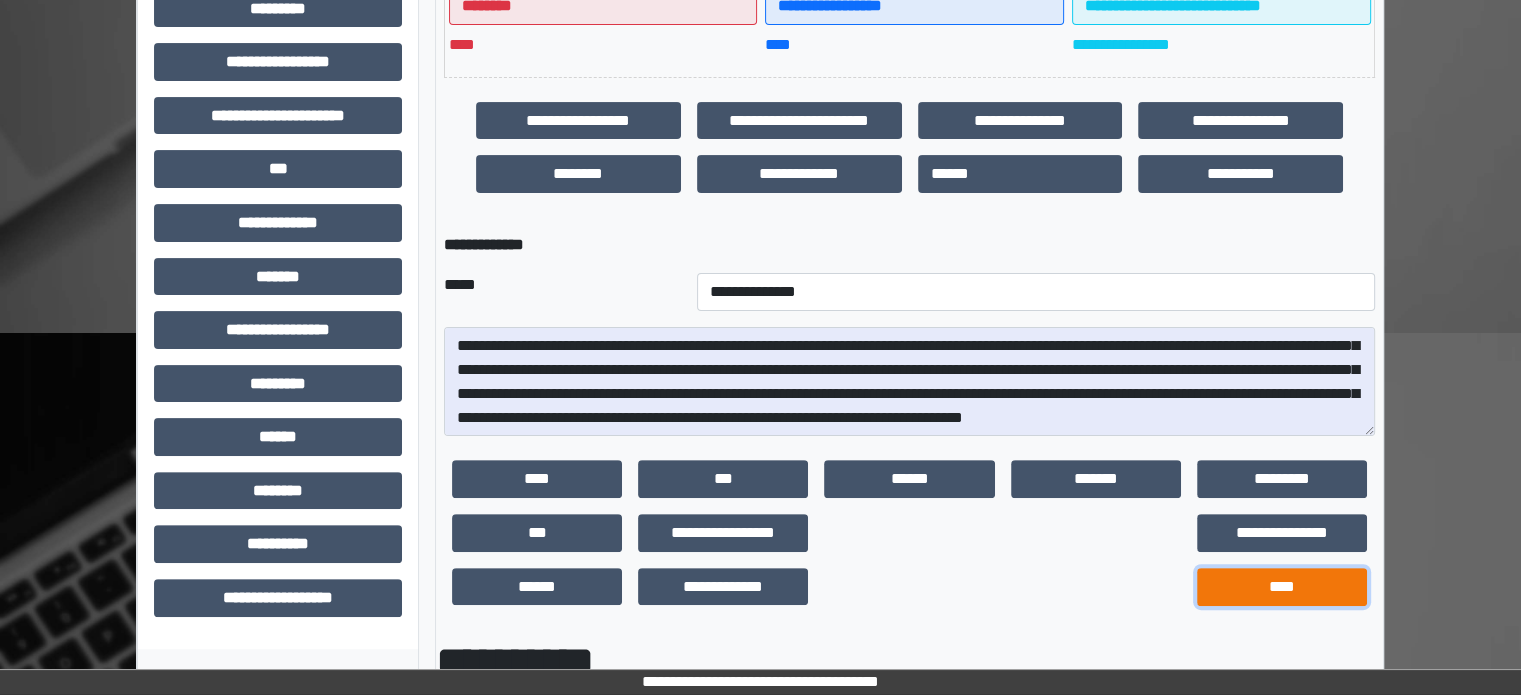 click on "****" at bounding box center (1282, 587) 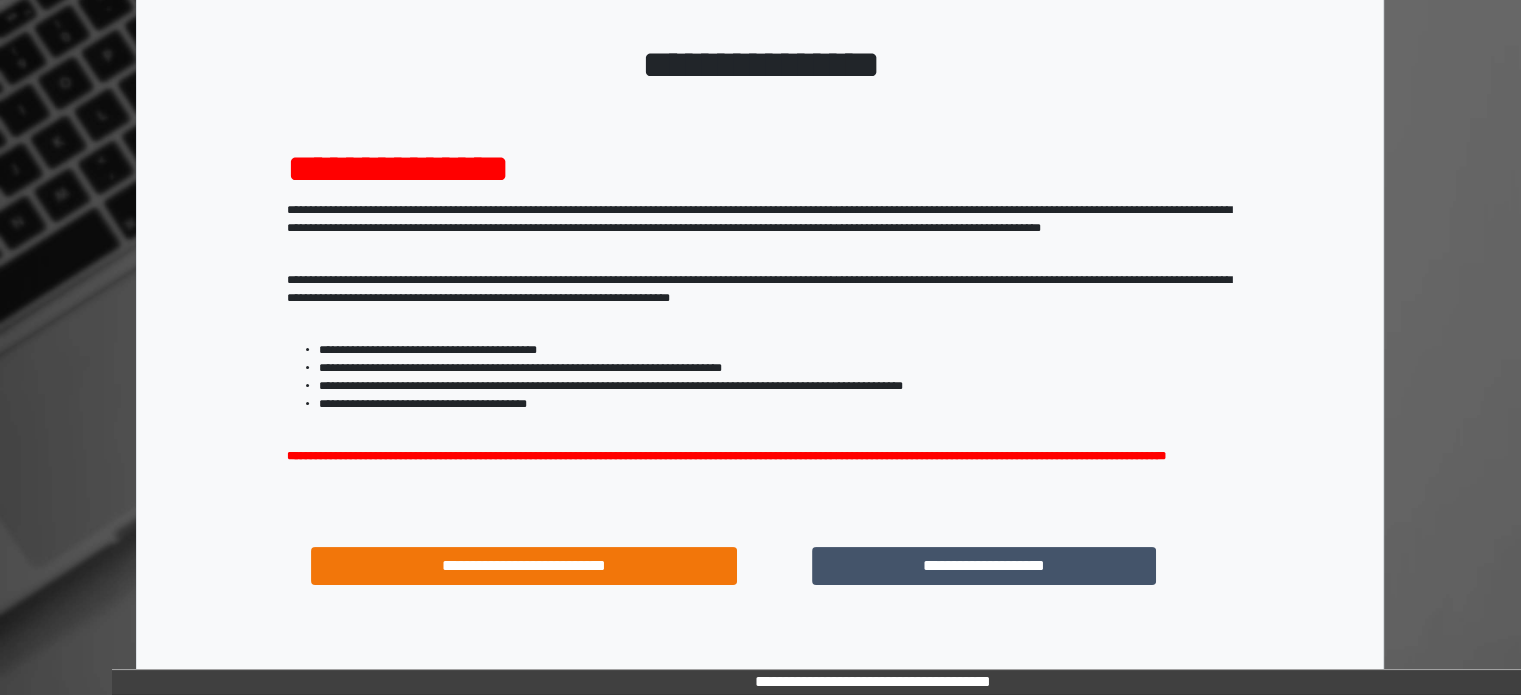 scroll, scrollTop: 214, scrollLeft: 0, axis: vertical 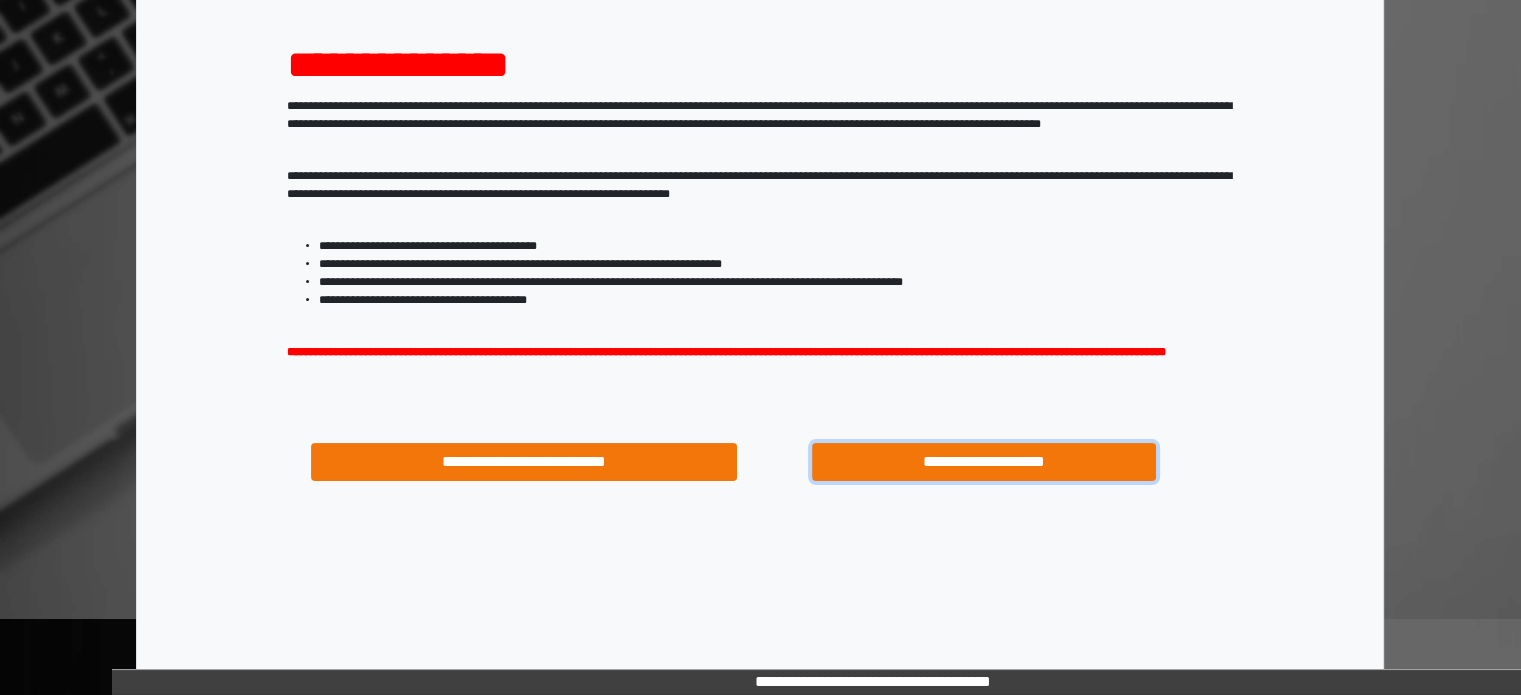 click on "**********" at bounding box center [984, 462] 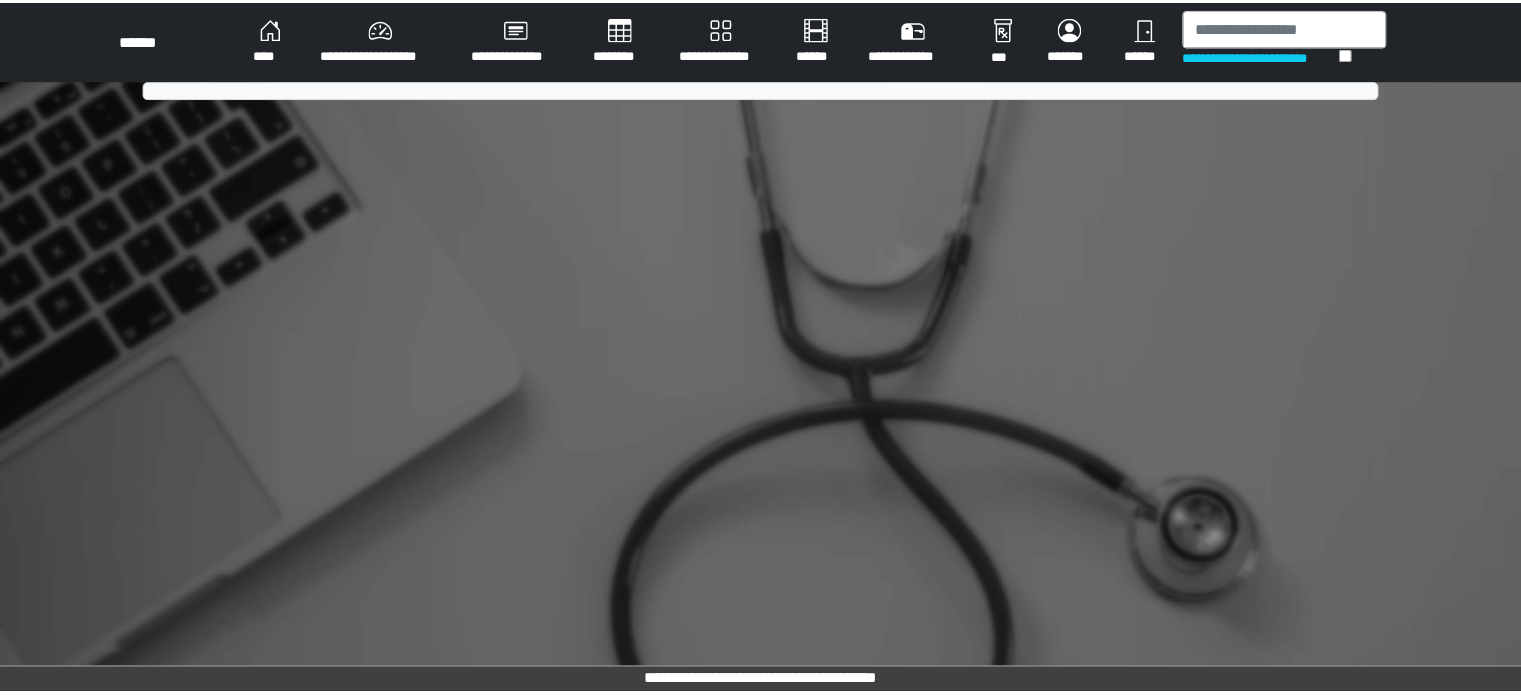 scroll, scrollTop: 0, scrollLeft: 0, axis: both 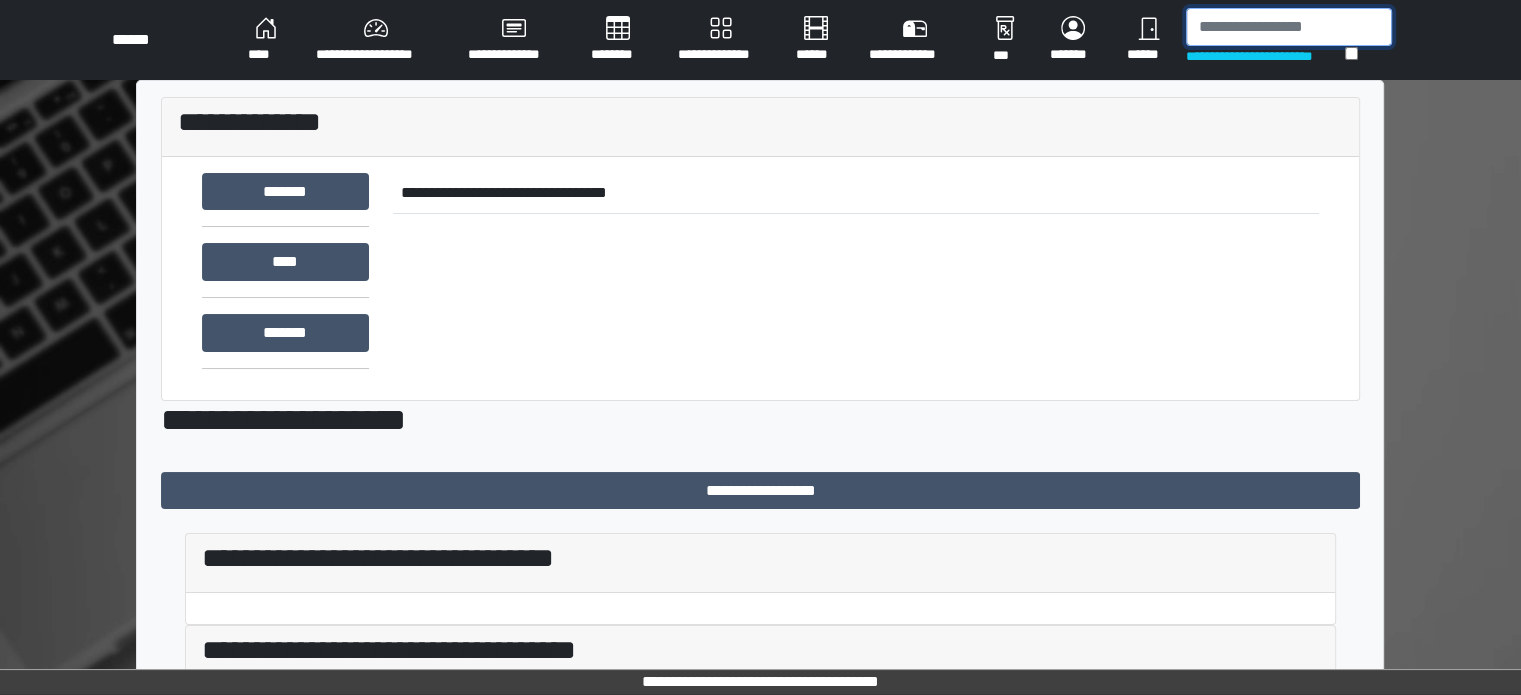 click at bounding box center [1289, 27] 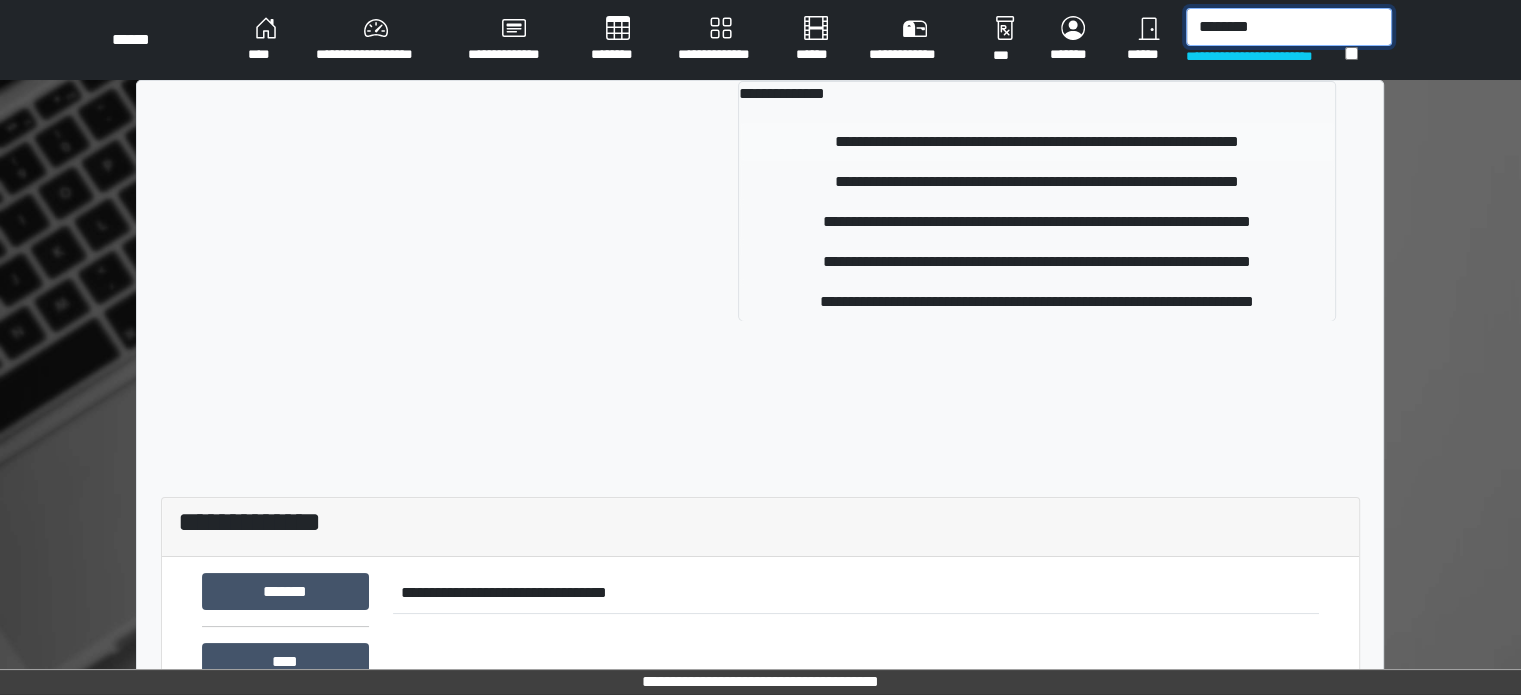 type on "********" 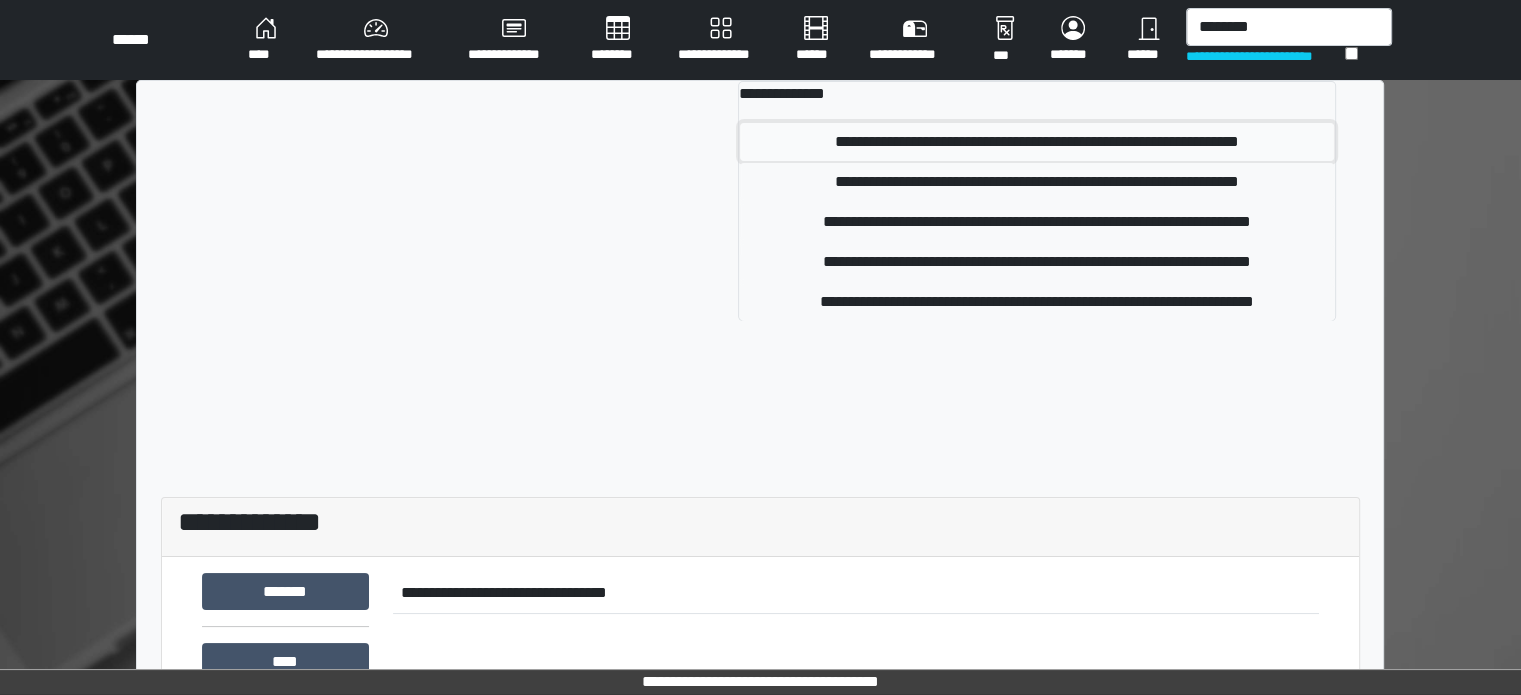 click on "**********" at bounding box center (1037, 142) 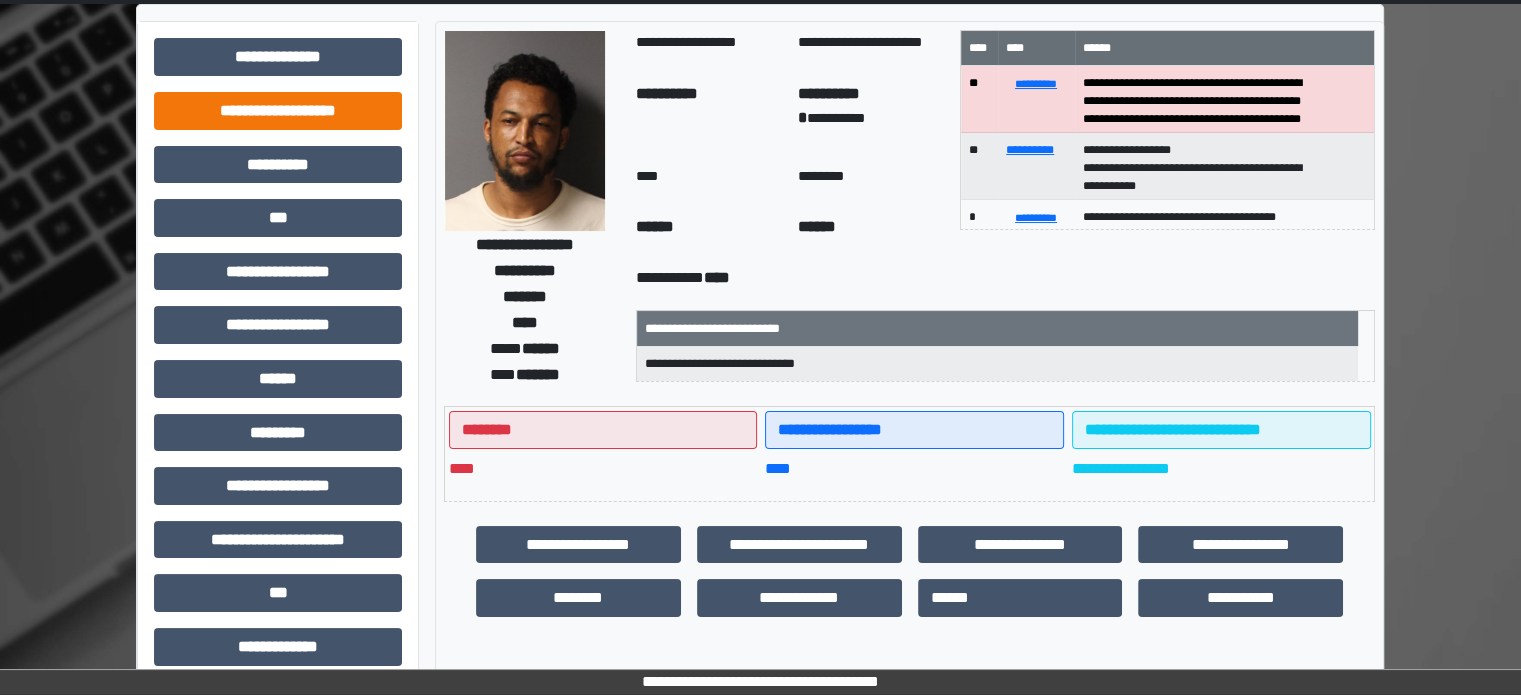 scroll, scrollTop: 71, scrollLeft: 0, axis: vertical 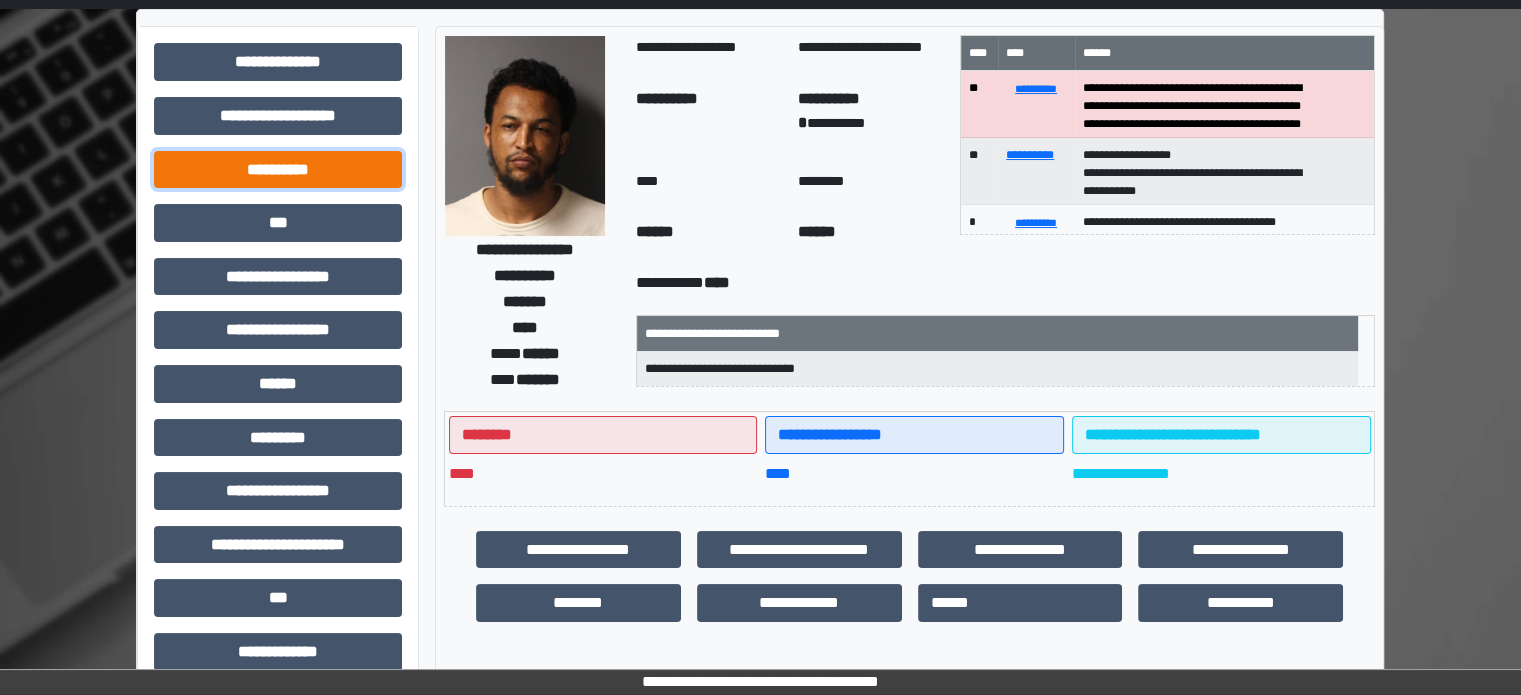 click on "**********" at bounding box center (278, 170) 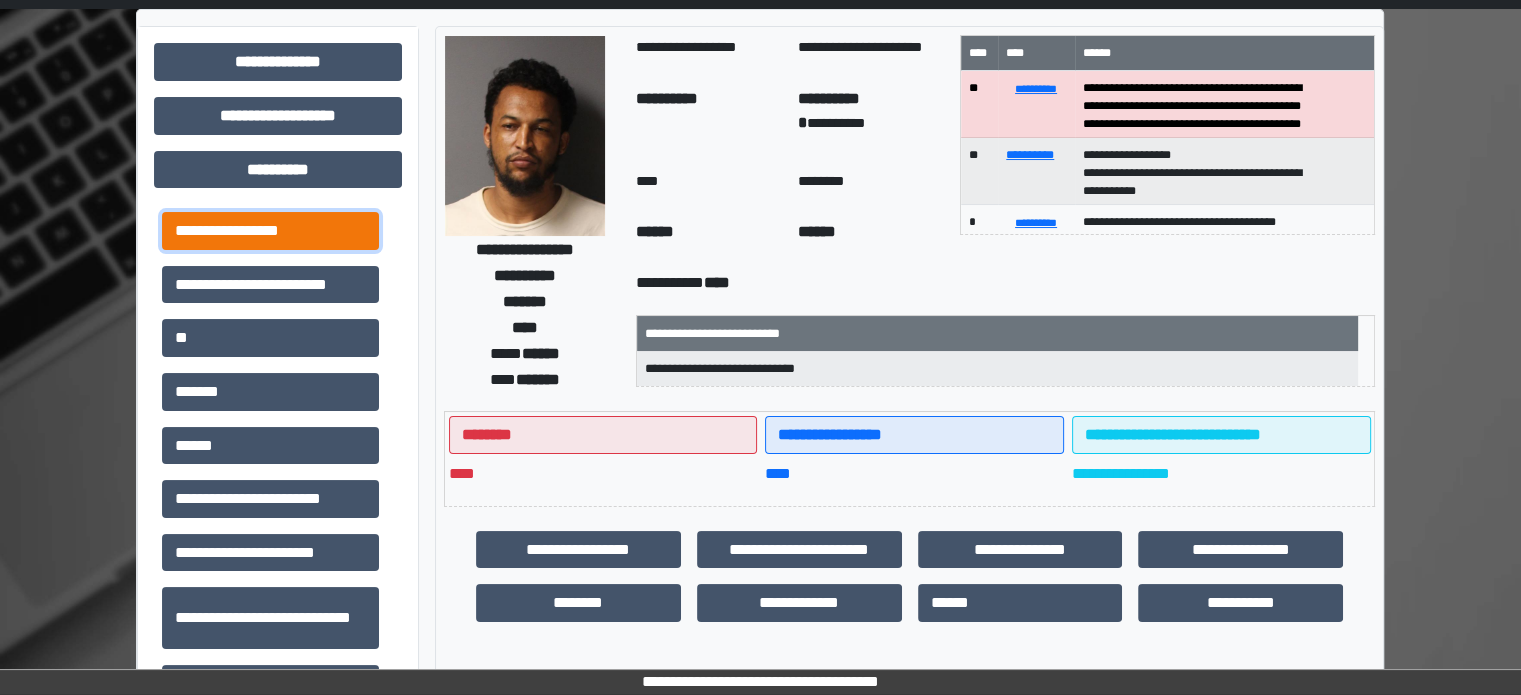 click on "**********" at bounding box center [270, 231] 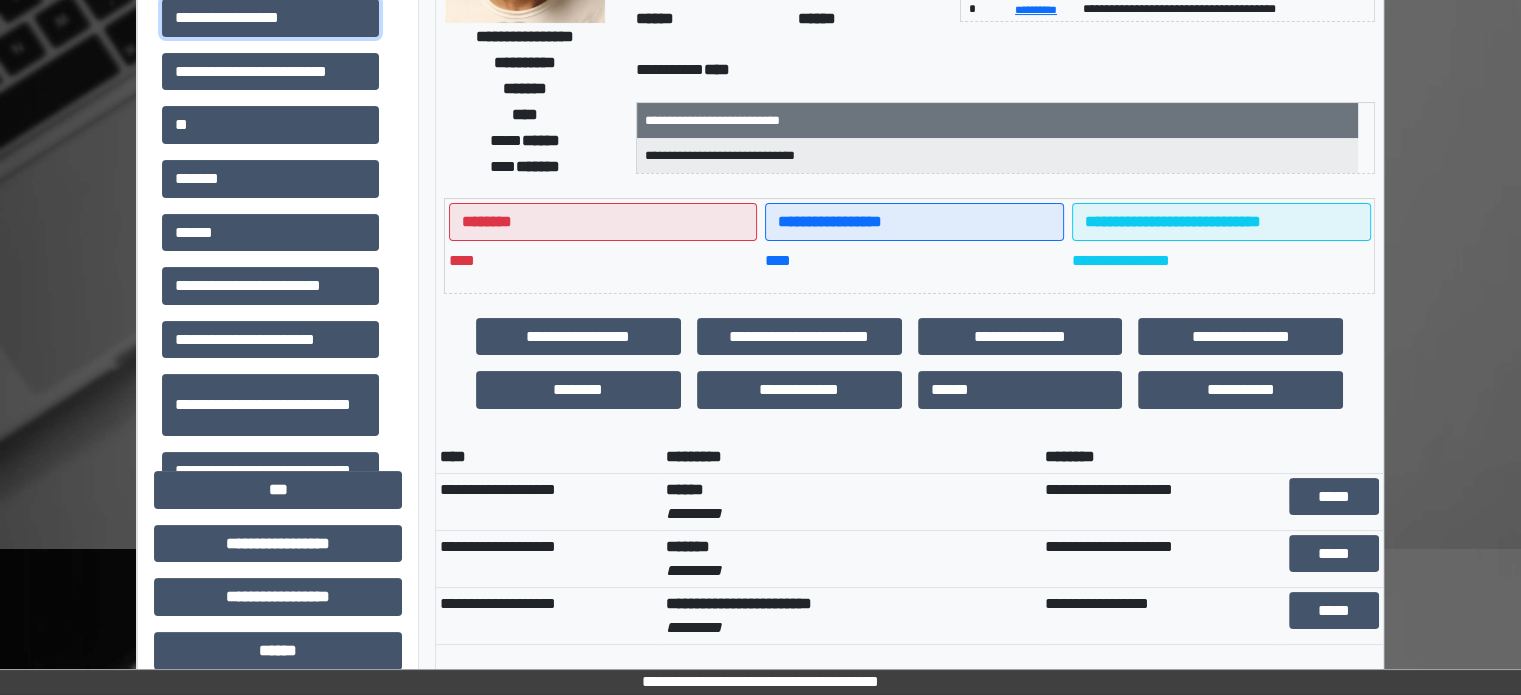scroll, scrollTop: 271, scrollLeft: 0, axis: vertical 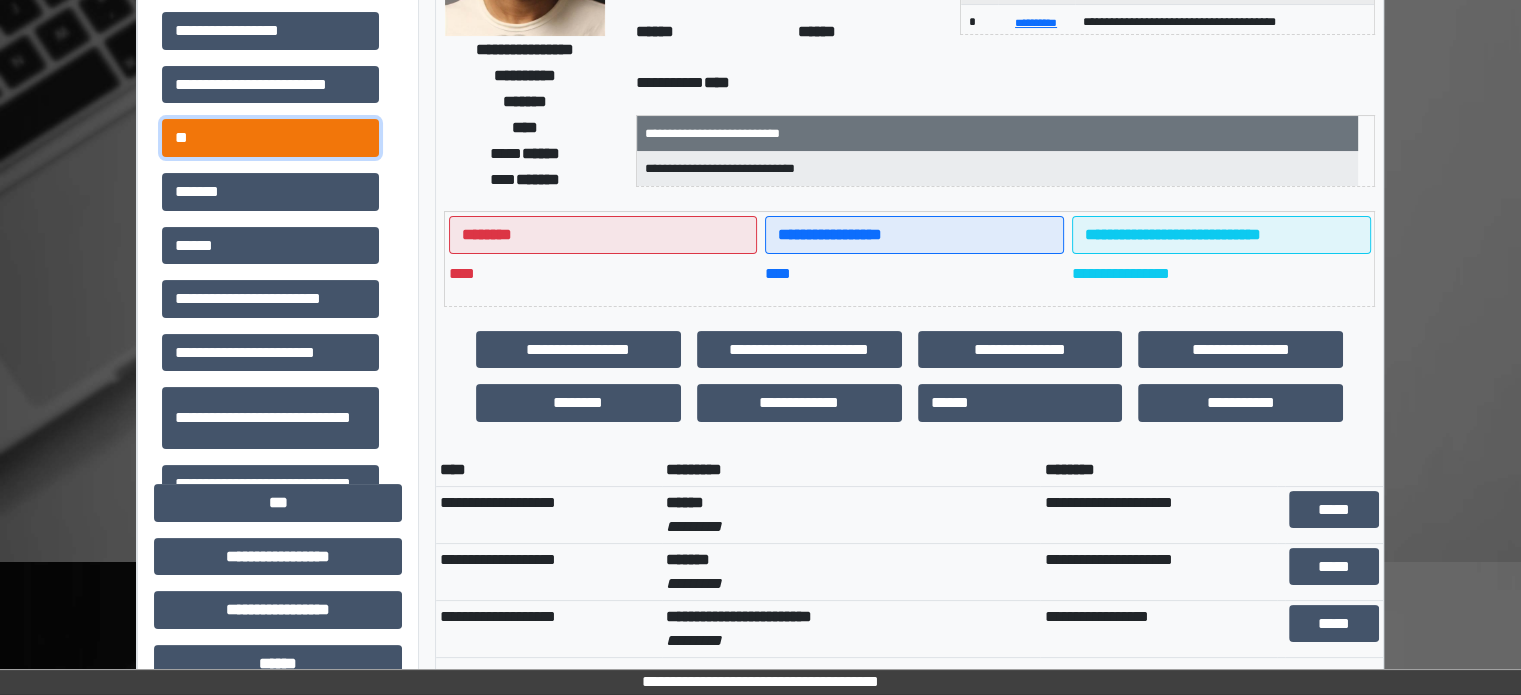 click on "**" at bounding box center [270, 138] 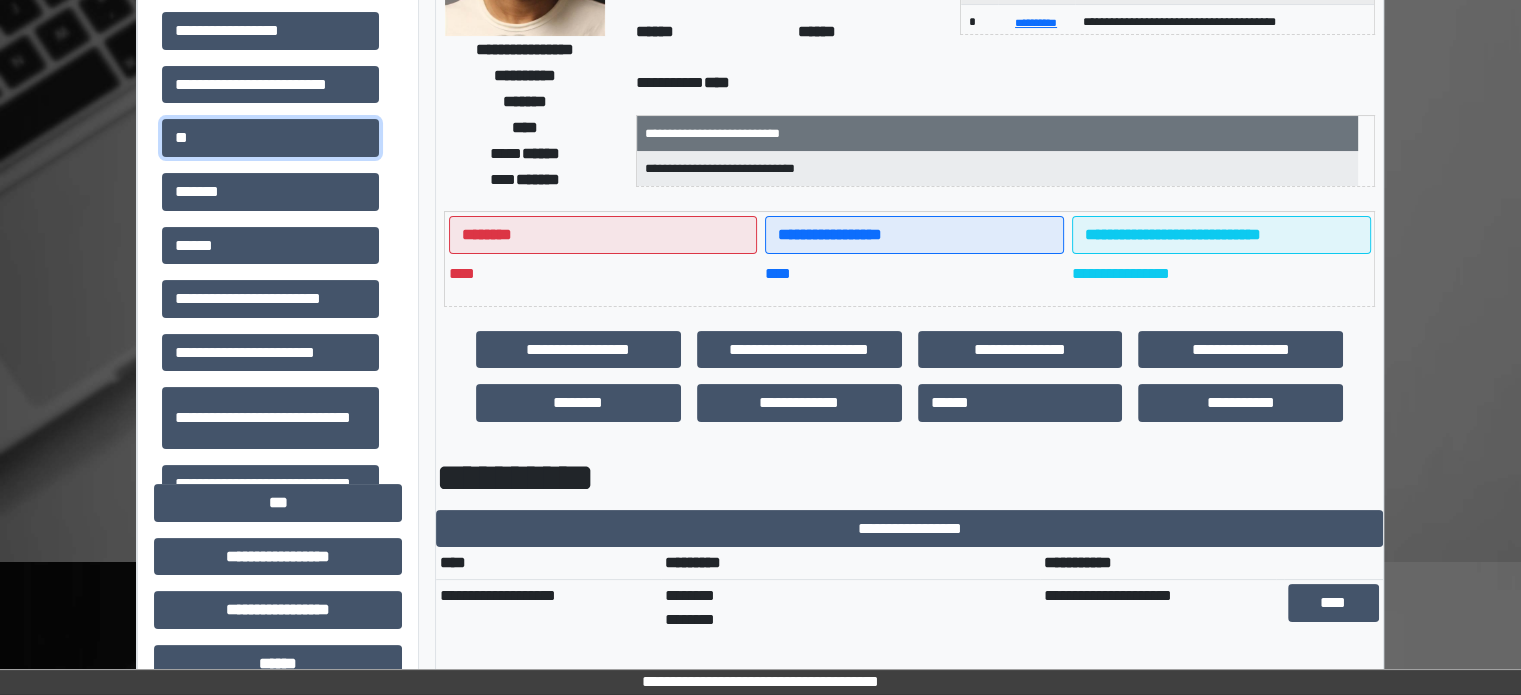 scroll, scrollTop: 571, scrollLeft: 0, axis: vertical 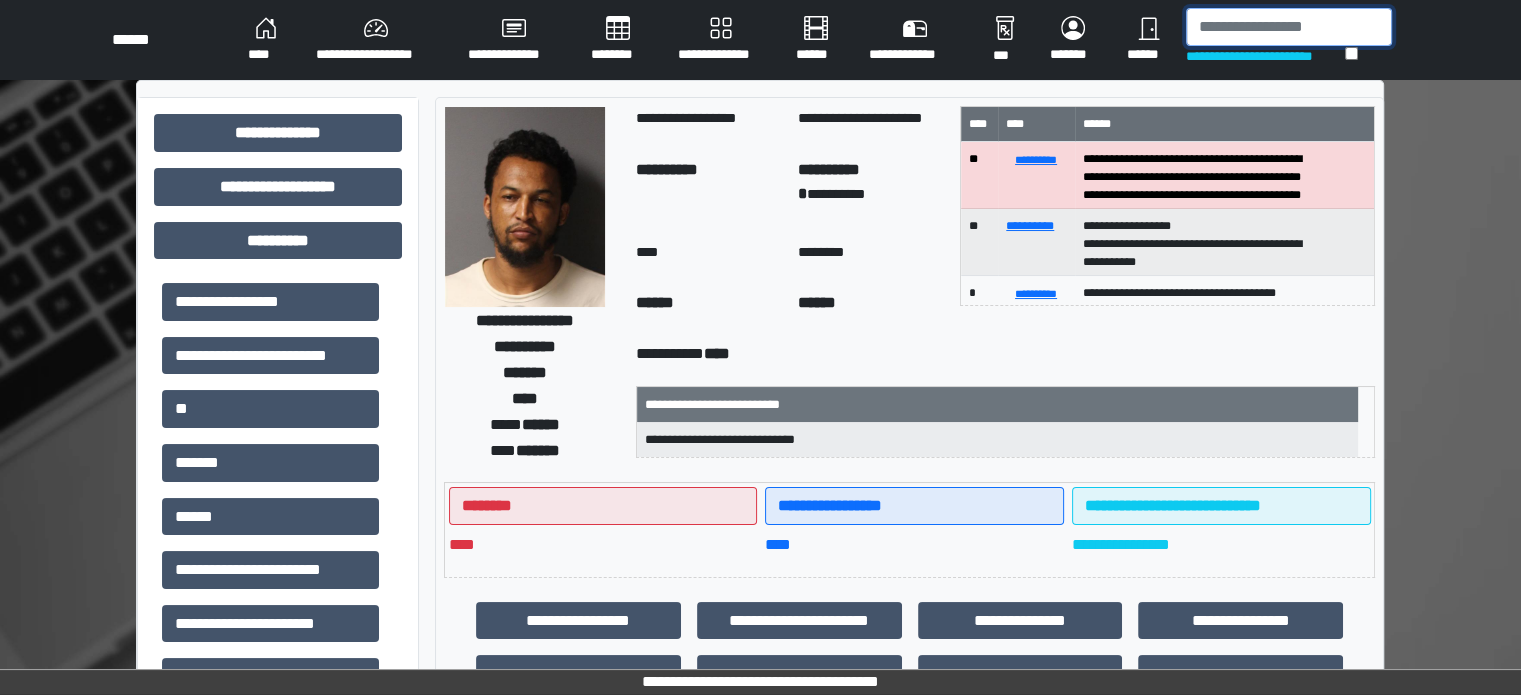 click at bounding box center (1289, 27) 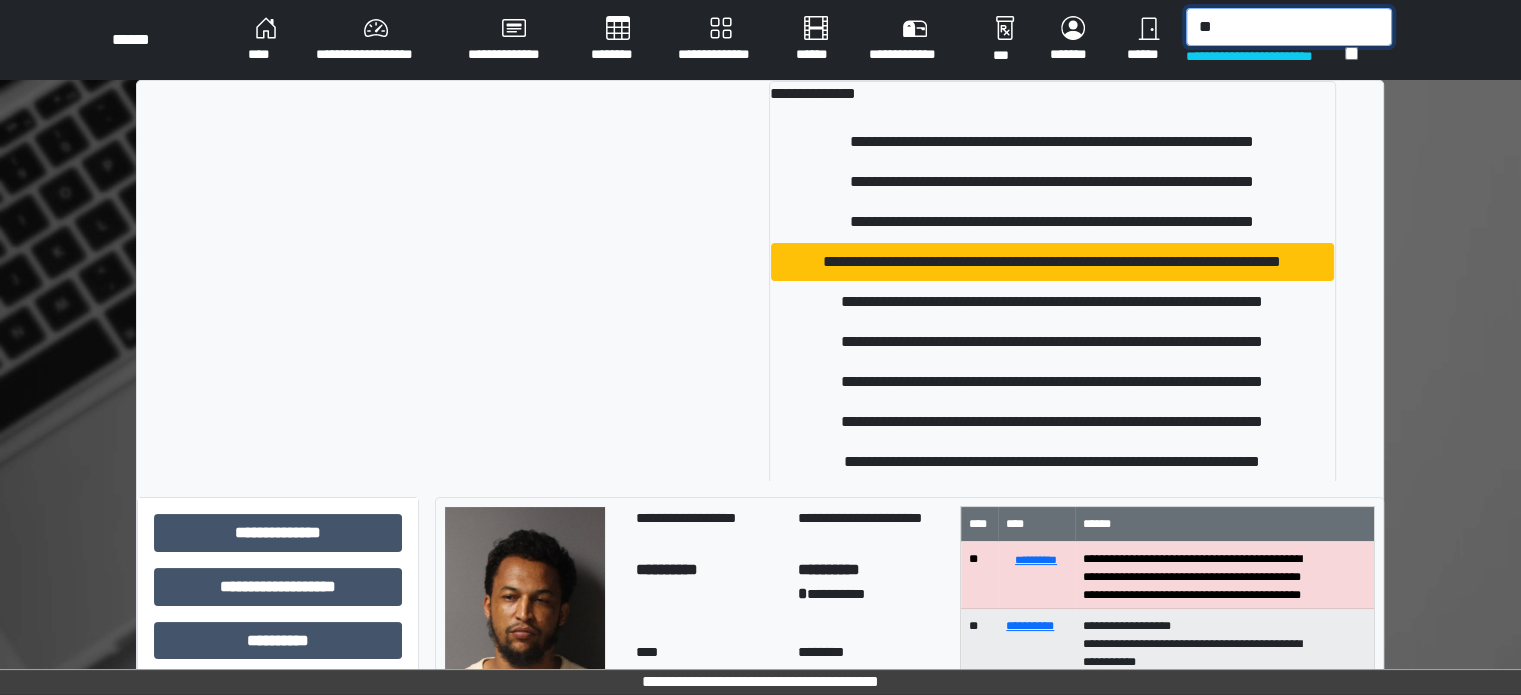 type on "*" 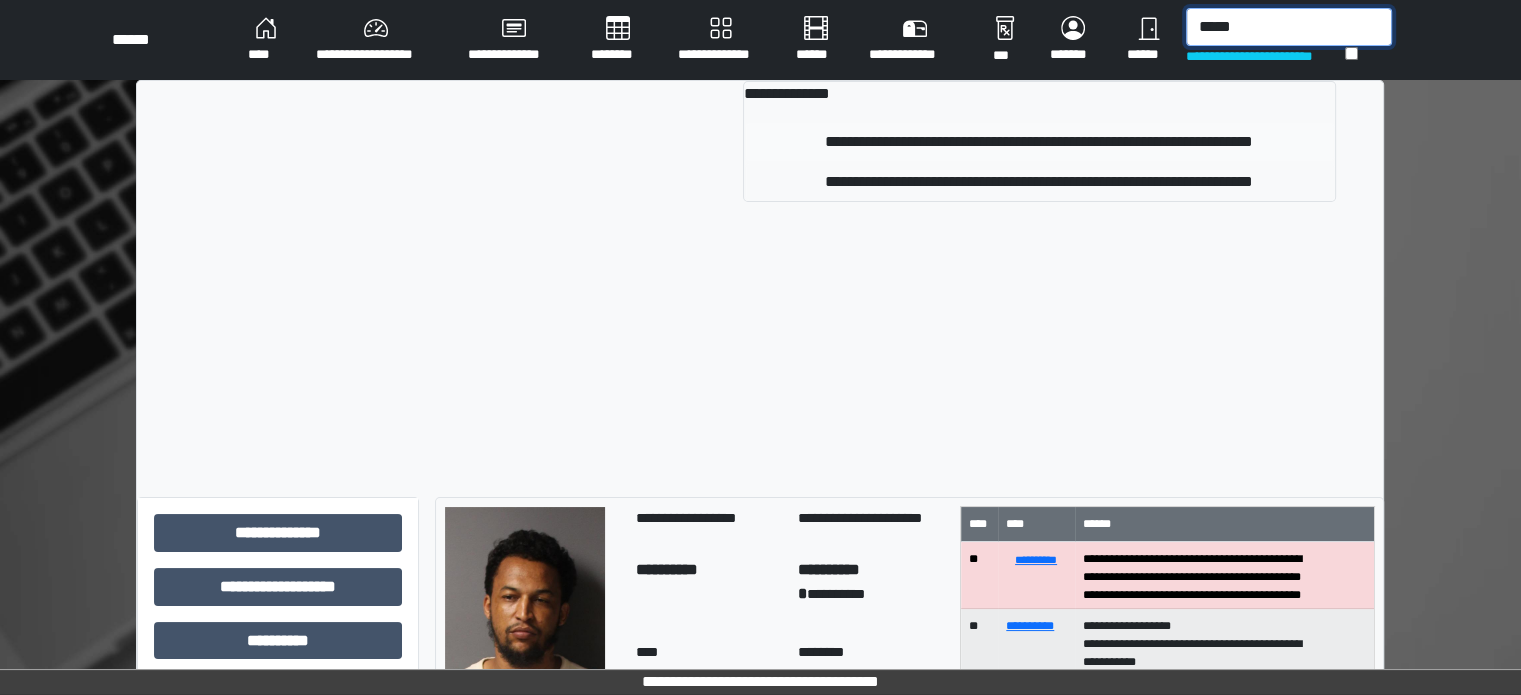type on "*****" 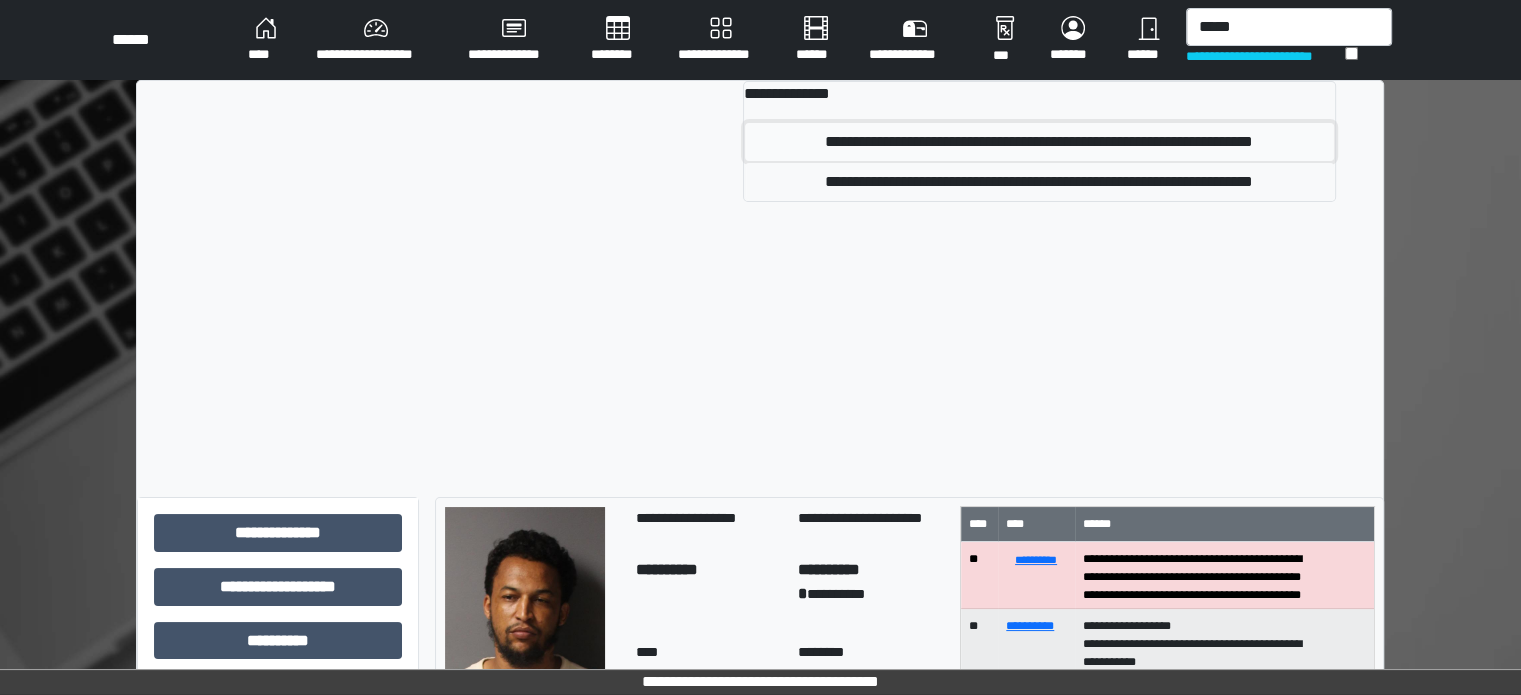 click on "**********" at bounding box center (1039, 142) 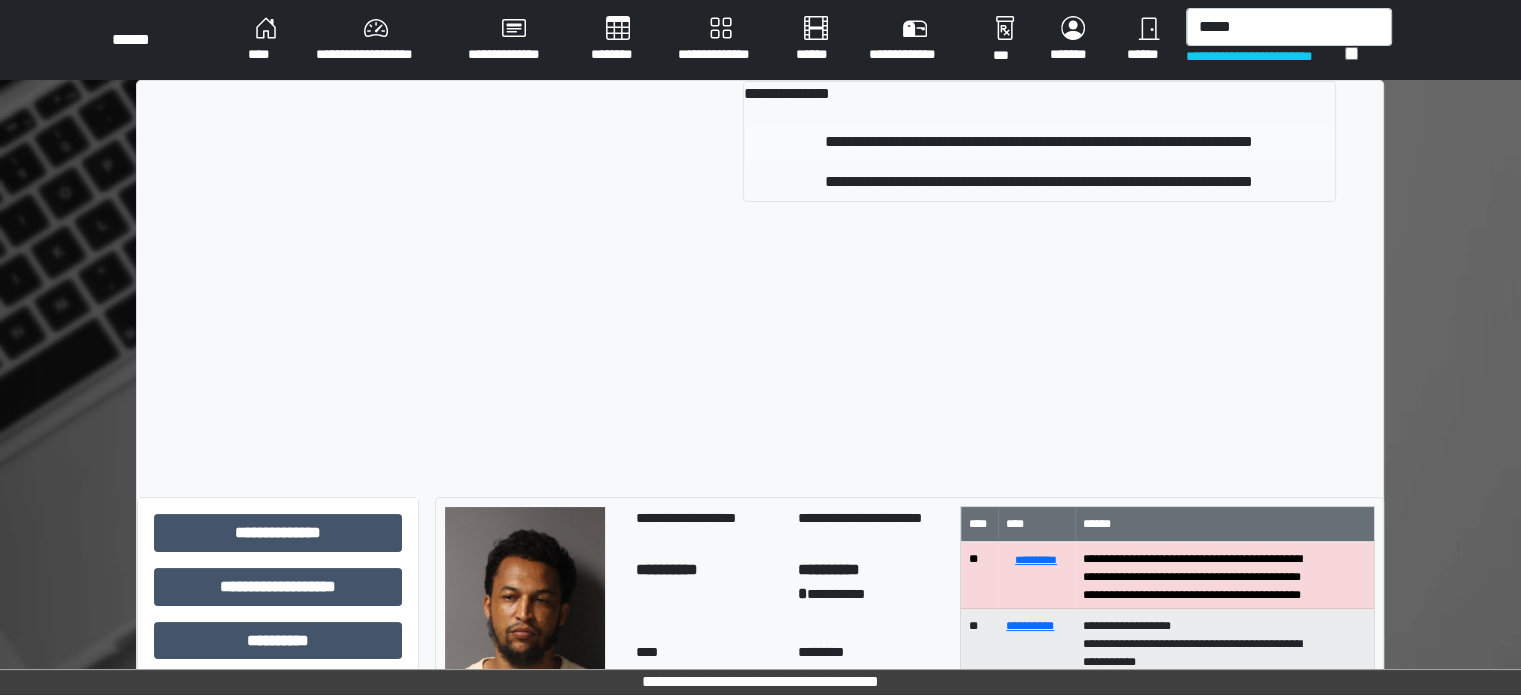 type 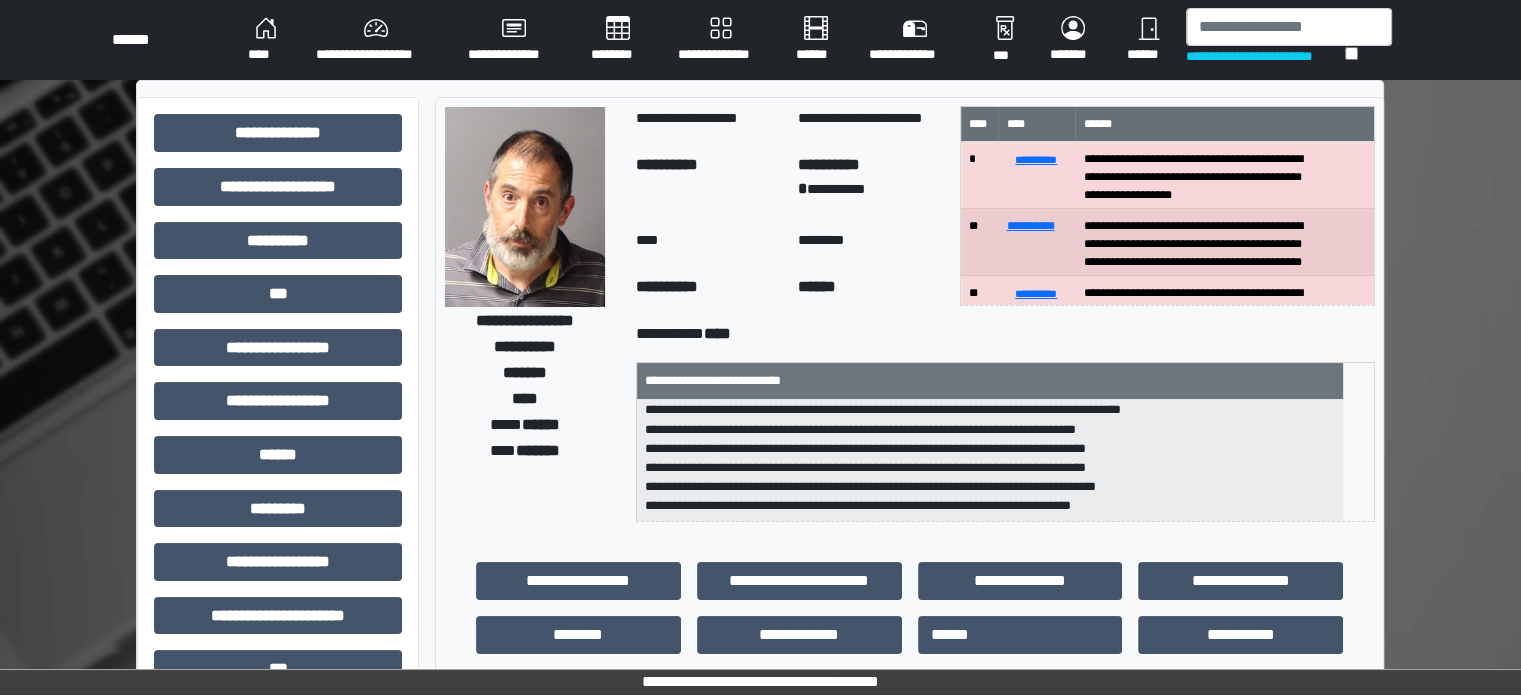 scroll, scrollTop: 0, scrollLeft: 0, axis: both 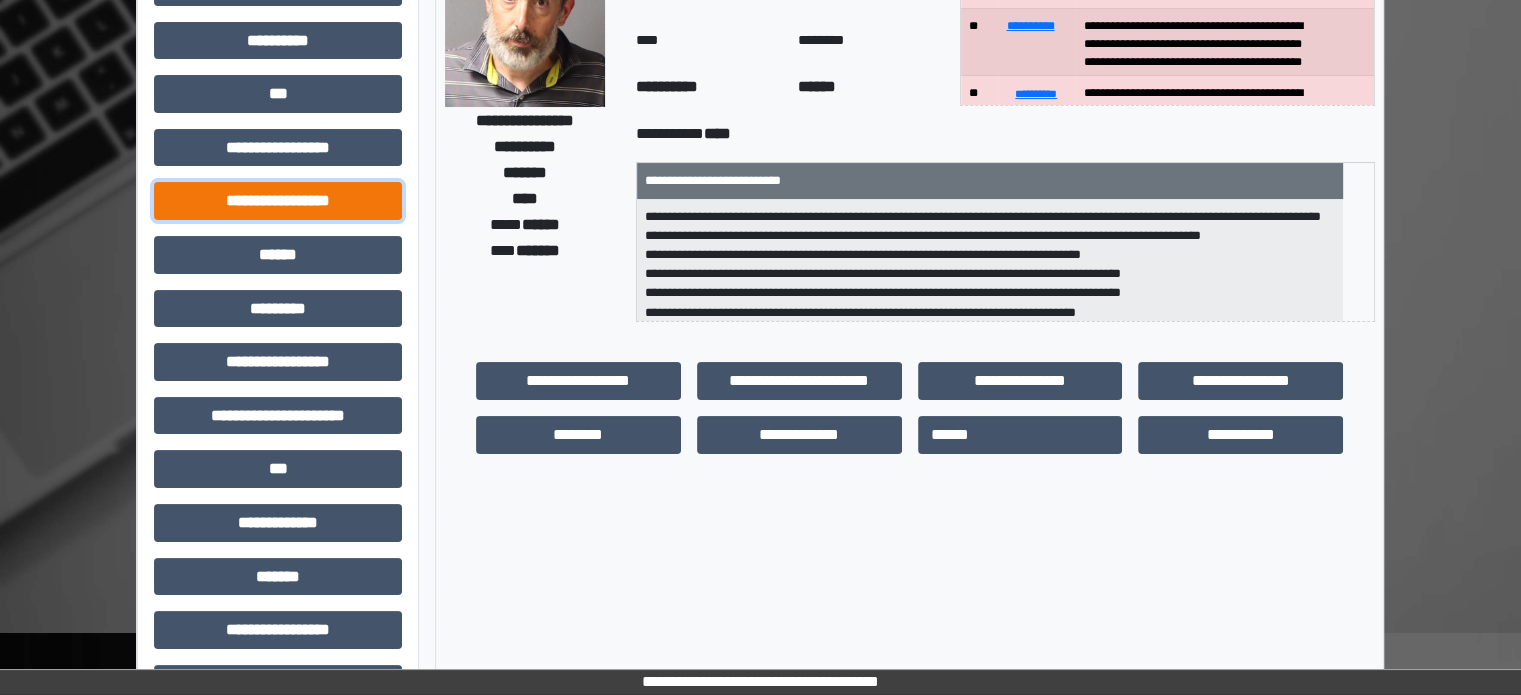 click on "**********" at bounding box center [278, 201] 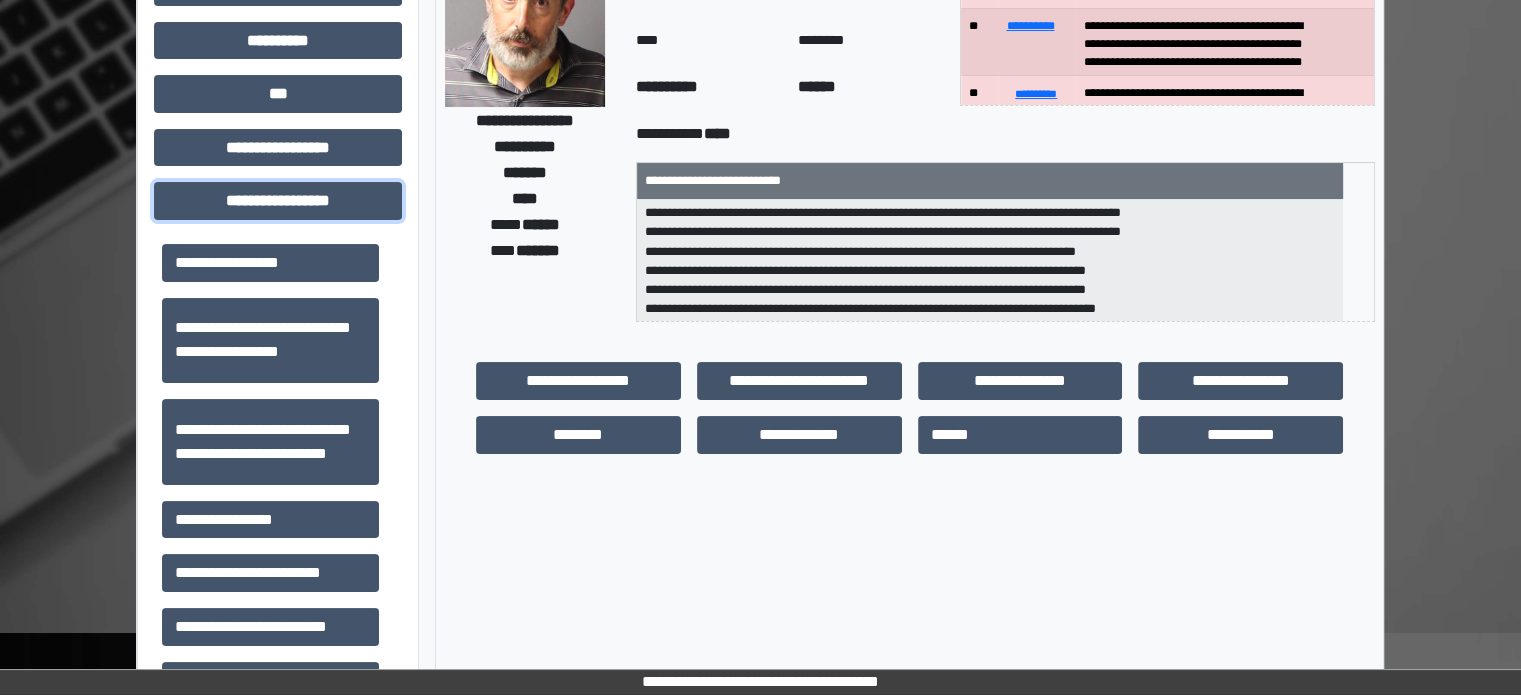 scroll, scrollTop: 102, scrollLeft: 0, axis: vertical 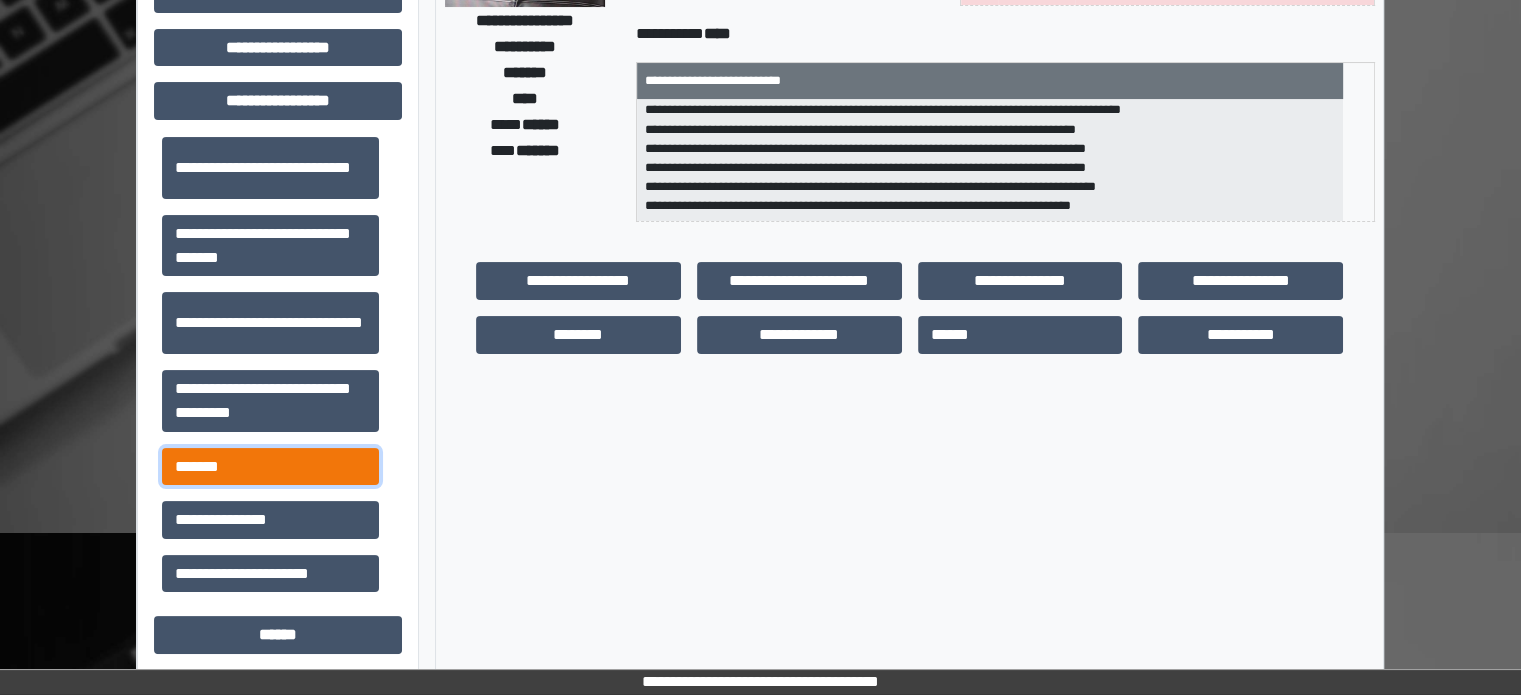 click on "*******" at bounding box center [270, 467] 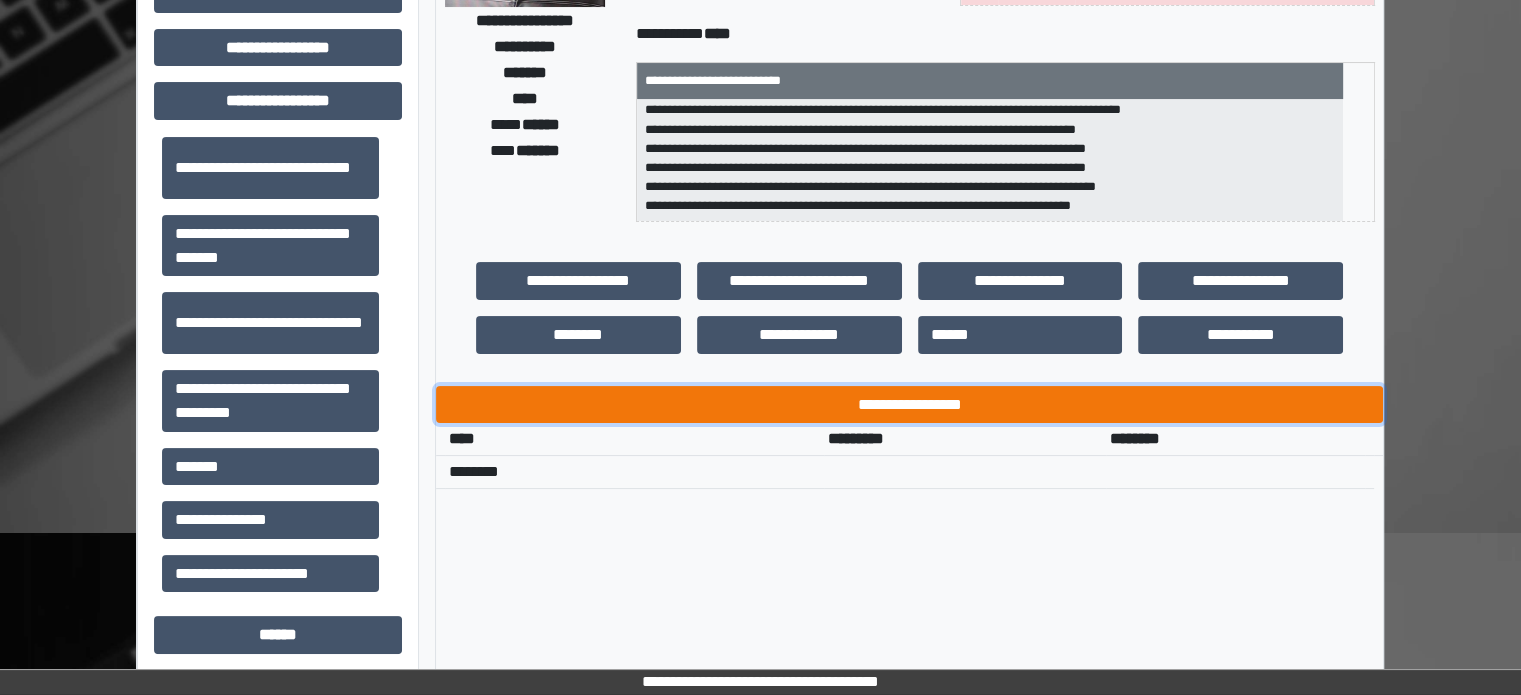 click on "**********" at bounding box center (909, 405) 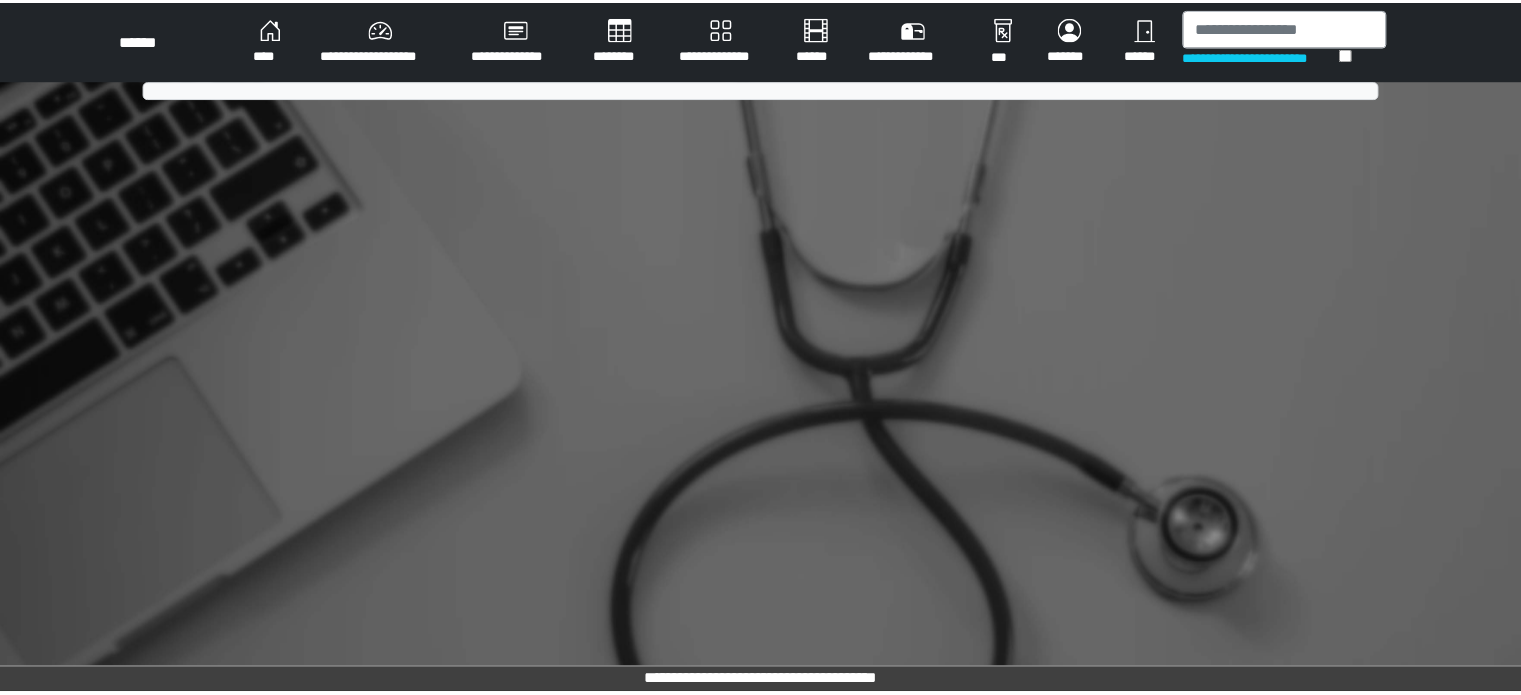 scroll, scrollTop: 0, scrollLeft: 0, axis: both 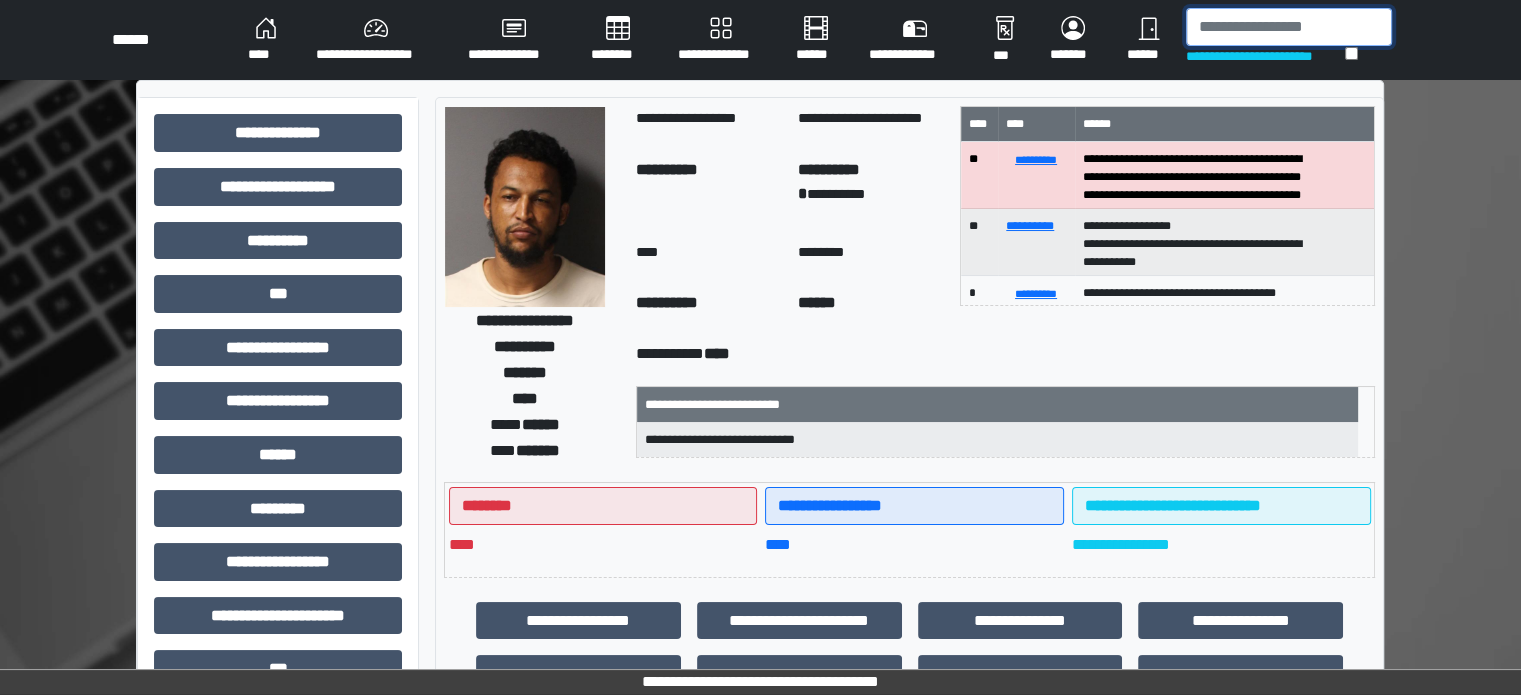 click at bounding box center (1289, 27) 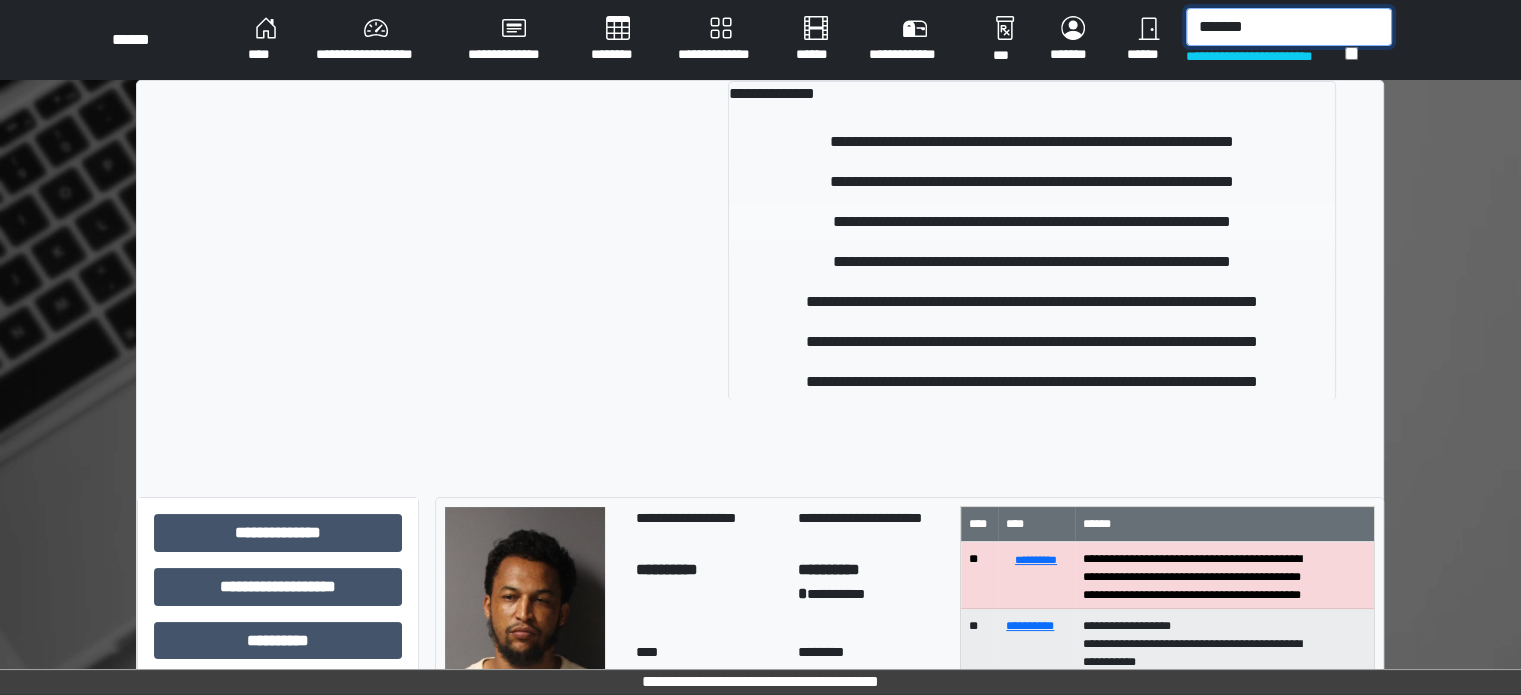 type on "*******" 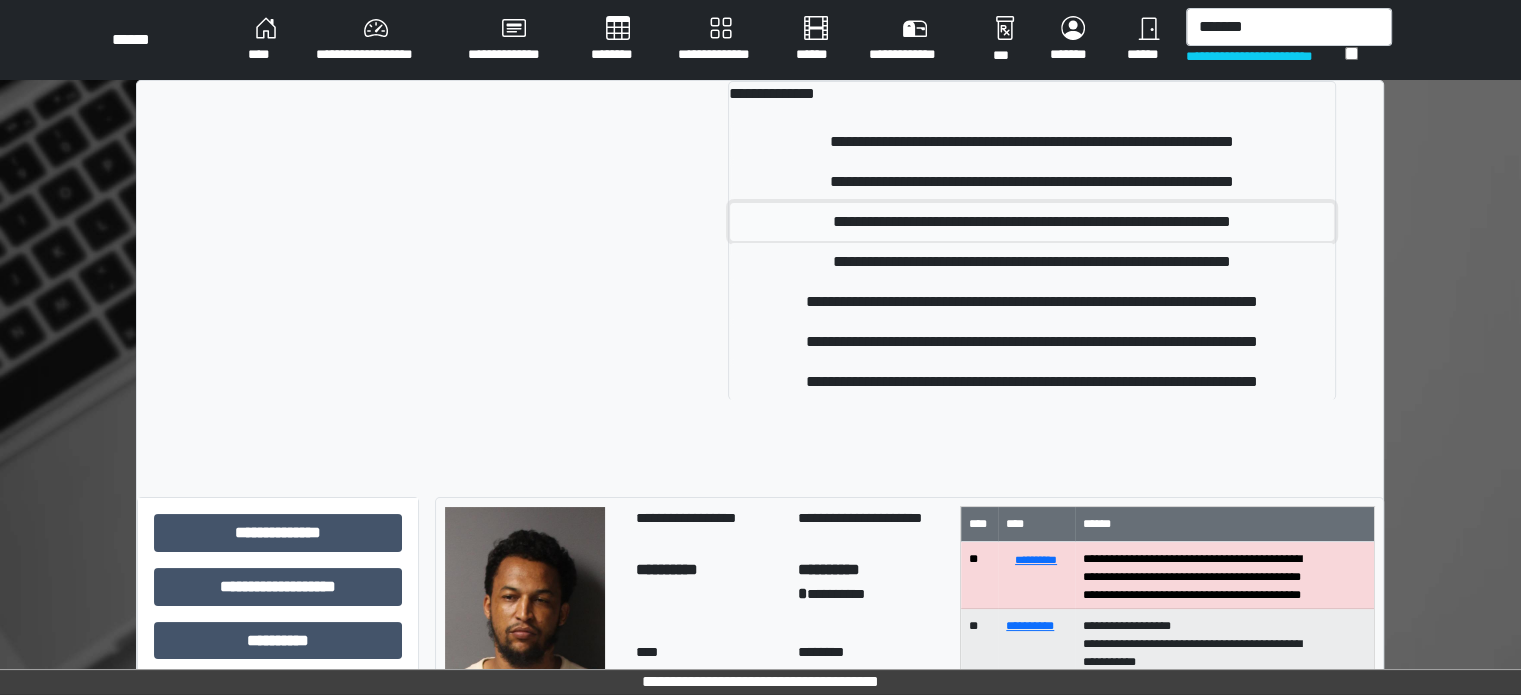 click on "**********" at bounding box center [1032, 222] 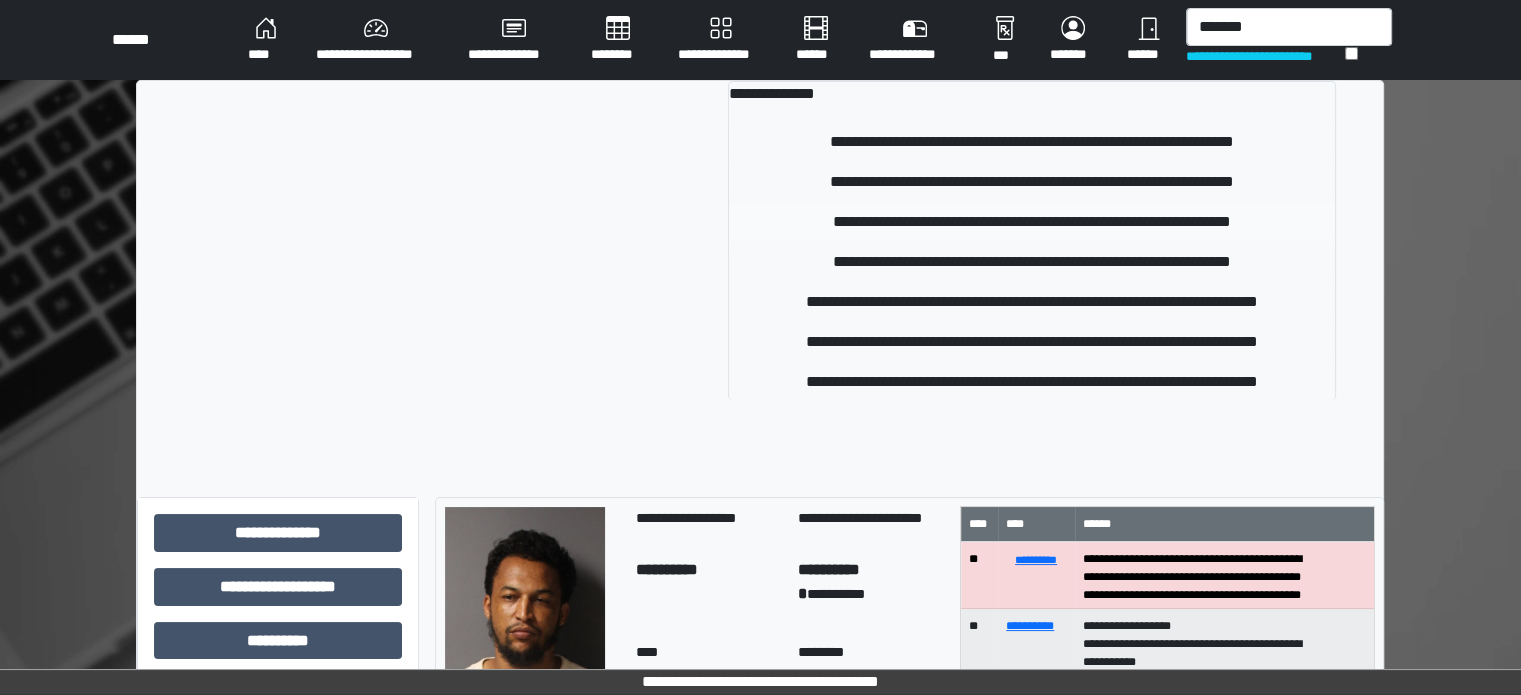 type 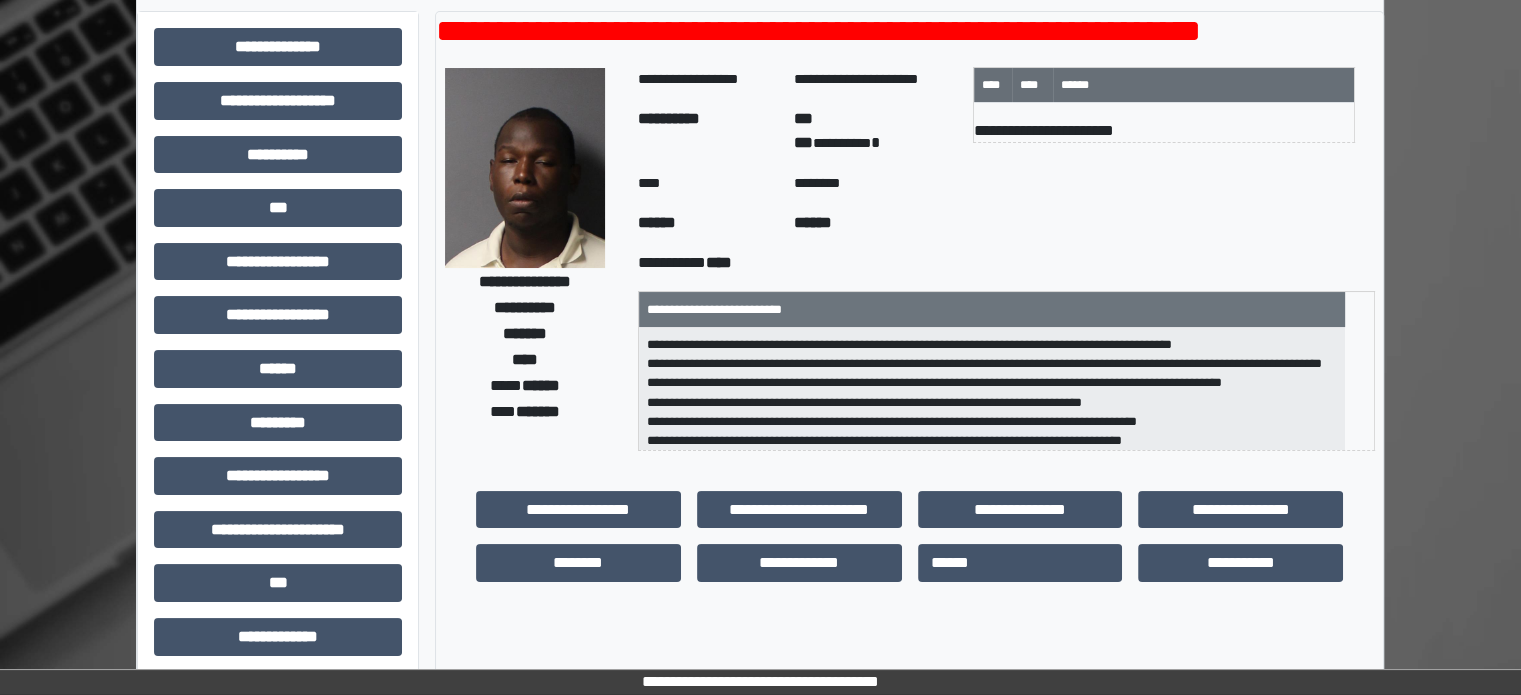 scroll, scrollTop: 200, scrollLeft: 0, axis: vertical 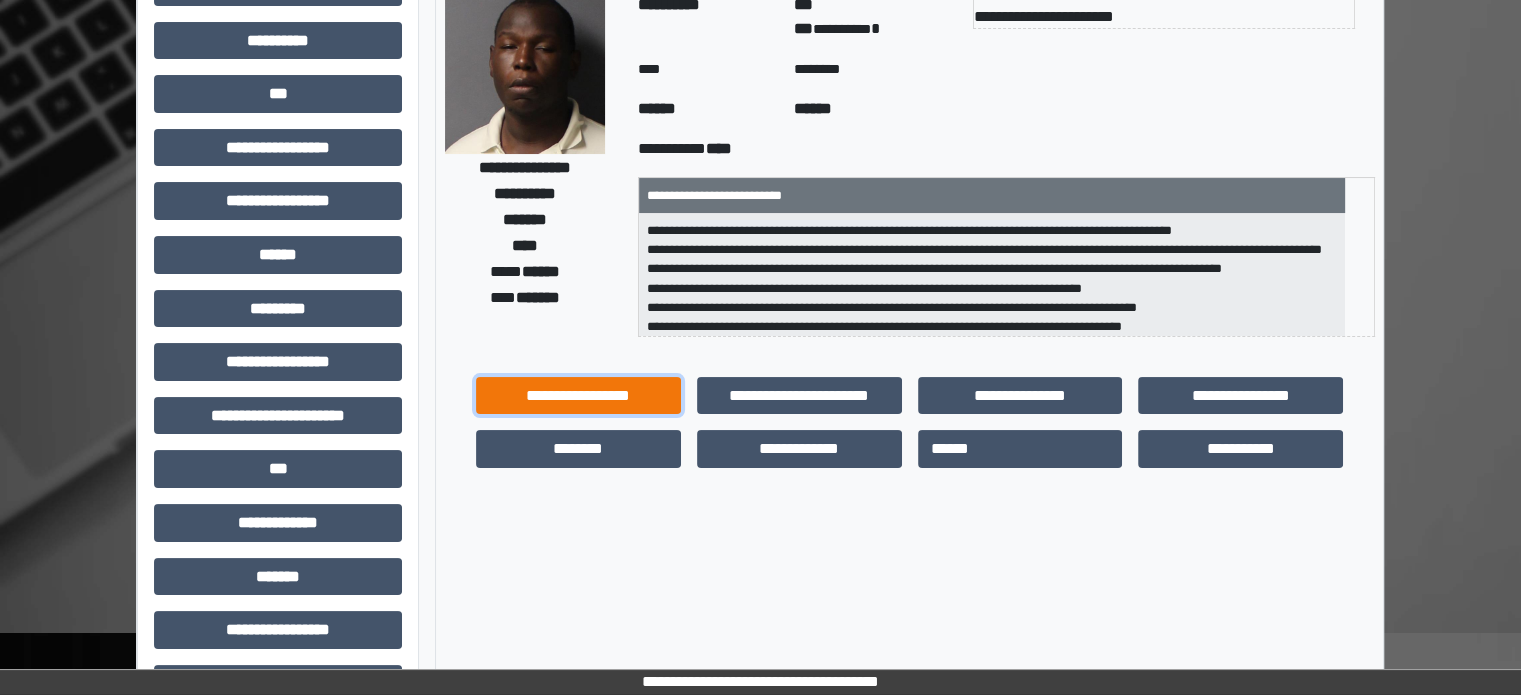 click on "**********" at bounding box center (578, 396) 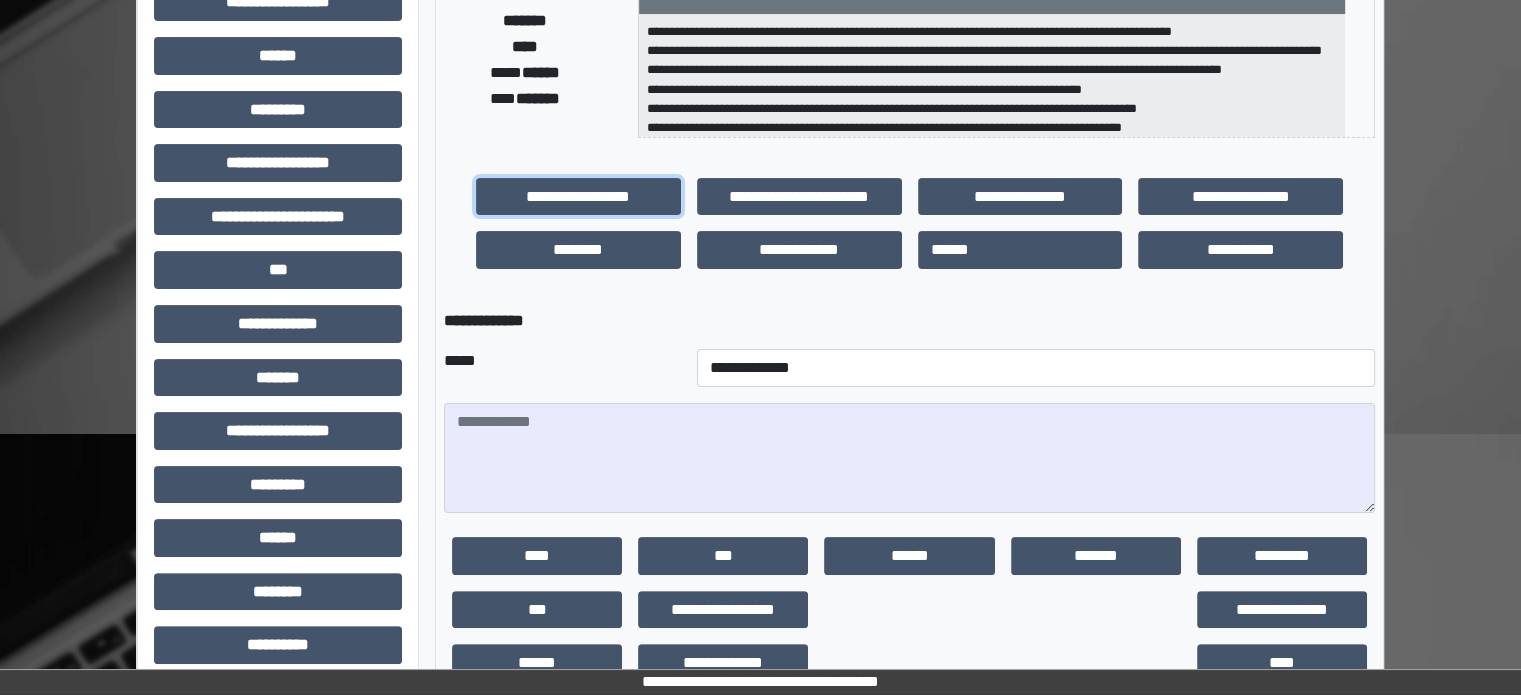 scroll, scrollTop: 400, scrollLeft: 0, axis: vertical 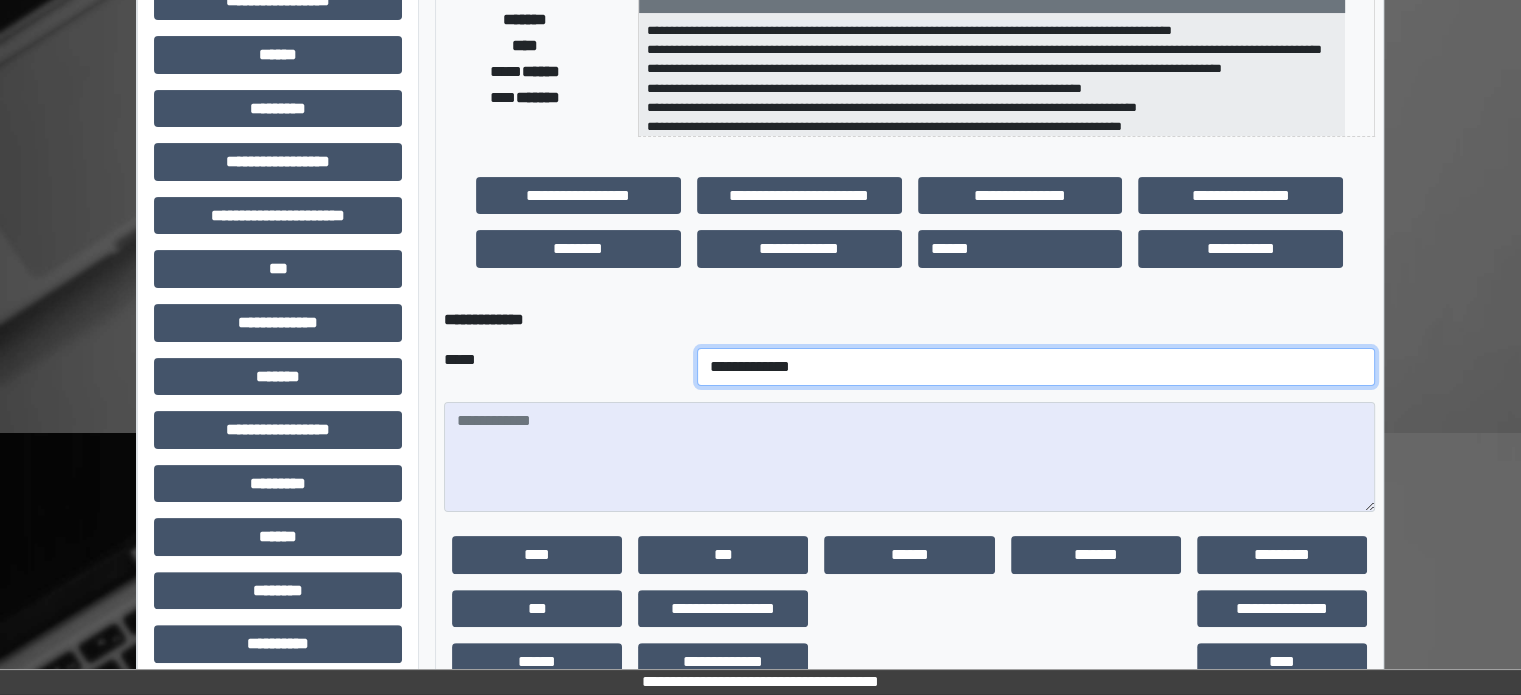 click on "**********" at bounding box center (1036, 367) 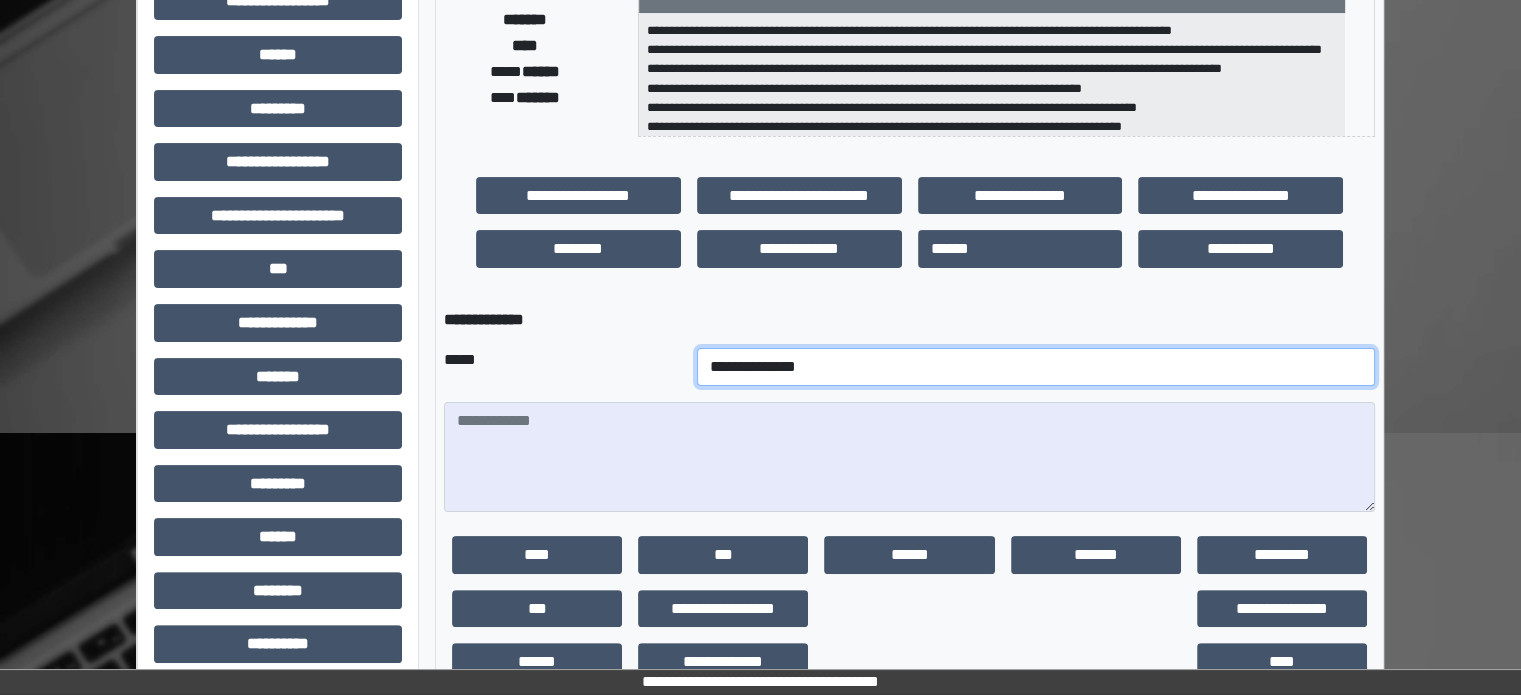 click on "**********" at bounding box center (1036, 367) 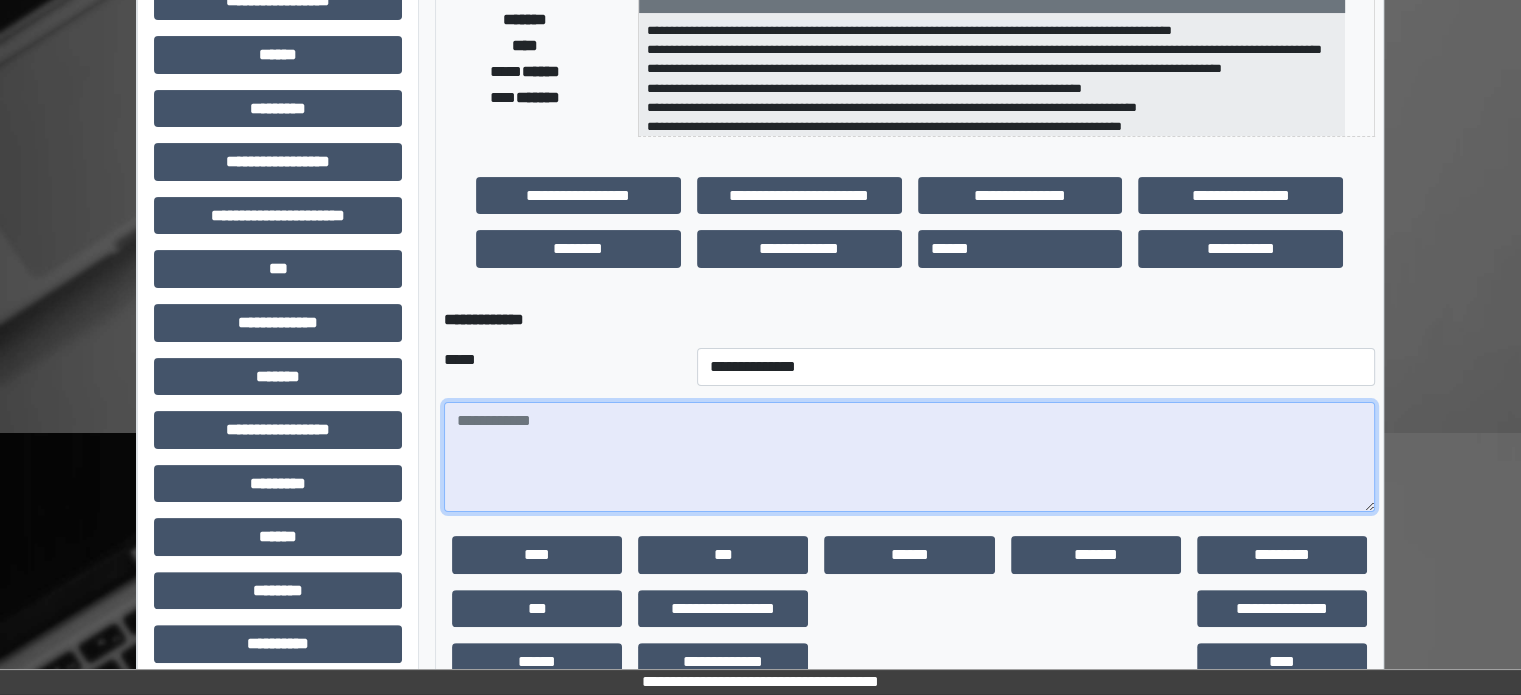 click at bounding box center (909, 457) 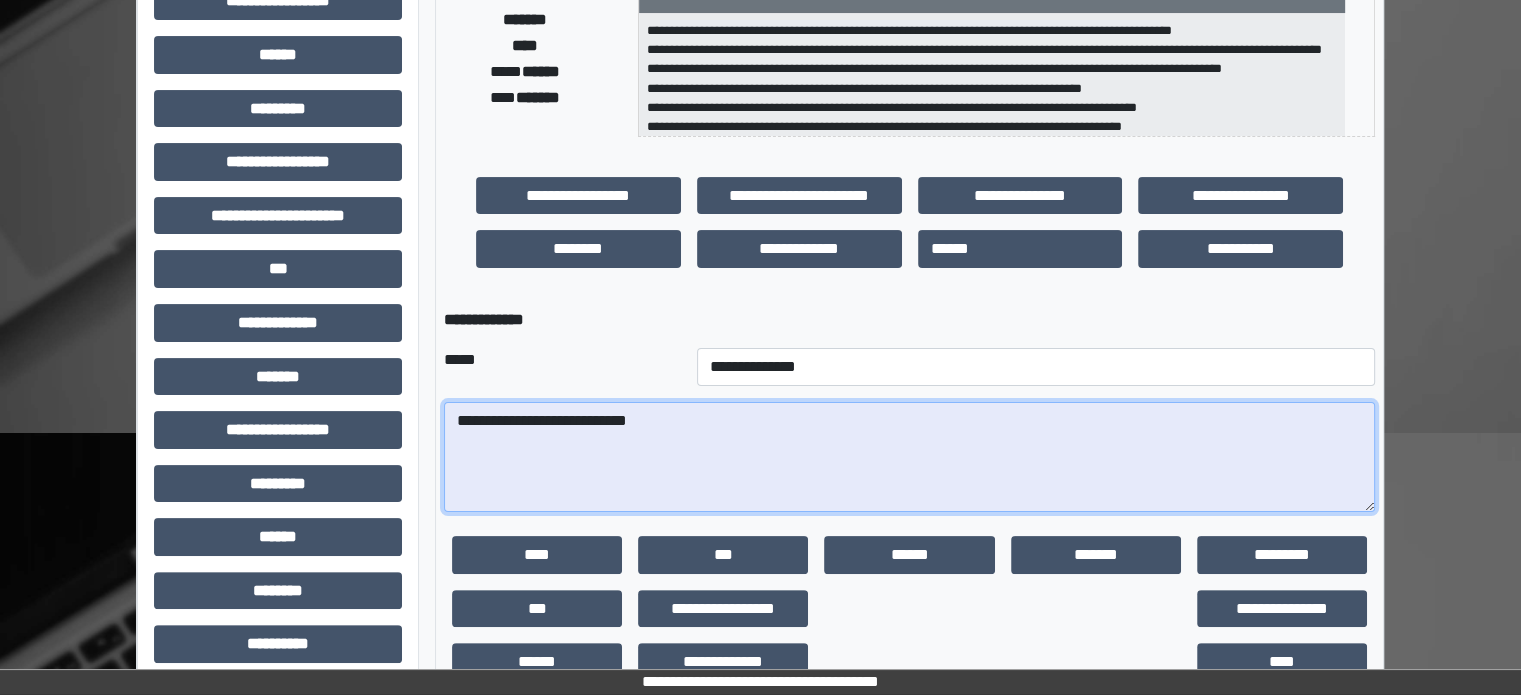 click on "**********" at bounding box center [909, 457] 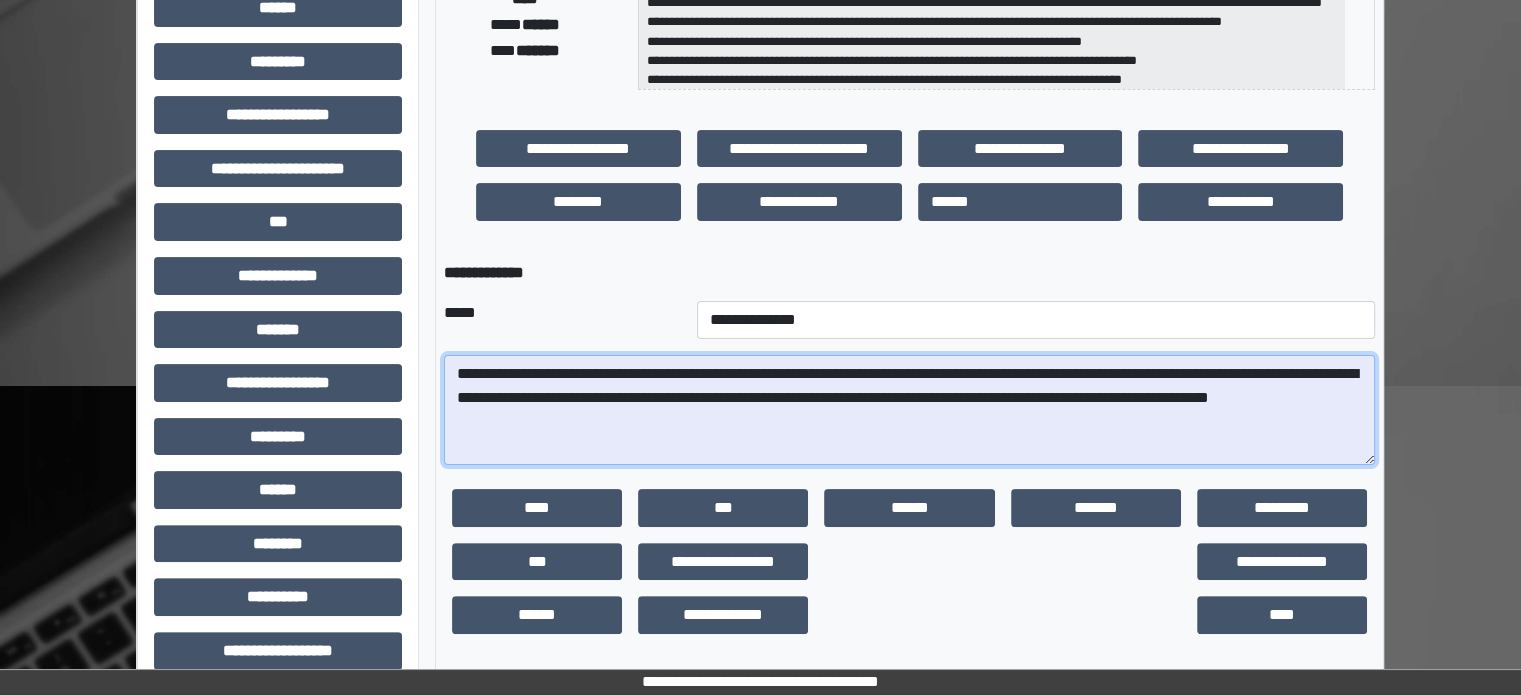 scroll, scrollTop: 471, scrollLeft: 0, axis: vertical 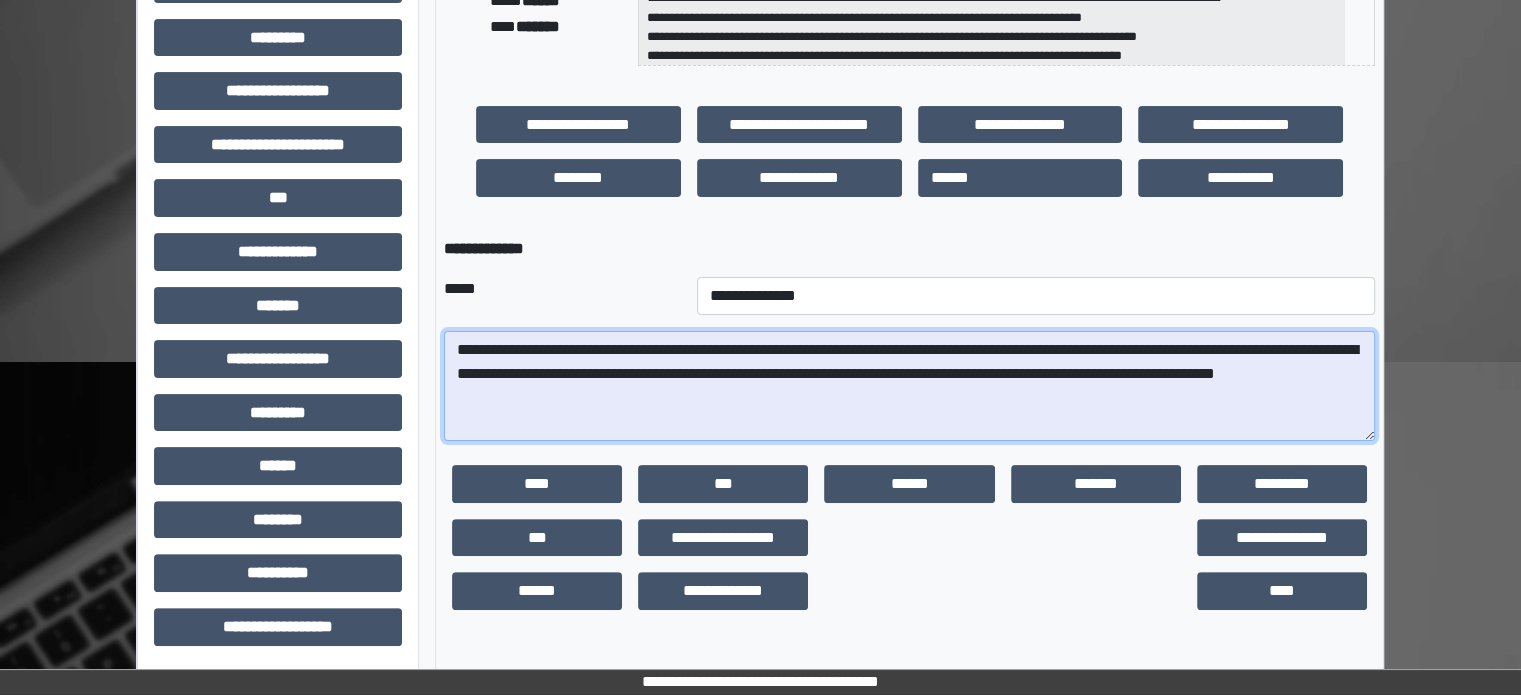 click on "**********" at bounding box center (909, 386) 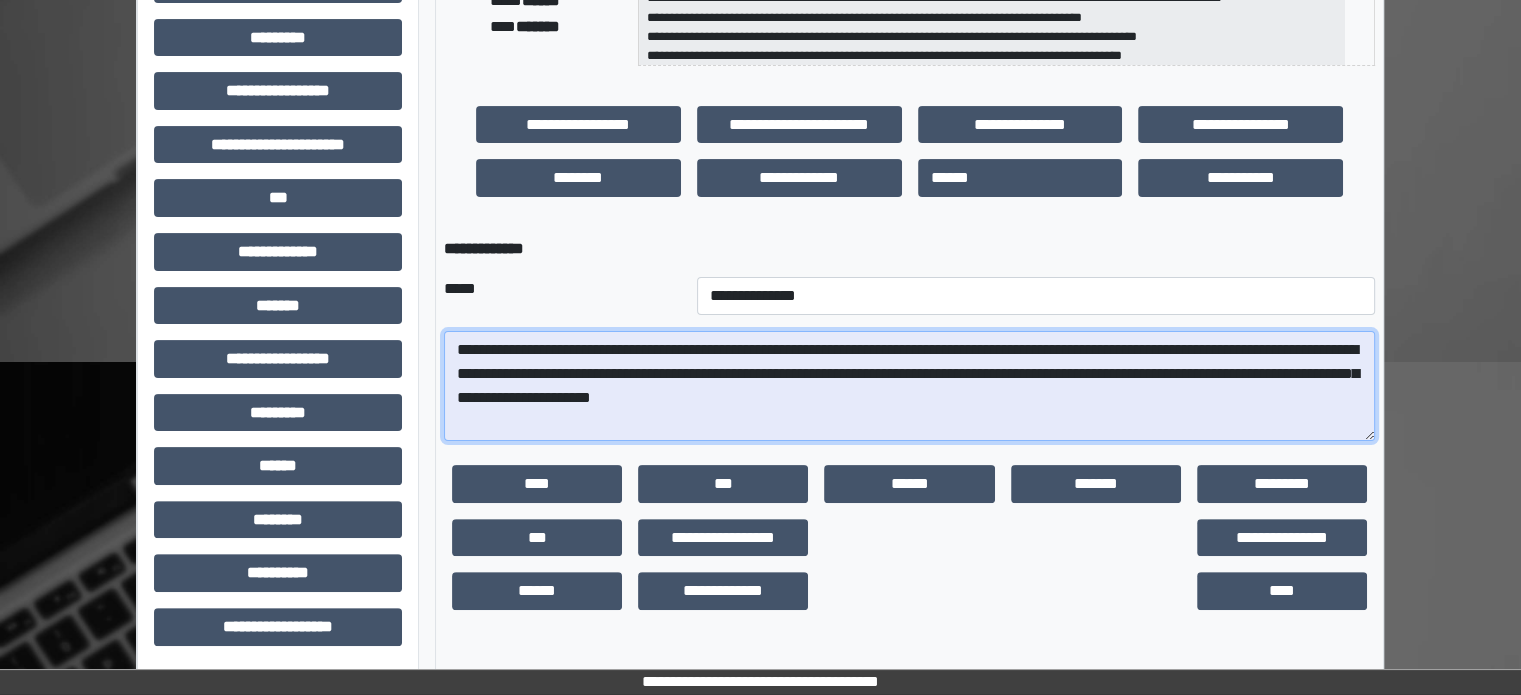 drag, startPoint x: 1252, startPoint y: 373, endPoint x: 708, endPoint y: 396, distance: 544.486 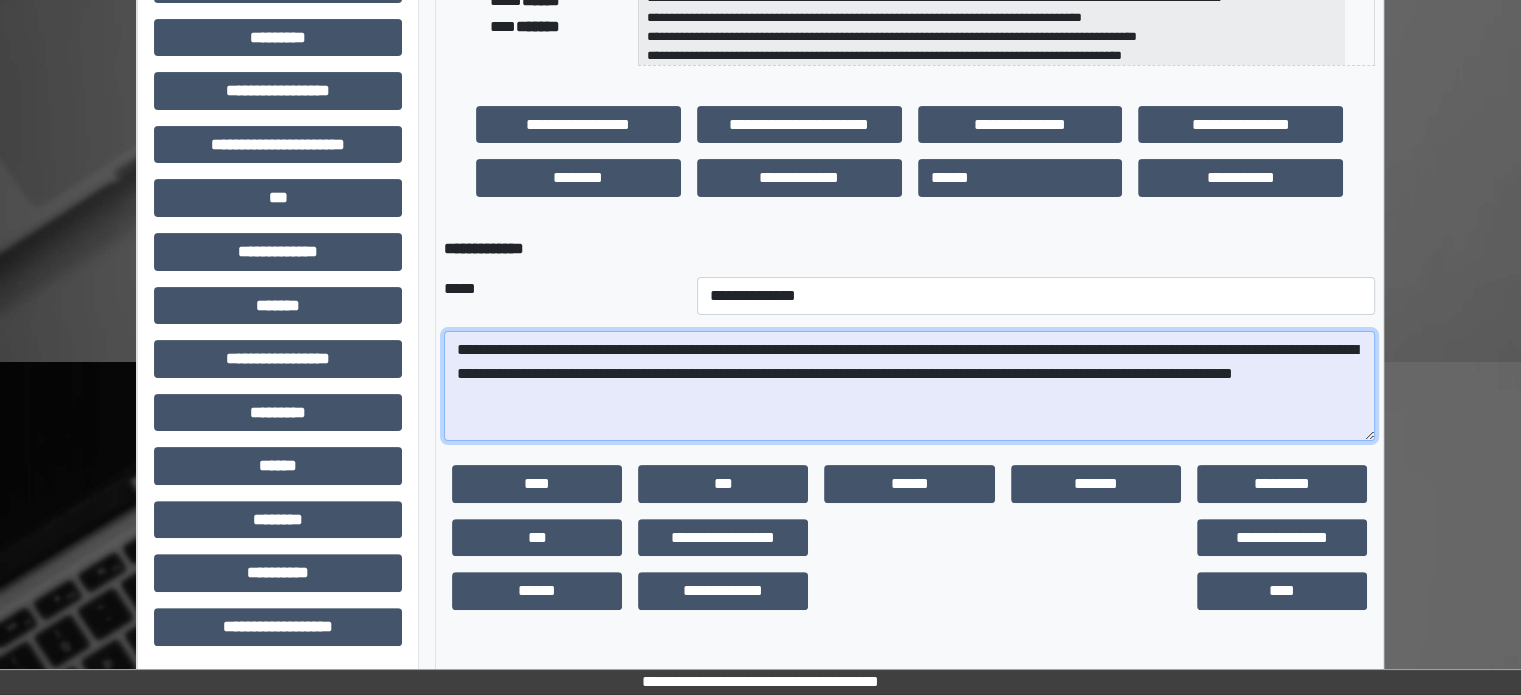 click on "**********" at bounding box center [909, 386] 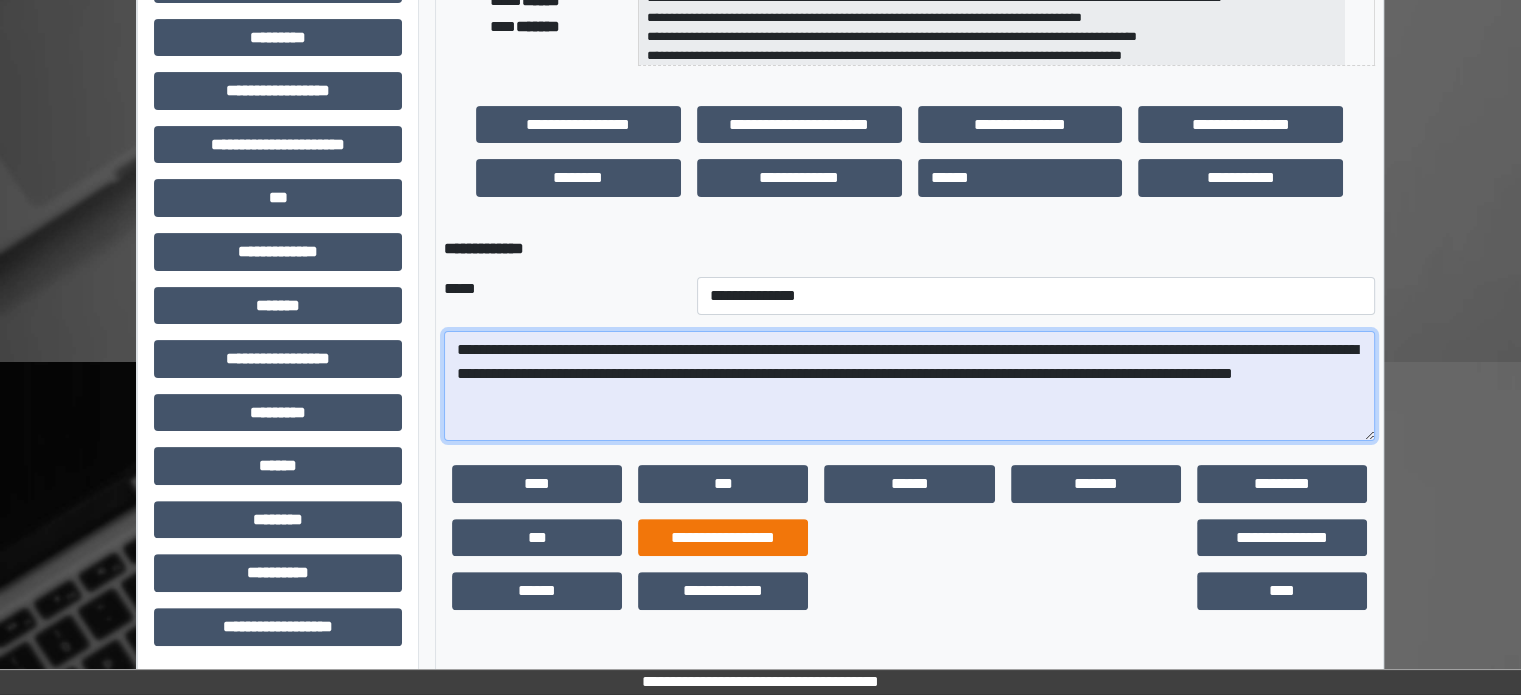 paste on "**********" 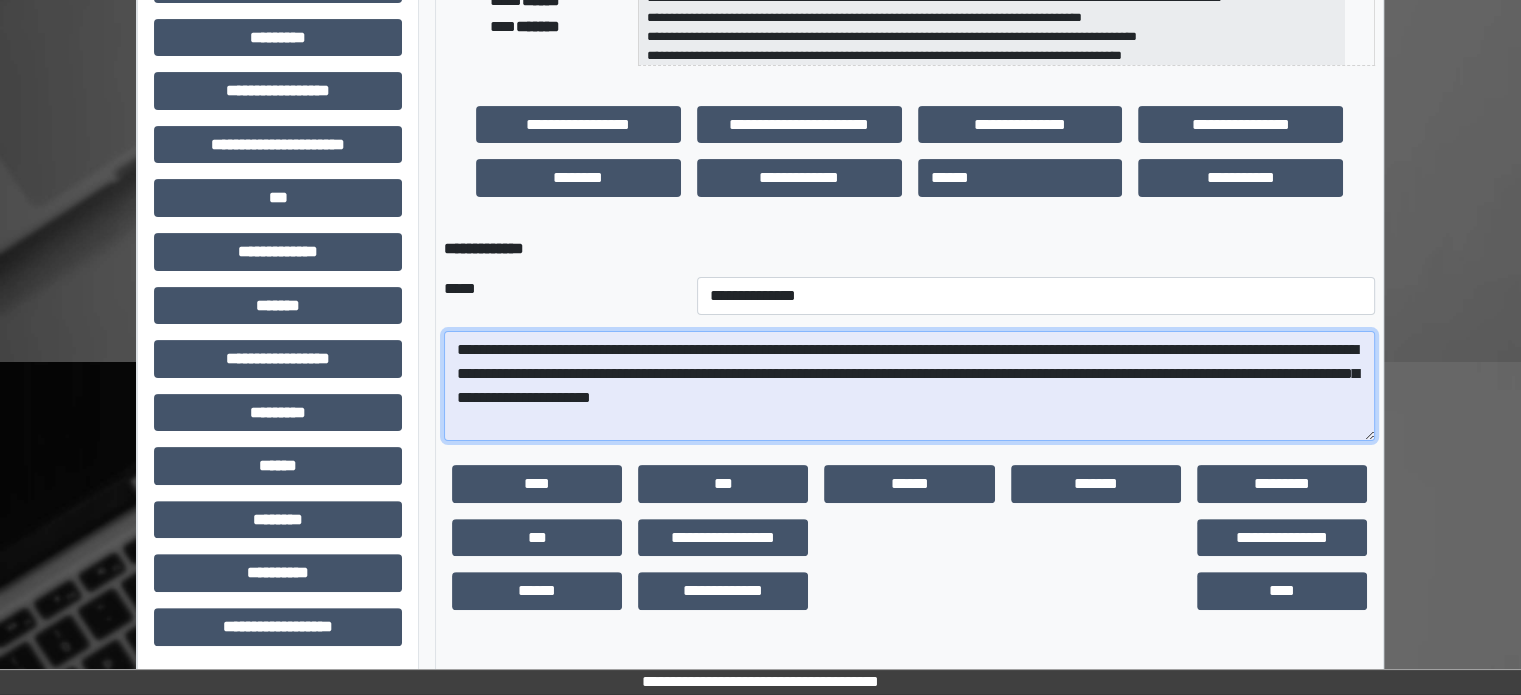 click on "**********" at bounding box center (909, 386) 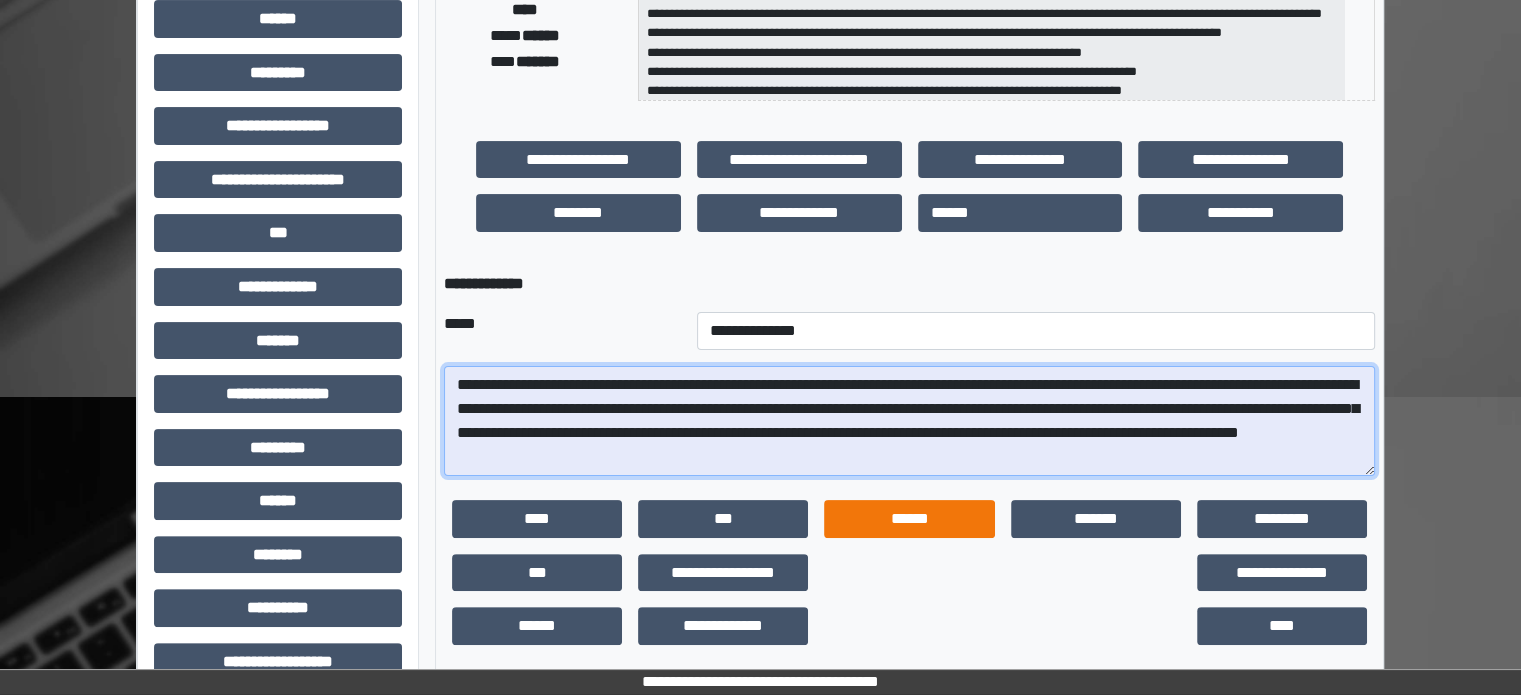 scroll, scrollTop: 471, scrollLeft: 0, axis: vertical 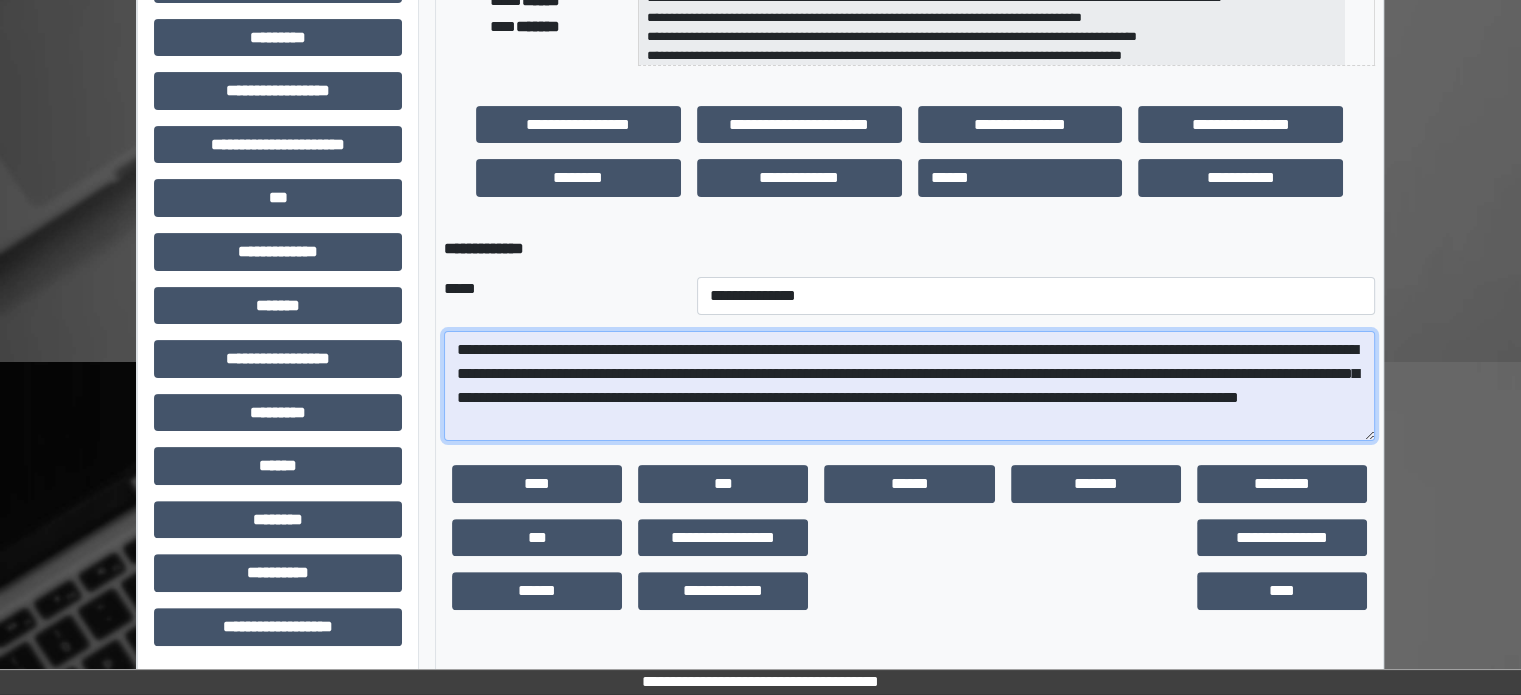 click on "**********" at bounding box center (909, 386) 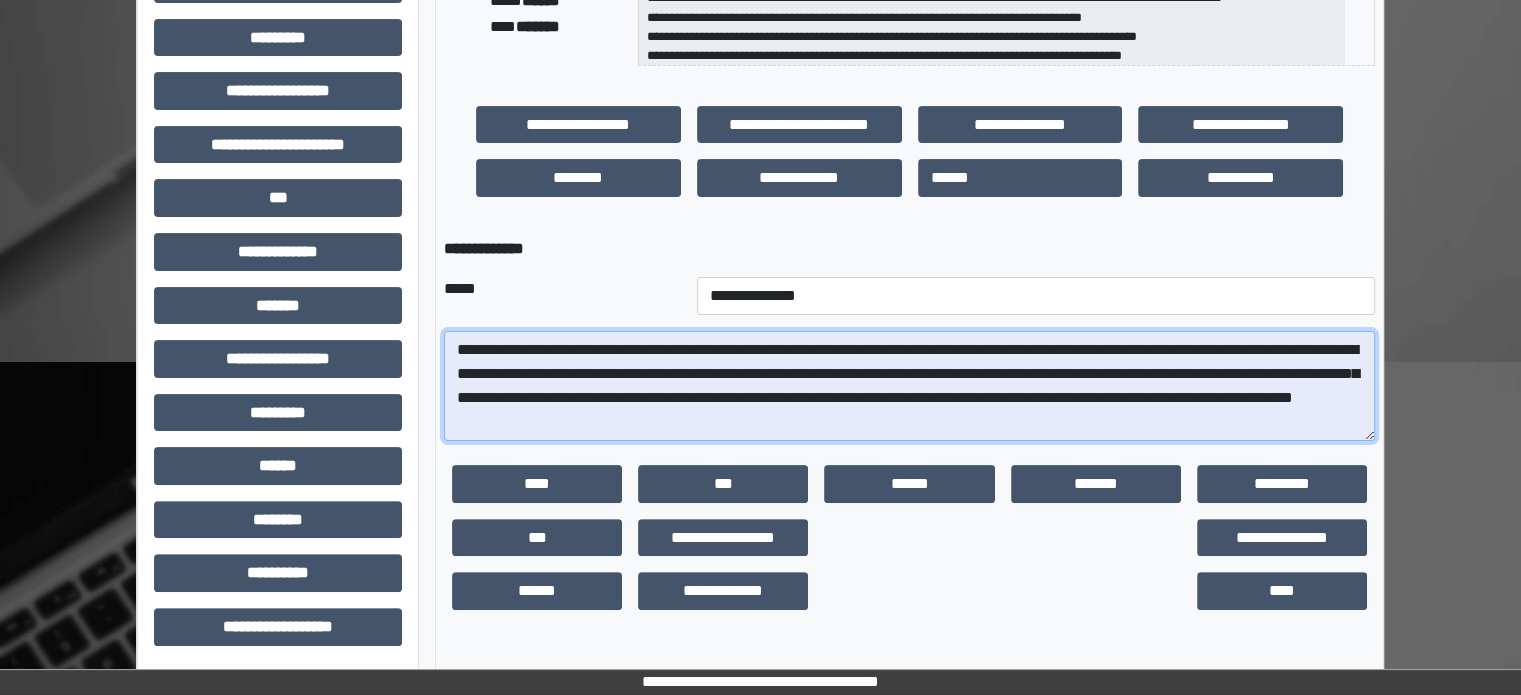 click on "**********" at bounding box center [909, 386] 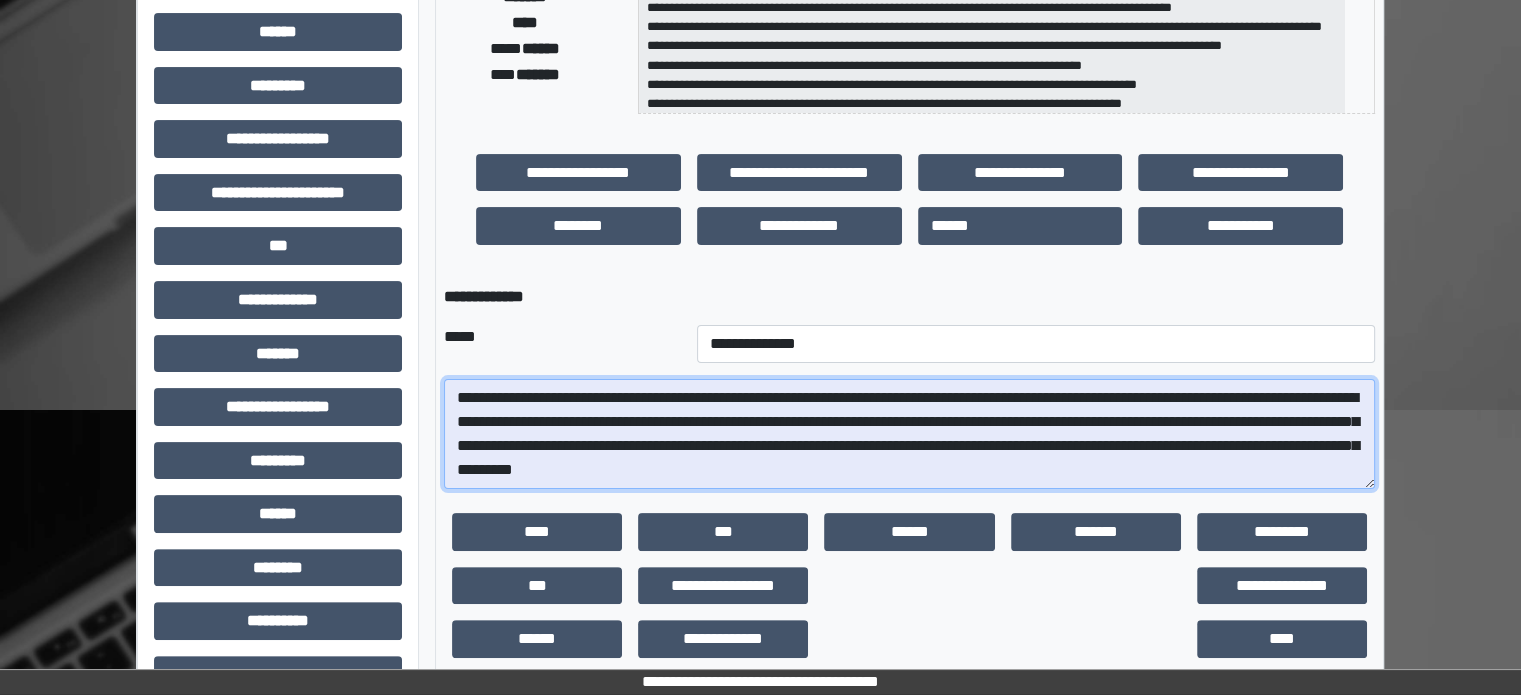 scroll, scrollTop: 471, scrollLeft: 0, axis: vertical 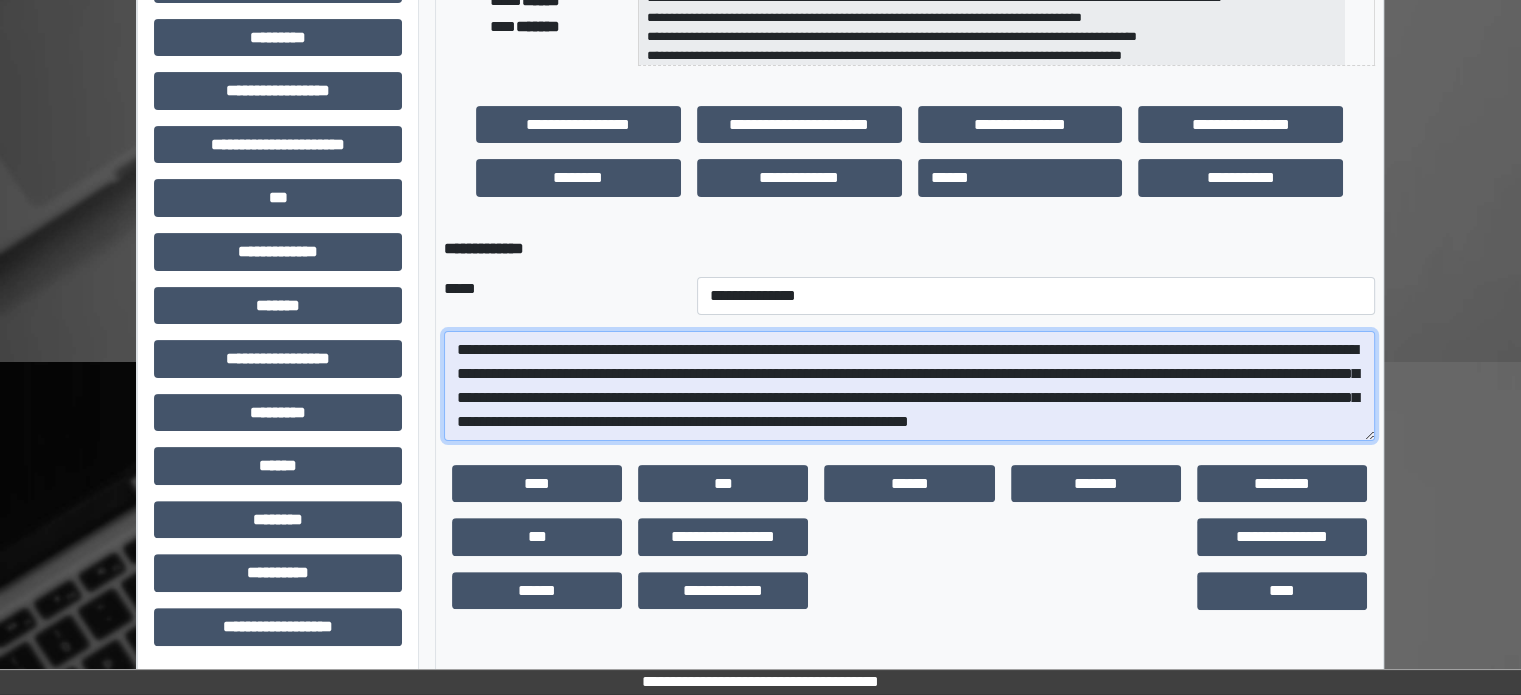 drag, startPoint x: 1237, startPoint y: 381, endPoint x: 580, endPoint y: 411, distance: 657.6846 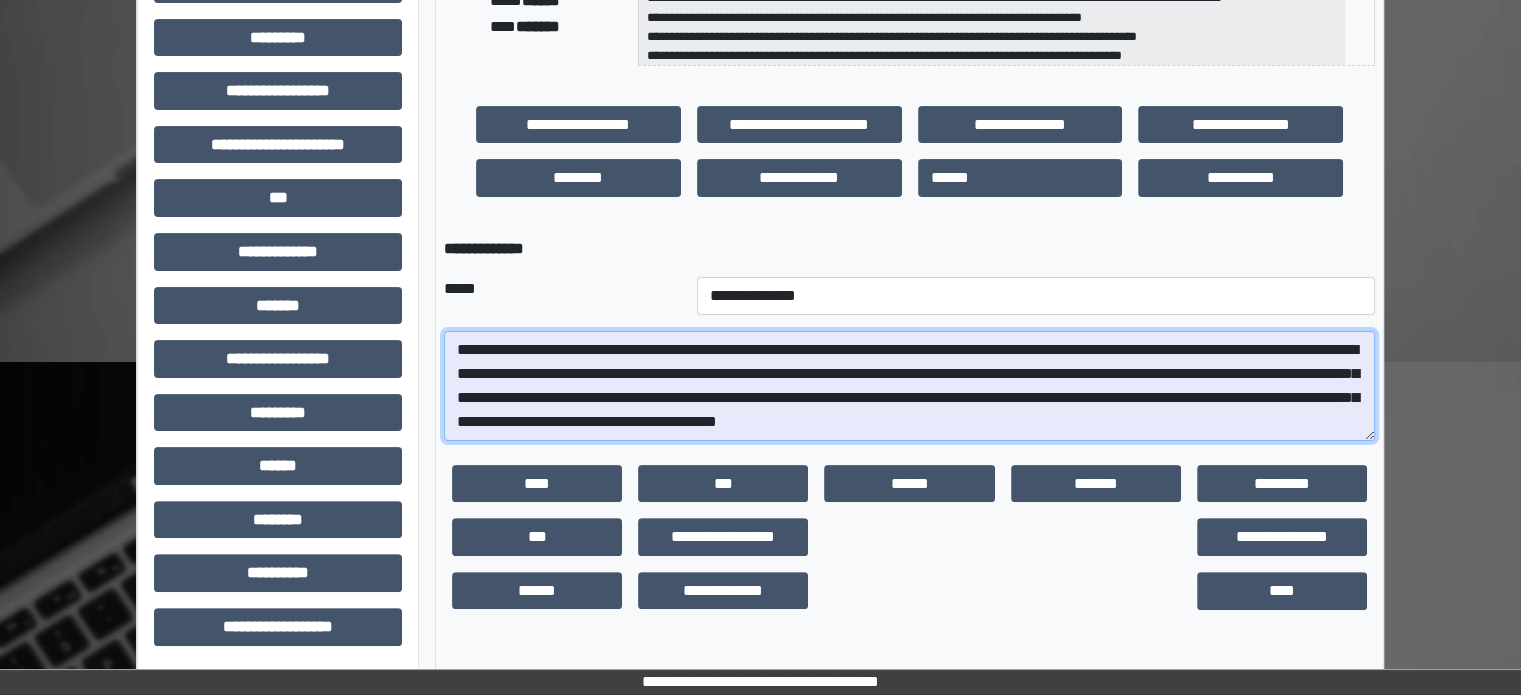 click on "**********" at bounding box center [909, 386] 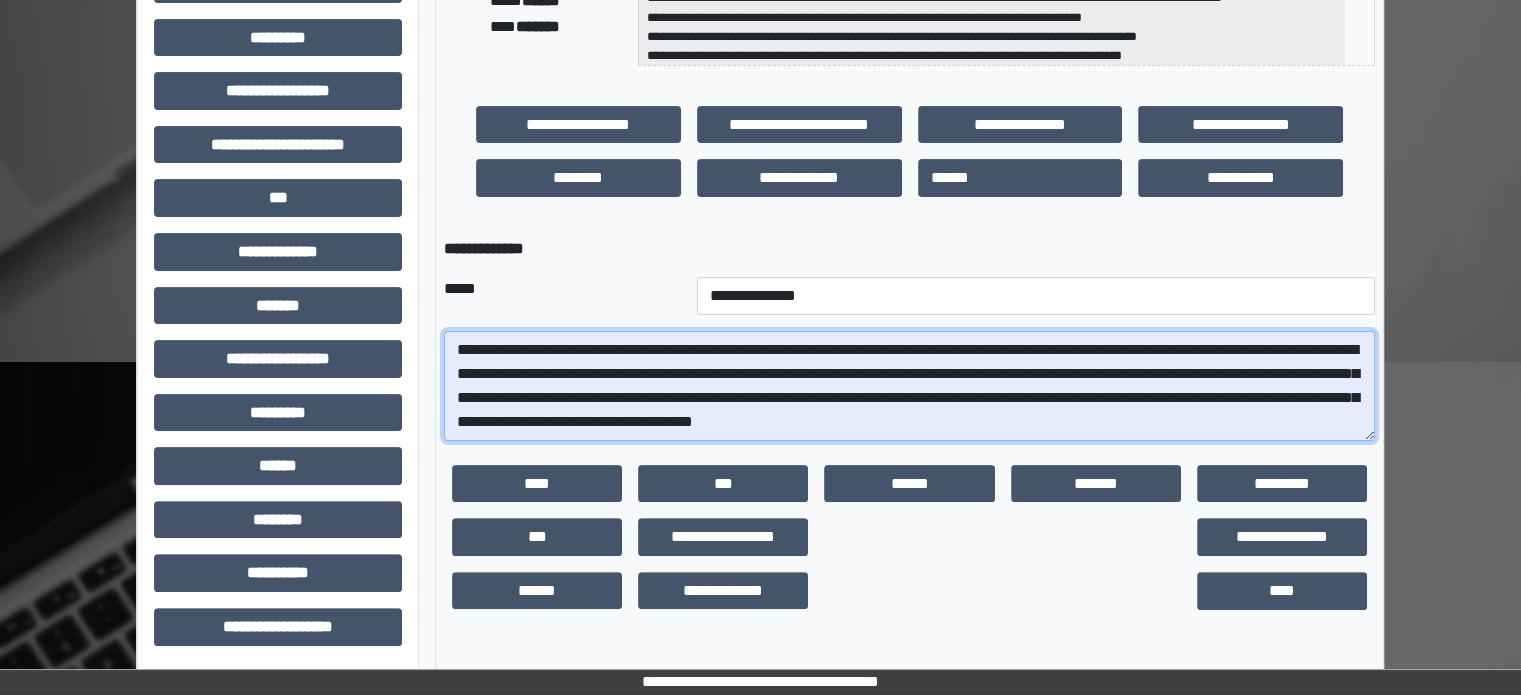 click on "**********" at bounding box center (909, 386) 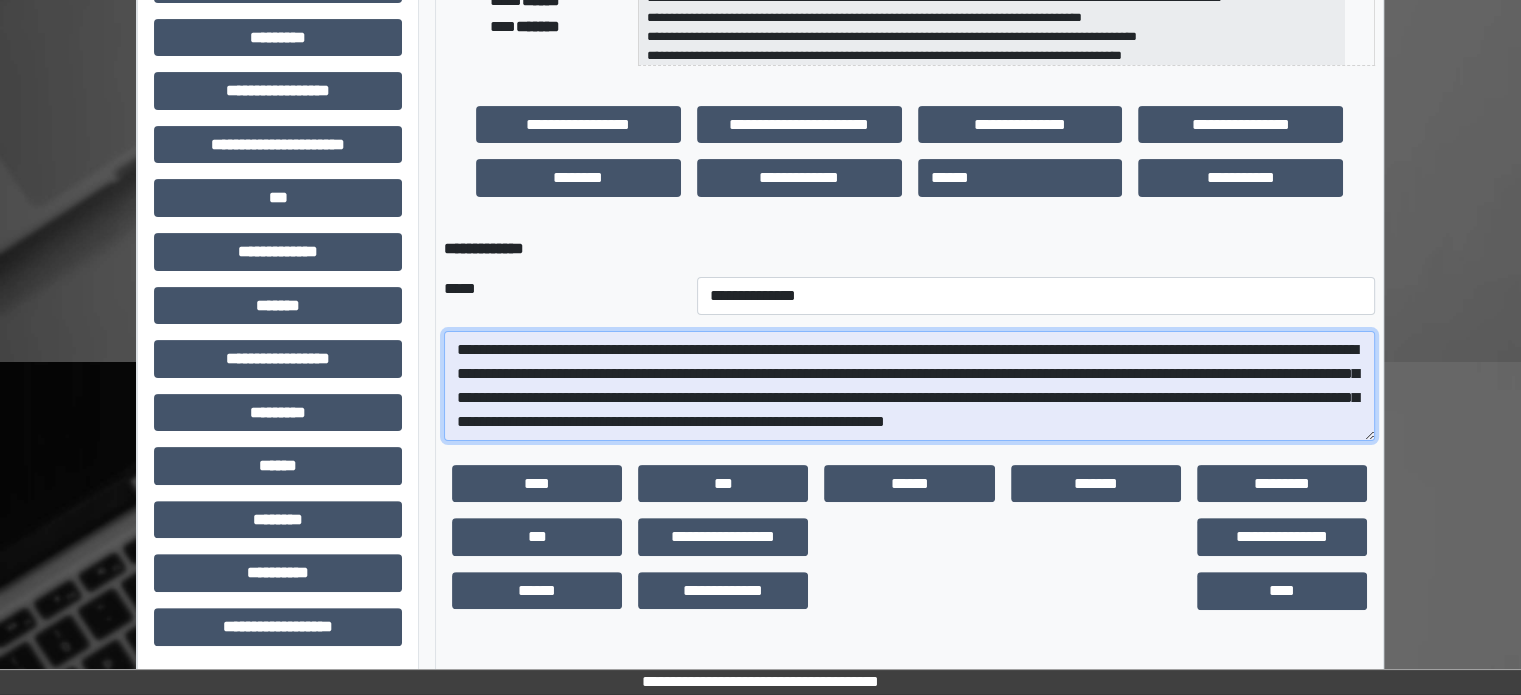 click on "**********" at bounding box center [909, 386] 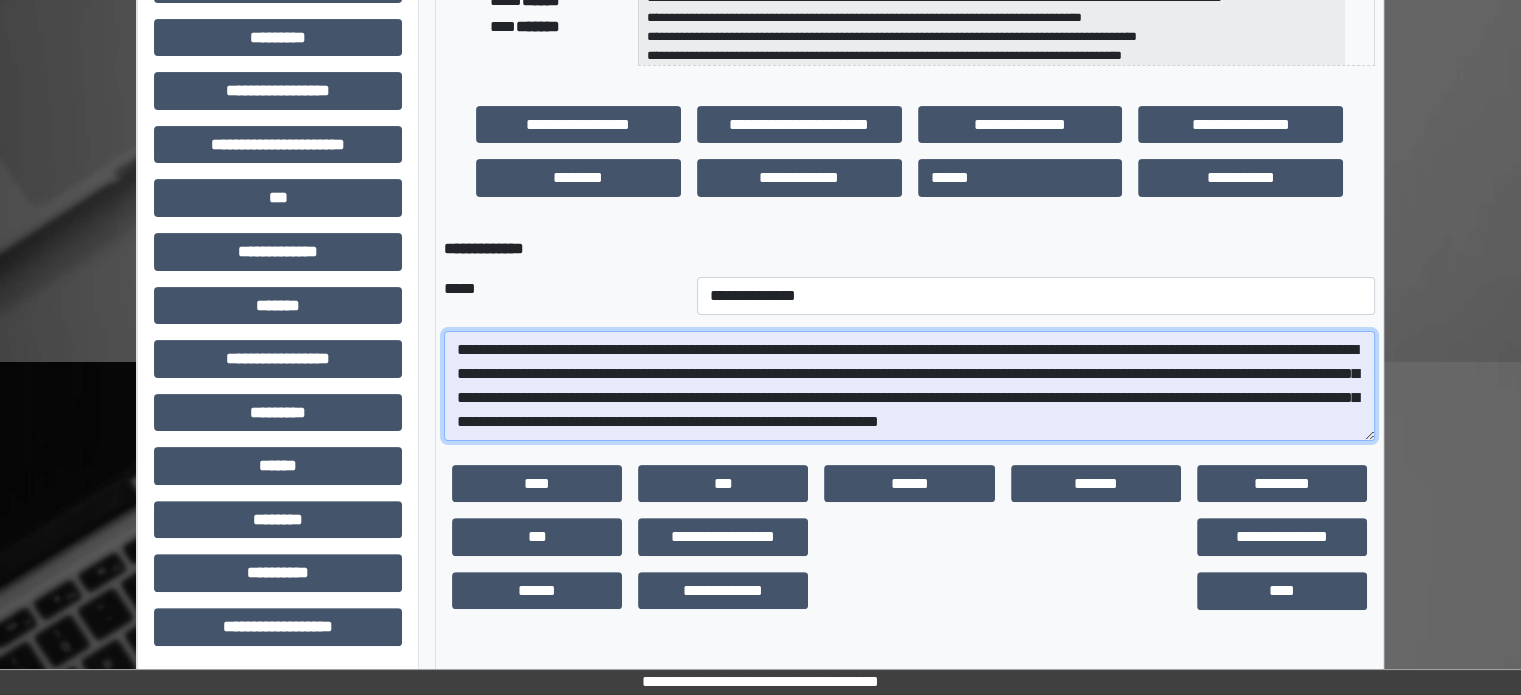 click on "**********" at bounding box center [909, 386] 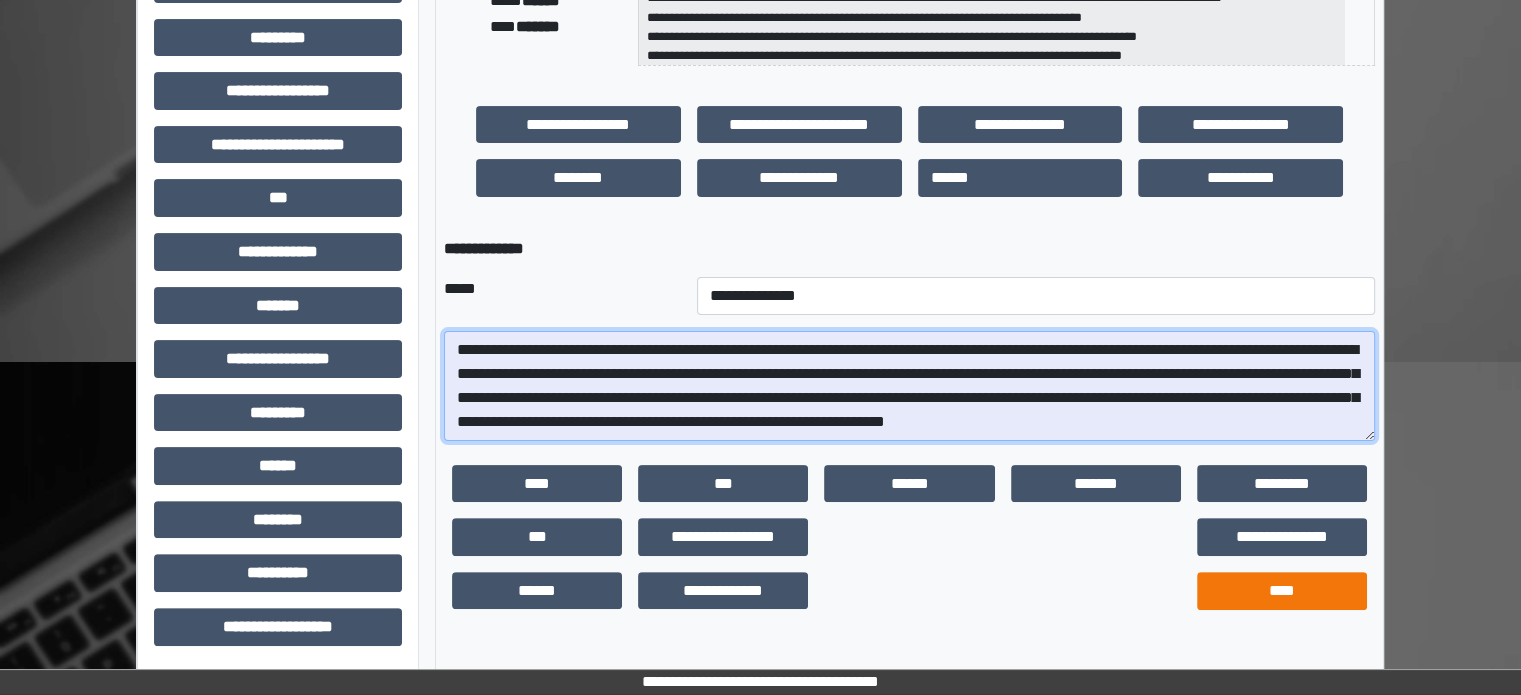 type on "**********" 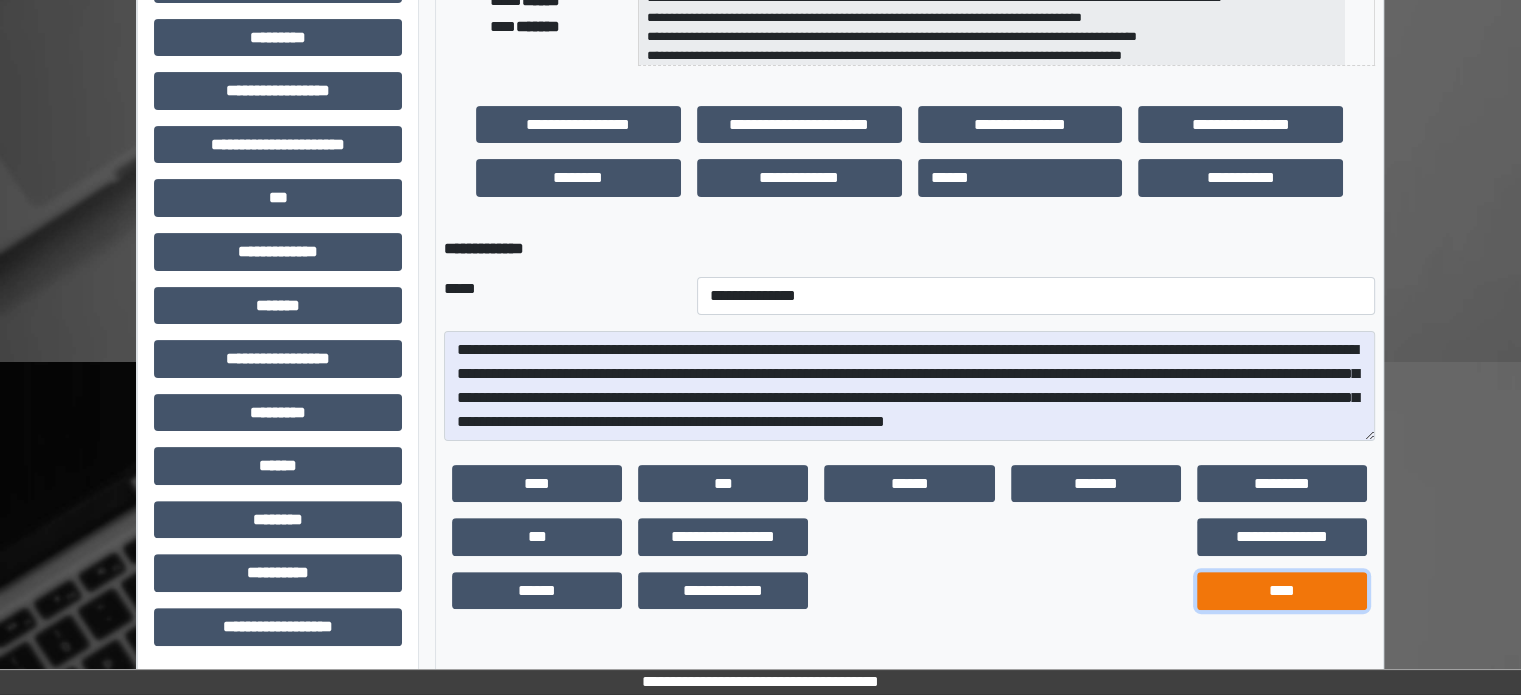 click on "****" at bounding box center (1282, 591) 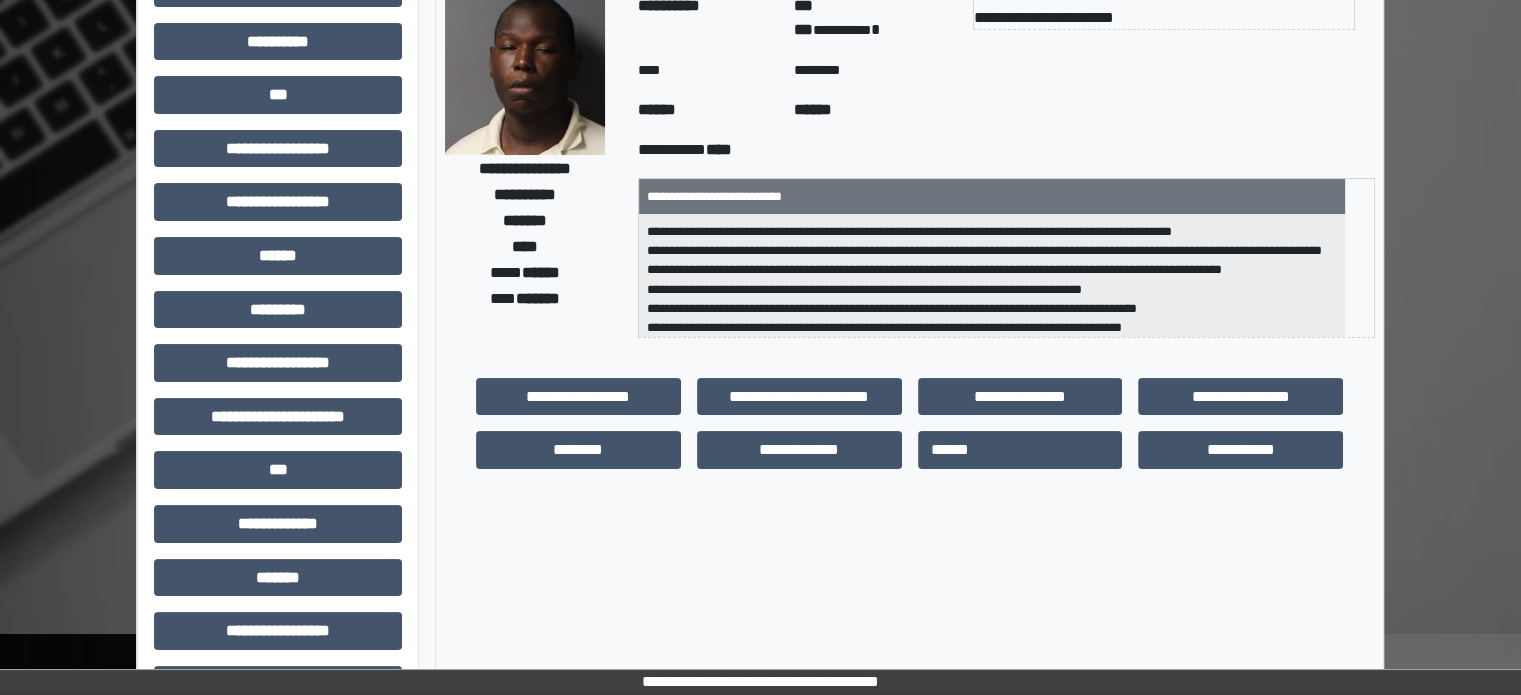 scroll, scrollTop: 200, scrollLeft: 0, axis: vertical 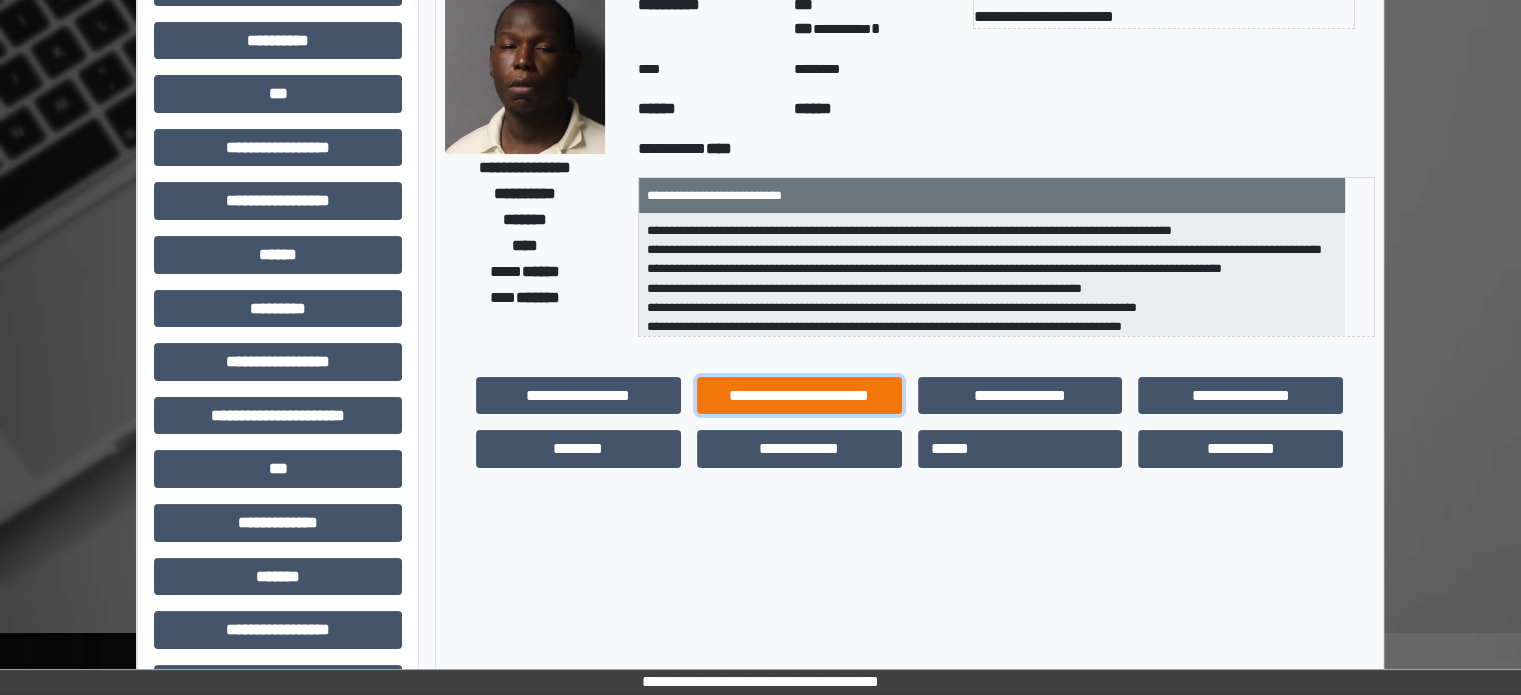 click on "**********" at bounding box center (799, 396) 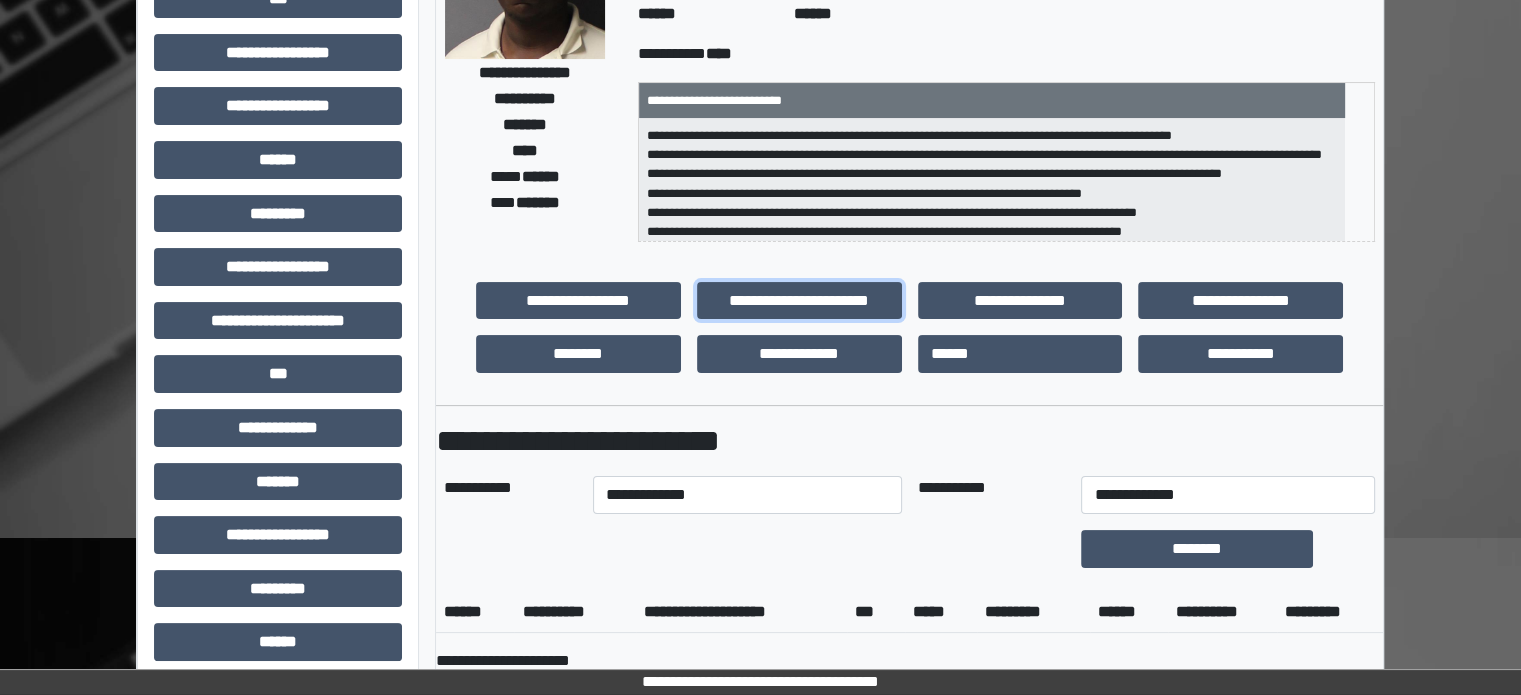 scroll, scrollTop: 400, scrollLeft: 0, axis: vertical 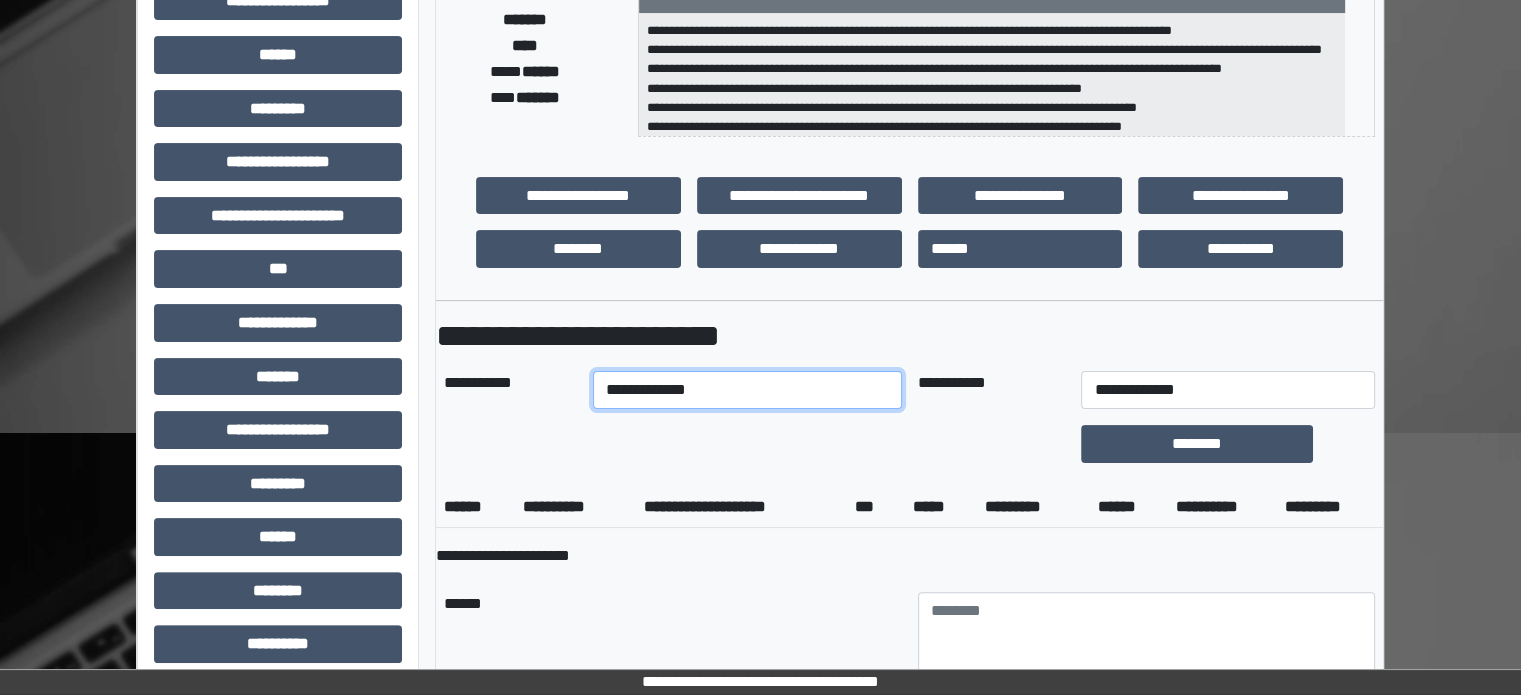 click on "**********" at bounding box center [747, 390] 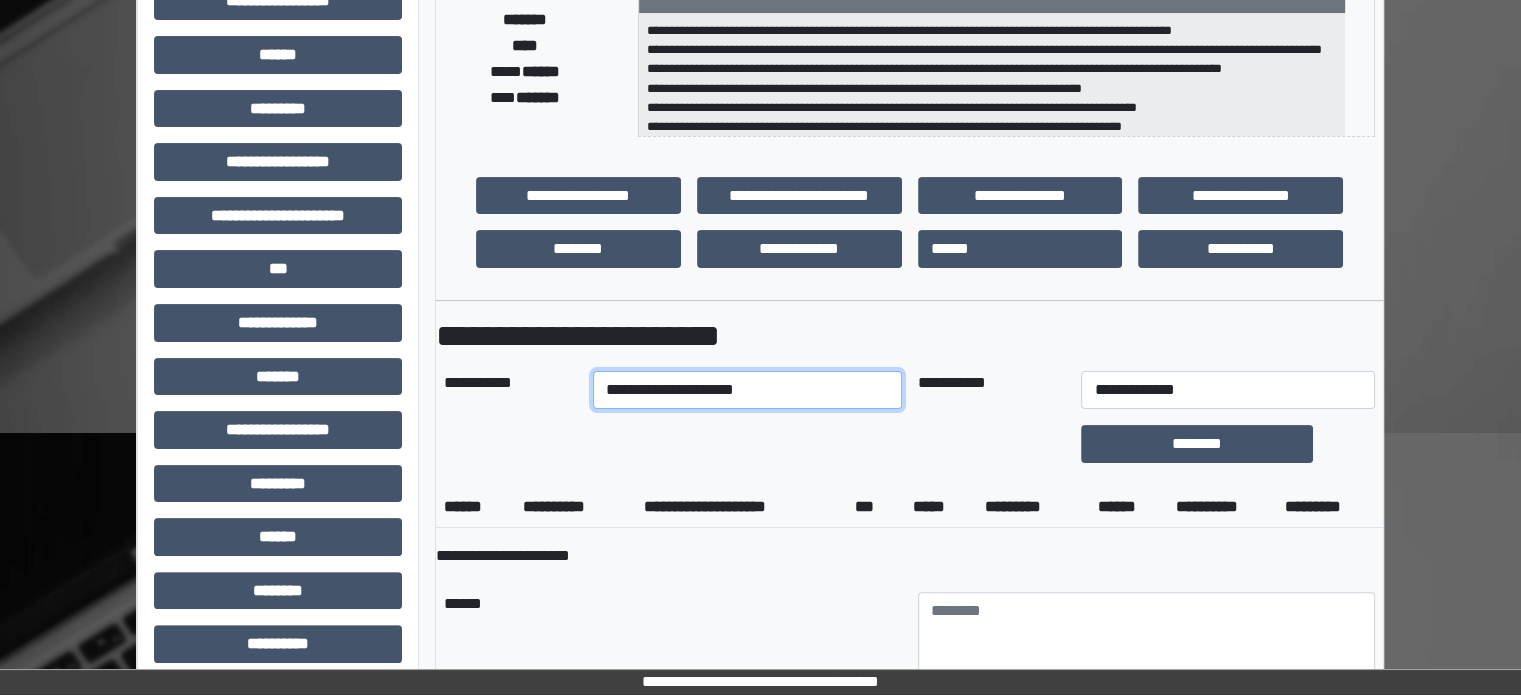 click on "**********" at bounding box center [747, 390] 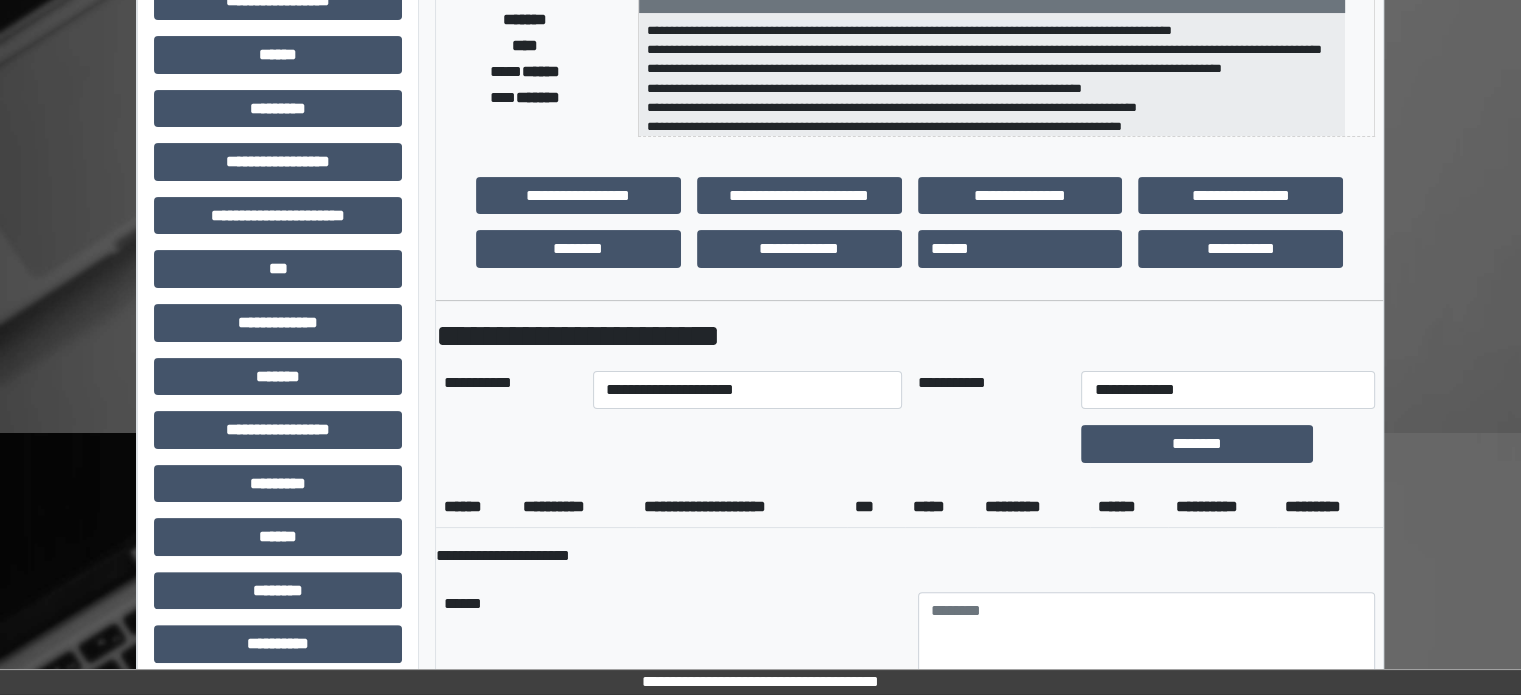click on "**********" at bounding box center [909, 1555] 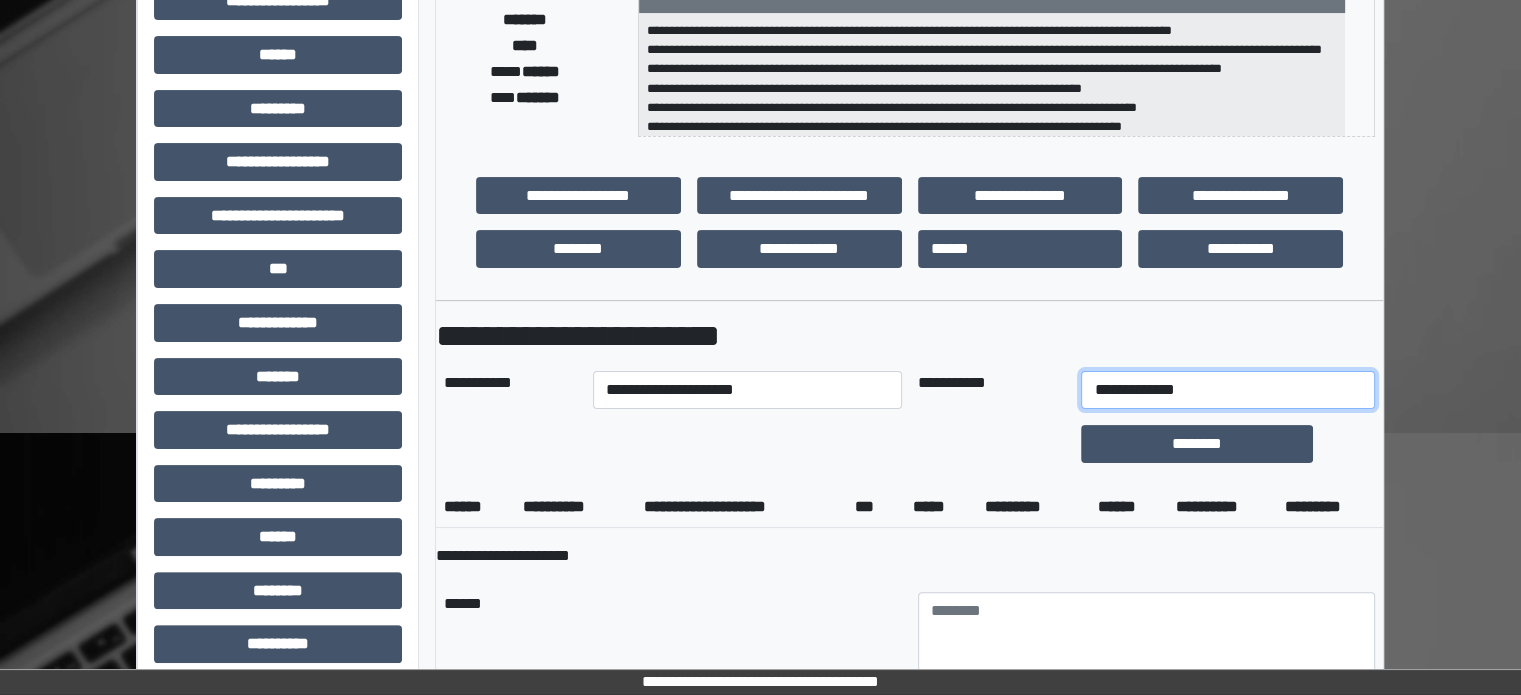 click on "**********" at bounding box center [1227, 390] 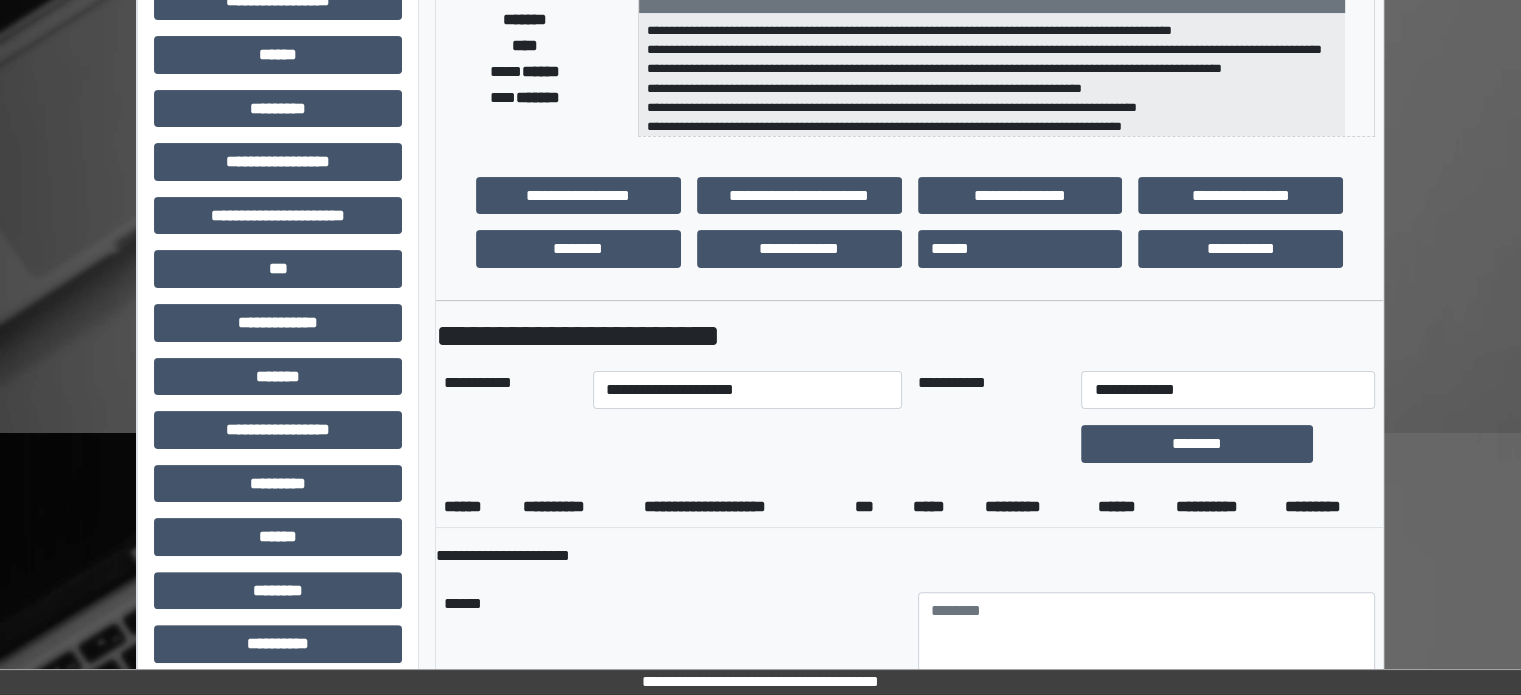 click at bounding box center [747, 444] 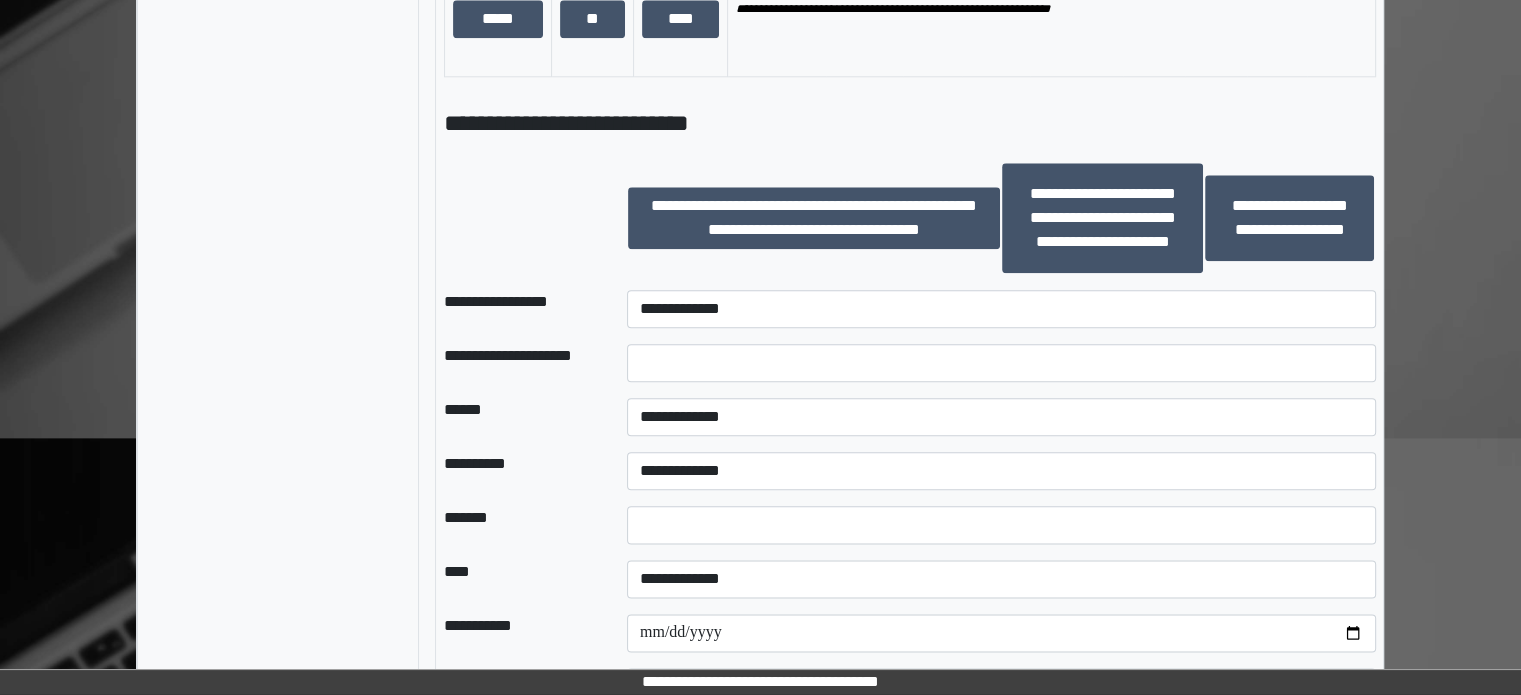 scroll, scrollTop: 2500, scrollLeft: 0, axis: vertical 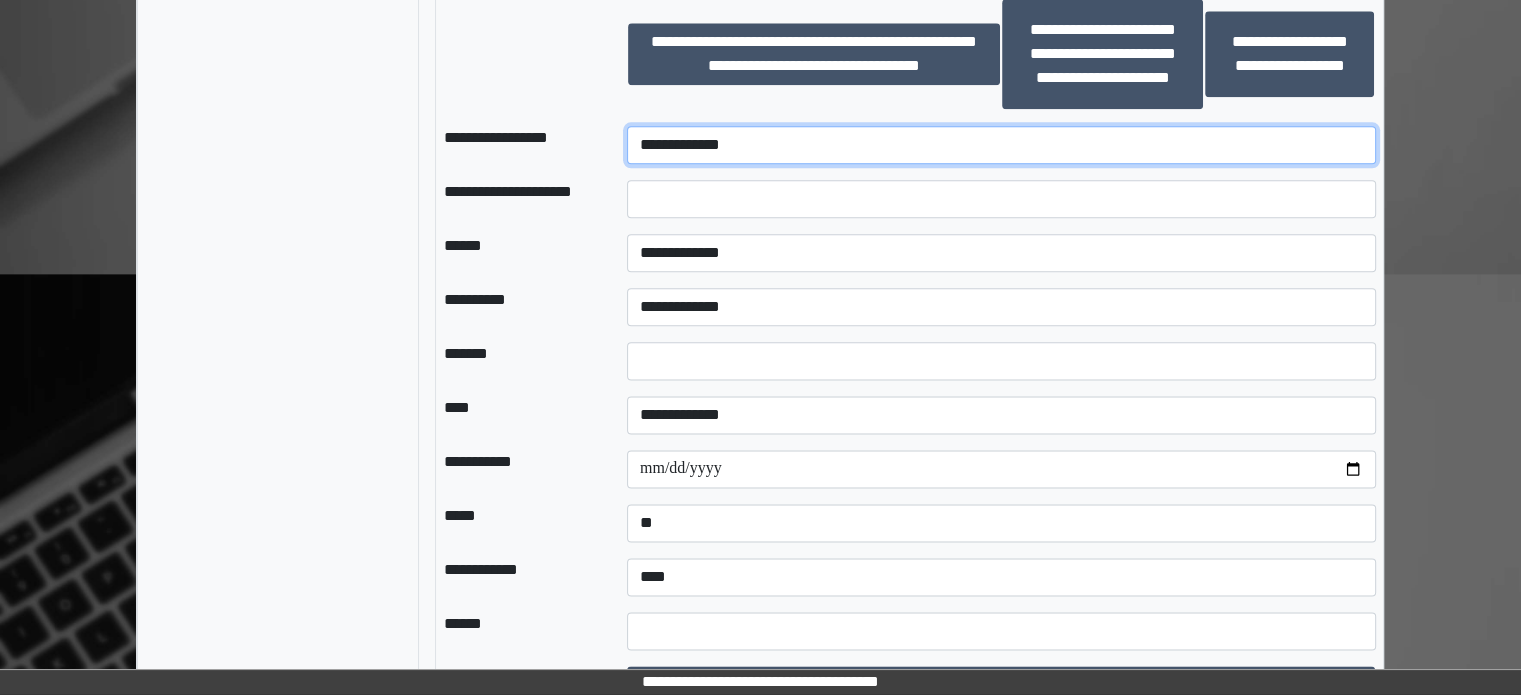 click on "**********" at bounding box center [1001, 145] 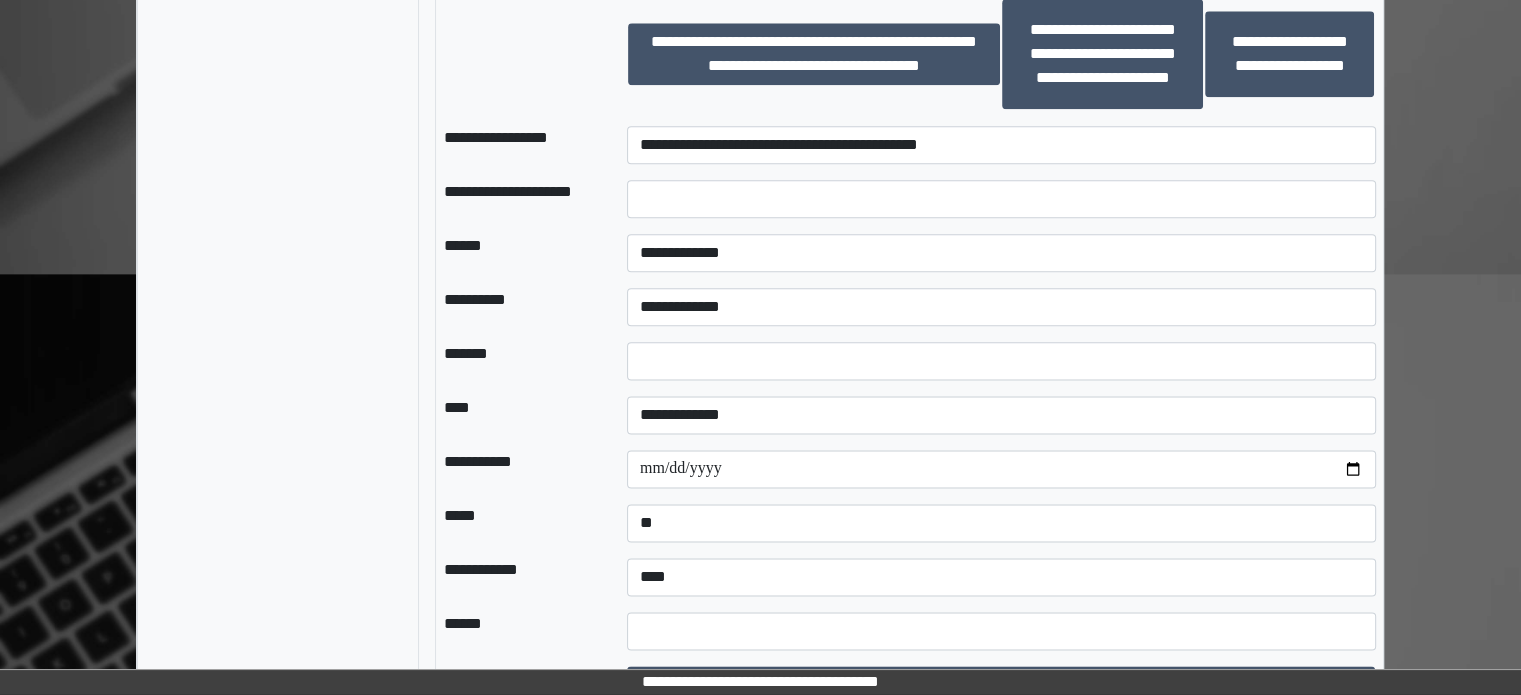 click on "**********" at bounding box center (278, -842) 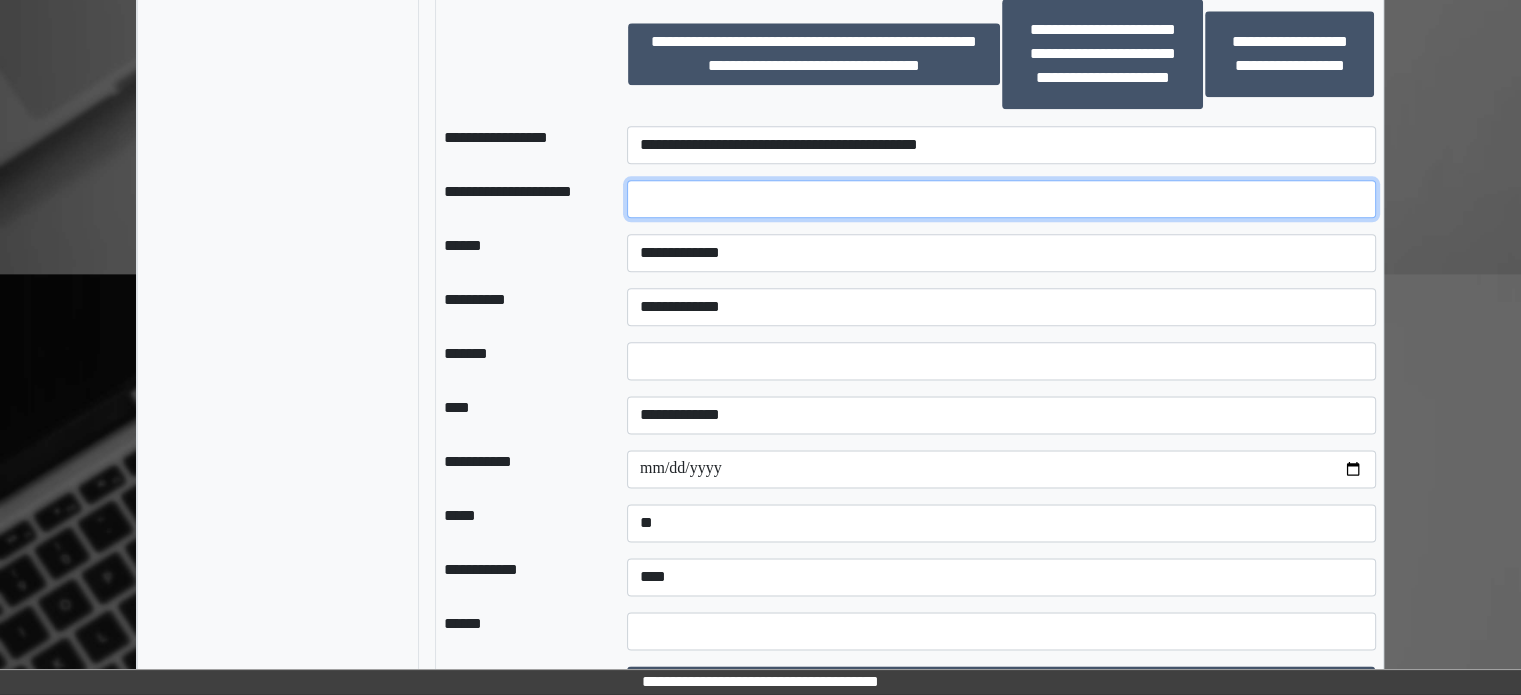 click at bounding box center [1001, 199] 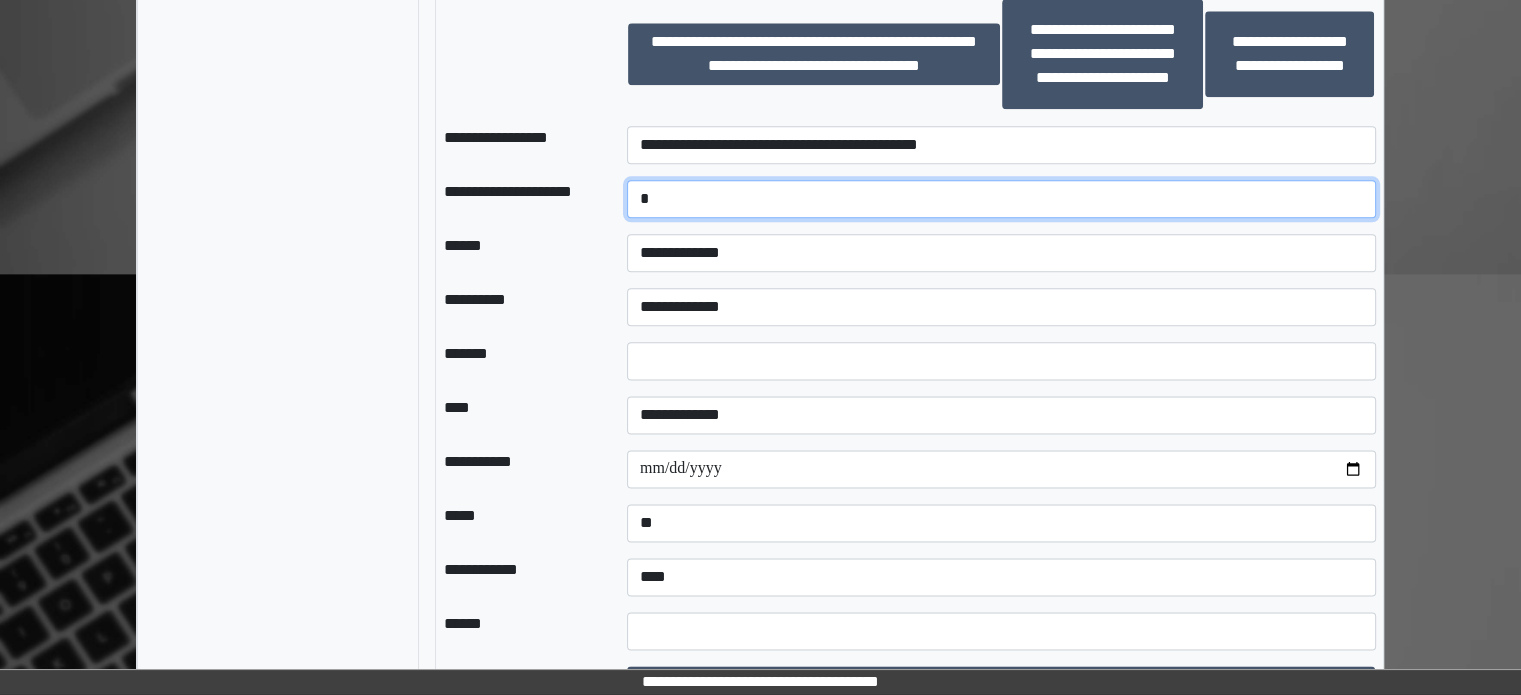 type on "*" 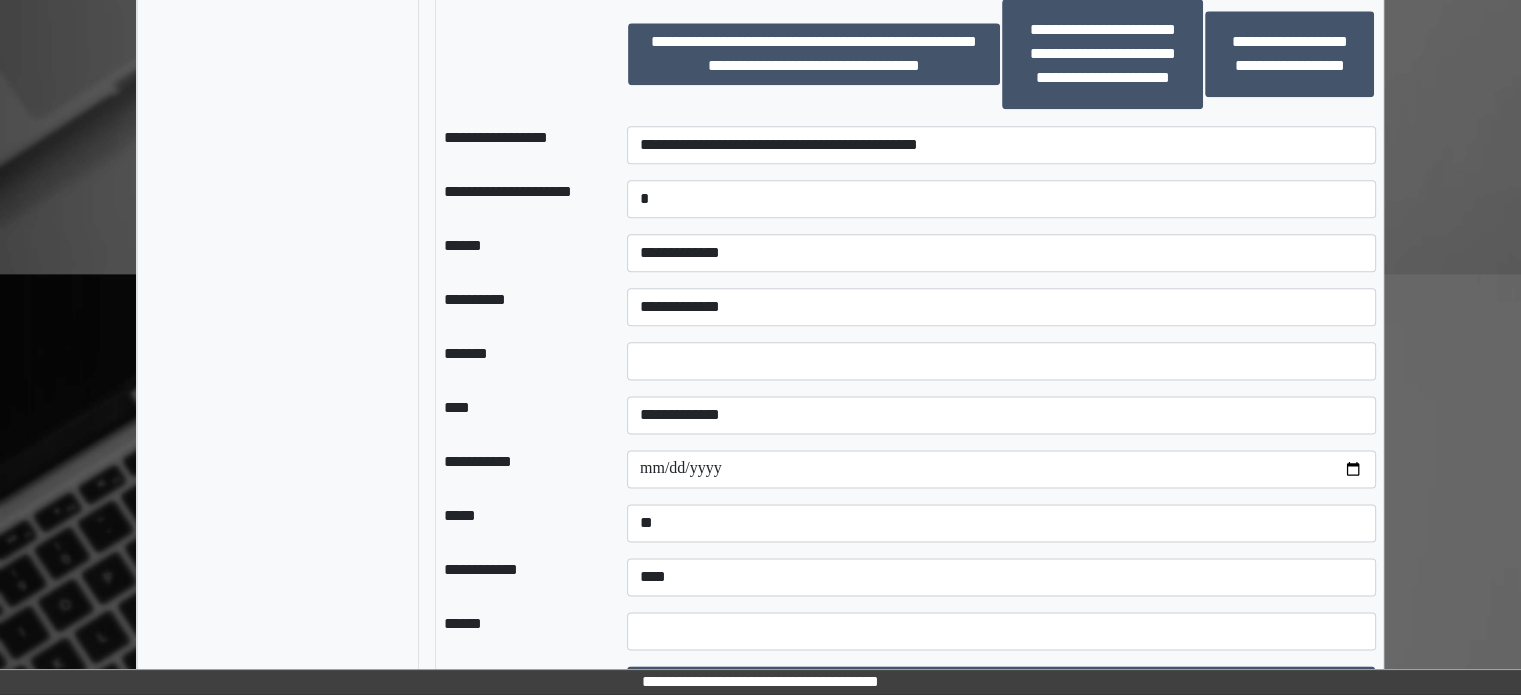 click on "**********" at bounding box center (1001, 253) 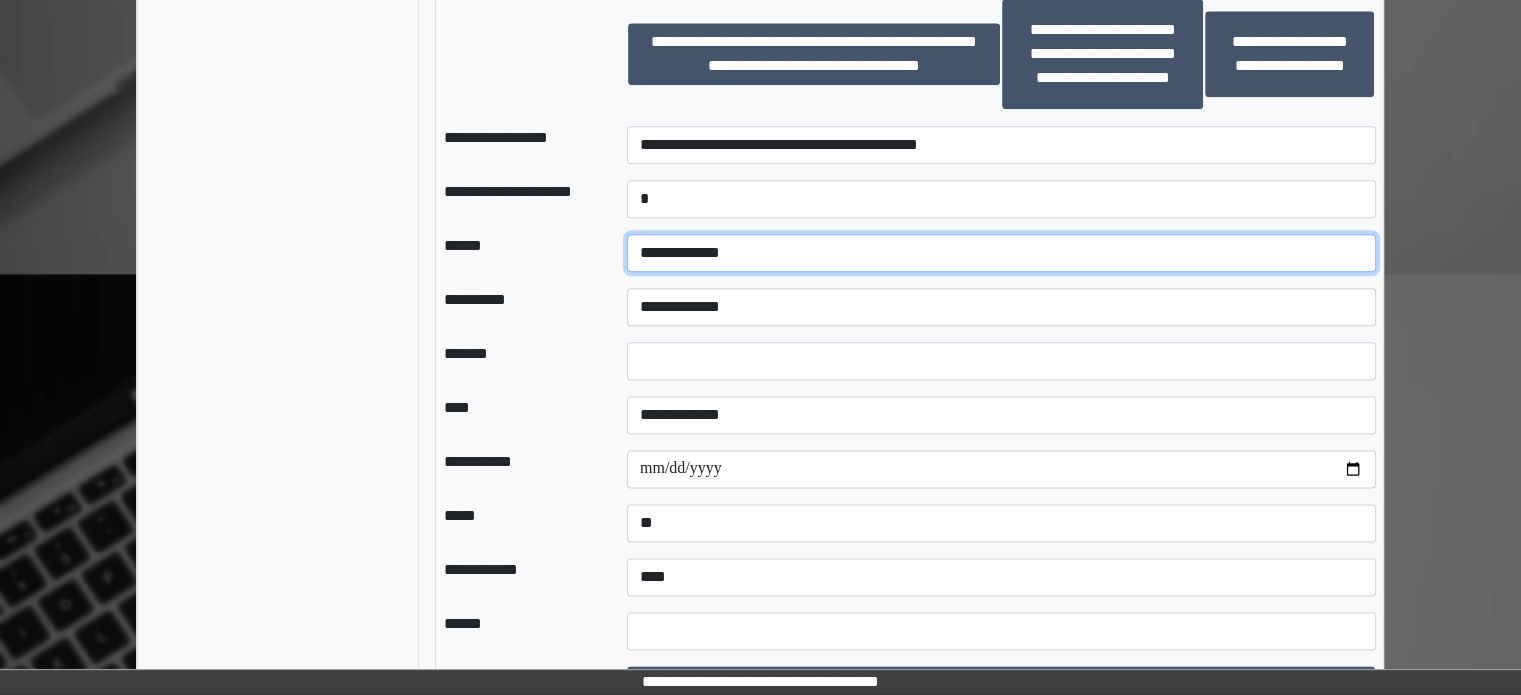 click on "**********" at bounding box center [1001, 253] 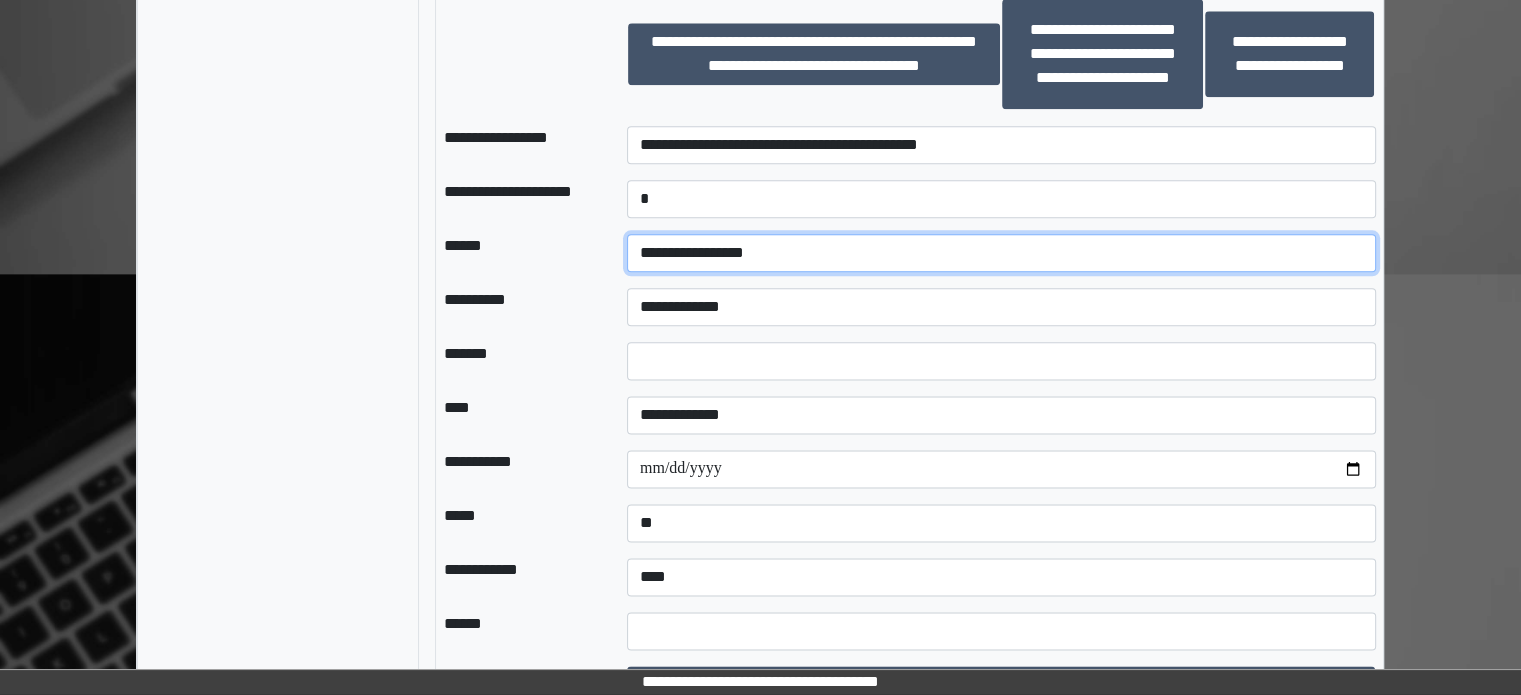 click on "**********" at bounding box center [1001, 253] 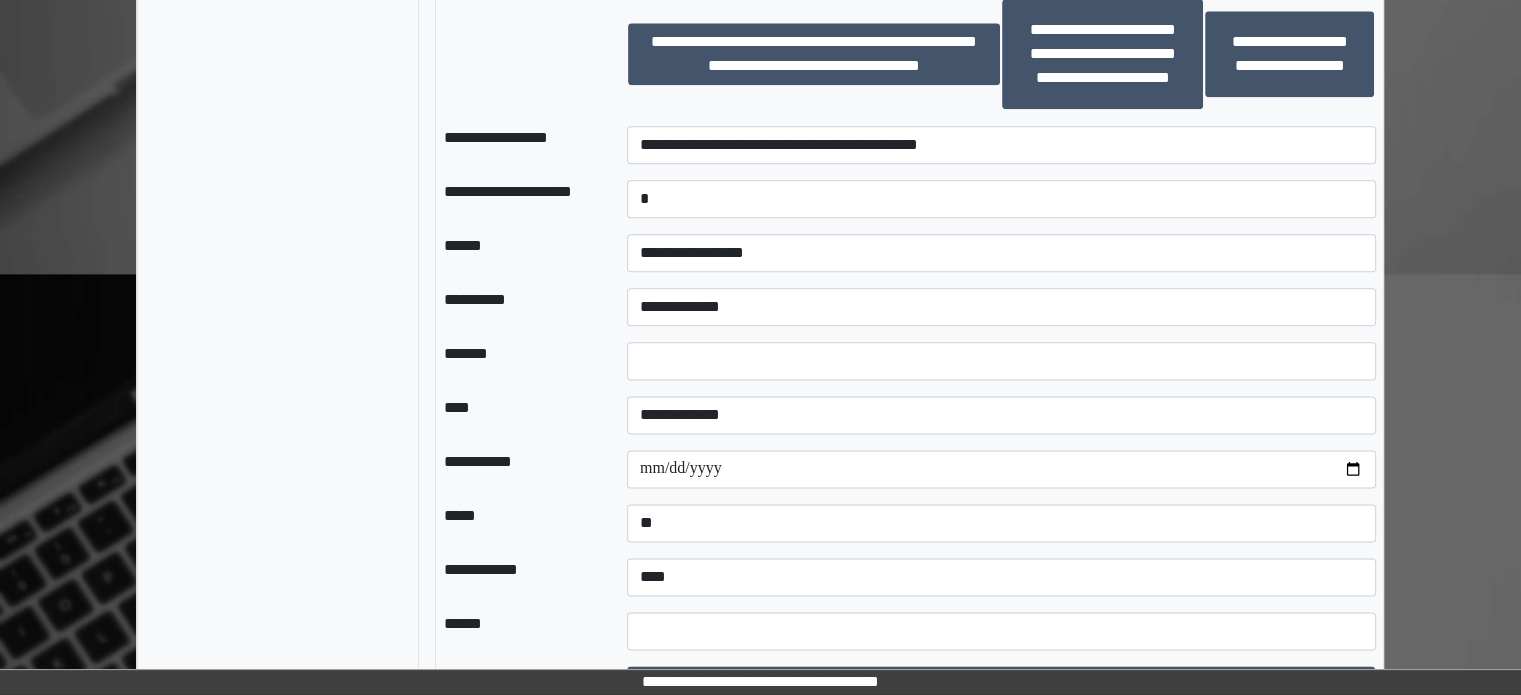 click on "****" at bounding box center [519, 415] 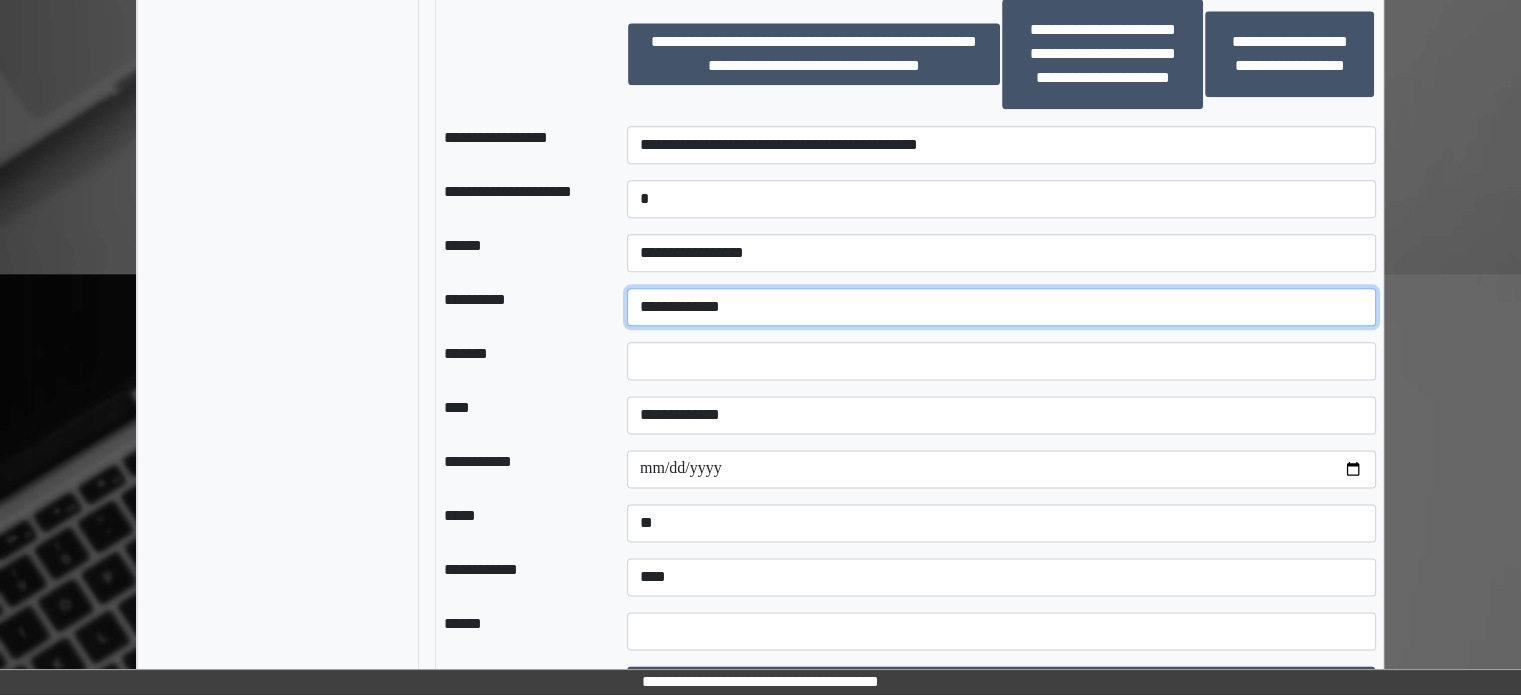 click on "**********" at bounding box center [1001, 307] 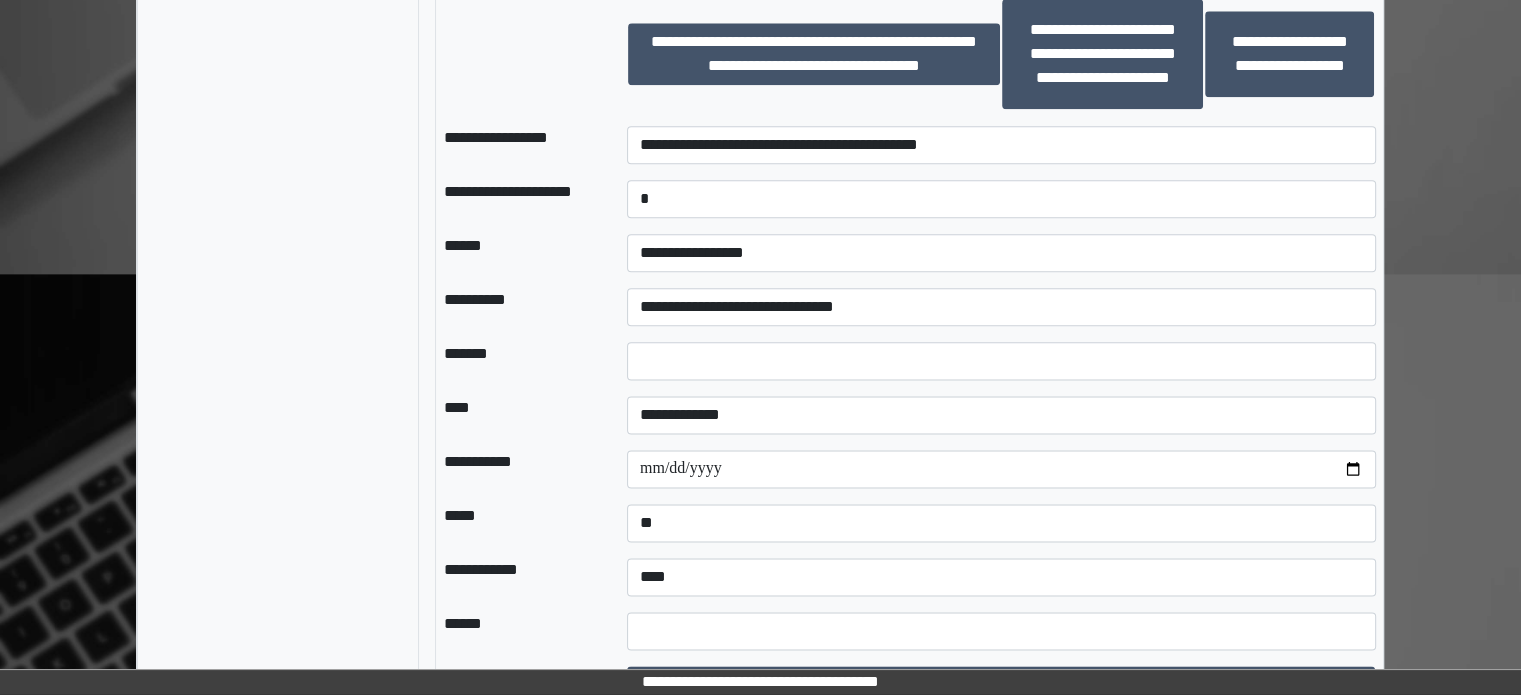 click on "**********" at bounding box center [519, 469] 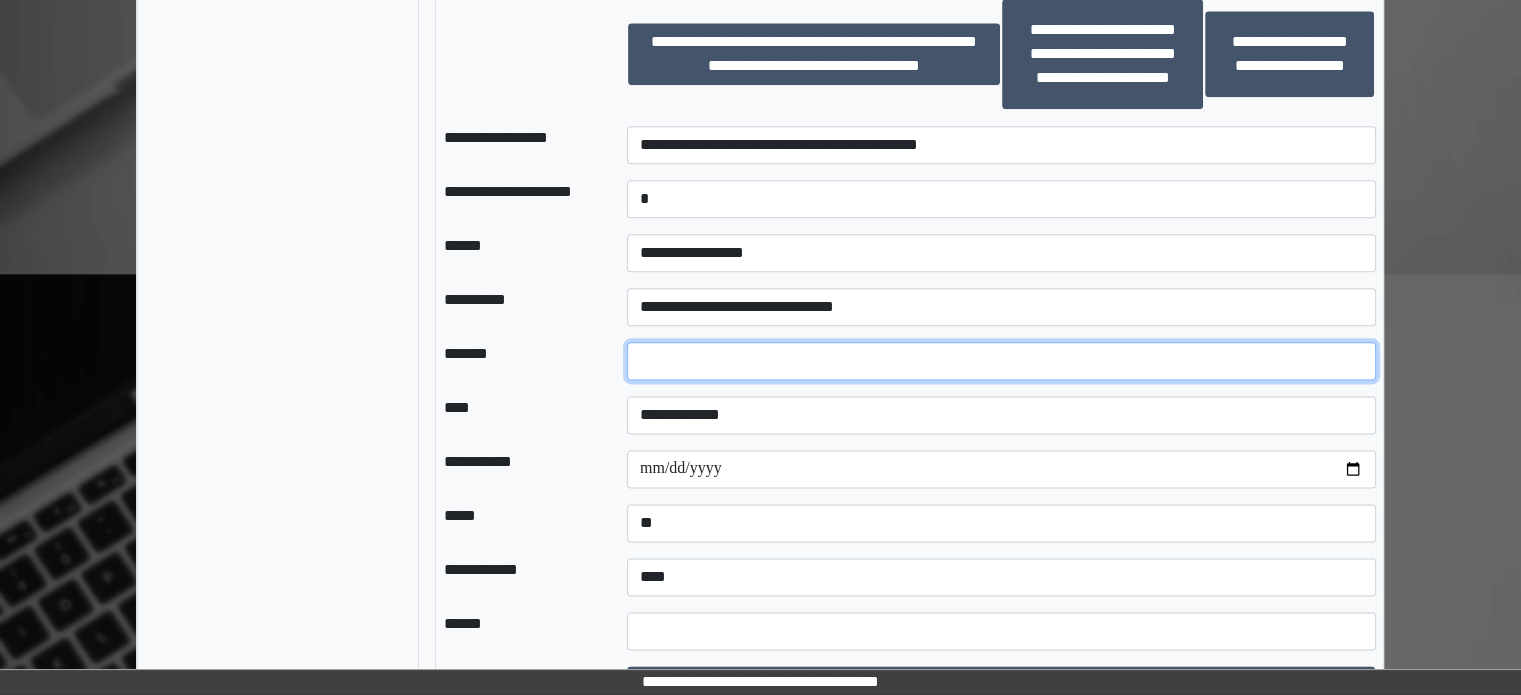 click at bounding box center [1001, 361] 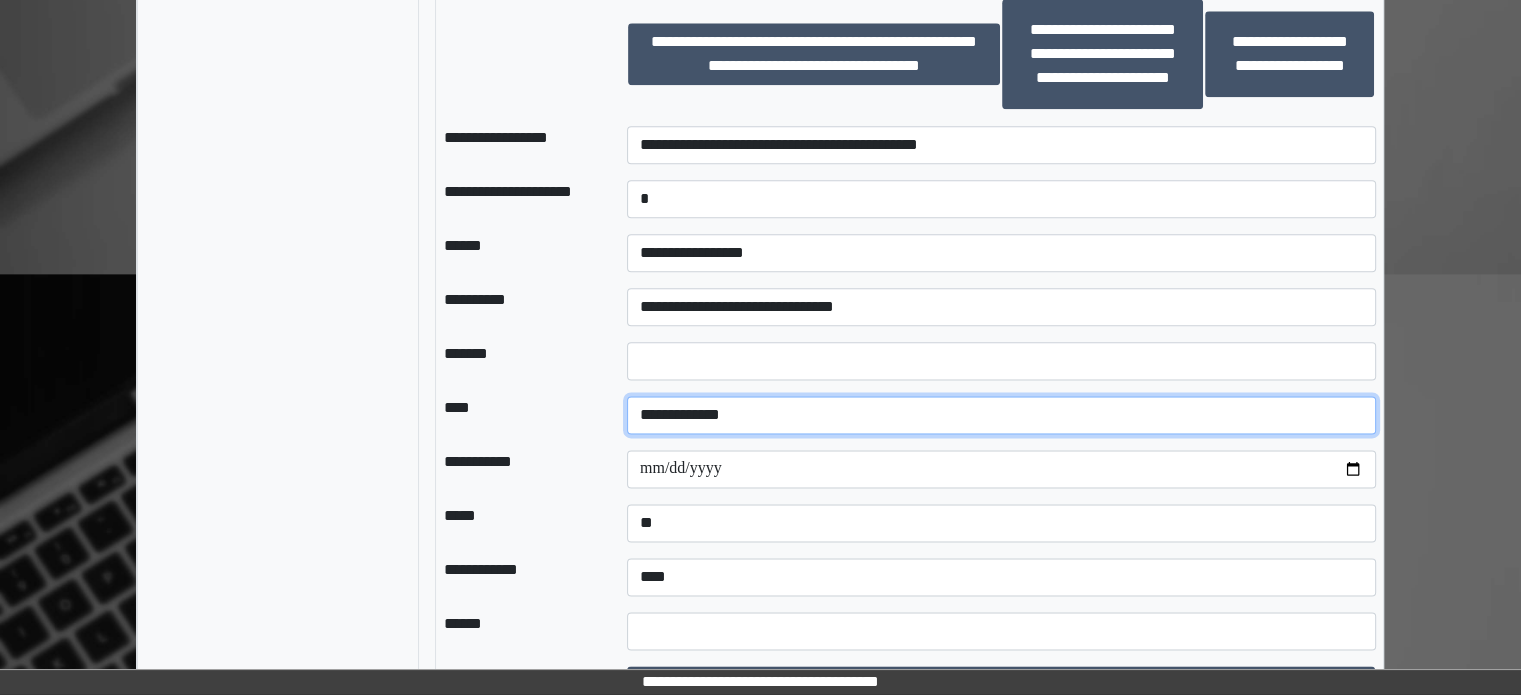 click on "**********" at bounding box center (1001, 415) 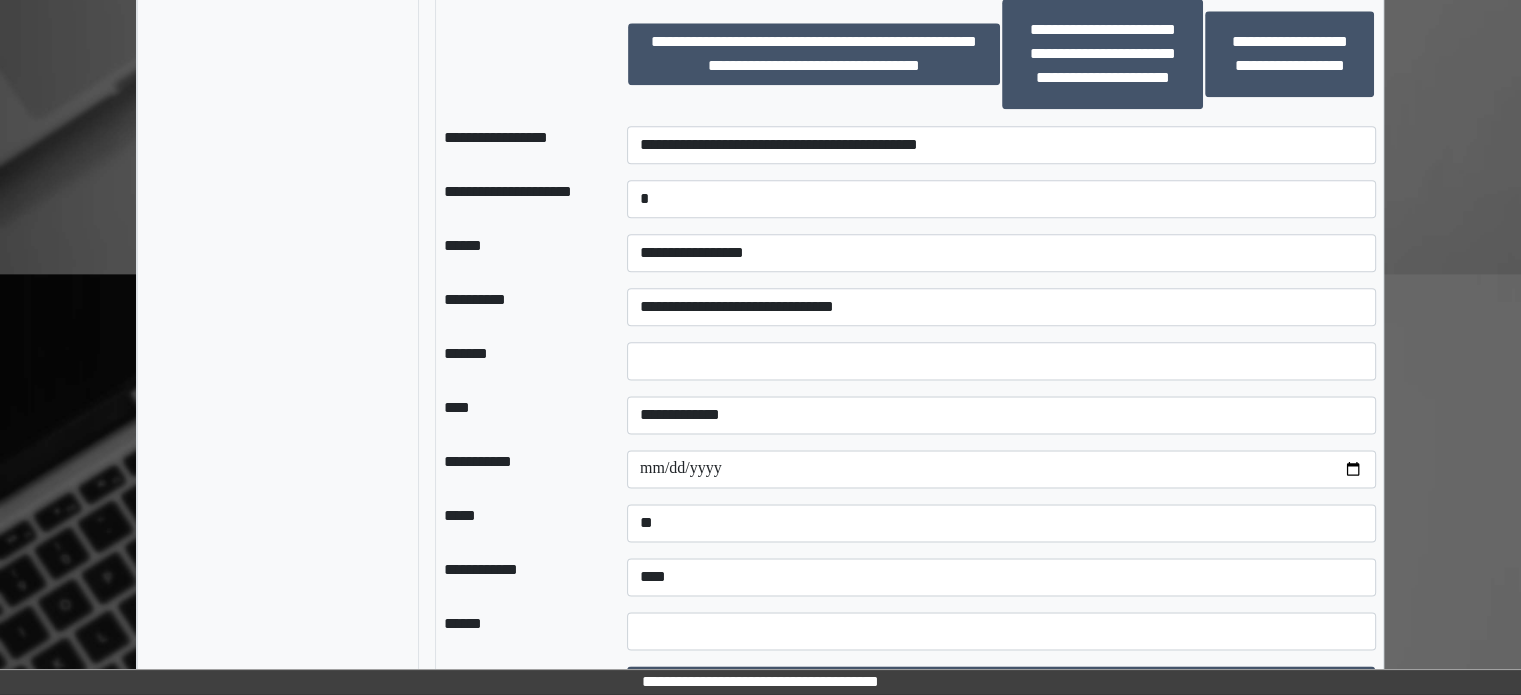 click on "**********" at bounding box center (519, 469) 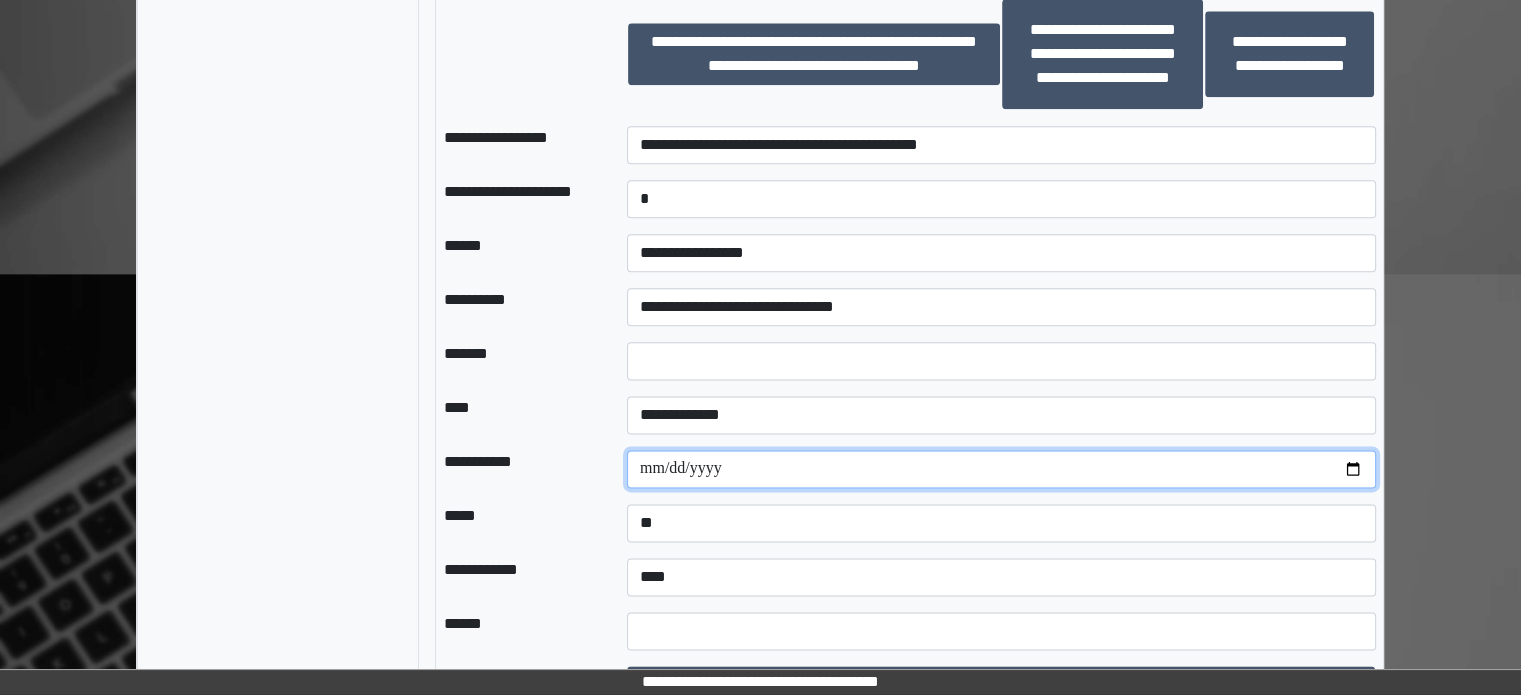 click at bounding box center (1001, 469) 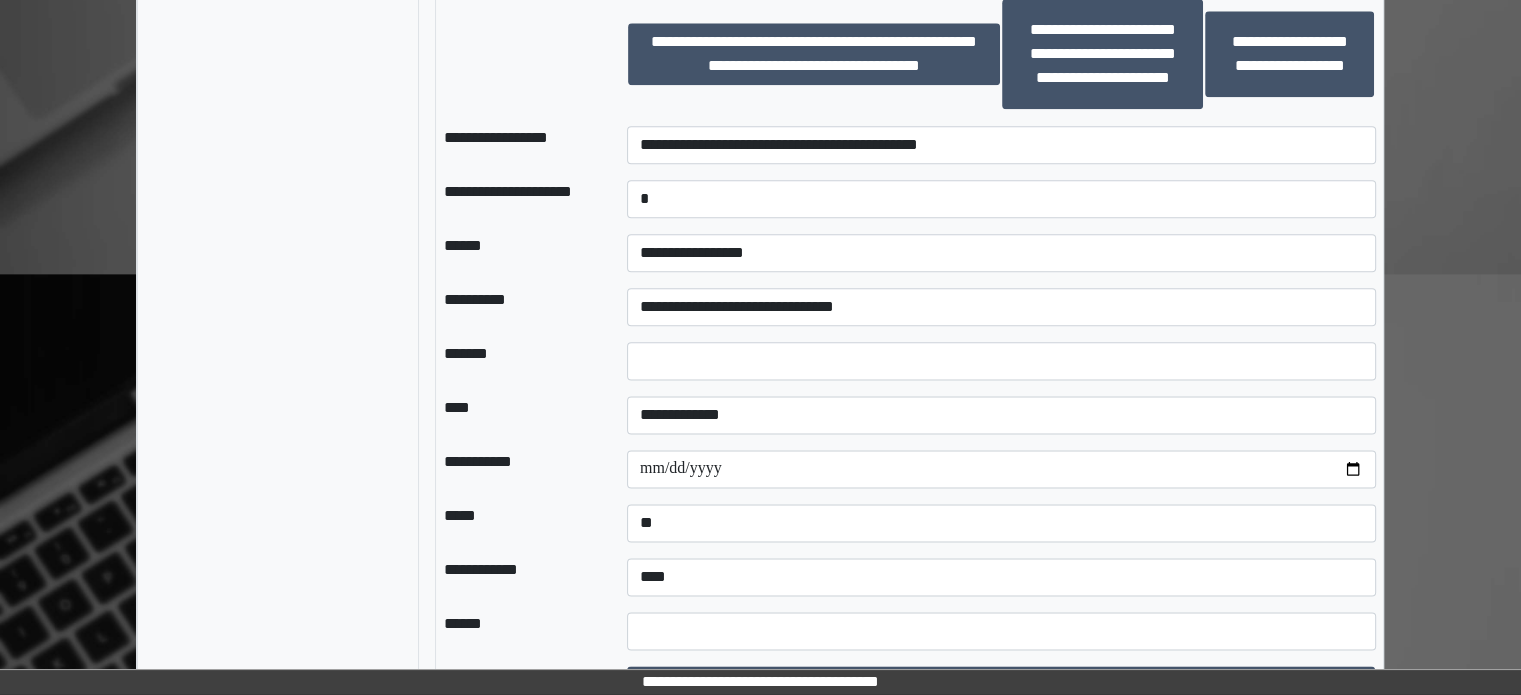 click on "*****" at bounding box center (519, 523) 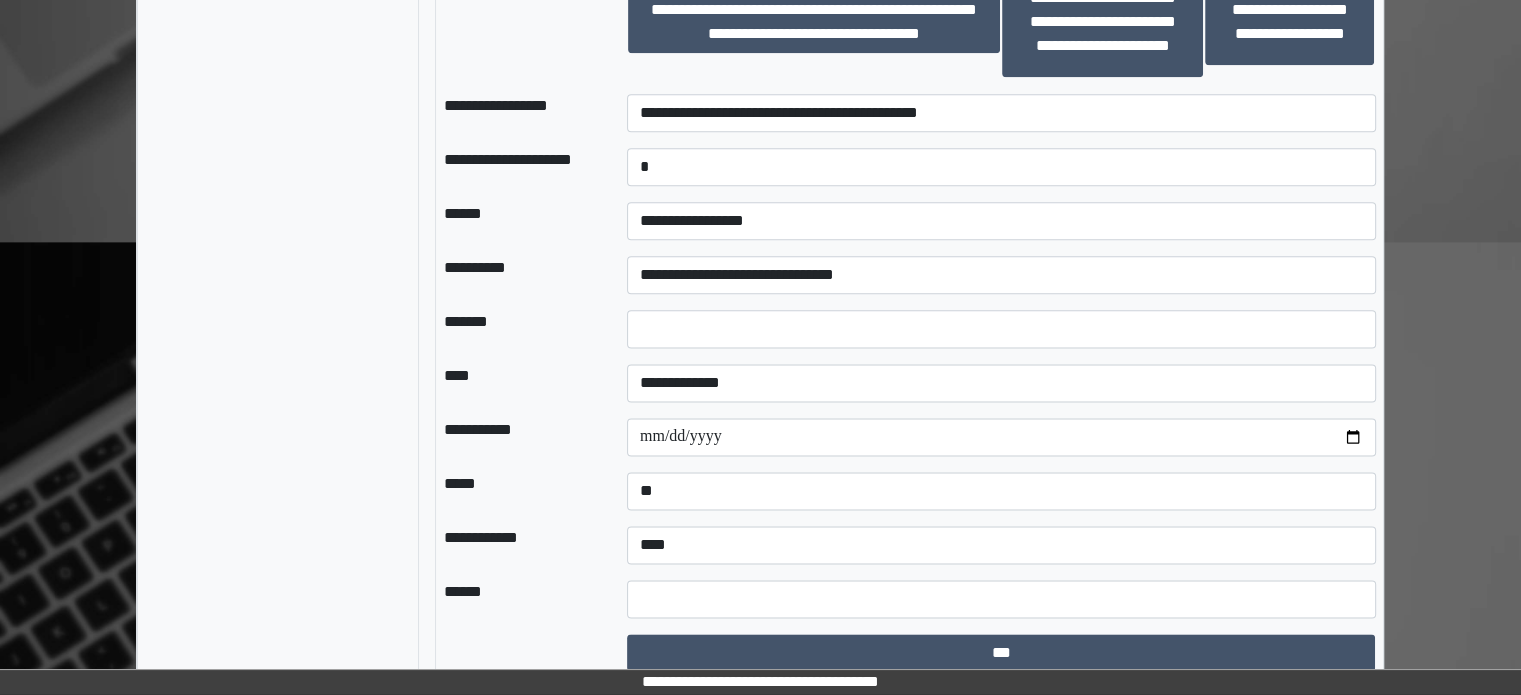 scroll, scrollTop: 2541, scrollLeft: 0, axis: vertical 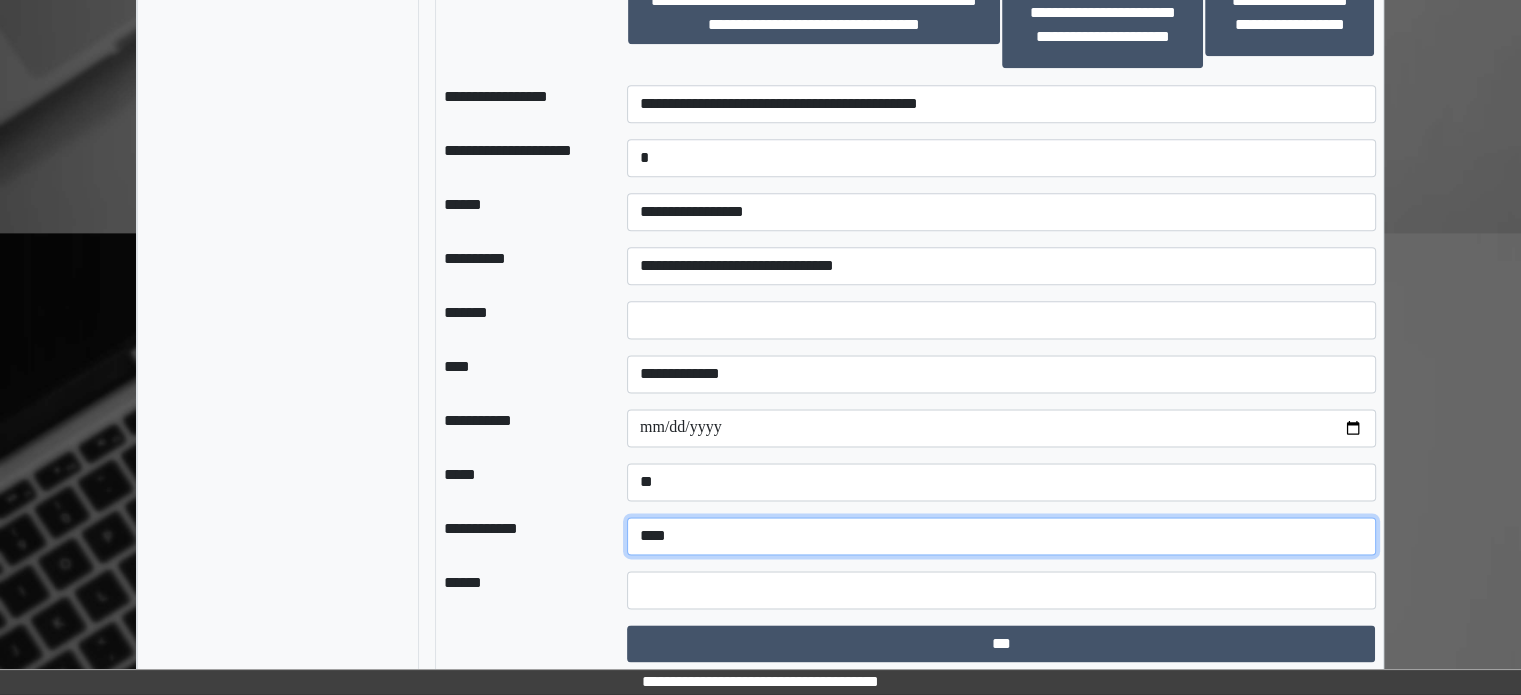 click on "**********" at bounding box center (1001, 536) 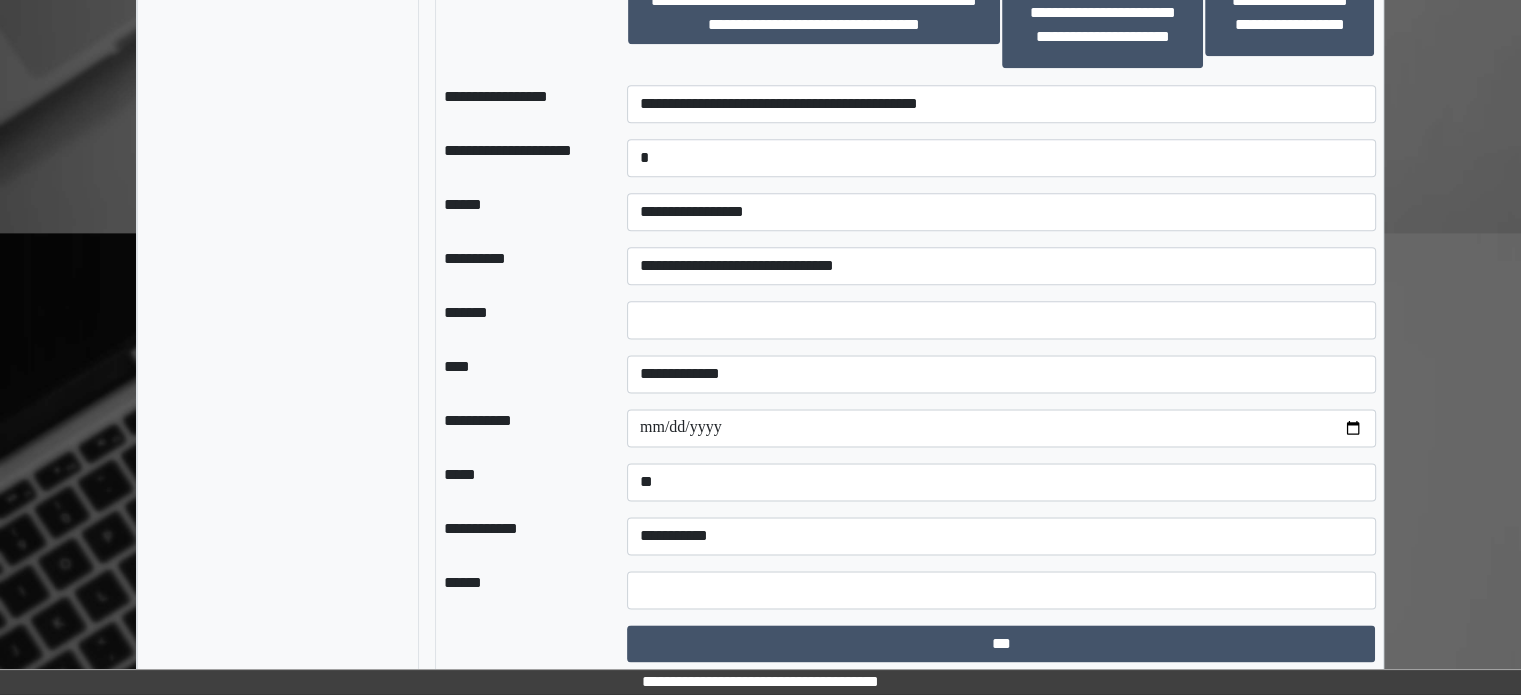 click on "**********" at bounding box center [519, 536] 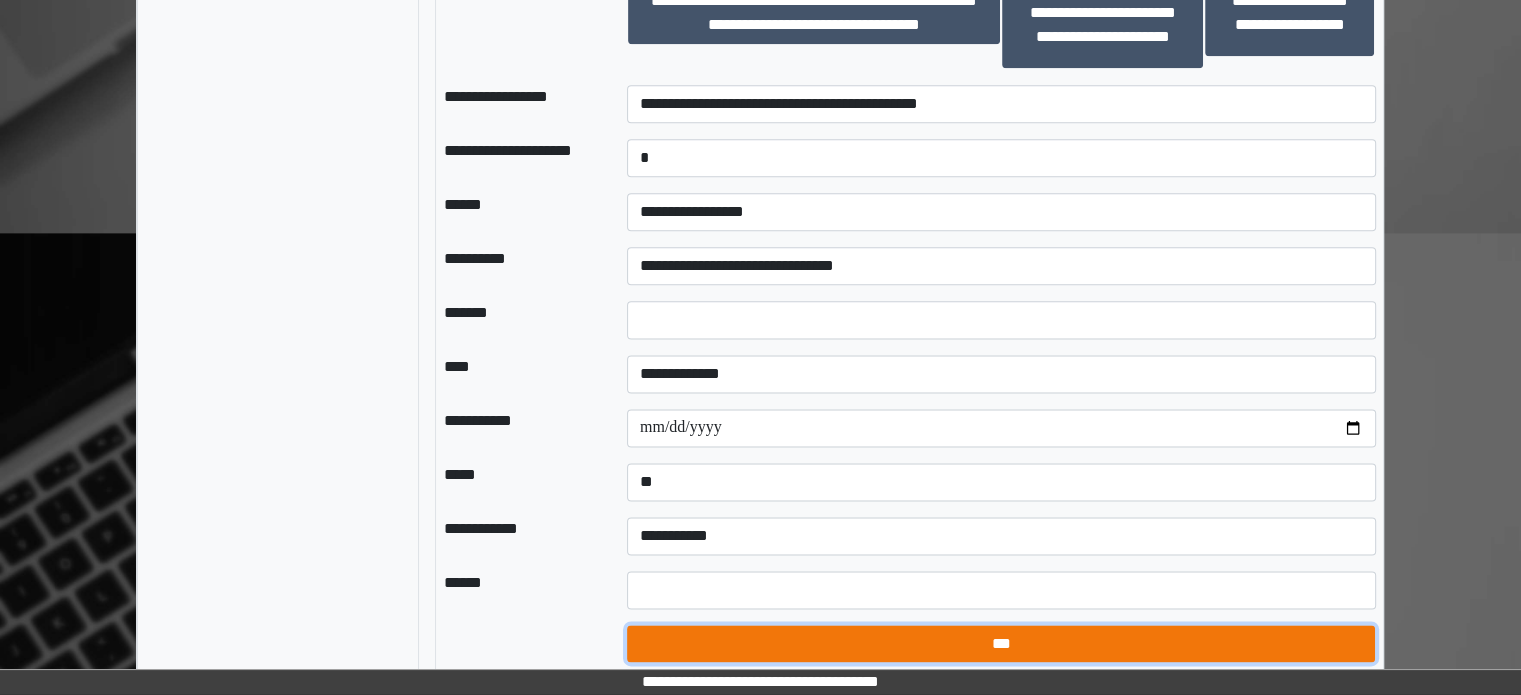 click on "***" at bounding box center [1001, 644] 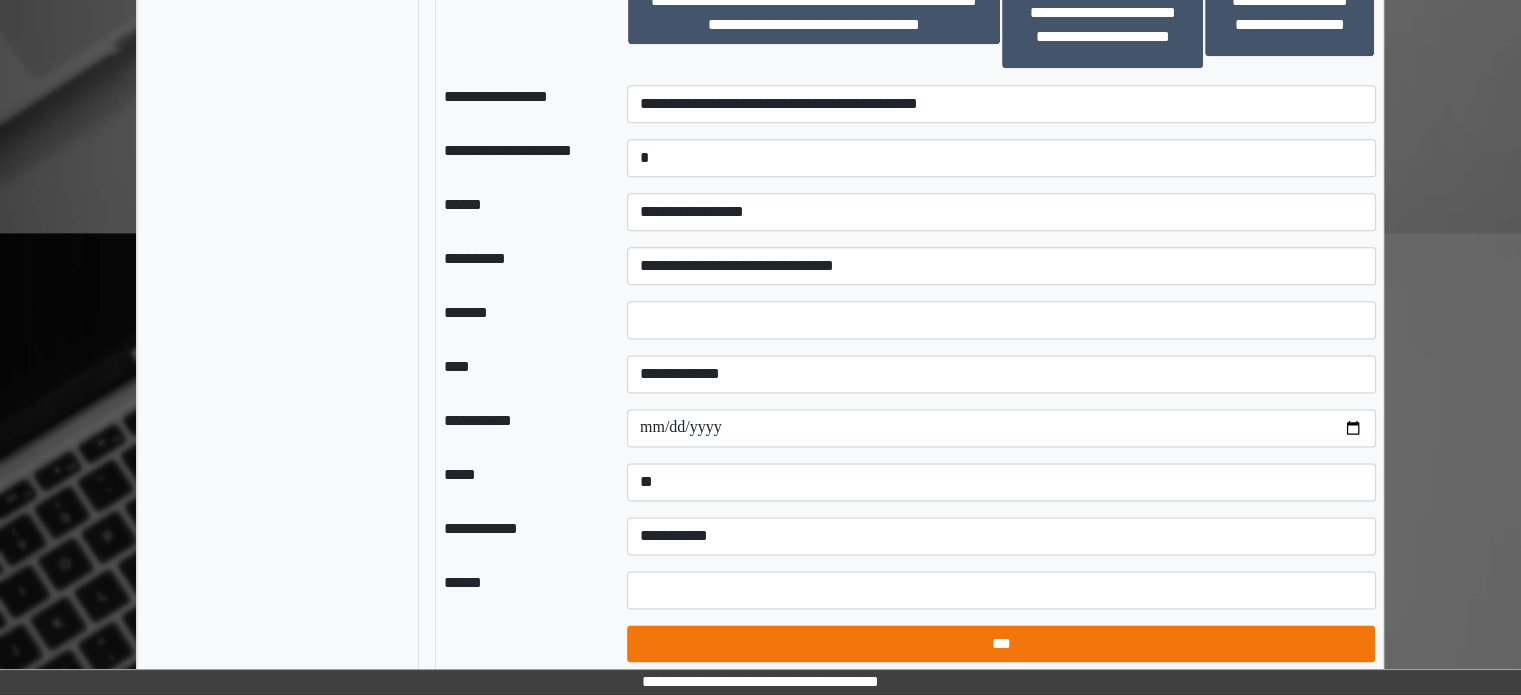 select on "*" 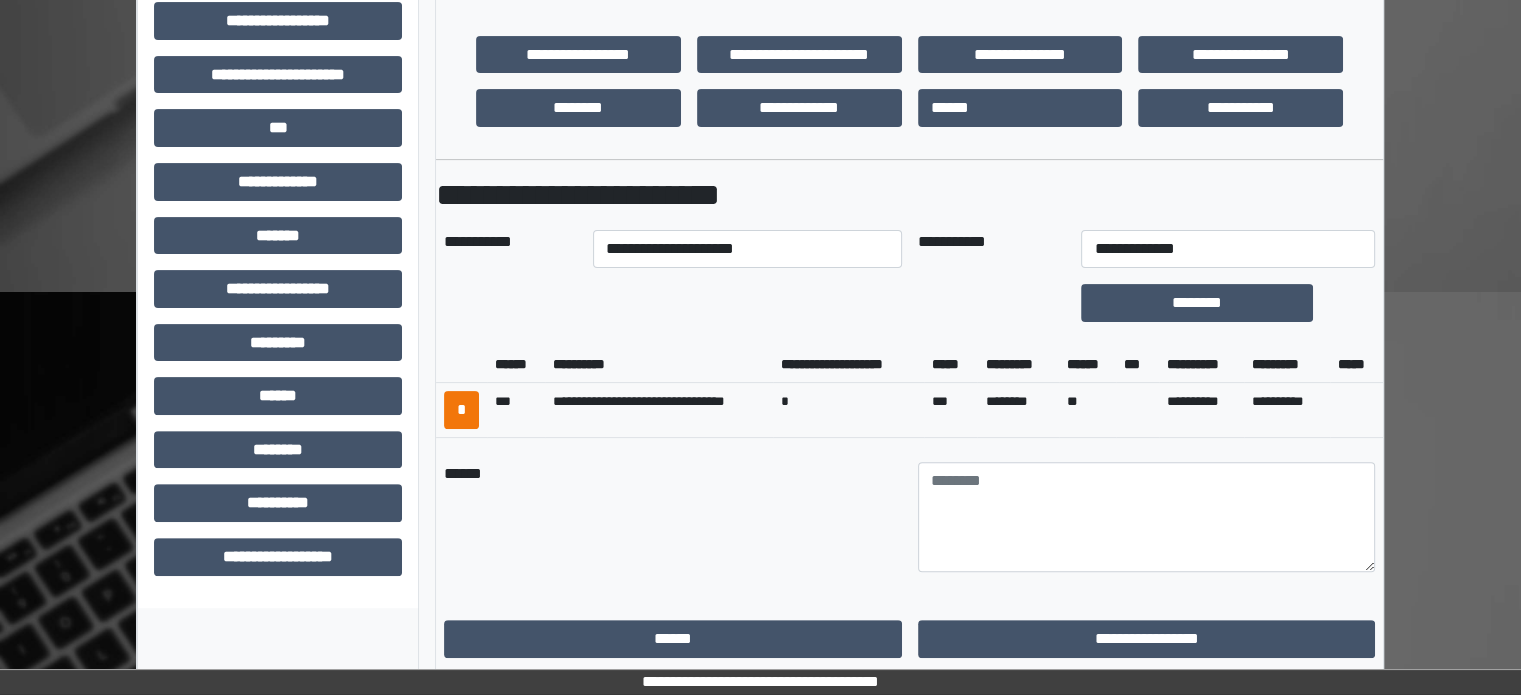 scroll, scrollTop: 741, scrollLeft: 0, axis: vertical 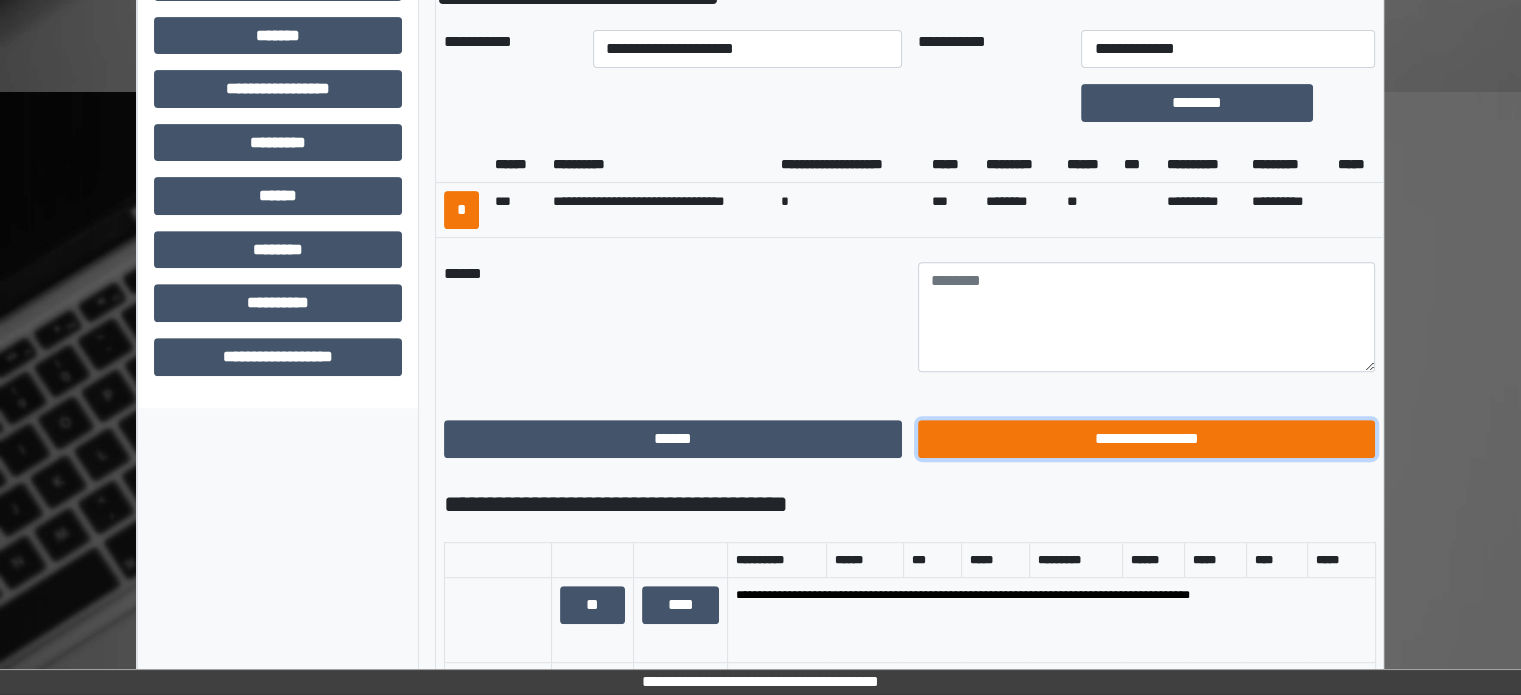 click on "**********" at bounding box center [1147, 439] 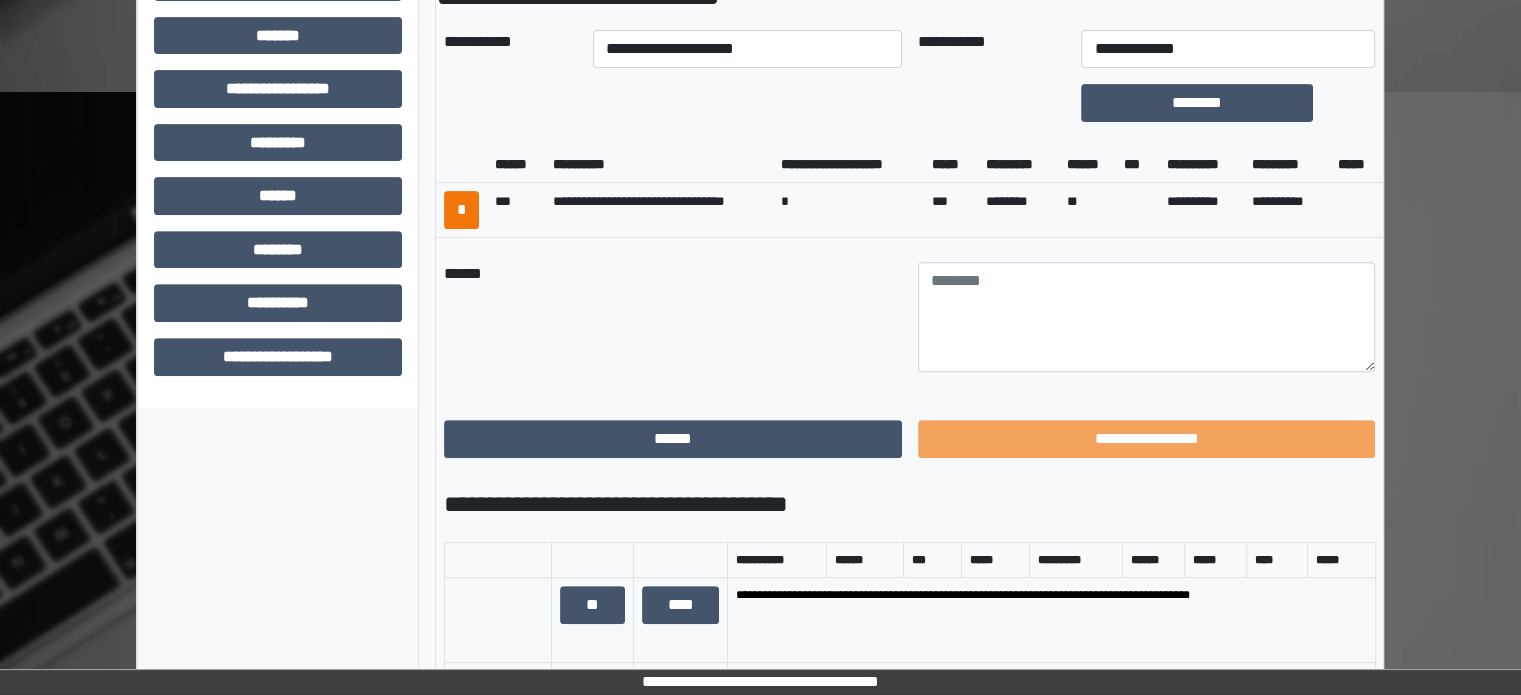 scroll, scrollTop: 471, scrollLeft: 0, axis: vertical 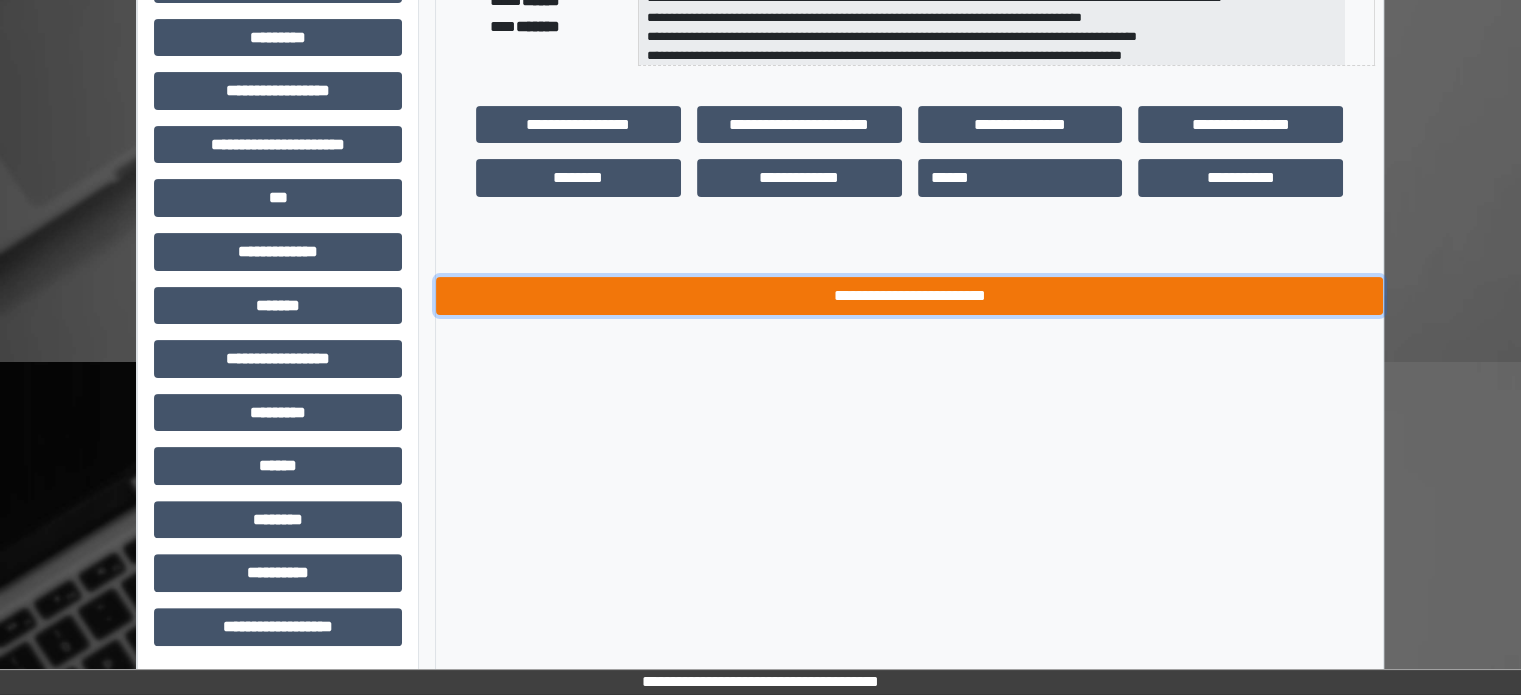 click on "**********" at bounding box center [909, 296] 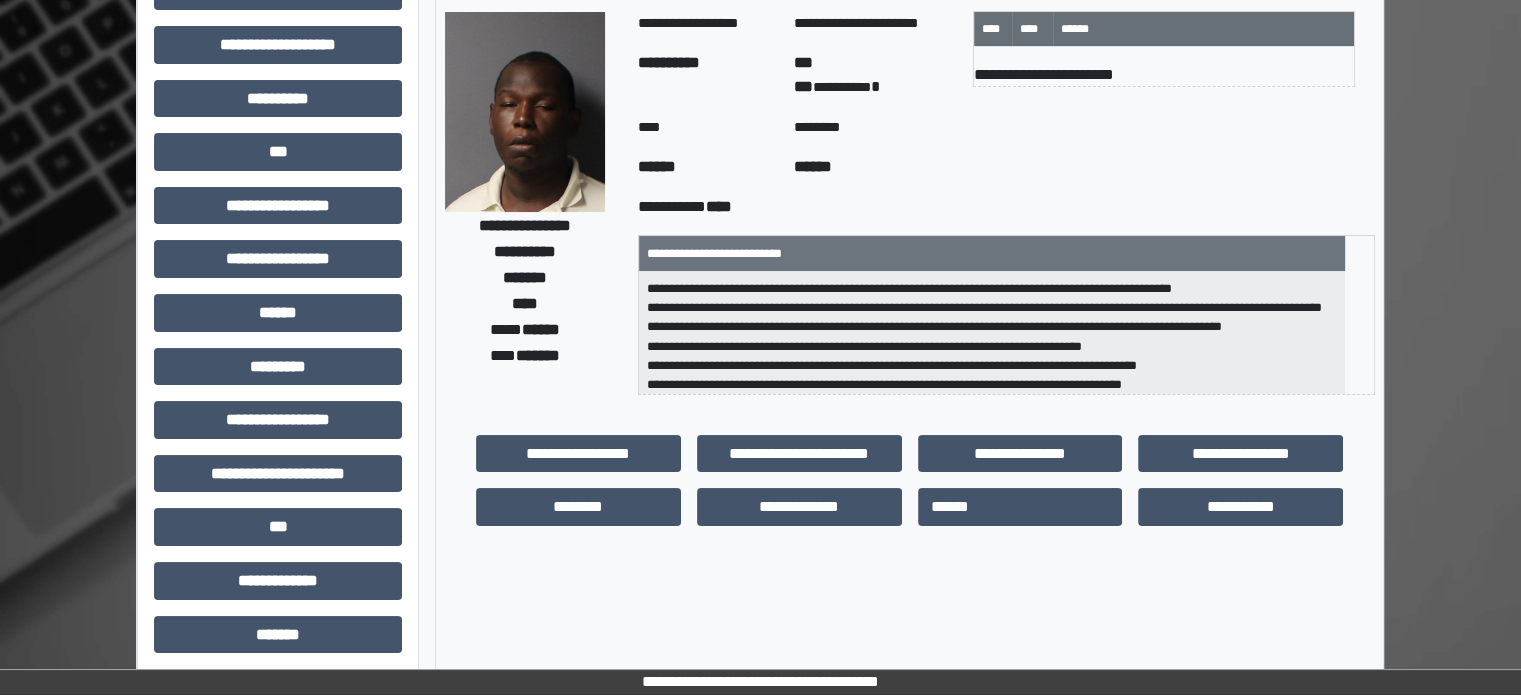 scroll, scrollTop: 0, scrollLeft: 0, axis: both 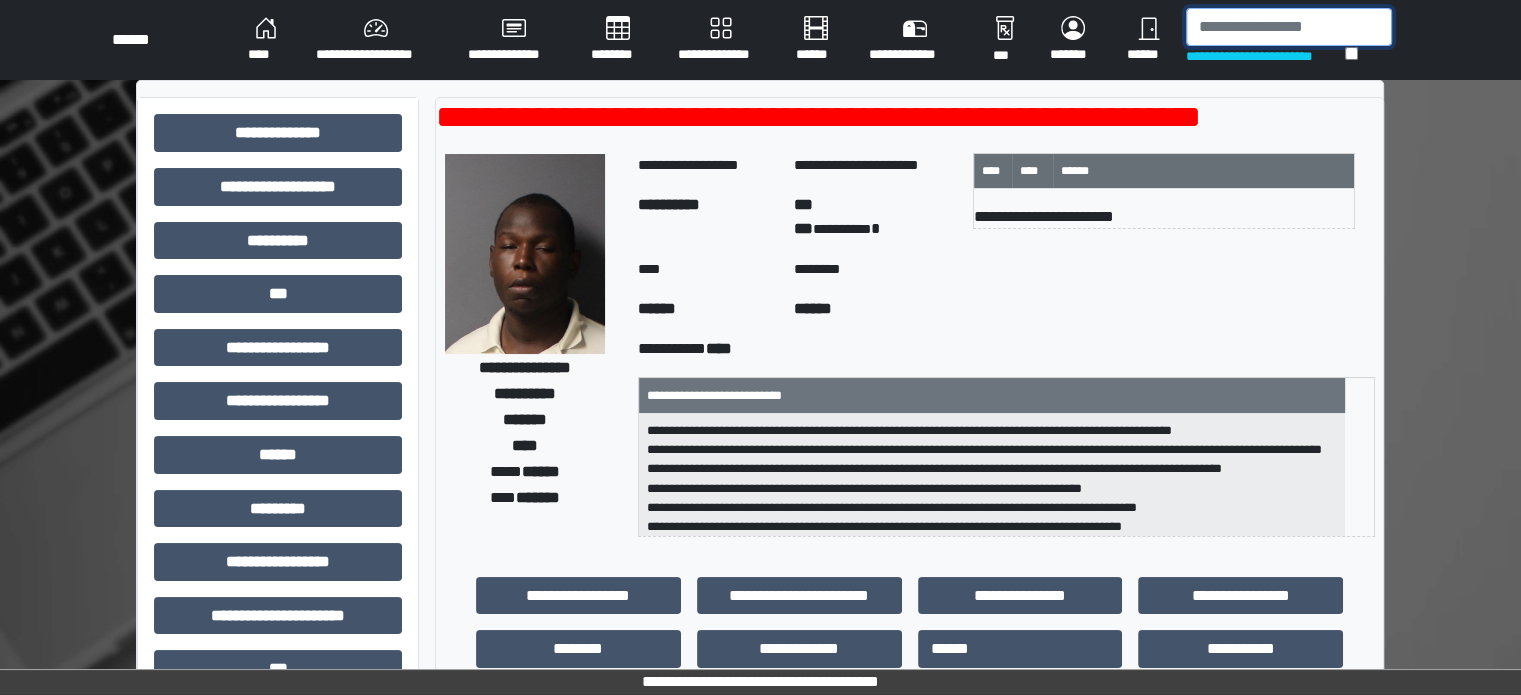 click at bounding box center (1289, 27) 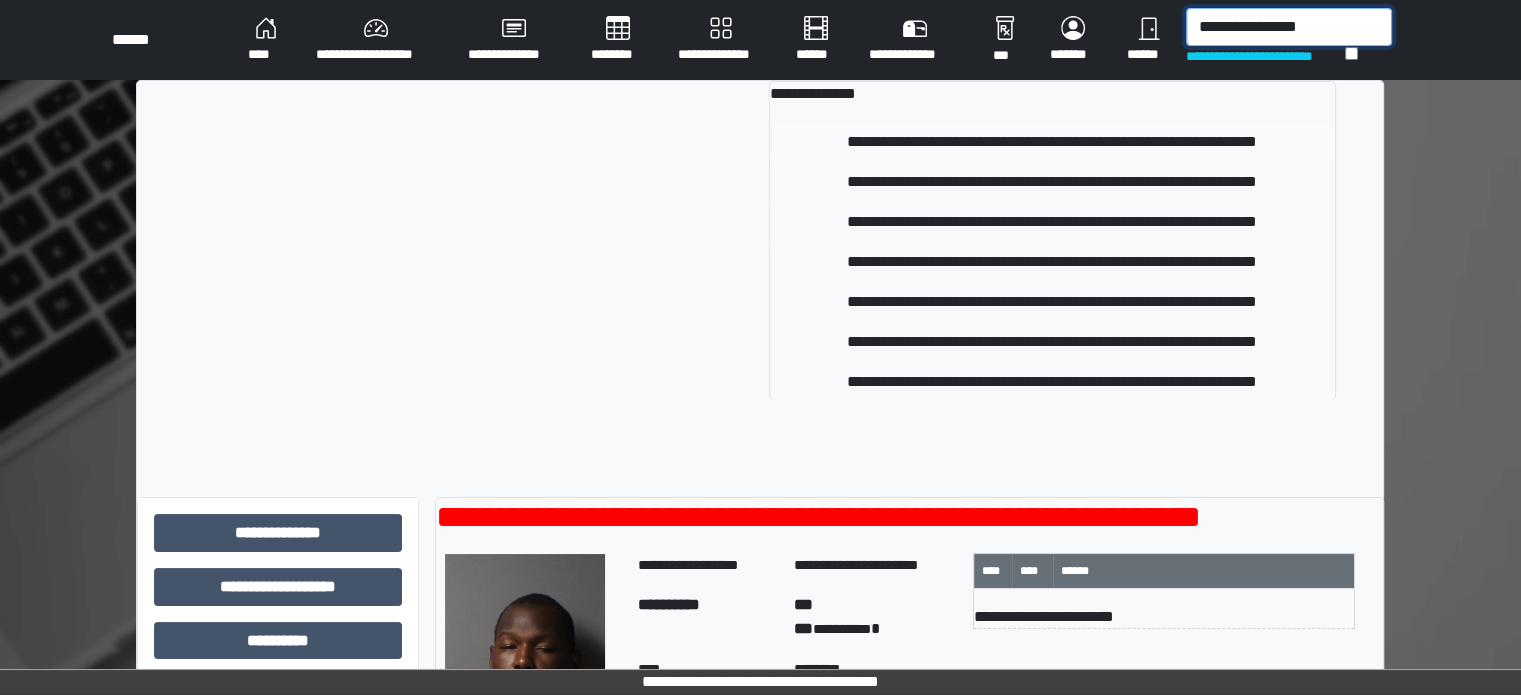 type on "**********" 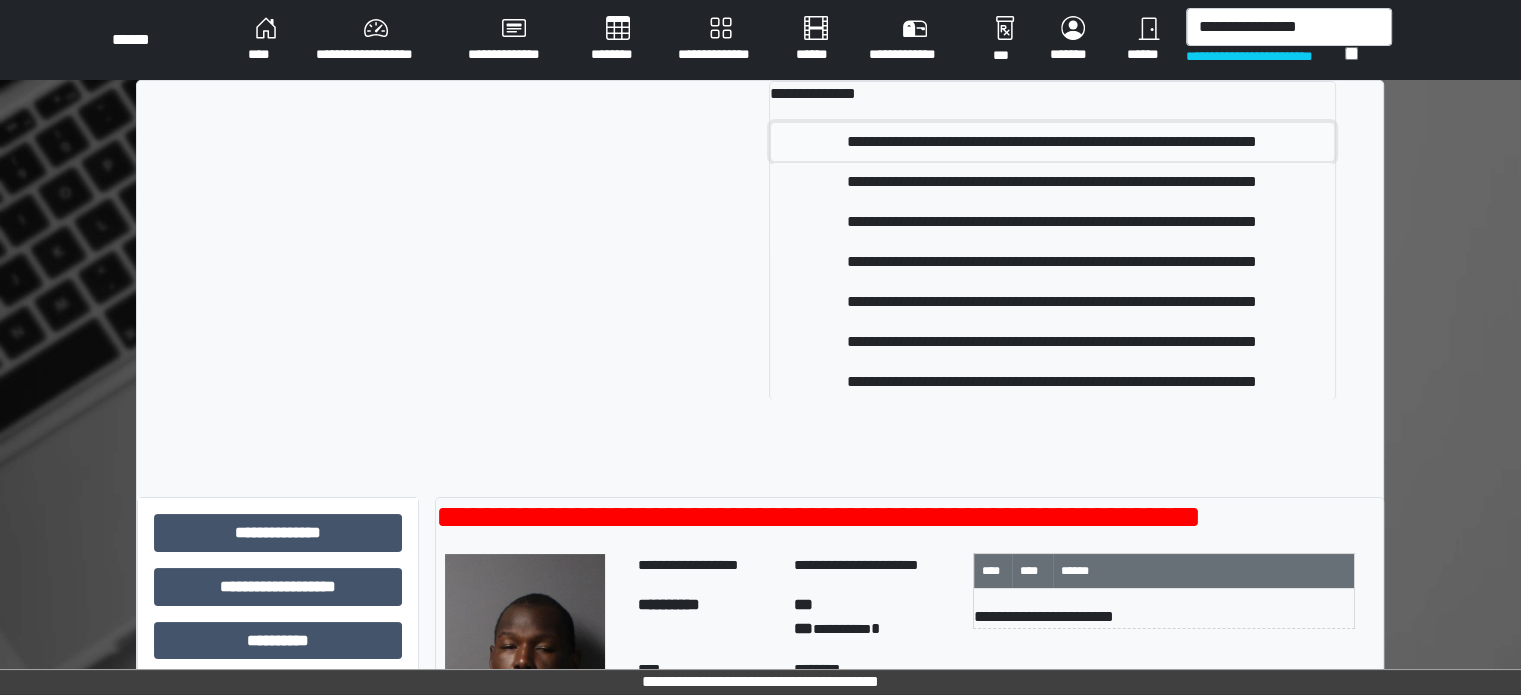 click on "**********" at bounding box center [1052, 142] 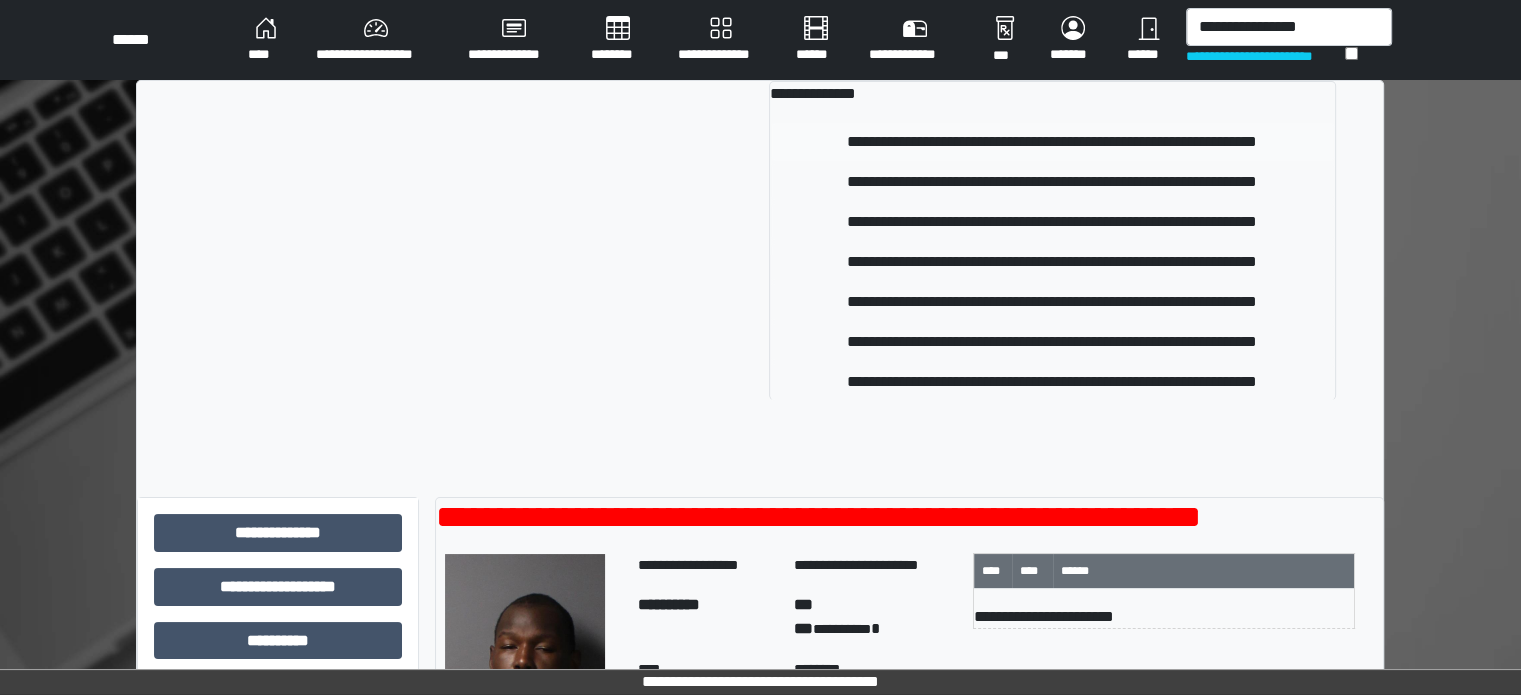 type 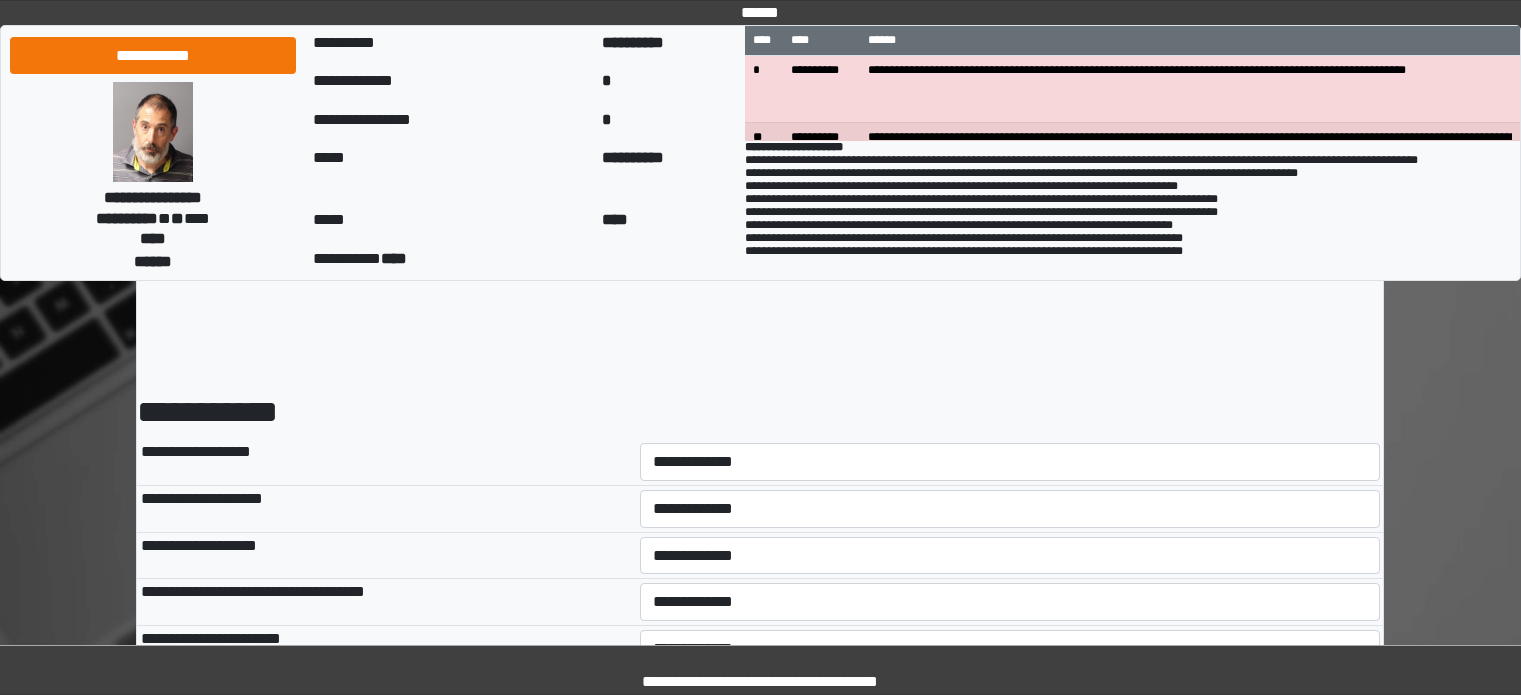 scroll, scrollTop: 0, scrollLeft: 0, axis: both 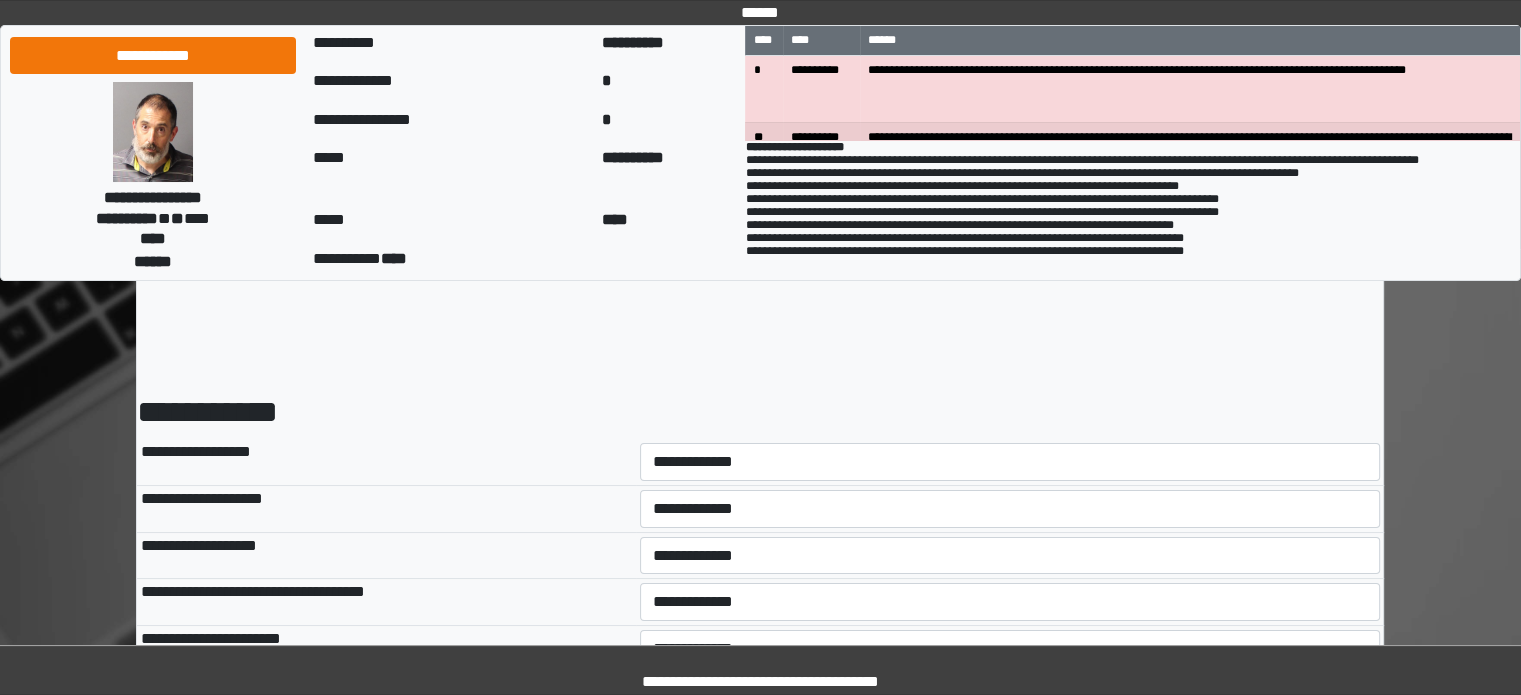 click on "**********" at bounding box center [1010, 462] 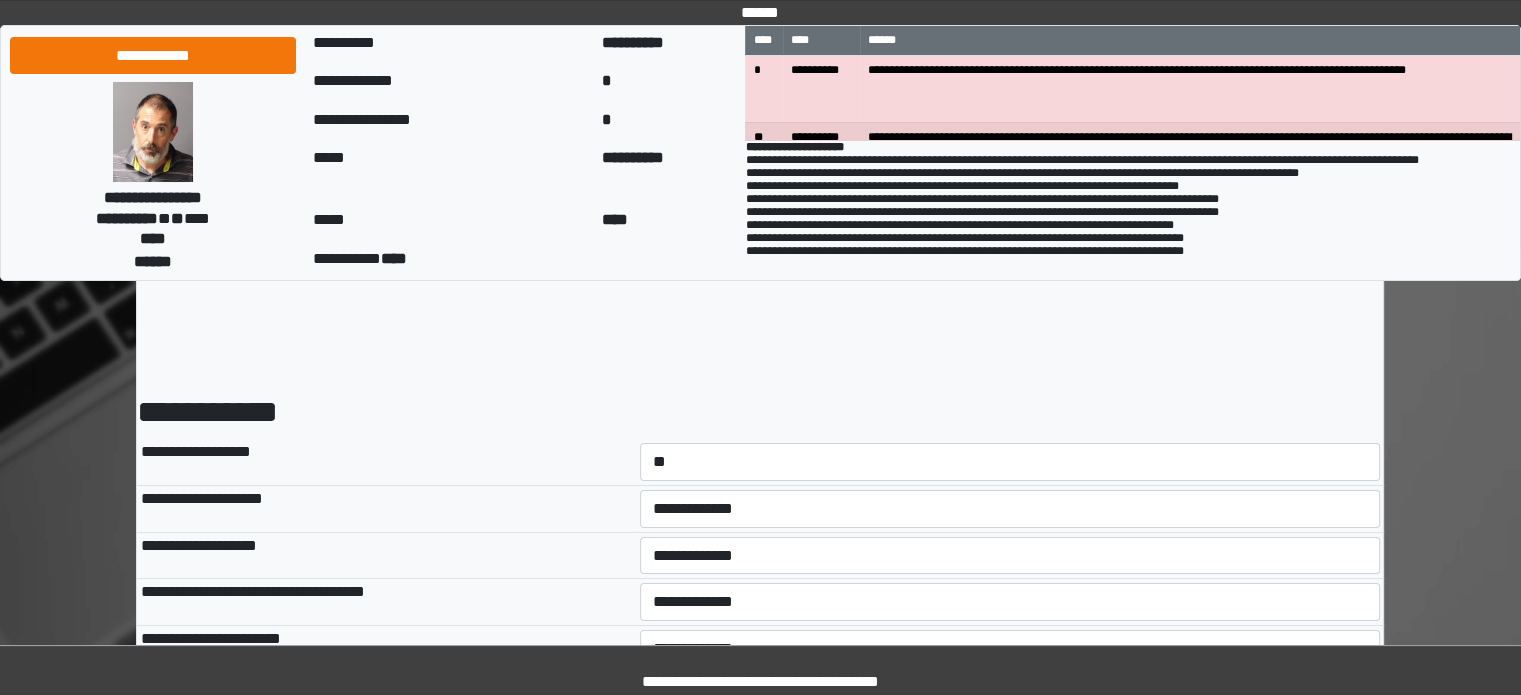 click on "**********" at bounding box center [1010, 462] 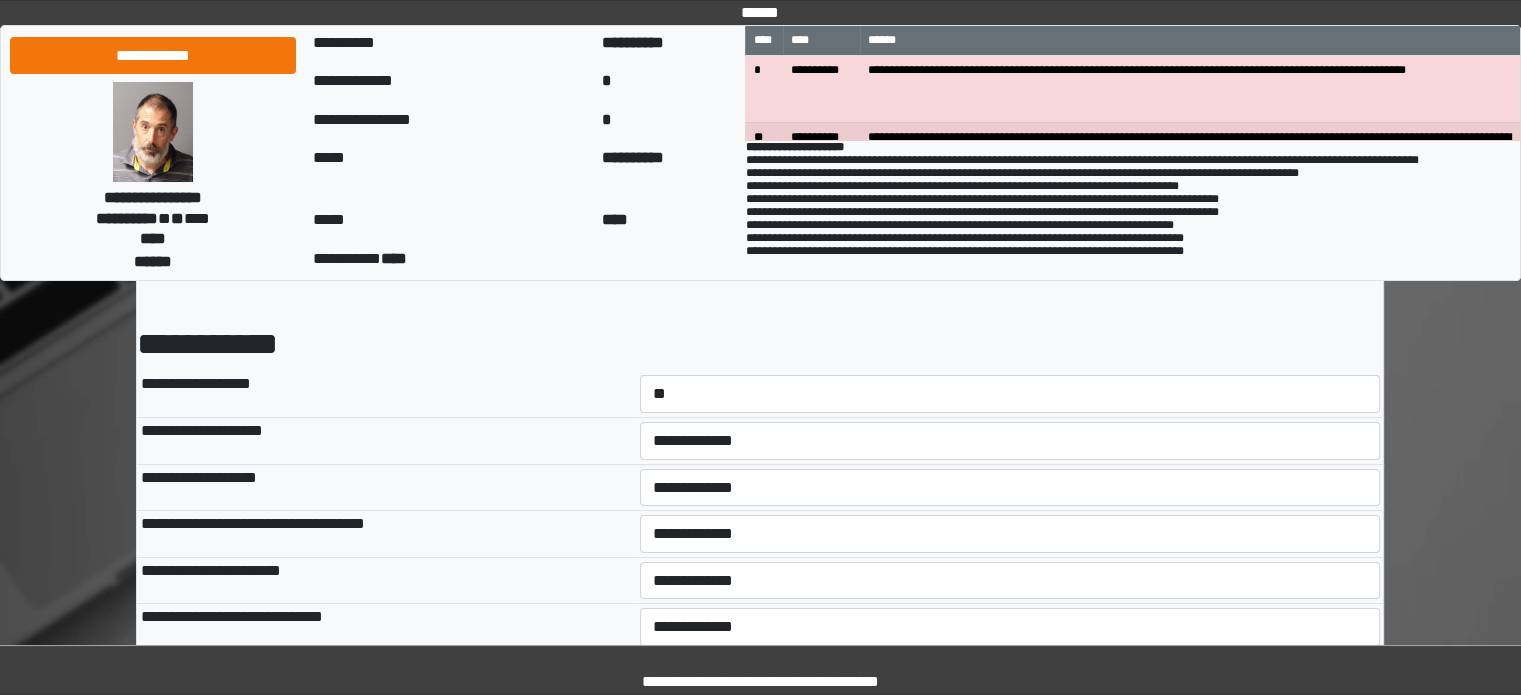 scroll, scrollTop: 100, scrollLeft: 0, axis: vertical 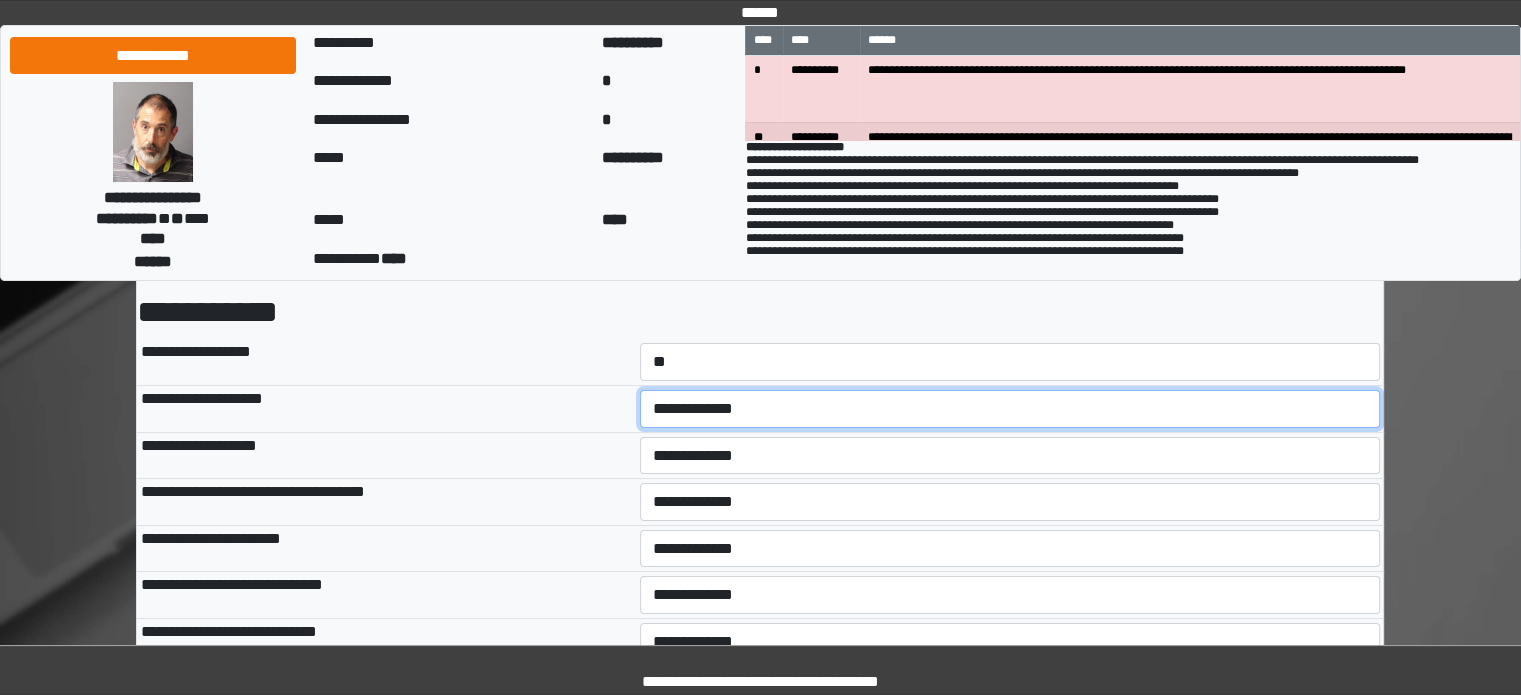 click on "**********" at bounding box center [1010, 409] 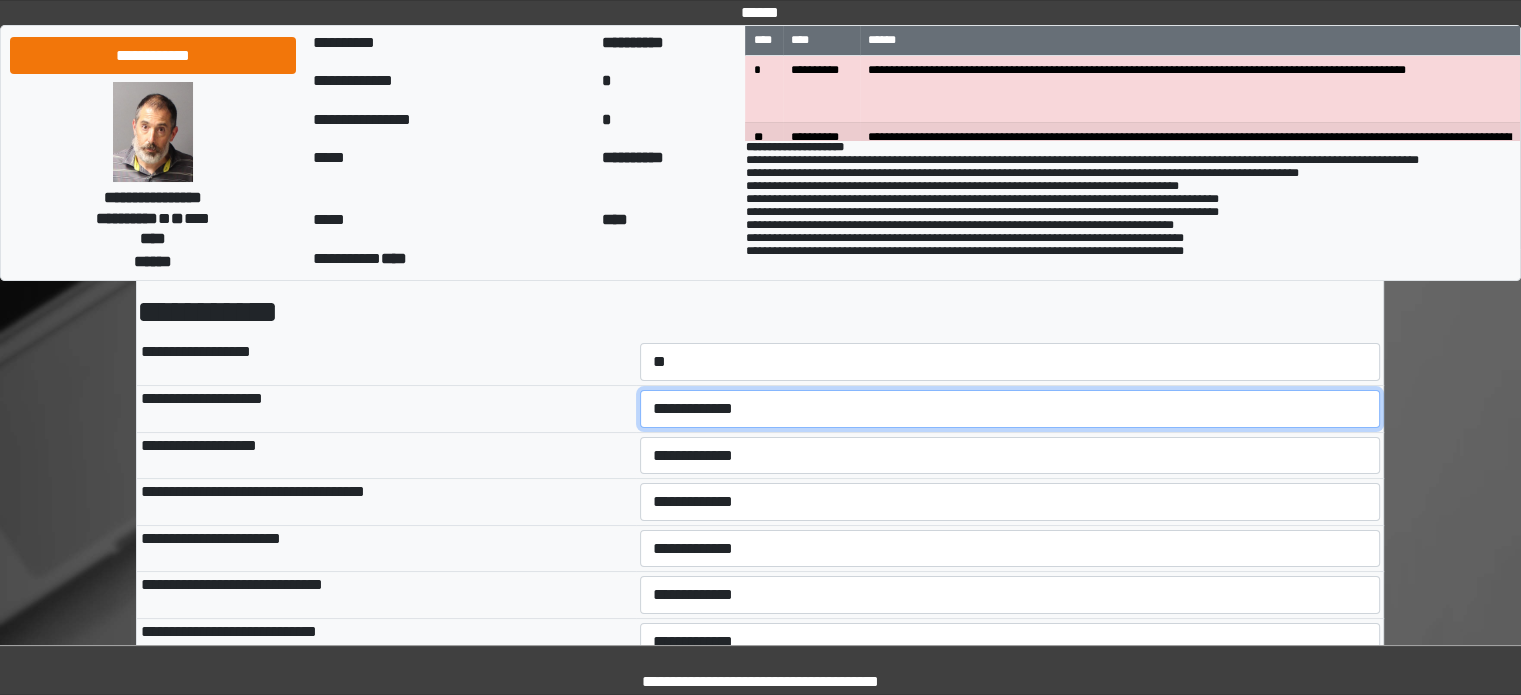 select on "*" 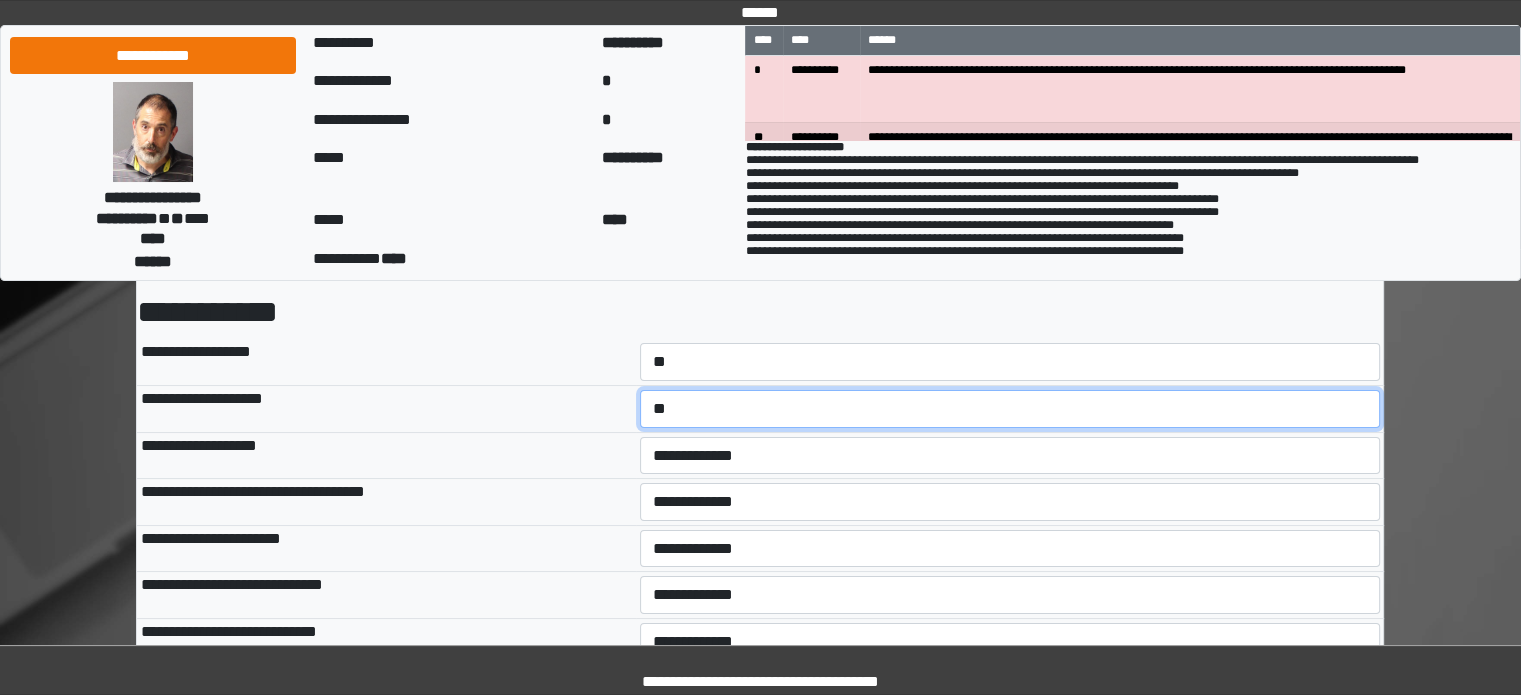 click on "**********" at bounding box center [1010, 409] 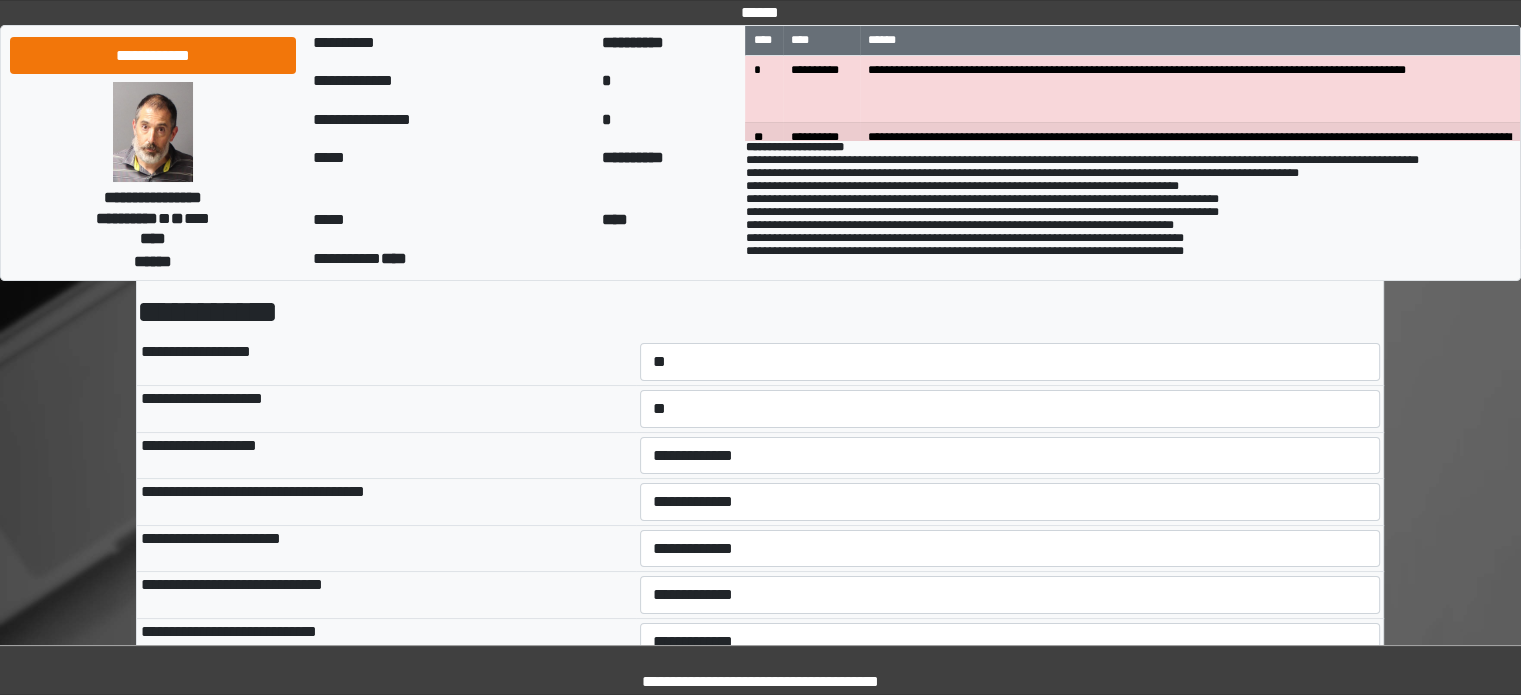 click on "**********" at bounding box center [386, 455] 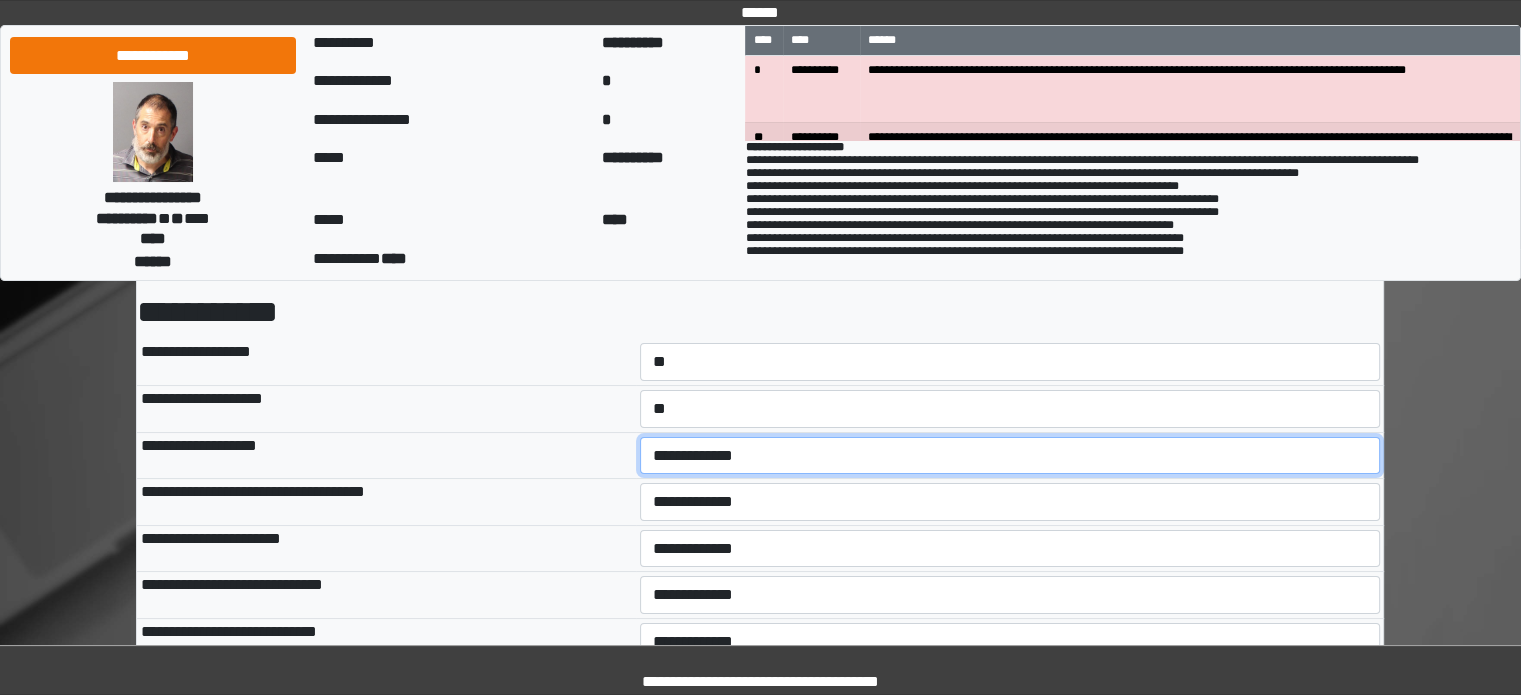 click on "**********" at bounding box center (1010, 456) 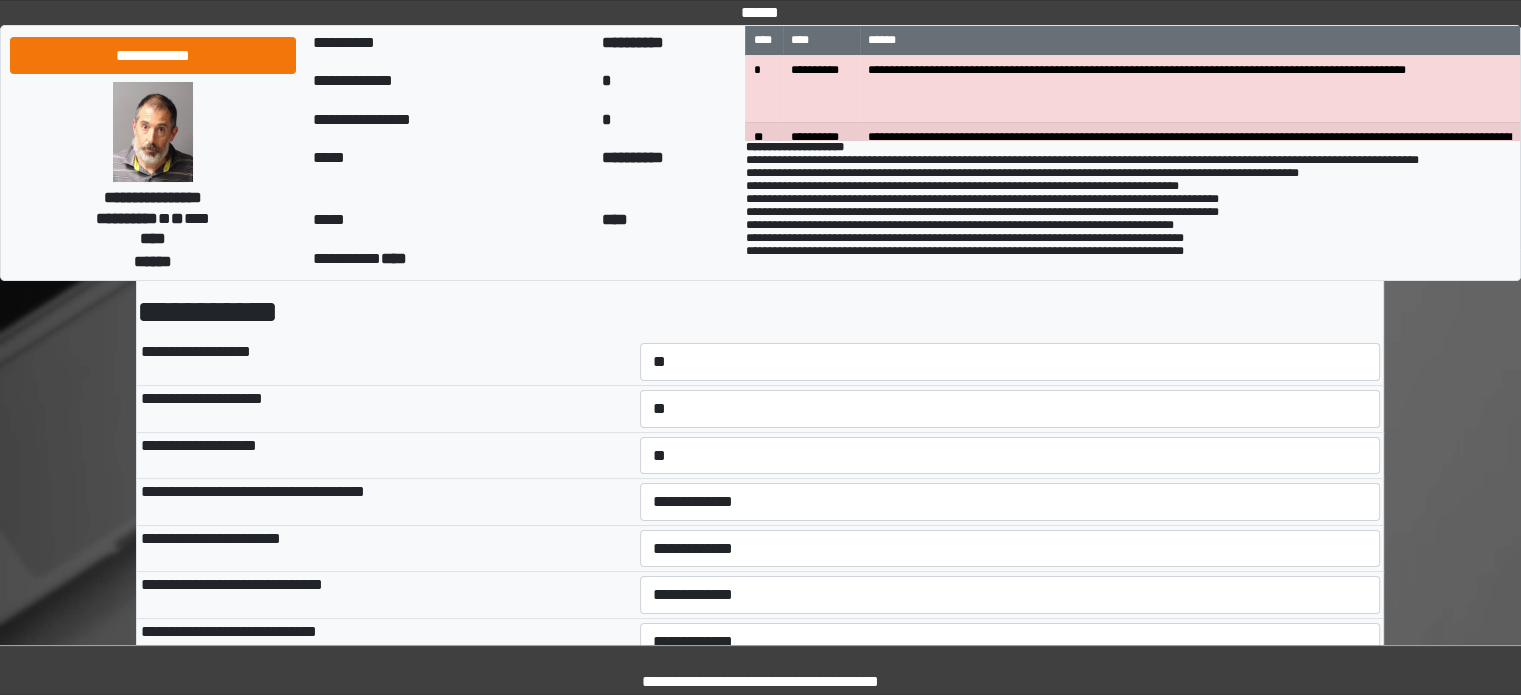 click on "**********" at bounding box center (386, 502) 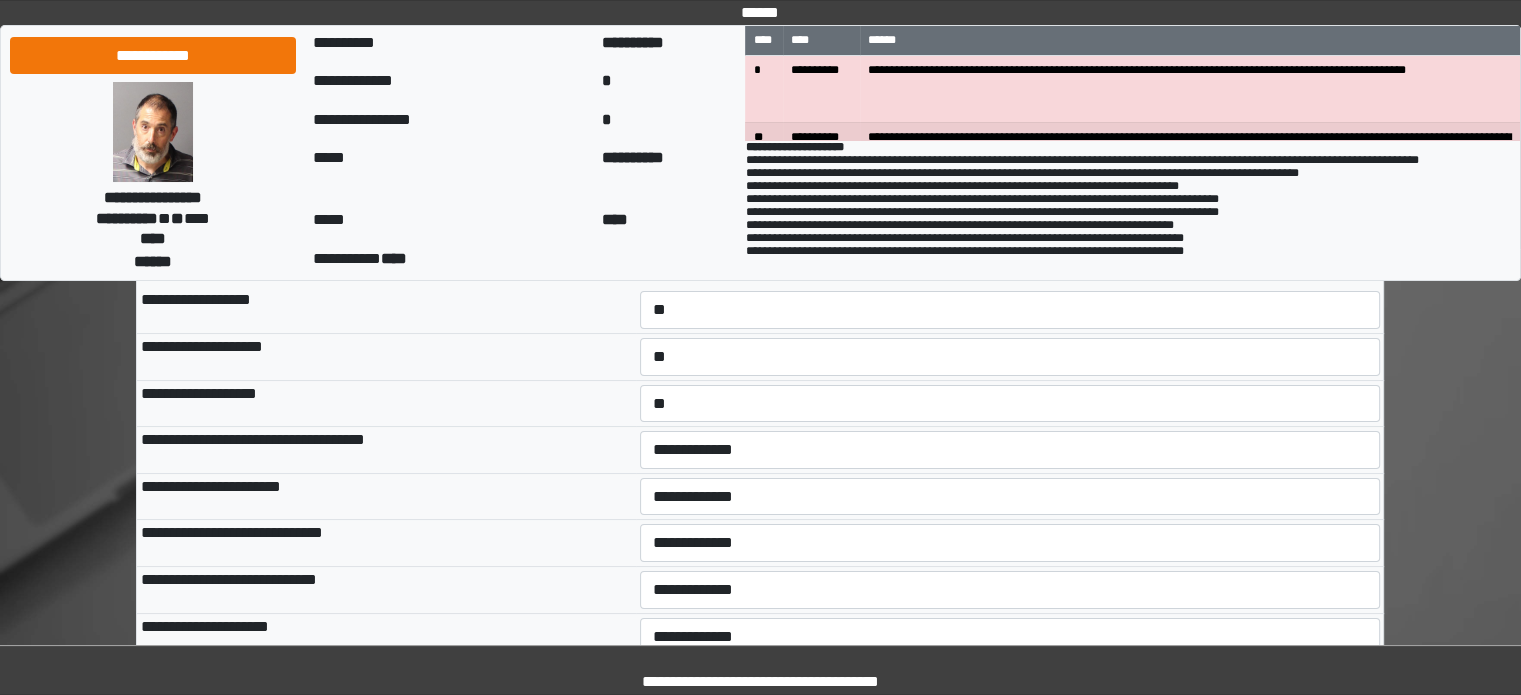 scroll, scrollTop: 200, scrollLeft: 0, axis: vertical 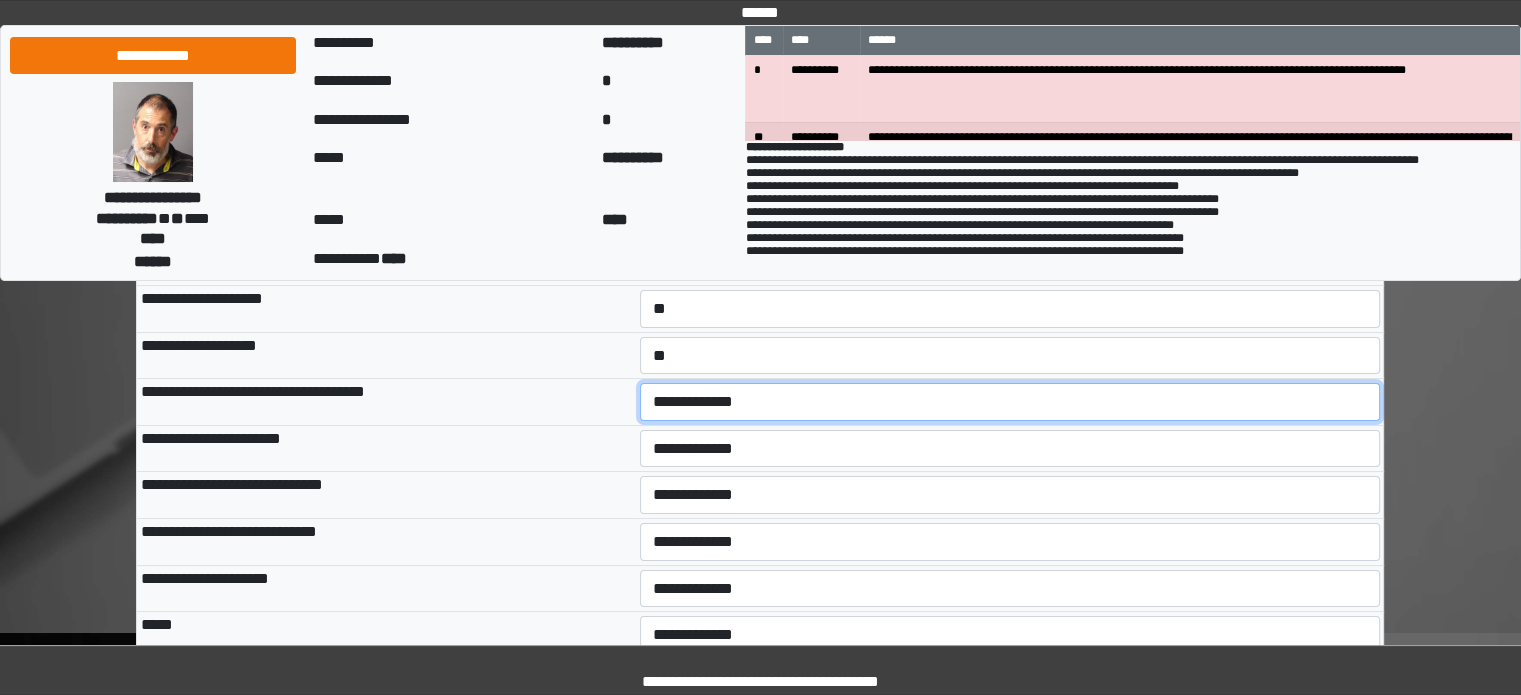 click on "**********" at bounding box center (1010, 402) 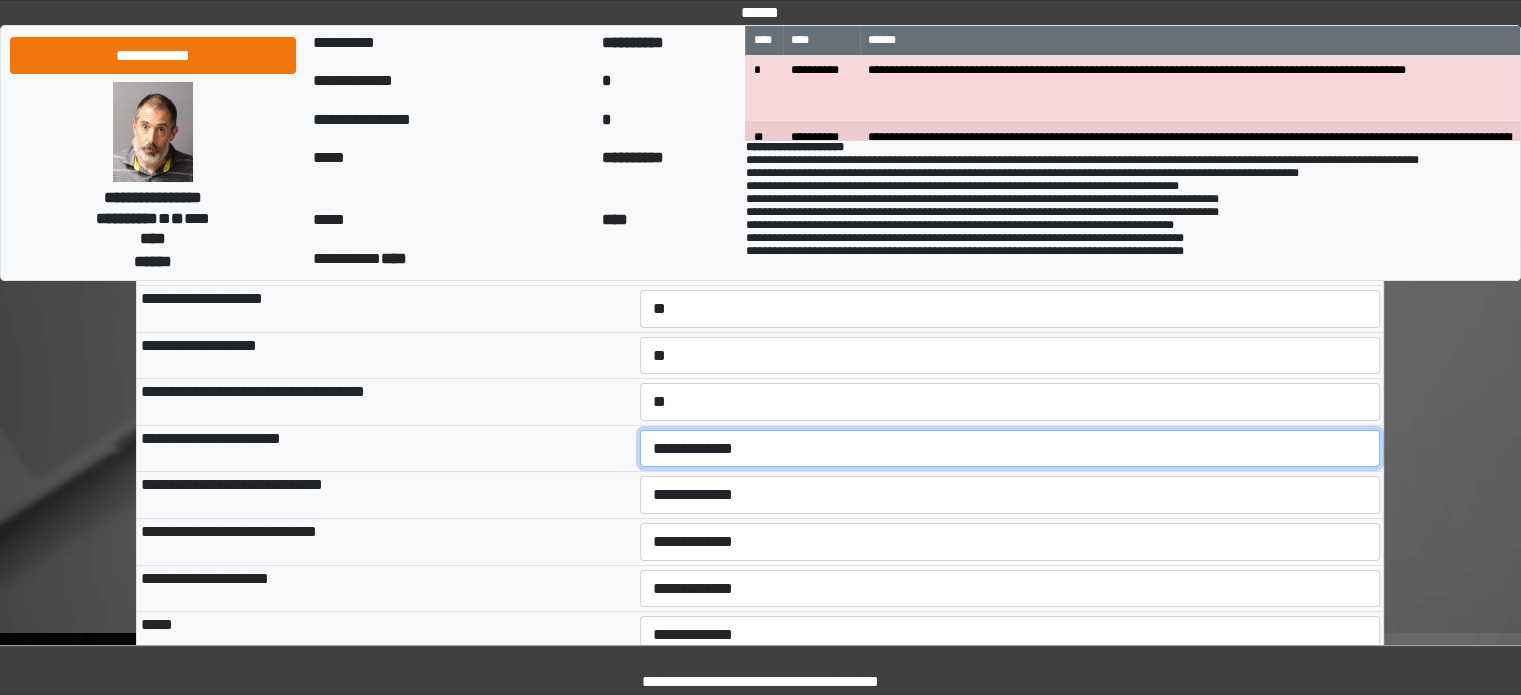 click on "**********" at bounding box center (1010, 449) 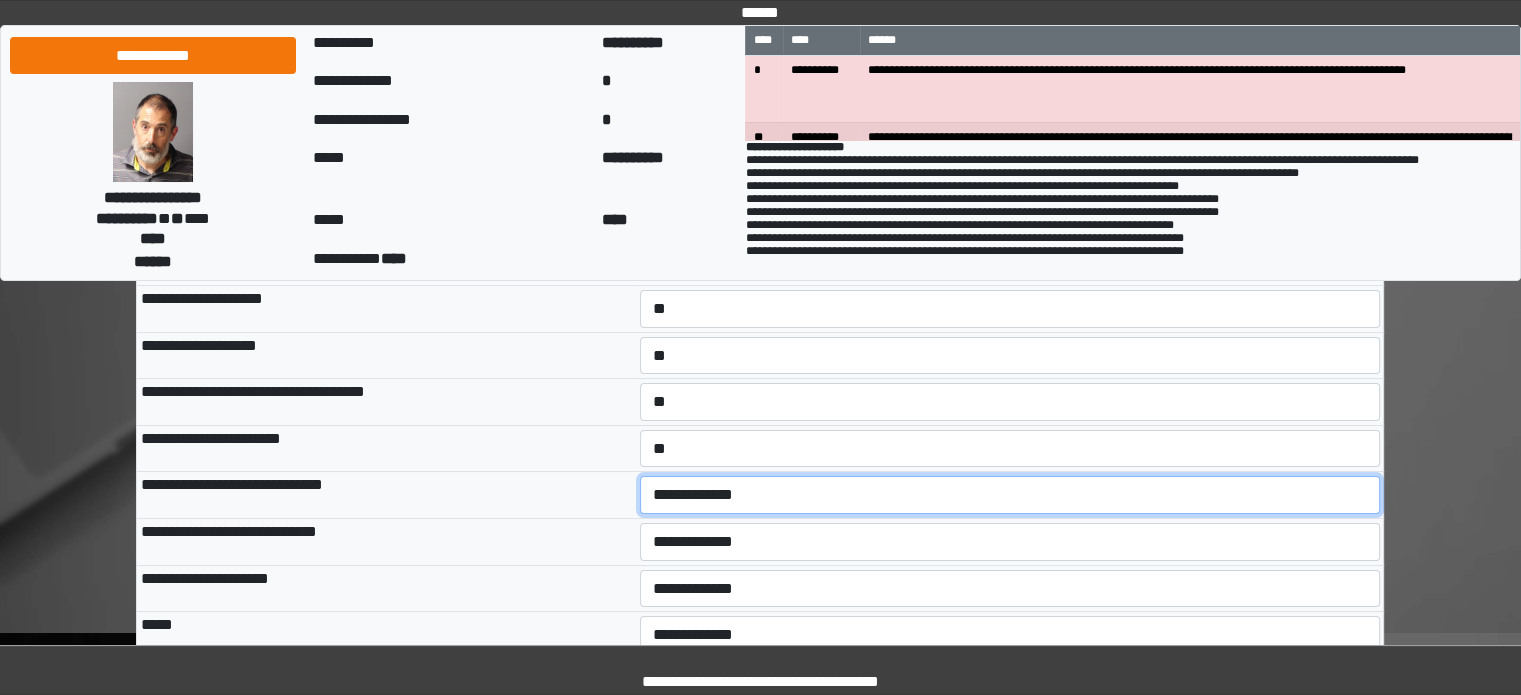 click on "**********" at bounding box center (1010, 495) 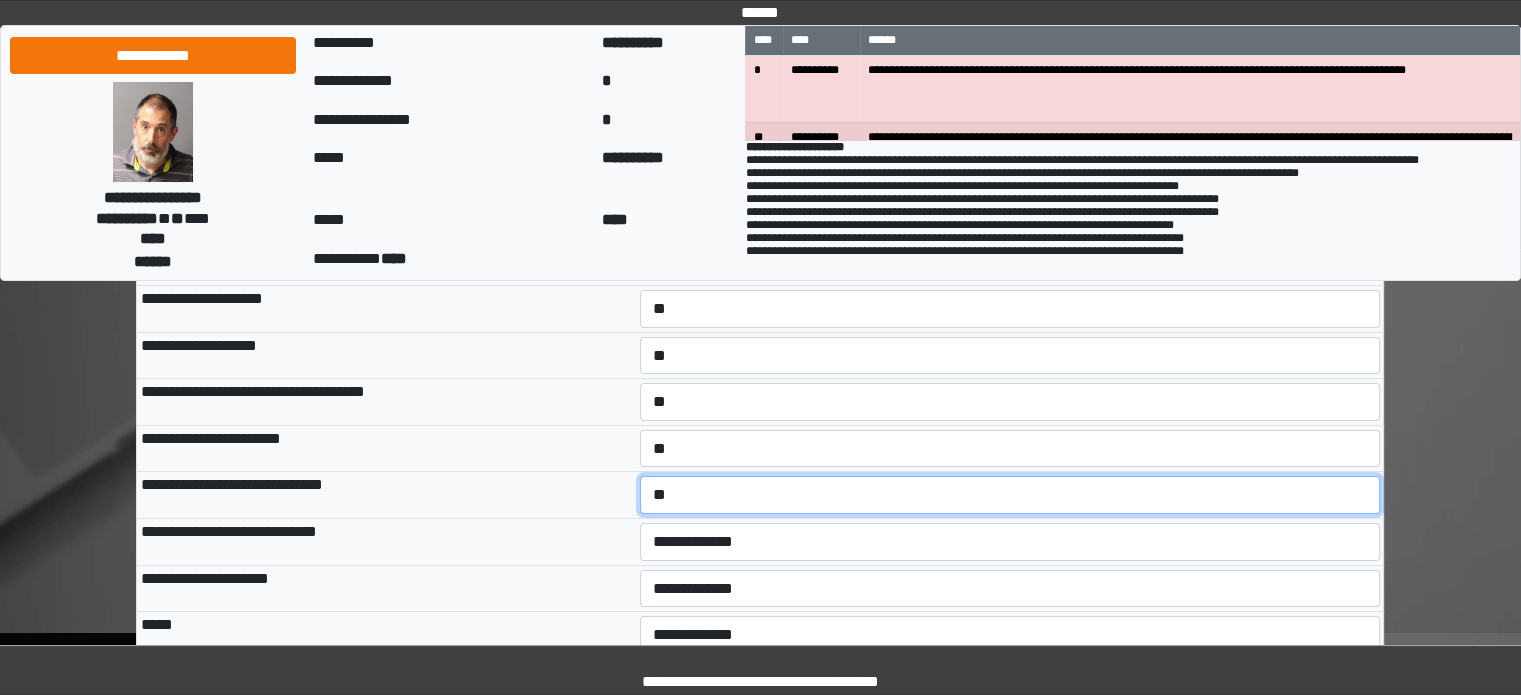 click on "**********" at bounding box center (1010, 495) 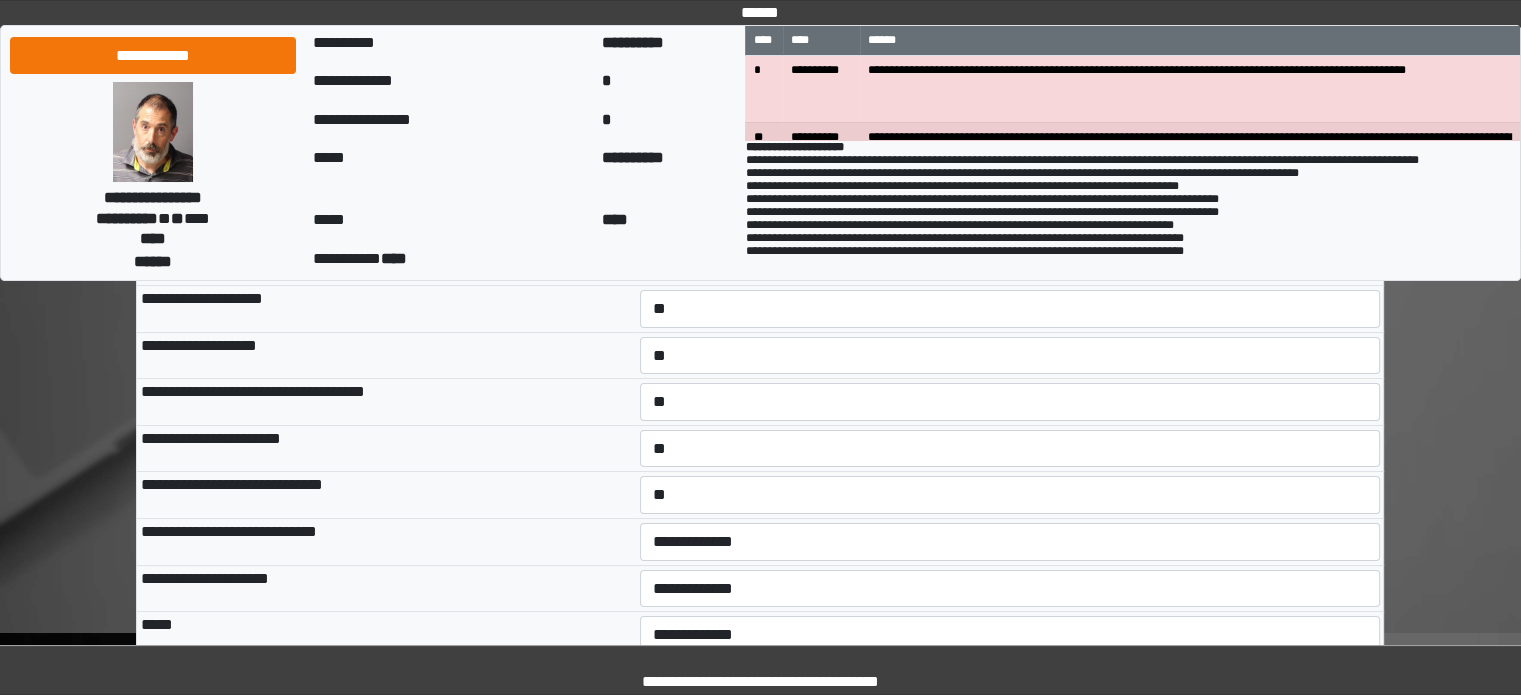 click on "**********" at bounding box center (386, 541) 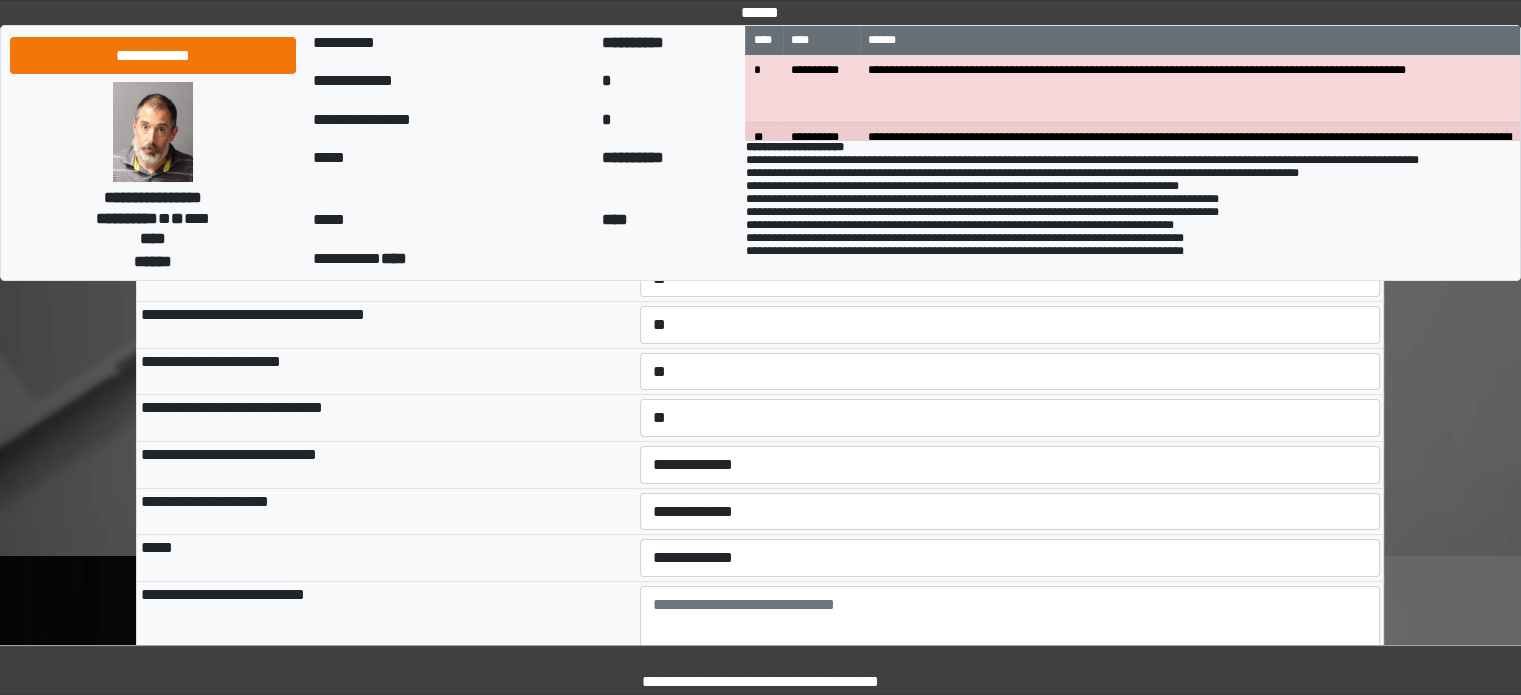 scroll, scrollTop: 400, scrollLeft: 0, axis: vertical 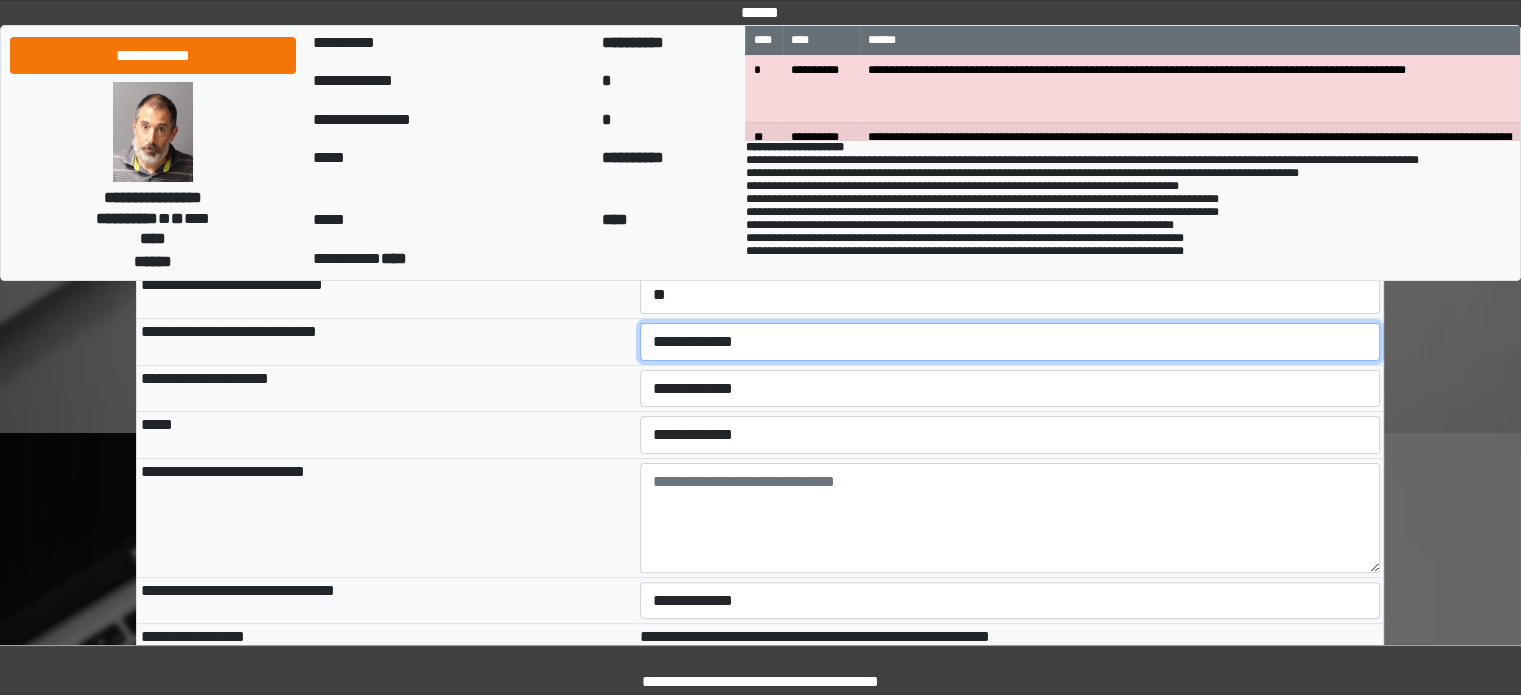 click on "**********" at bounding box center (1010, 342) 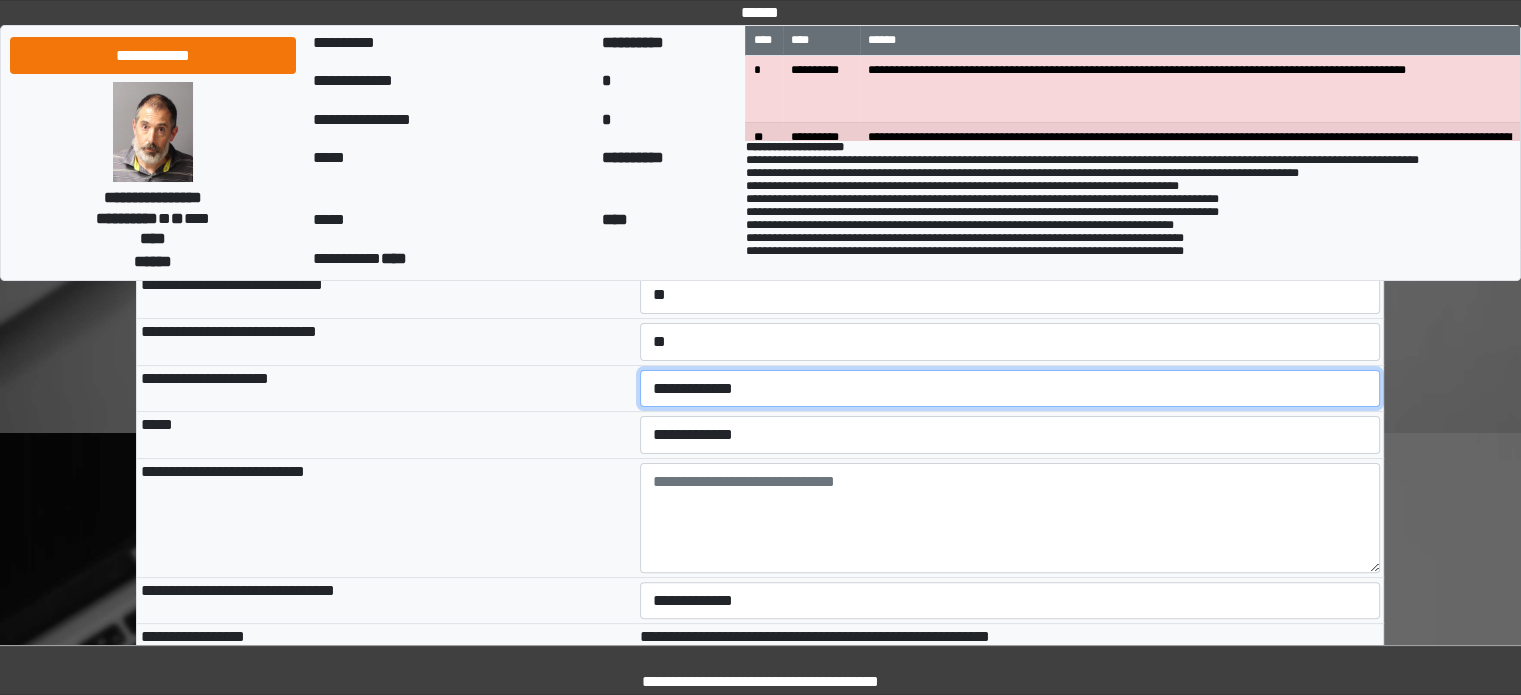 click on "**********" at bounding box center (1010, 389) 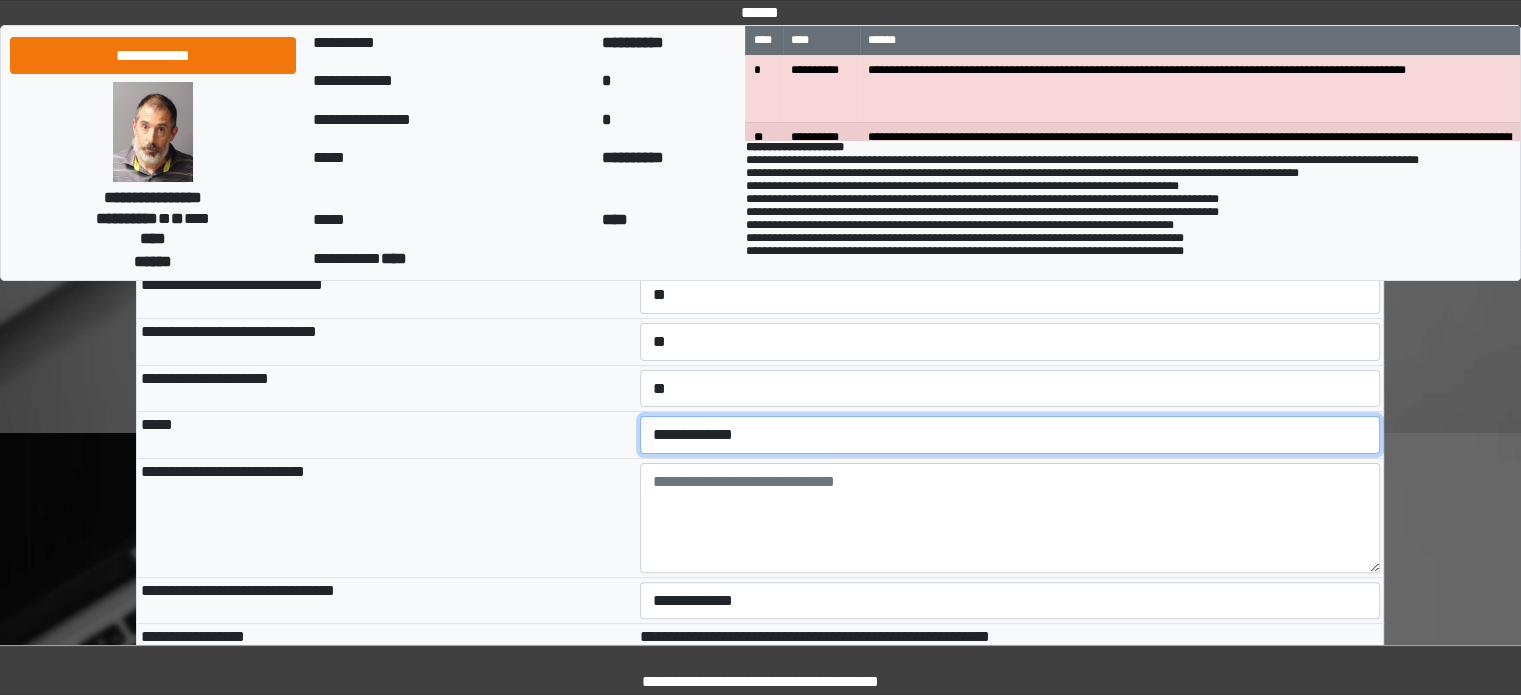 click on "**********" at bounding box center [1010, 435] 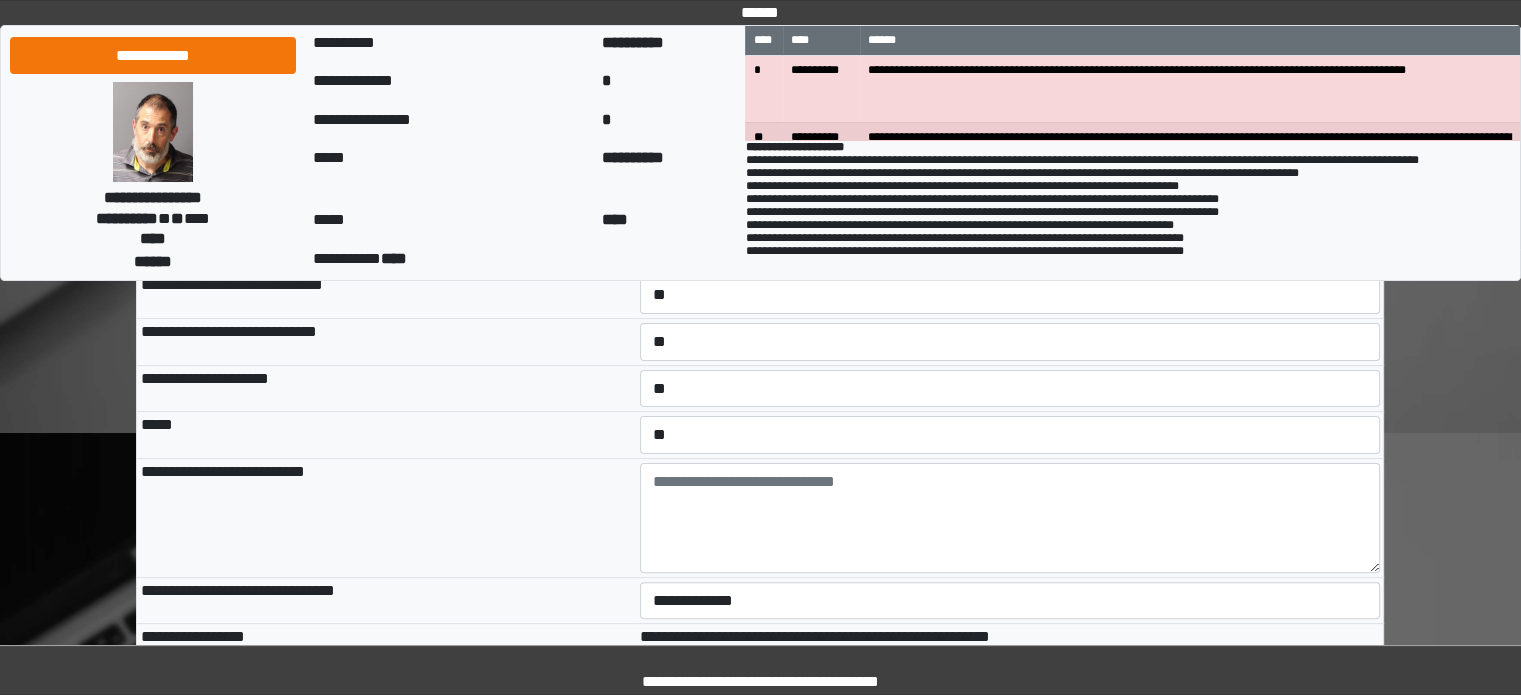 click on "**********" at bounding box center [386, 517] 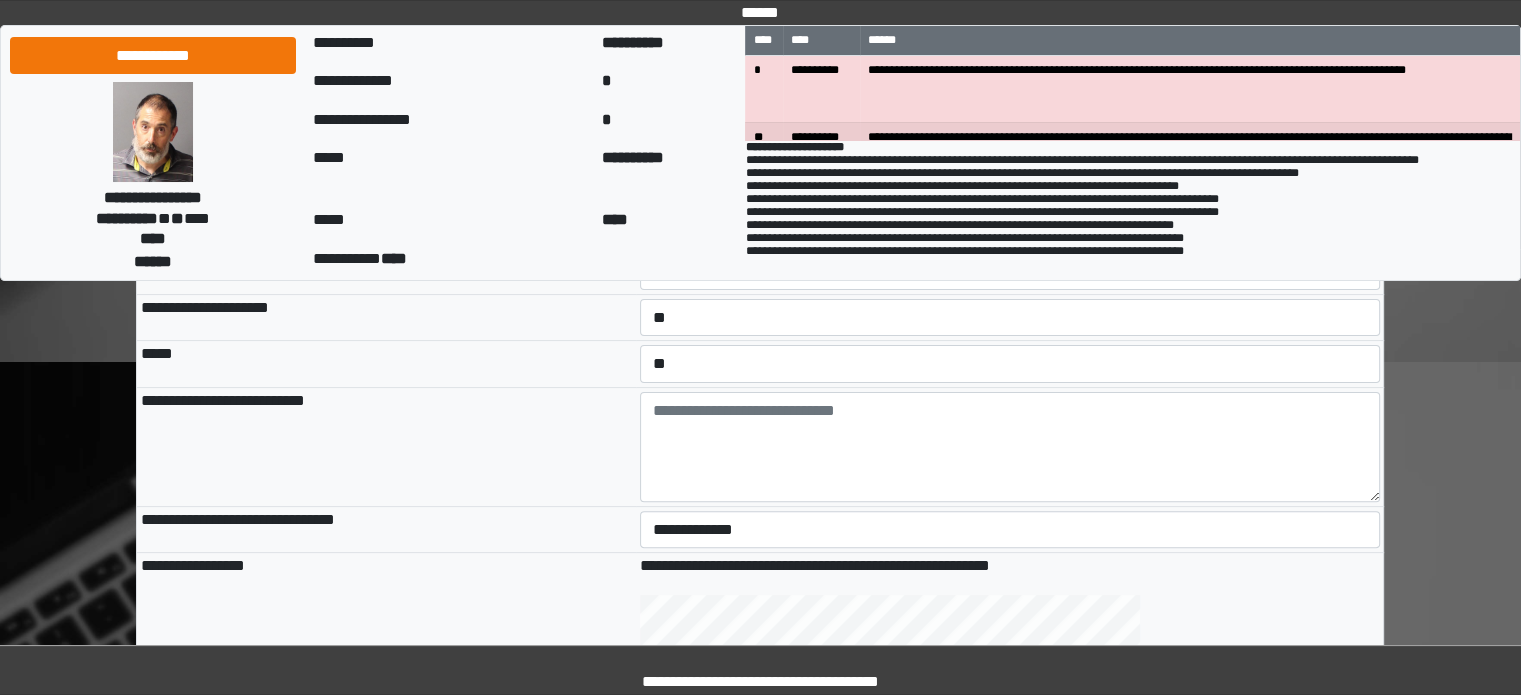 scroll, scrollTop: 500, scrollLeft: 0, axis: vertical 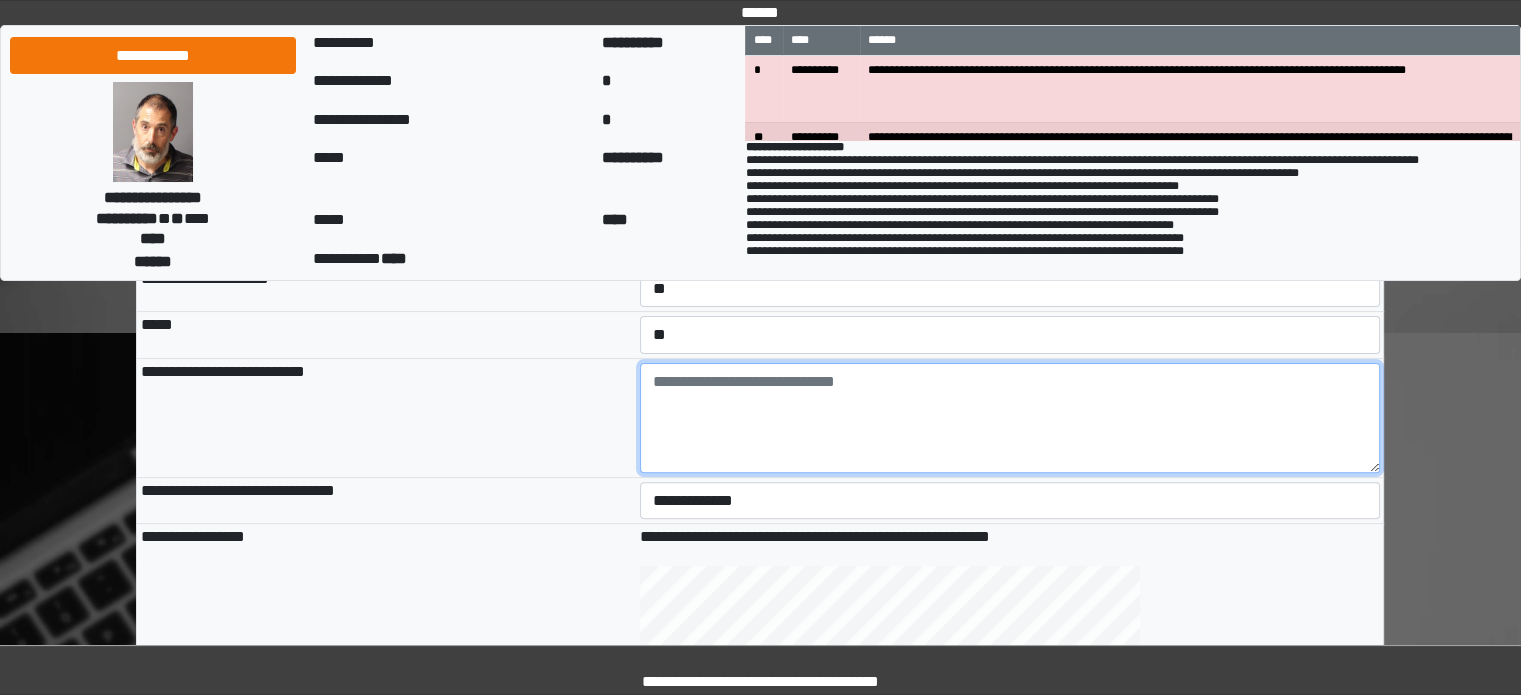 click at bounding box center (1010, 418) 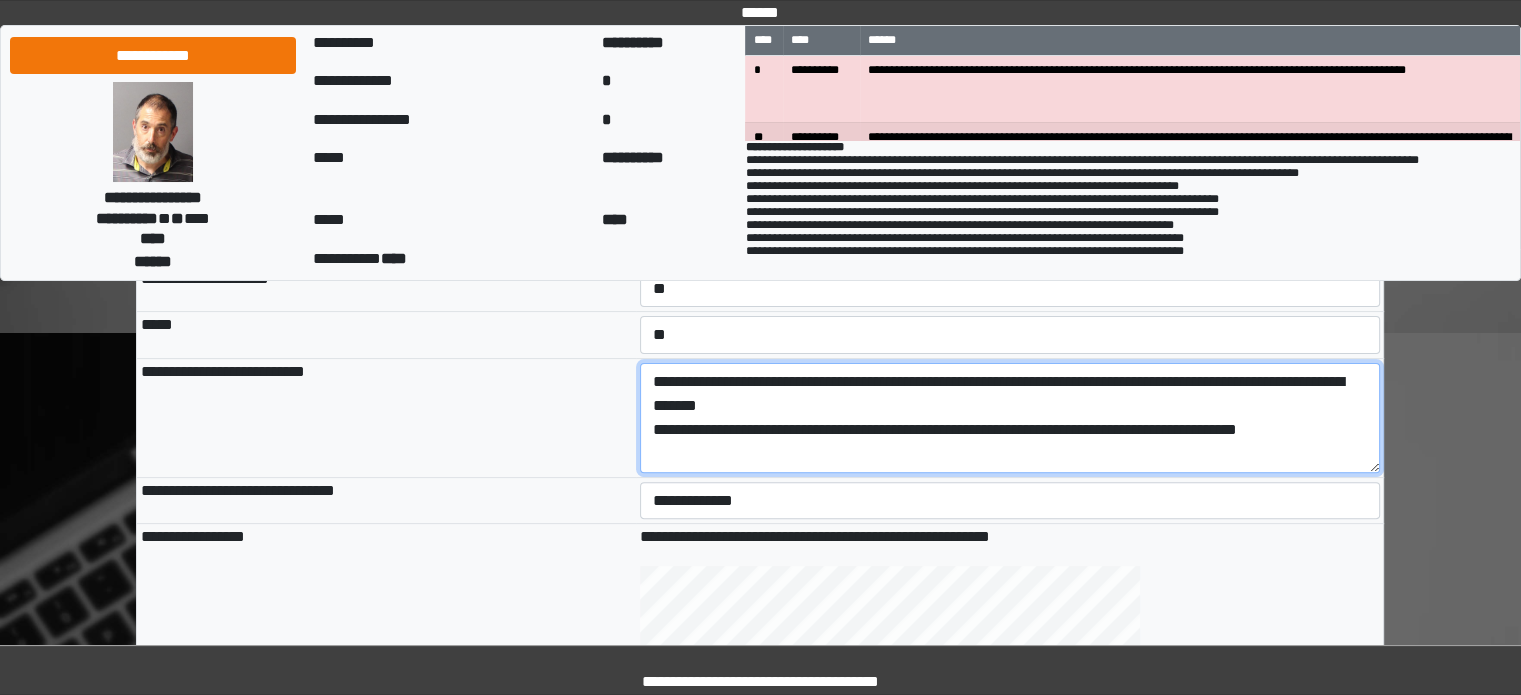 type on "**********" 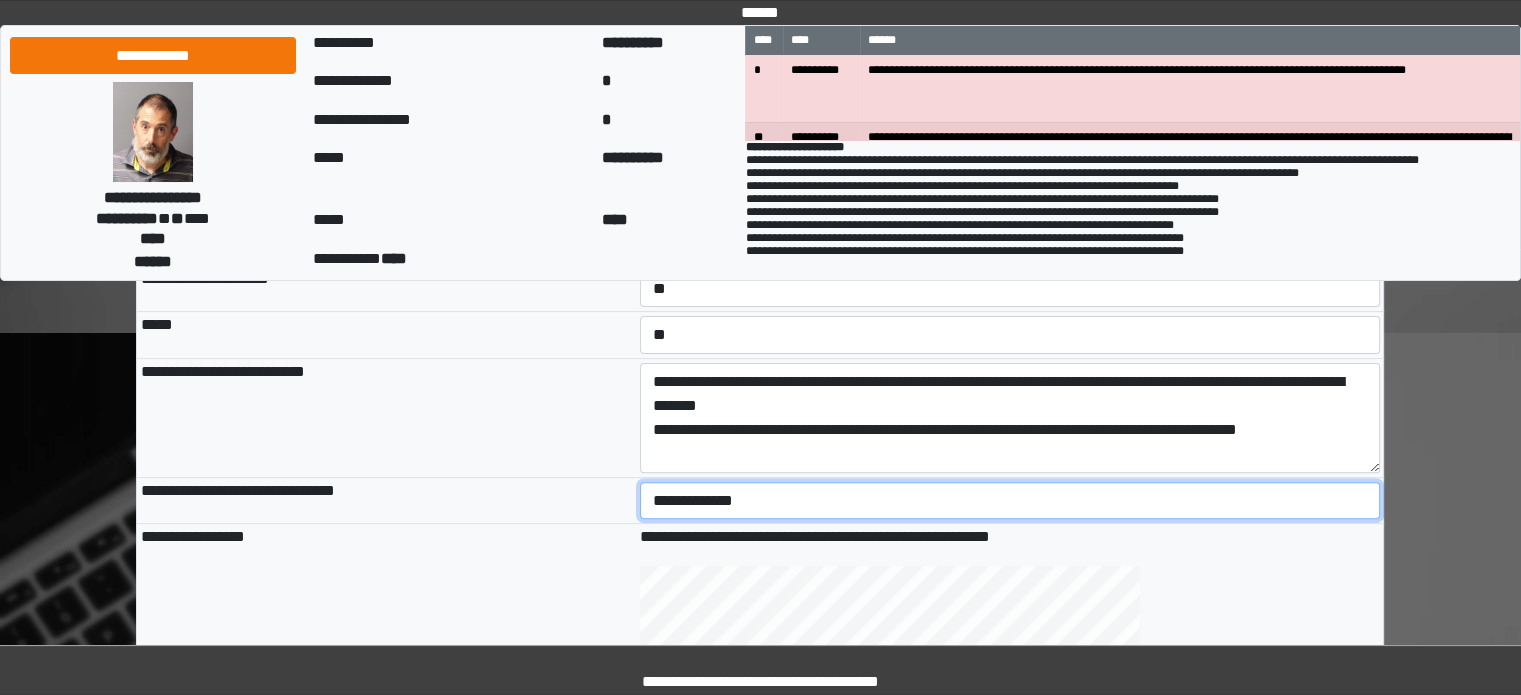 click on "**********" at bounding box center [1010, 501] 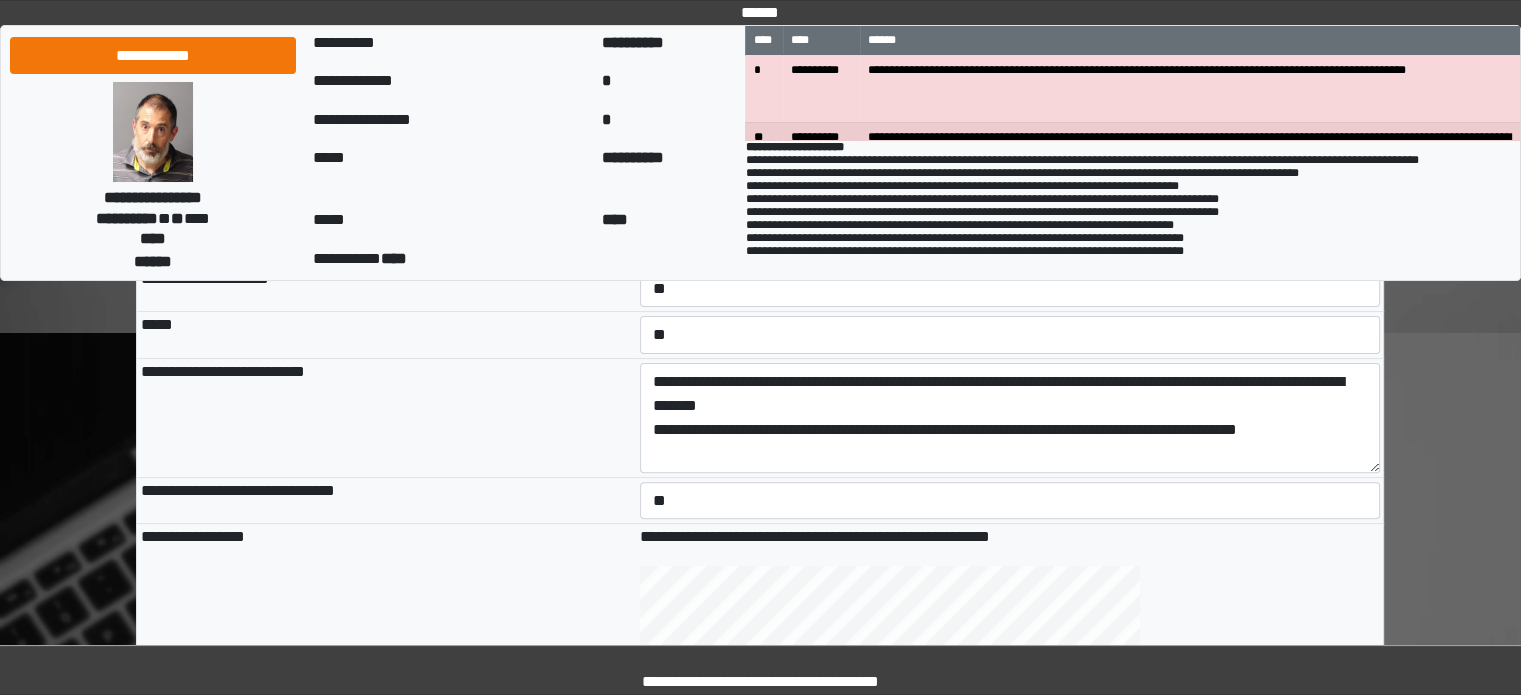 click on "**********" at bounding box center (386, 417) 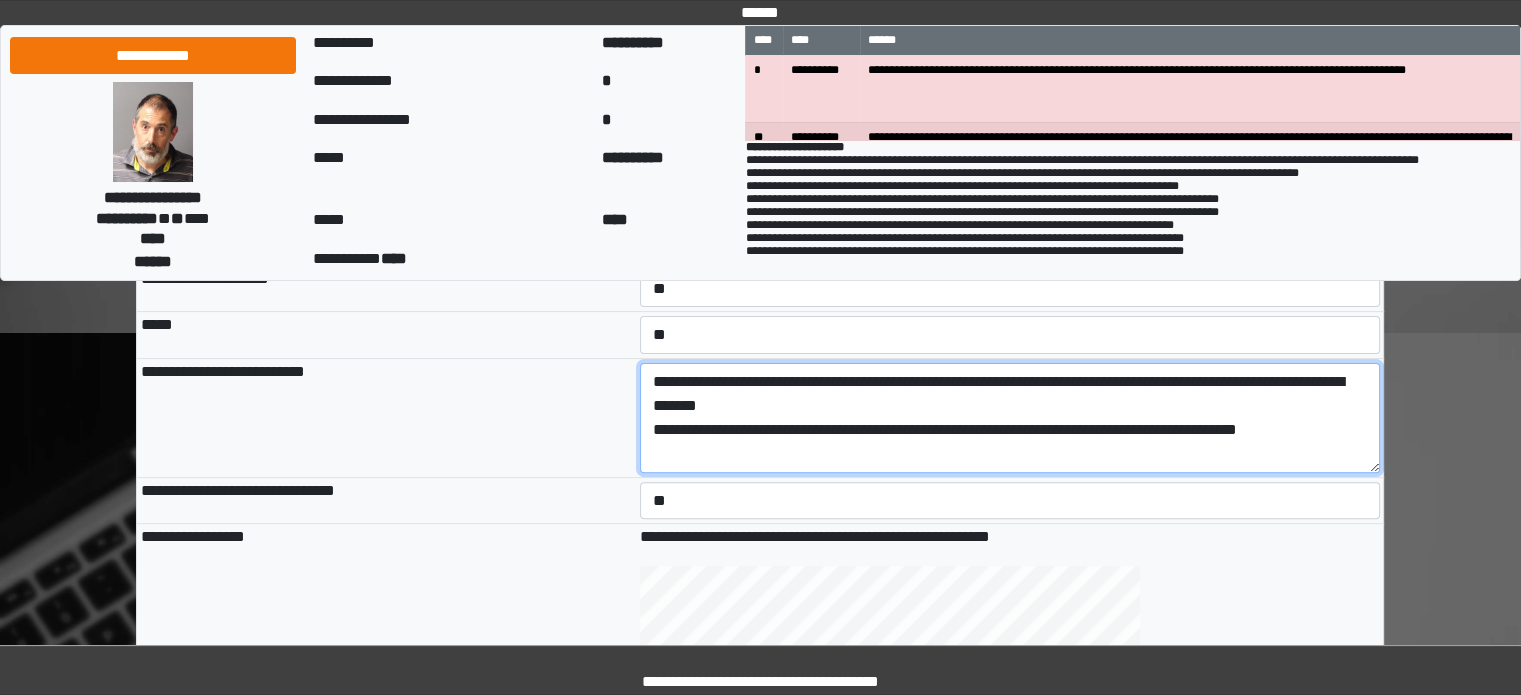 click on "**********" at bounding box center [1010, 418] 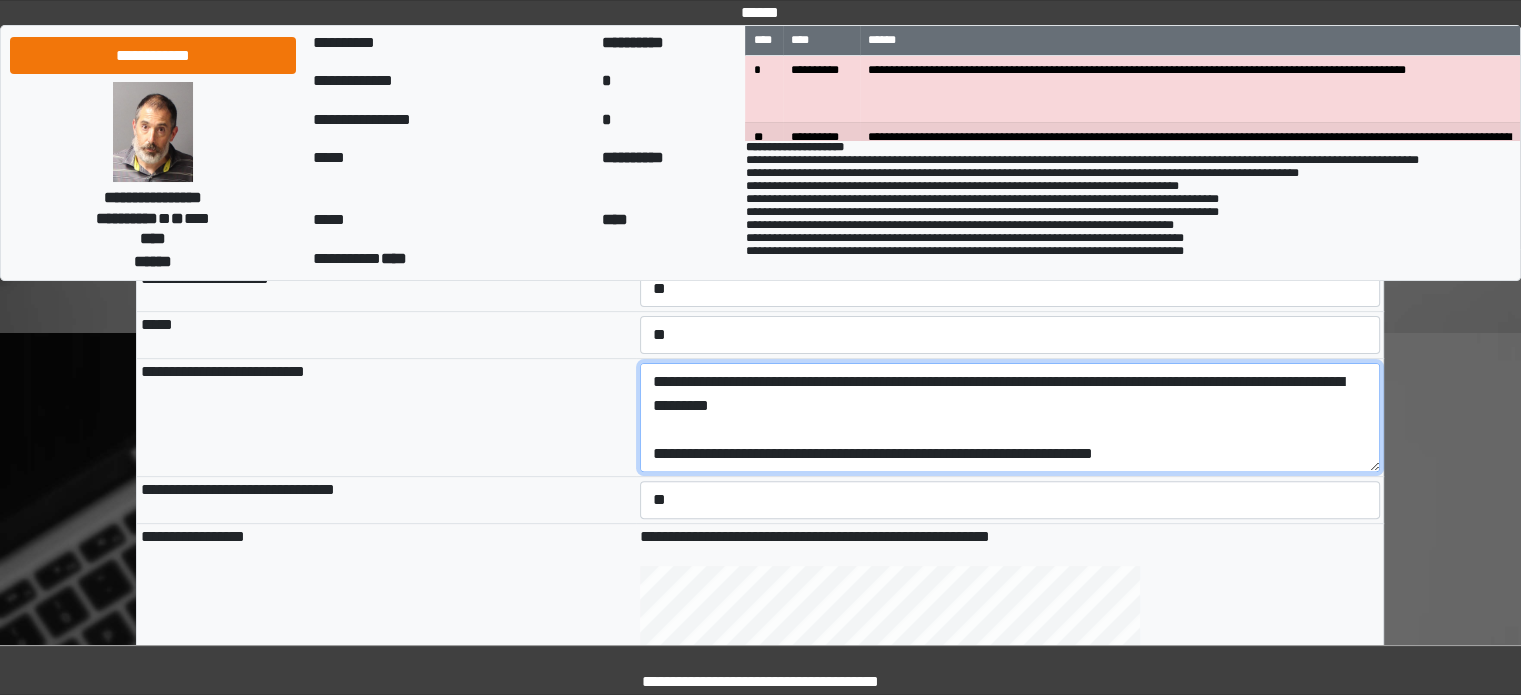 scroll, scrollTop: 72, scrollLeft: 0, axis: vertical 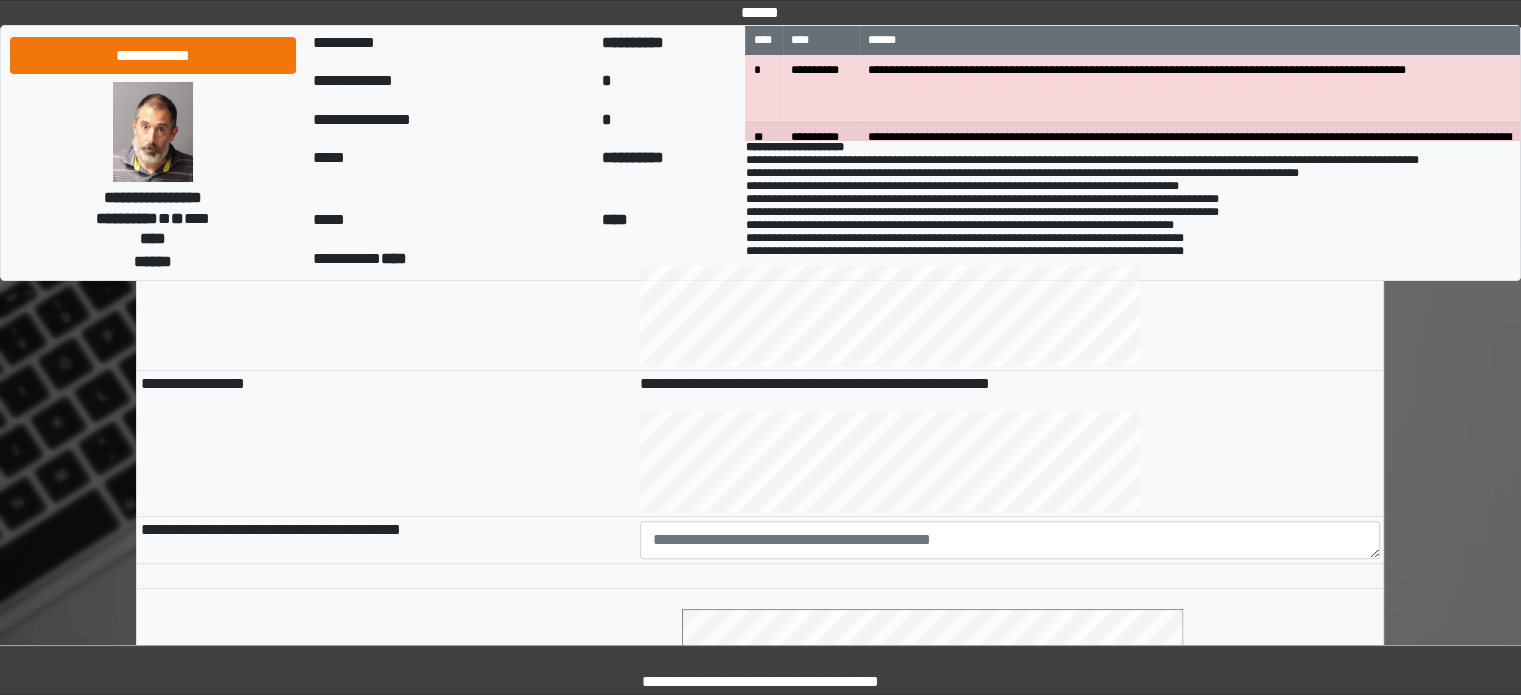 type on "**********" 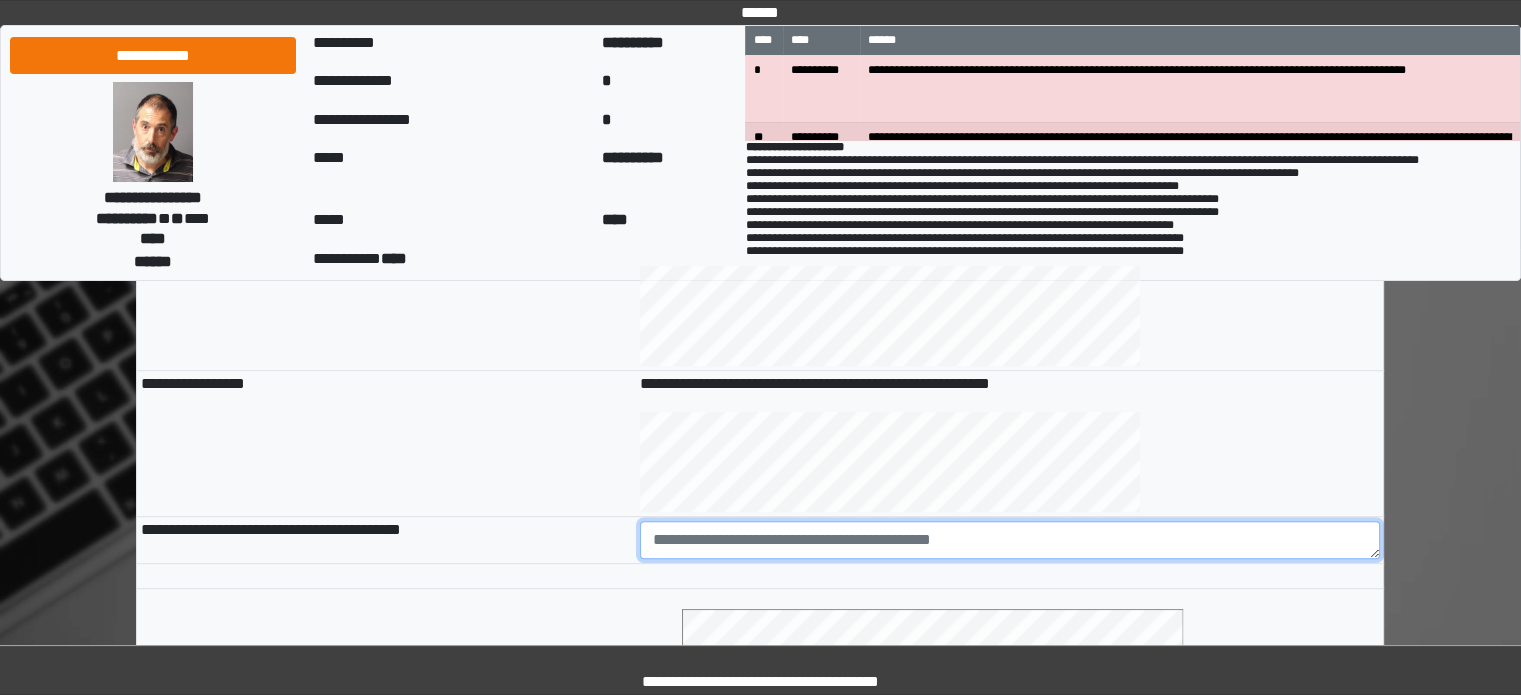 click at bounding box center [1010, 540] 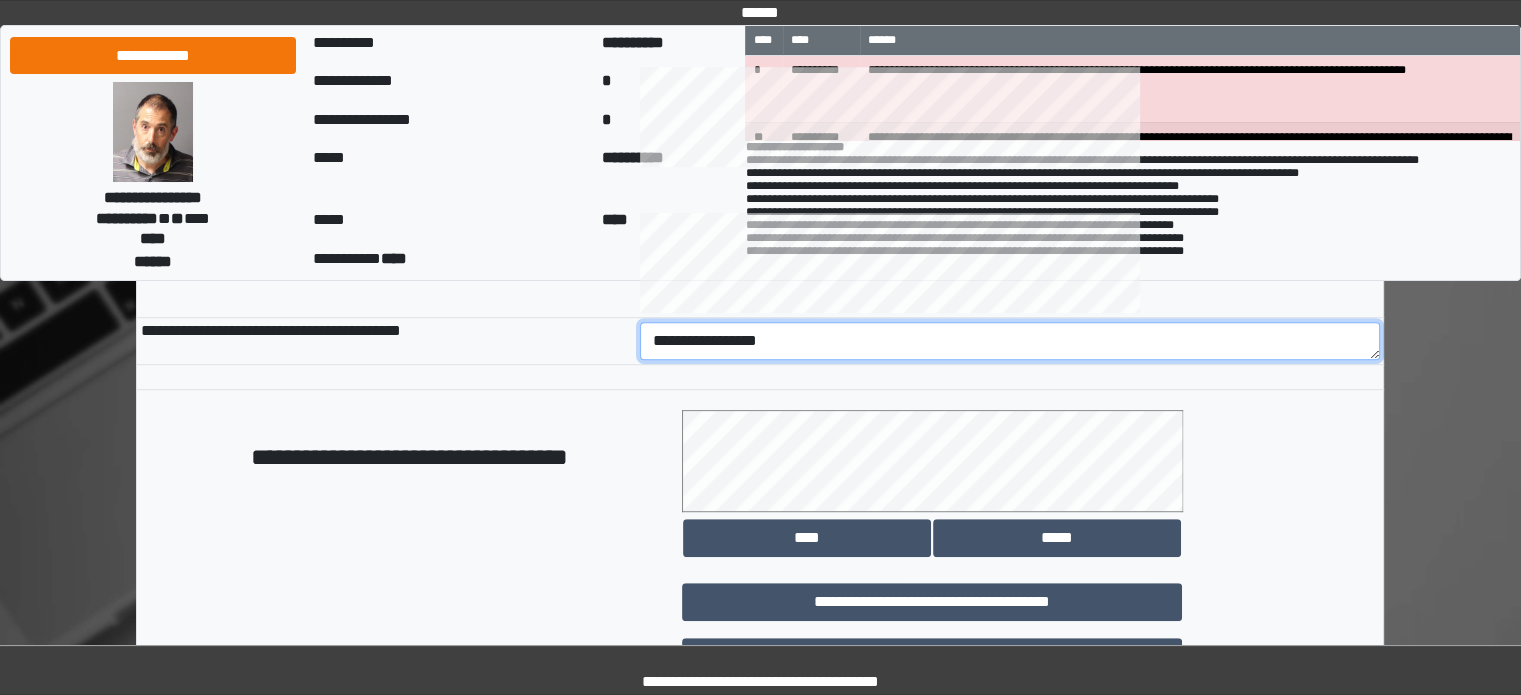 scroll, scrollTop: 1000, scrollLeft: 0, axis: vertical 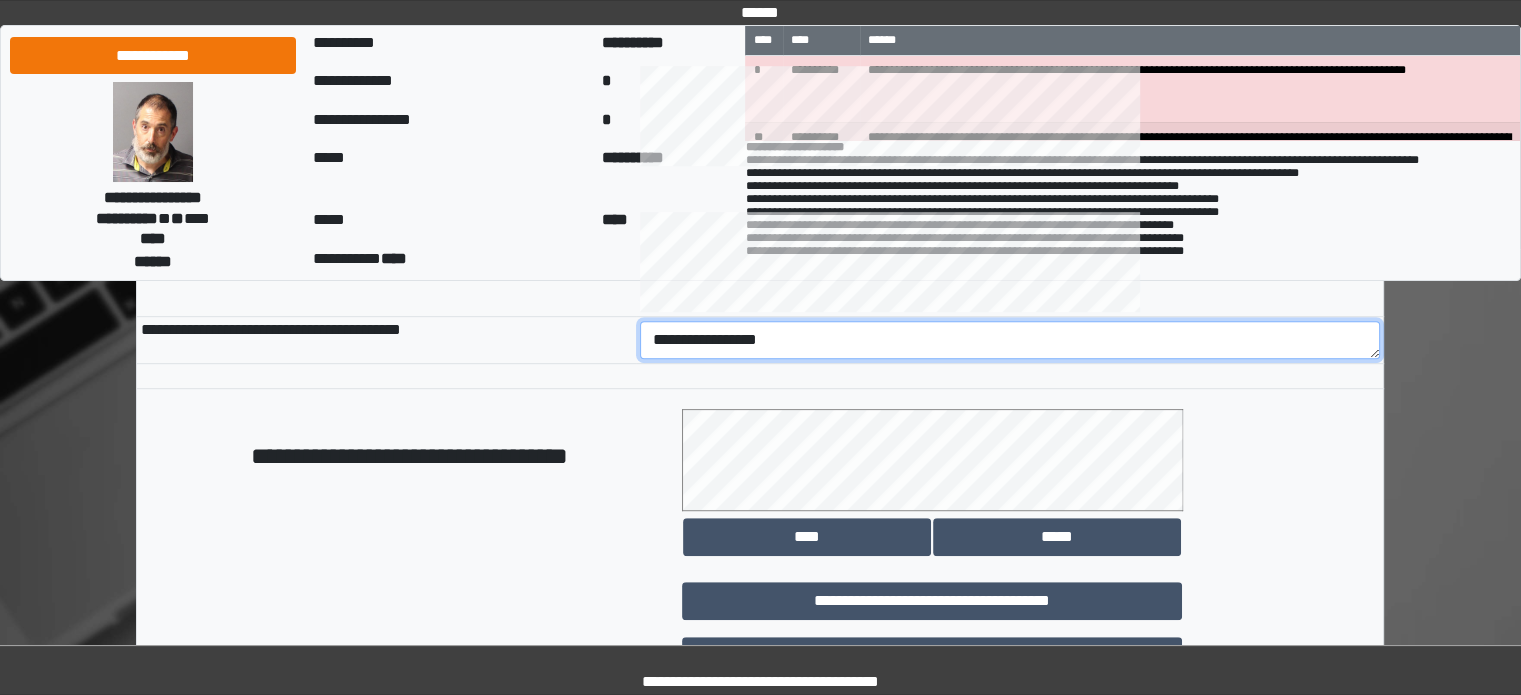 type on "**********" 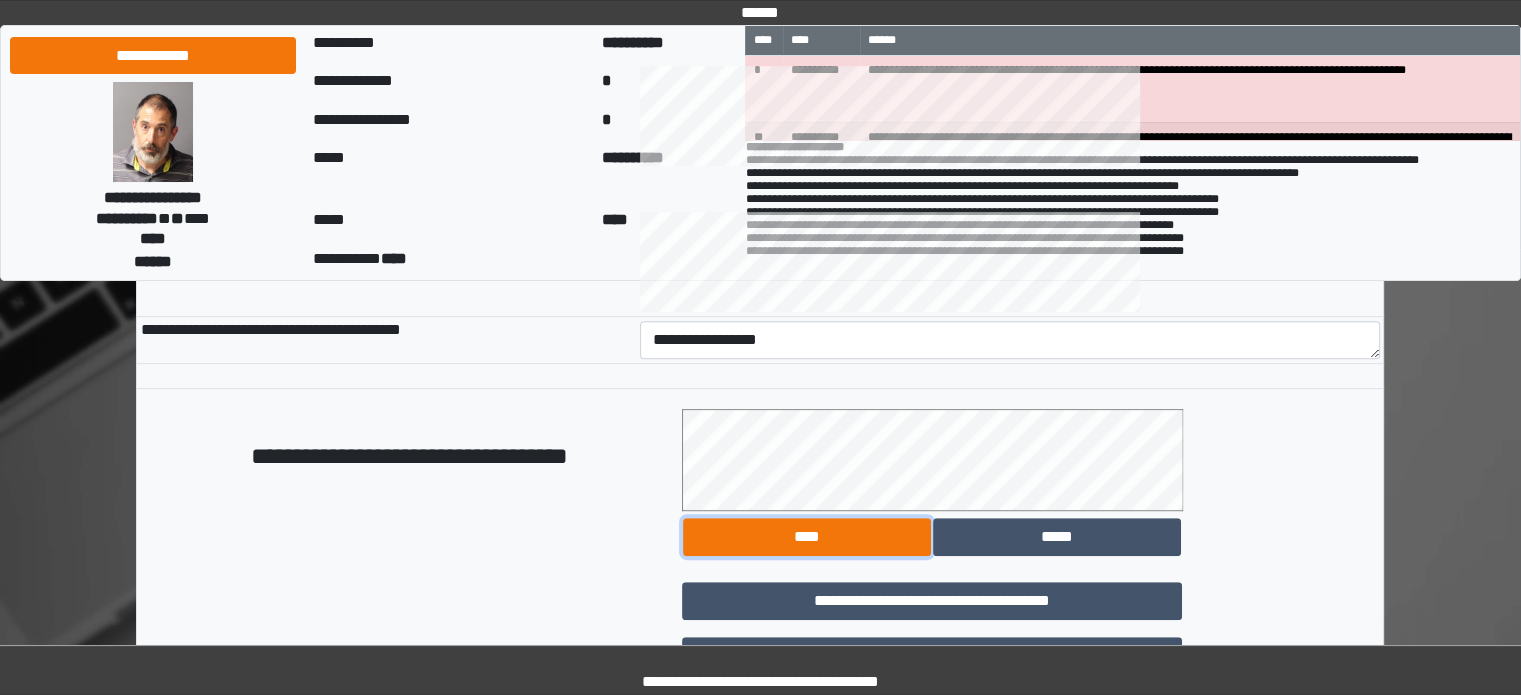 click on "****" at bounding box center (807, 537) 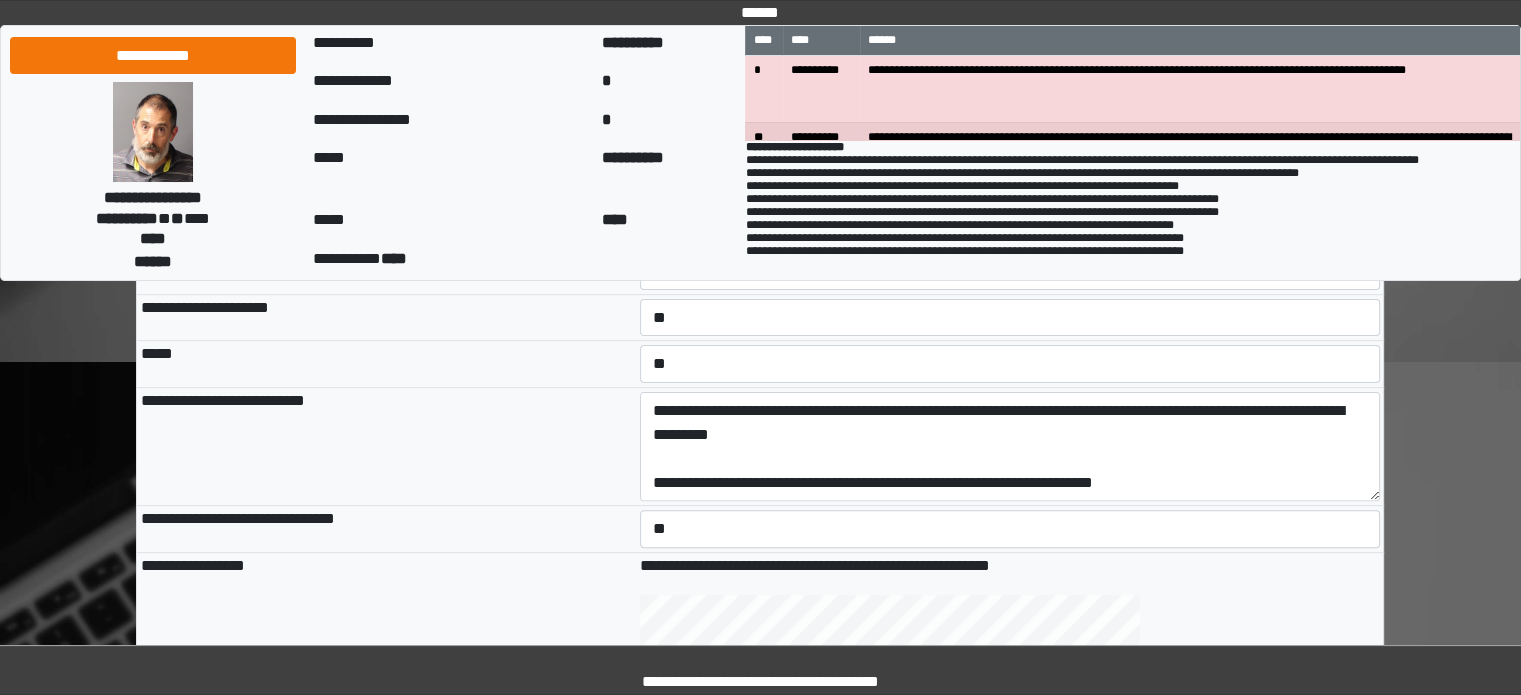 scroll, scrollTop: 458, scrollLeft: 0, axis: vertical 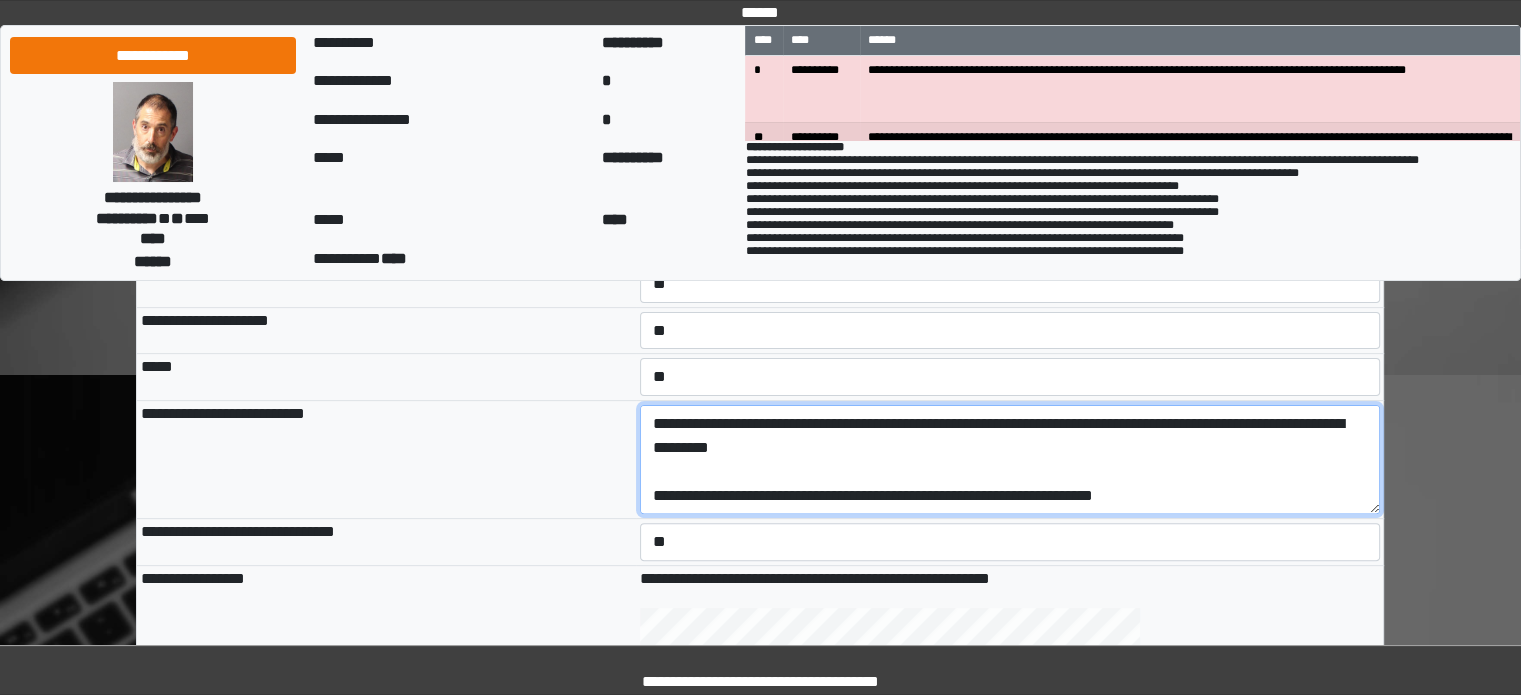 click on "**********" at bounding box center [1010, 460] 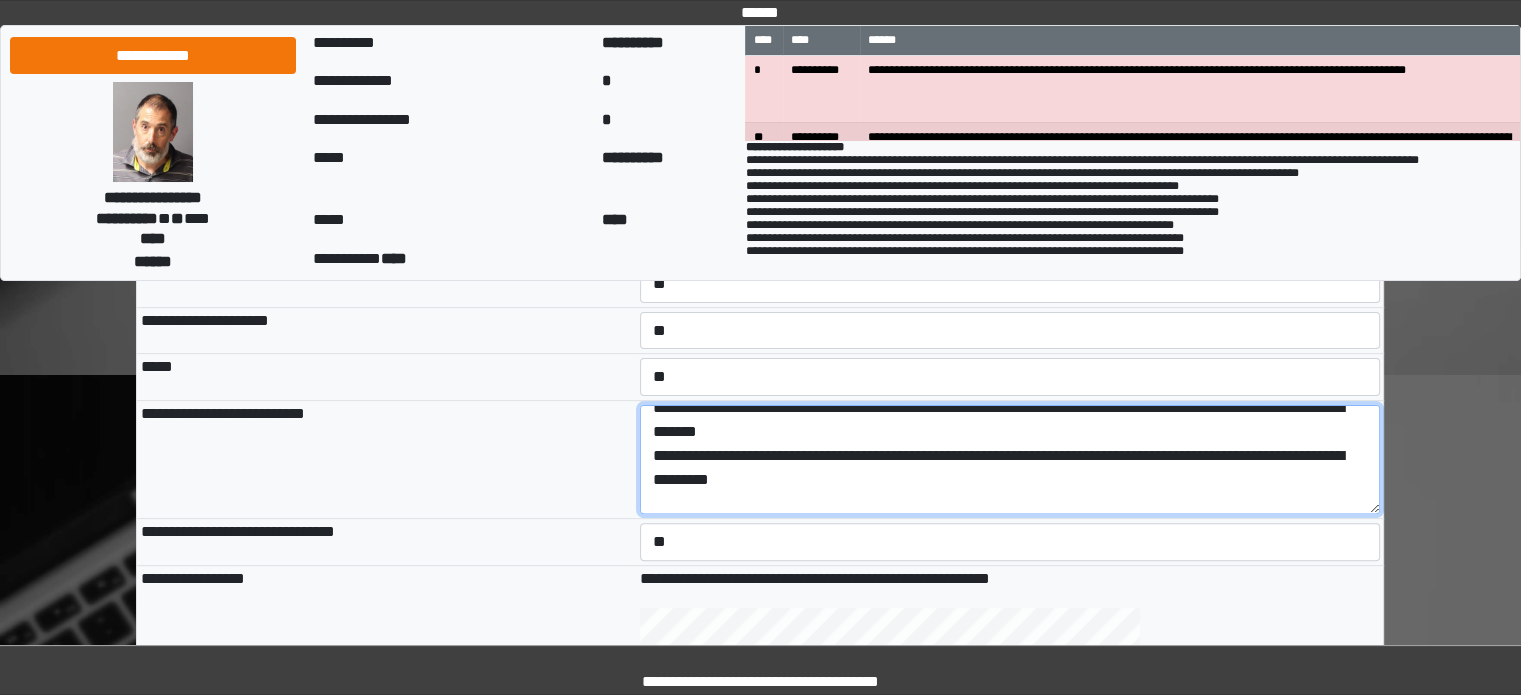 scroll, scrollTop: 0, scrollLeft: 0, axis: both 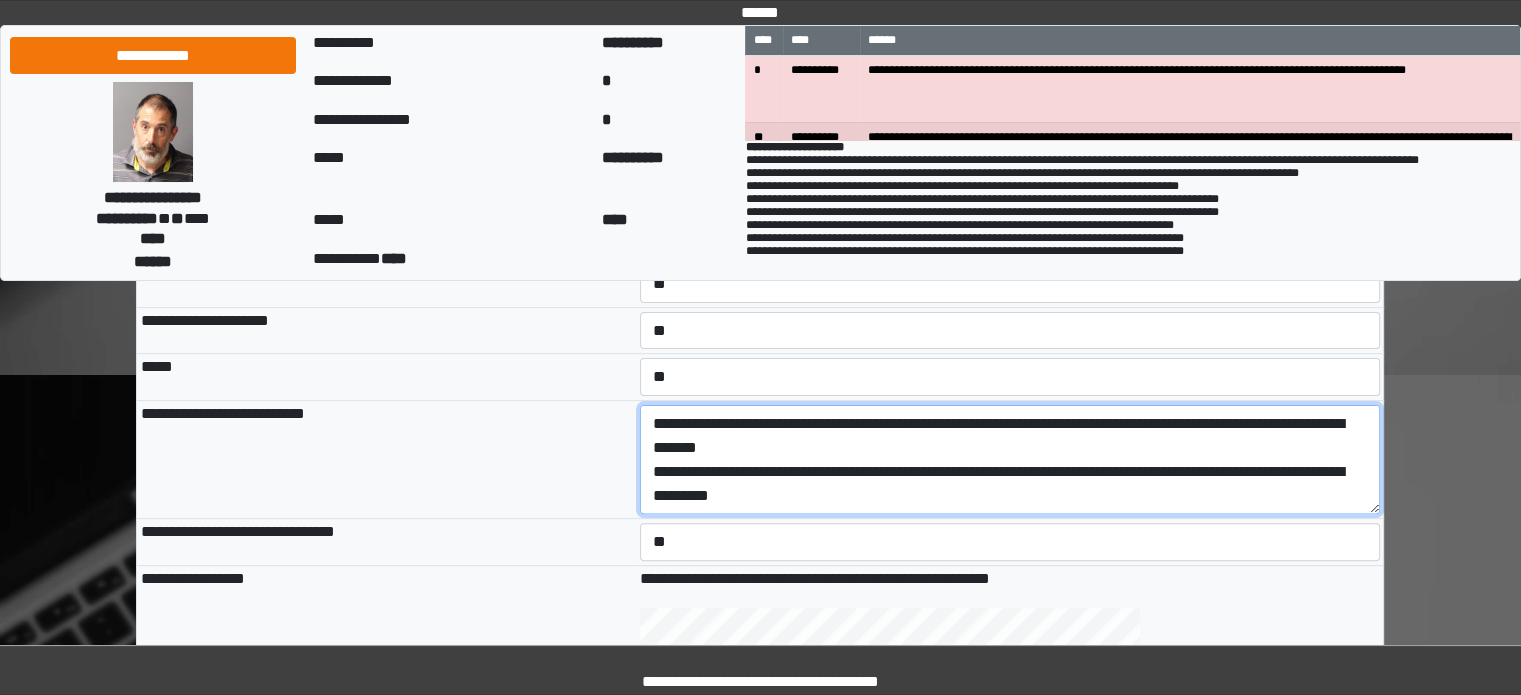 drag, startPoint x: 1218, startPoint y: 475, endPoint x: 472, endPoint y: 332, distance: 759.5821 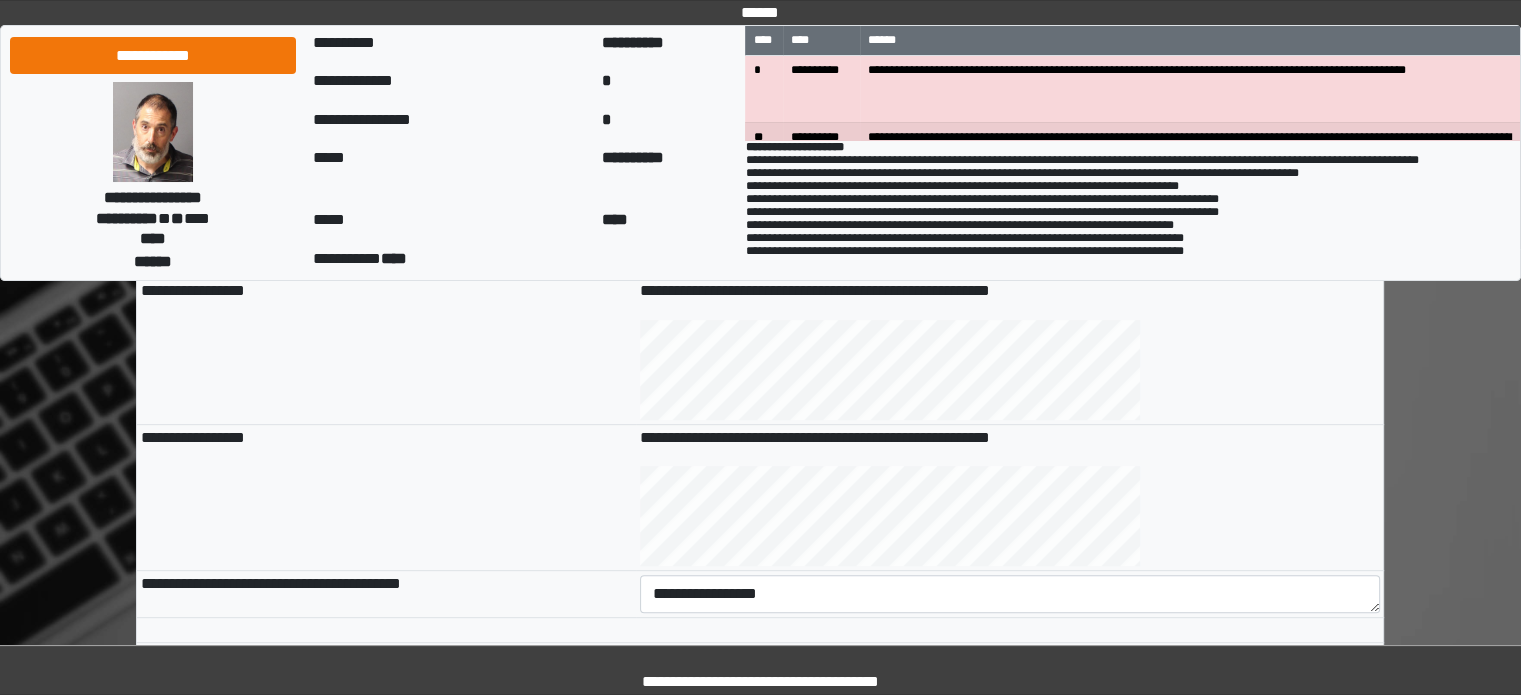 scroll, scrollTop: 858, scrollLeft: 0, axis: vertical 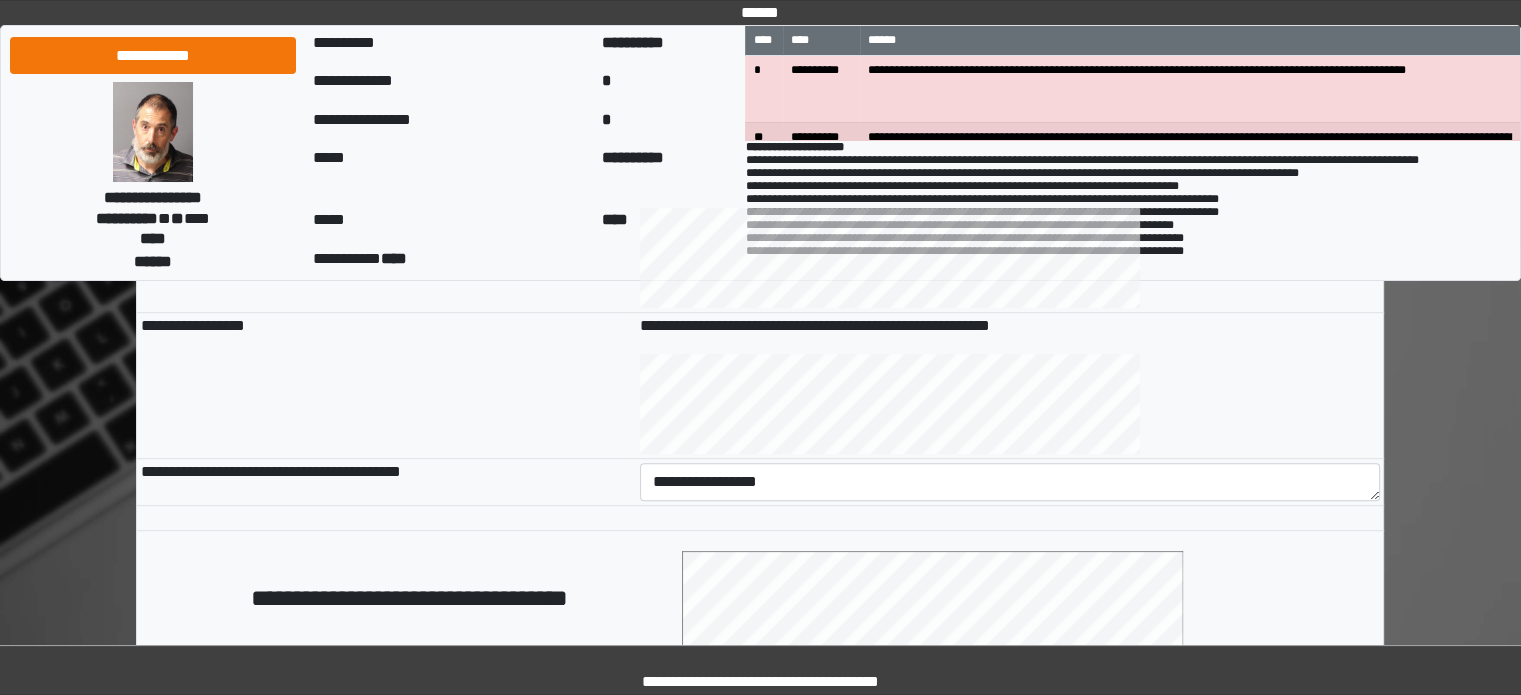 click on "**********" at bounding box center (386, 385) 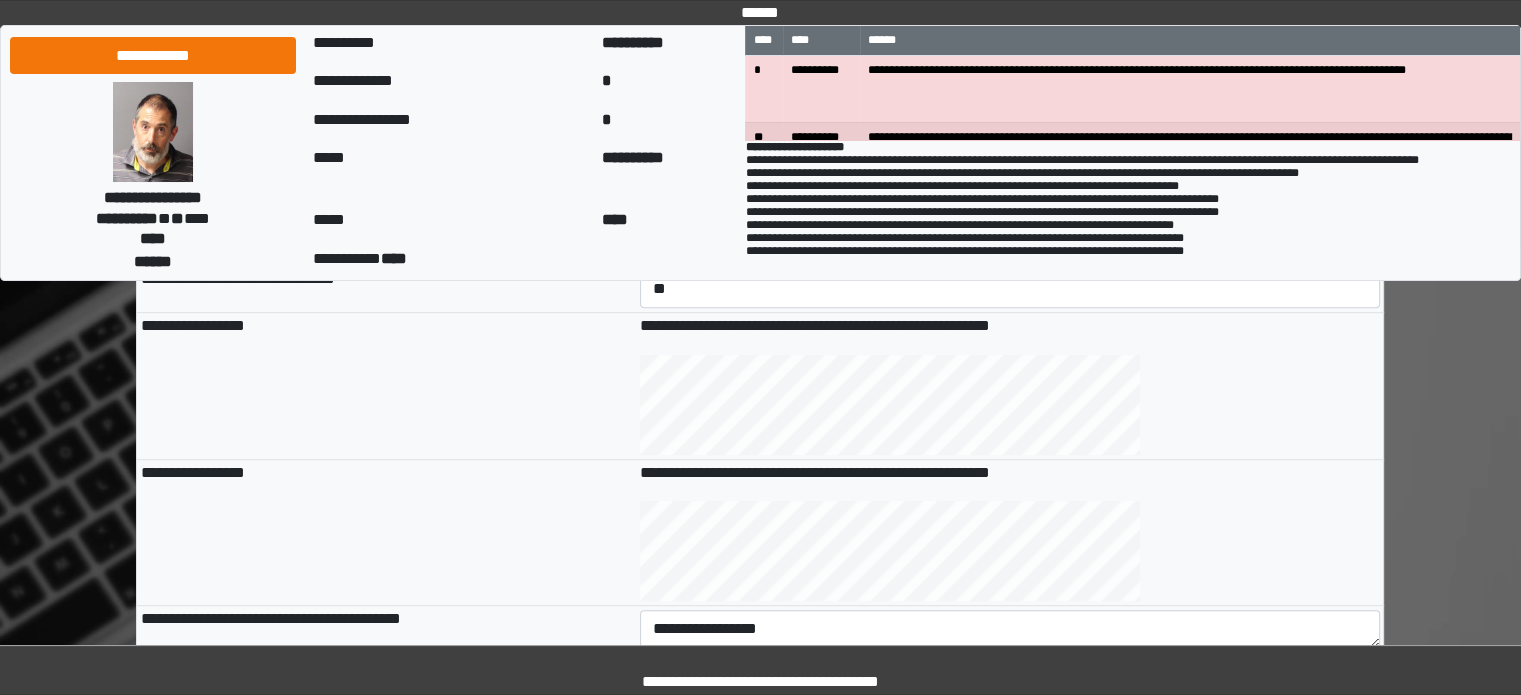 scroll, scrollTop: 758, scrollLeft: 0, axis: vertical 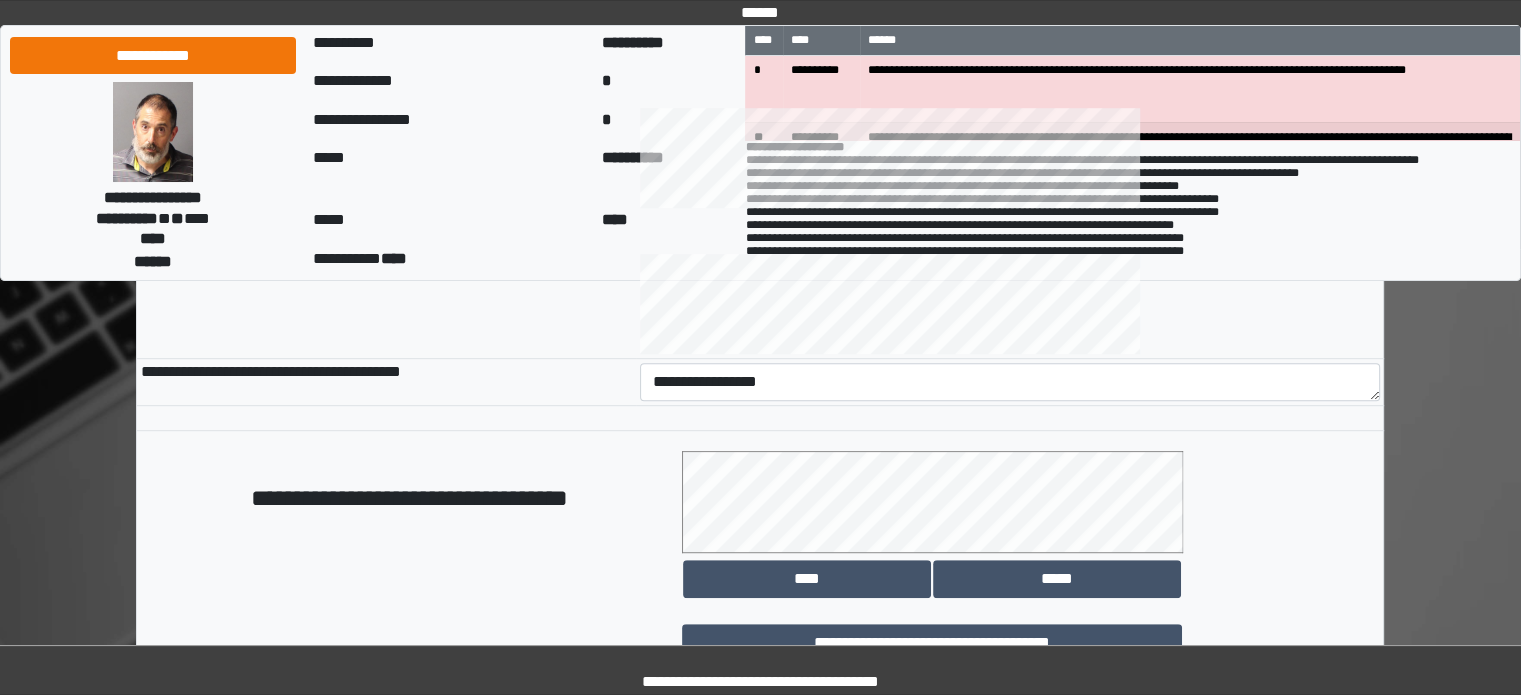 click on "**********" at bounding box center (408, 502) 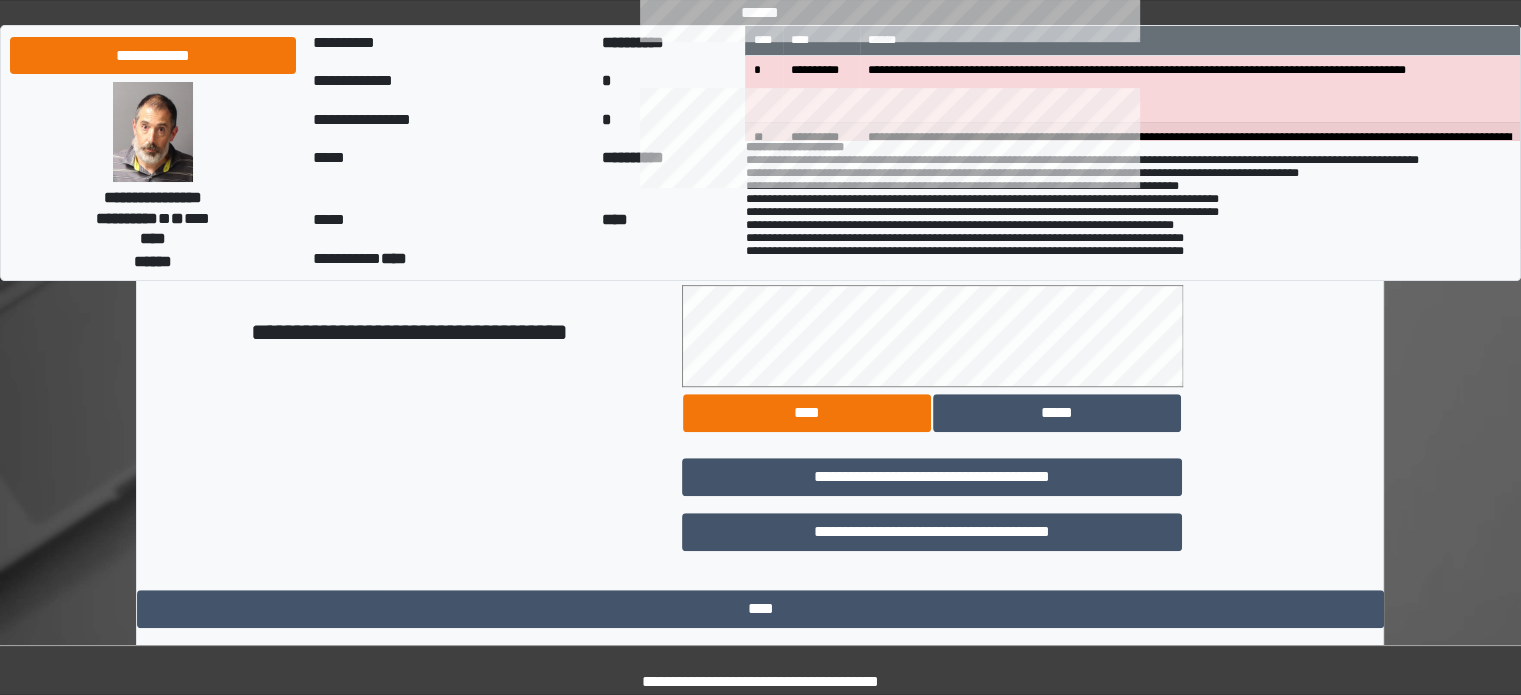 scroll, scrollTop: 1158, scrollLeft: 0, axis: vertical 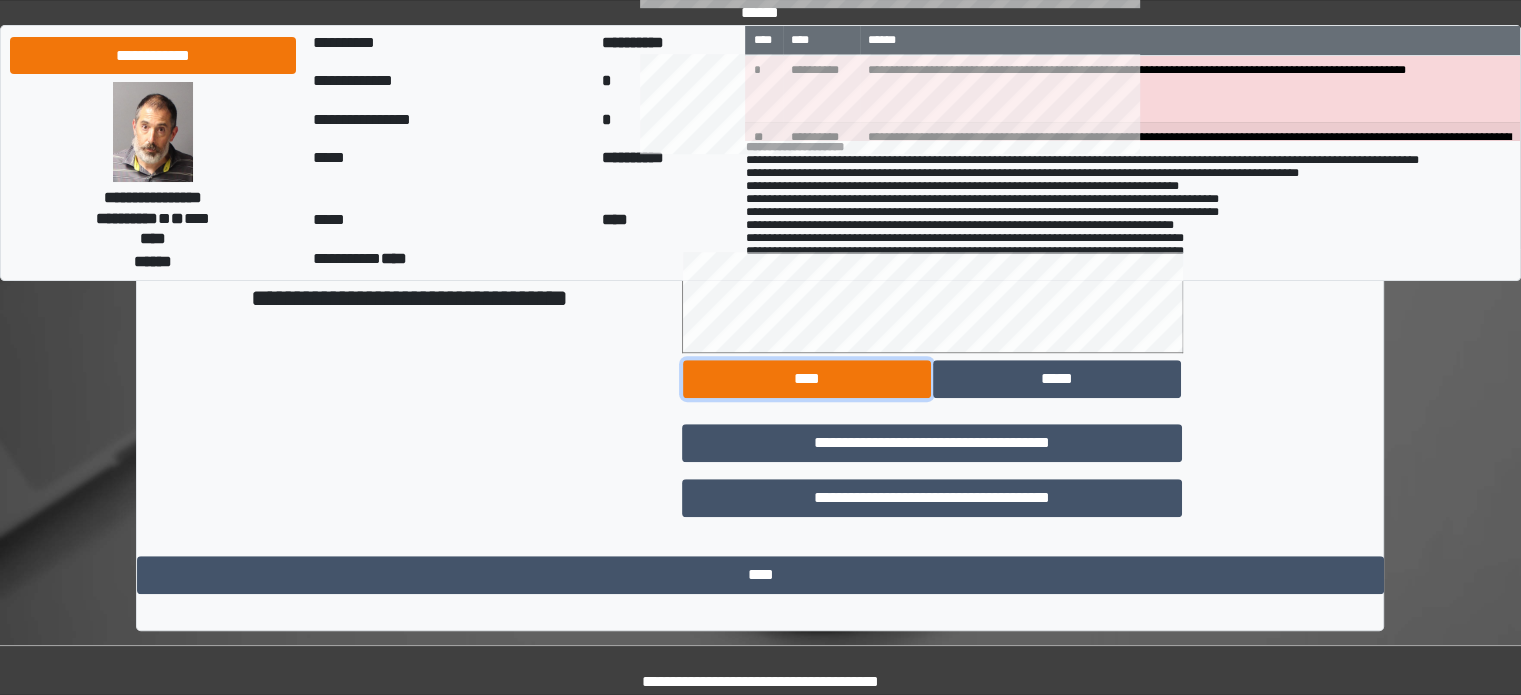 click on "****" at bounding box center (807, 379) 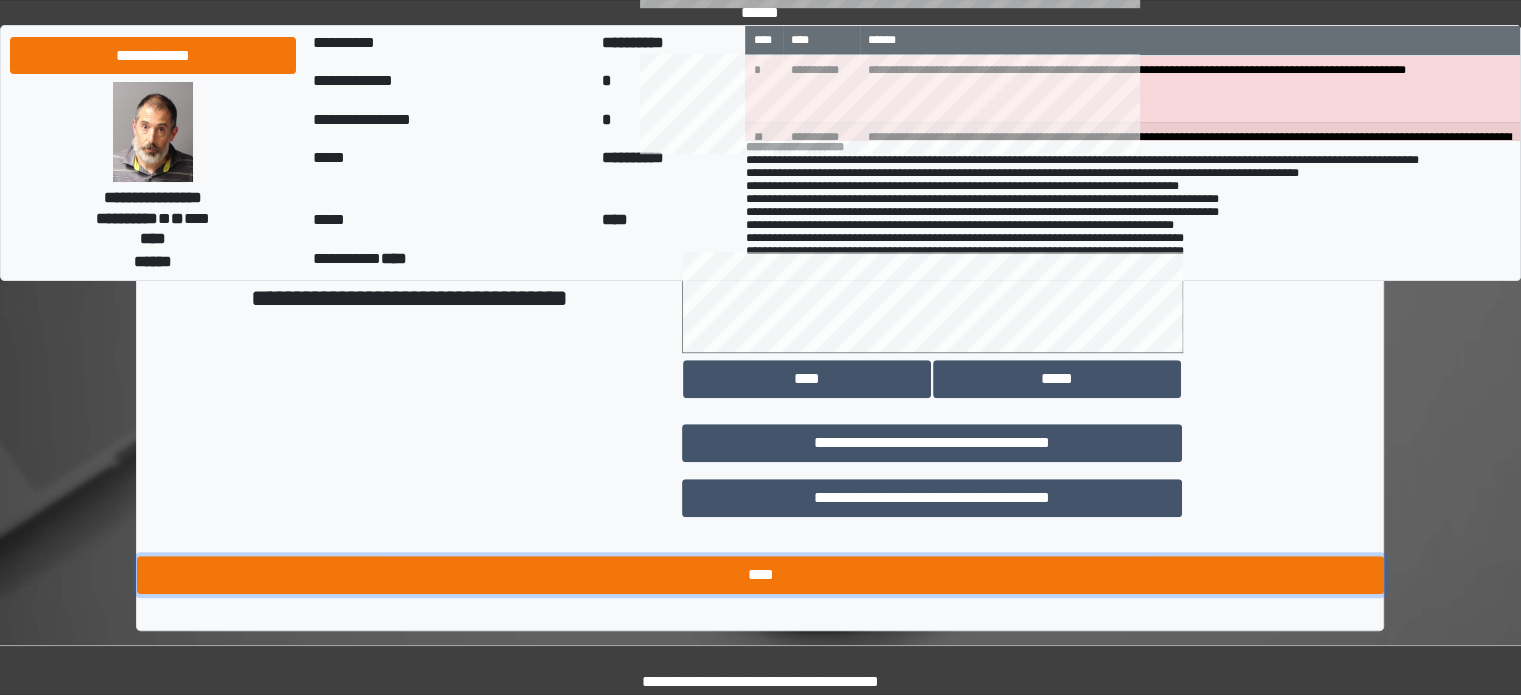 click on "****" at bounding box center [760, 575] 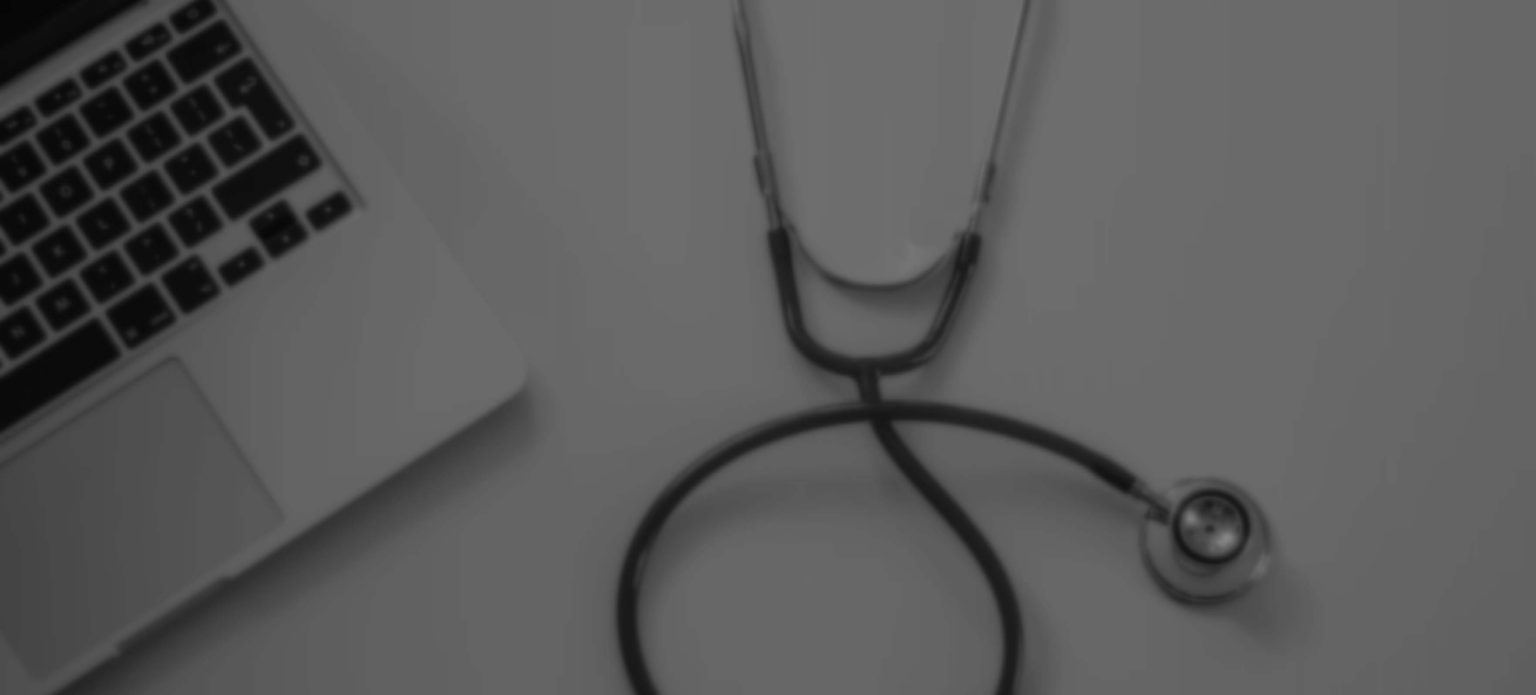 scroll, scrollTop: 0, scrollLeft: 0, axis: both 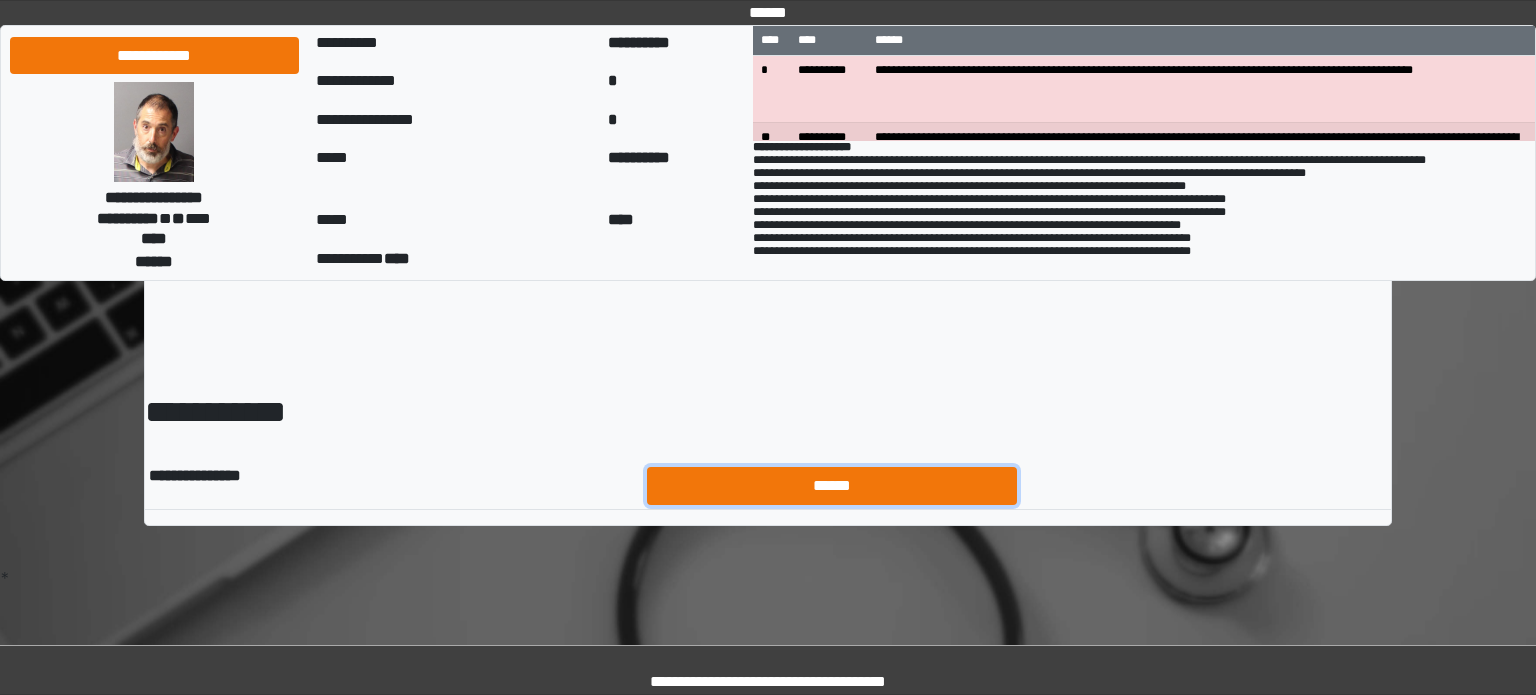 click on "******" at bounding box center (832, 486) 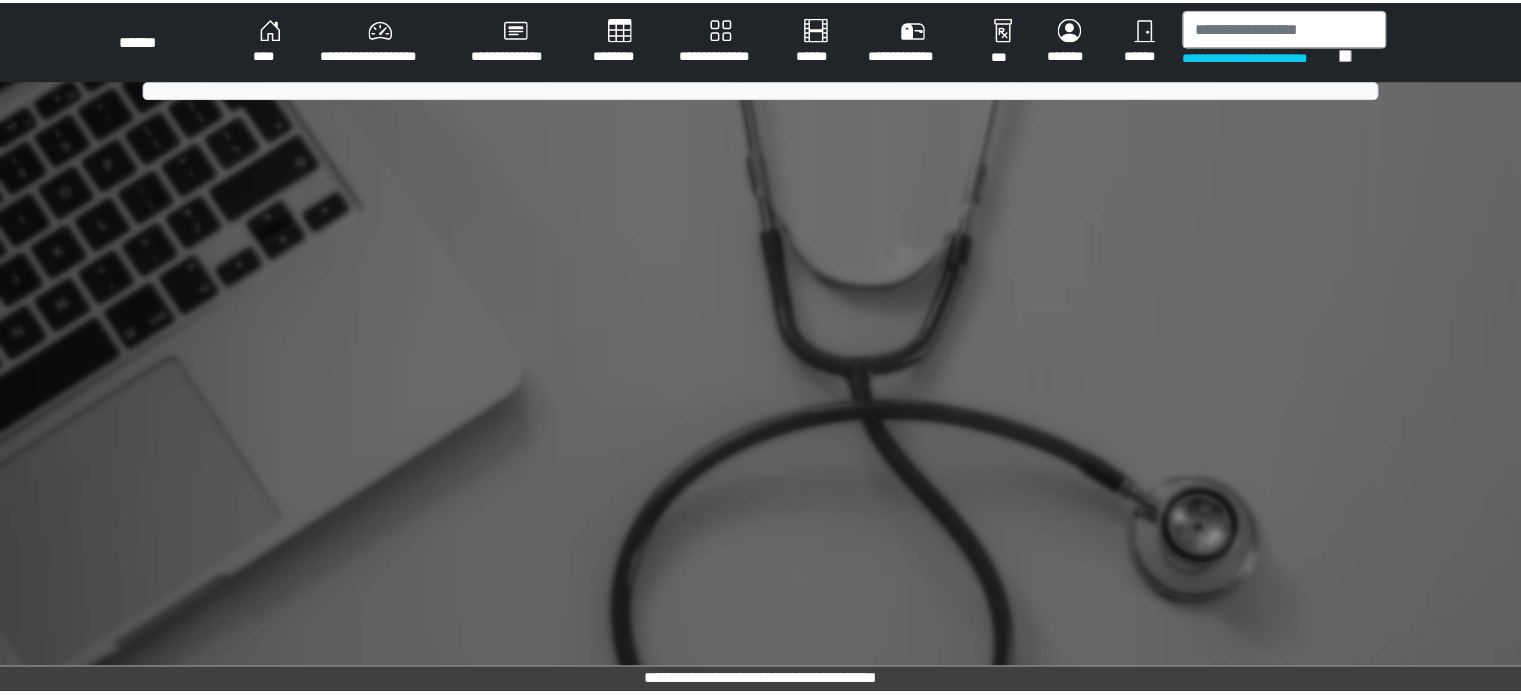 scroll, scrollTop: 0, scrollLeft: 0, axis: both 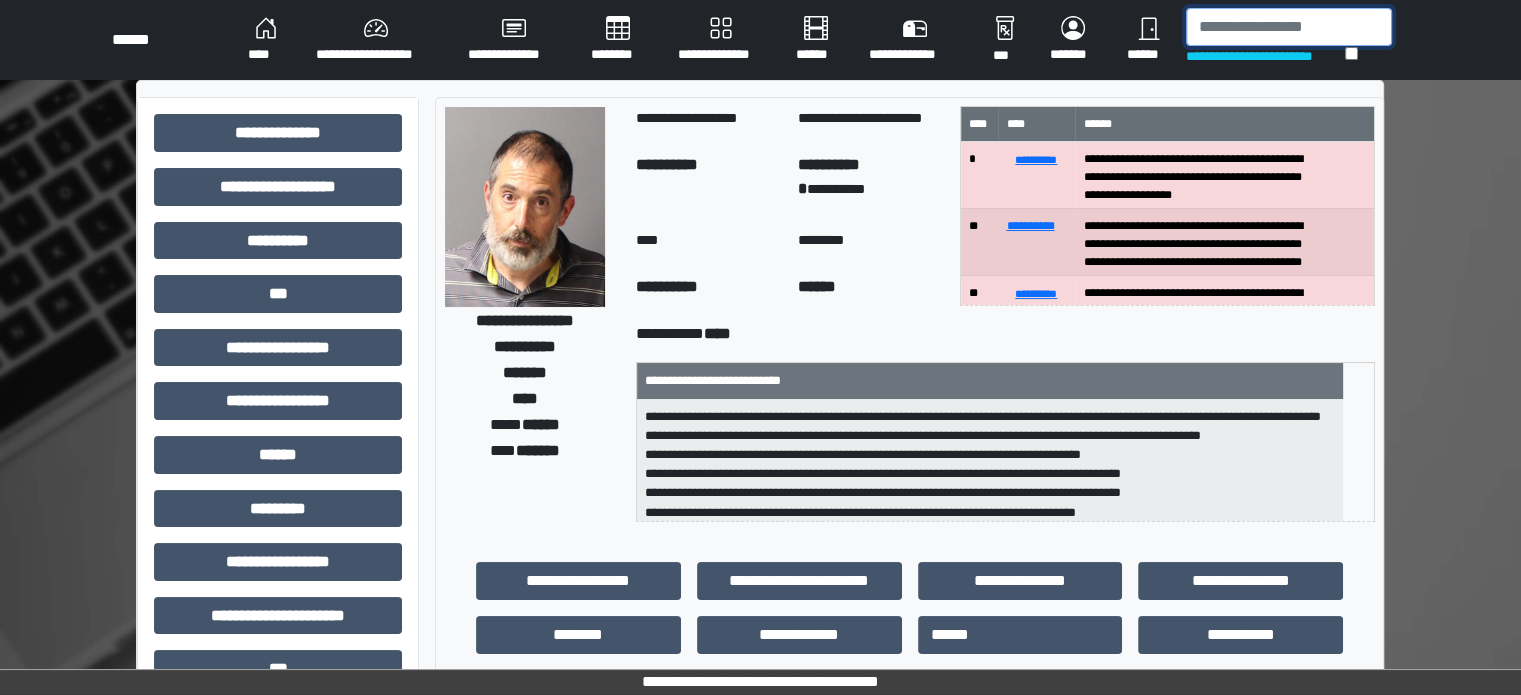click at bounding box center [1289, 27] 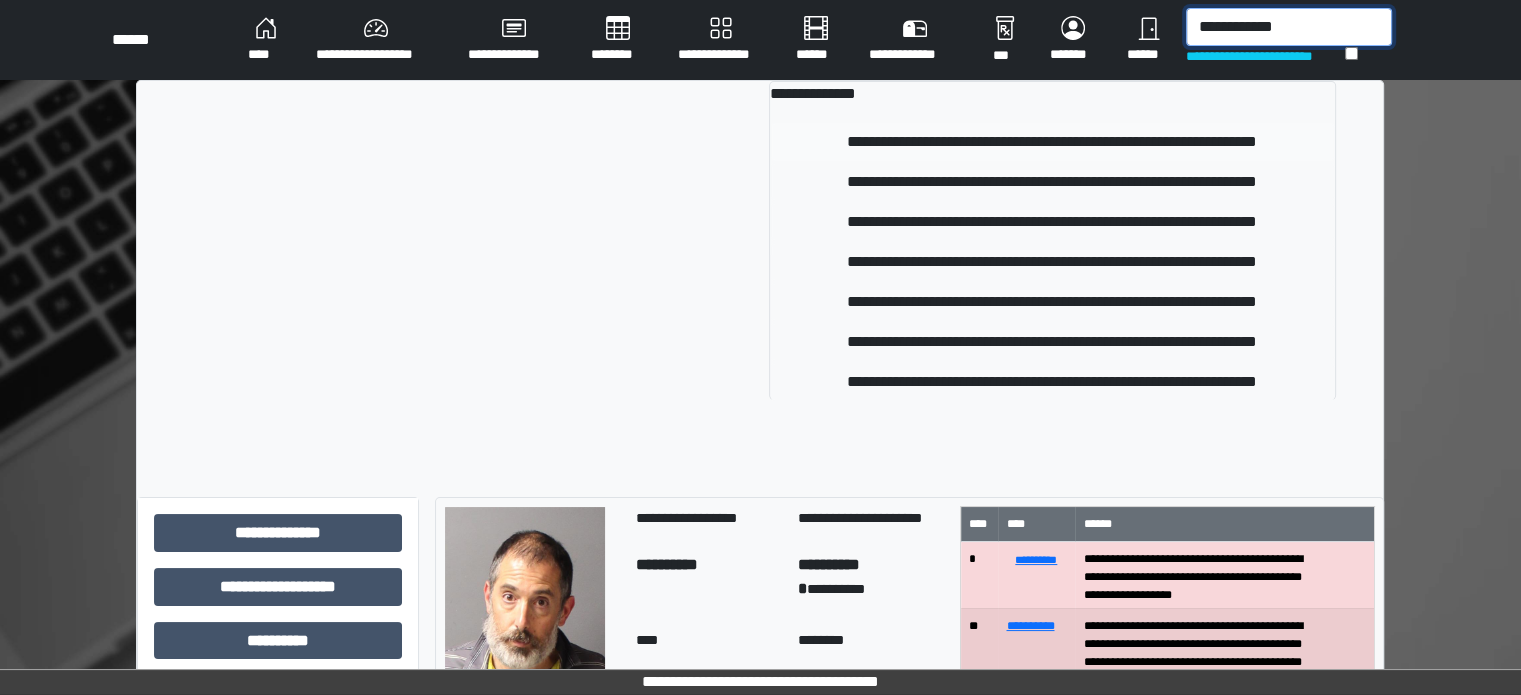 type on "**********" 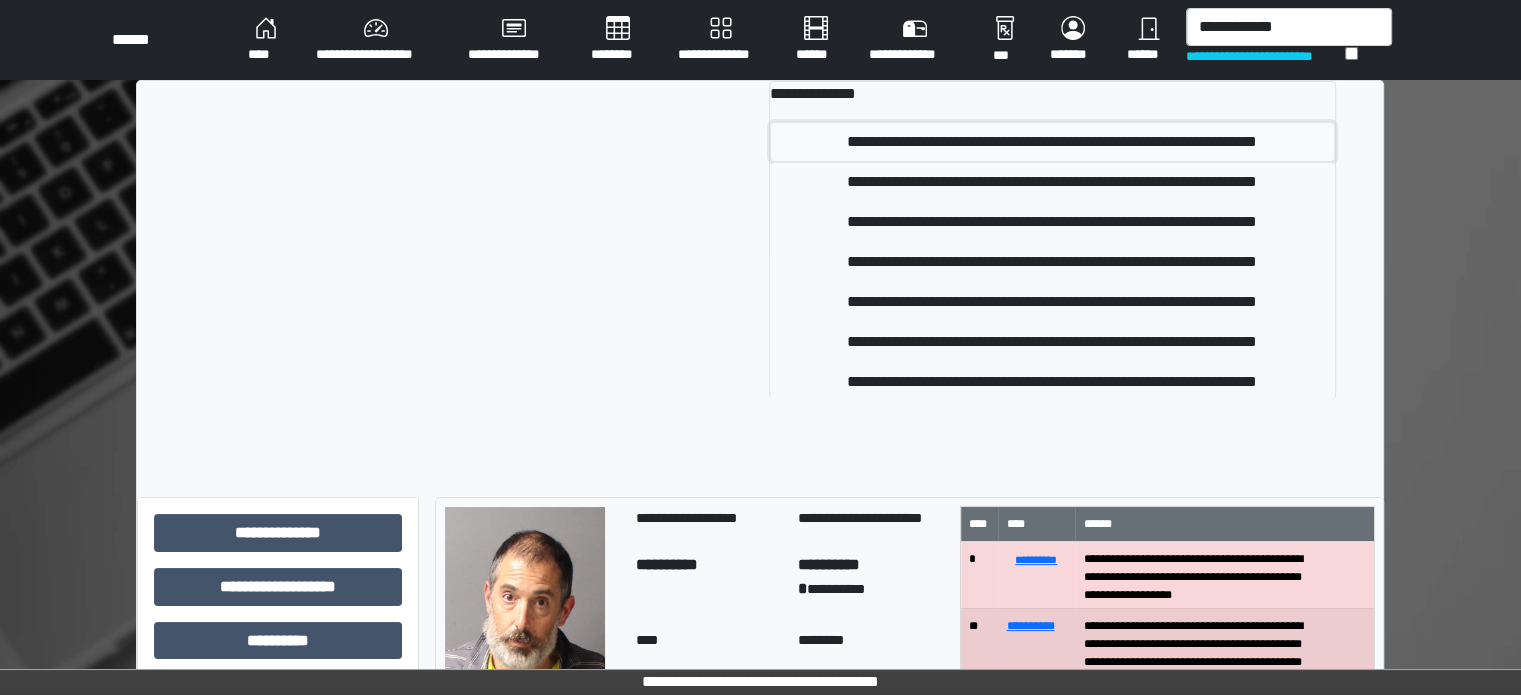 click on "**********" at bounding box center [1052, 142] 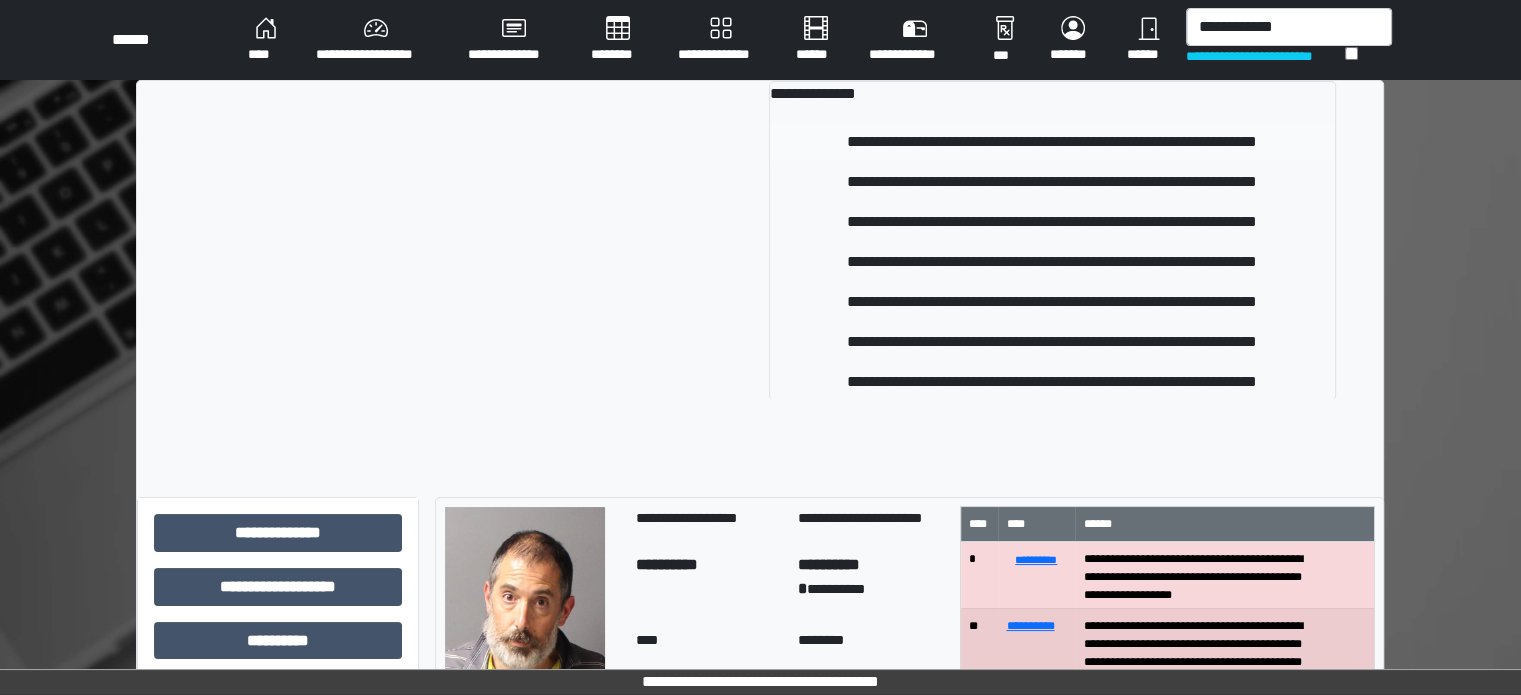 type 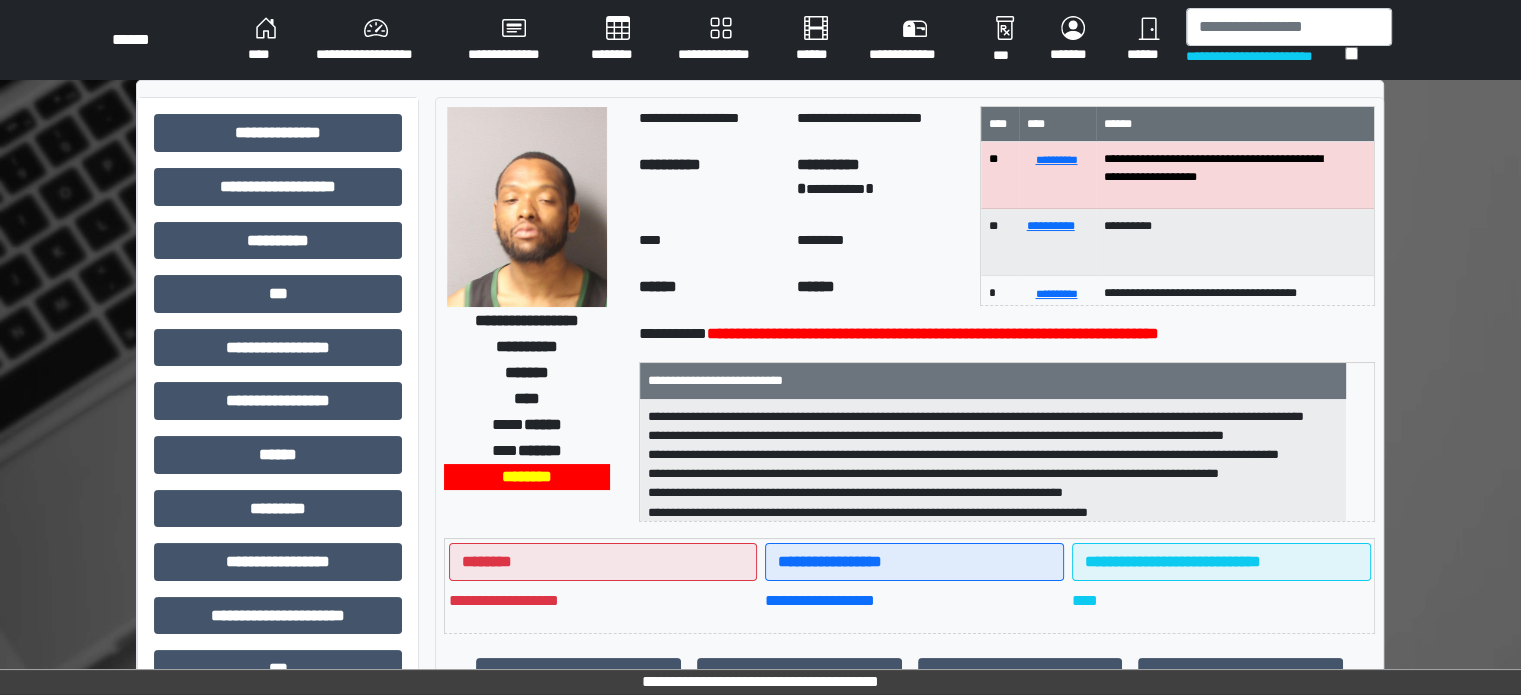 scroll, scrollTop: 64, scrollLeft: 0, axis: vertical 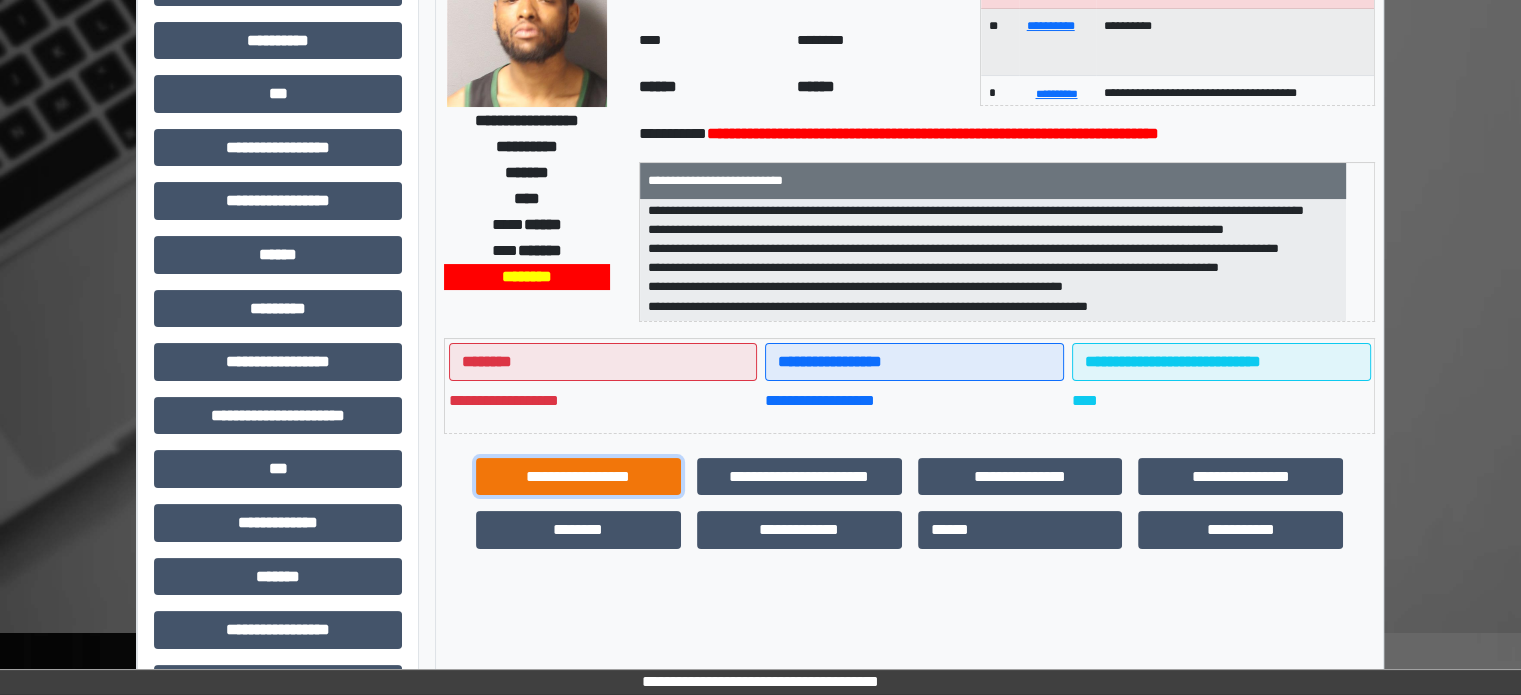 click on "**********" at bounding box center (578, 477) 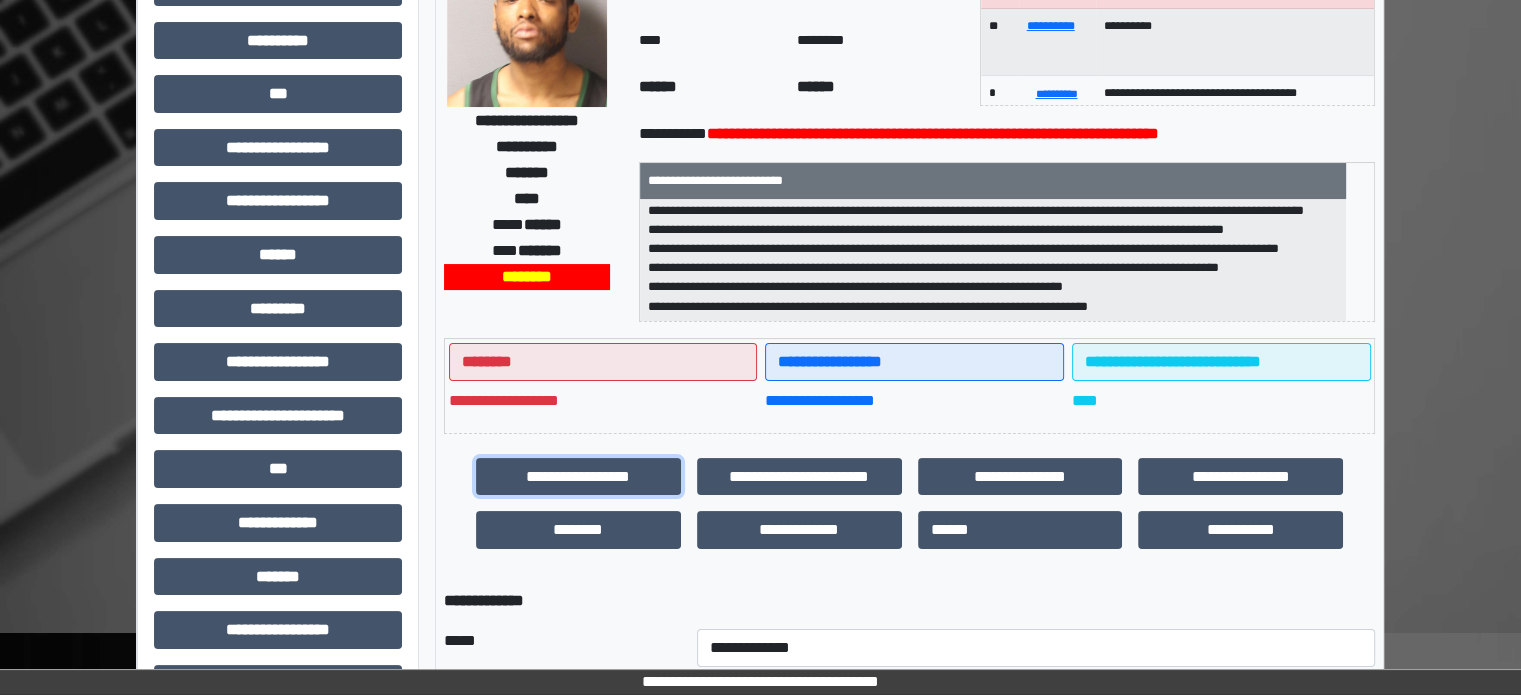 scroll, scrollTop: 1, scrollLeft: 0, axis: vertical 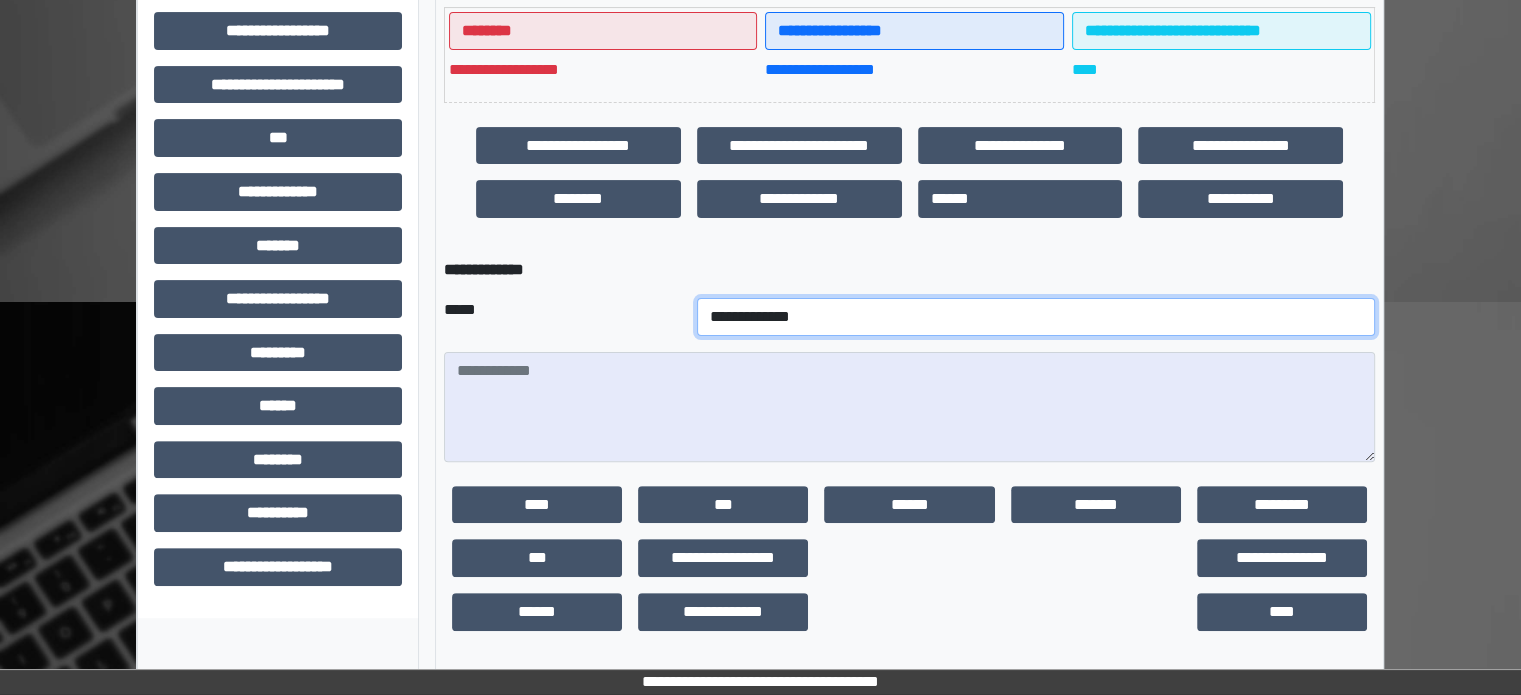 click on "**********" at bounding box center (1036, 317) 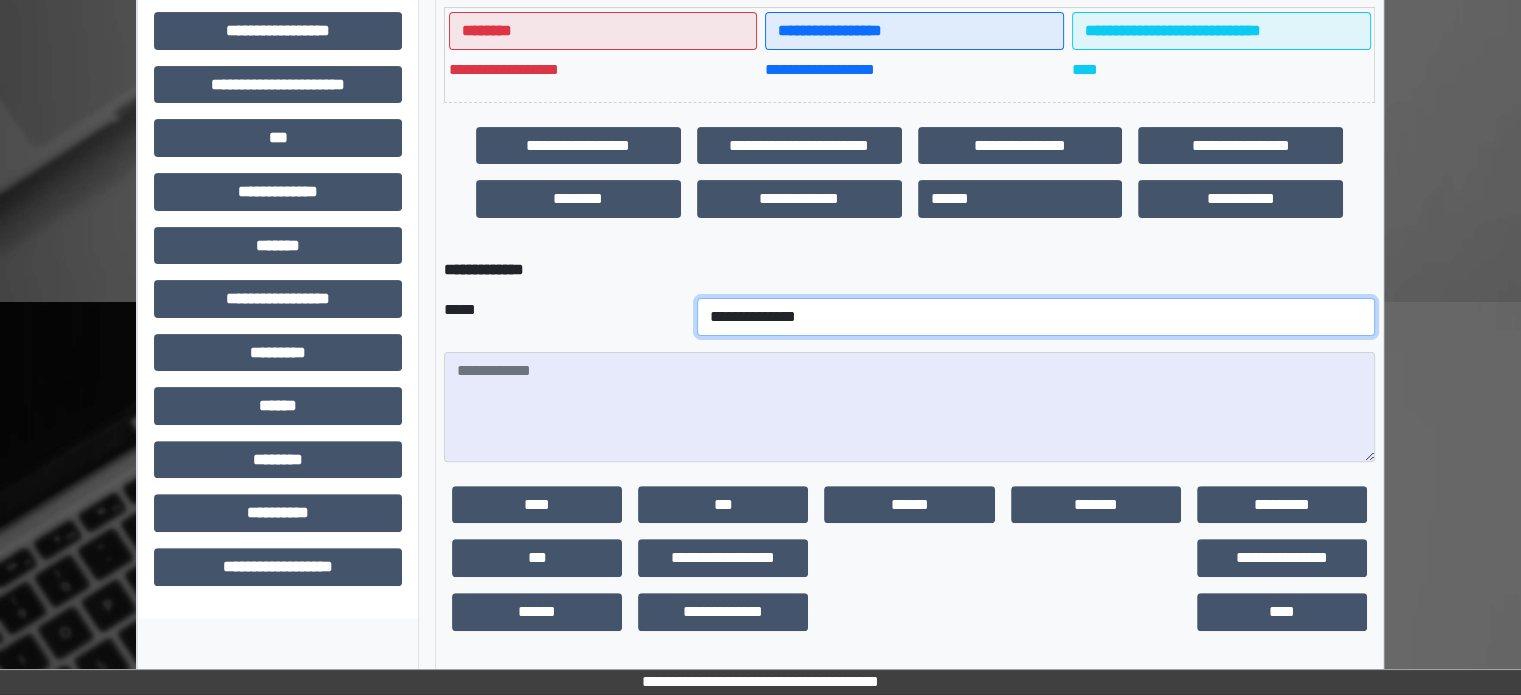 click on "**********" at bounding box center (1036, 317) 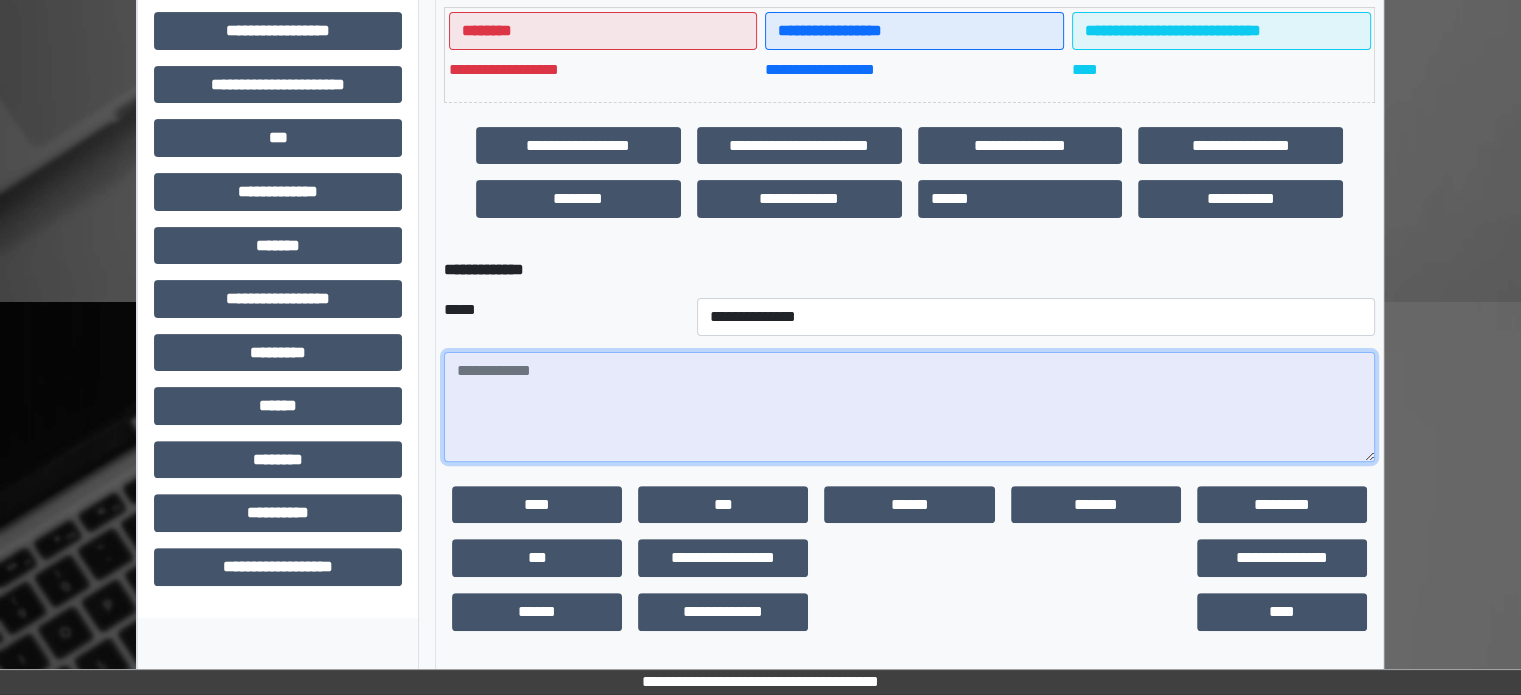 click at bounding box center (909, 407) 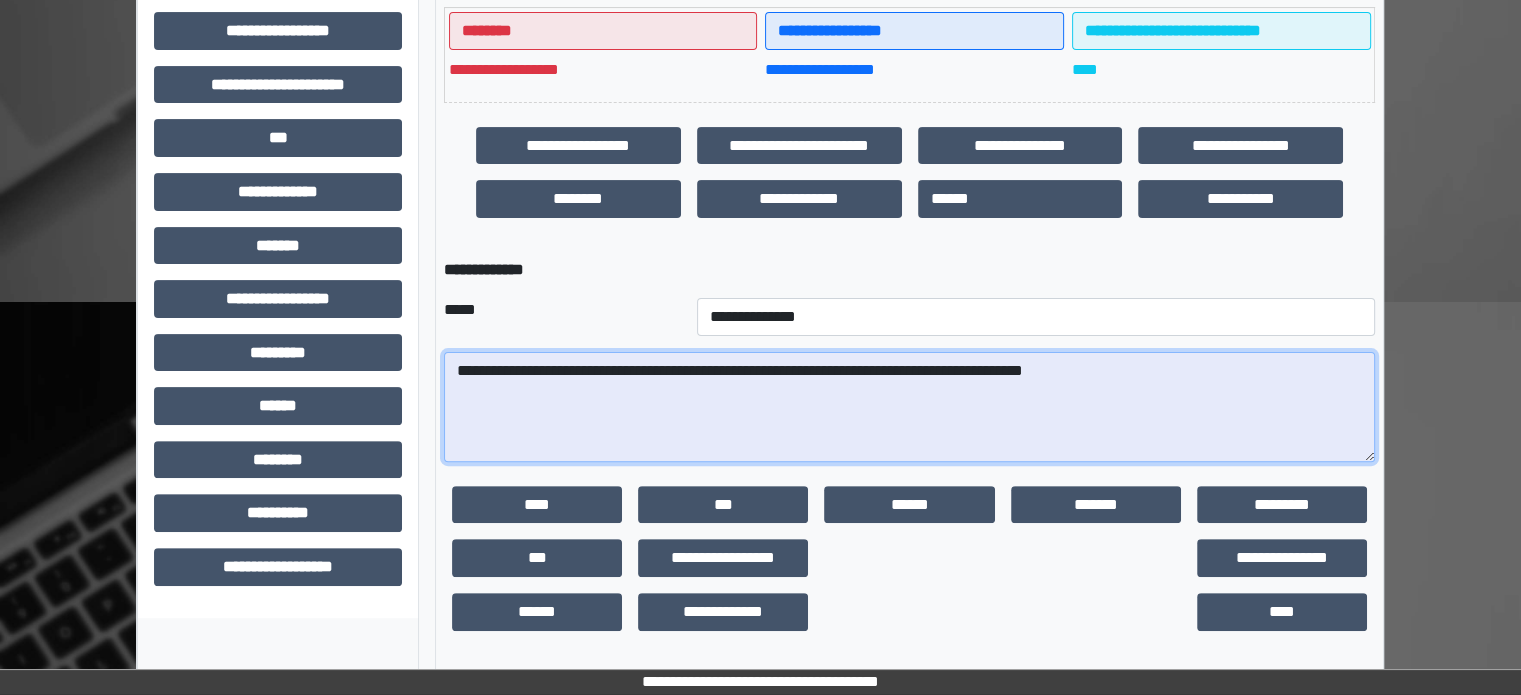 click on "**********" at bounding box center (909, 407) 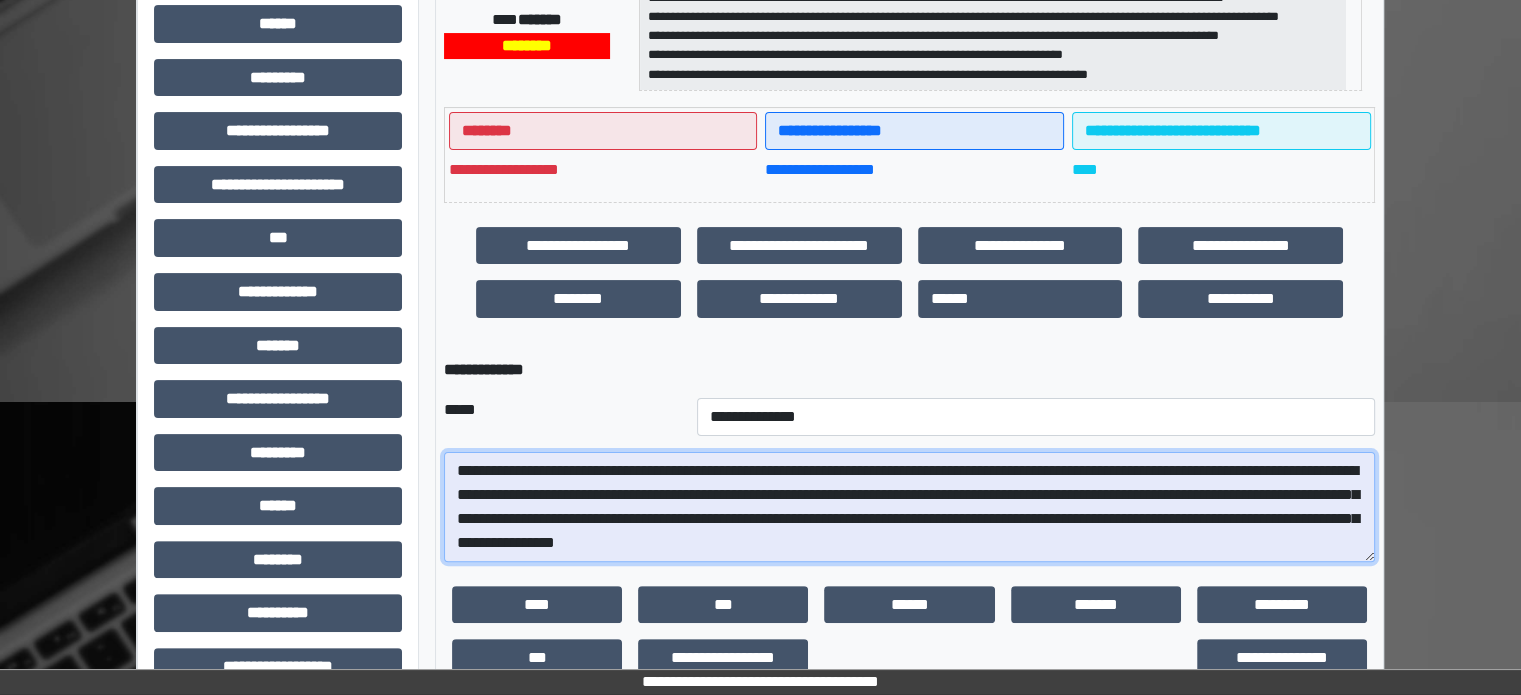 scroll, scrollTop: 531, scrollLeft: 0, axis: vertical 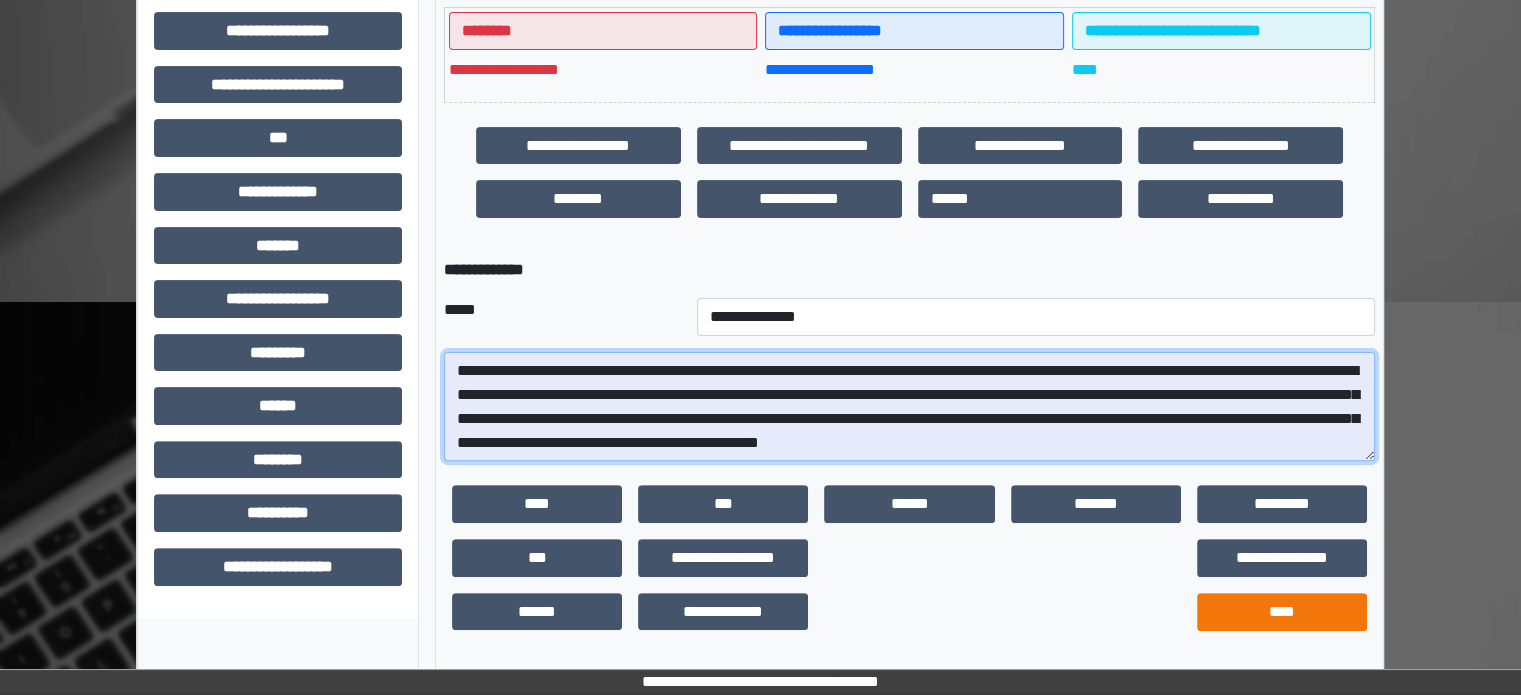 type on "**********" 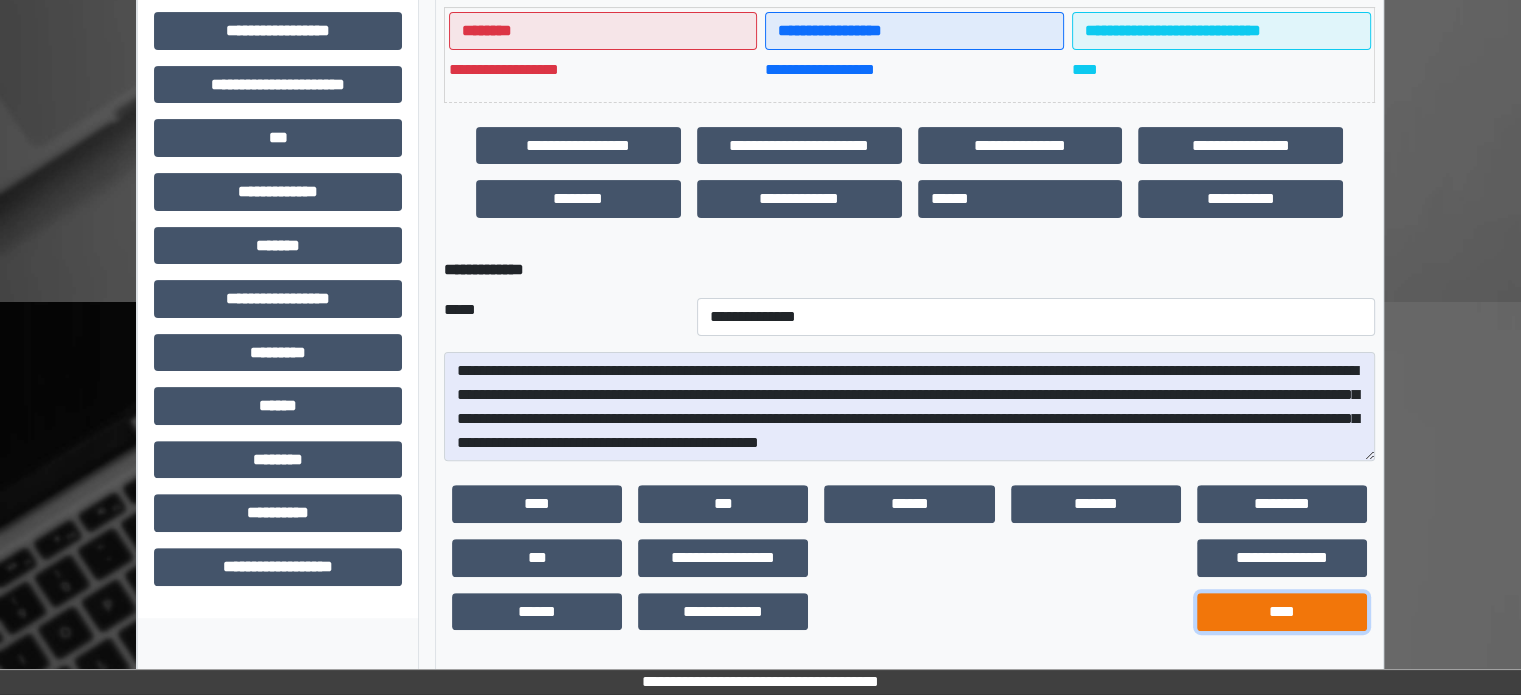 click on "****" at bounding box center [1282, 612] 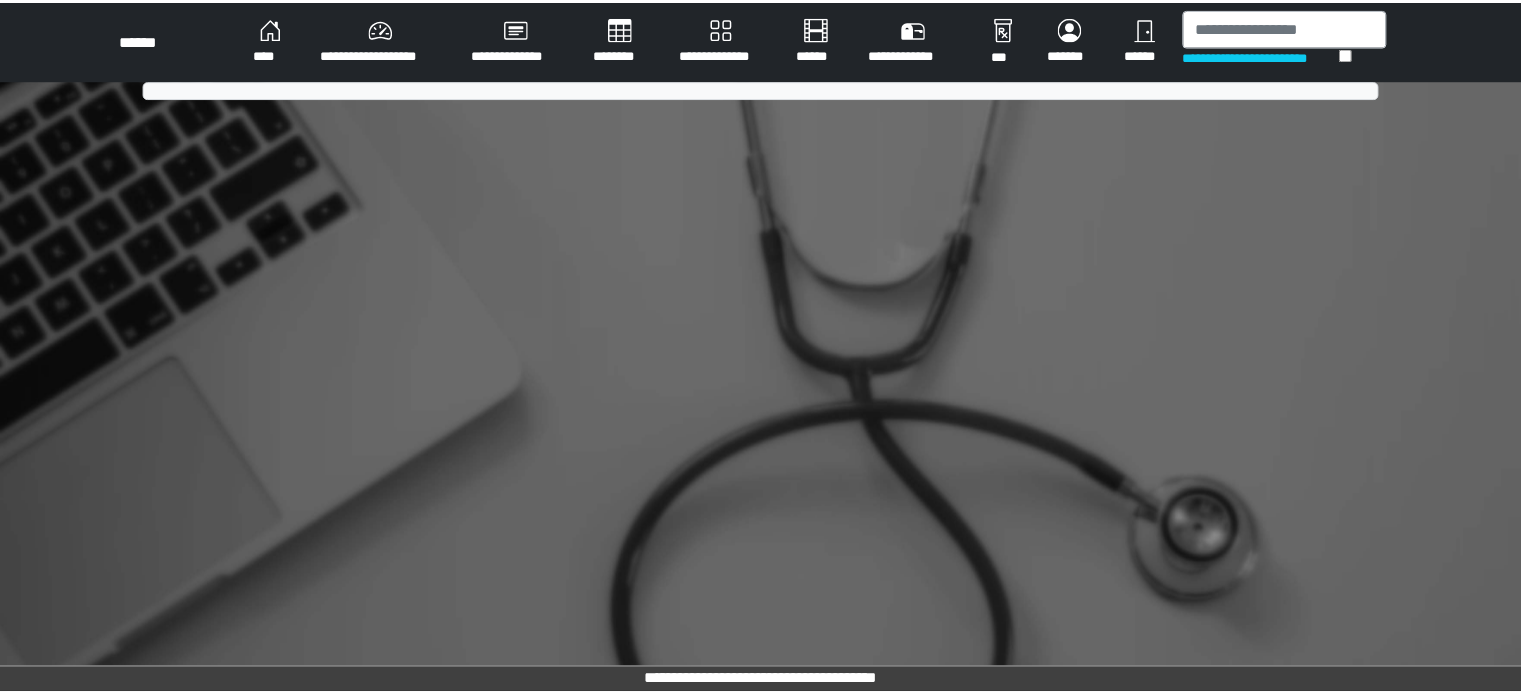 scroll, scrollTop: 0, scrollLeft: 0, axis: both 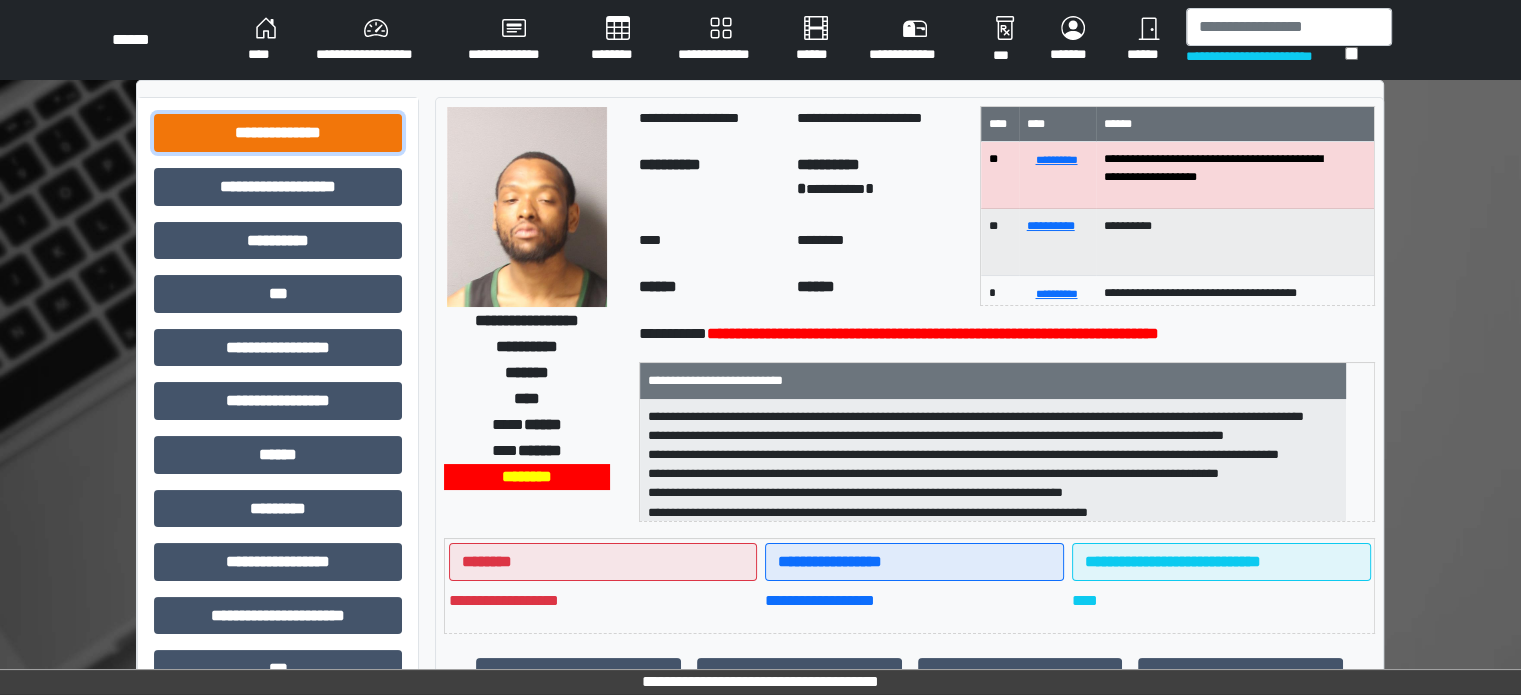 click on "**********" at bounding box center [278, 133] 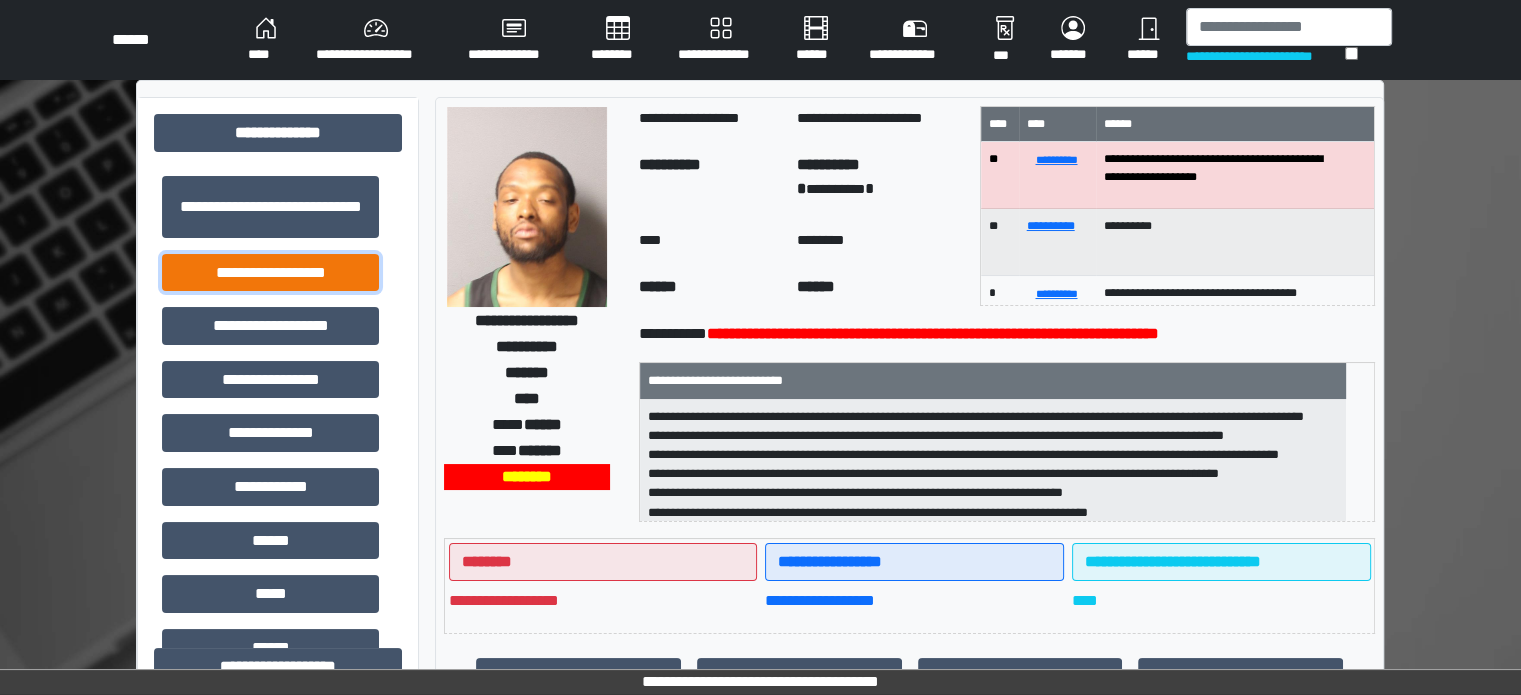 click on "**********" at bounding box center [270, 273] 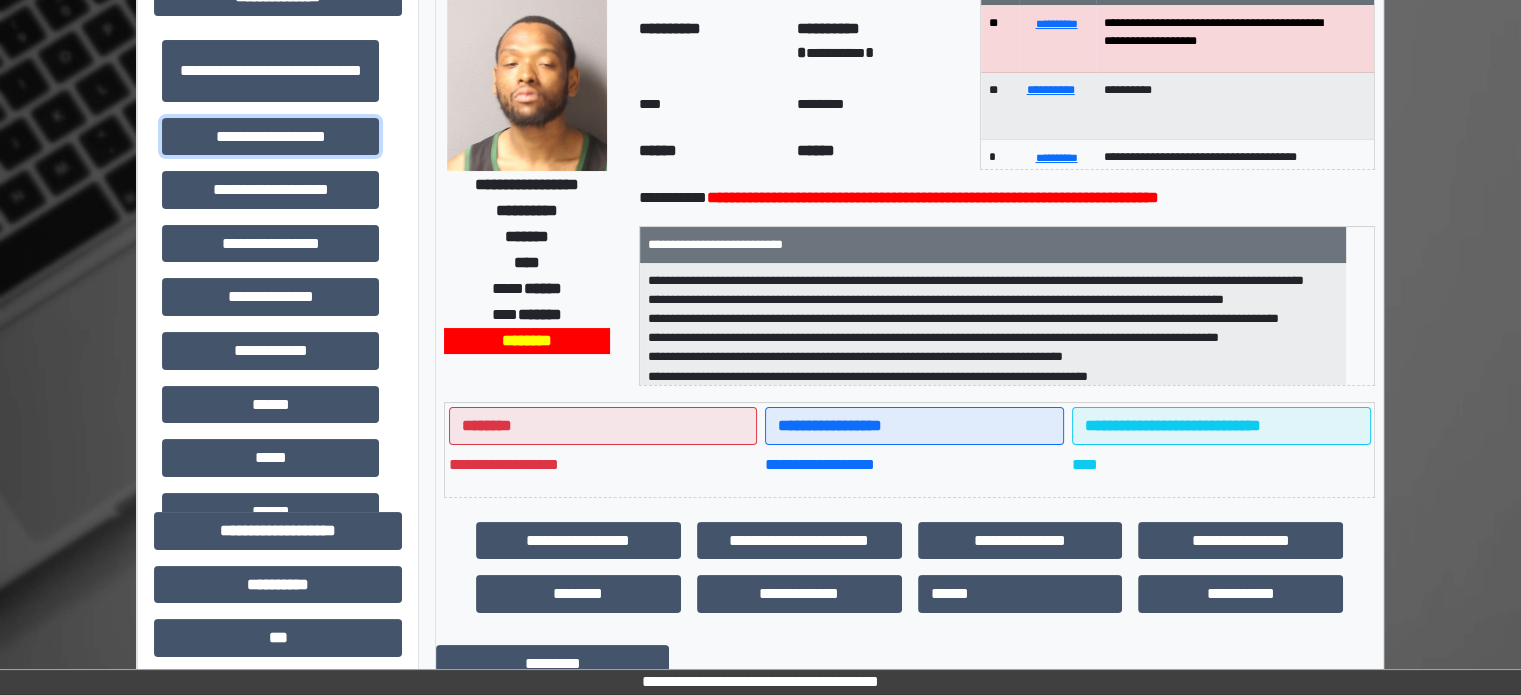 scroll, scrollTop: 500, scrollLeft: 0, axis: vertical 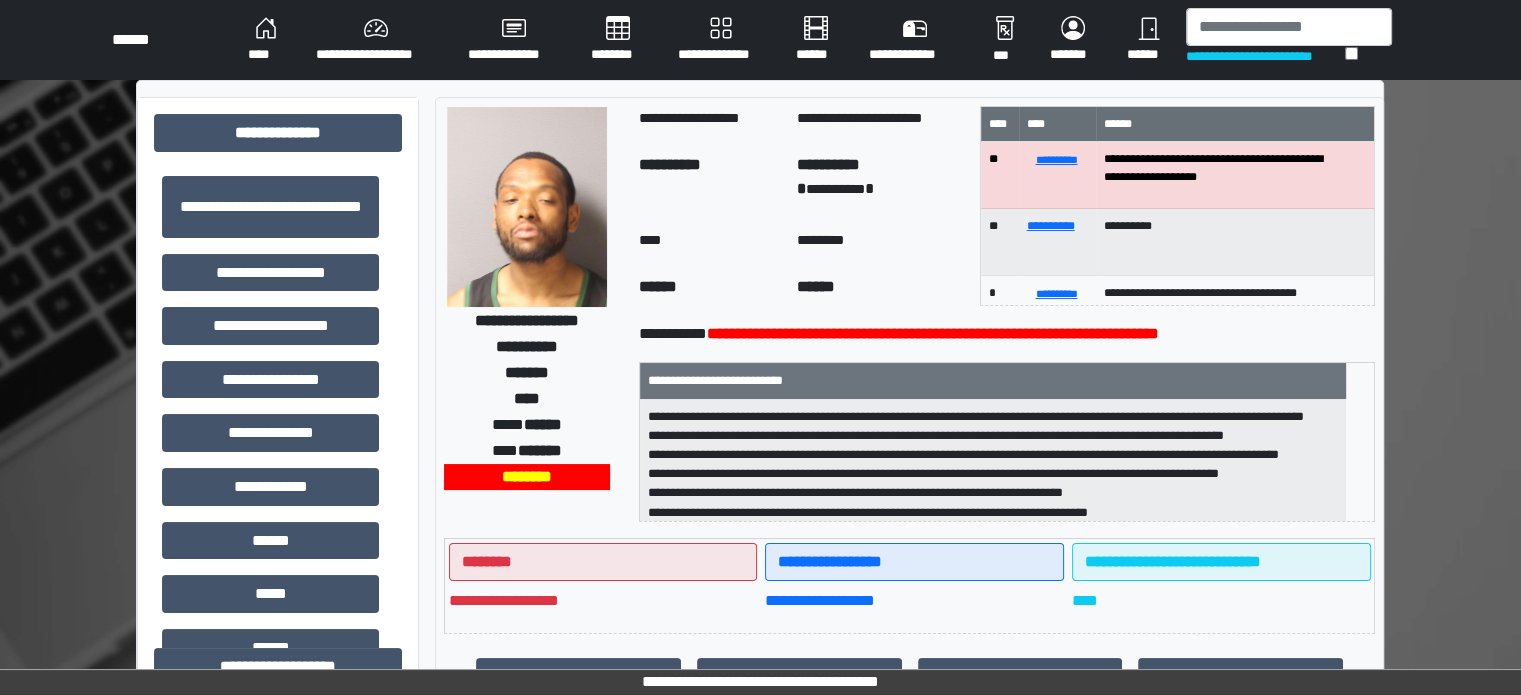 click on "****" at bounding box center (266, 40) 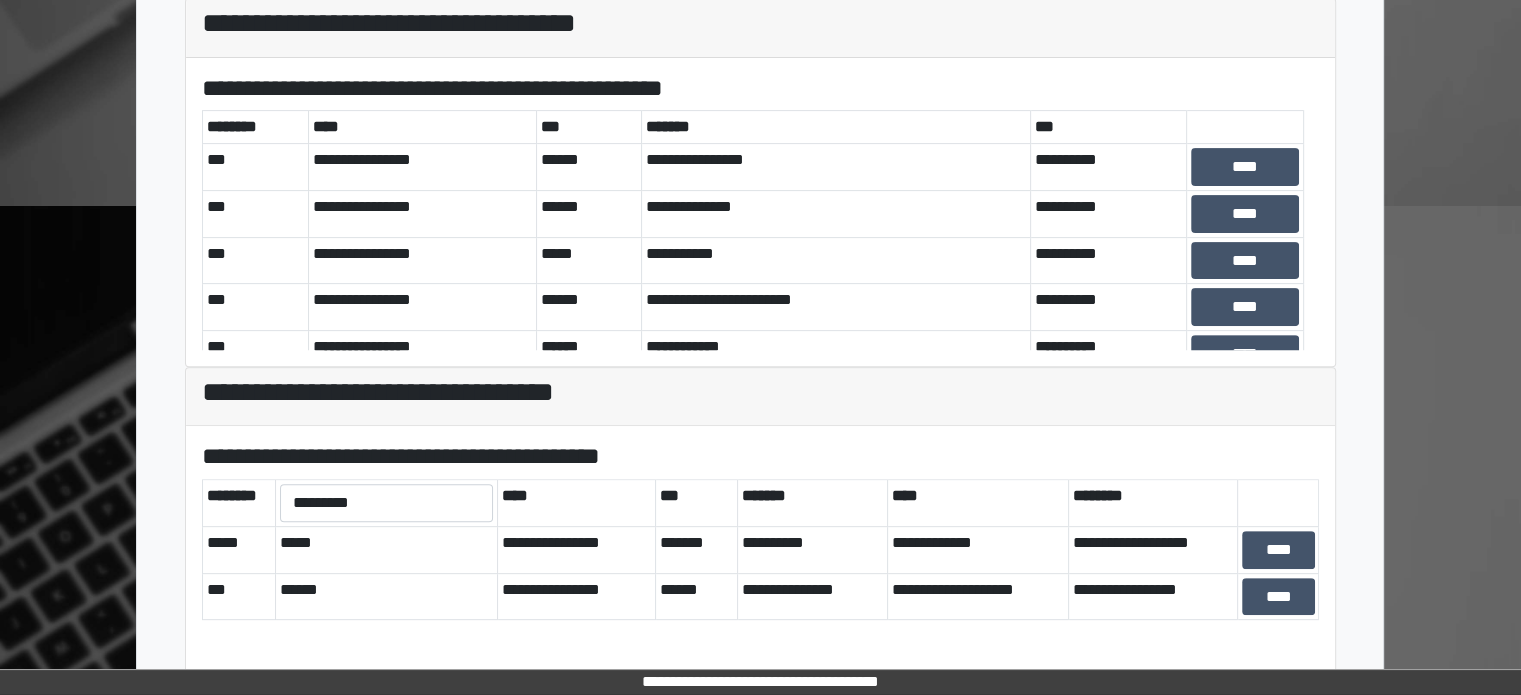 scroll, scrollTop: 708, scrollLeft: 0, axis: vertical 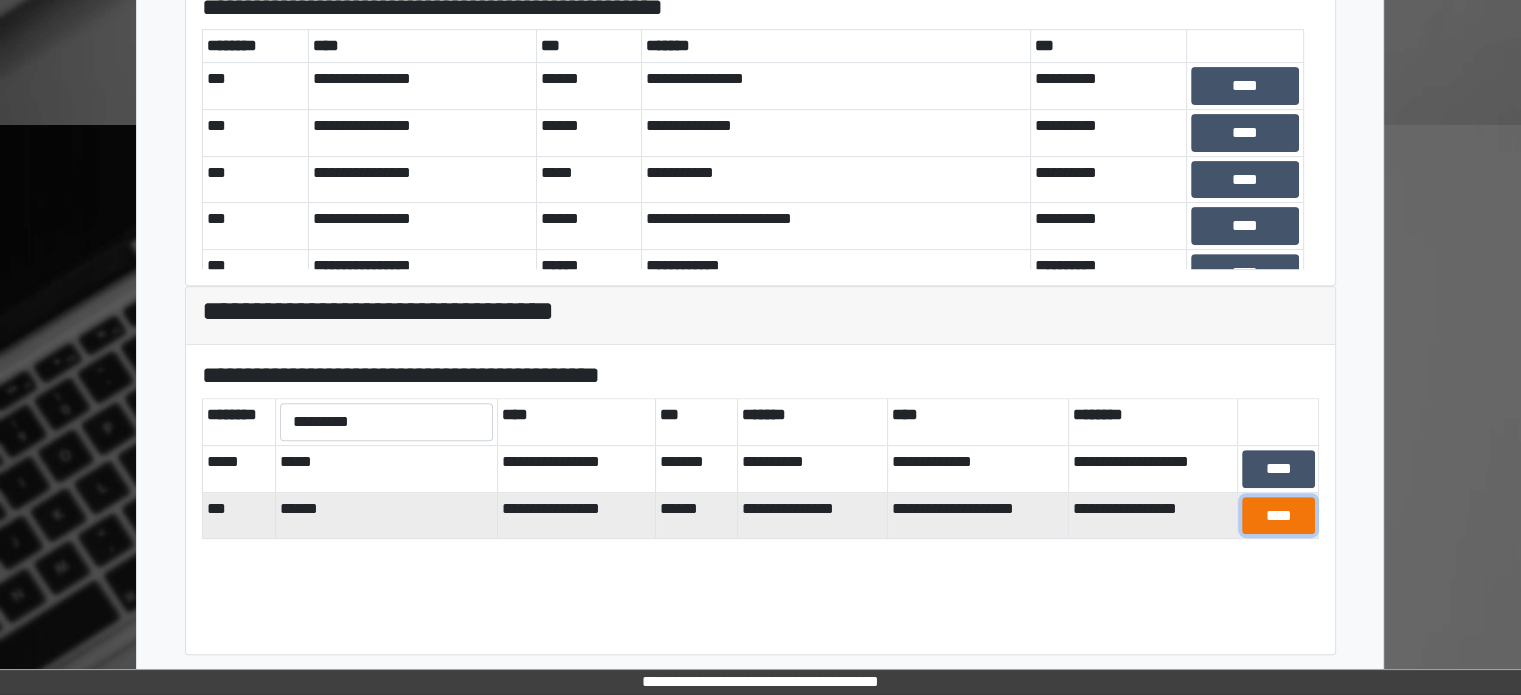 click on "****" at bounding box center [1278, 516] 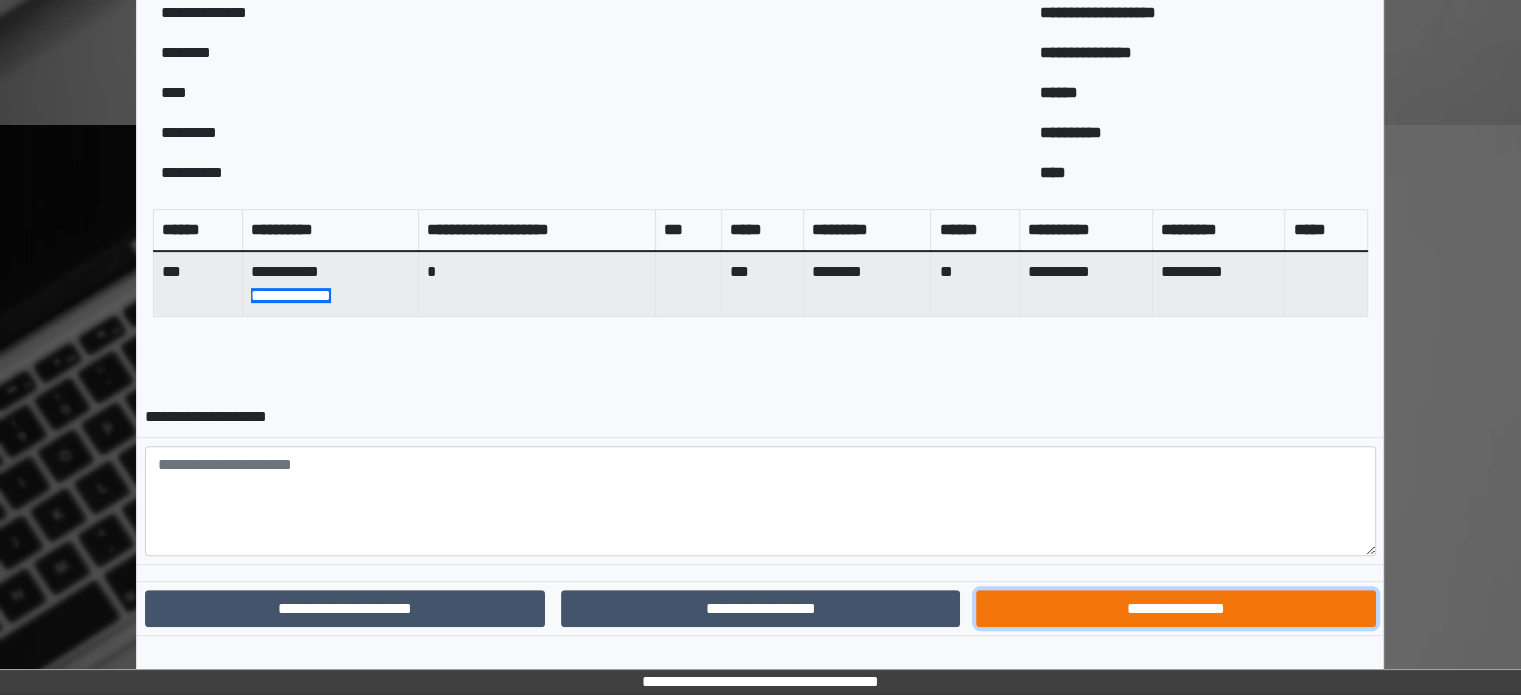 click on "**********" at bounding box center [1175, 609] 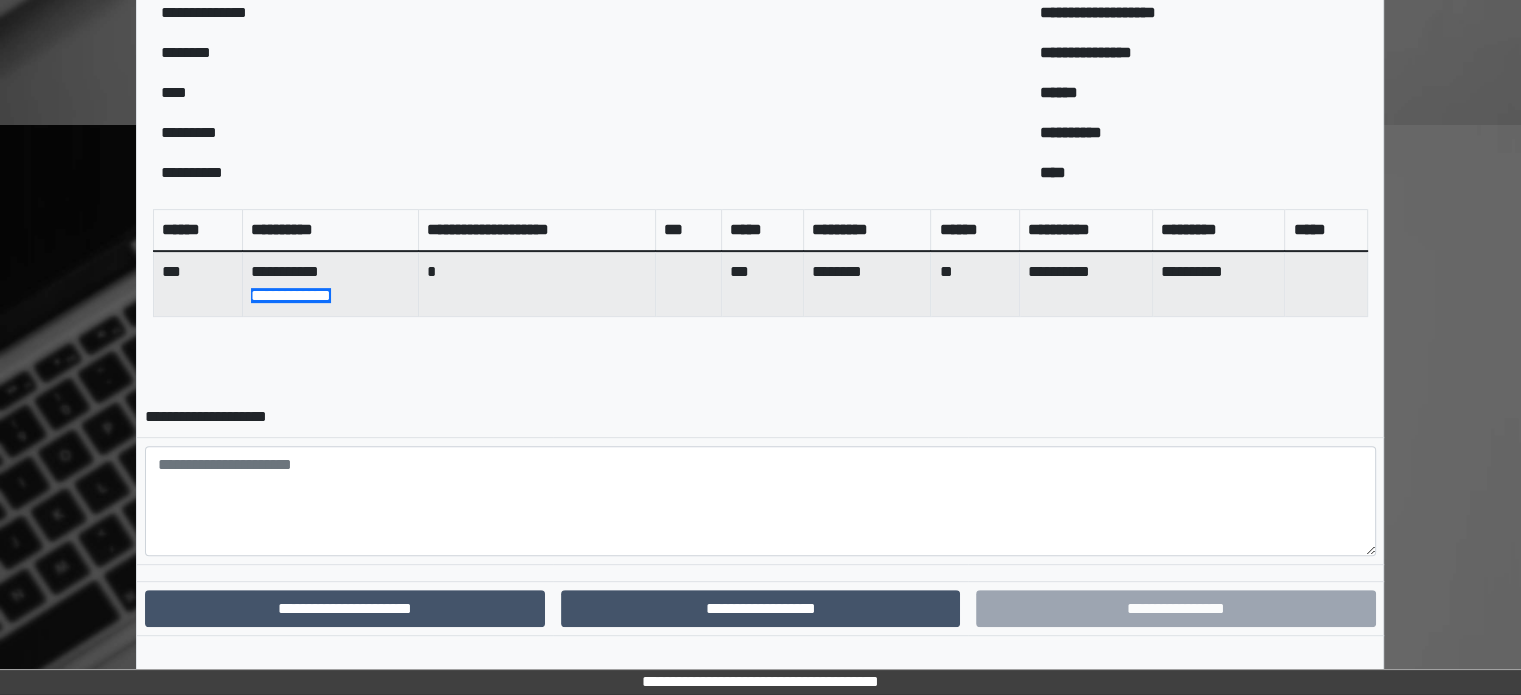 scroll, scrollTop: 626, scrollLeft: 0, axis: vertical 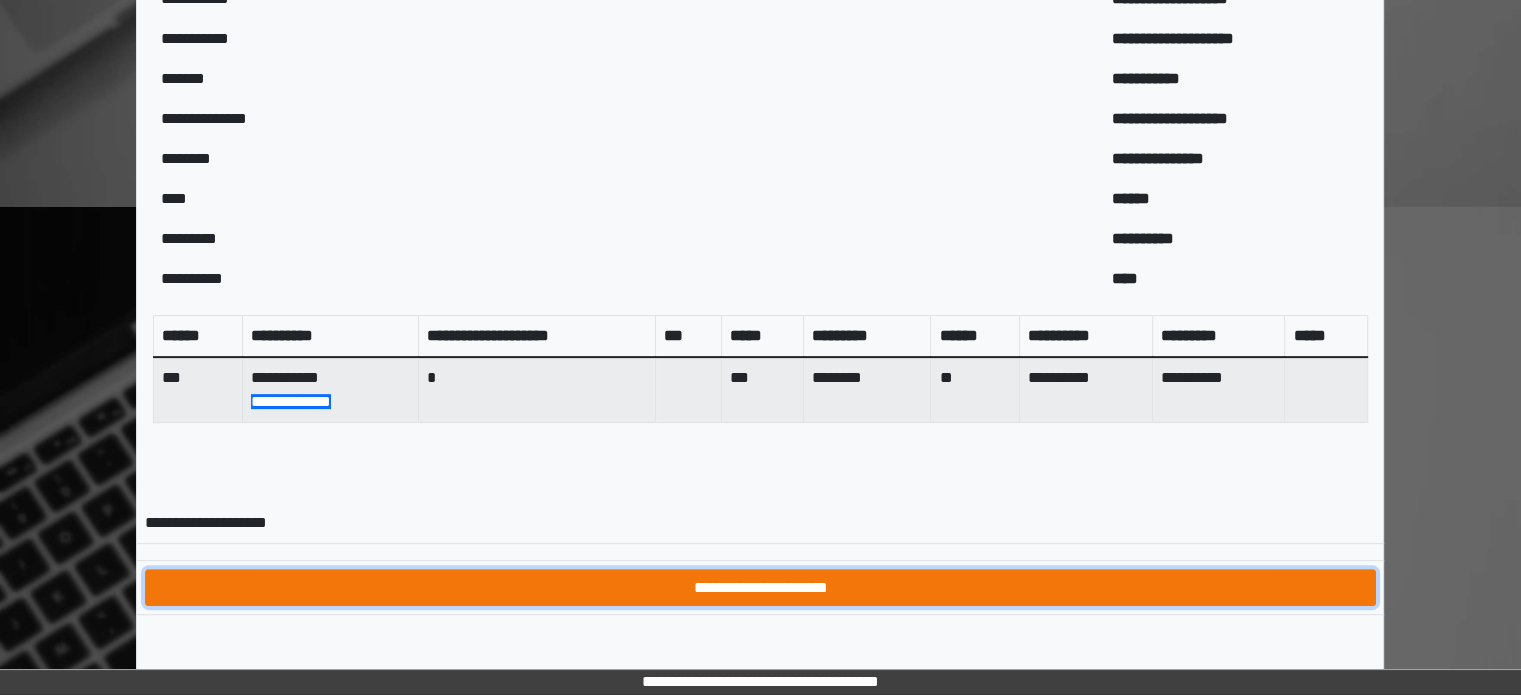 click on "**********" at bounding box center [760, 588] 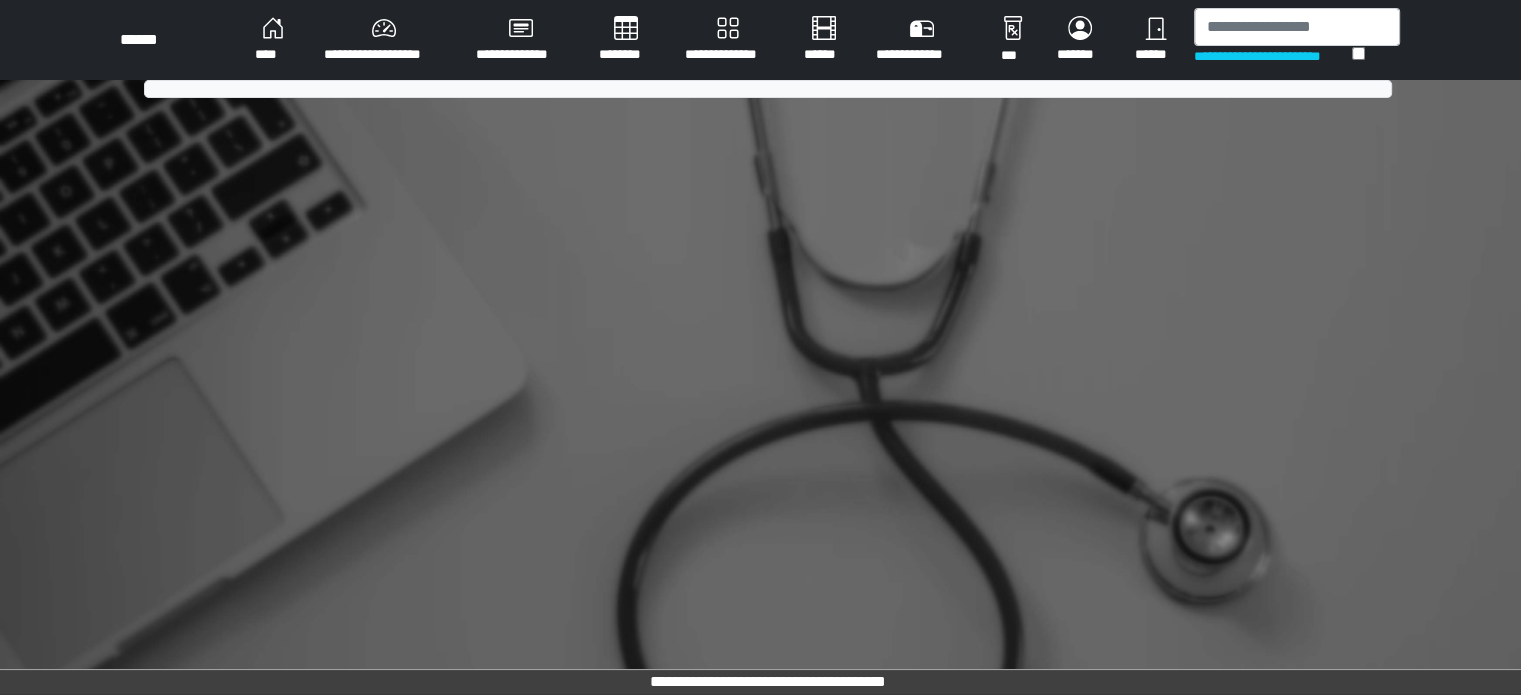 scroll, scrollTop: 0, scrollLeft: 0, axis: both 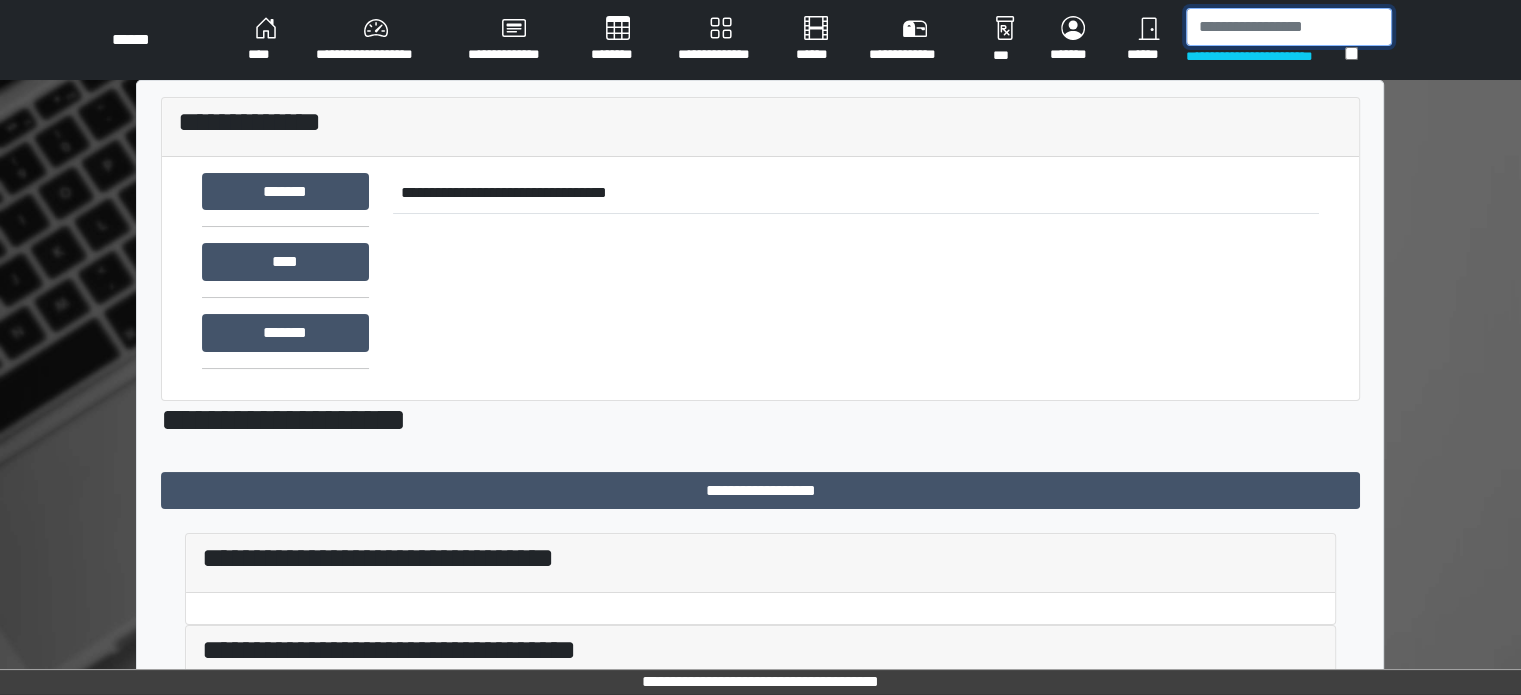 click at bounding box center [1289, 27] 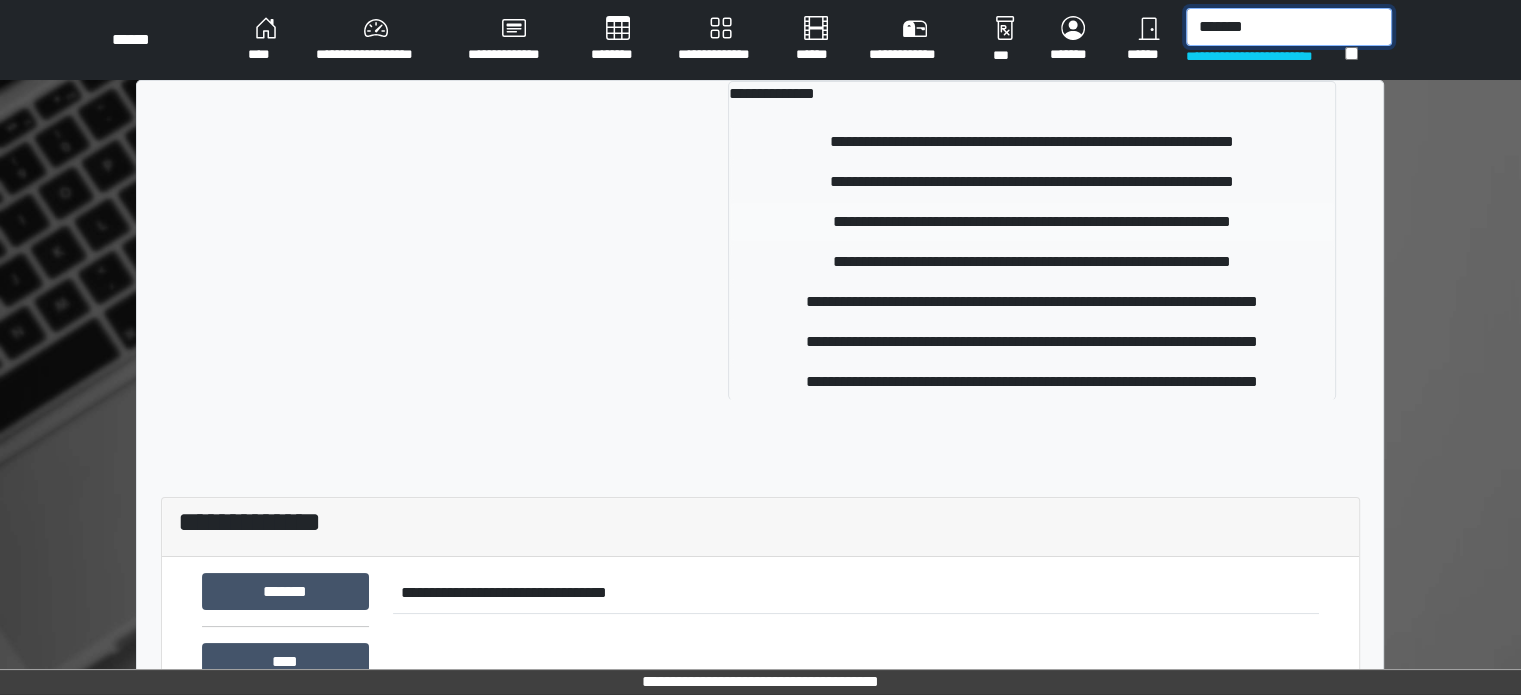 type on "*******" 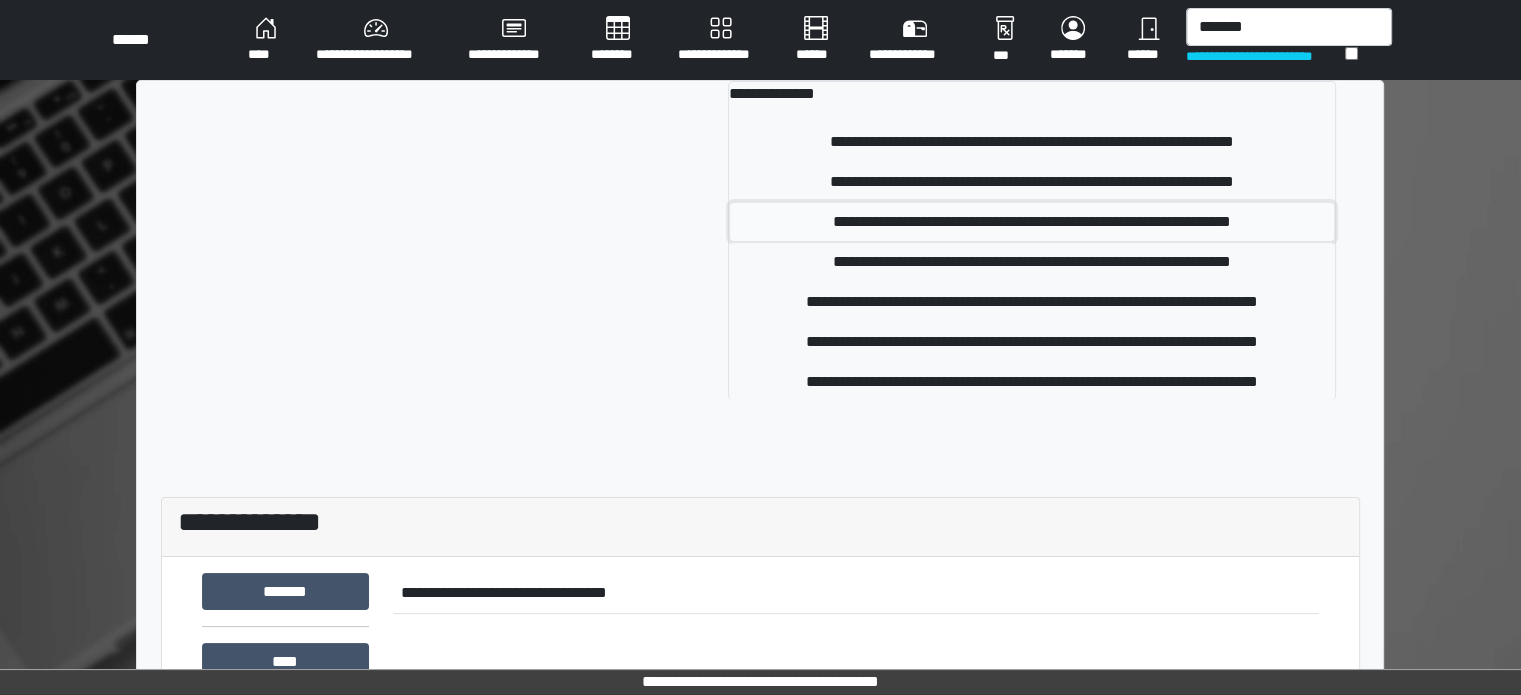 click on "**********" at bounding box center [1032, 222] 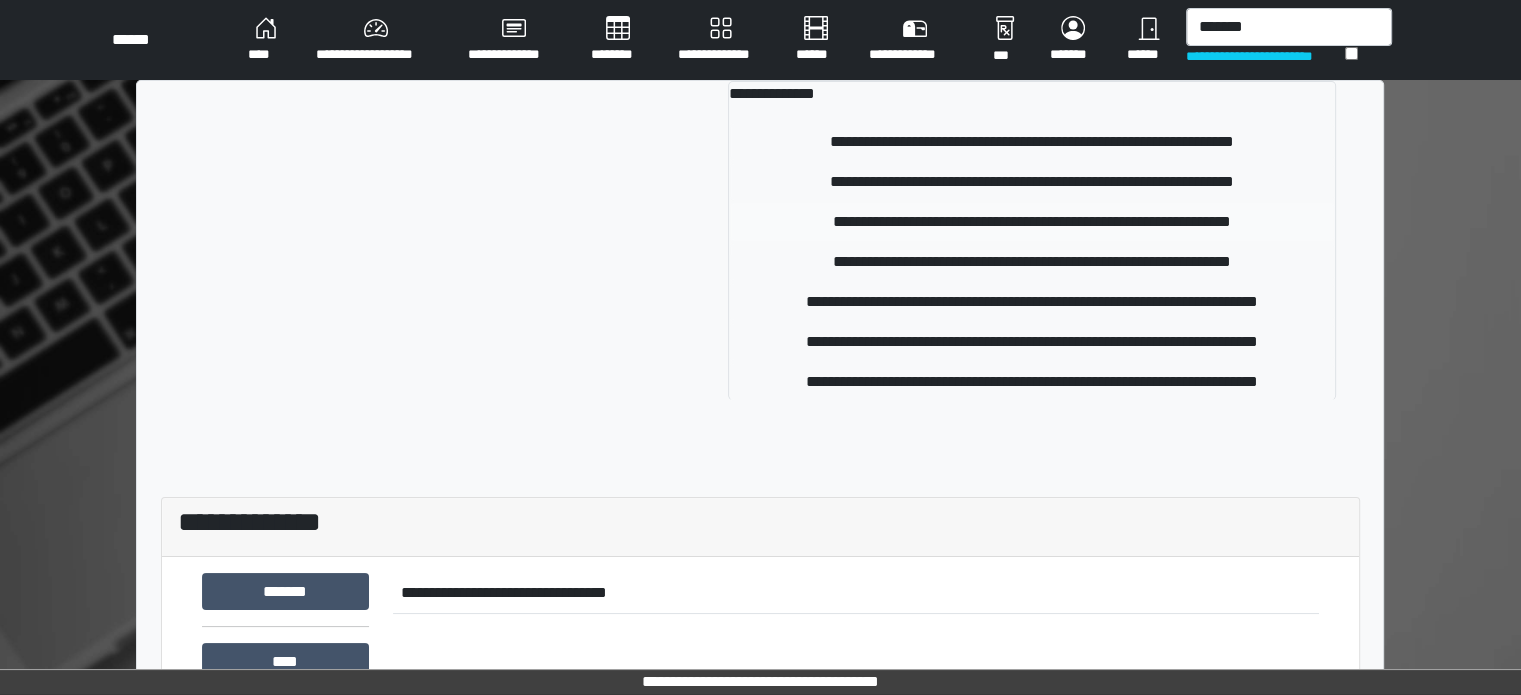 type 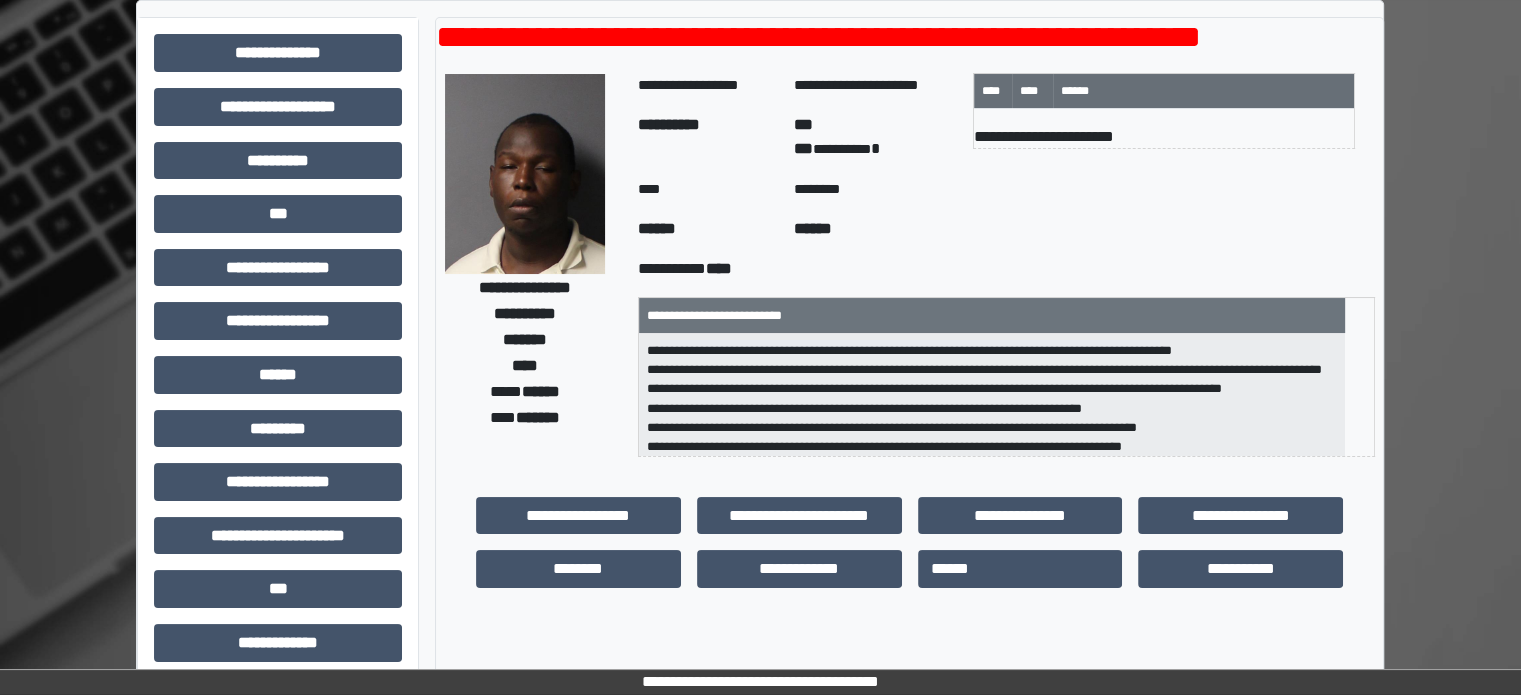 scroll, scrollTop: 200, scrollLeft: 0, axis: vertical 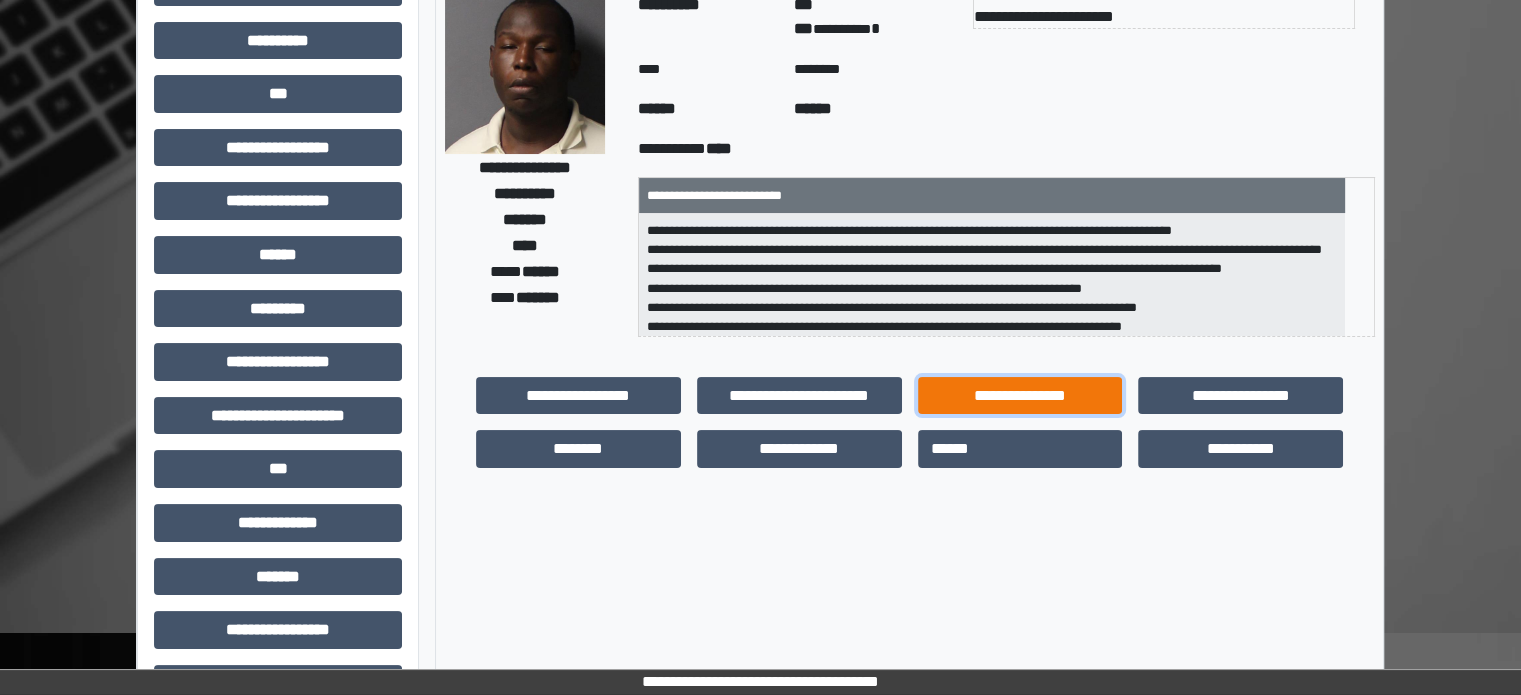 click on "**********" at bounding box center [1020, 396] 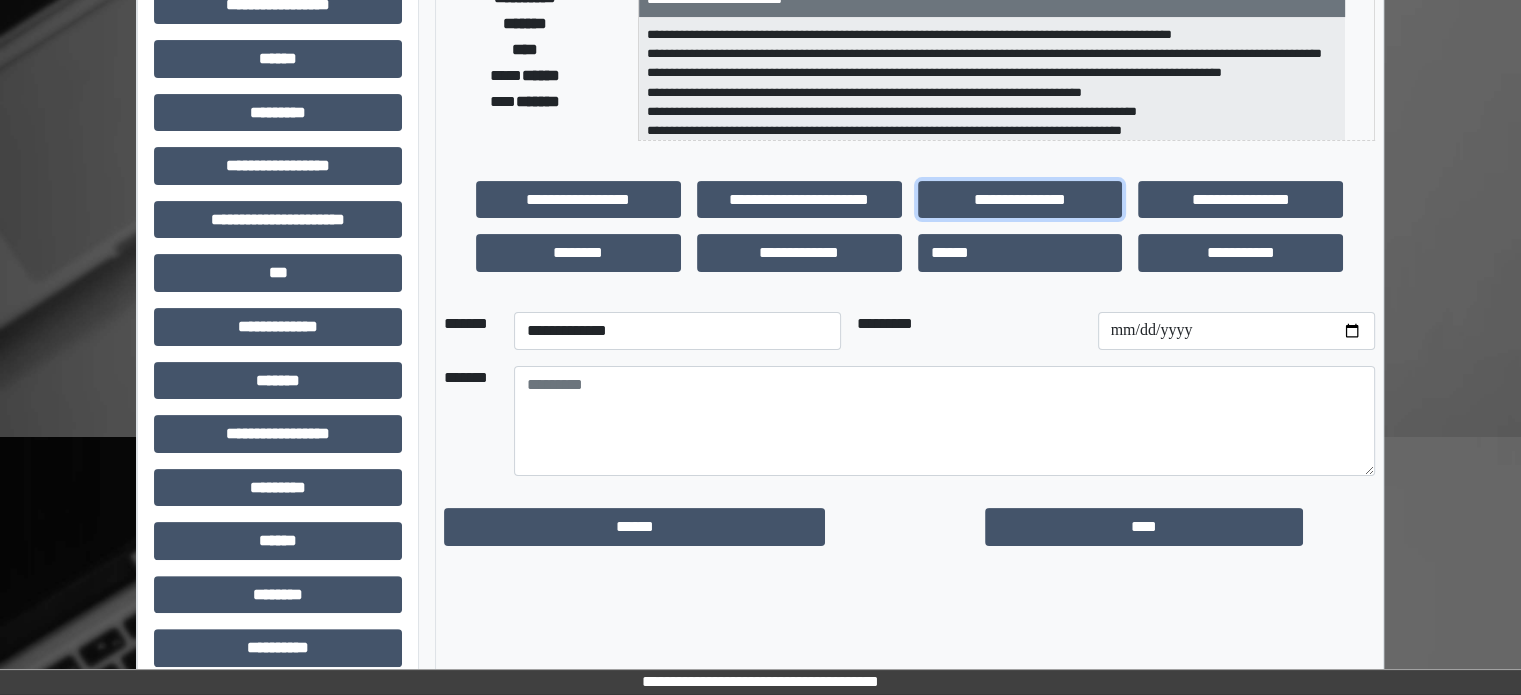 scroll, scrollTop: 400, scrollLeft: 0, axis: vertical 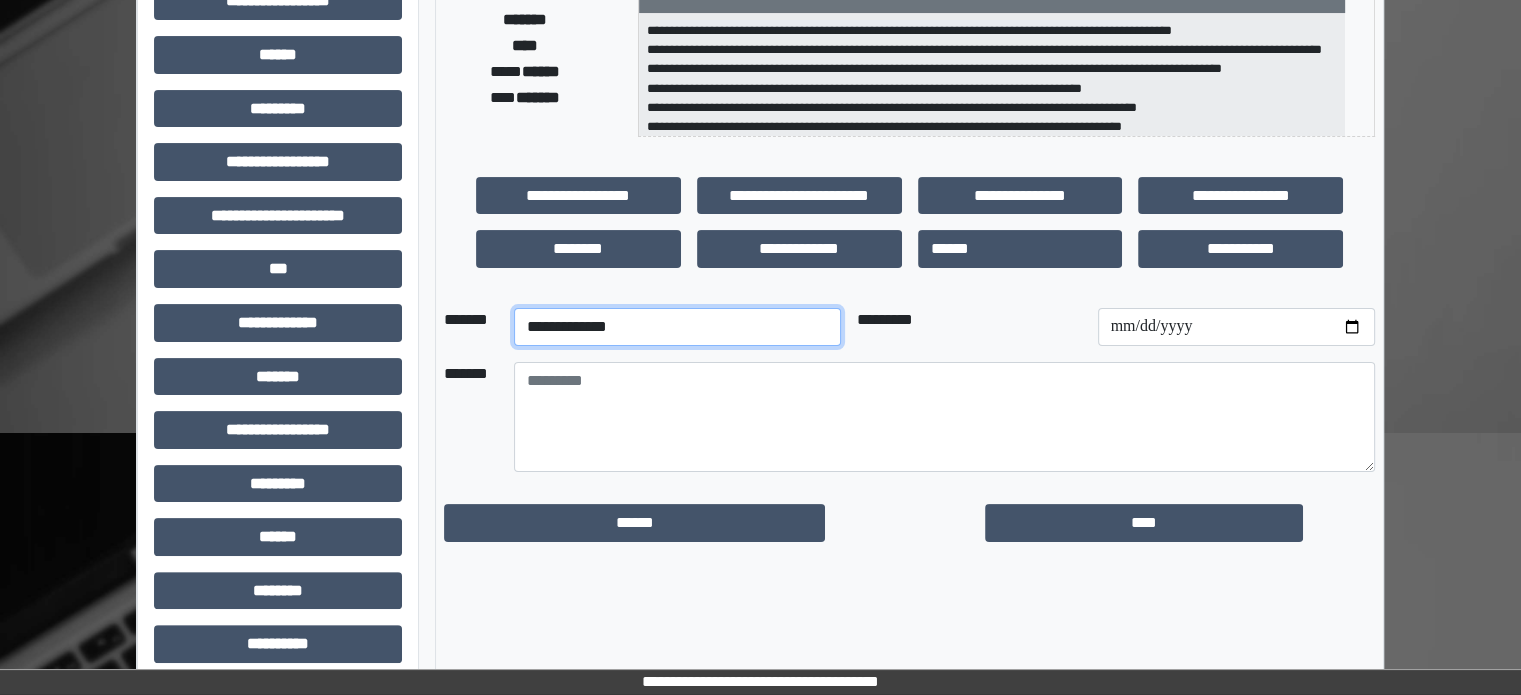 click on "**********" at bounding box center [677, 327] 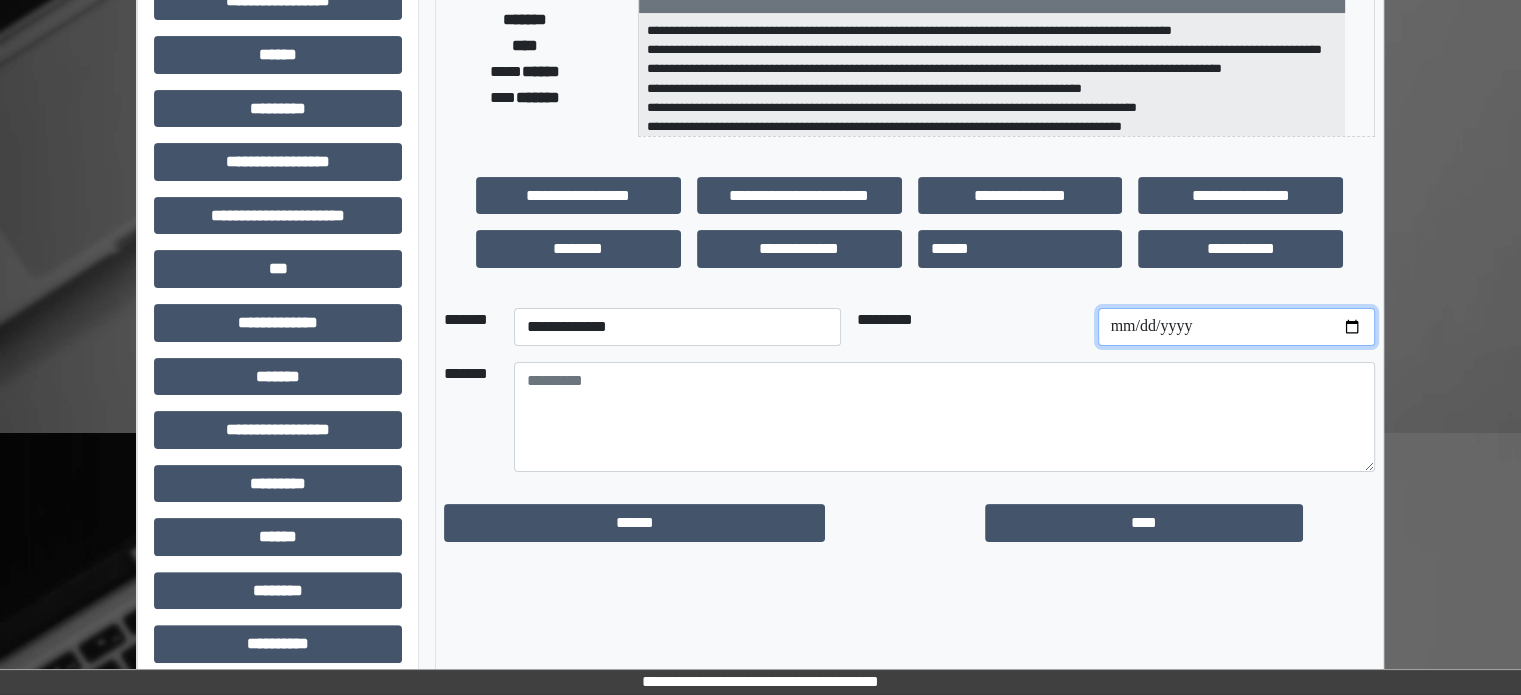click at bounding box center [1236, 327] 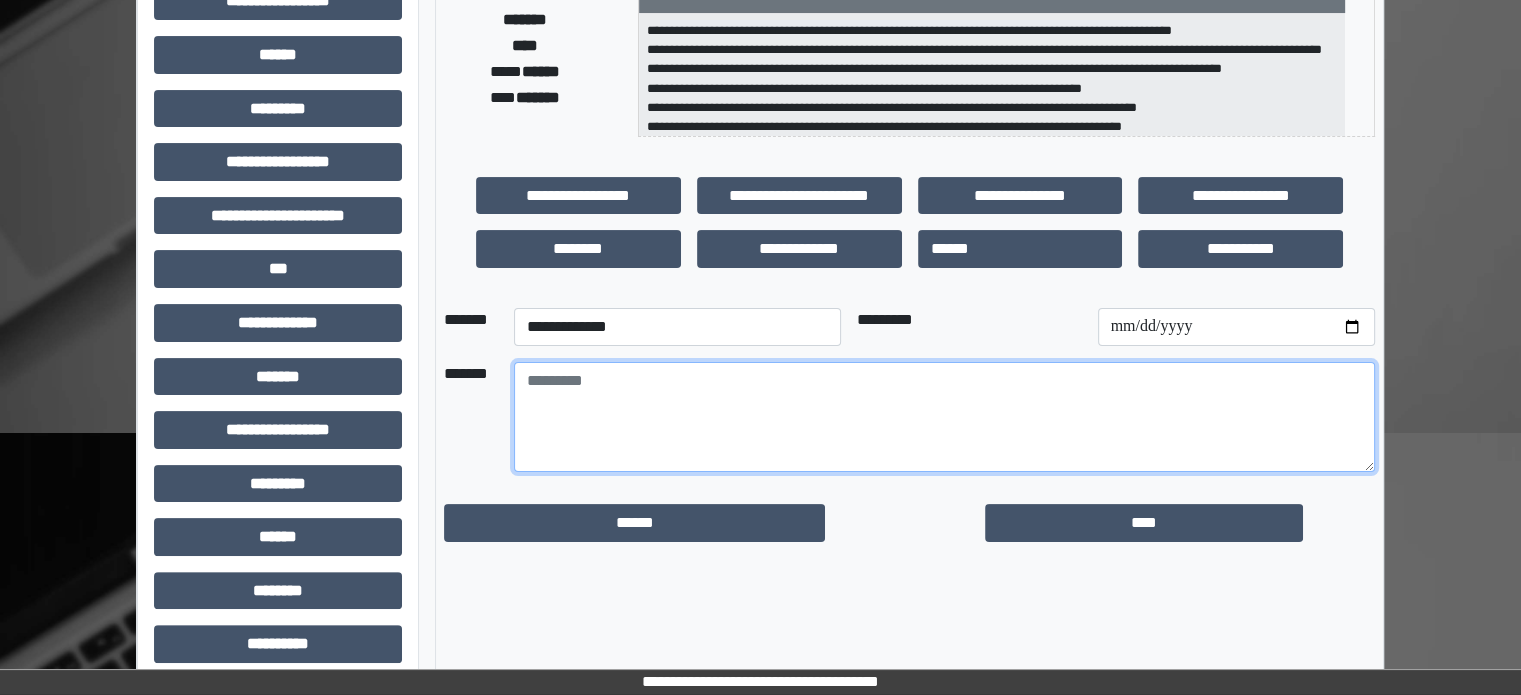 click at bounding box center (944, 417) 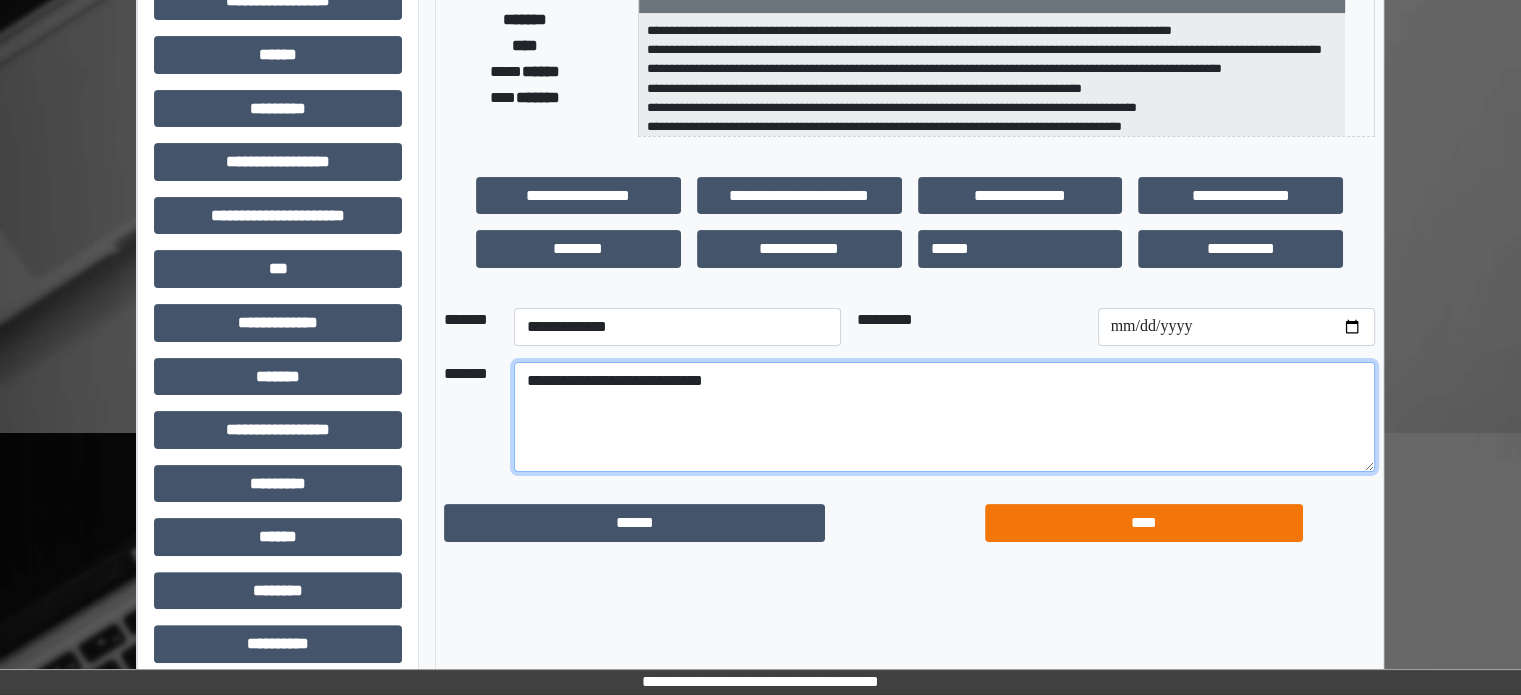 type on "**********" 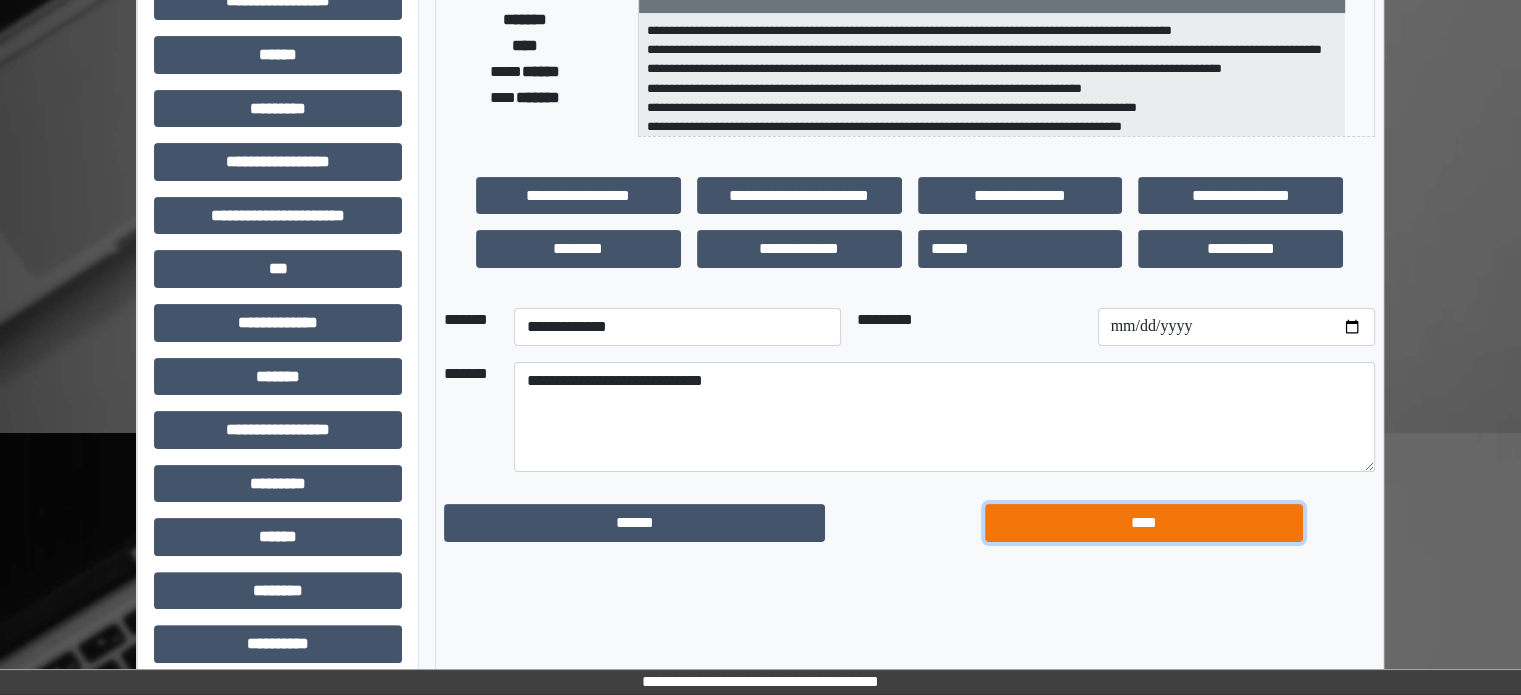 click on "****" at bounding box center [1144, 523] 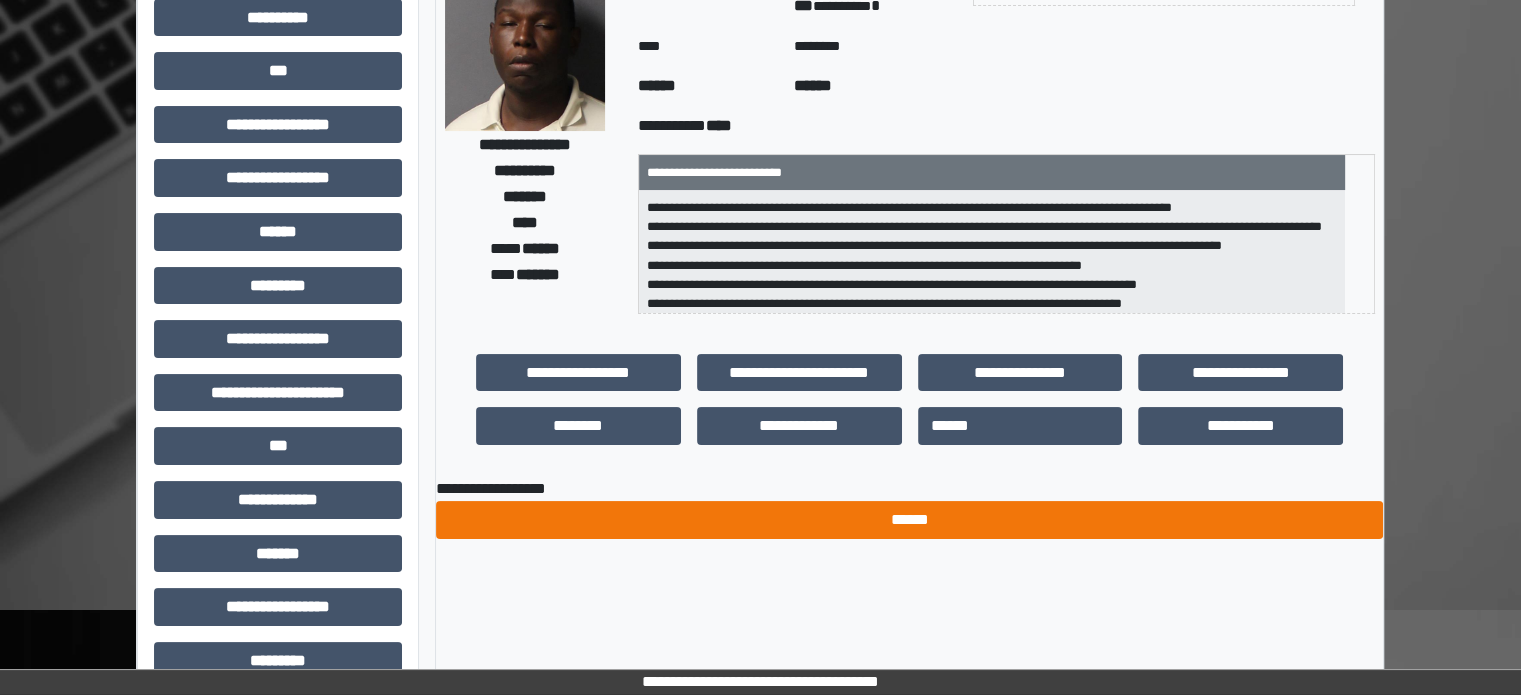 scroll, scrollTop: 100, scrollLeft: 0, axis: vertical 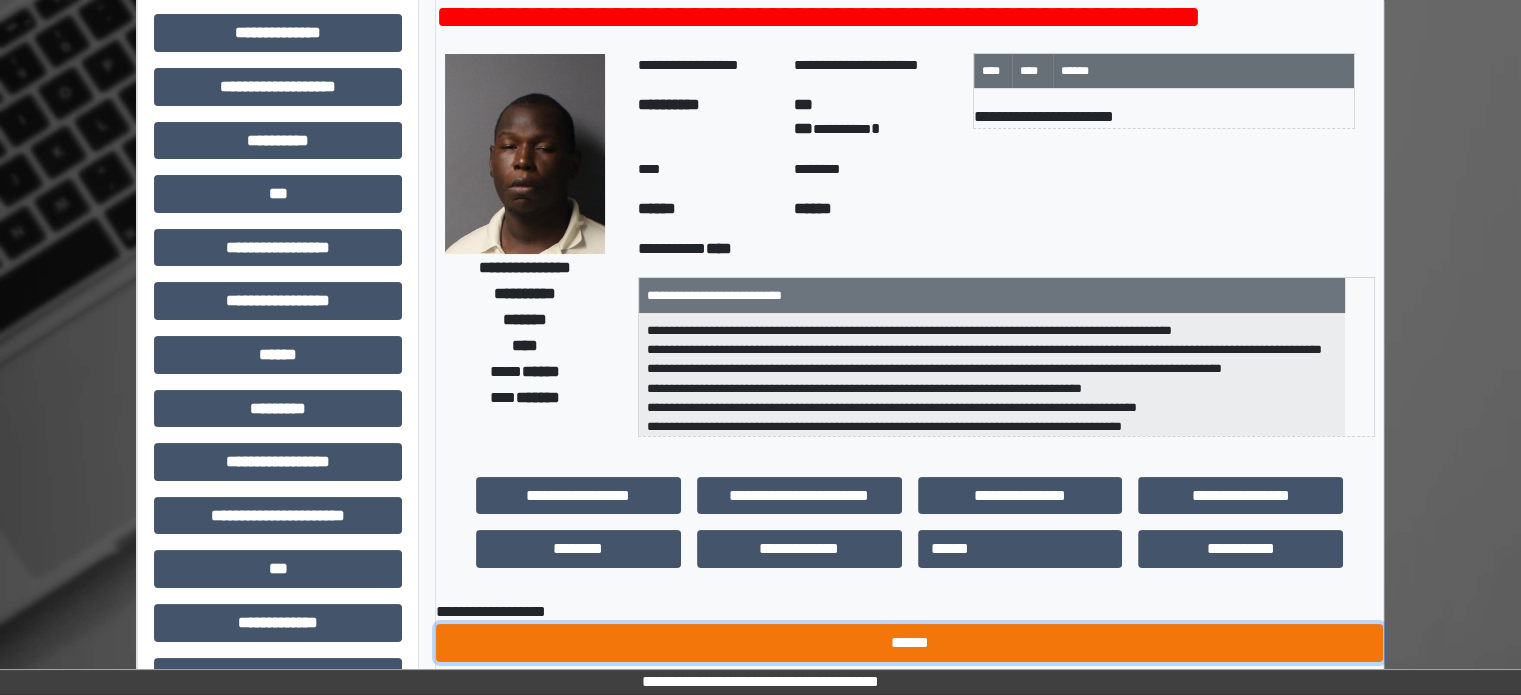 click on "******" at bounding box center [909, 643] 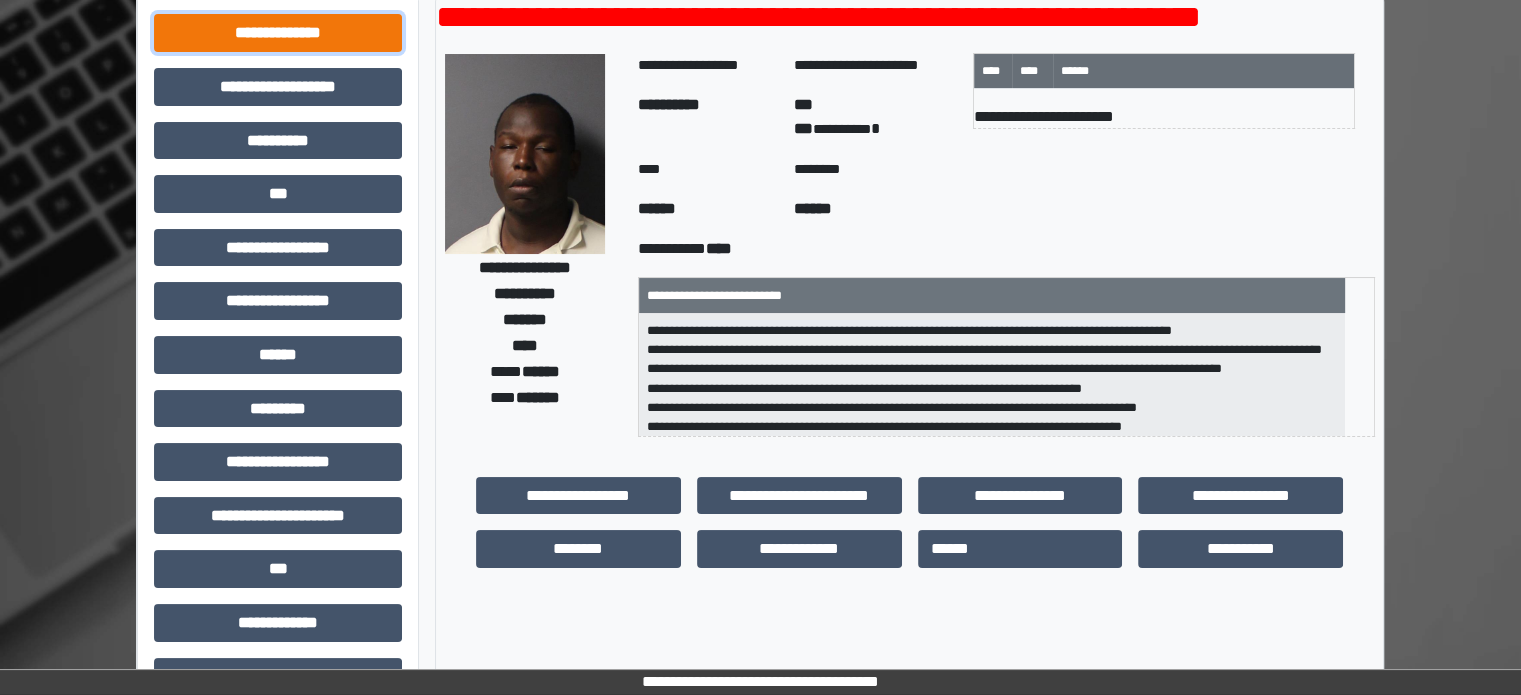 click on "**********" at bounding box center [278, 33] 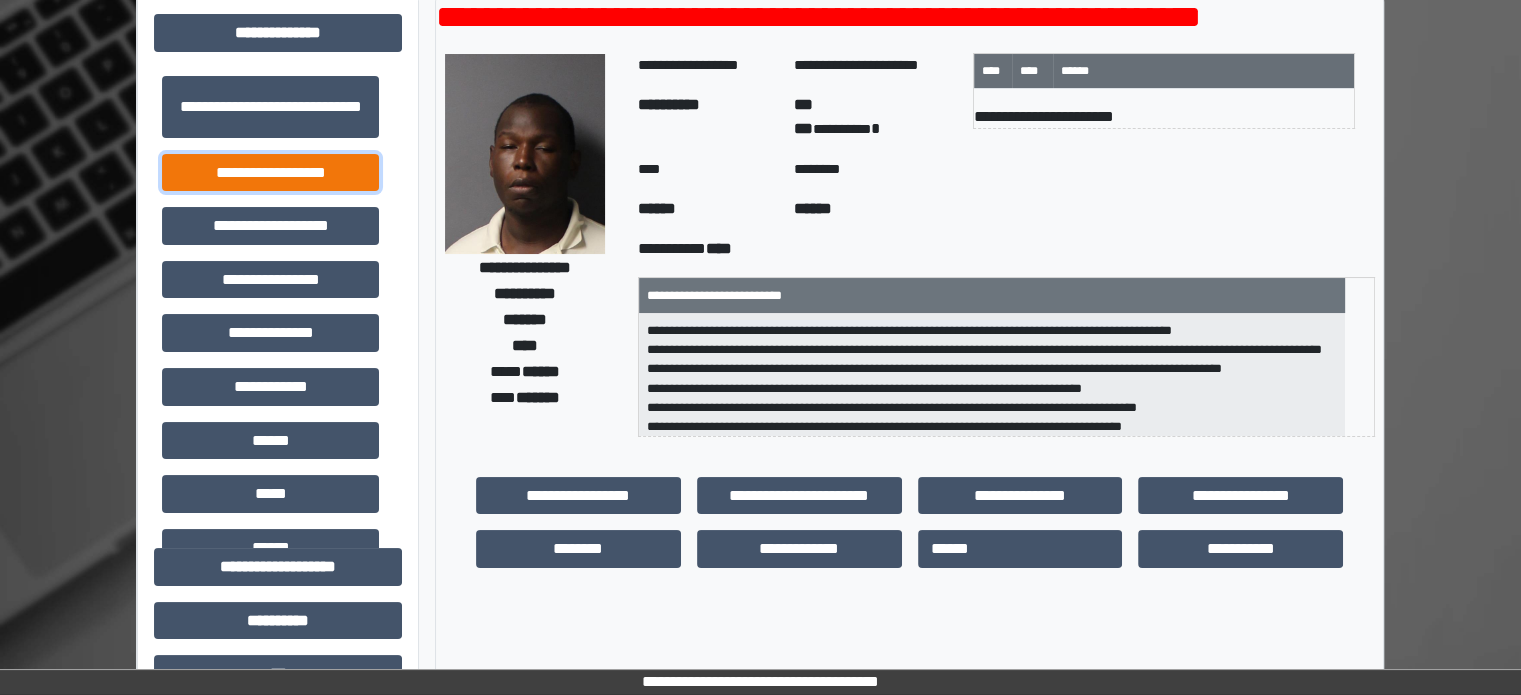 click on "**********" at bounding box center (270, 173) 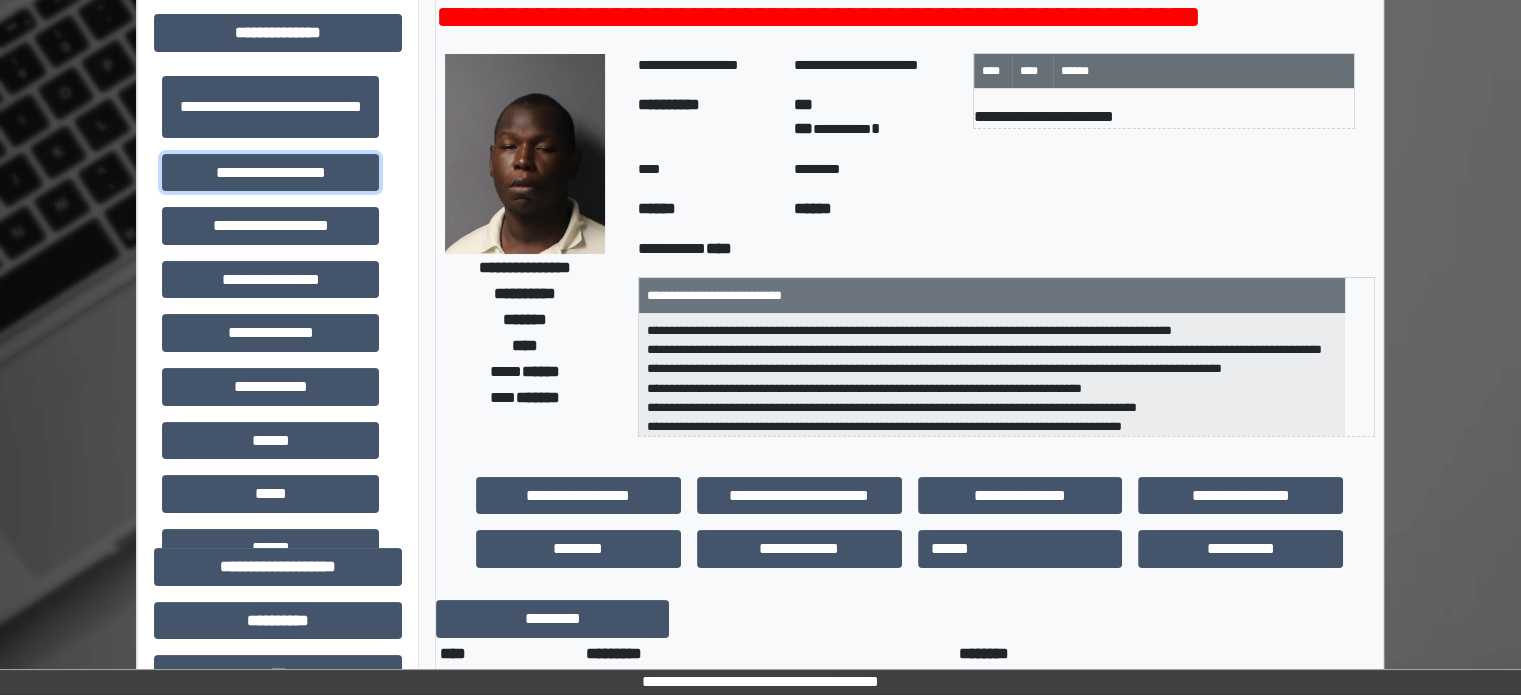 scroll, scrollTop: 1, scrollLeft: 0, axis: vertical 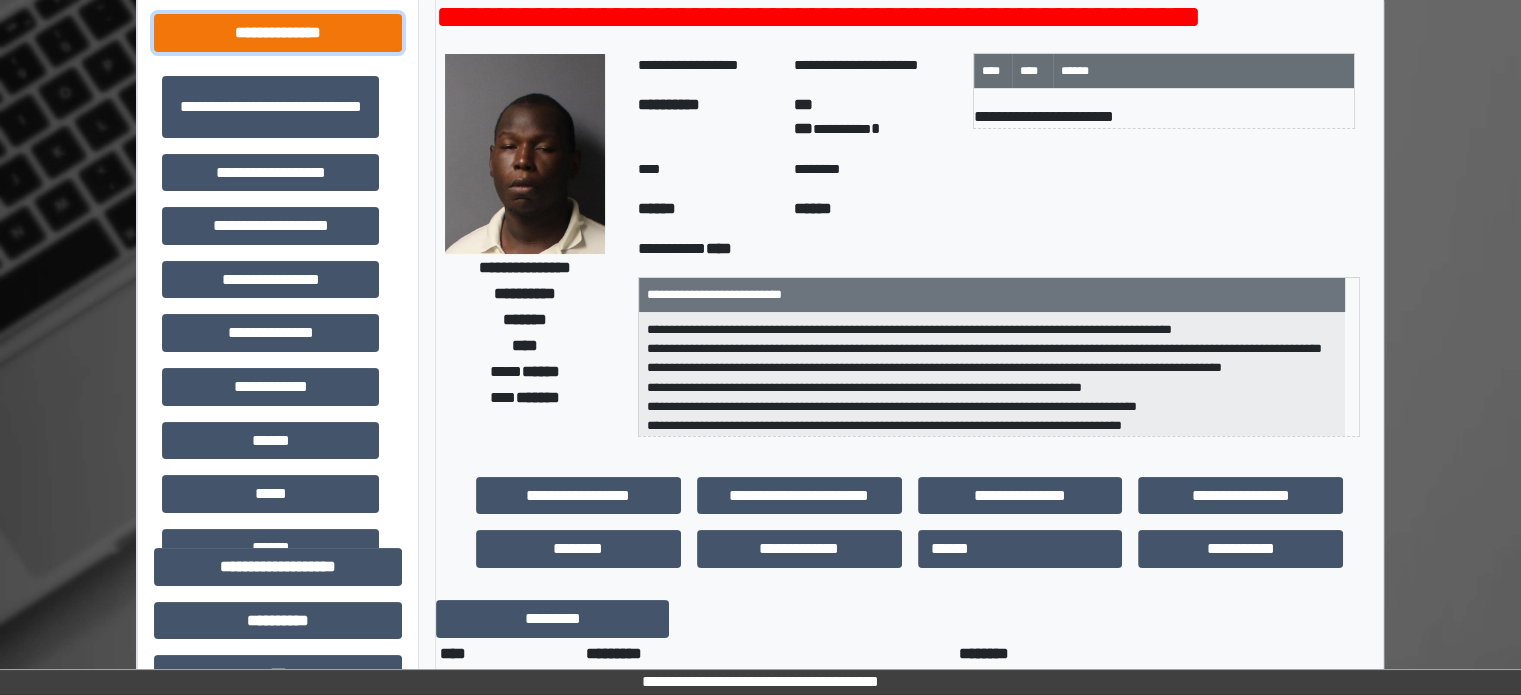 click on "**********" at bounding box center (278, 33) 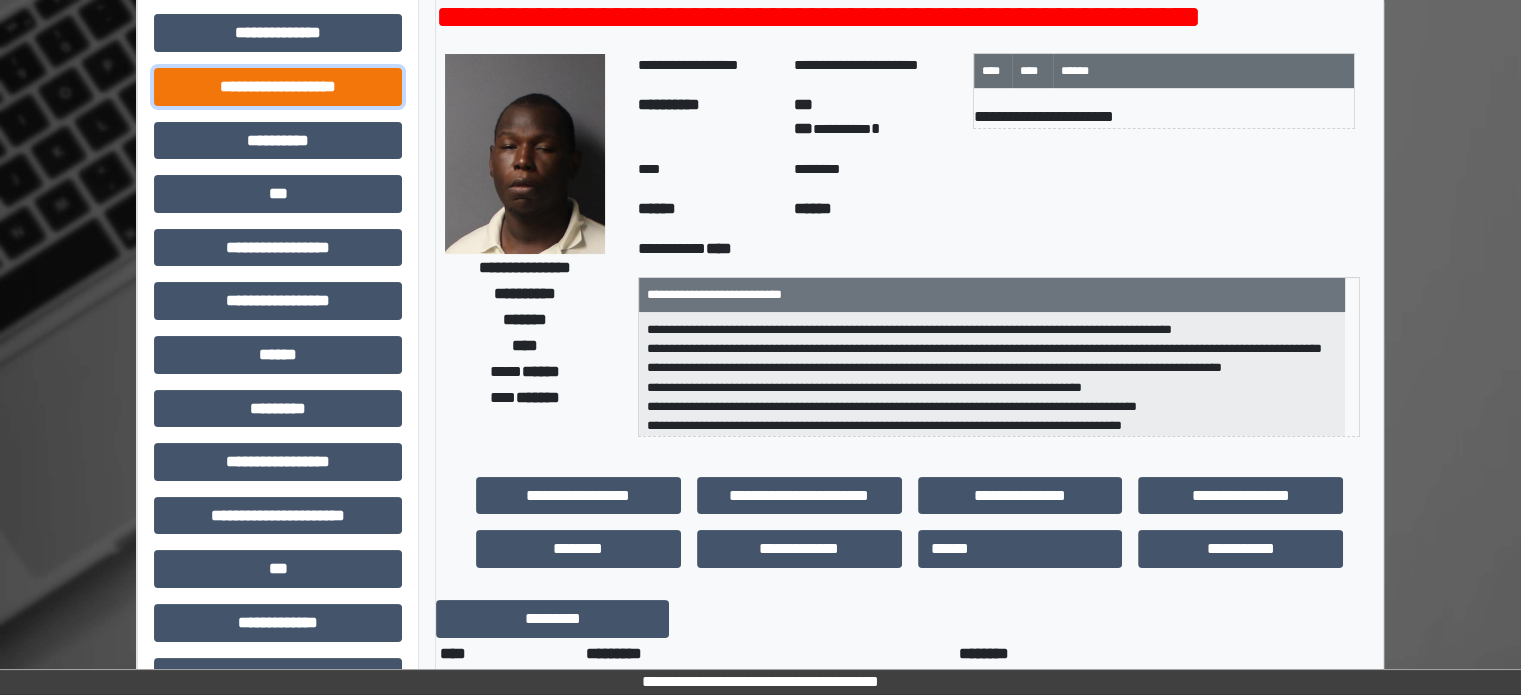 click on "**********" at bounding box center (278, 87) 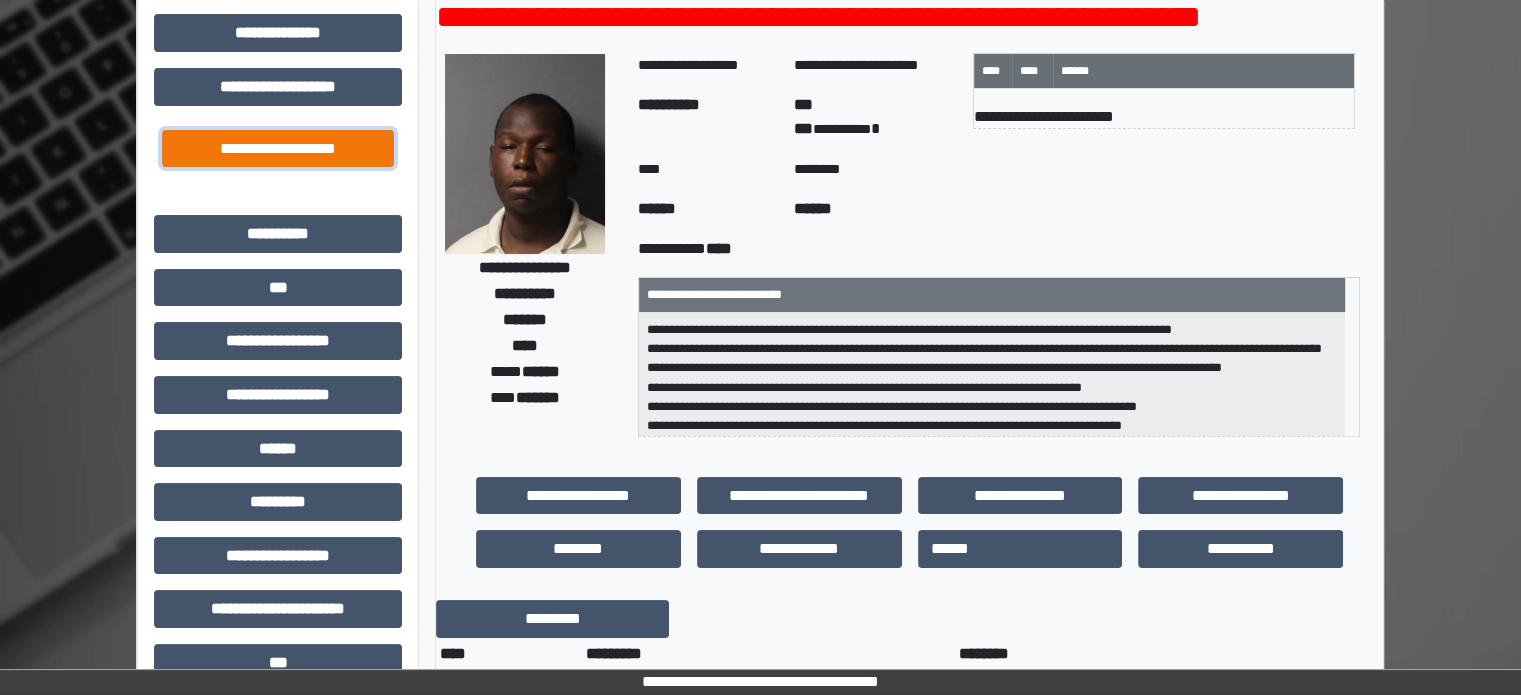 click on "**********" at bounding box center [278, 149] 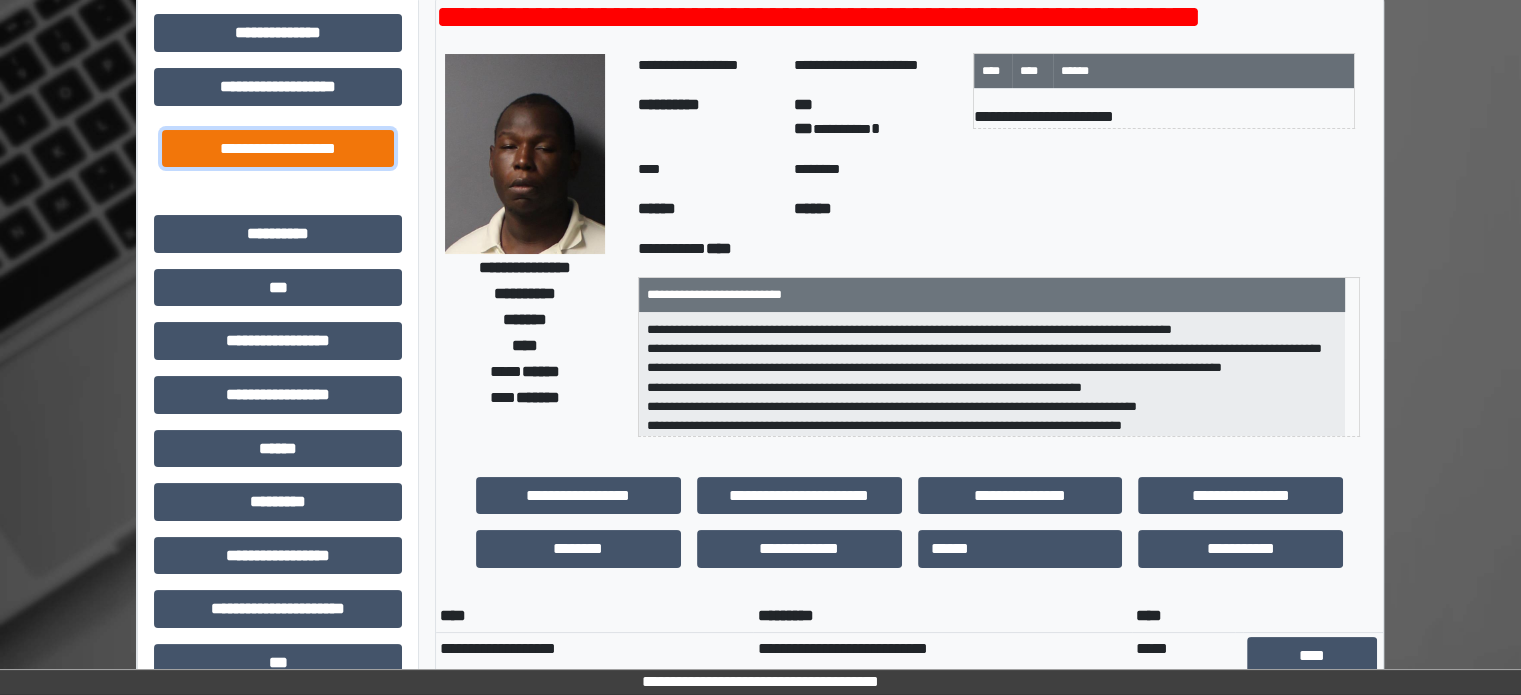 click on "**********" at bounding box center [278, 149] 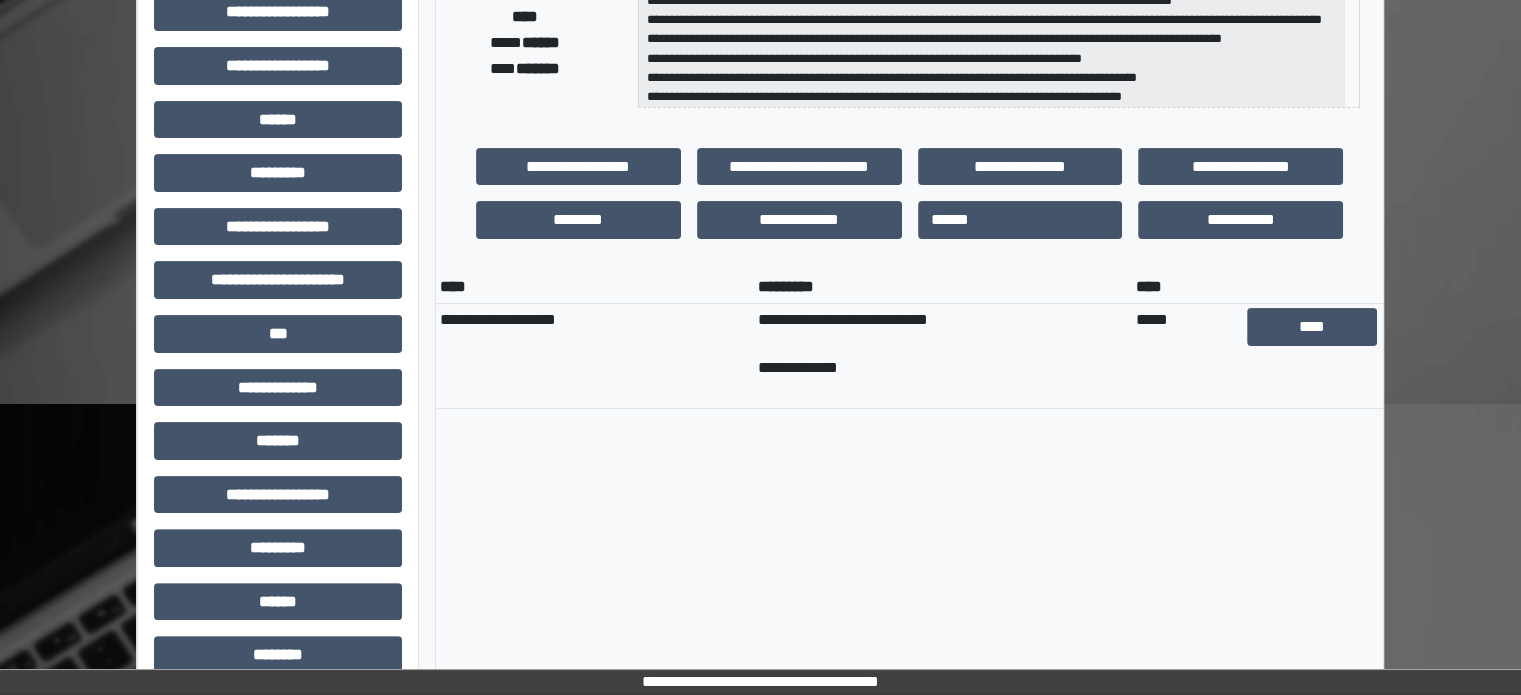 scroll, scrollTop: 500, scrollLeft: 0, axis: vertical 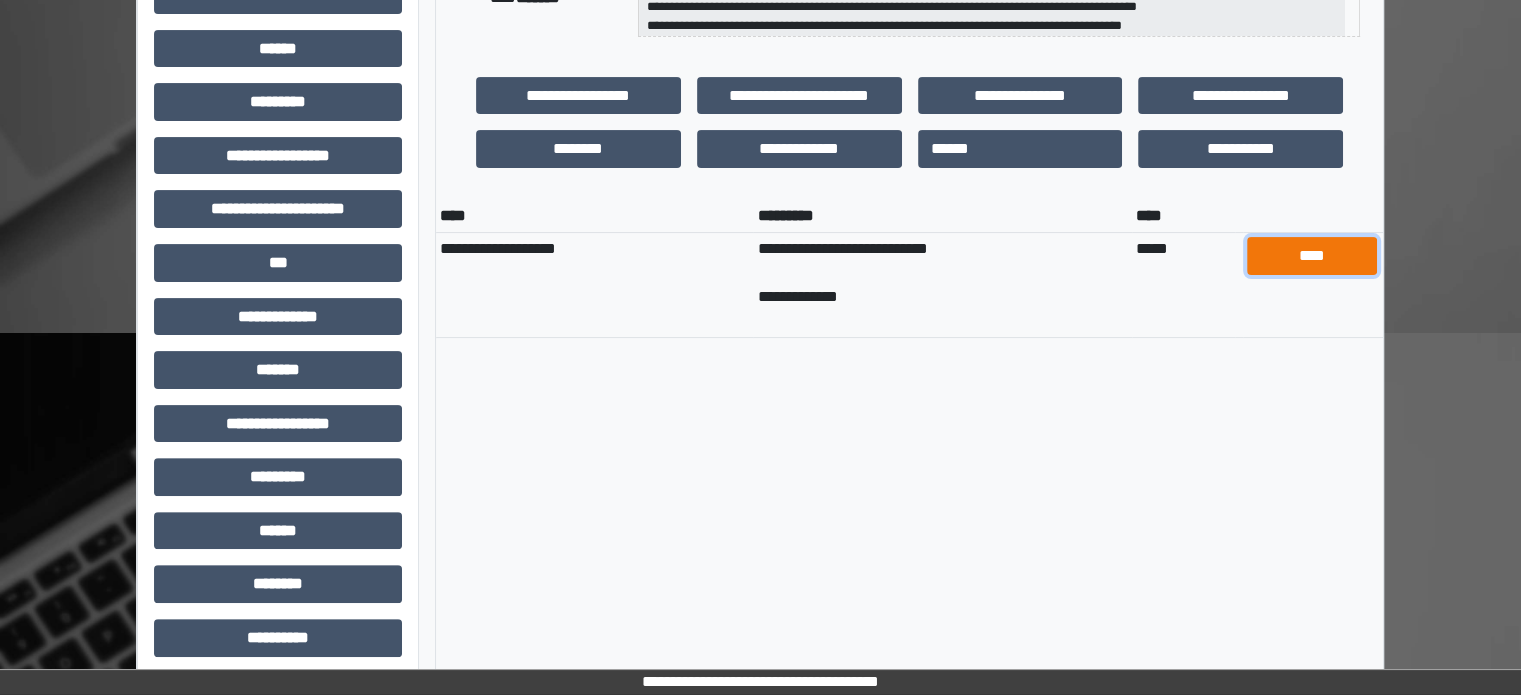 click on "****" at bounding box center [1312, 256] 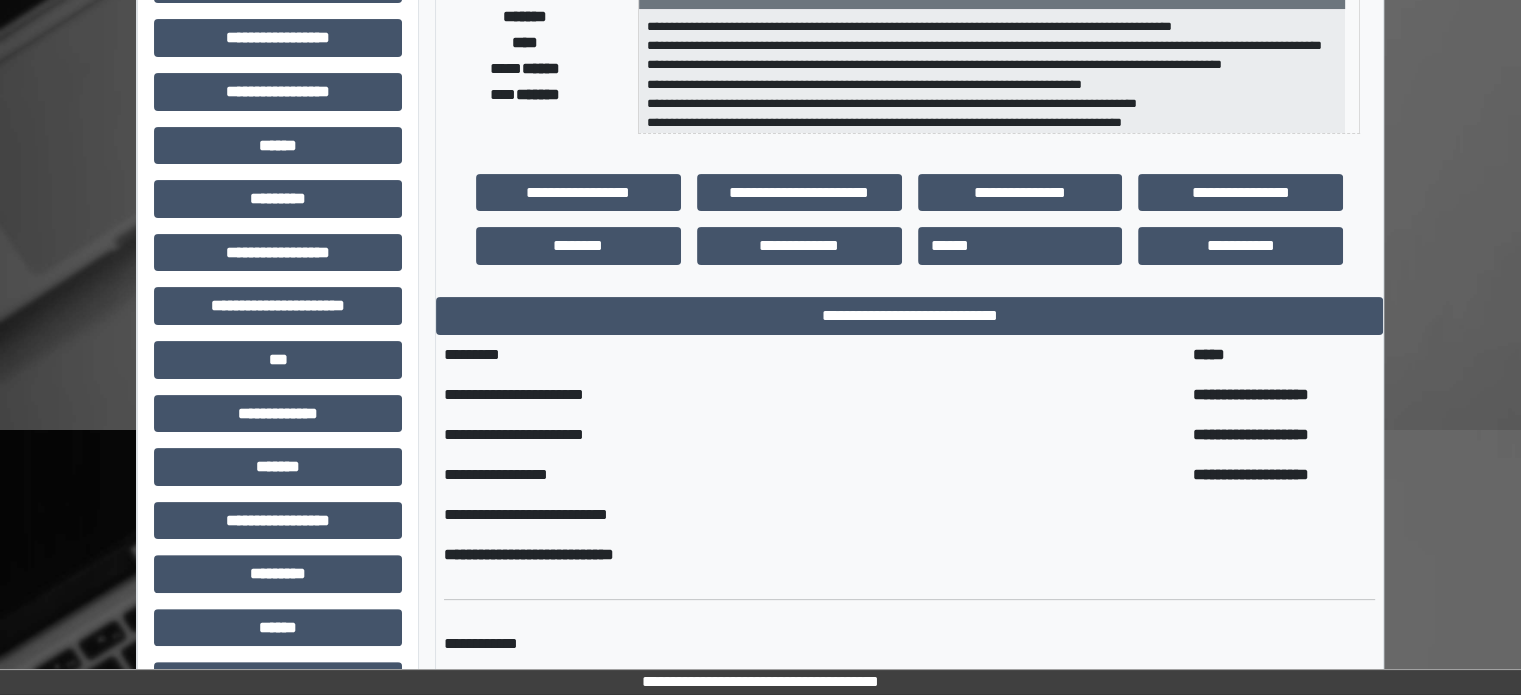 scroll, scrollTop: 564, scrollLeft: 0, axis: vertical 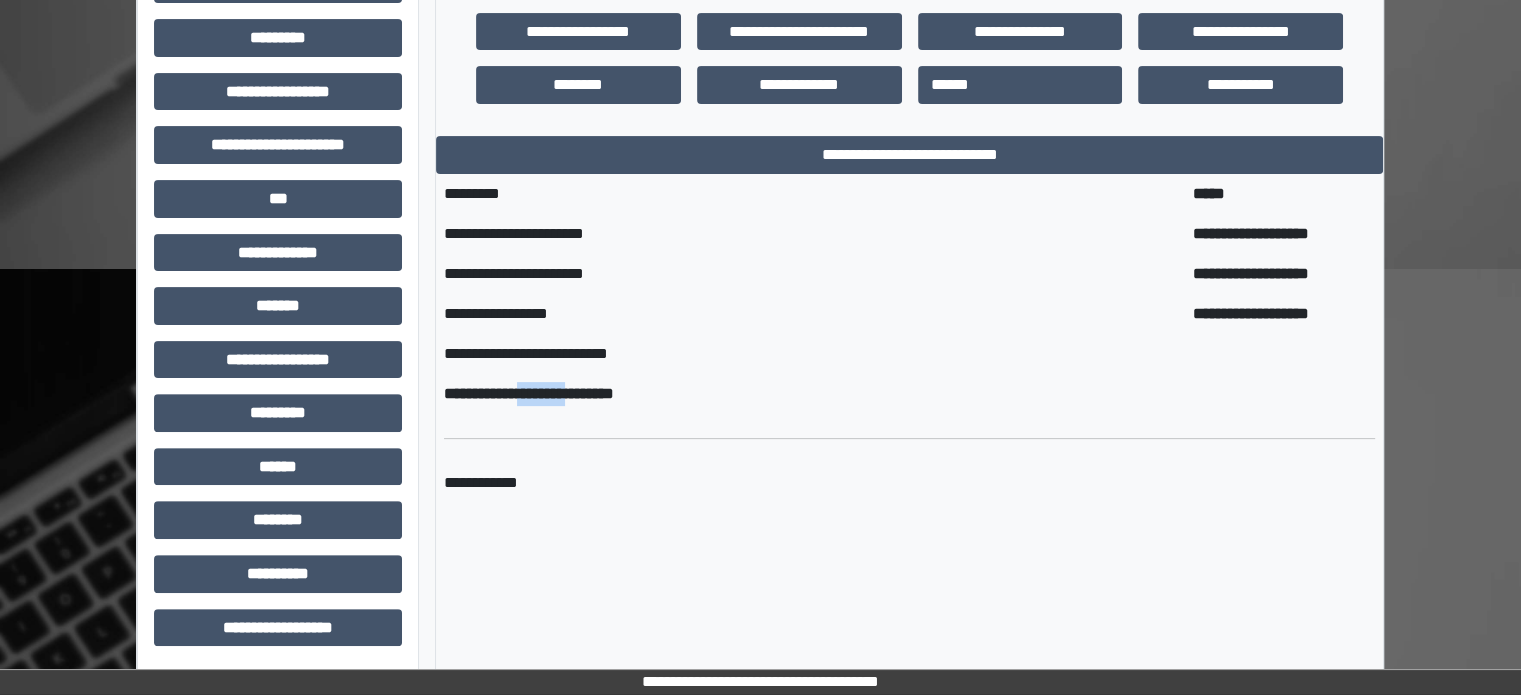 drag, startPoint x: 568, startPoint y: 397, endPoint x: 519, endPoint y: 397, distance: 49 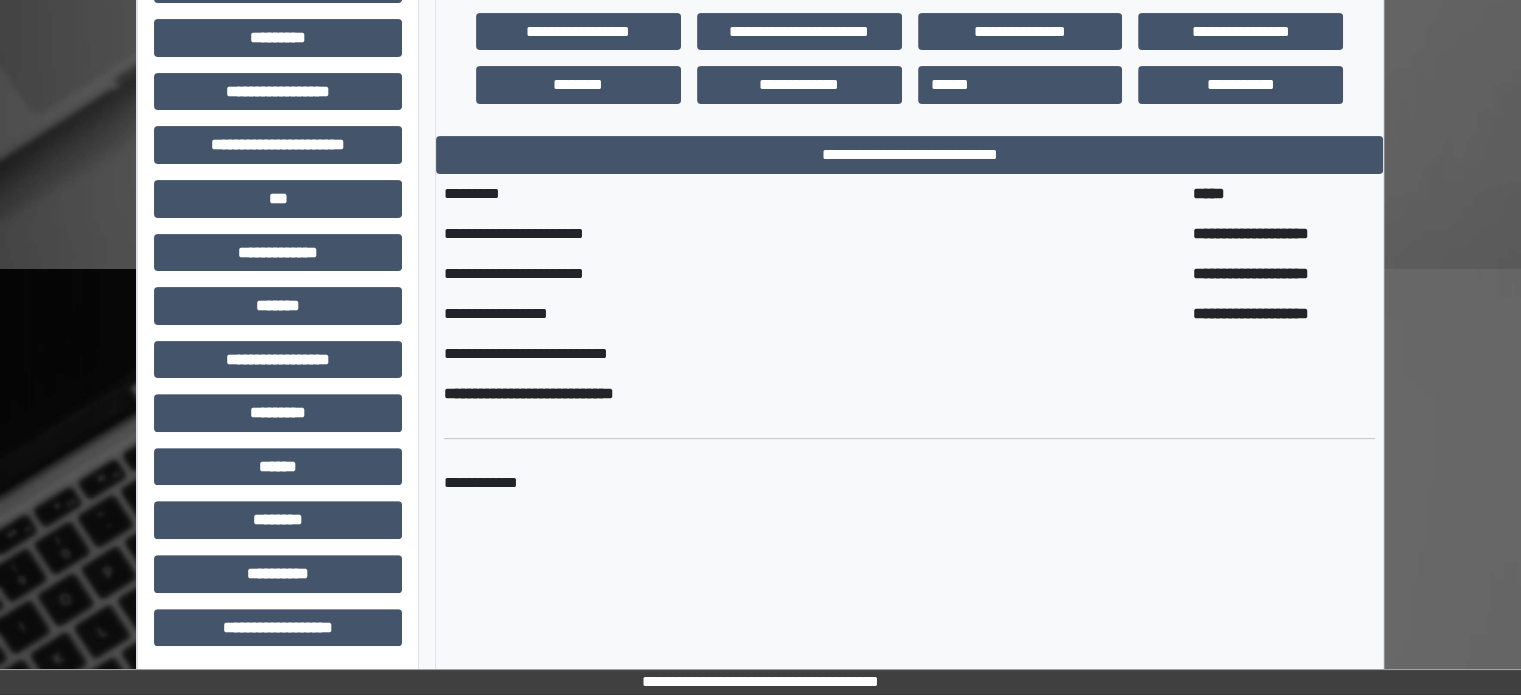 click on "**********" at bounding box center [909, 394] 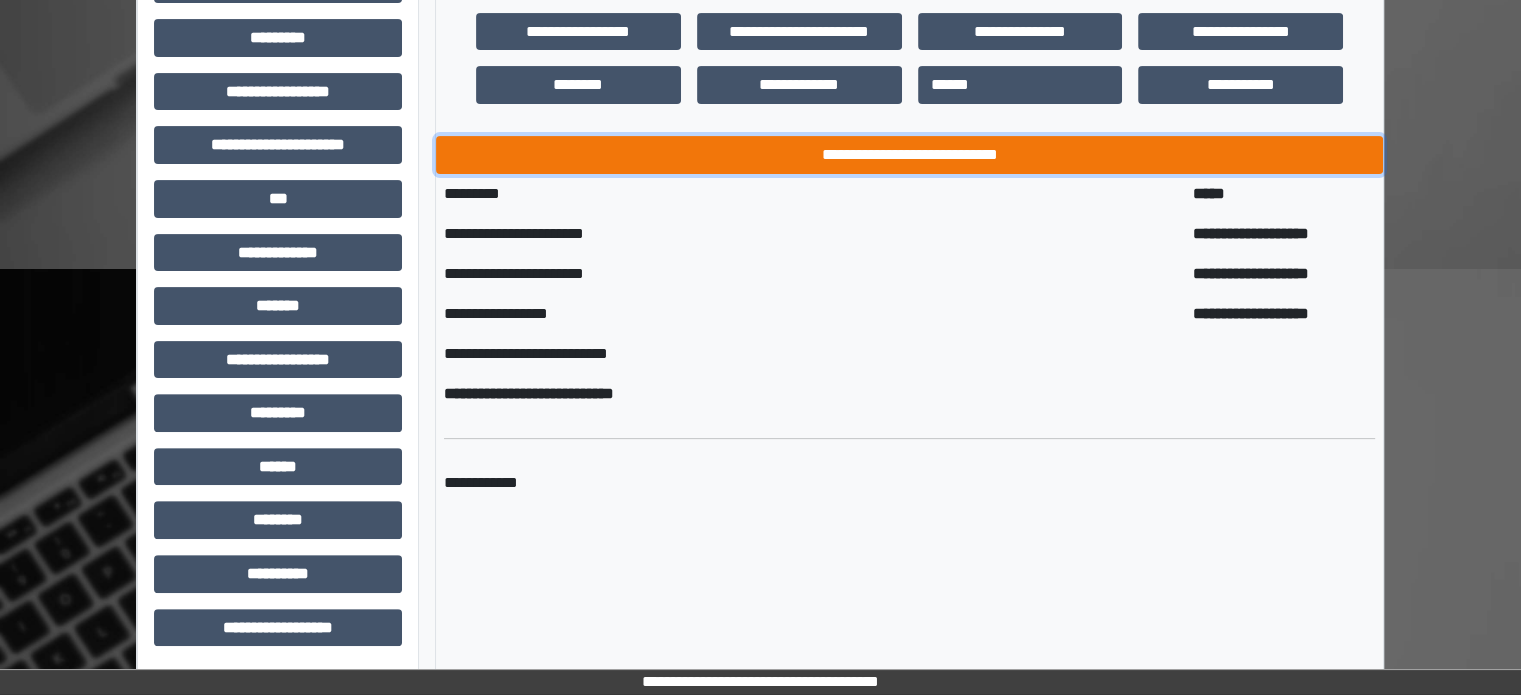 click on "**********" at bounding box center [909, 155] 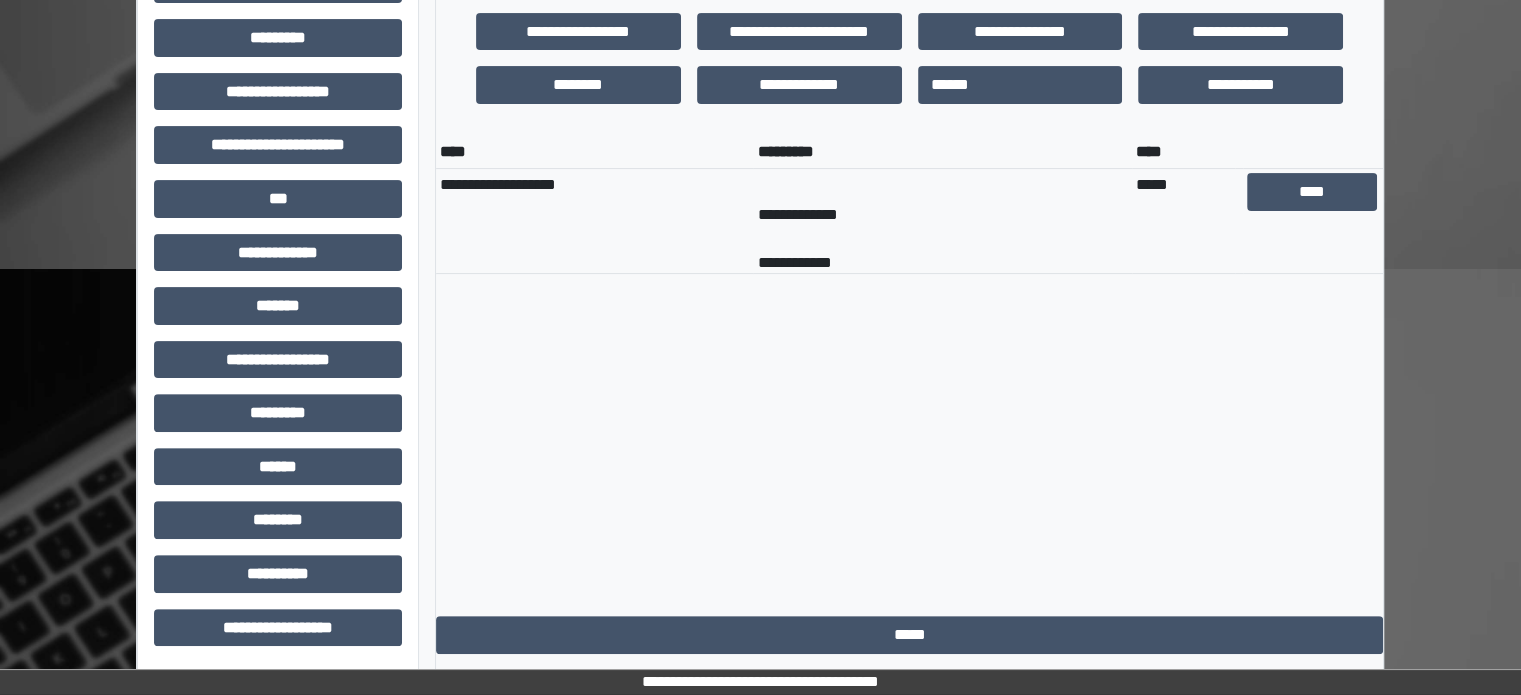 scroll, scrollTop: 24, scrollLeft: 0, axis: vertical 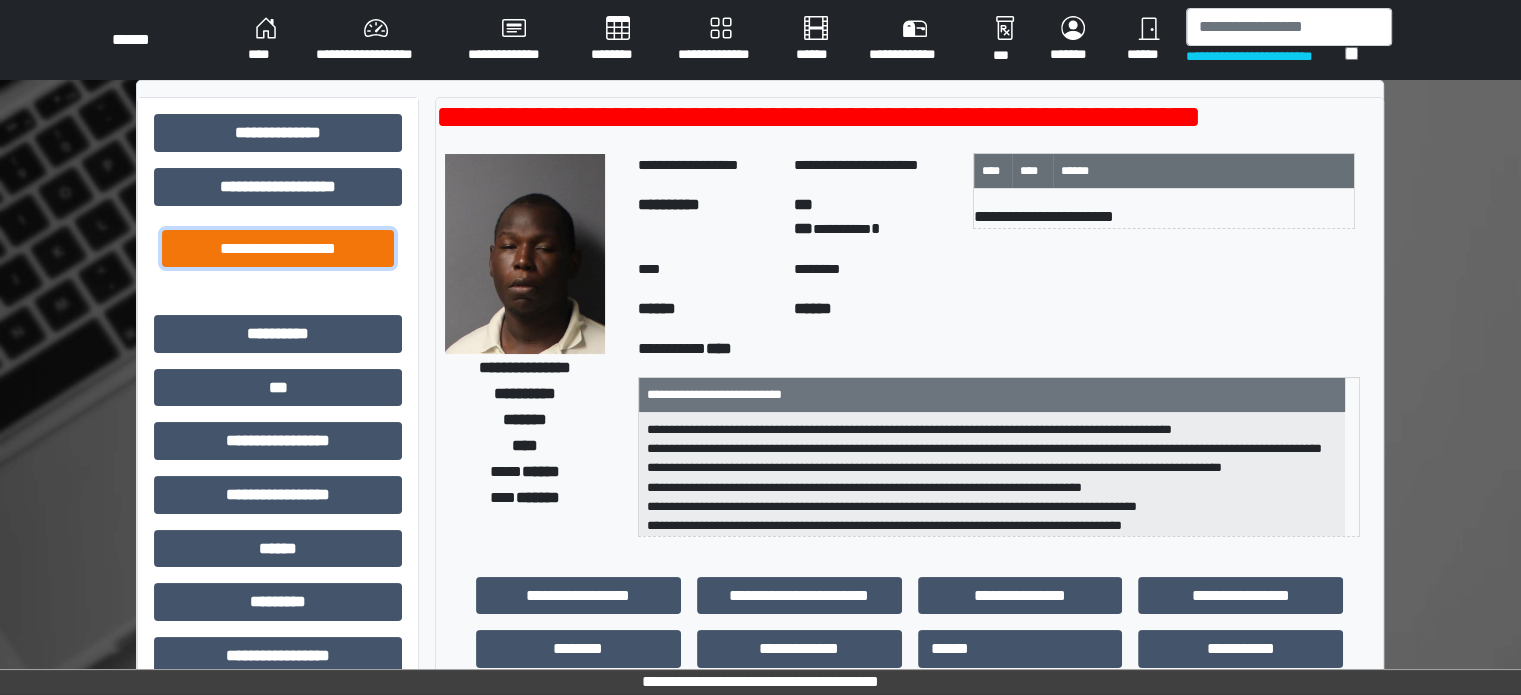 click on "**********" at bounding box center [278, 249] 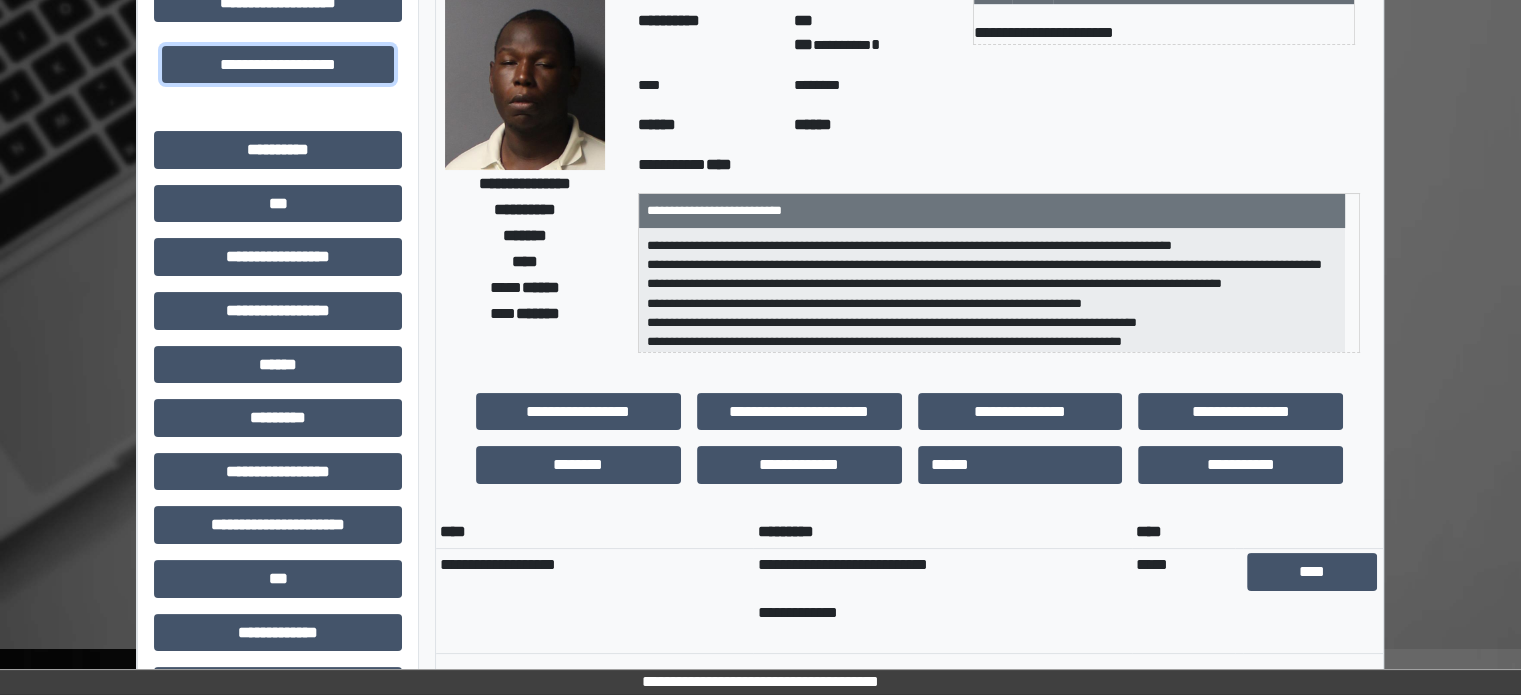 scroll, scrollTop: 500, scrollLeft: 0, axis: vertical 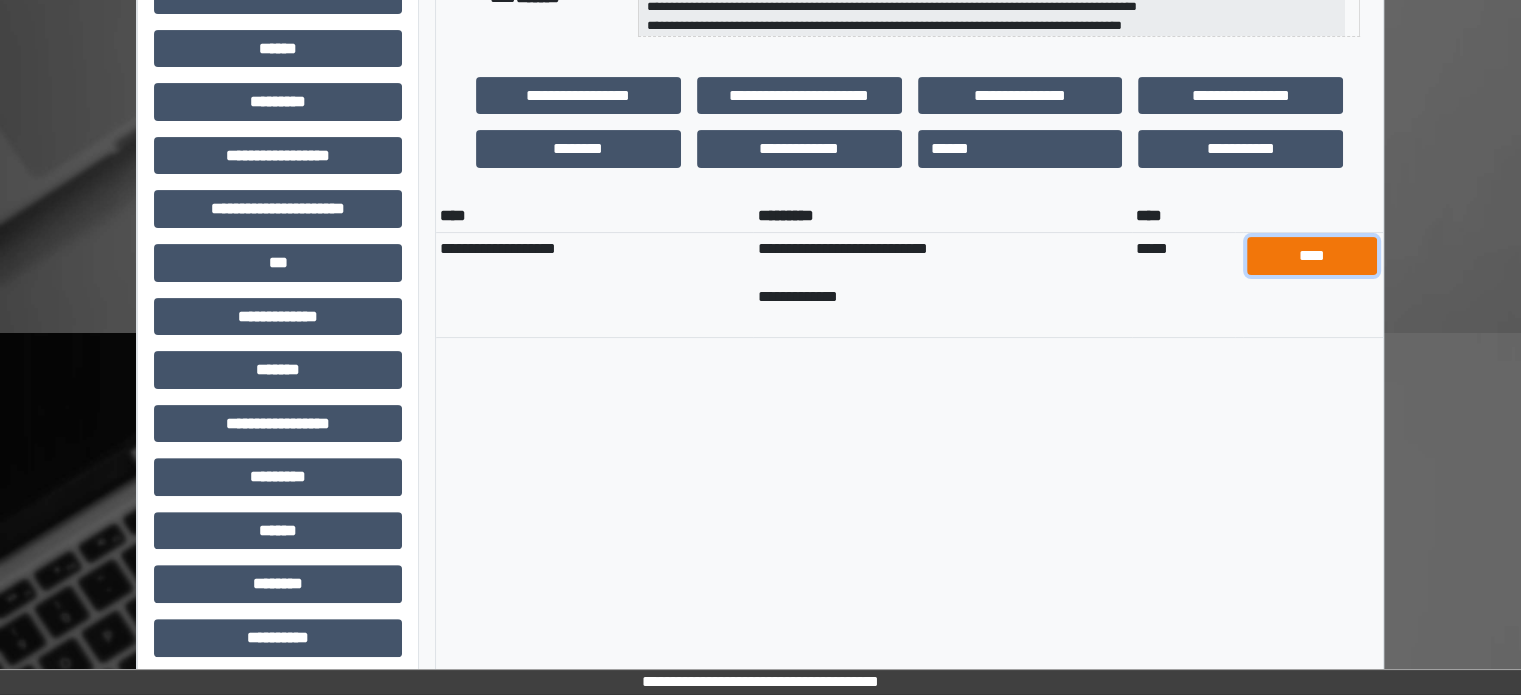 click on "****" at bounding box center (1312, 256) 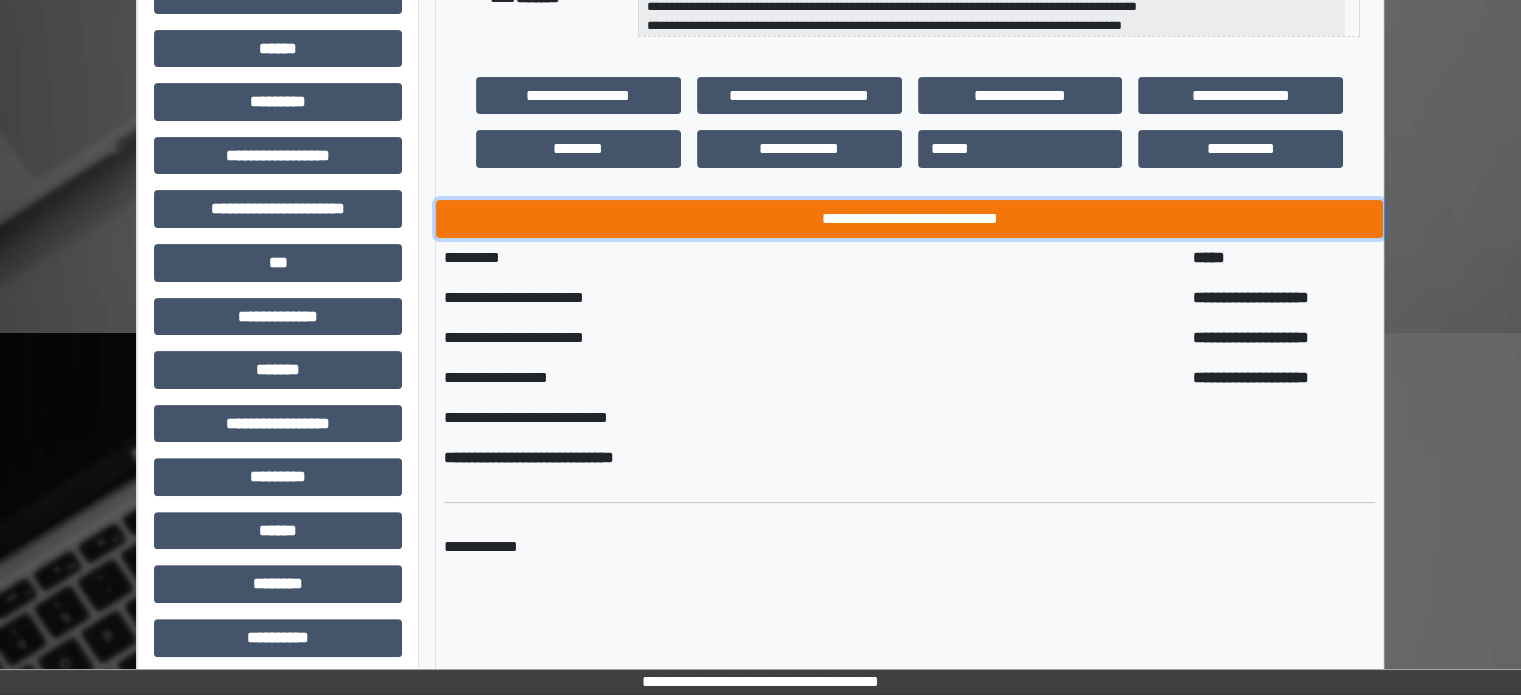 click on "**********" at bounding box center [909, 219] 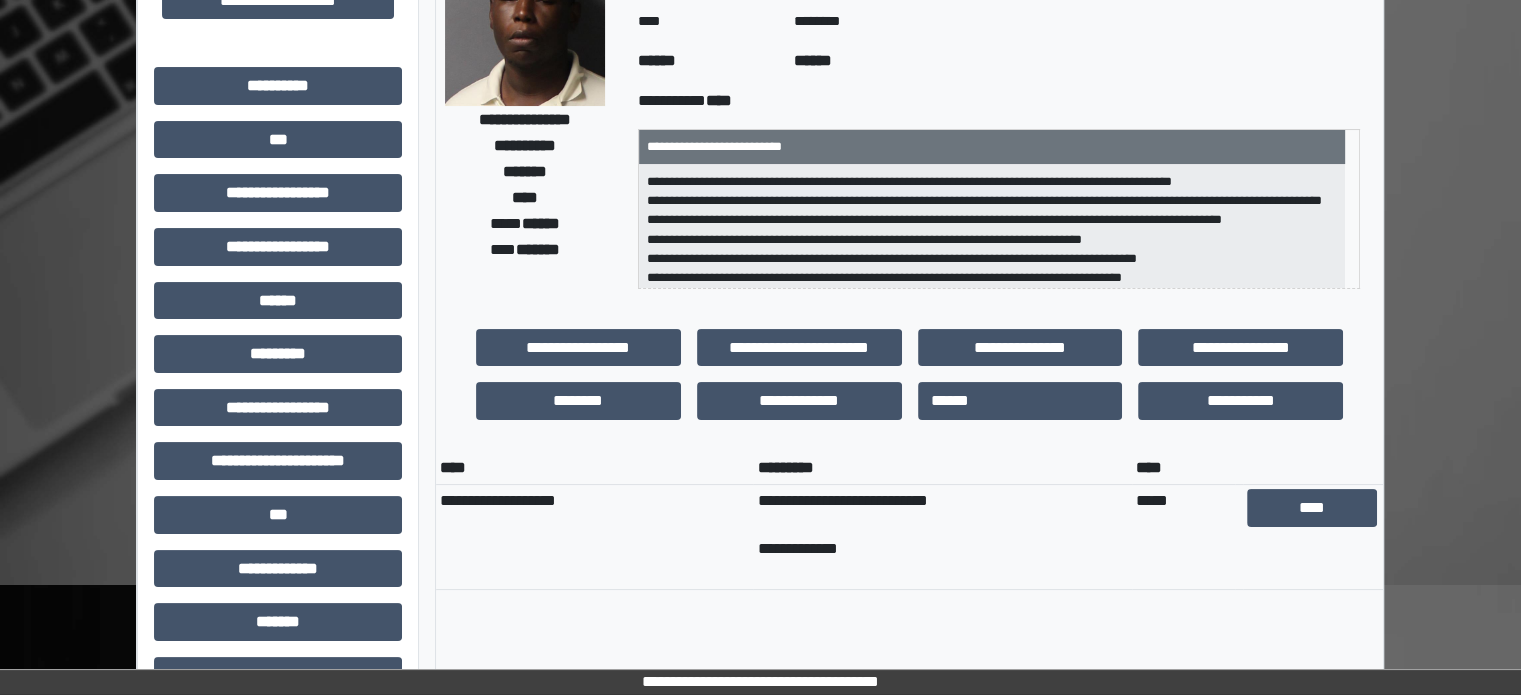 scroll, scrollTop: 0, scrollLeft: 0, axis: both 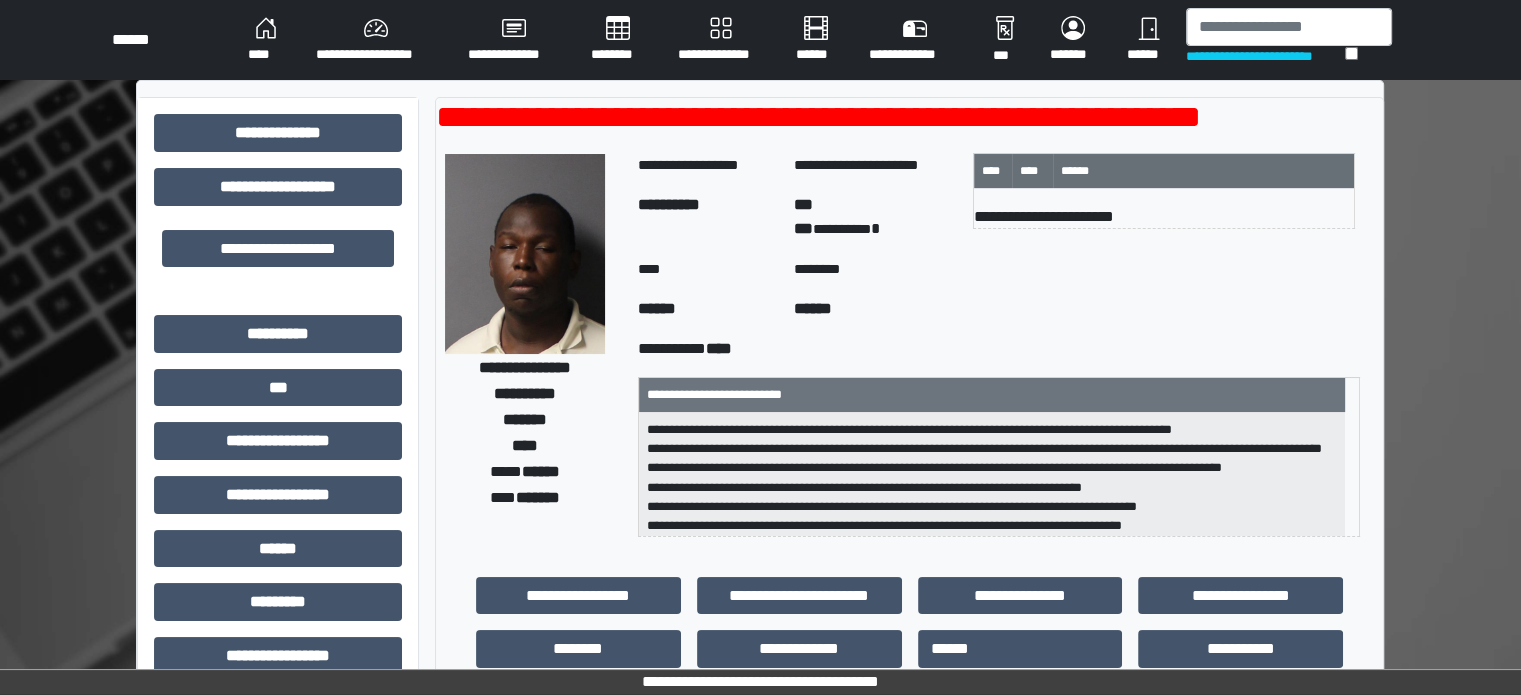 click on "****" at bounding box center (266, 40) 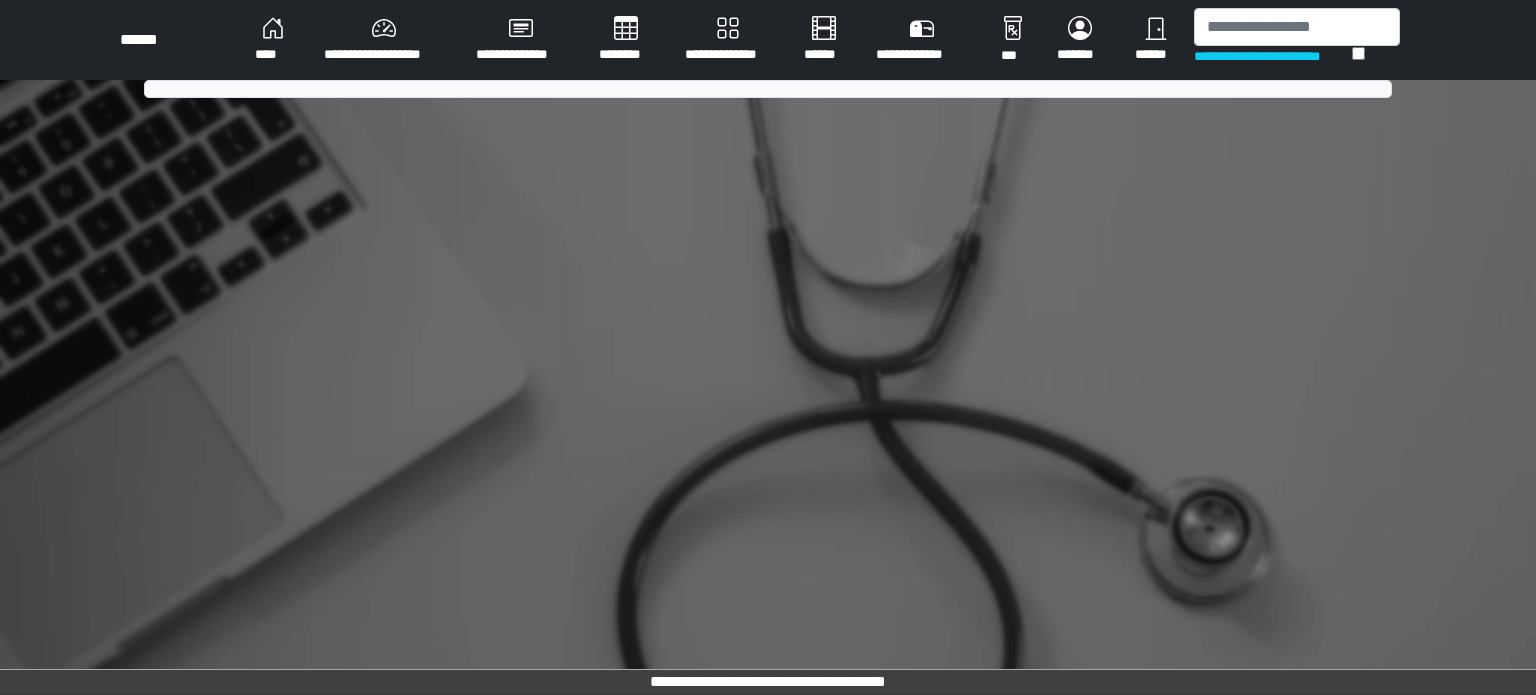 click on "**********" at bounding box center [384, 40] 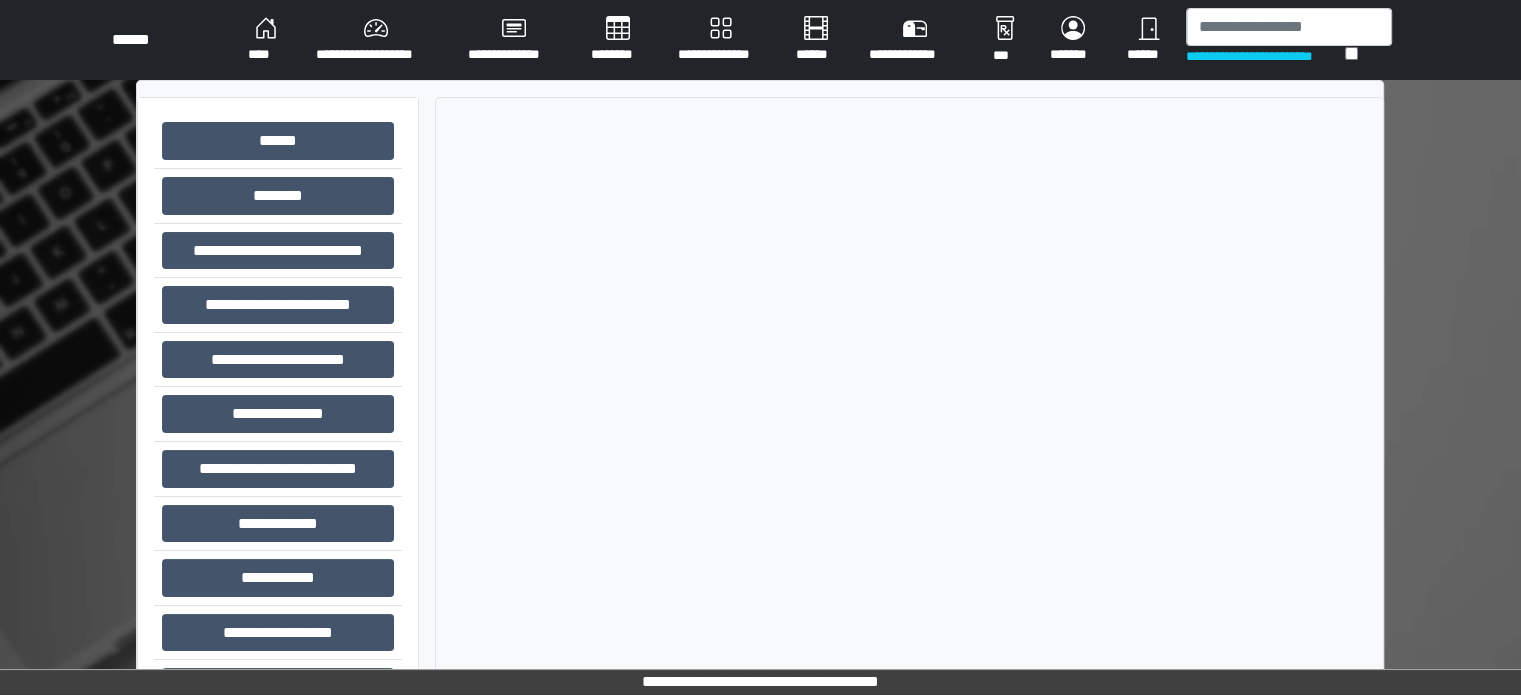 click on "**********" at bounding box center (376, 40) 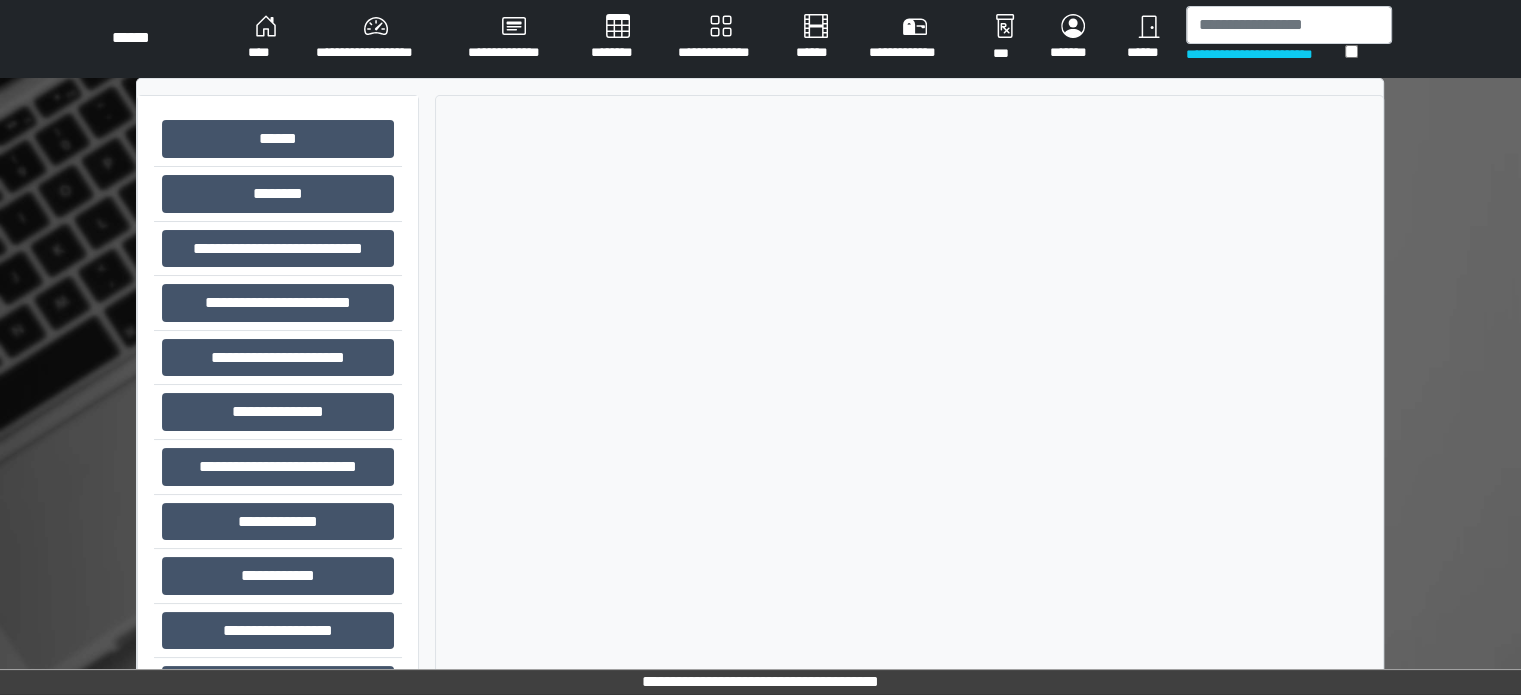 scroll, scrollTop: 0, scrollLeft: 0, axis: both 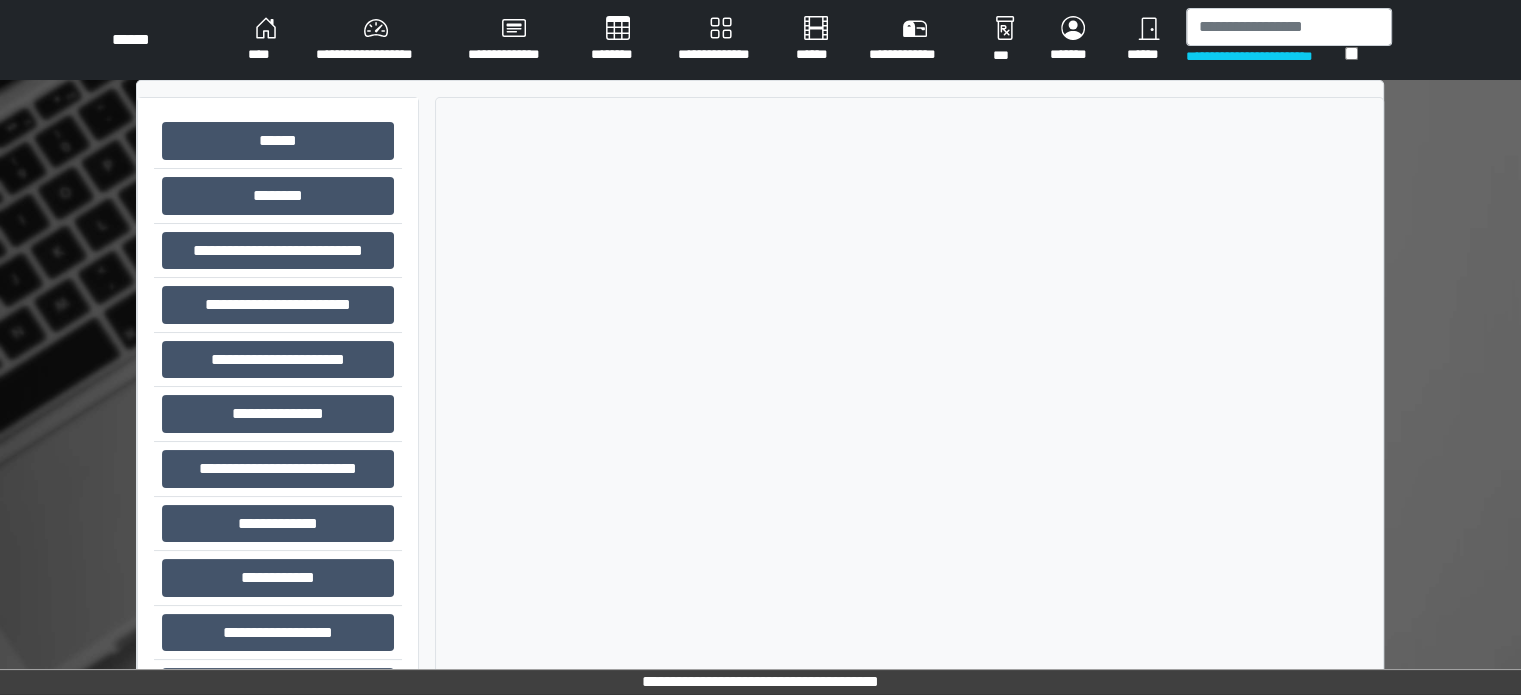 click on "**********" at bounding box center [721, 40] 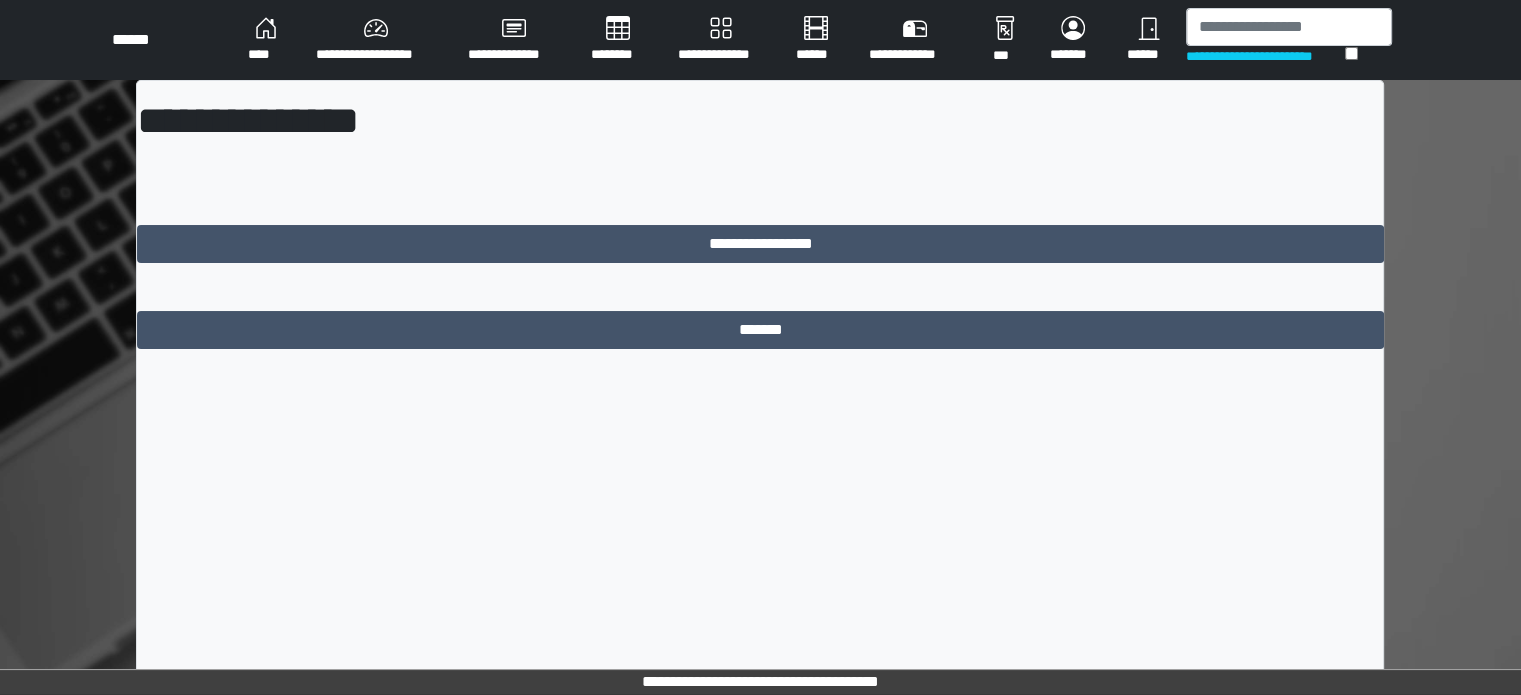click on "********" at bounding box center [618, 40] 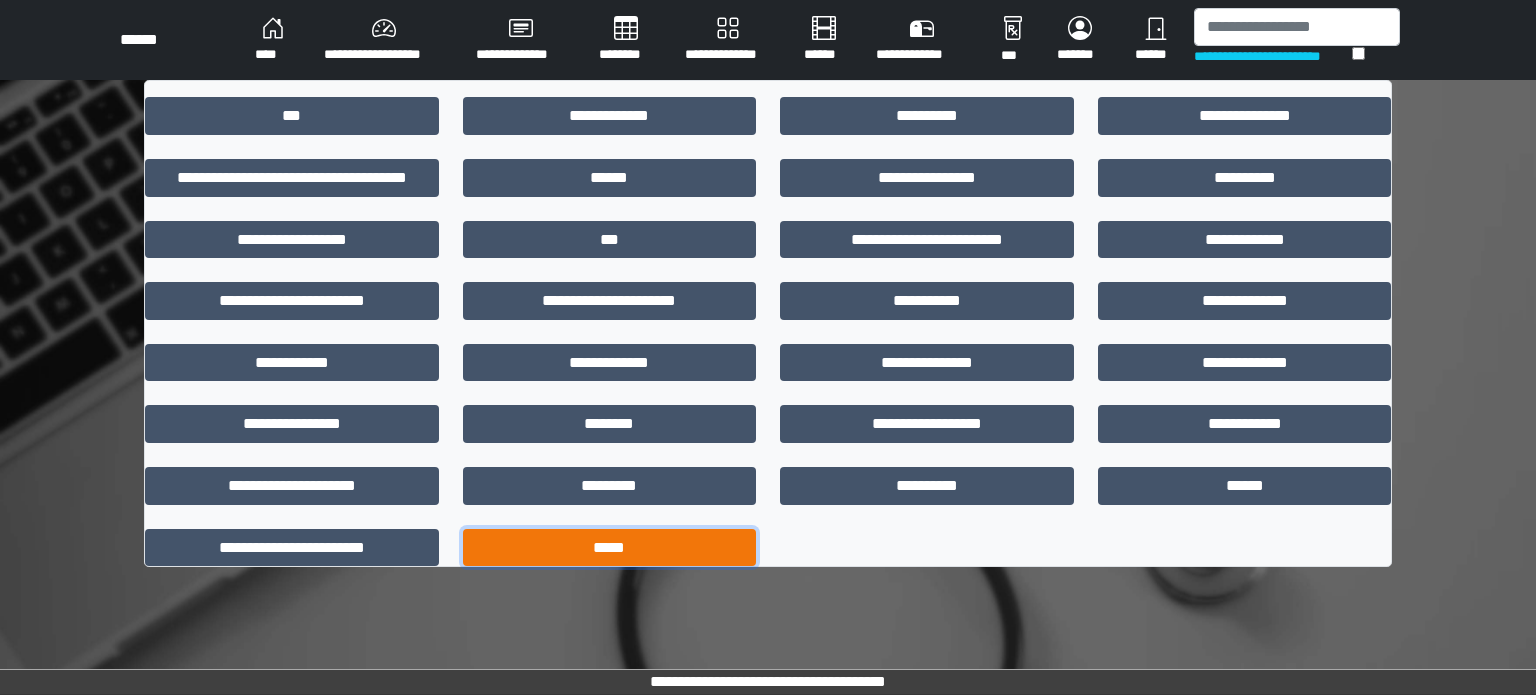 click on "*****" at bounding box center [610, 548] 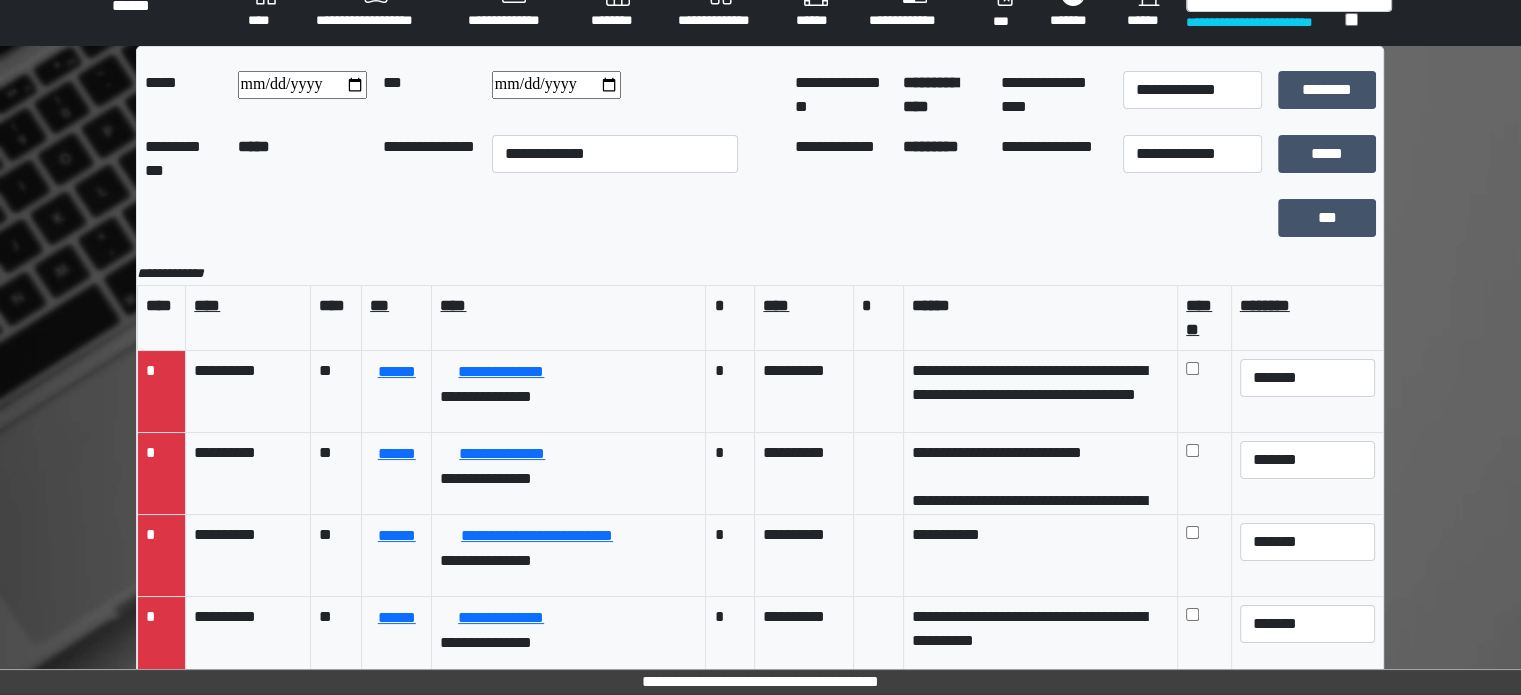 scroll, scrollTop: 0, scrollLeft: 0, axis: both 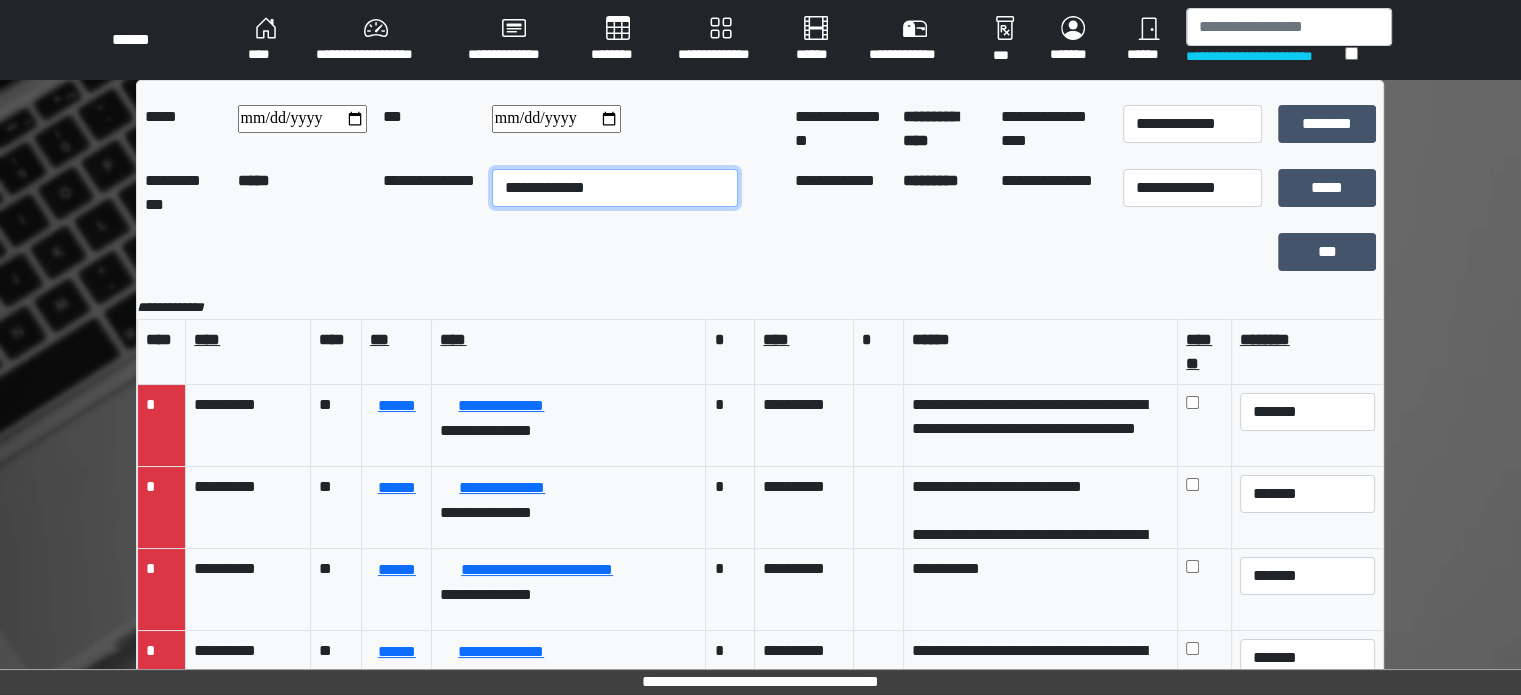 click on "**********" at bounding box center [615, 188] 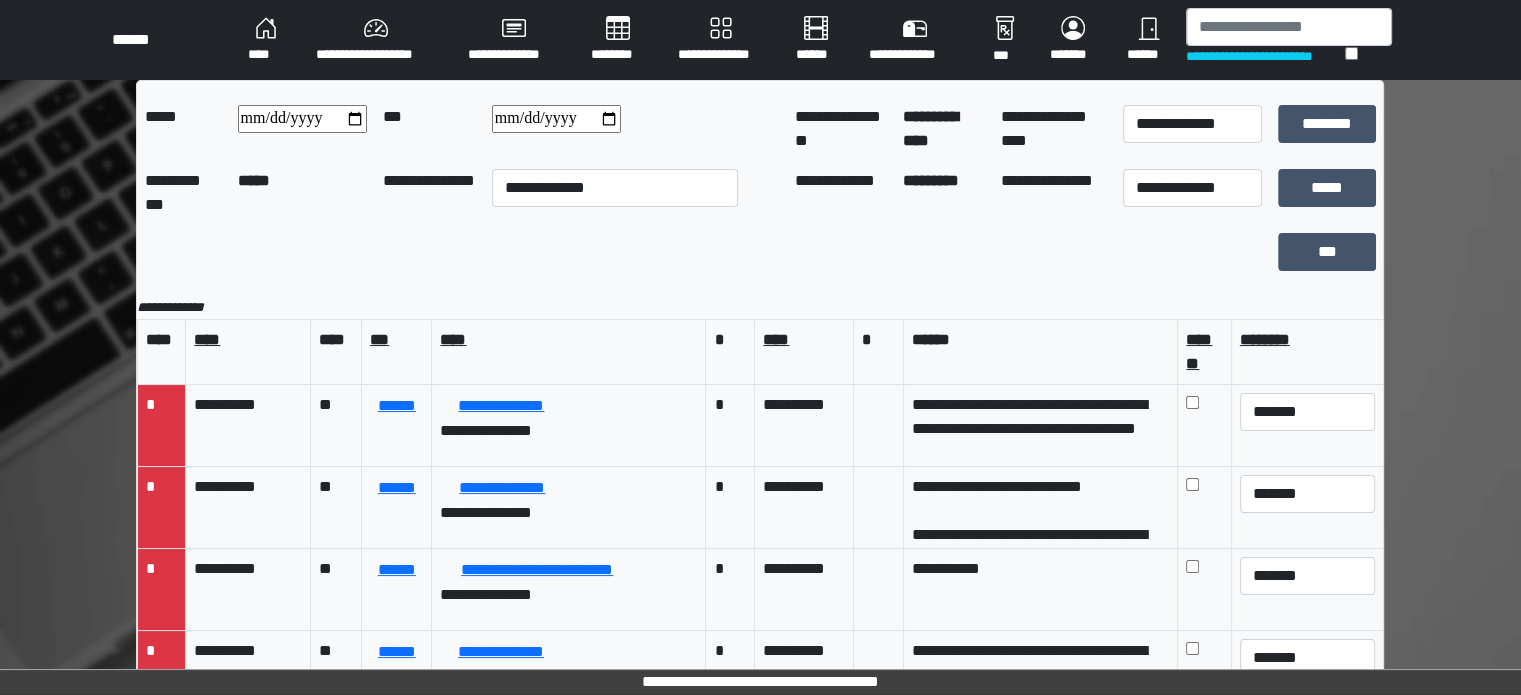 click on "*****" at bounding box center (302, 193) 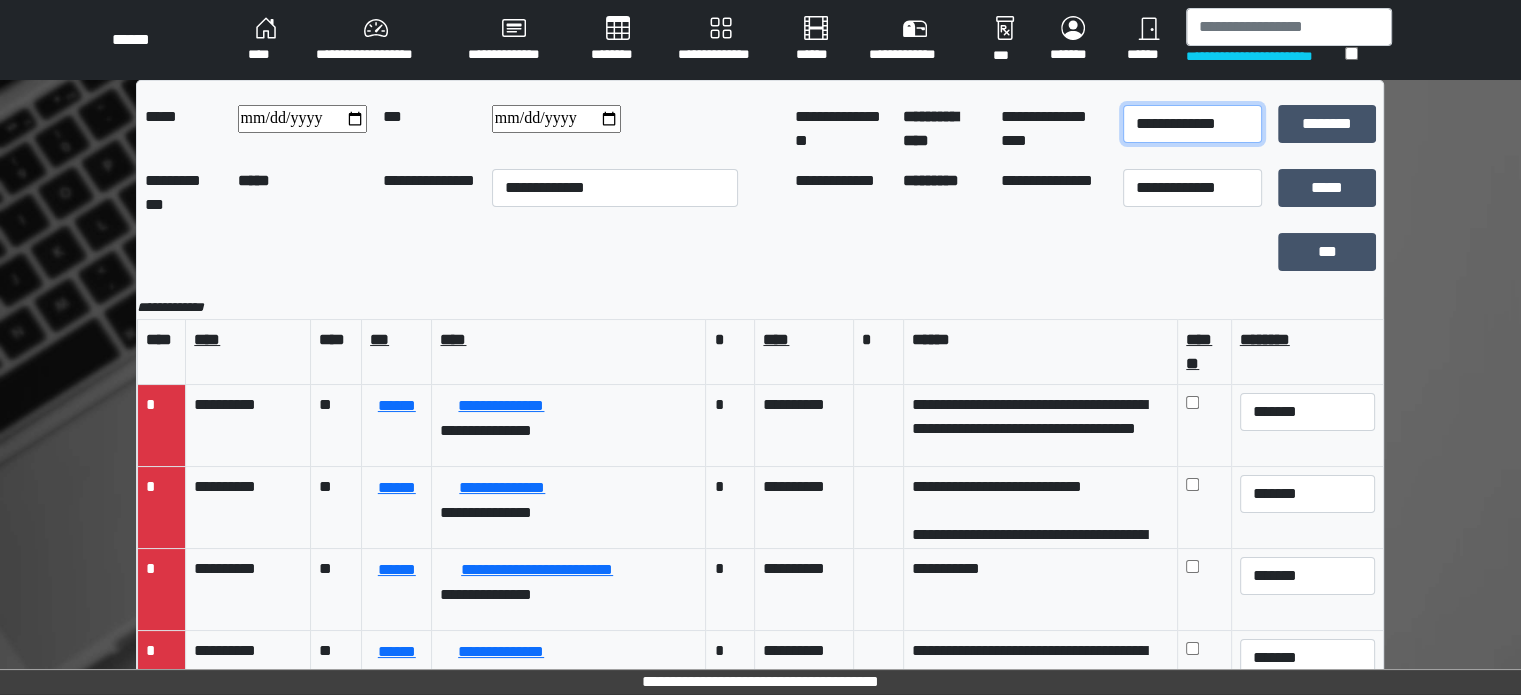click on "**********" at bounding box center [1192, 124] 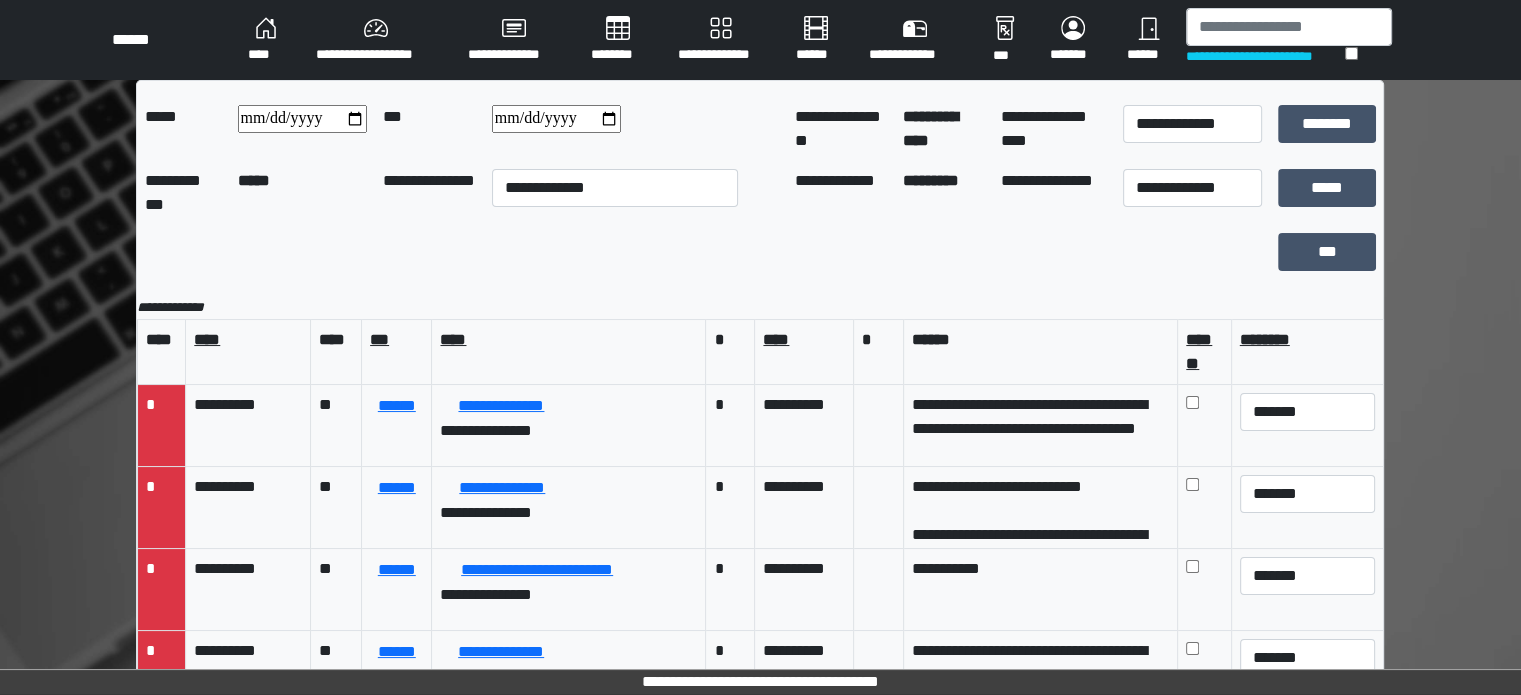 click on "**********" at bounding box center [760, 496] 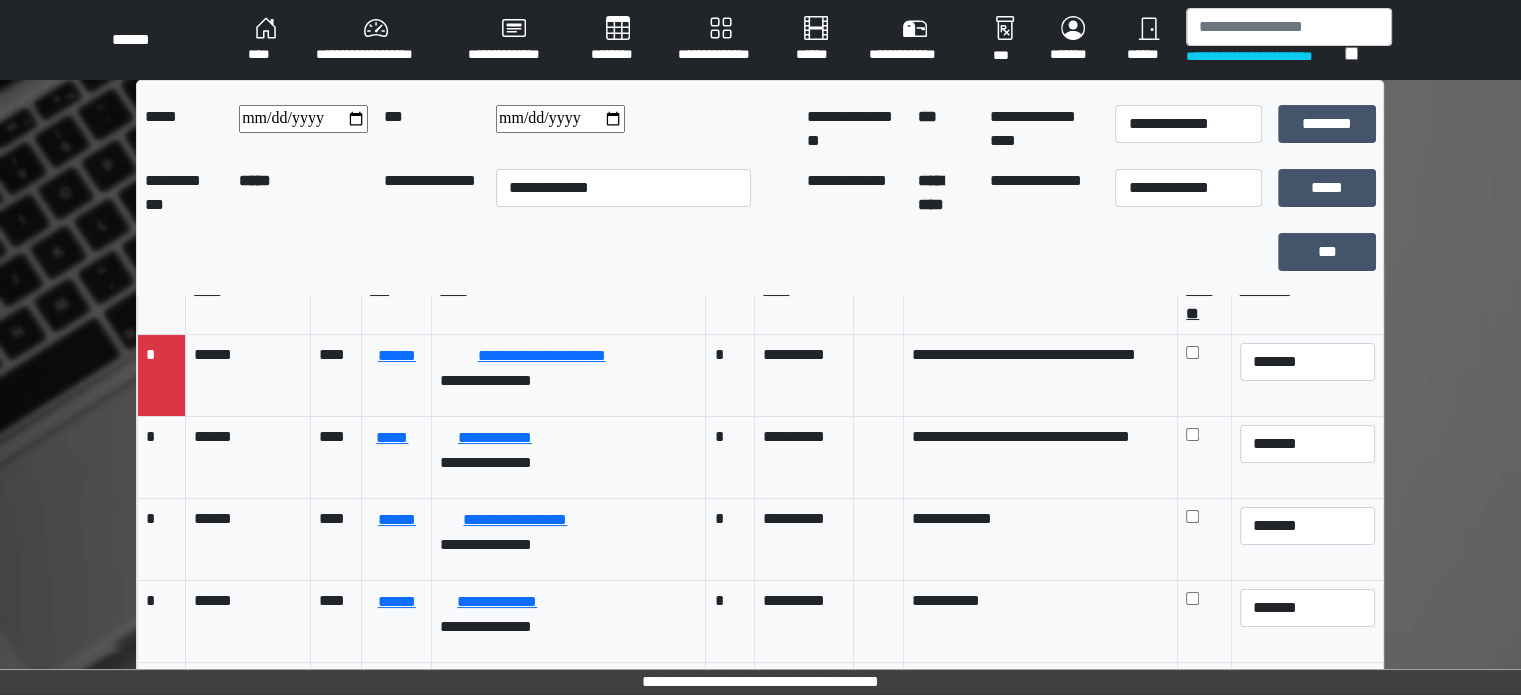 scroll, scrollTop: 77, scrollLeft: 0, axis: vertical 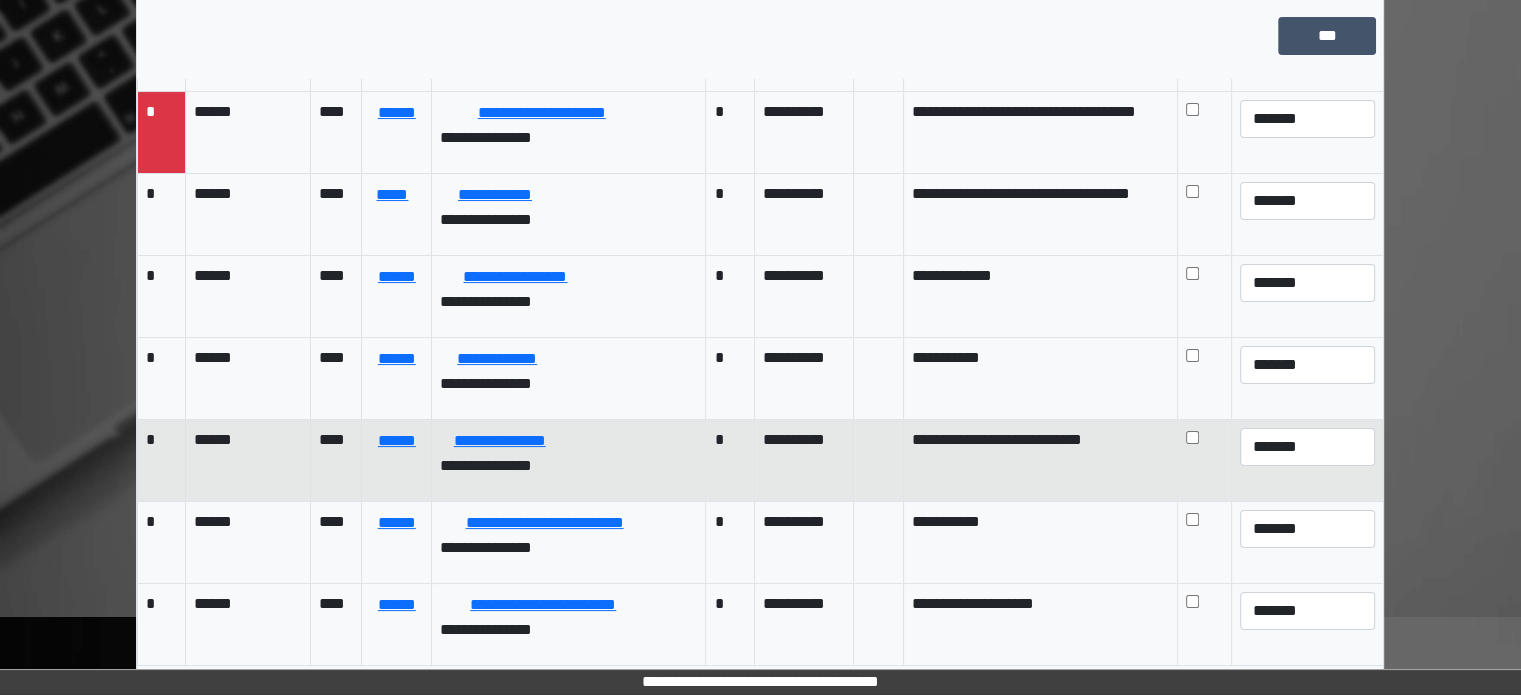 click on "*" at bounding box center [162, 460] 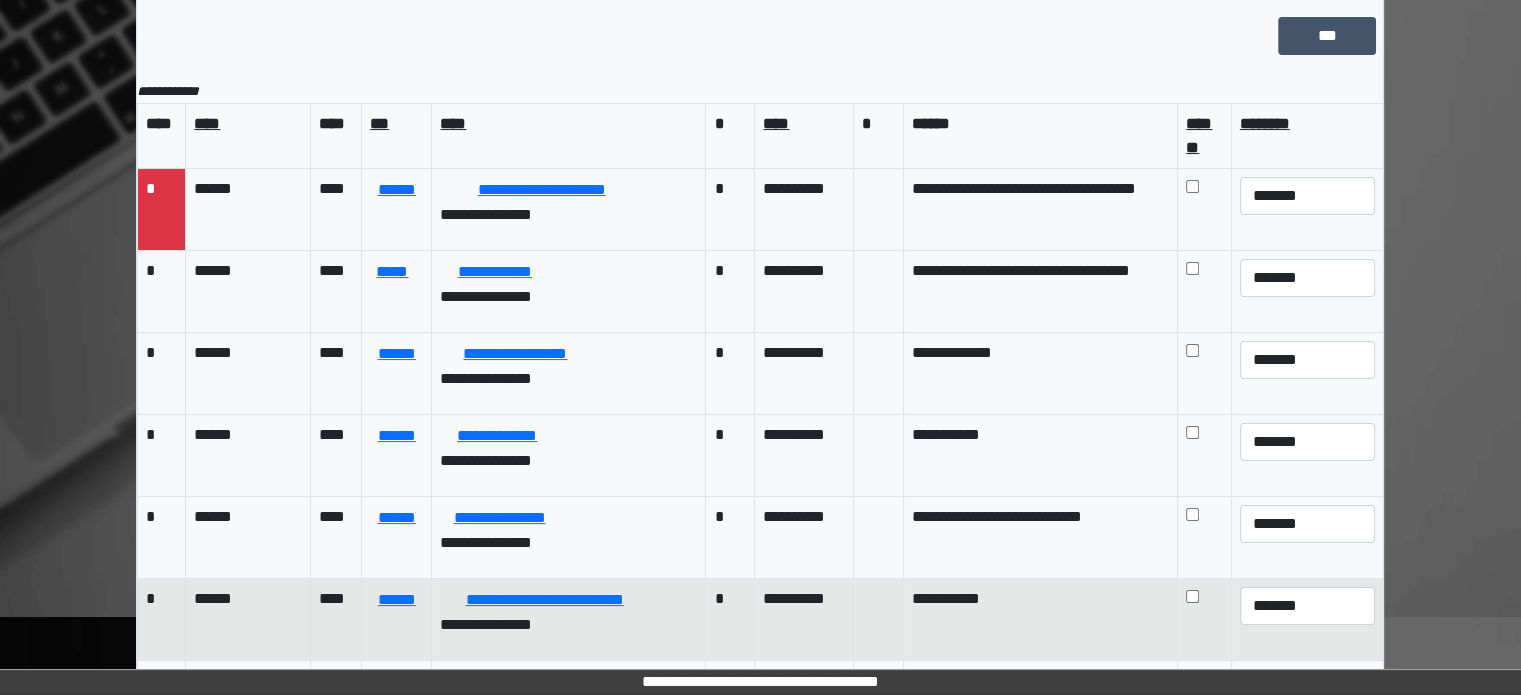 scroll, scrollTop: 77, scrollLeft: 0, axis: vertical 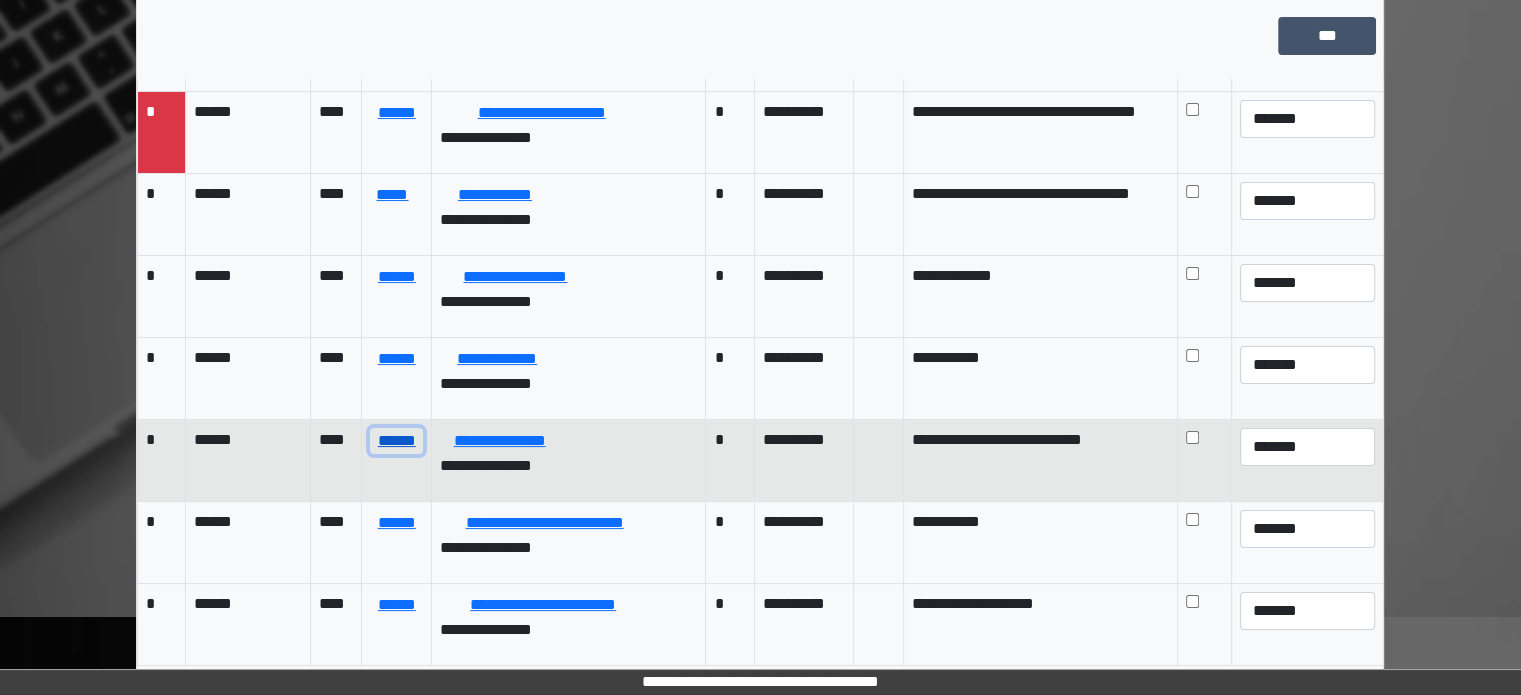 click on "******" at bounding box center [396, 441] 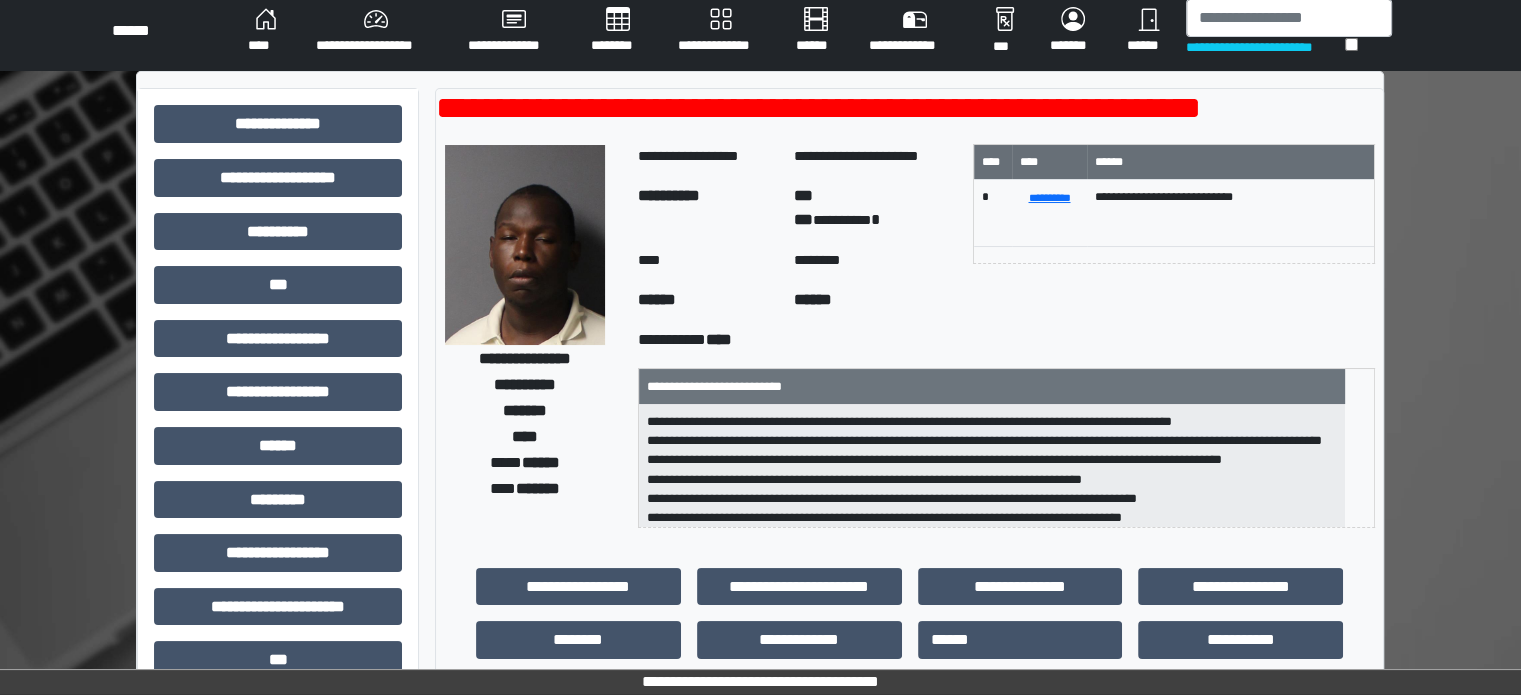 scroll, scrollTop: 0, scrollLeft: 0, axis: both 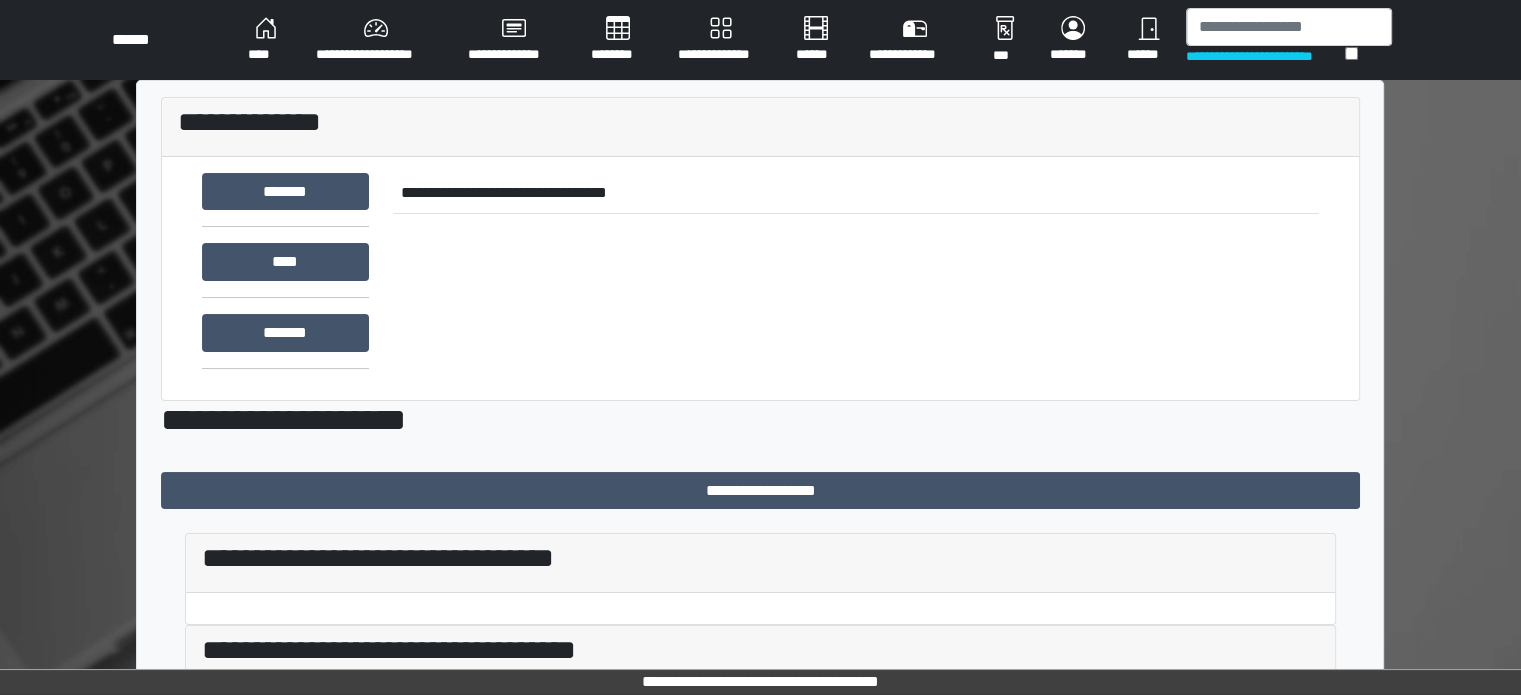 click on "**********" at bounding box center [721, 40] 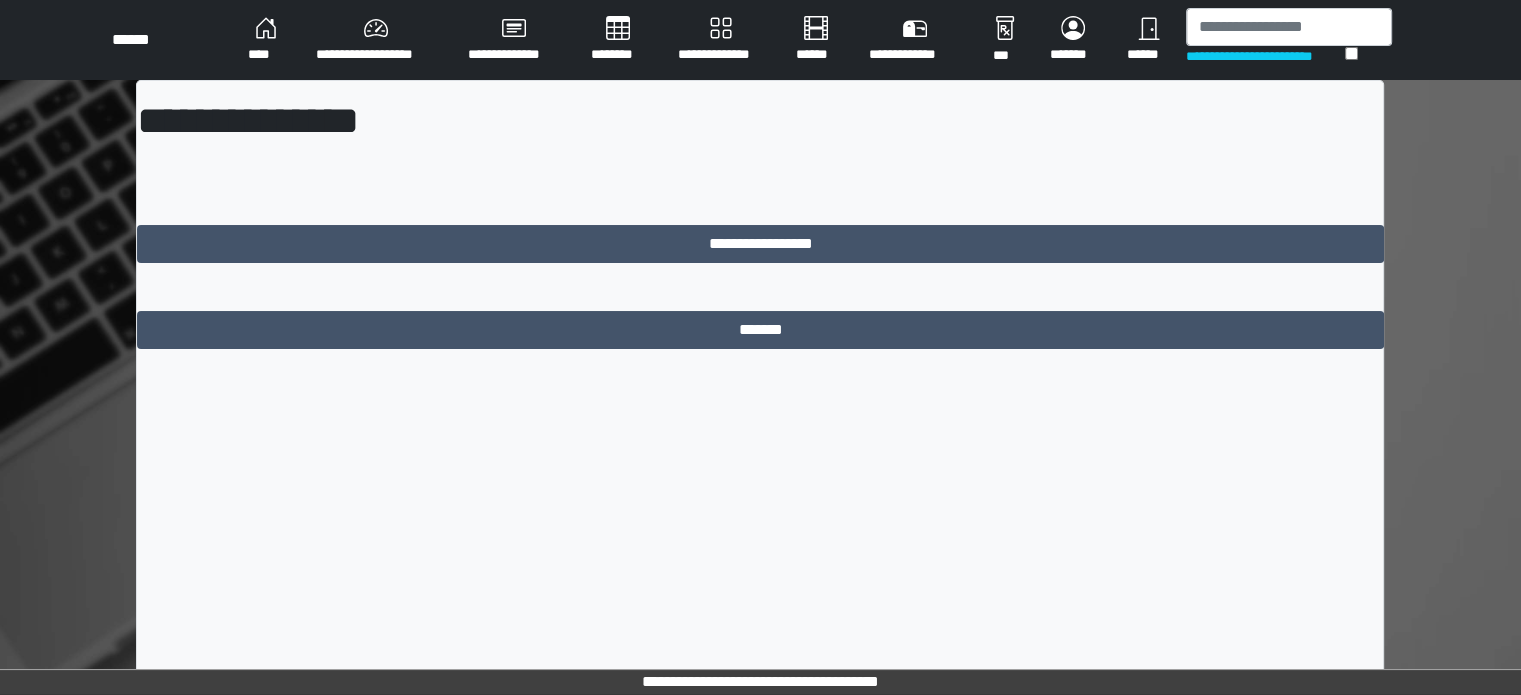 click on "********" at bounding box center [618, 40] 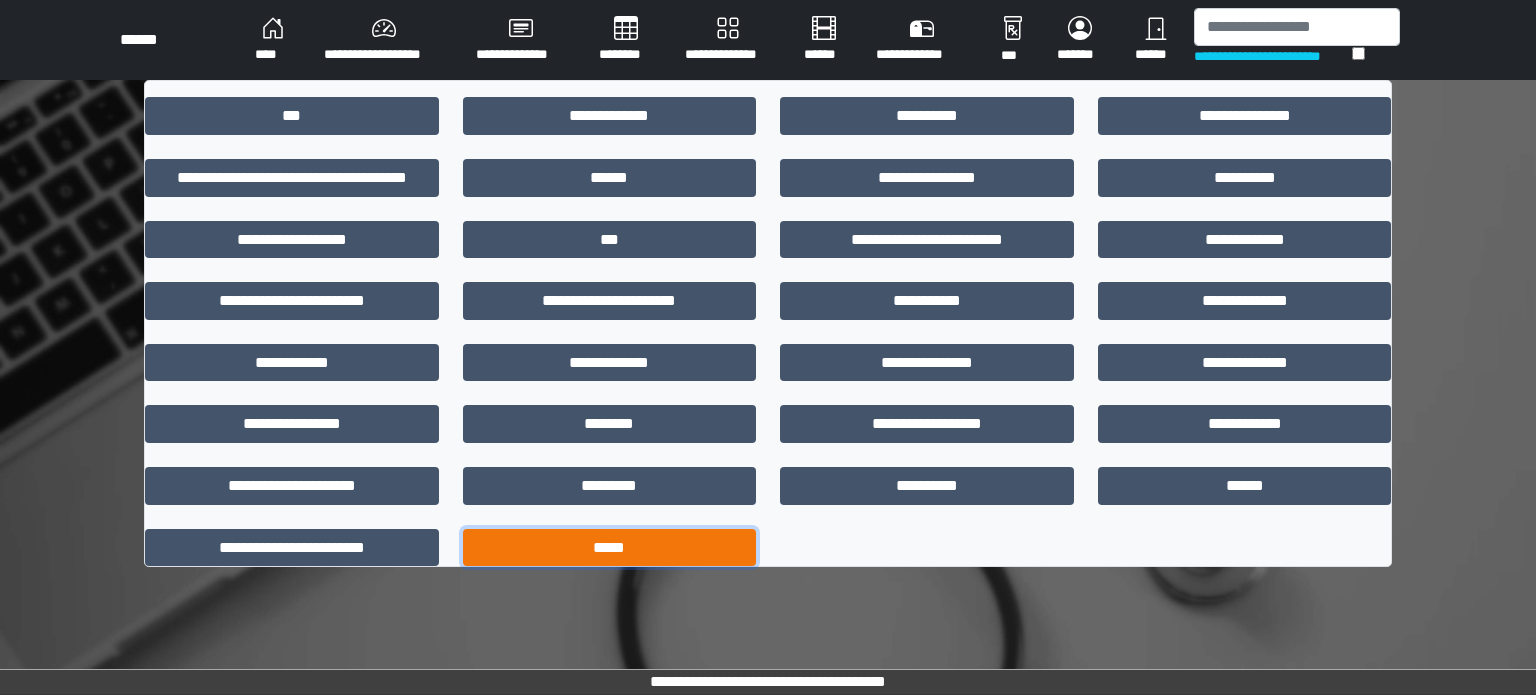 click on "*****" at bounding box center [610, 548] 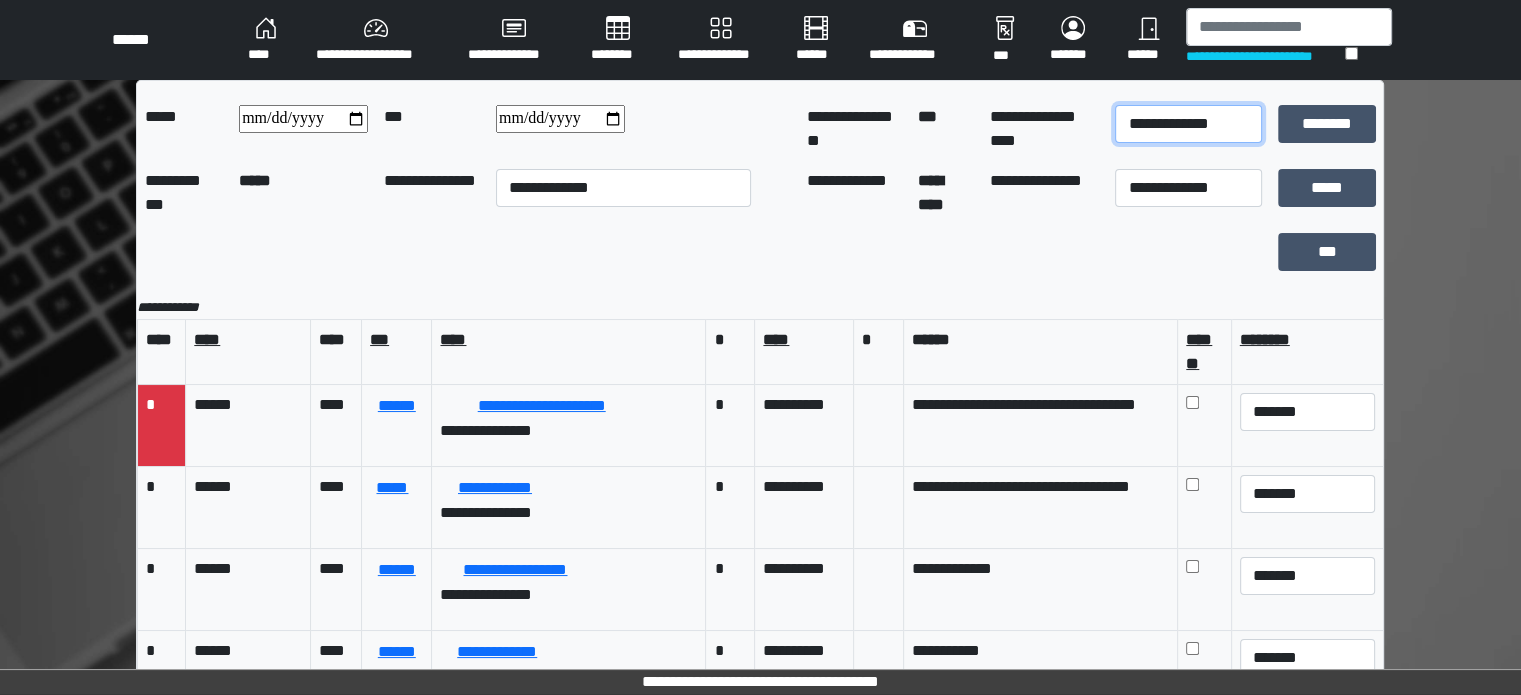 click on "**********" at bounding box center (1188, 124) 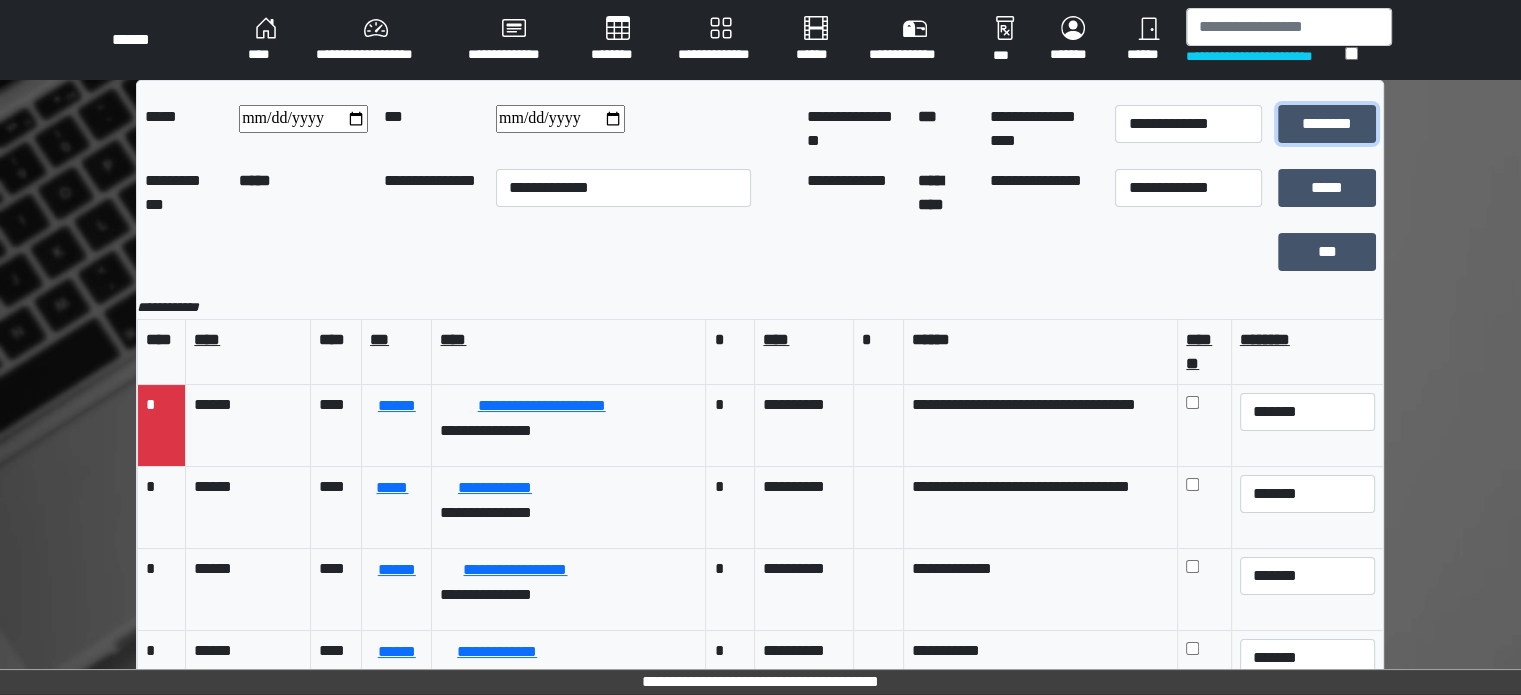click on "********" at bounding box center [1327, 124] 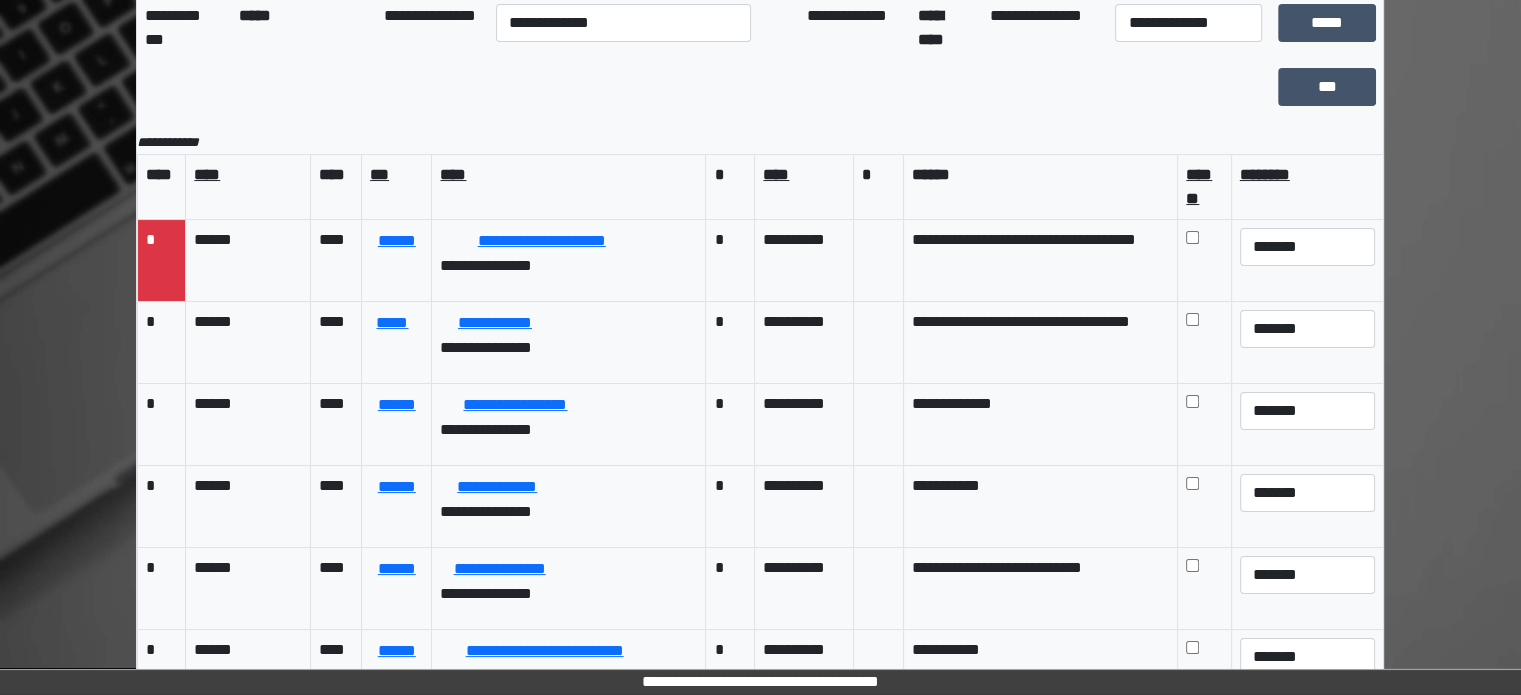 scroll, scrollTop: 200, scrollLeft: 0, axis: vertical 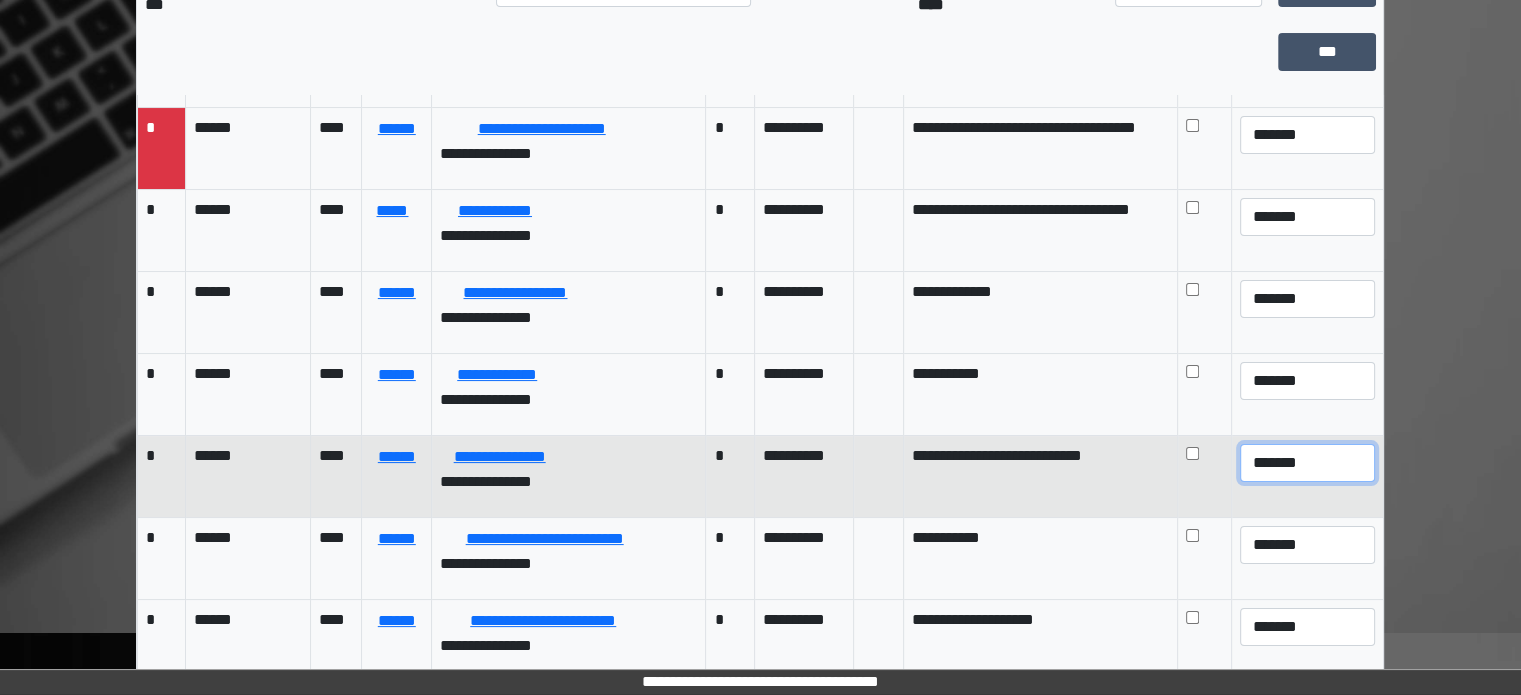 click on "******* ****** ********" at bounding box center [1307, 463] 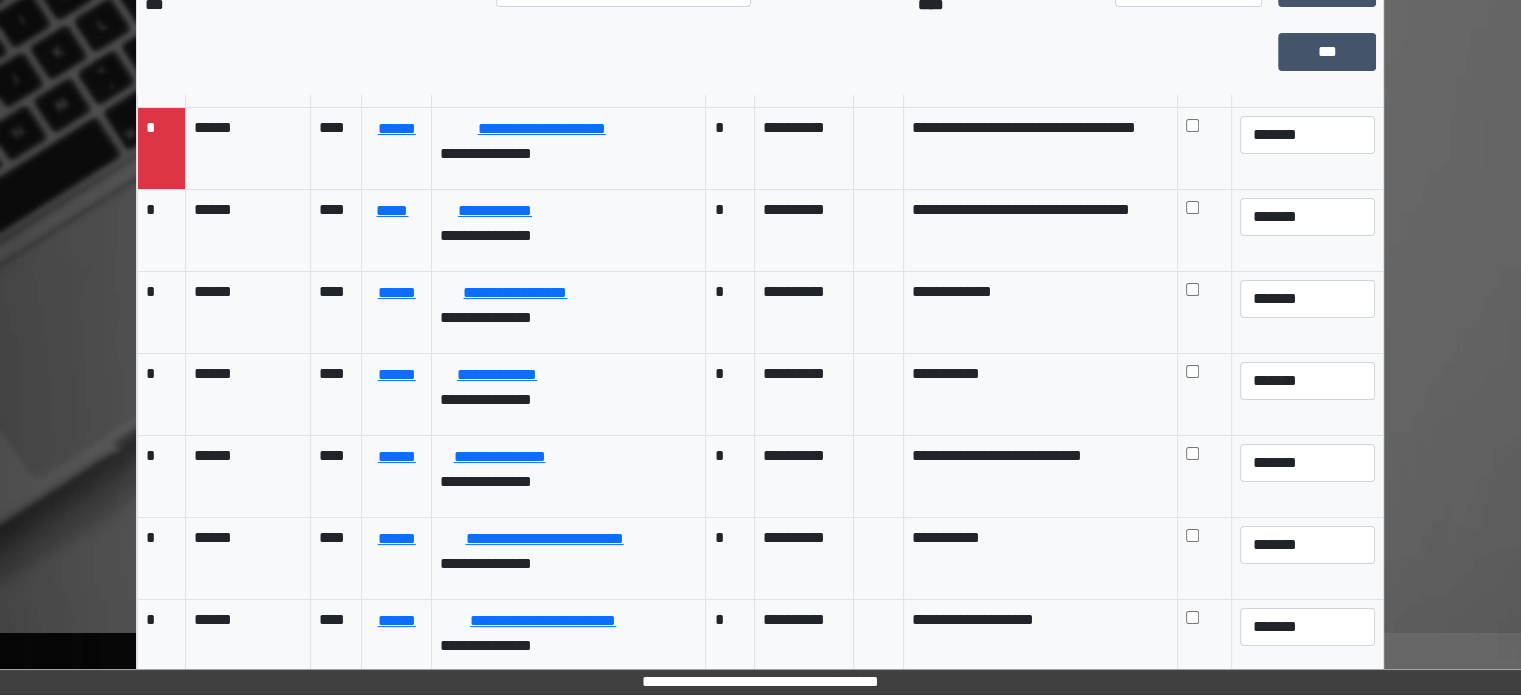 click on "**********" at bounding box center (760, 295) 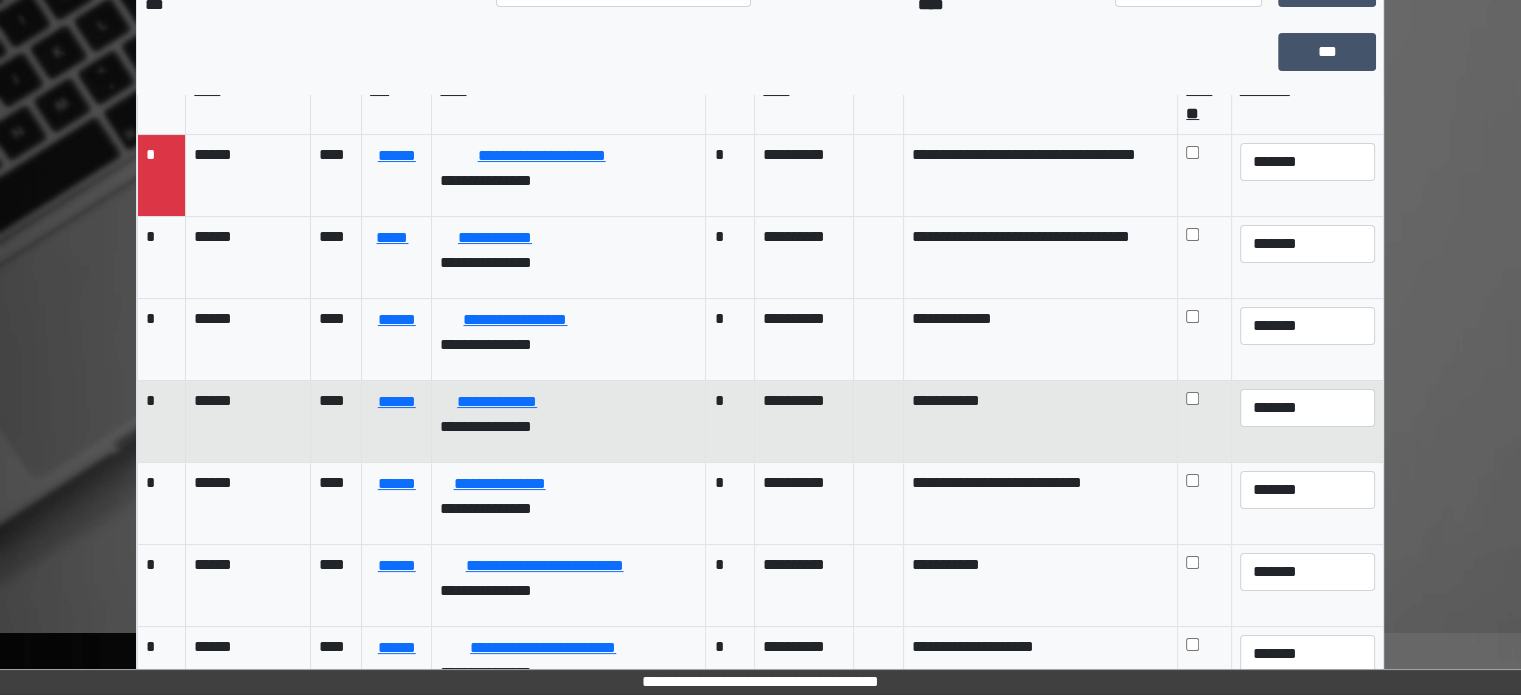 scroll, scrollTop: 77, scrollLeft: 0, axis: vertical 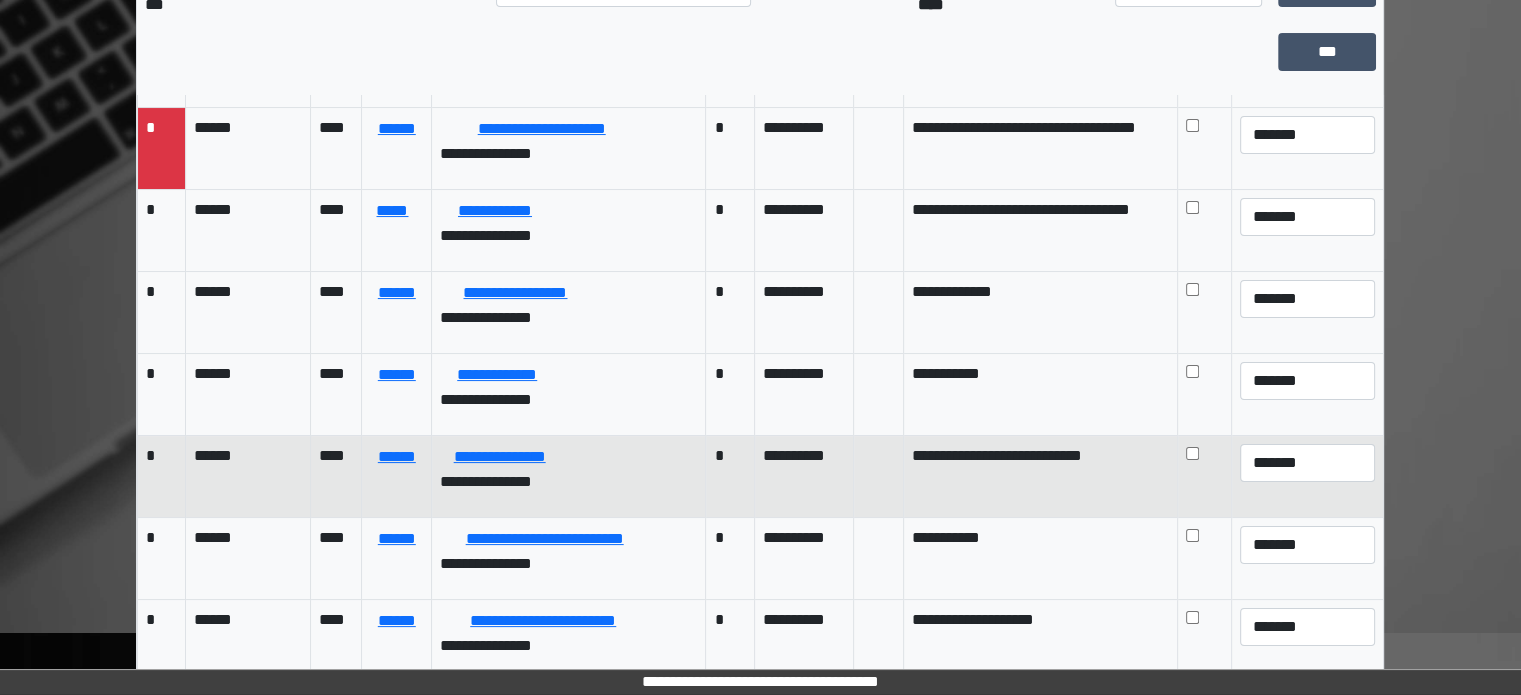 click on "*" at bounding box center [162, 476] 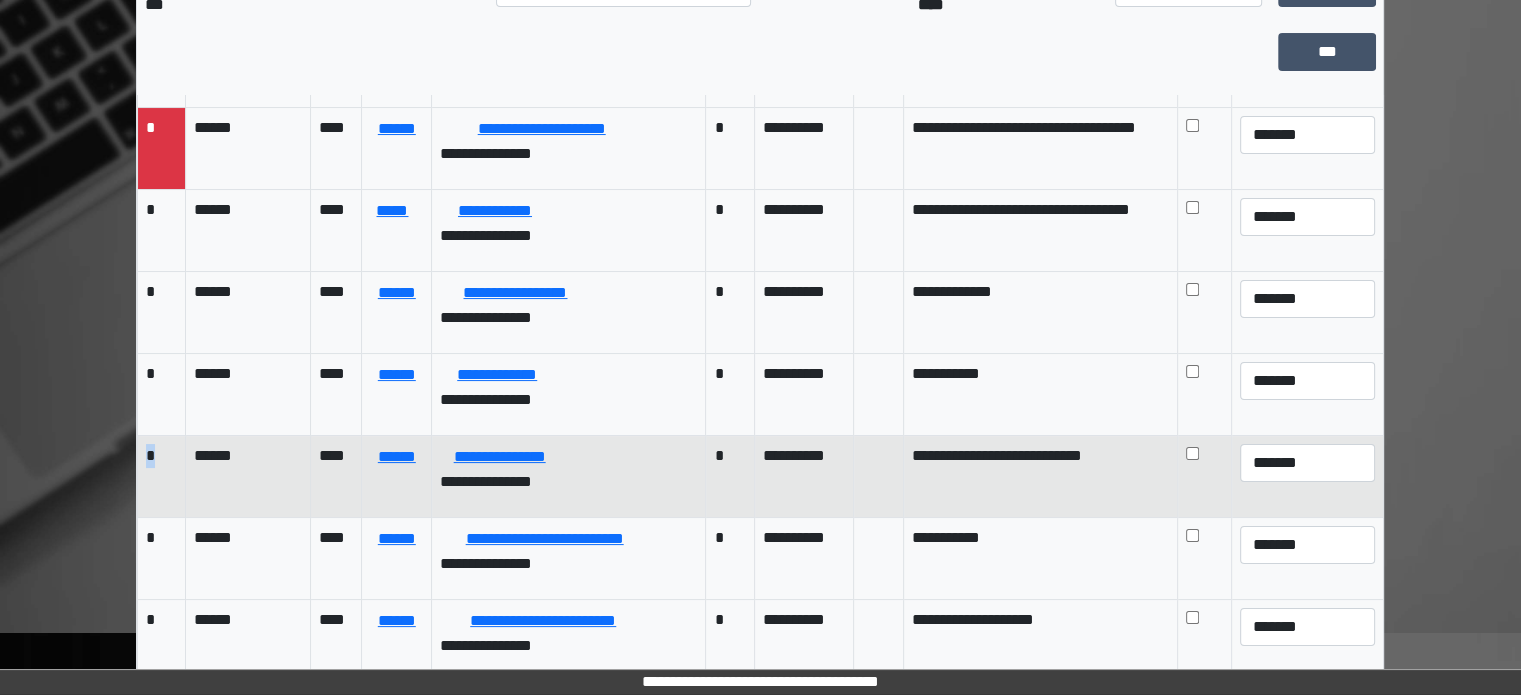 click on "*" at bounding box center [162, 476] 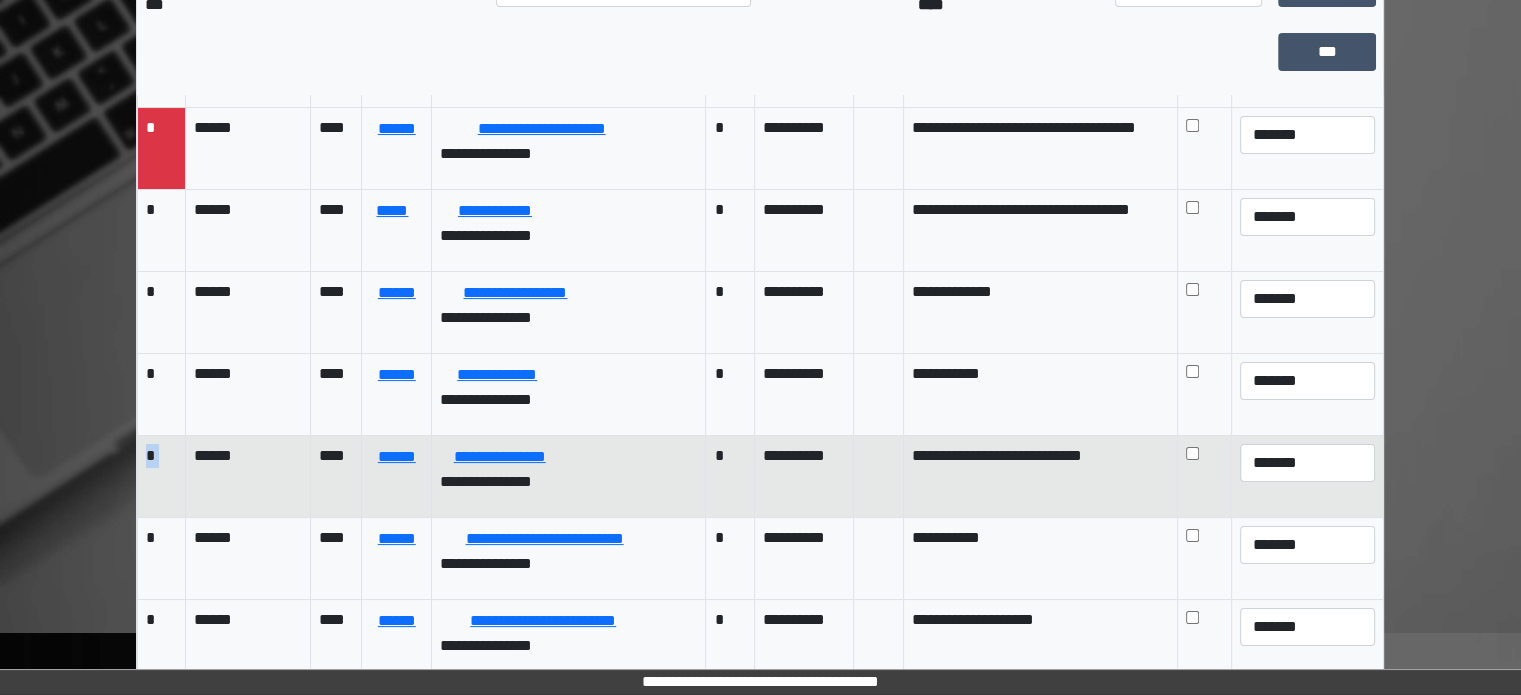 click on "*" at bounding box center [162, 476] 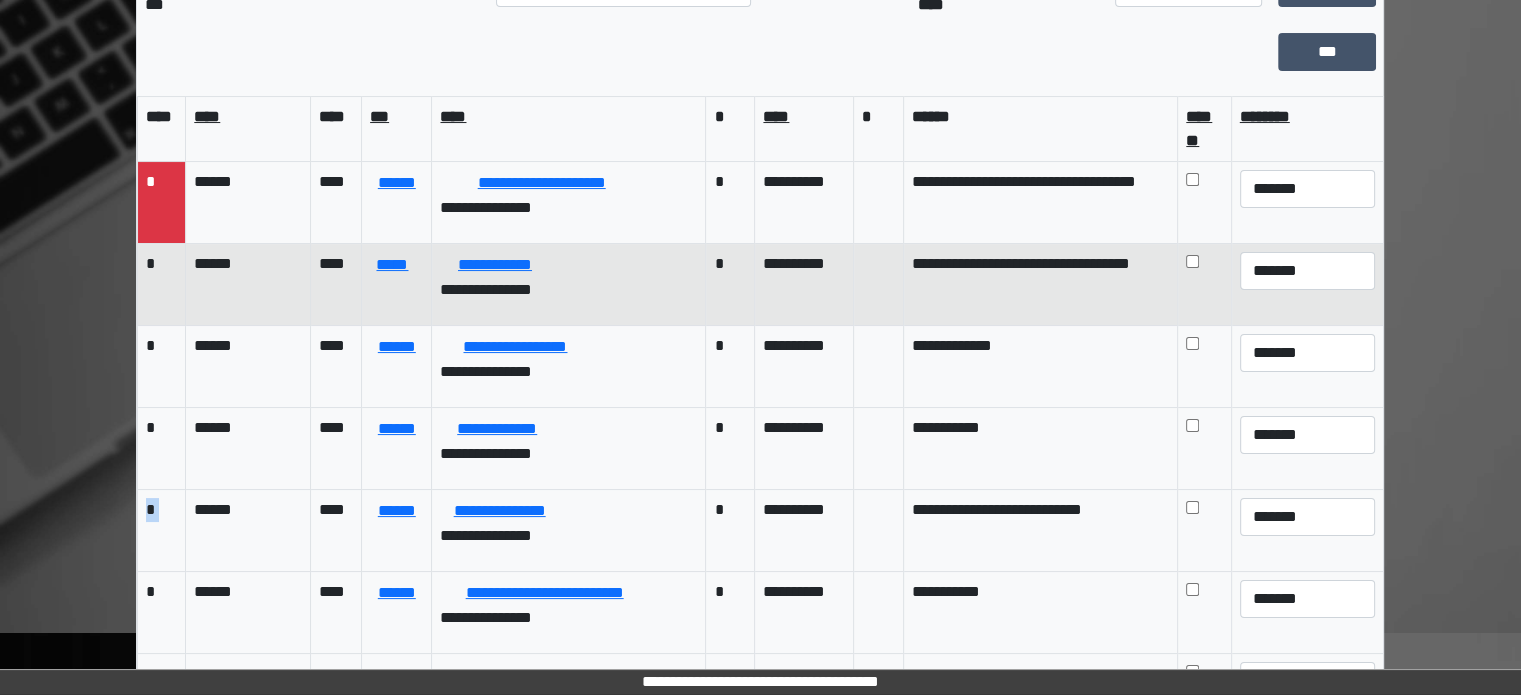scroll, scrollTop: 0, scrollLeft: 0, axis: both 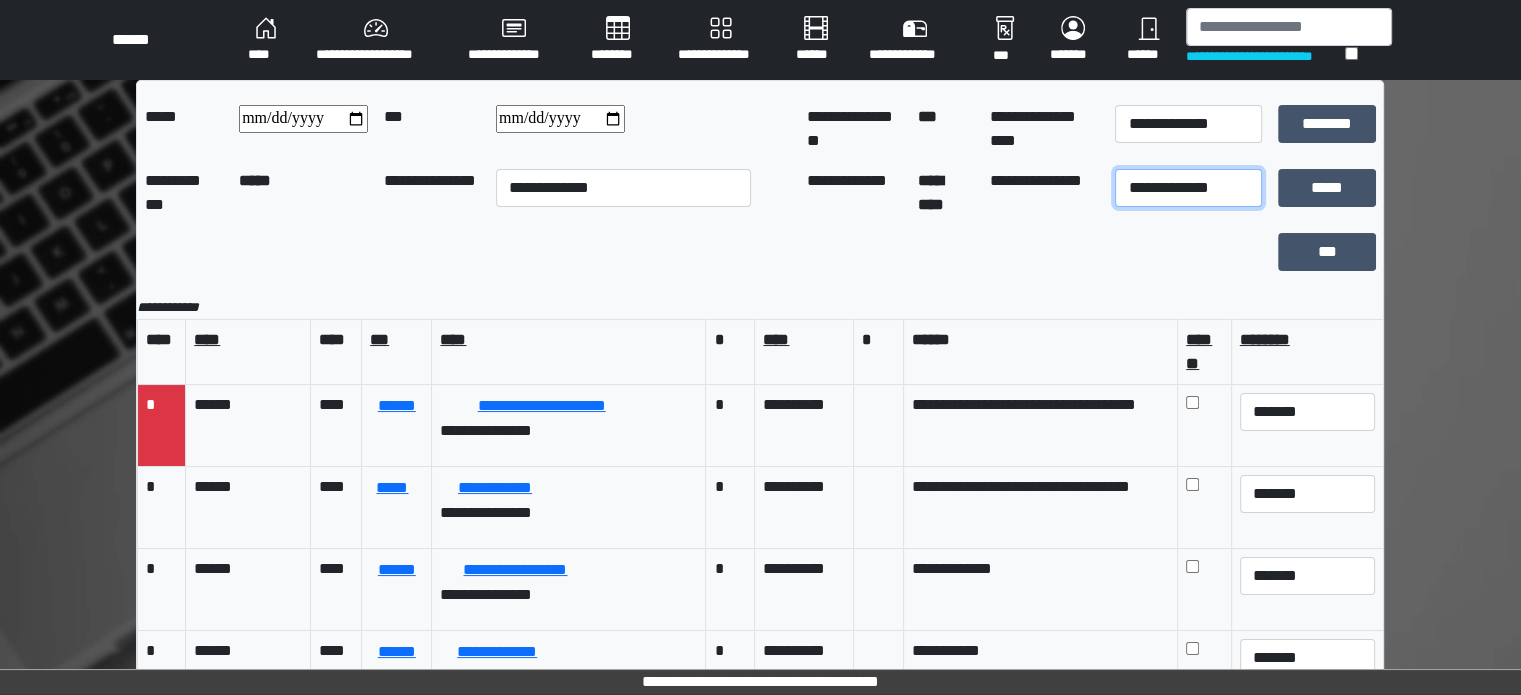 click on "**********" at bounding box center [1188, 188] 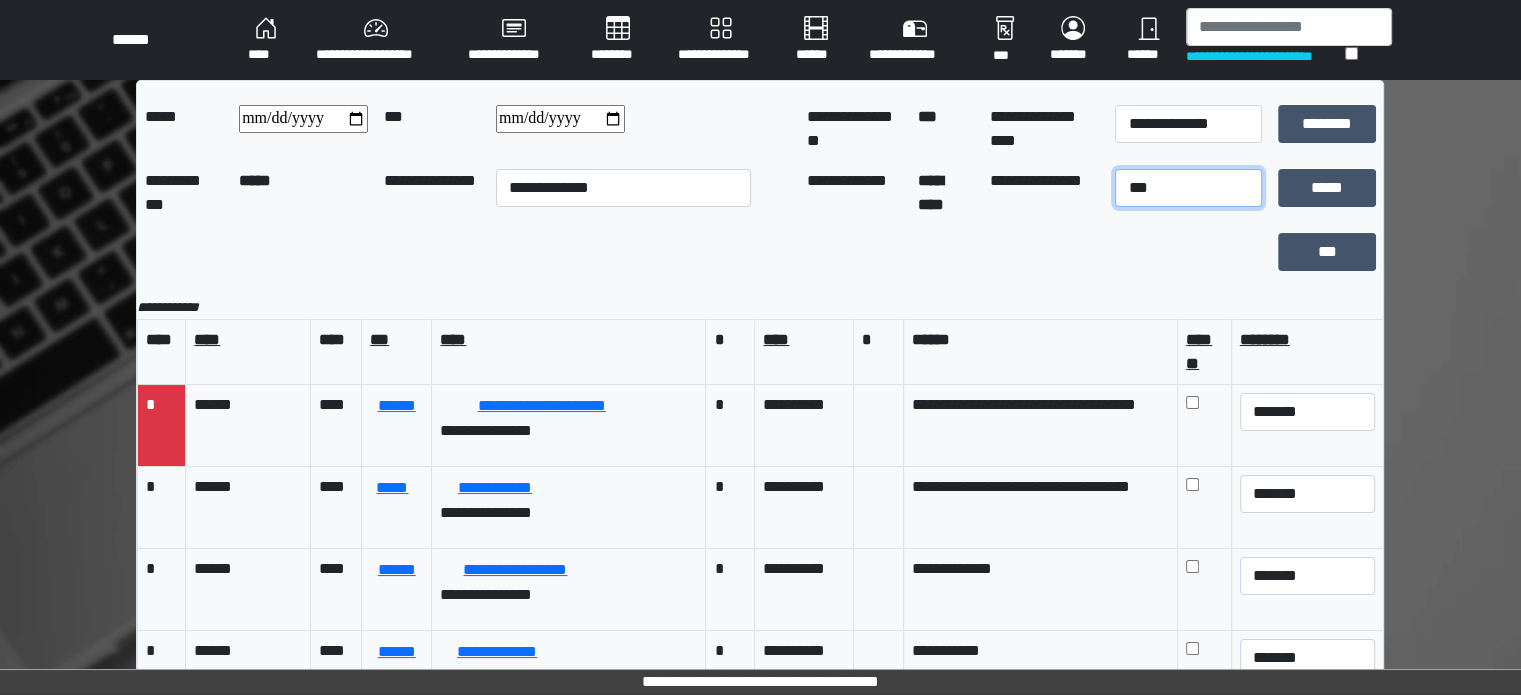 click on "**********" at bounding box center (1188, 188) 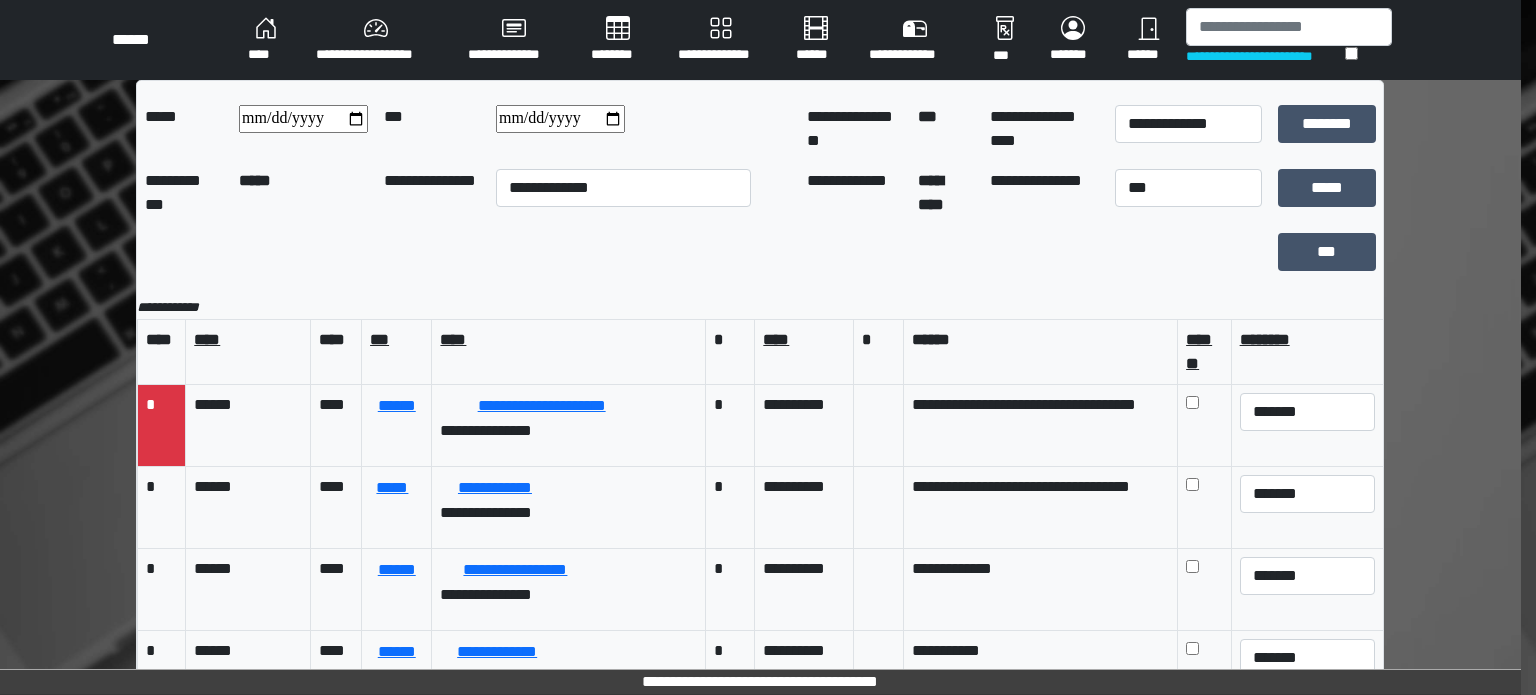 click on "**********" at bounding box center (760, 495) 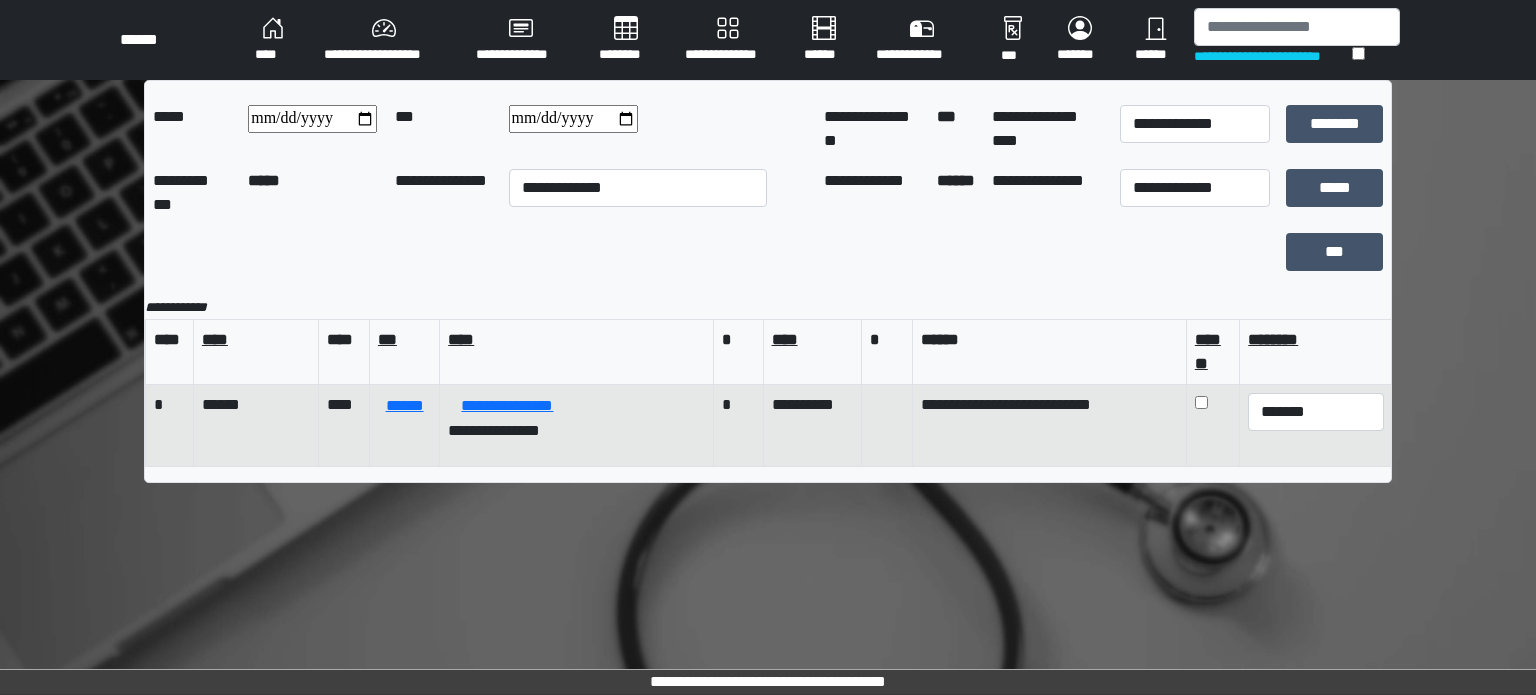 click on "*" at bounding box center (170, 425) 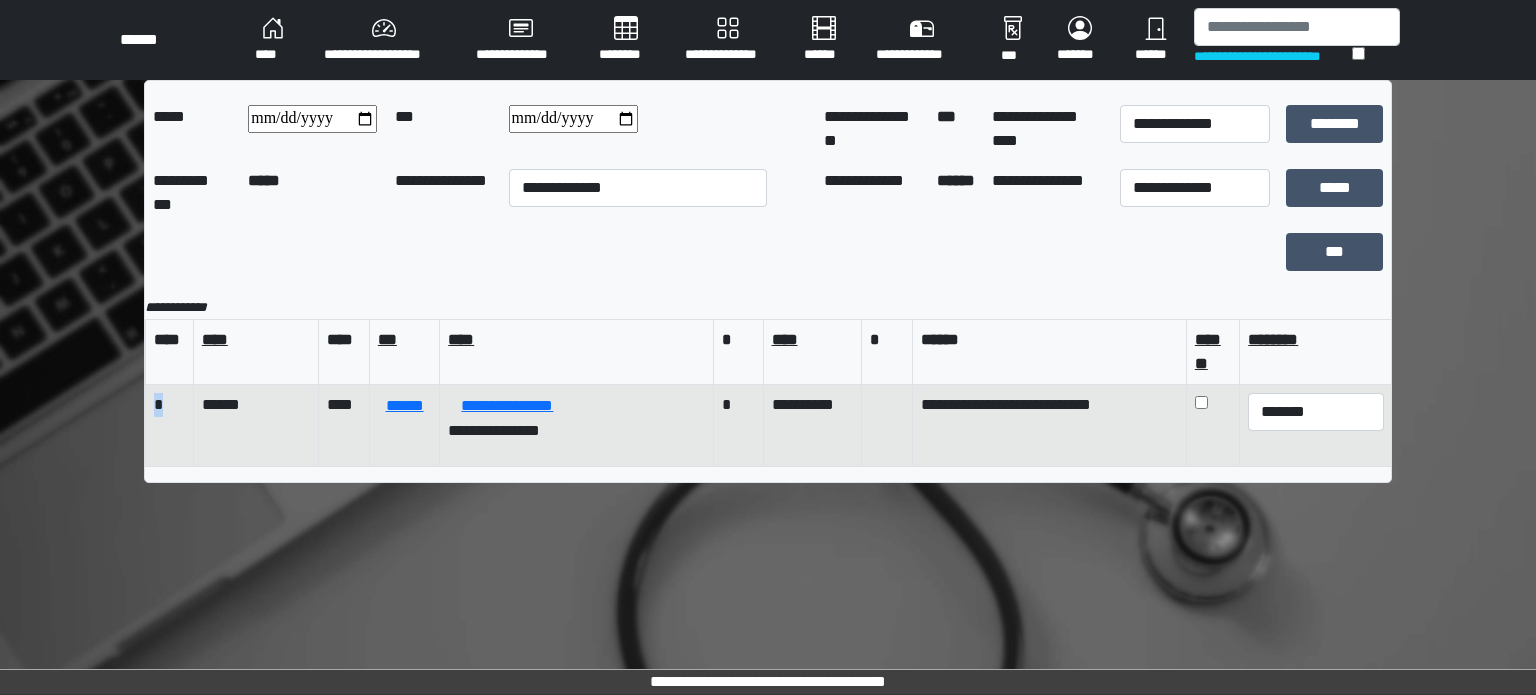 click on "*" at bounding box center (170, 425) 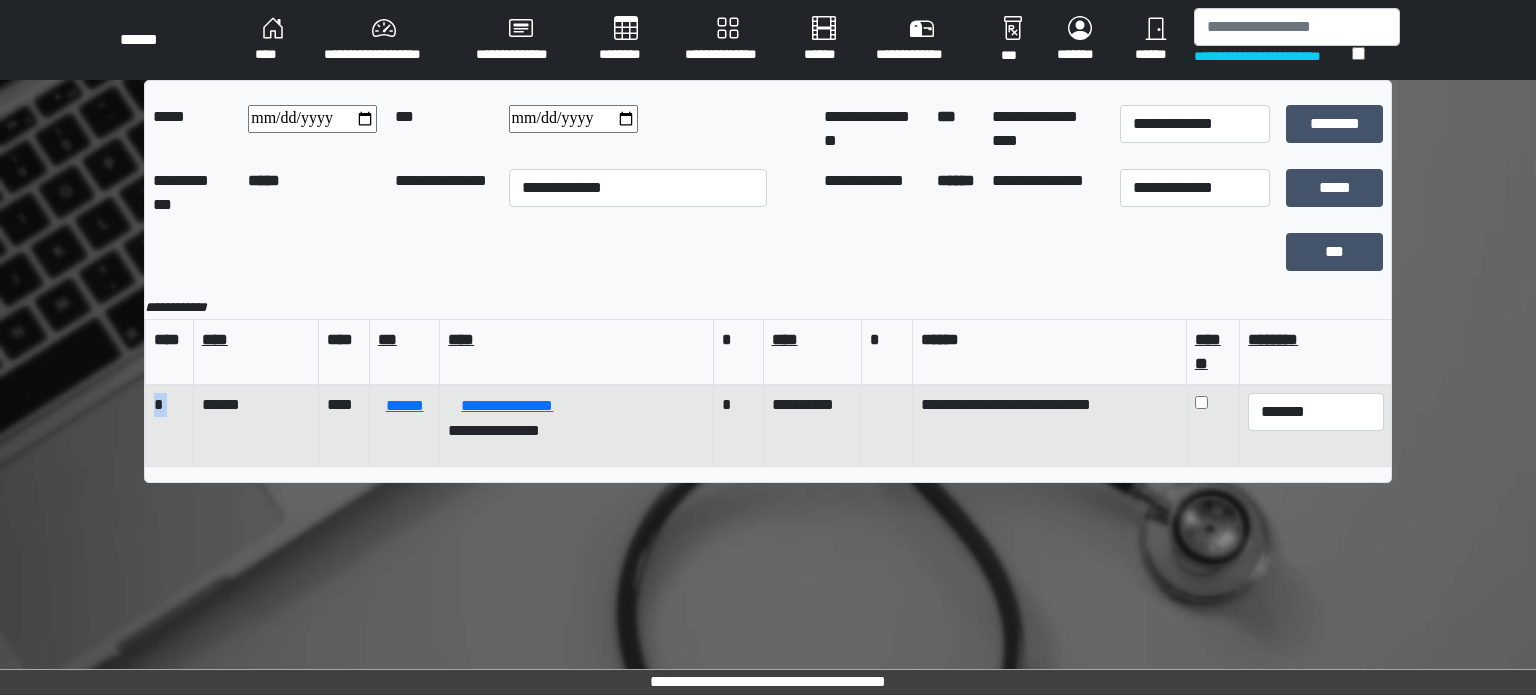 click on "*" at bounding box center (170, 425) 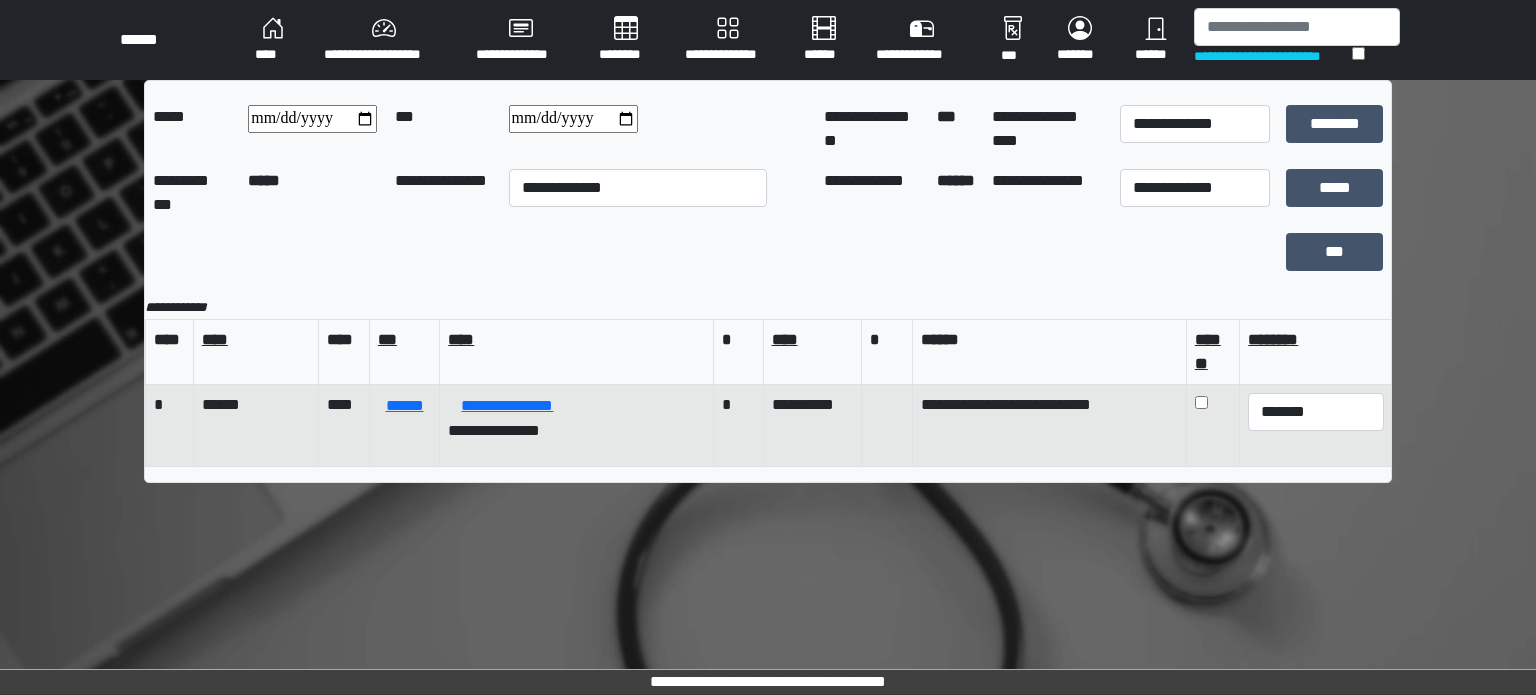click on "**********" at bounding box center [577, 425] 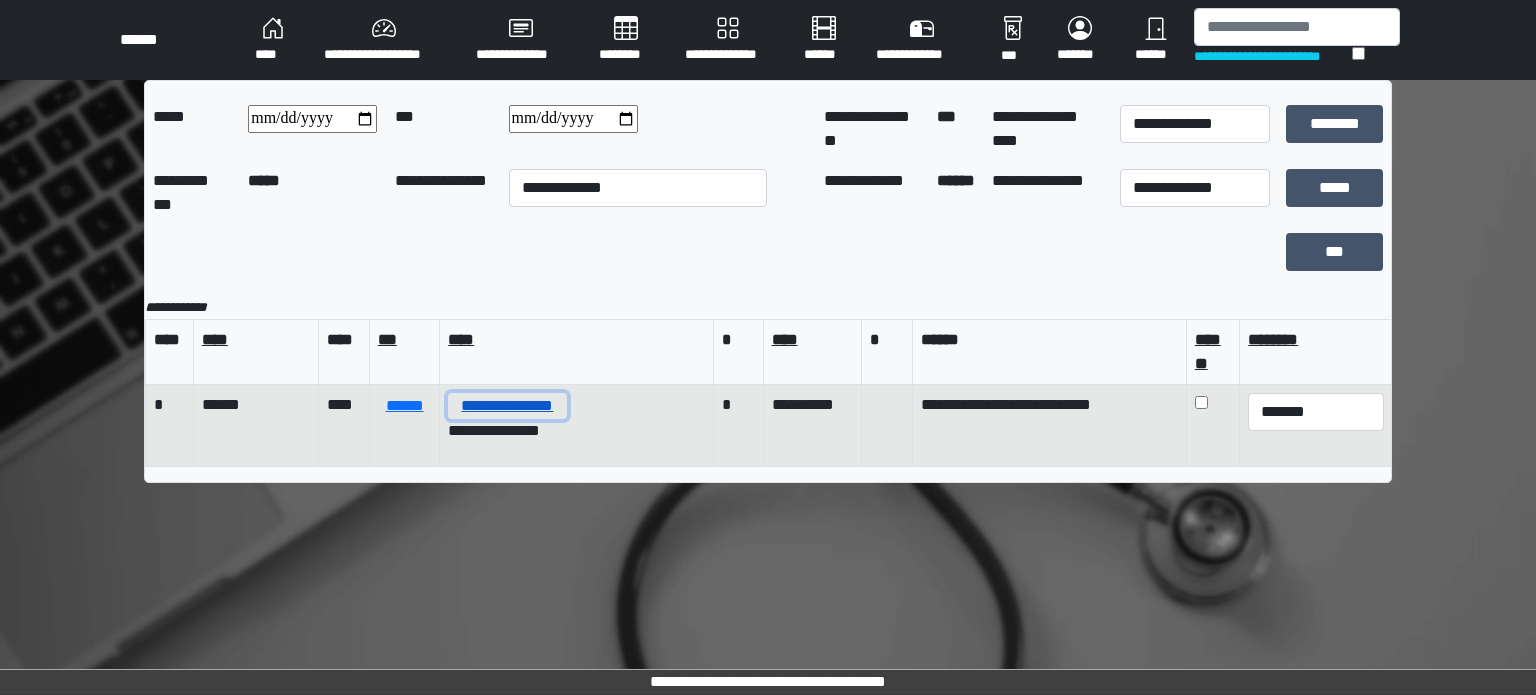 click on "**********" at bounding box center (507, 406) 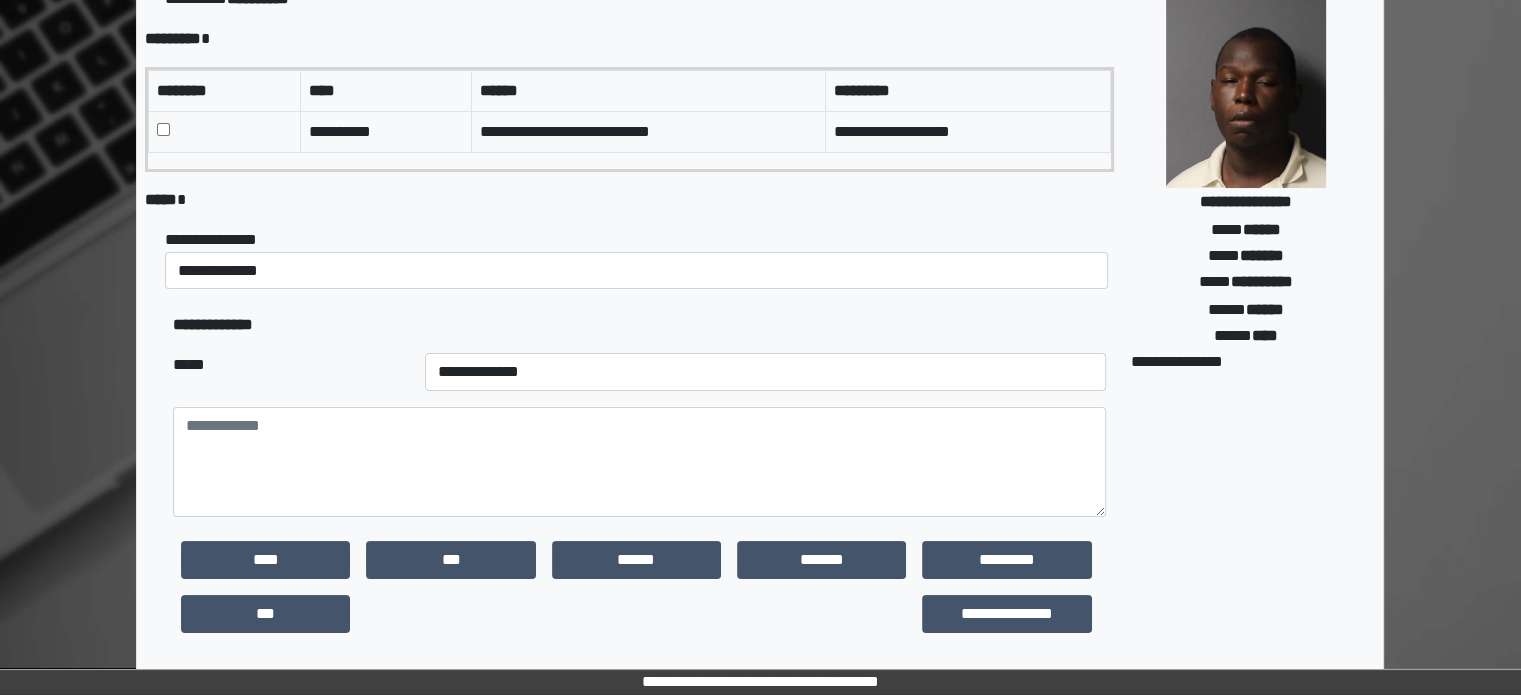 scroll, scrollTop: 200, scrollLeft: 0, axis: vertical 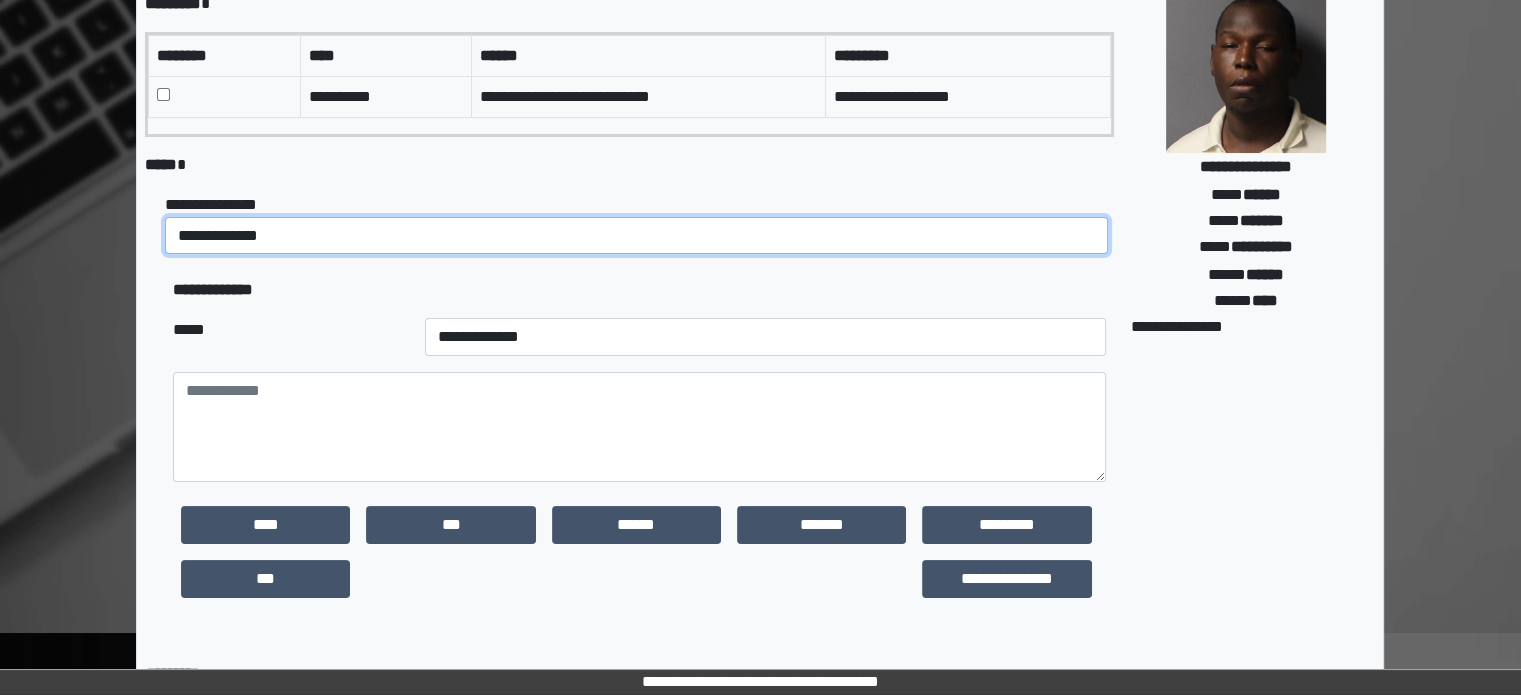 click on "**********" at bounding box center [636, 236] 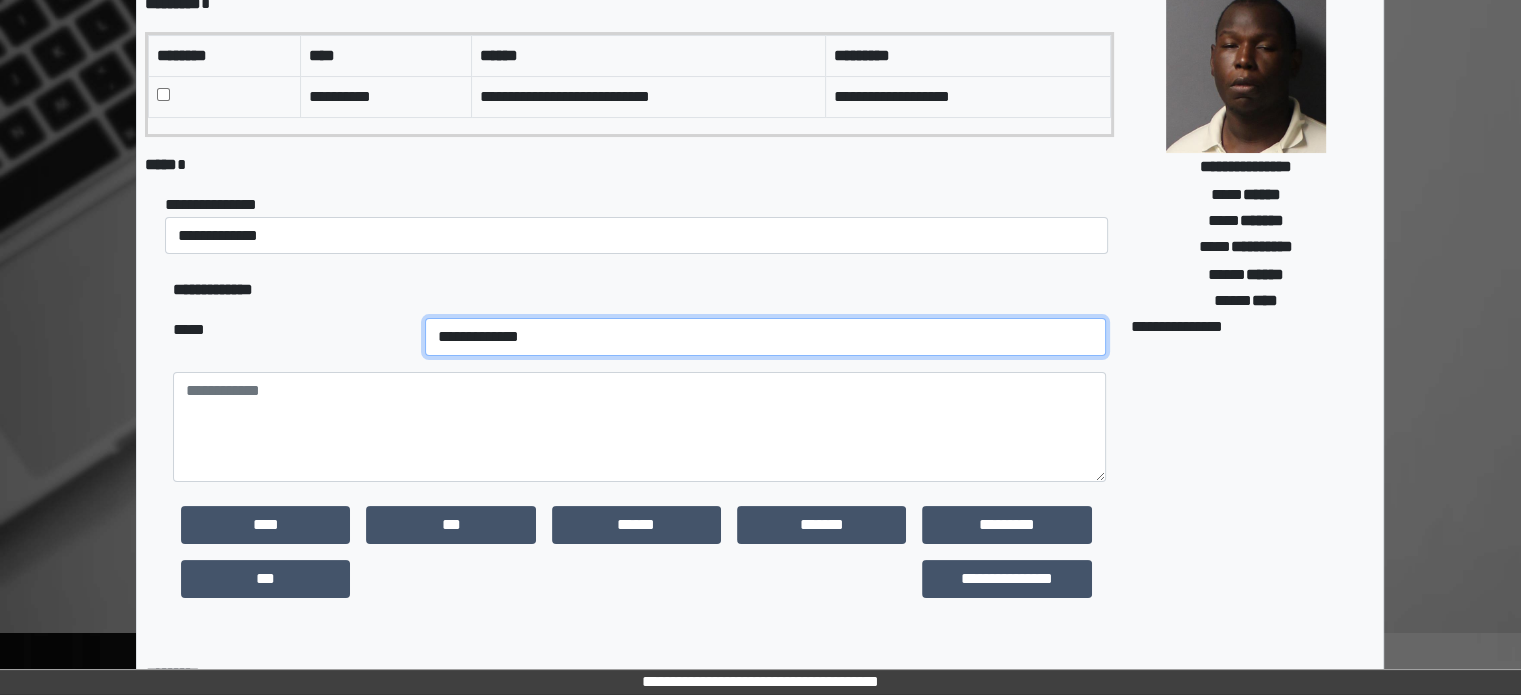 click on "**********" at bounding box center (765, 337) 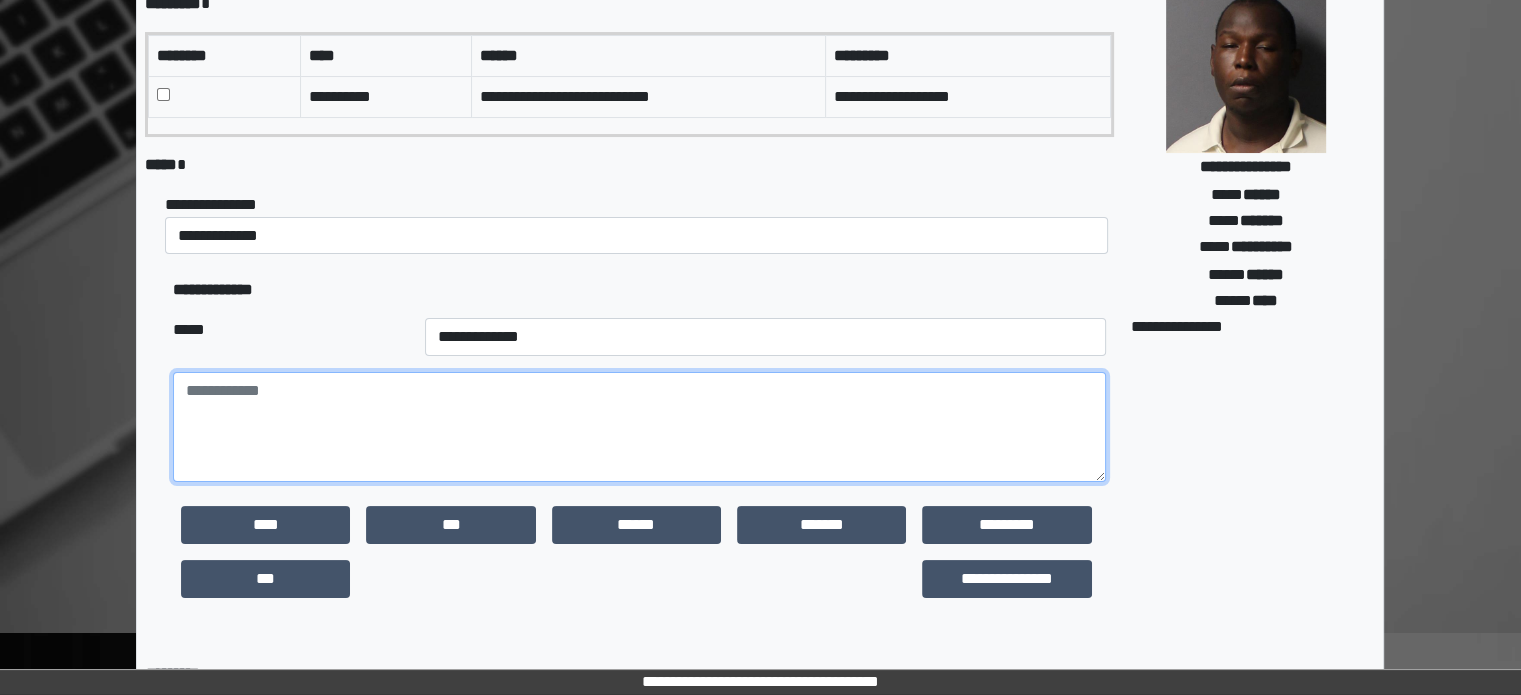 click at bounding box center [639, 427] 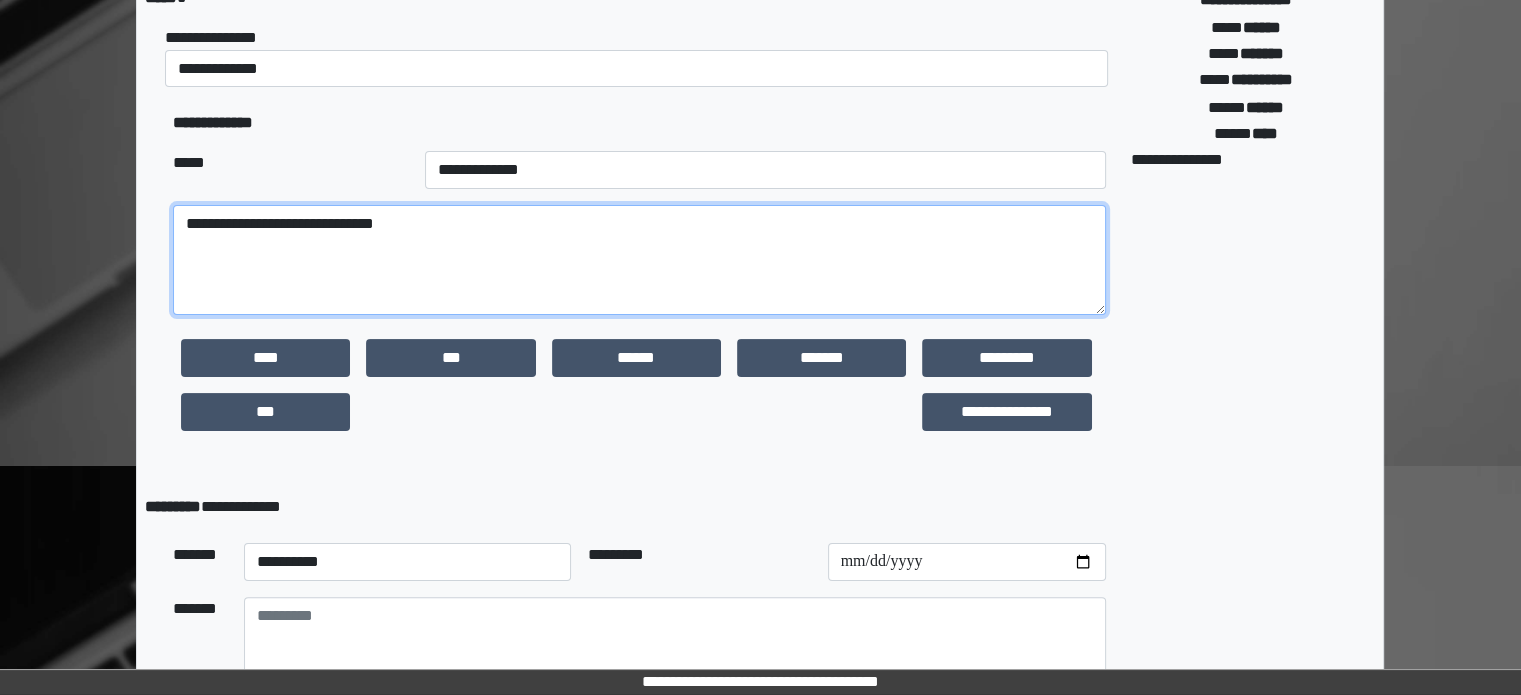 scroll, scrollTop: 509, scrollLeft: 0, axis: vertical 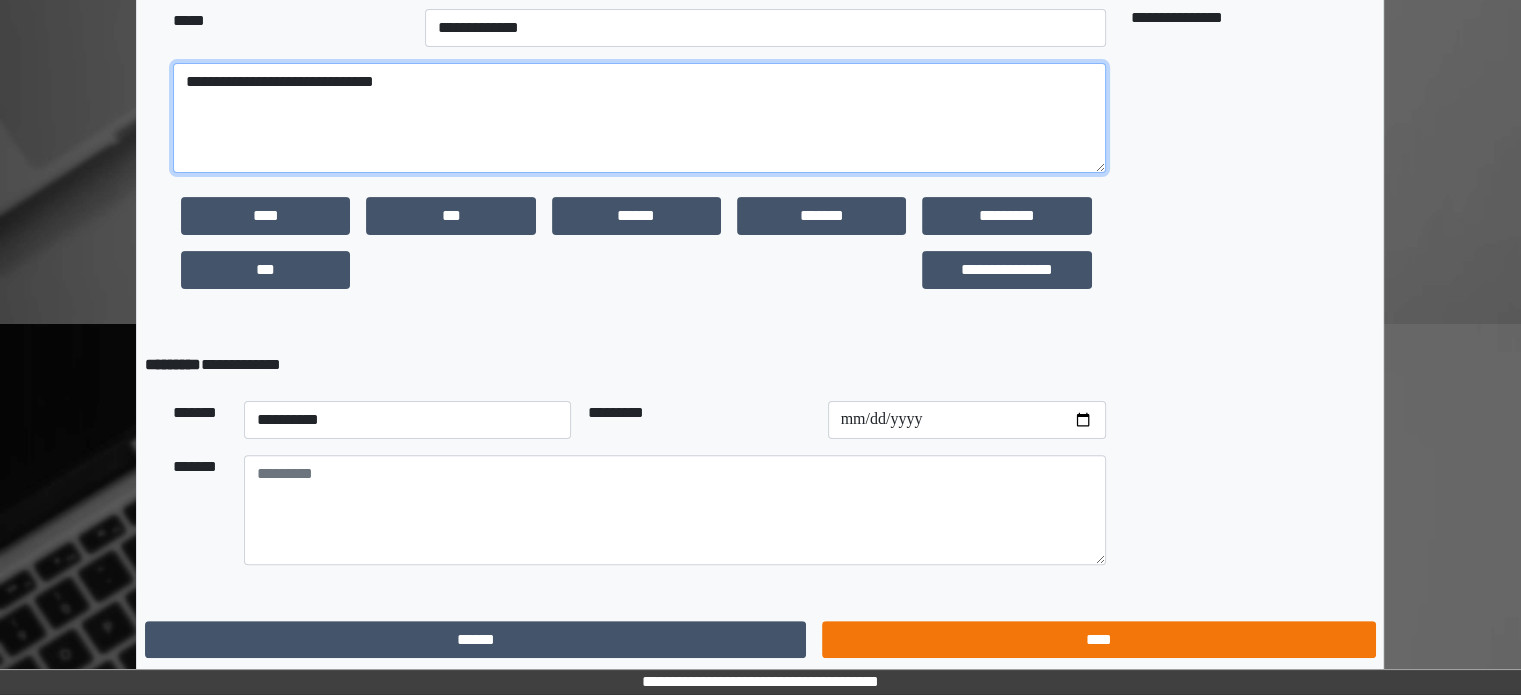 type on "**********" 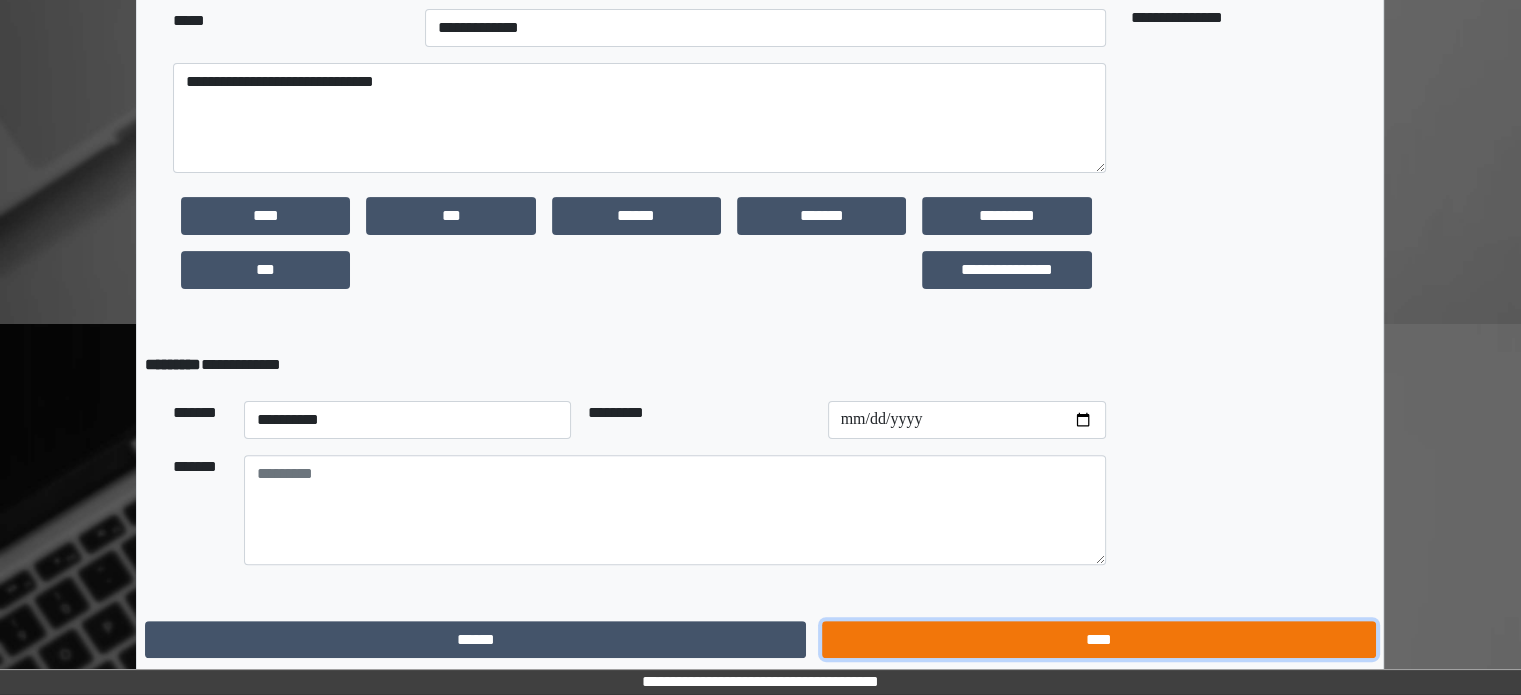 click on "****" at bounding box center (1098, 640) 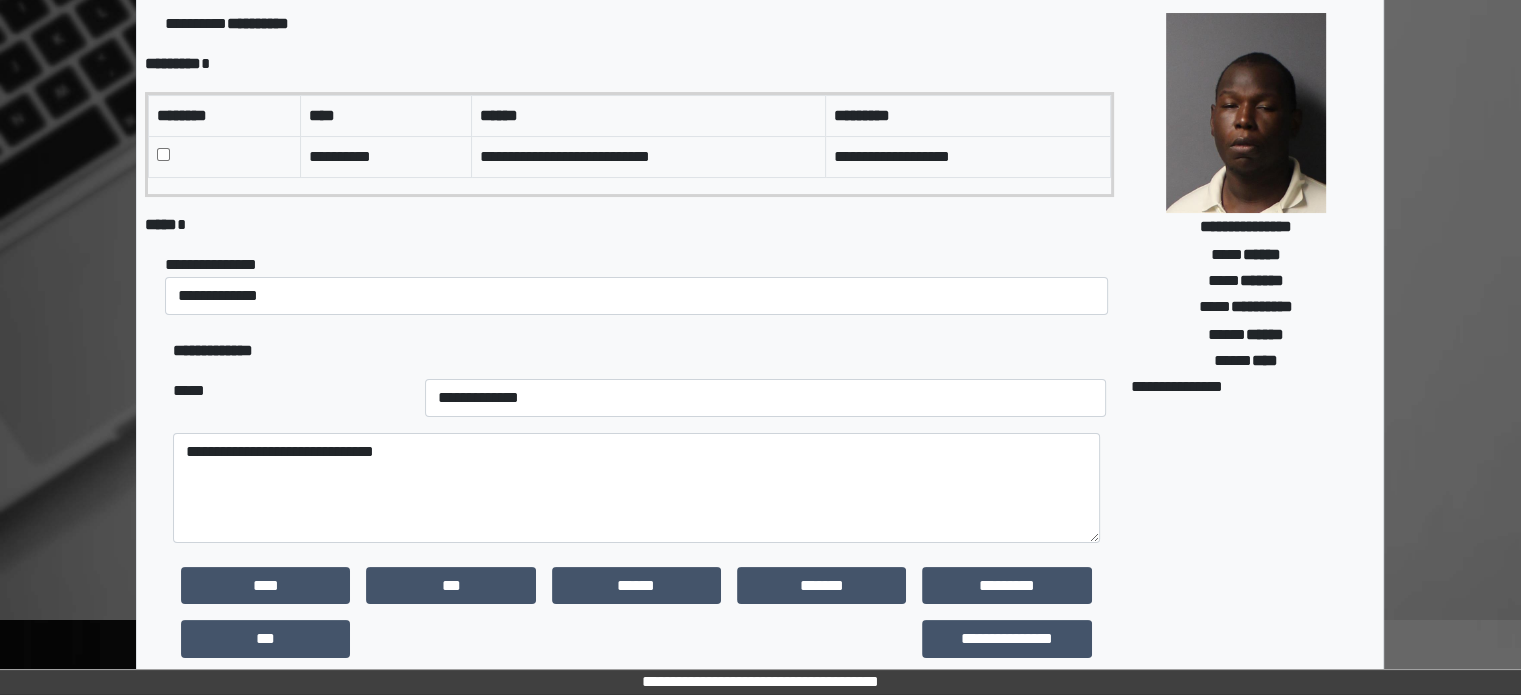 scroll, scrollTop: 0, scrollLeft: 0, axis: both 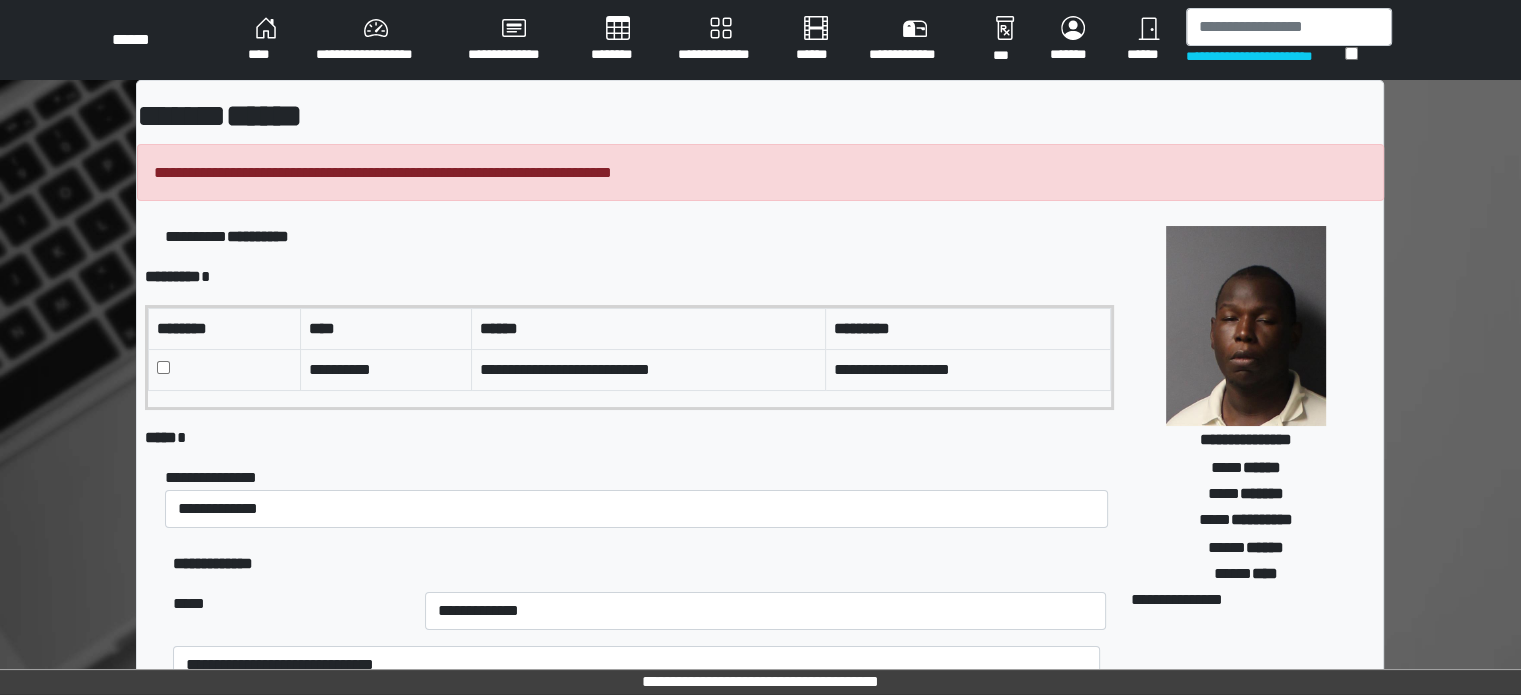 click at bounding box center (224, 370) 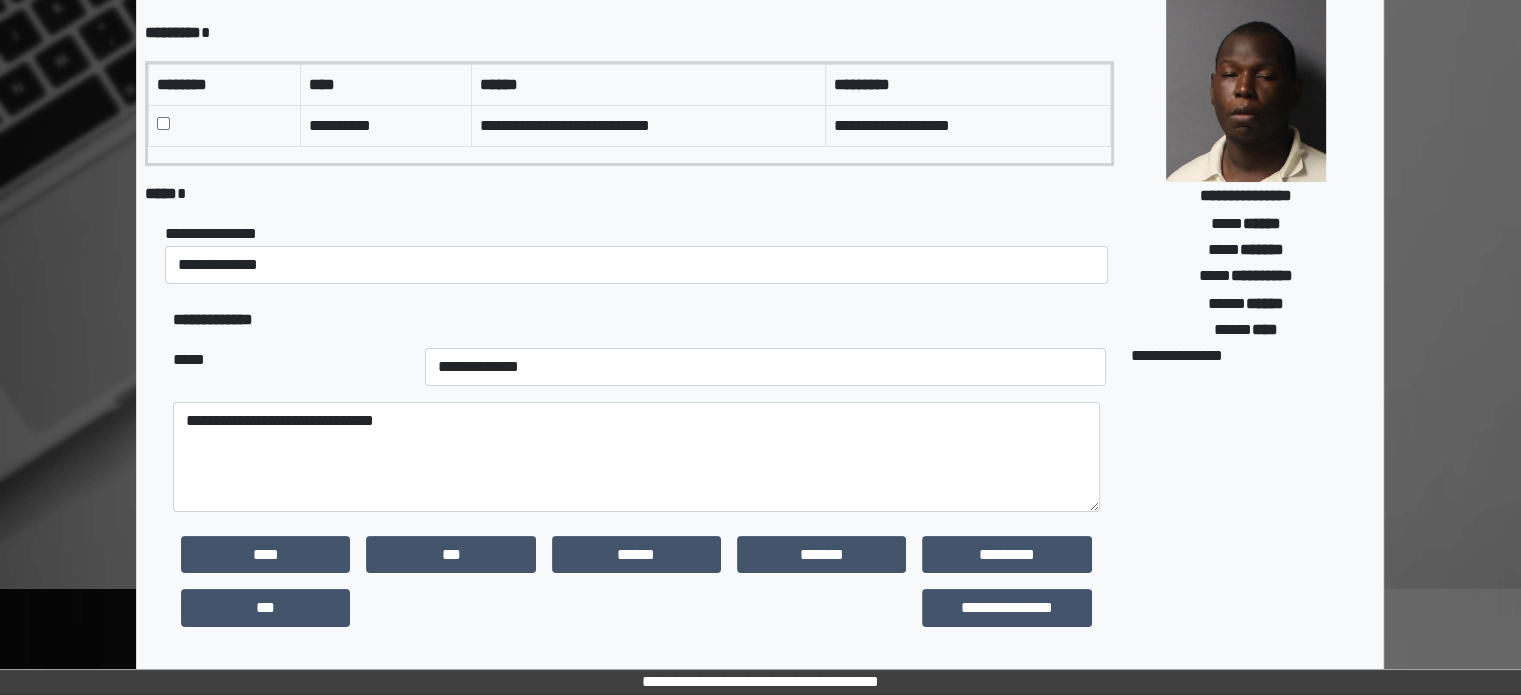 scroll, scrollTop: 583, scrollLeft: 0, axis: vertical 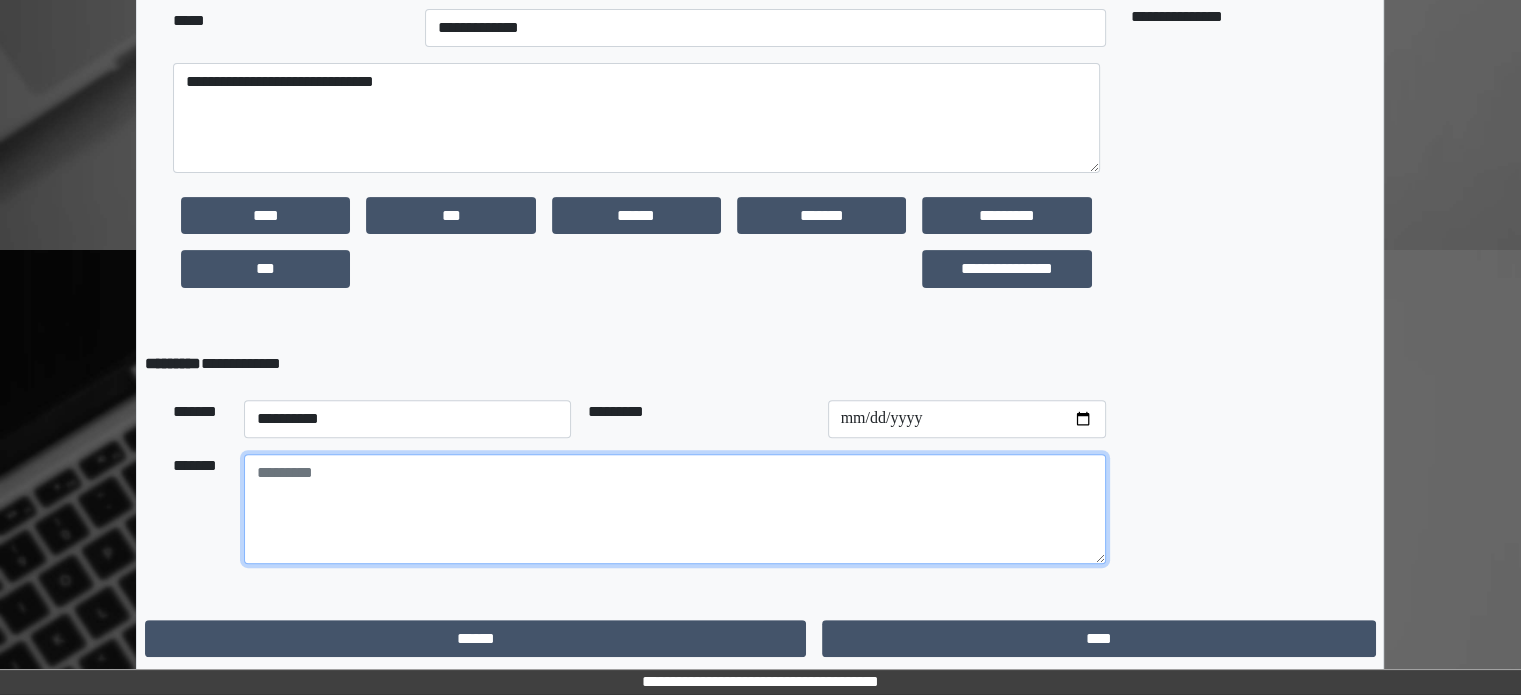 click at bounding box center (675, 509) 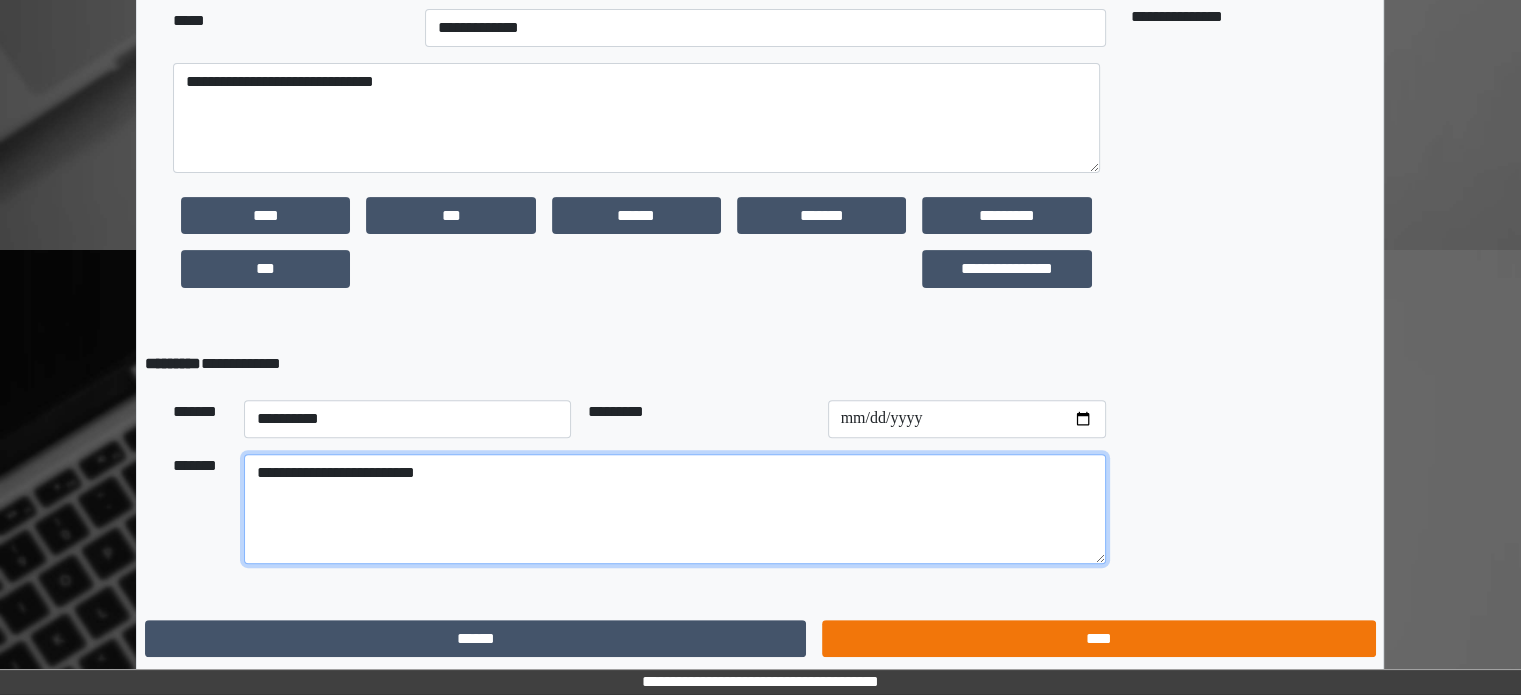 type on "**********" 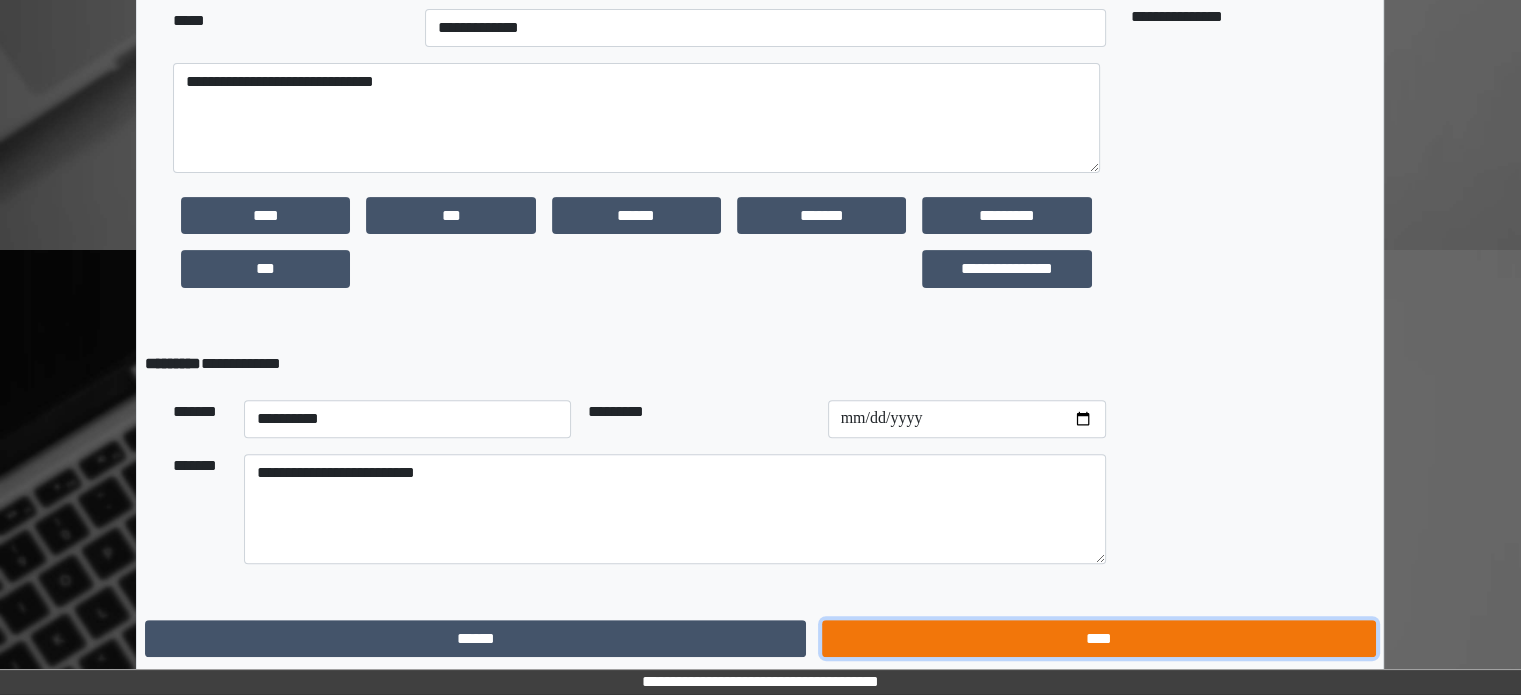 click on "****" at bounding box center (1098, 639) 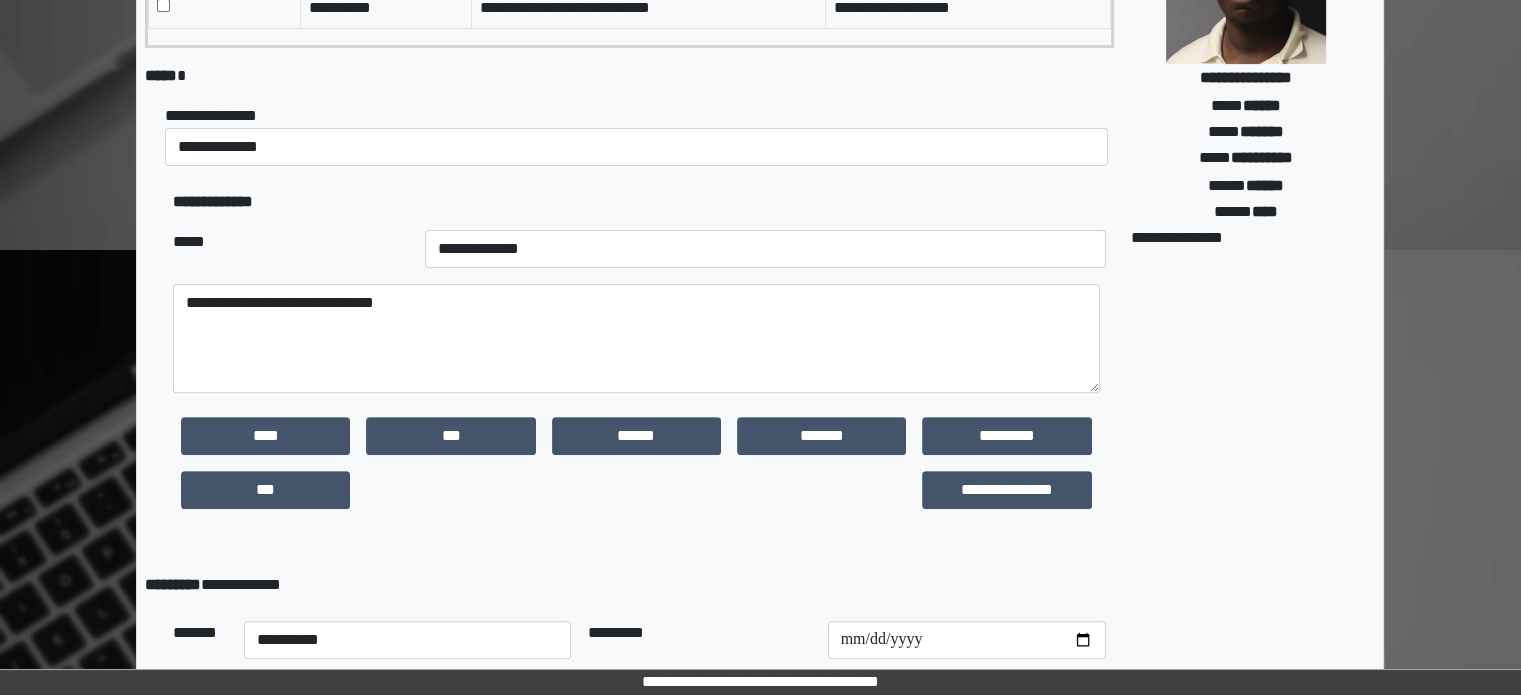 scroll, scrollTop: 804, scrollLeft: 0, axis: vertical 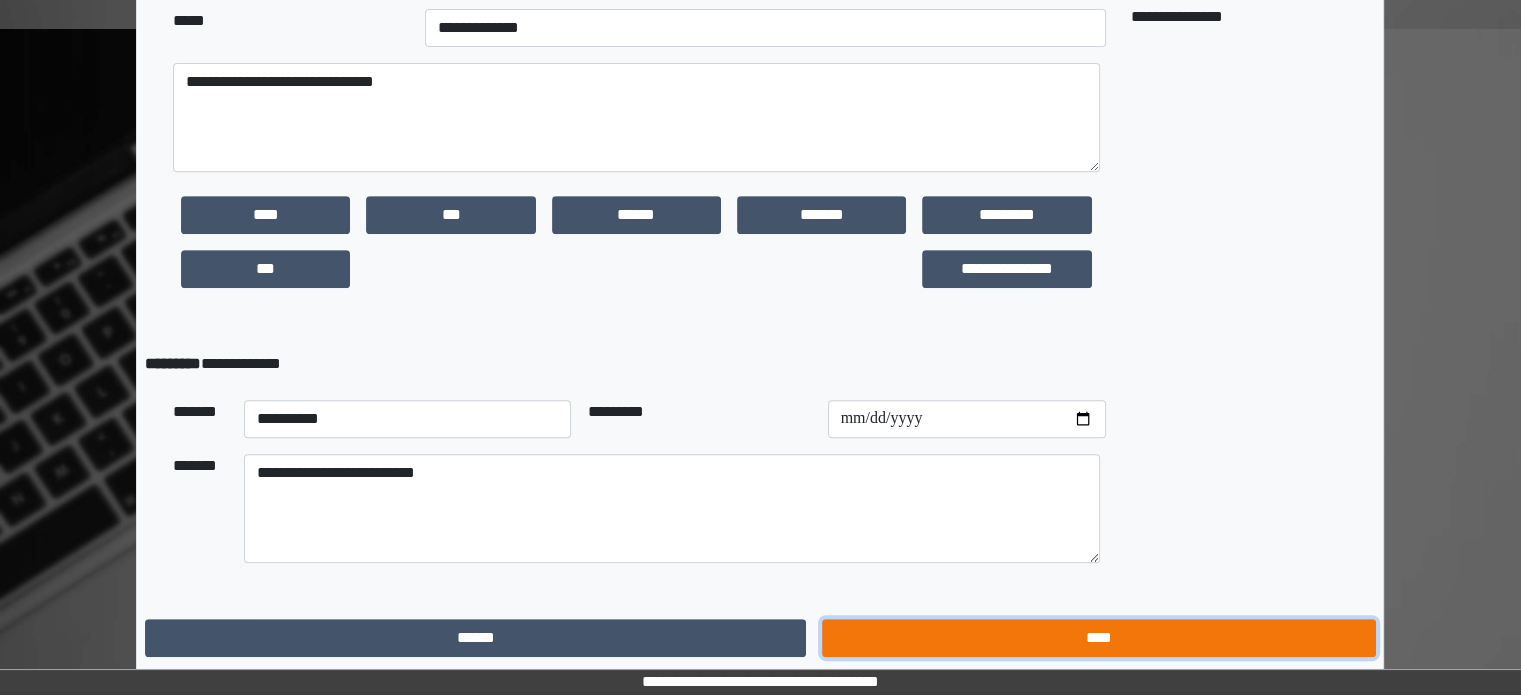click on "****" at bounding box center [1098, 638] 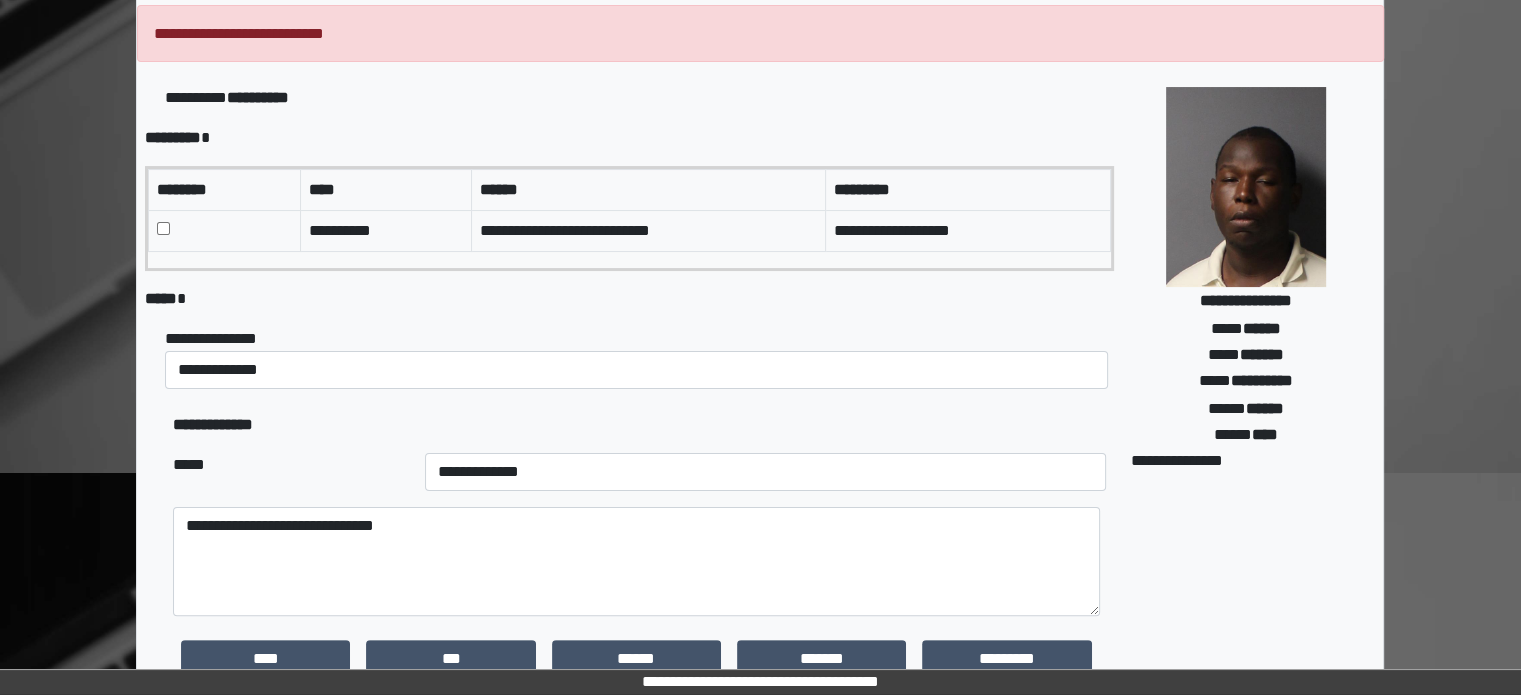 scroll, scrollTop: 404, scrollLeft: 0, axis: vertical 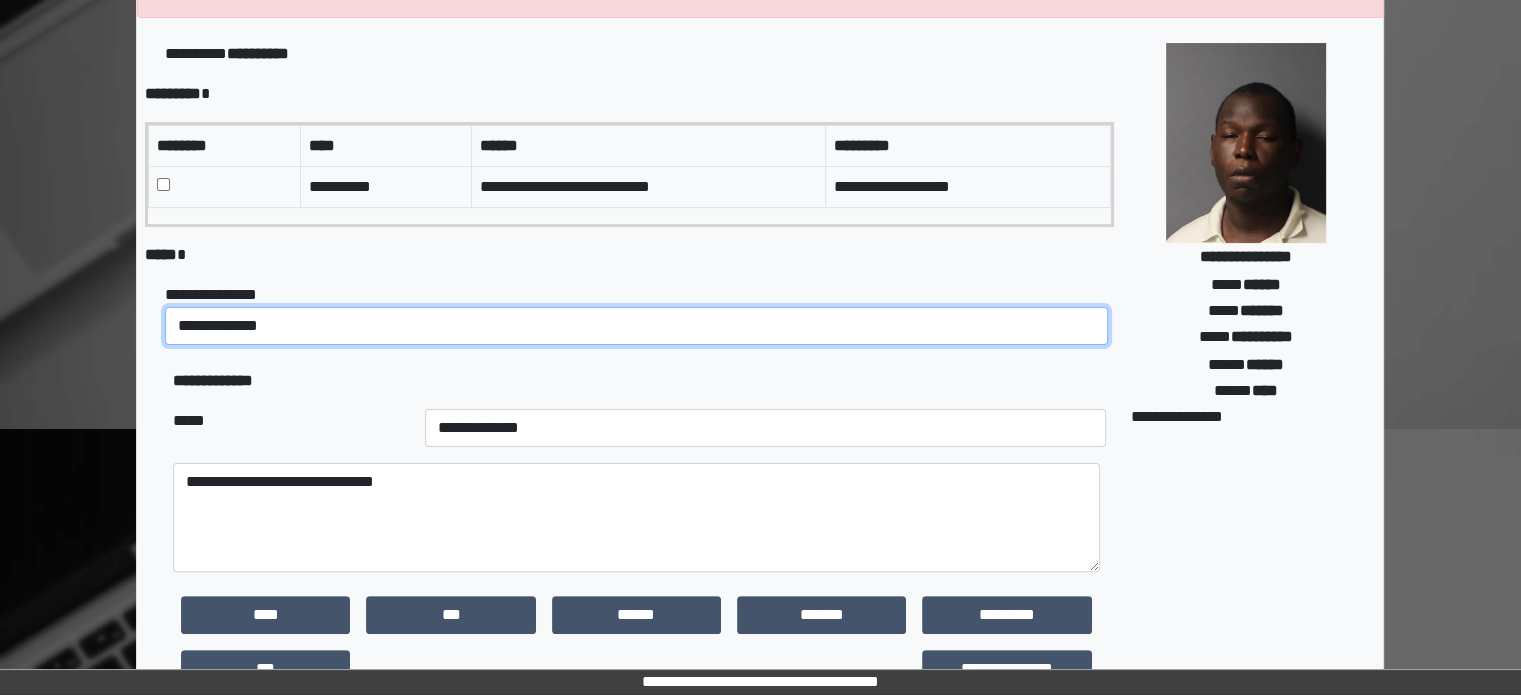 click on "**********" at bounding box center (636, 326) 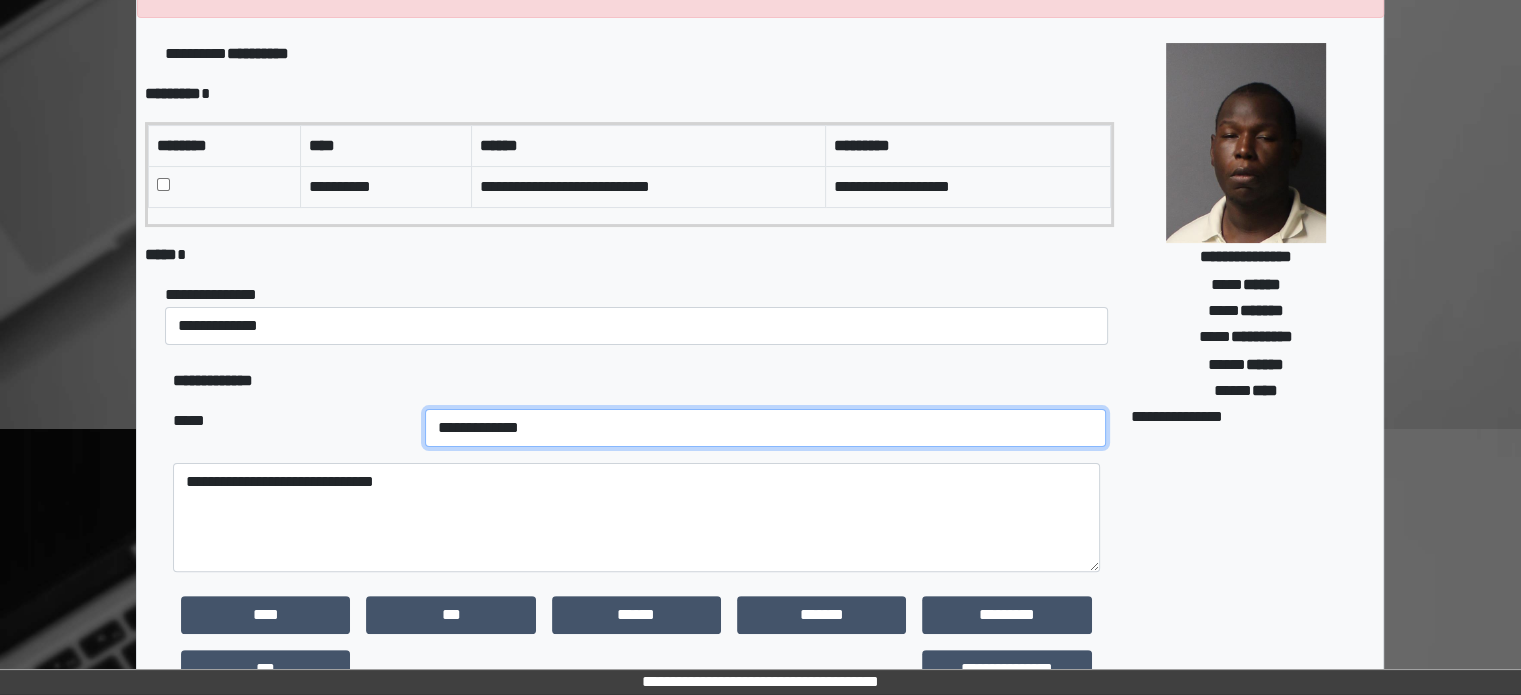 click on "**********" at bounding box center [765, 428] 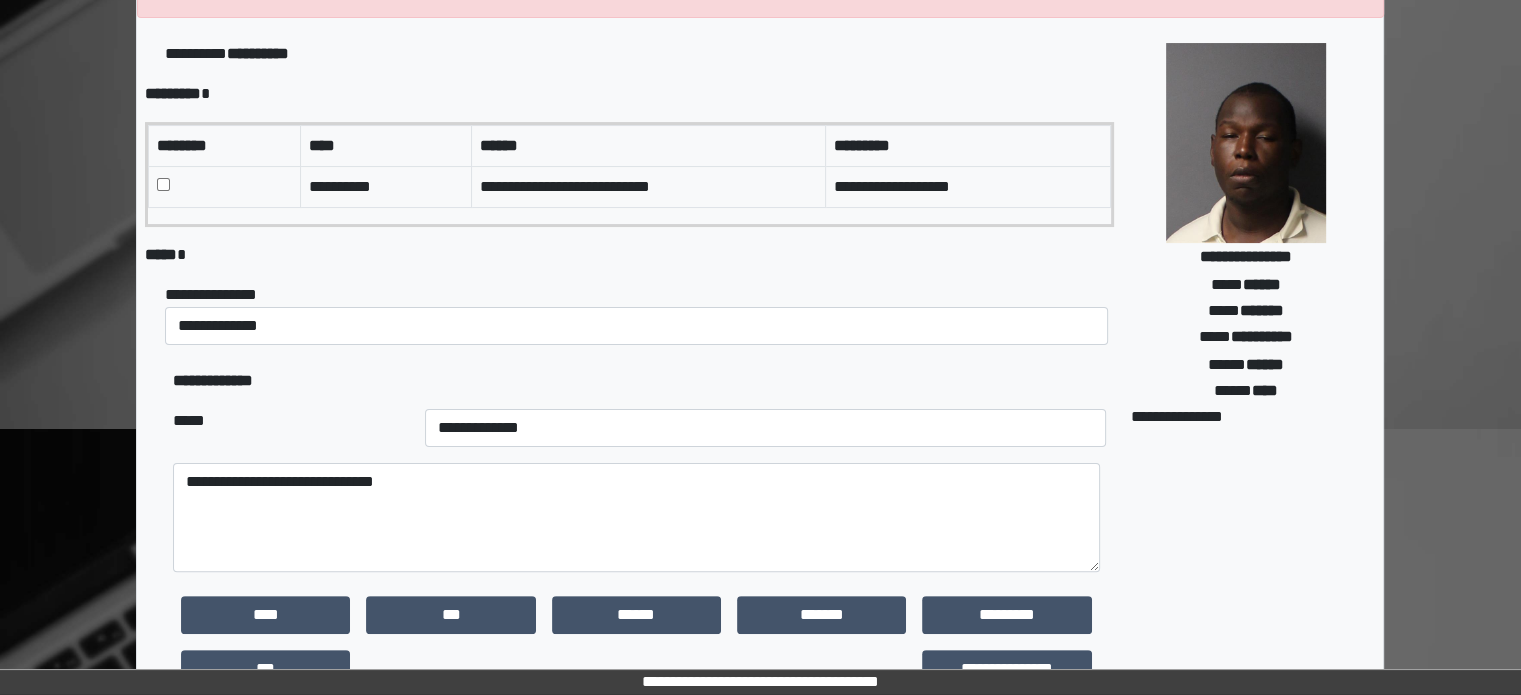 click on "**********" at bounding box center [1245, 514] 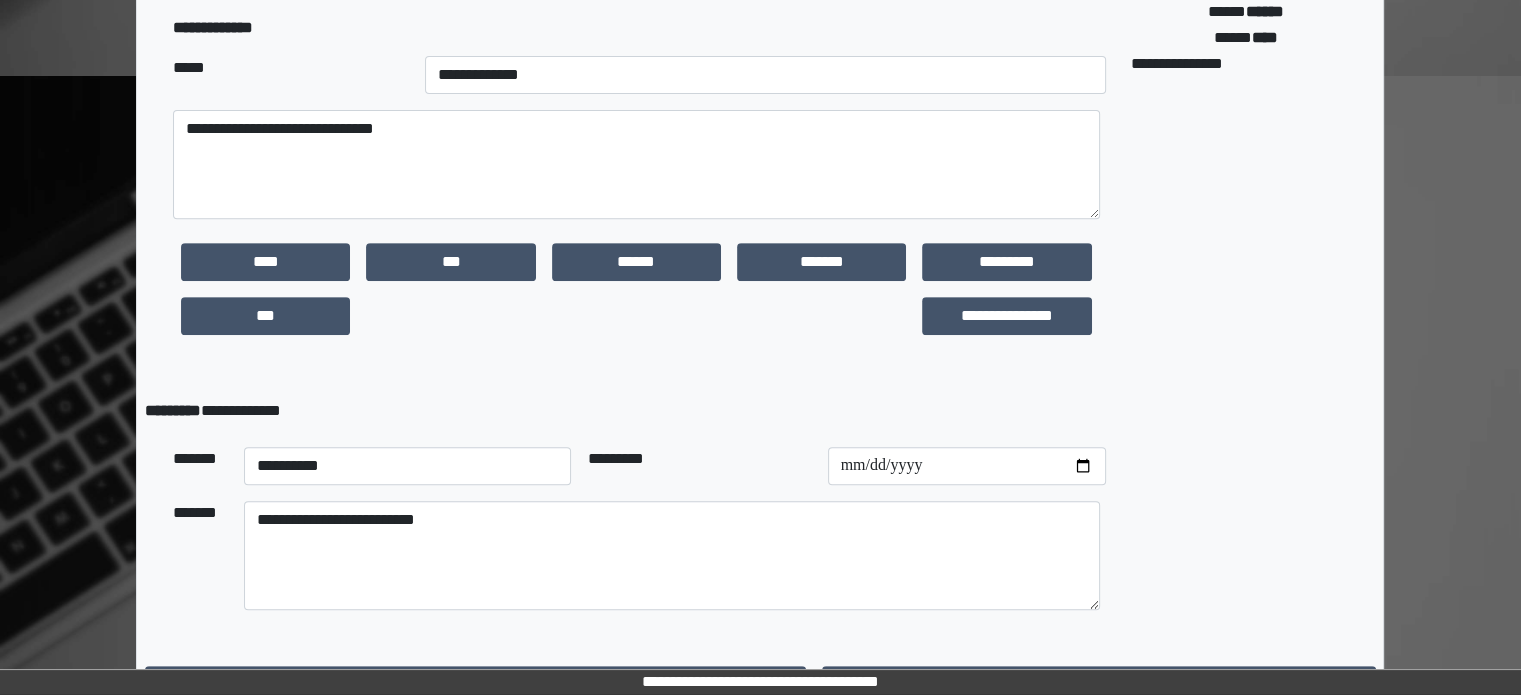 scroll, scrollTop: 804, scrollLeft: 0, axis: vertical 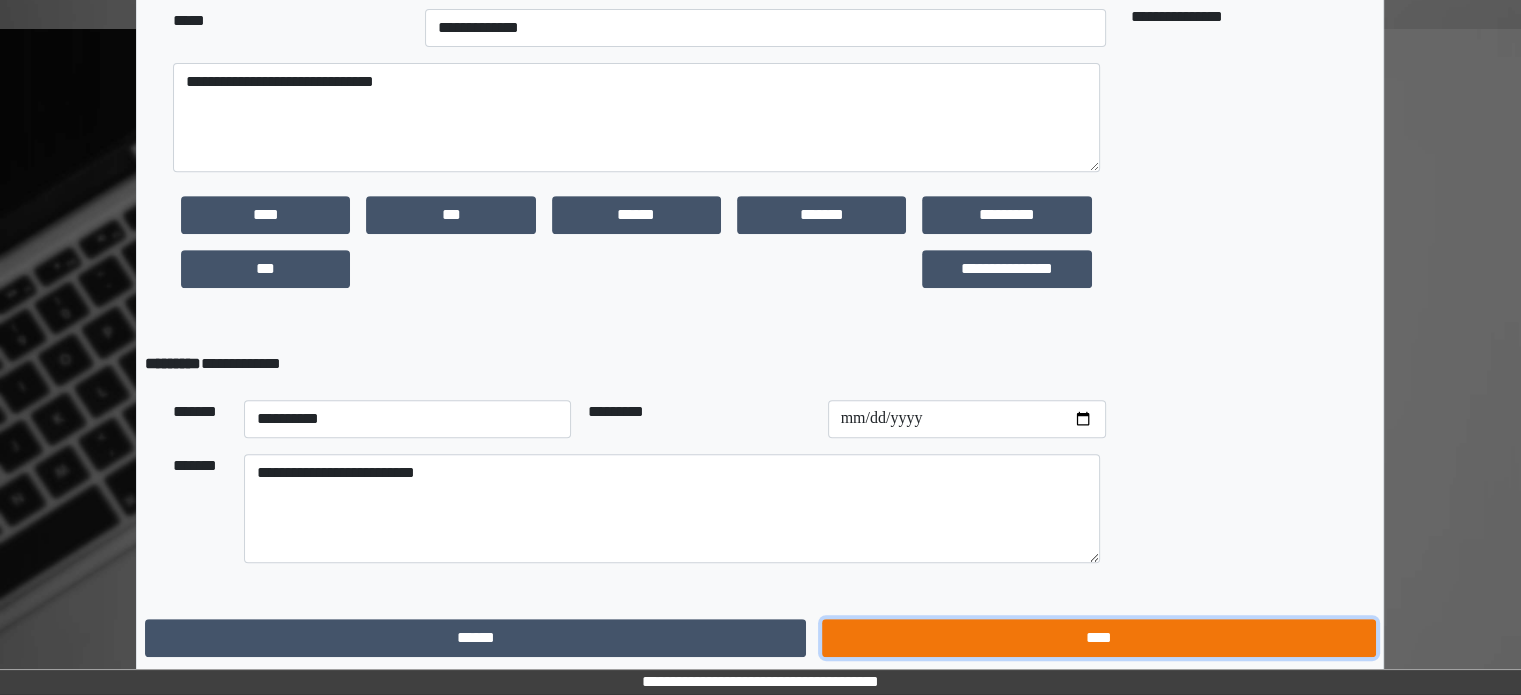 click on "****" at bounding box center (1098, 638) 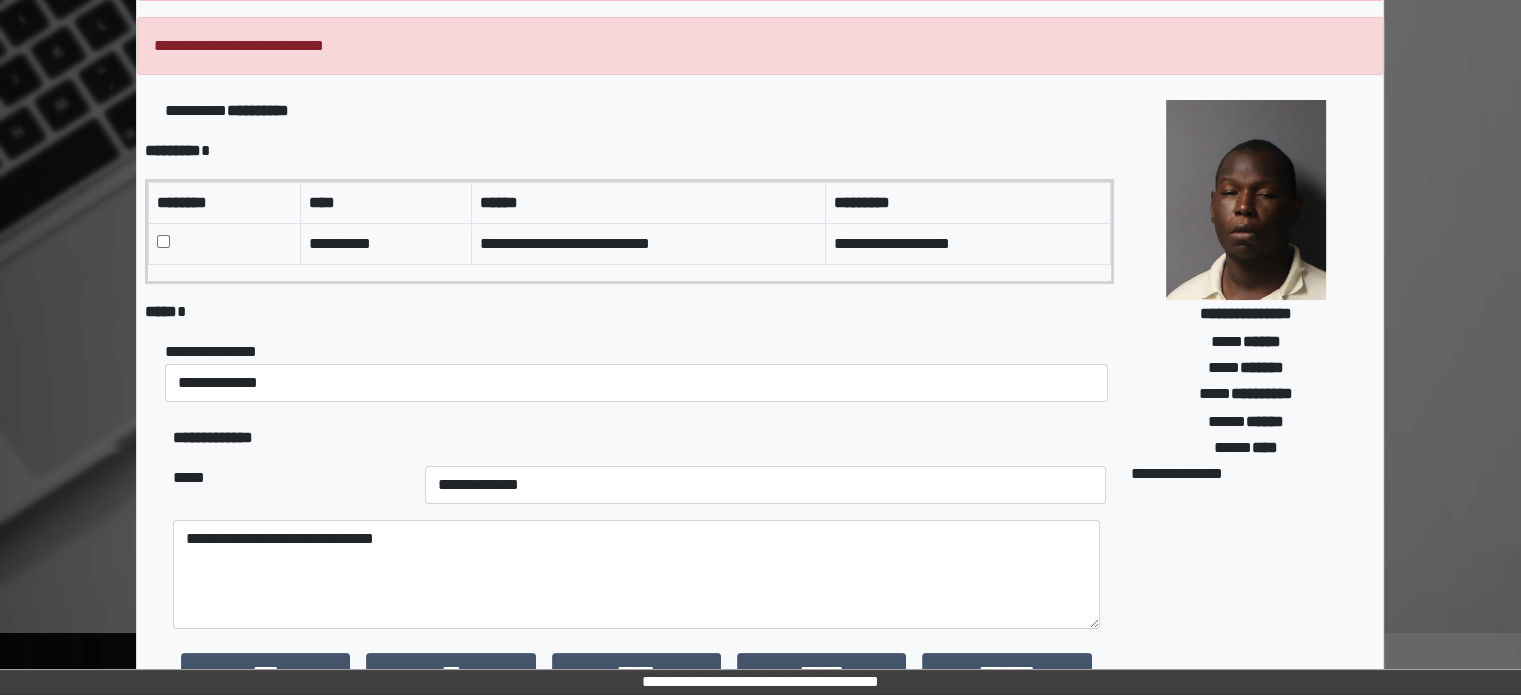 scroll, scrollTop: 300, scrollLeft: 0, axis: vertical 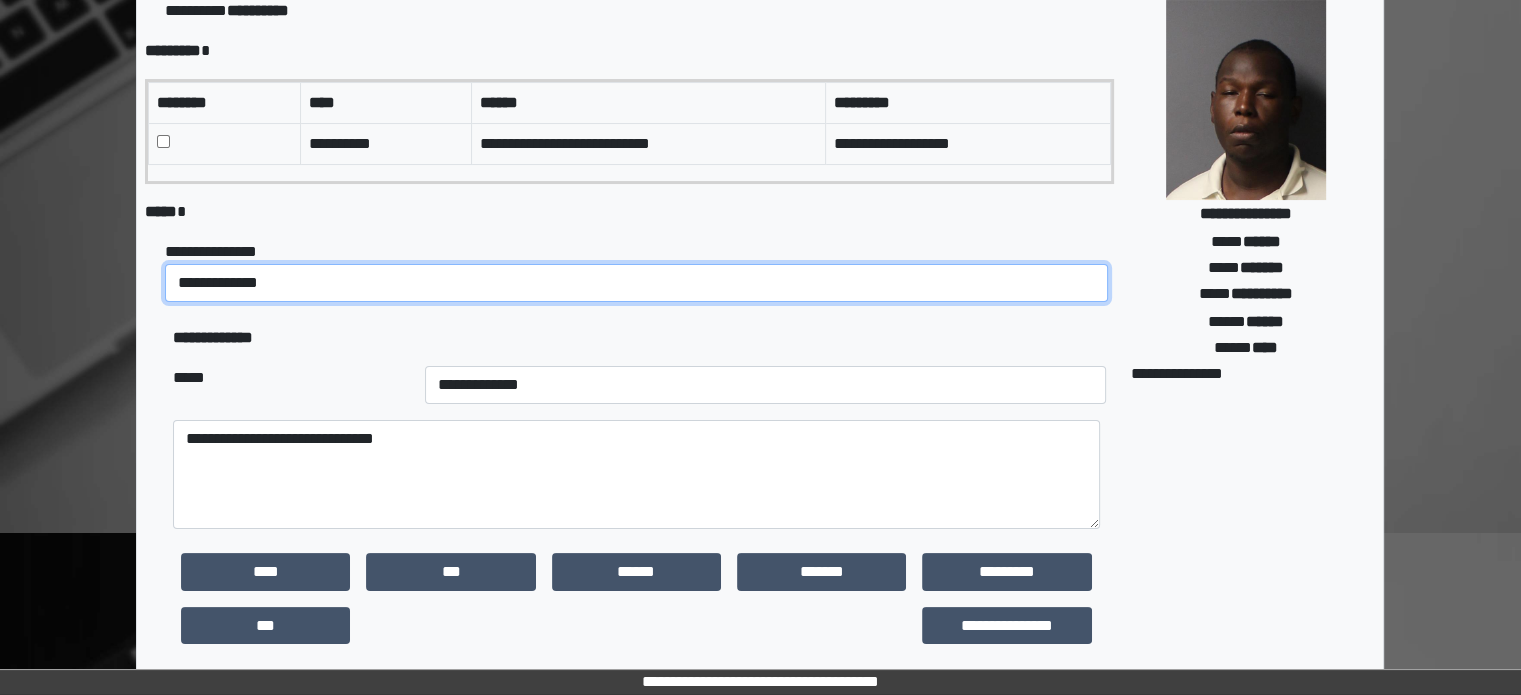 click on "**********" at bounding box center (636, 283) 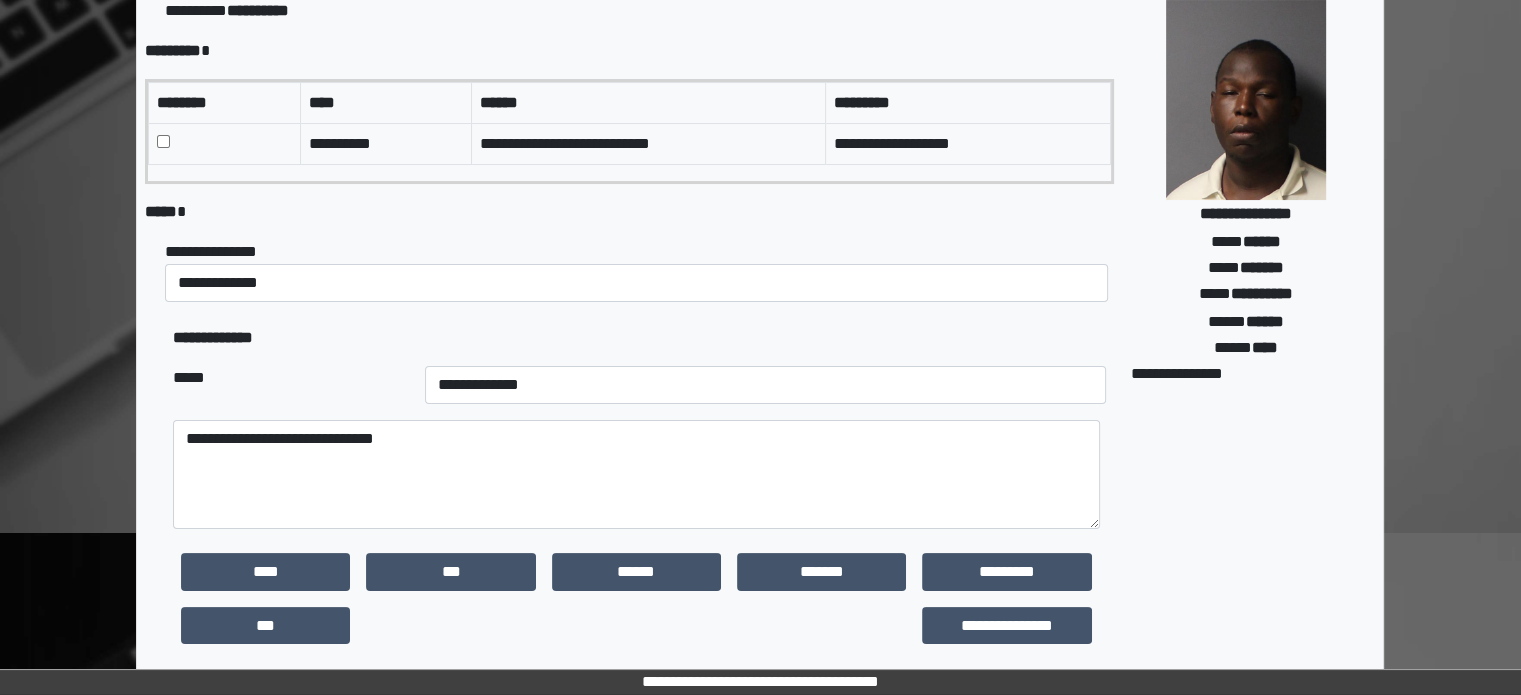 click on "***** *" at bounding box center (629, 212) 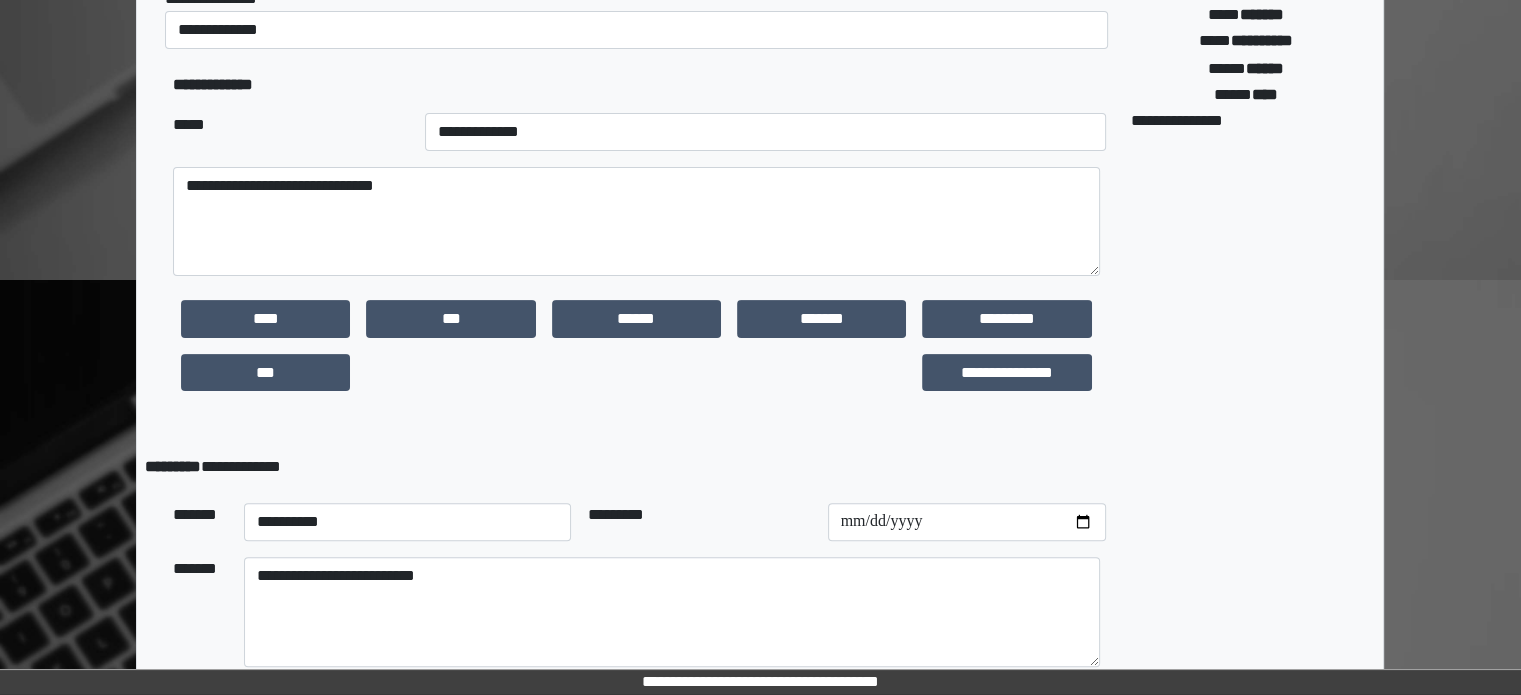 scroll, scrollTop: 656, scrollLeft: 0, axis: vertical 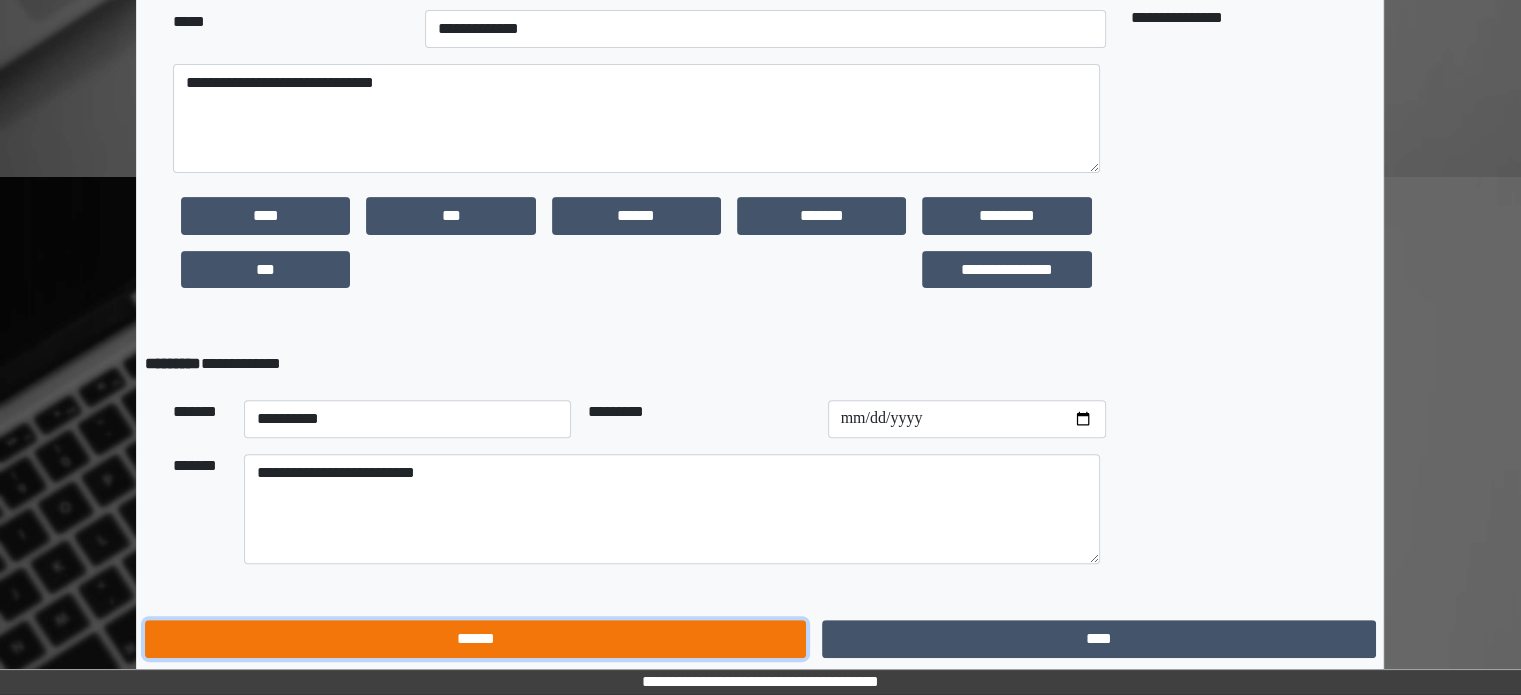 click on "******" at bounding box center (475, 639) 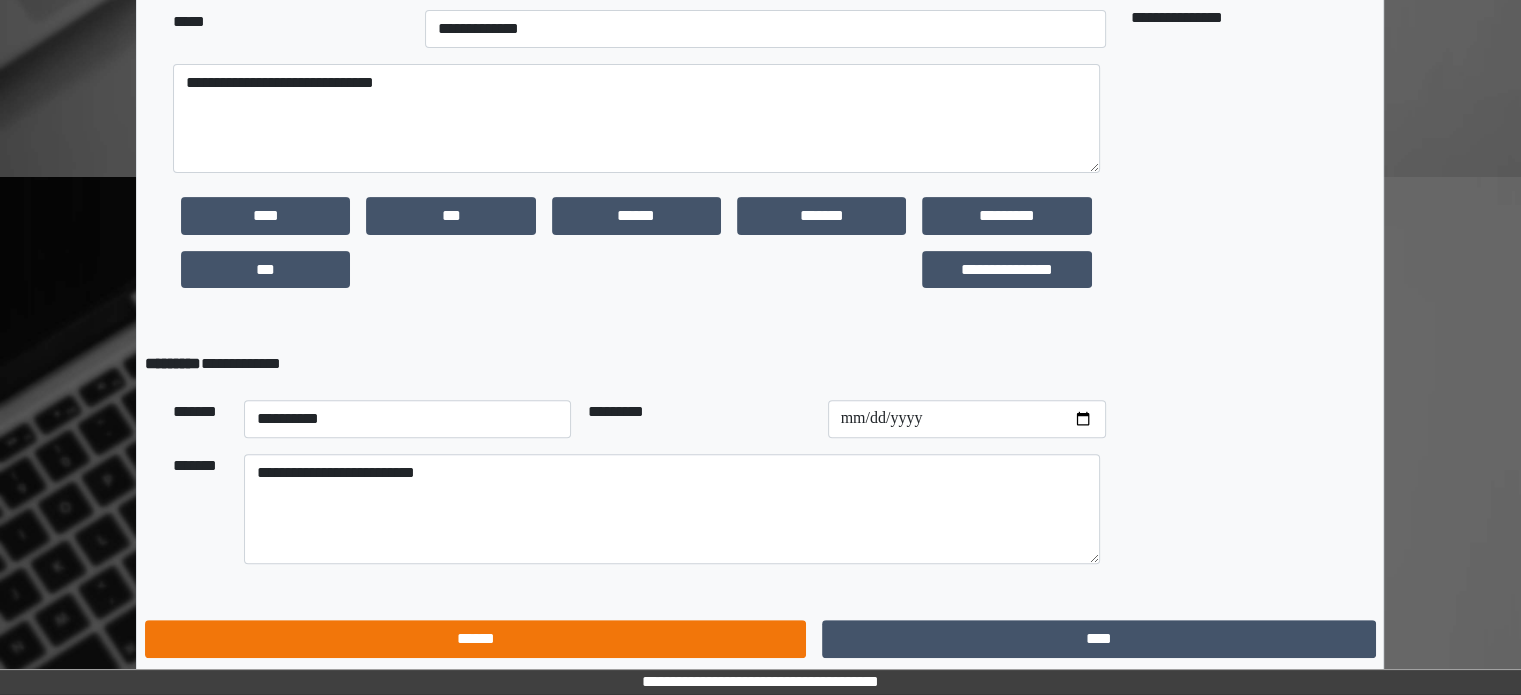 scroll, scrollTop: 0, scrollLeft: 0, axis: both 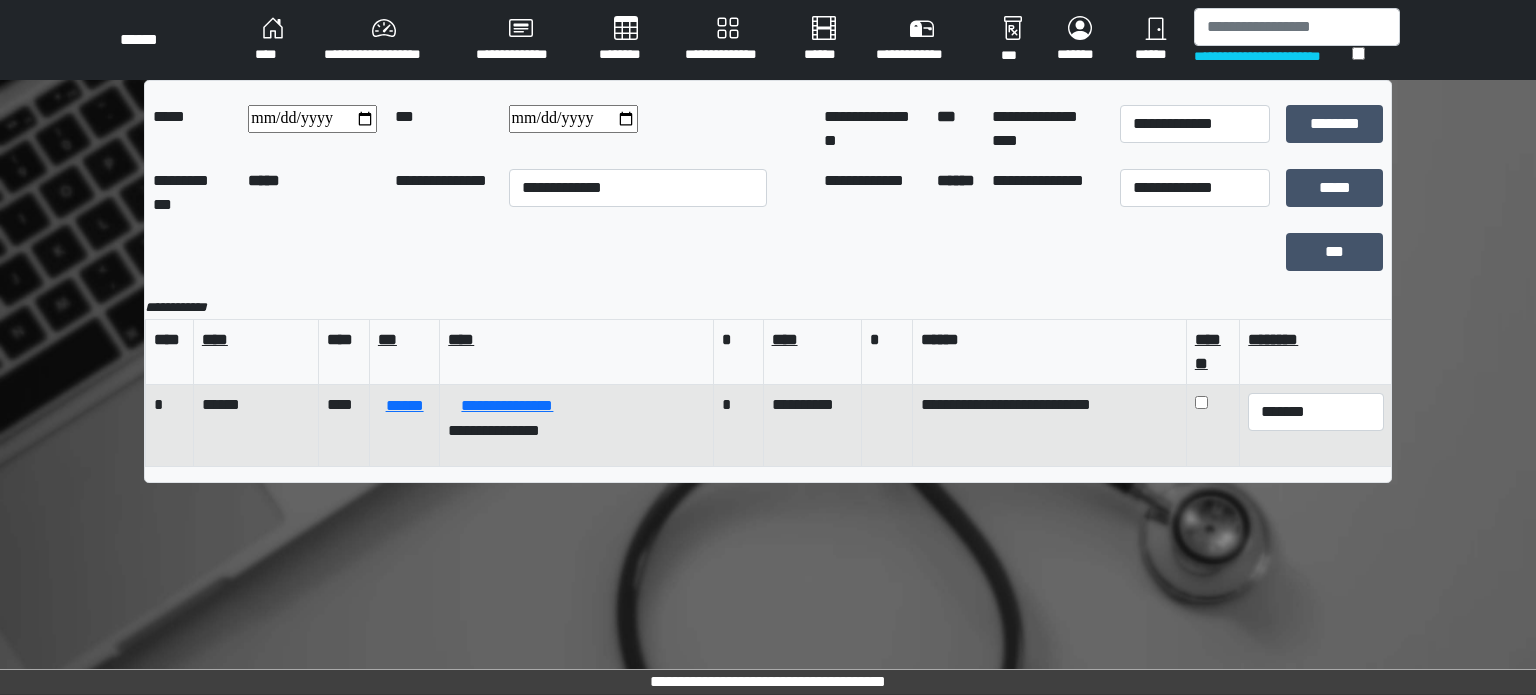 click on "****" at bounding box center (343, 425) 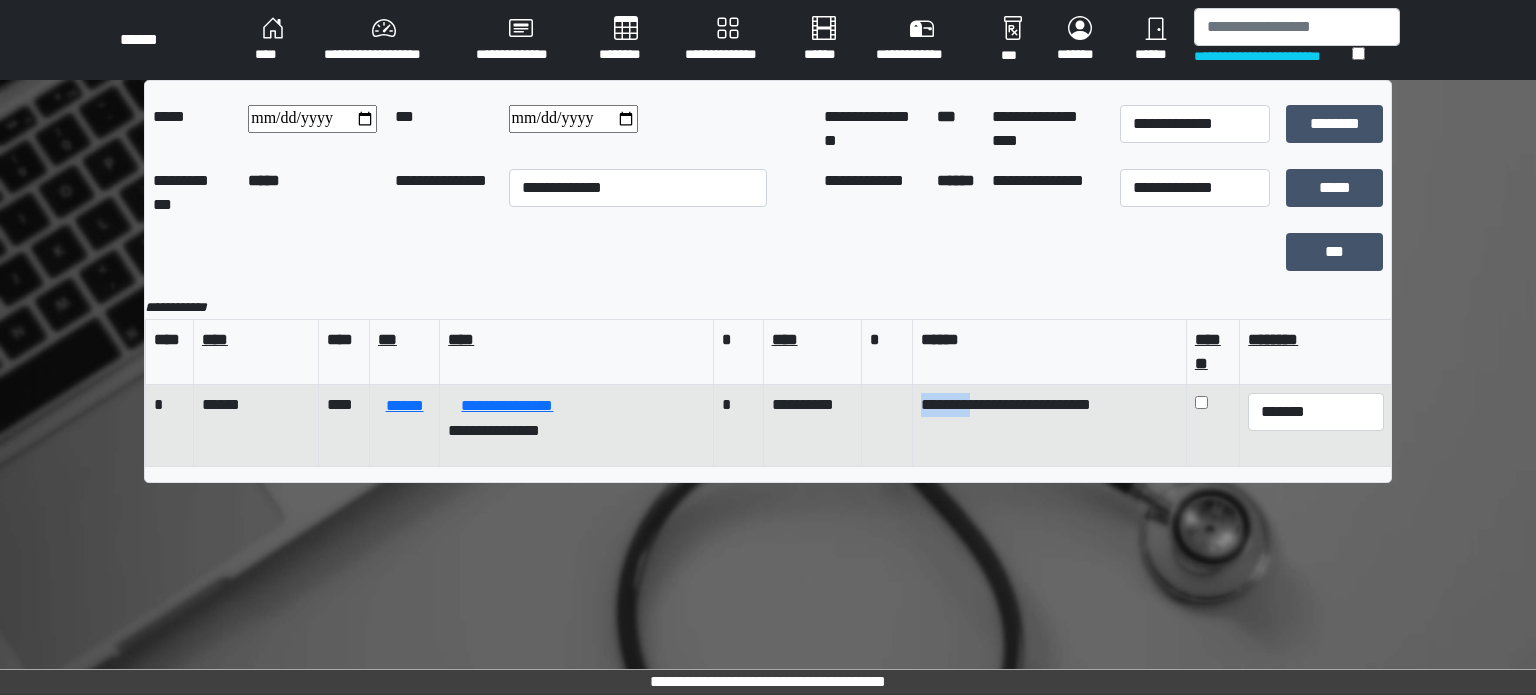 drag, startPoint x: 916, startPoint y: 419, endPoint x: 904, endPoint y: 419, distance: 12 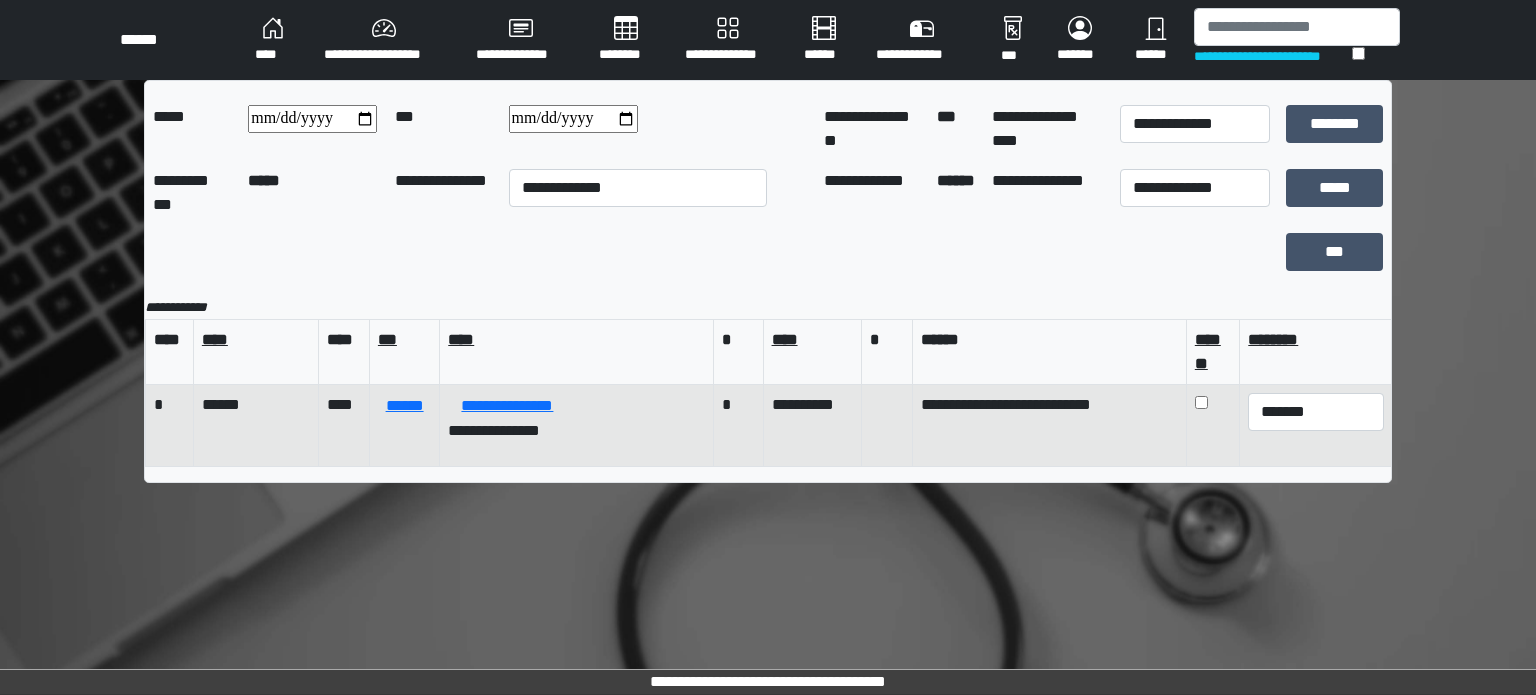 click on "**********" at bounding box center (577, 425) 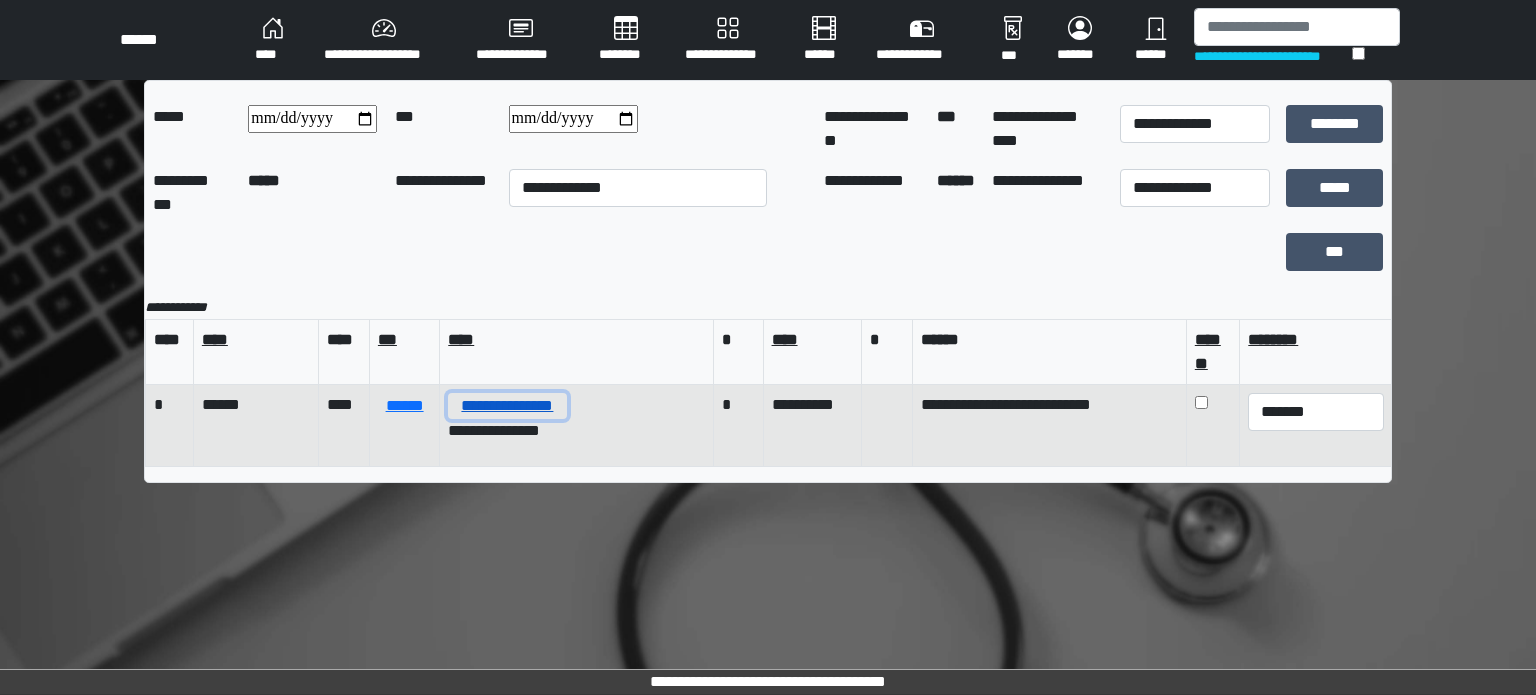 click on "**********" at bounding box center (507, 406) 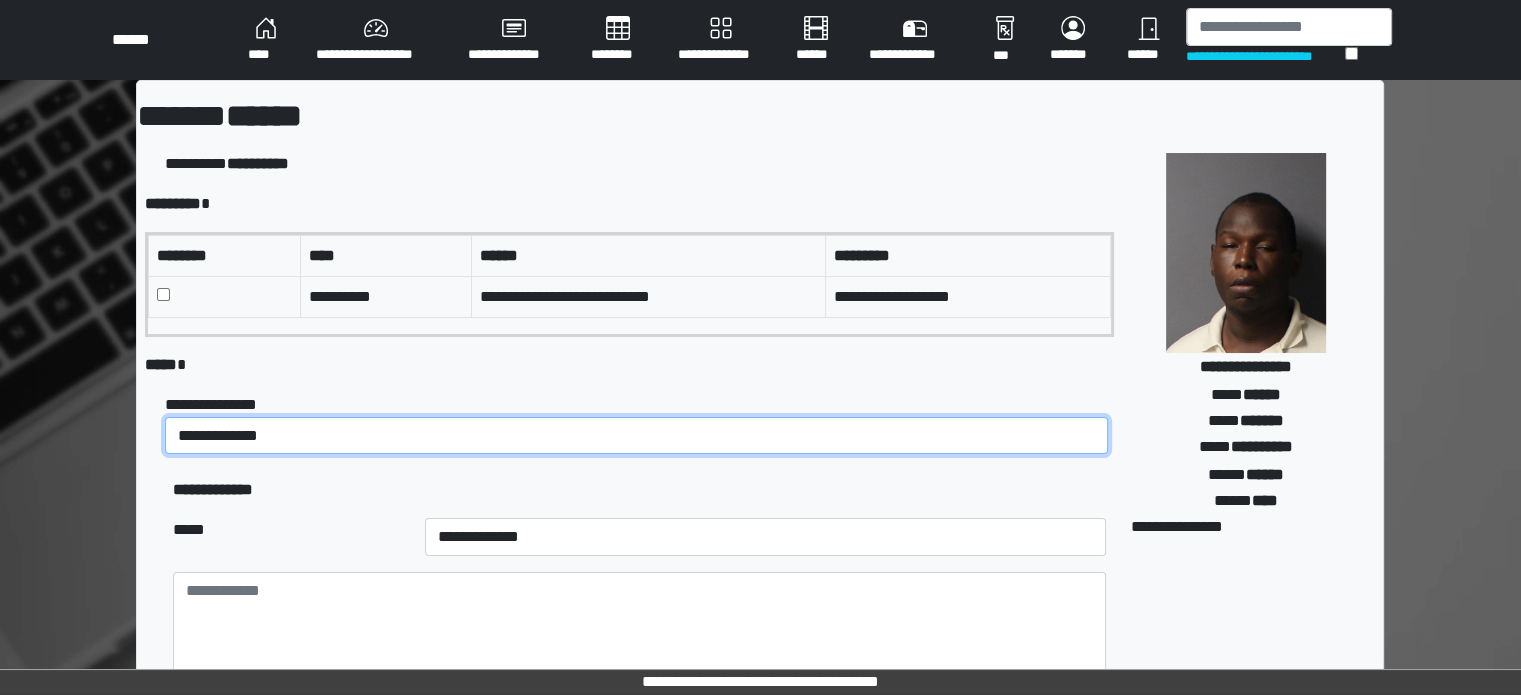 click on "**********" at bounding box center (636, 436) 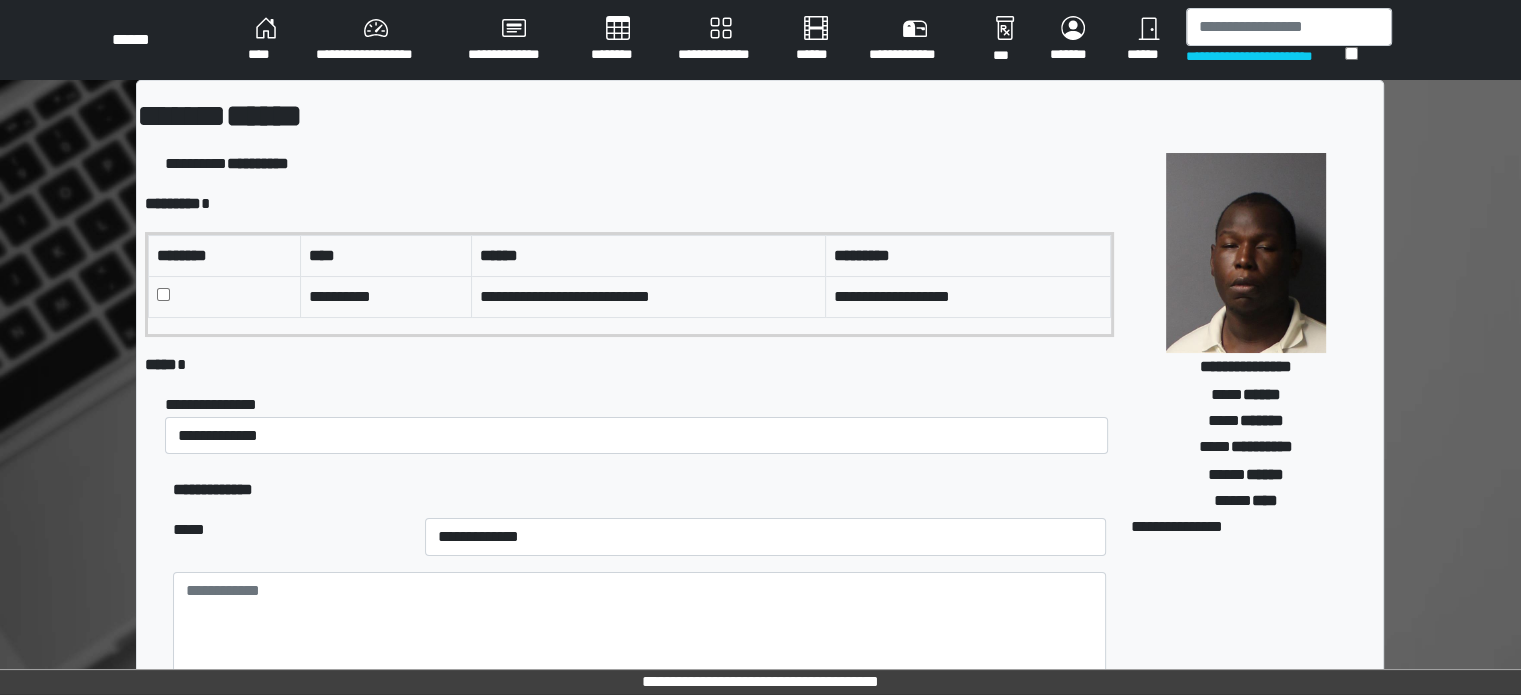 click on "***** *" at bounding box center (629, 365) 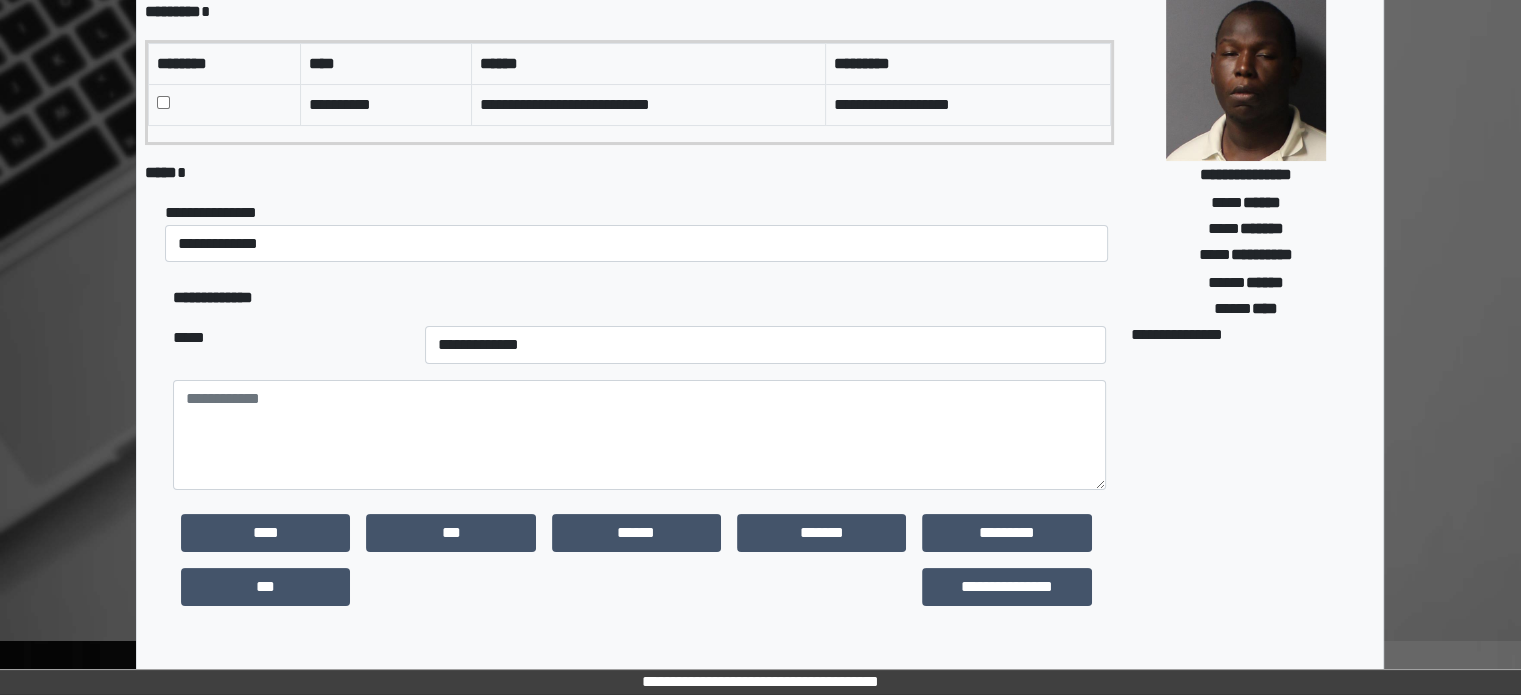 scroll, scrollTop: 200, scrollLeft: 0, axis: vertical 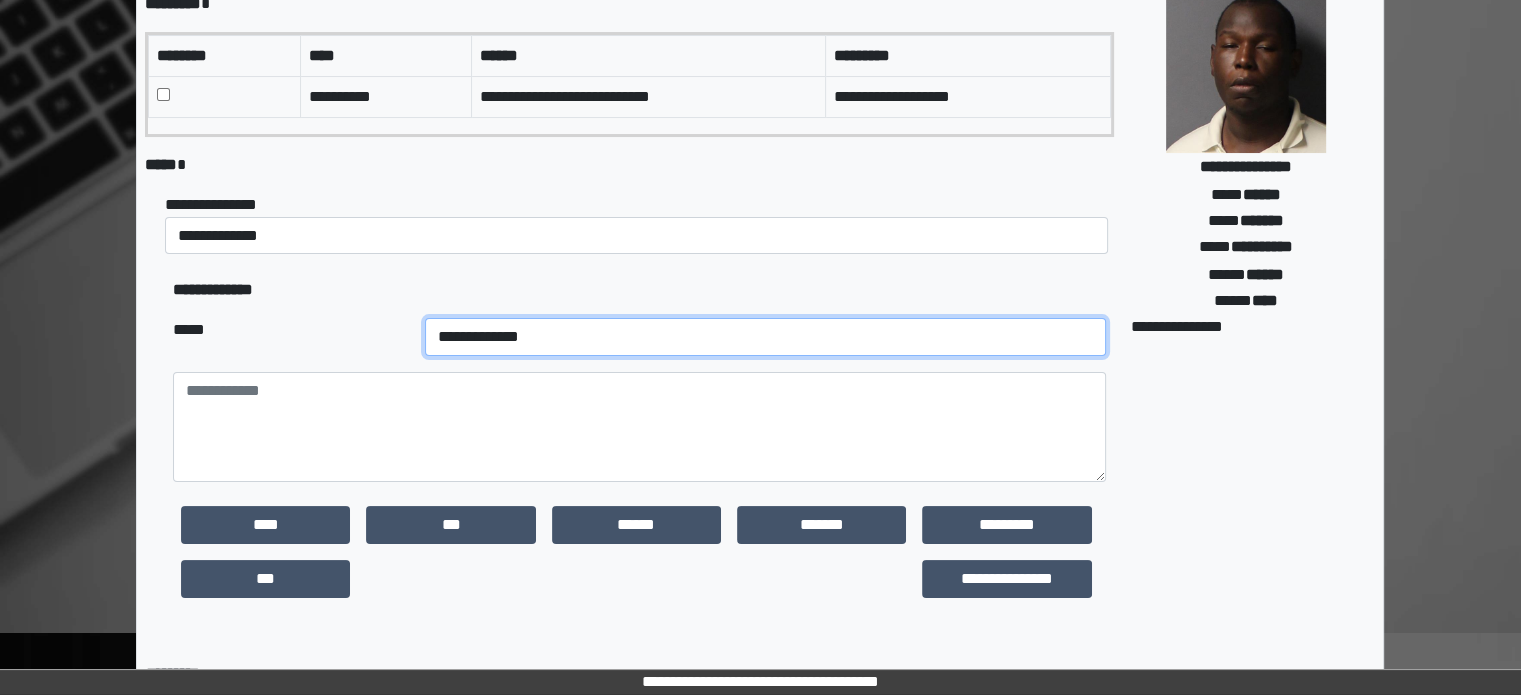 click on "**********" at bounding box center [765, 337] 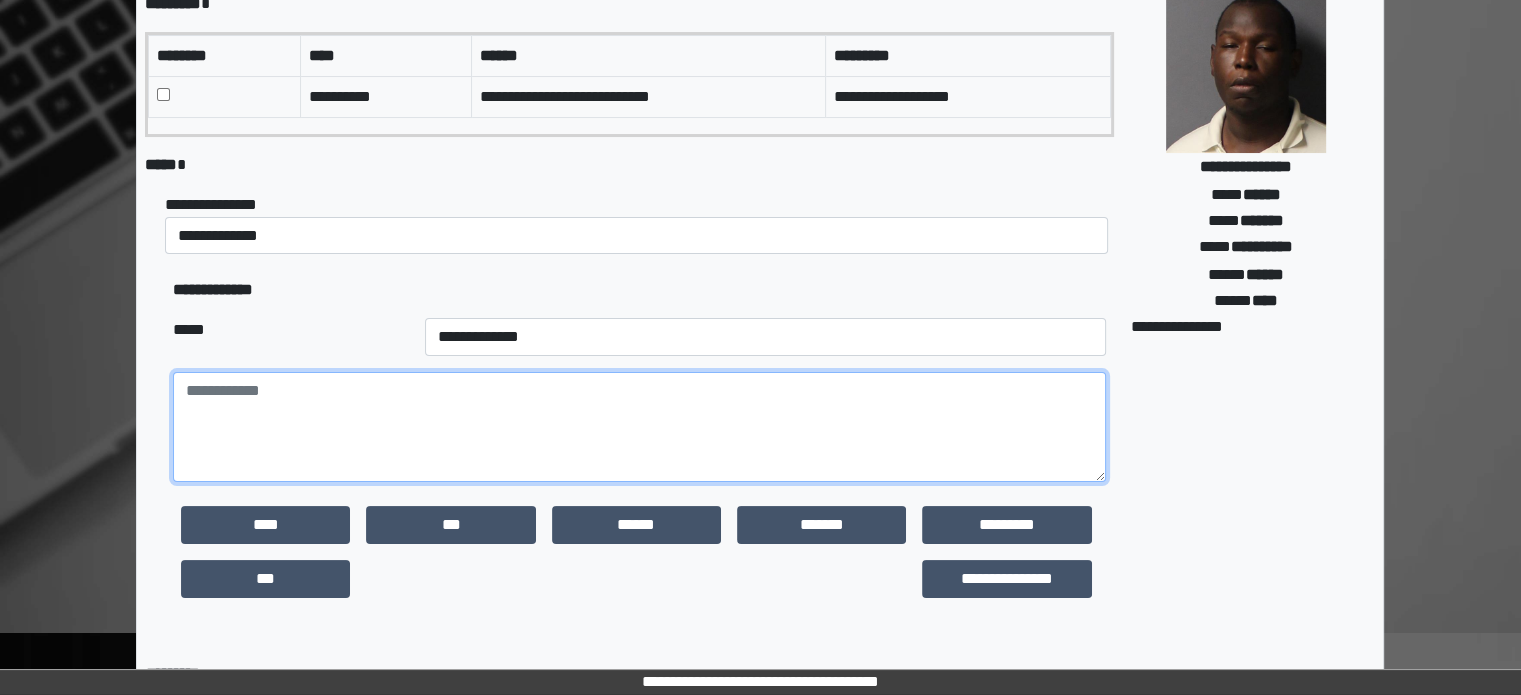 click at bounding box center (639, 427) 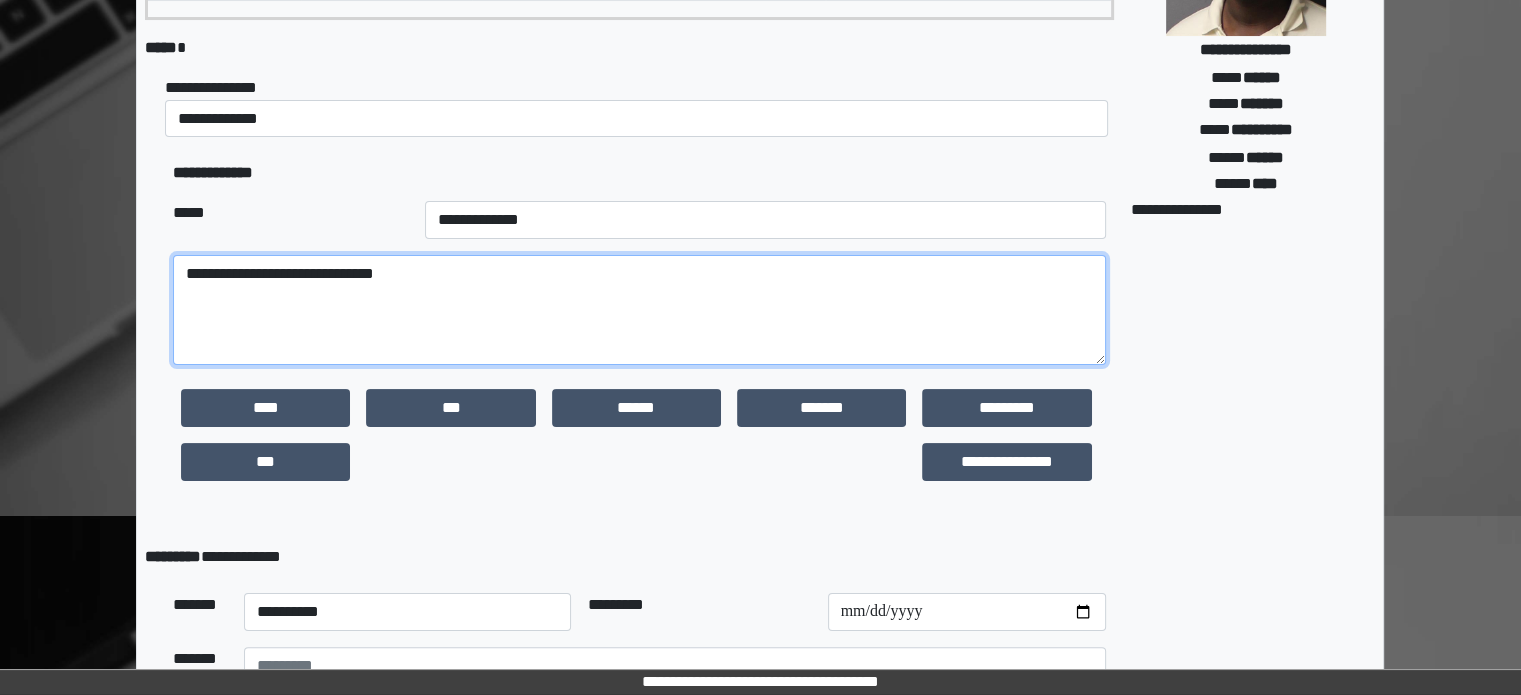 scroll, scrollTop: 500, scrollLeft: 0, axis: vertical 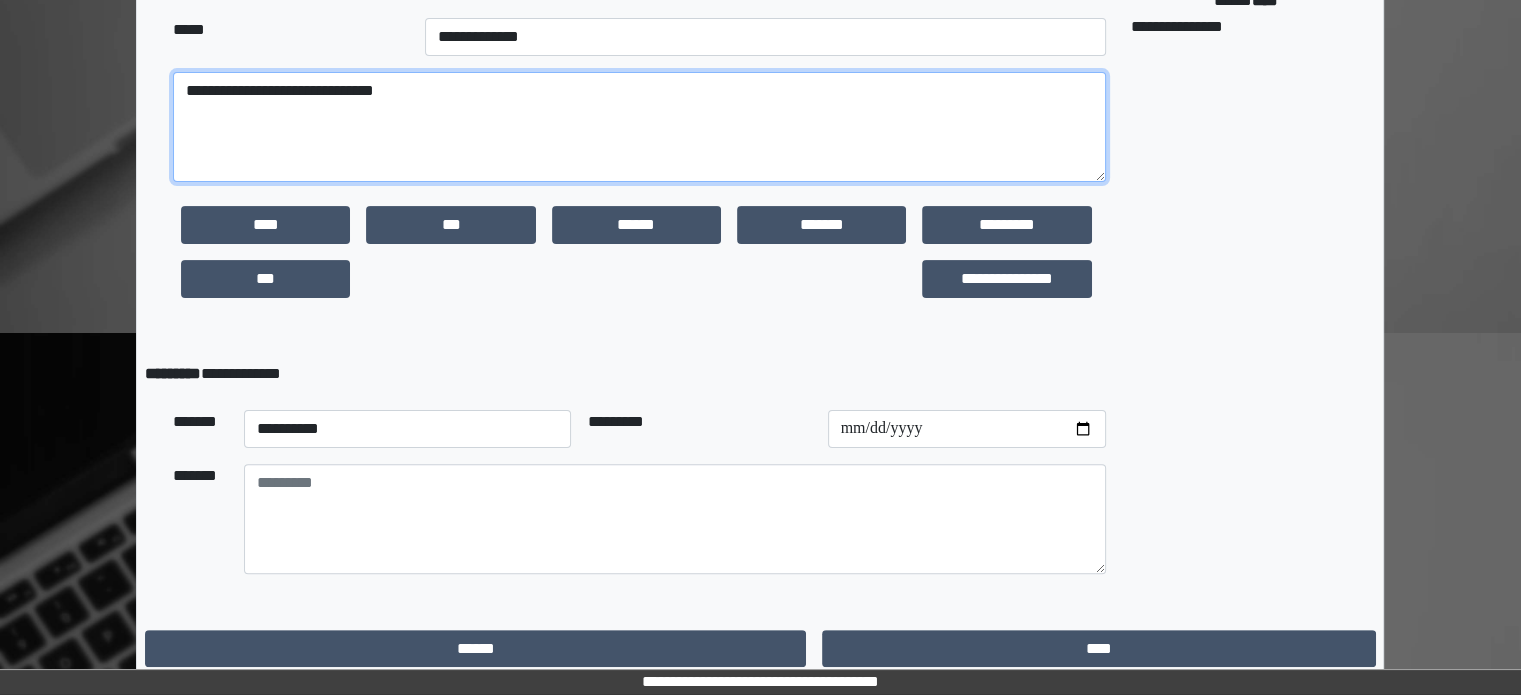 type on "**********" 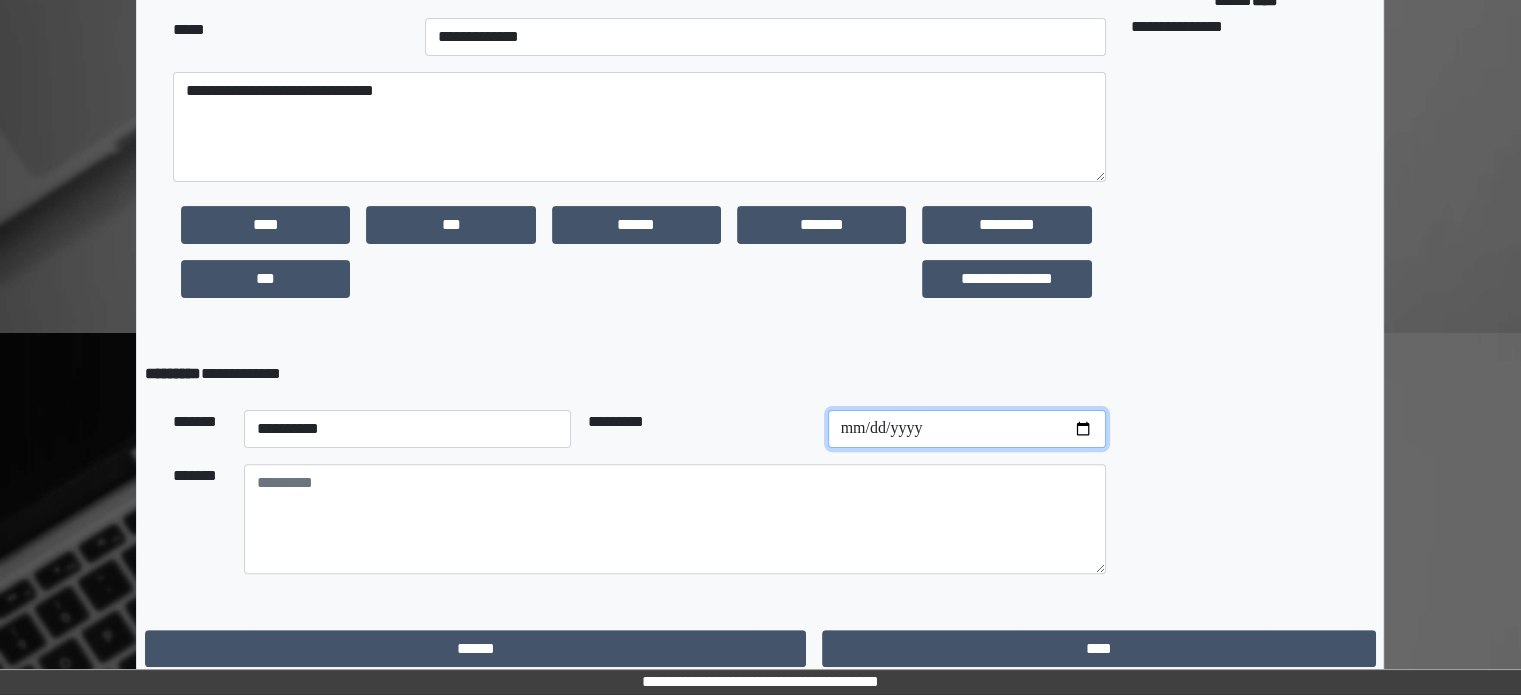 click at bounding box center (967, 429) 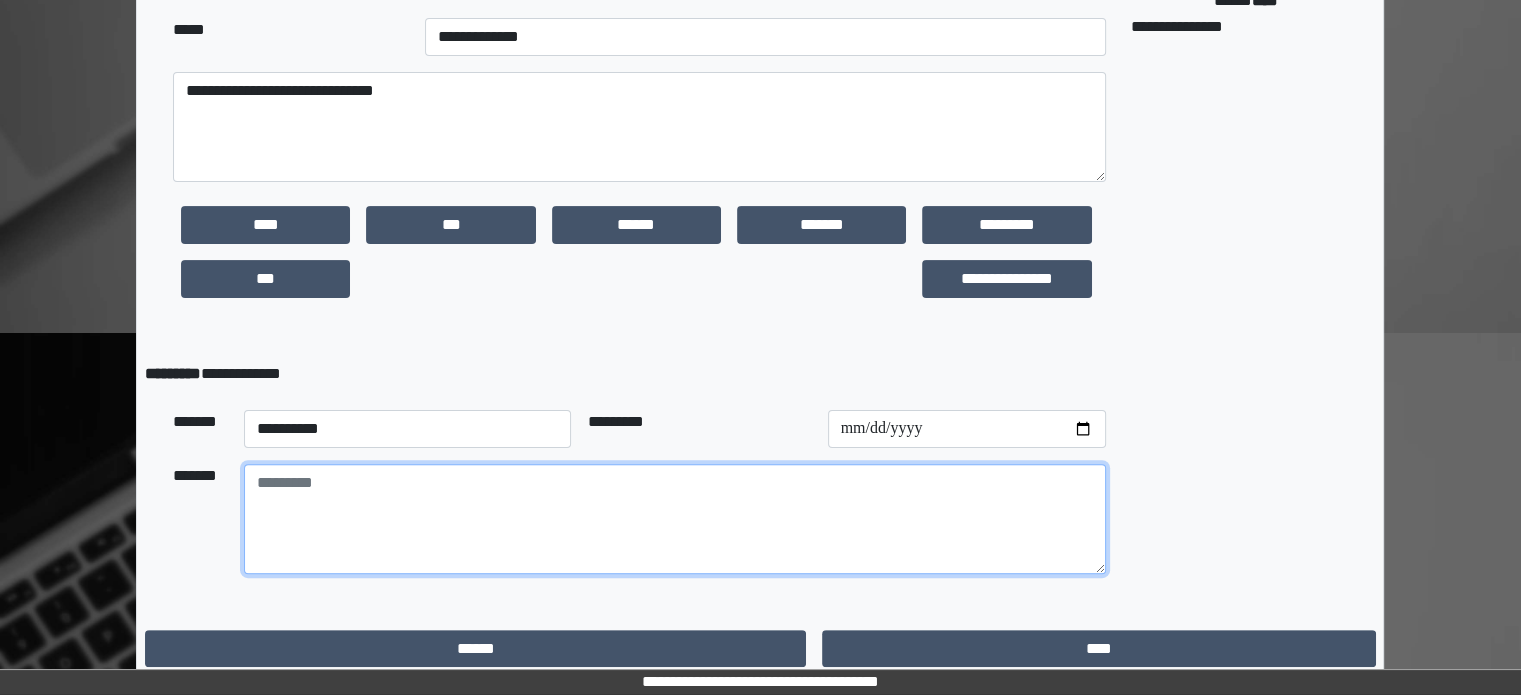 click at bounding box center (675, 519) 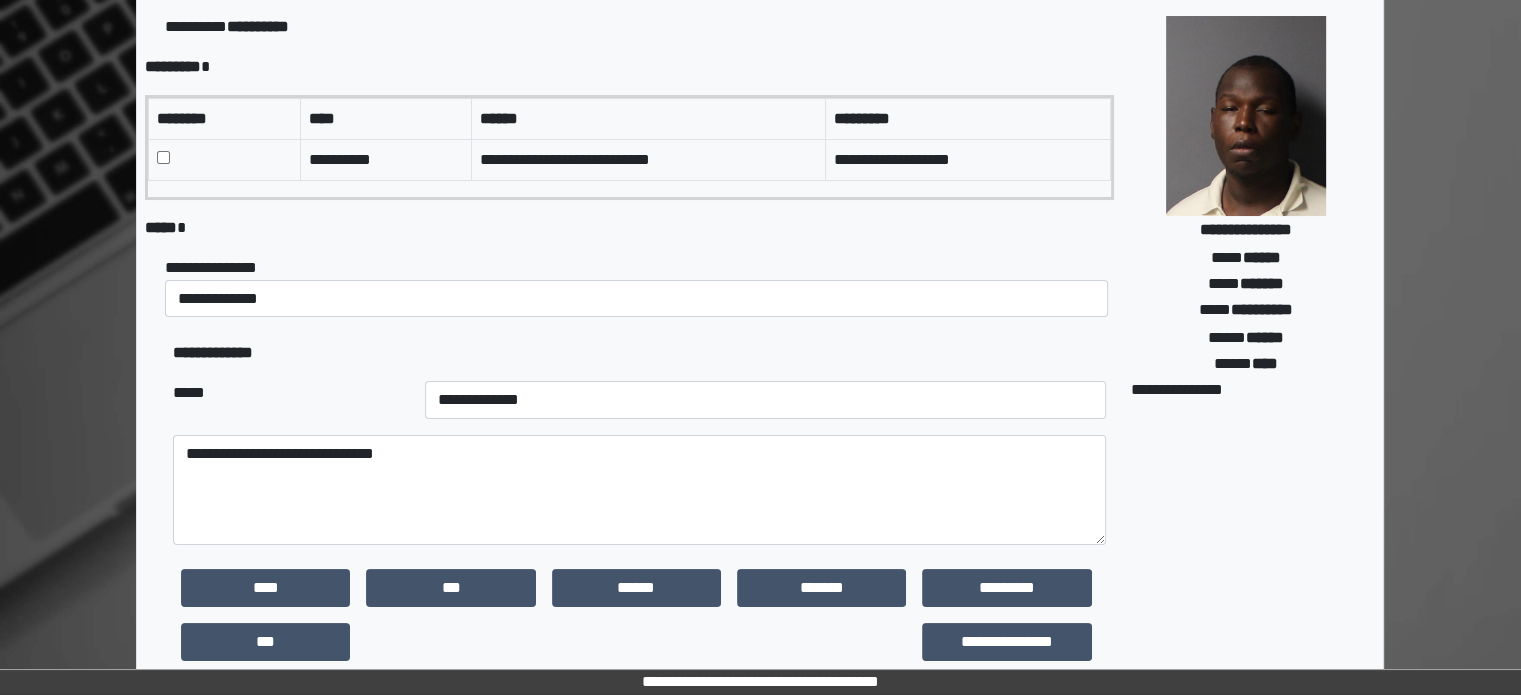 scroll, scrollTop: 509, scrollLeft: 0, axis: vertical 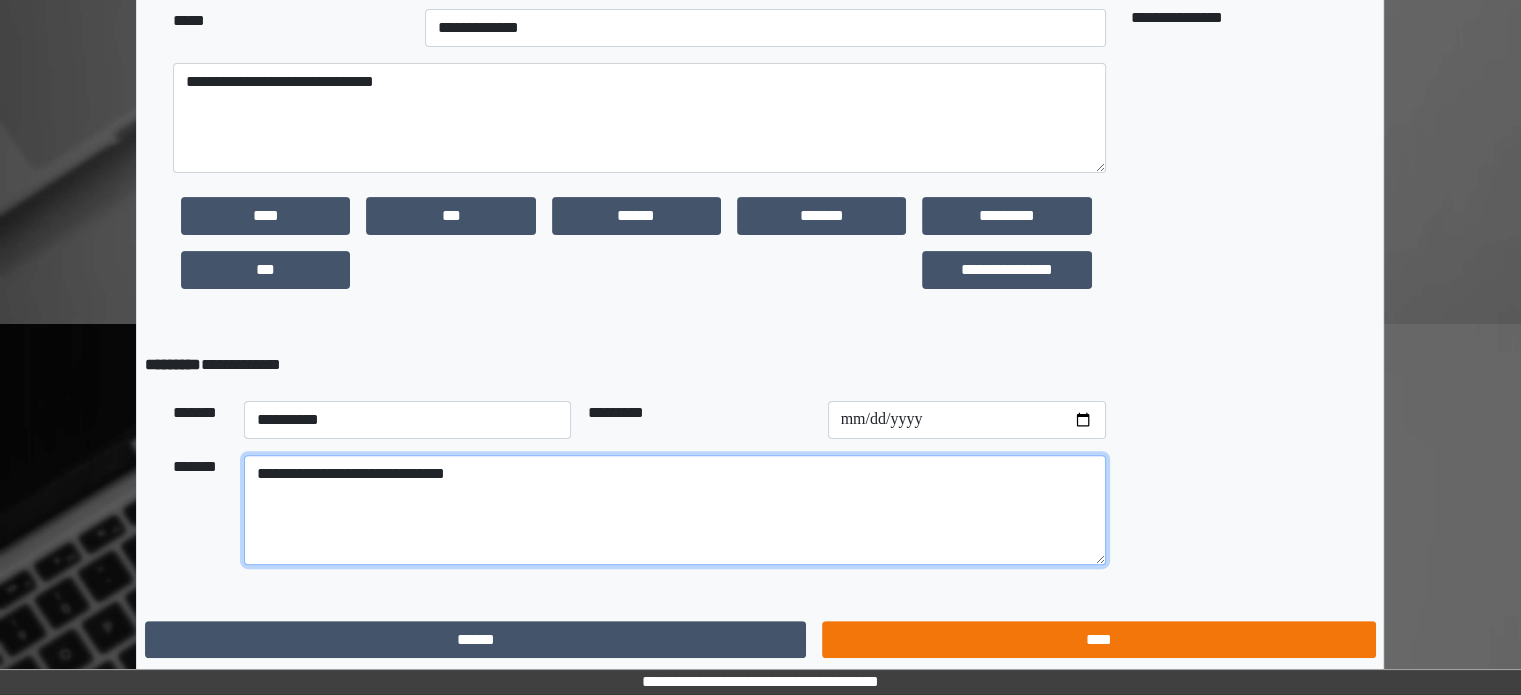 type on "**********" 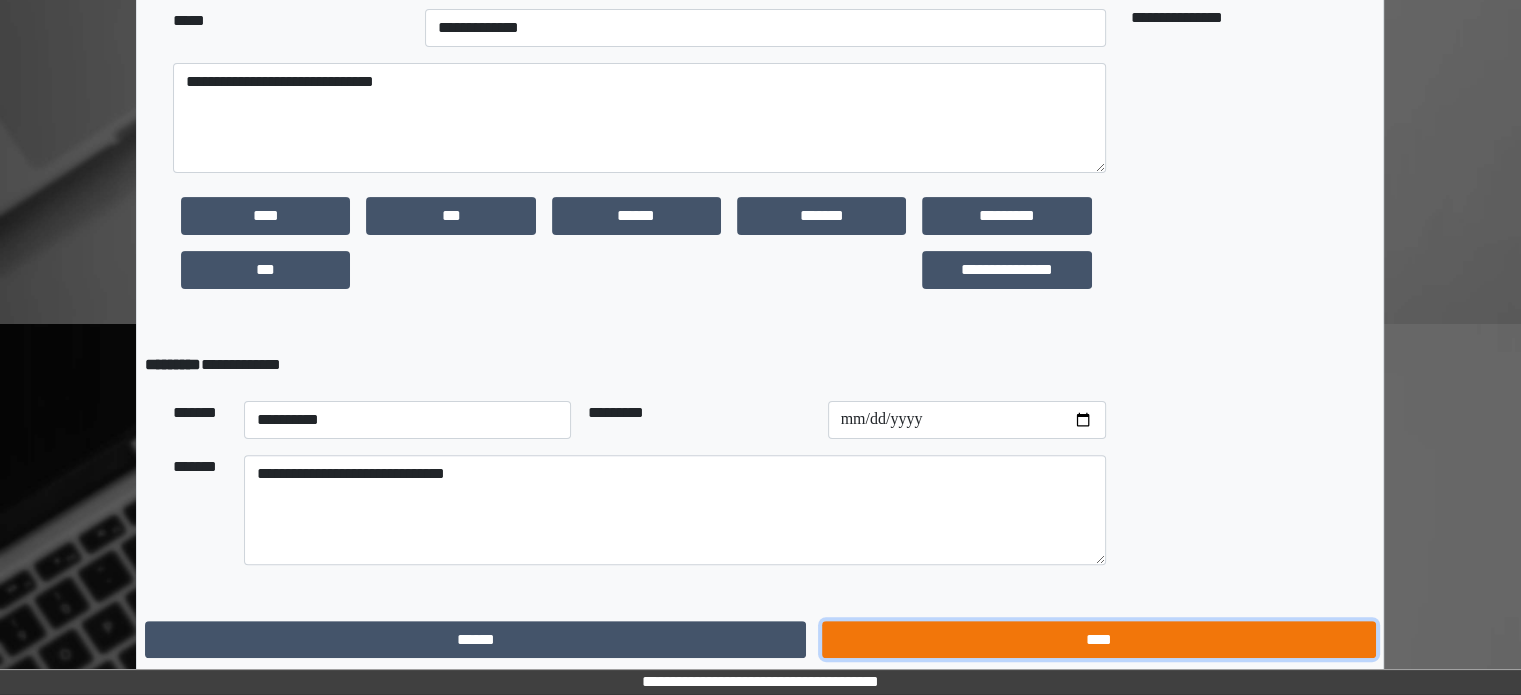 click on "****" at bounding box center [1098, 640] 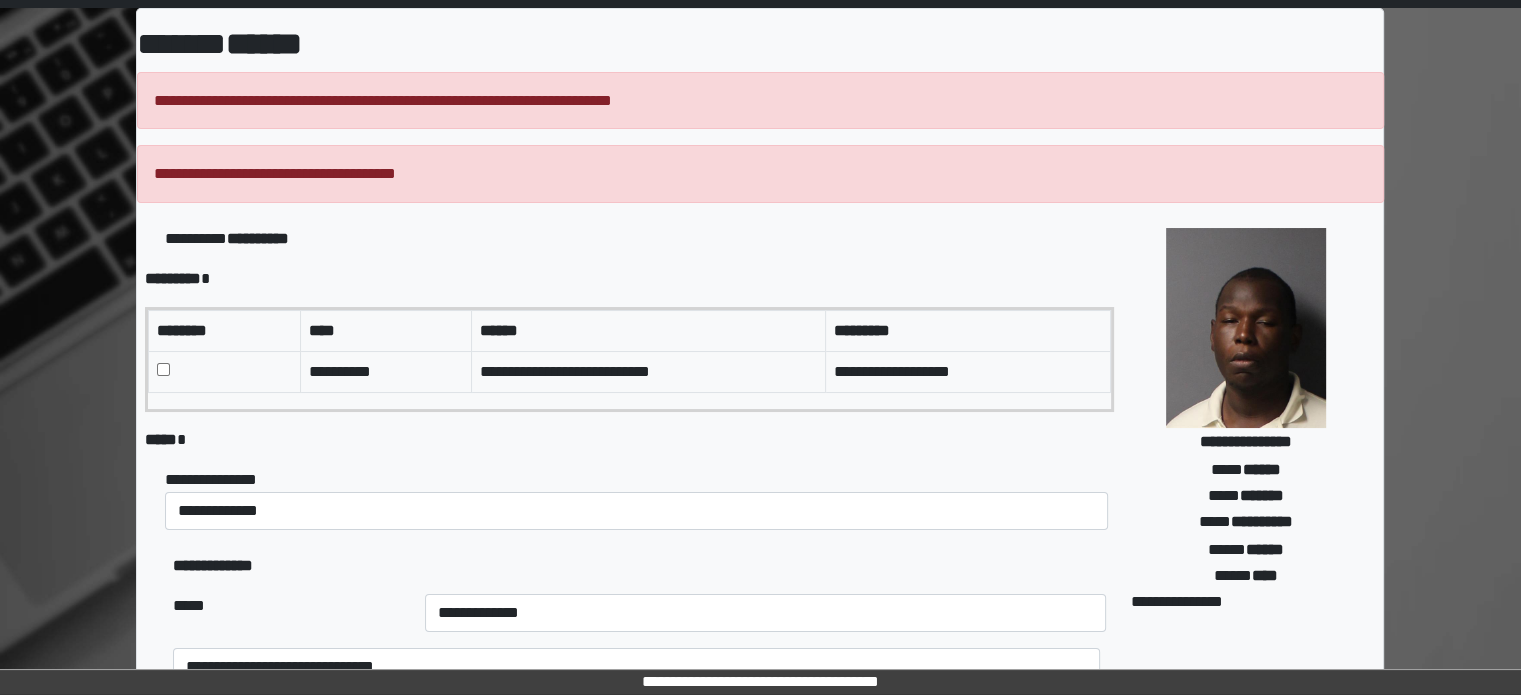 scroll, scrollTop: 100, scrollLeft: 0, axis: vertical 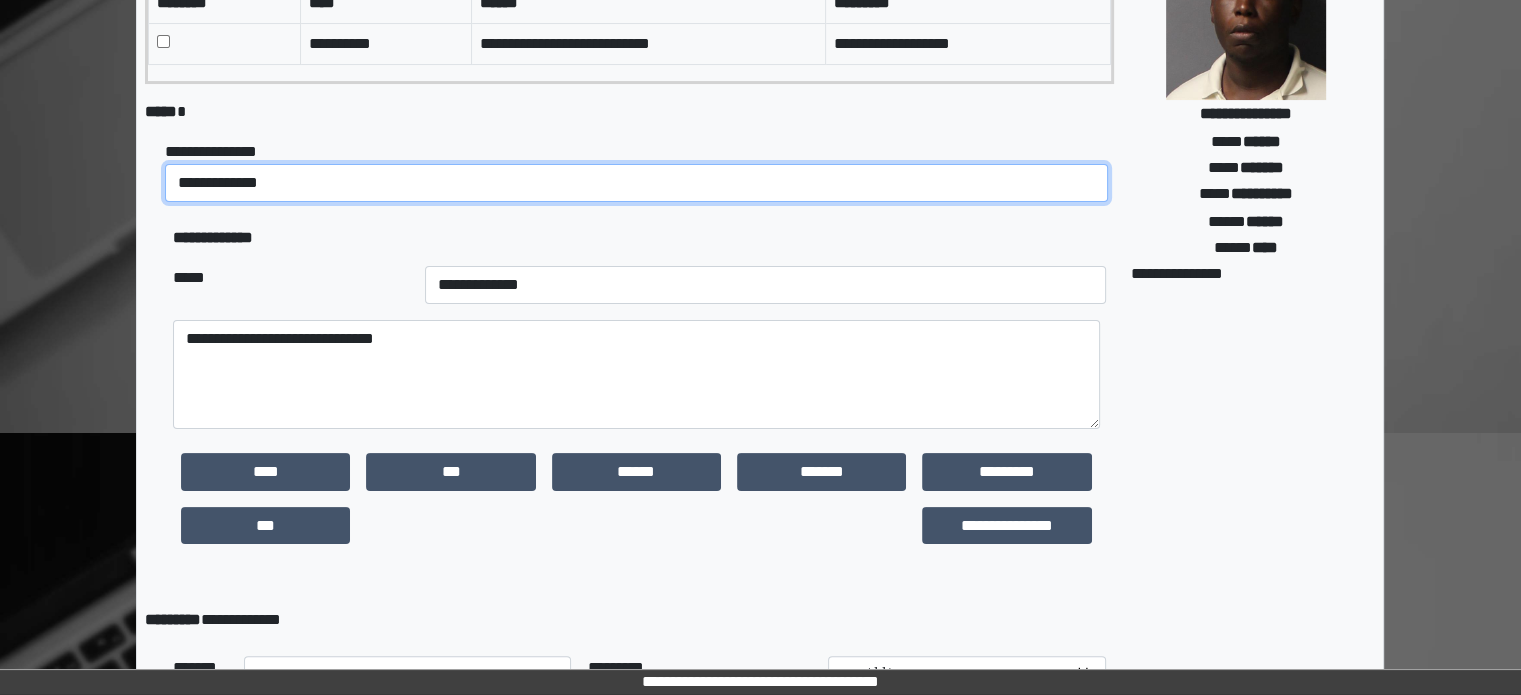 click on "**********" at bounding box center (636, 183) 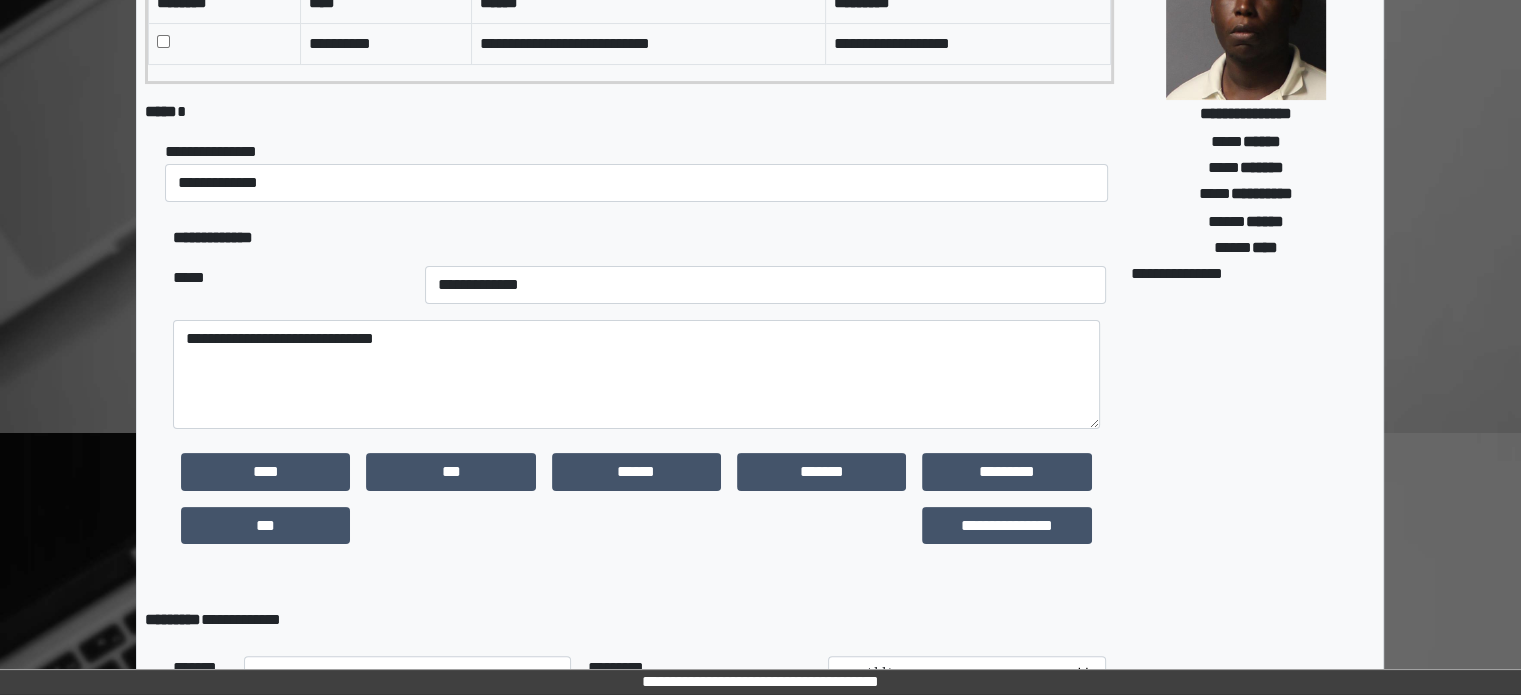 click on "**********" at bounding box center (639, 171) 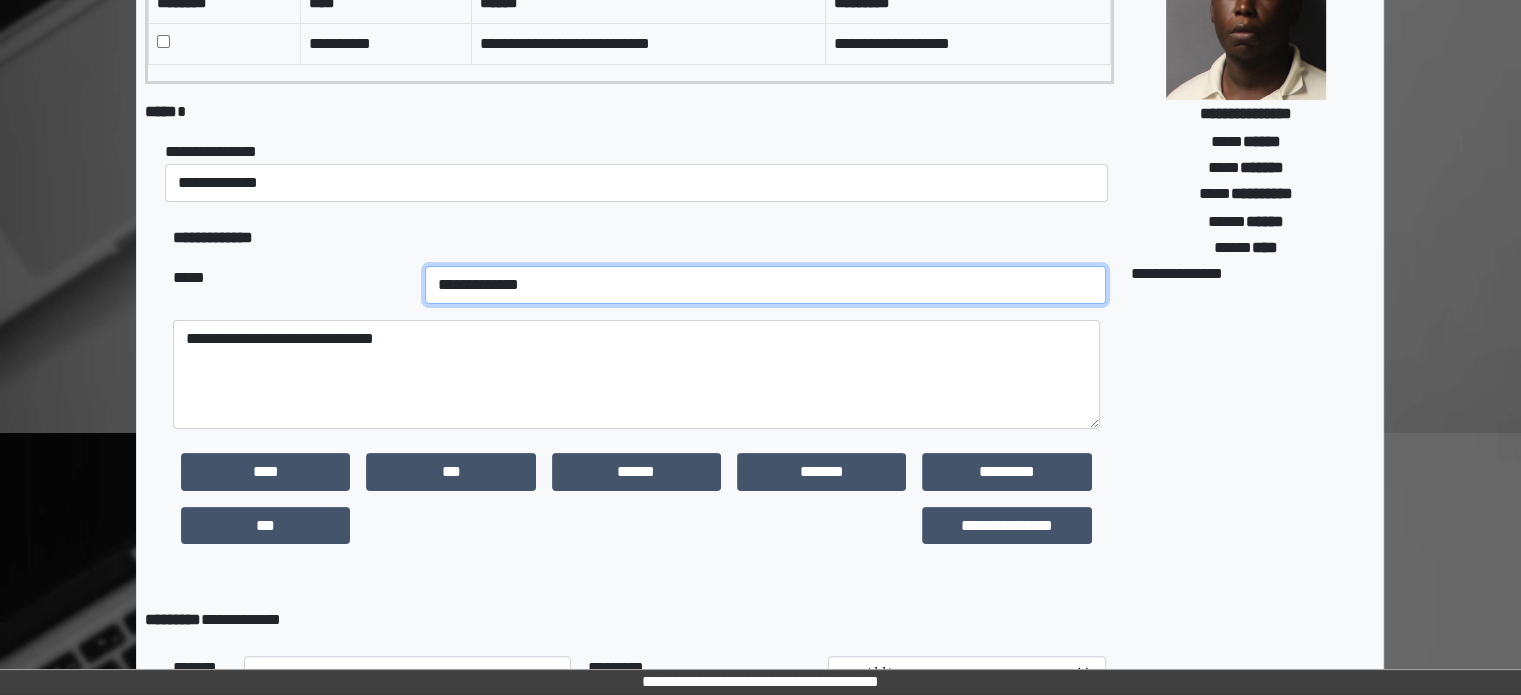 click on "**********" at bounding box center (765, 285) 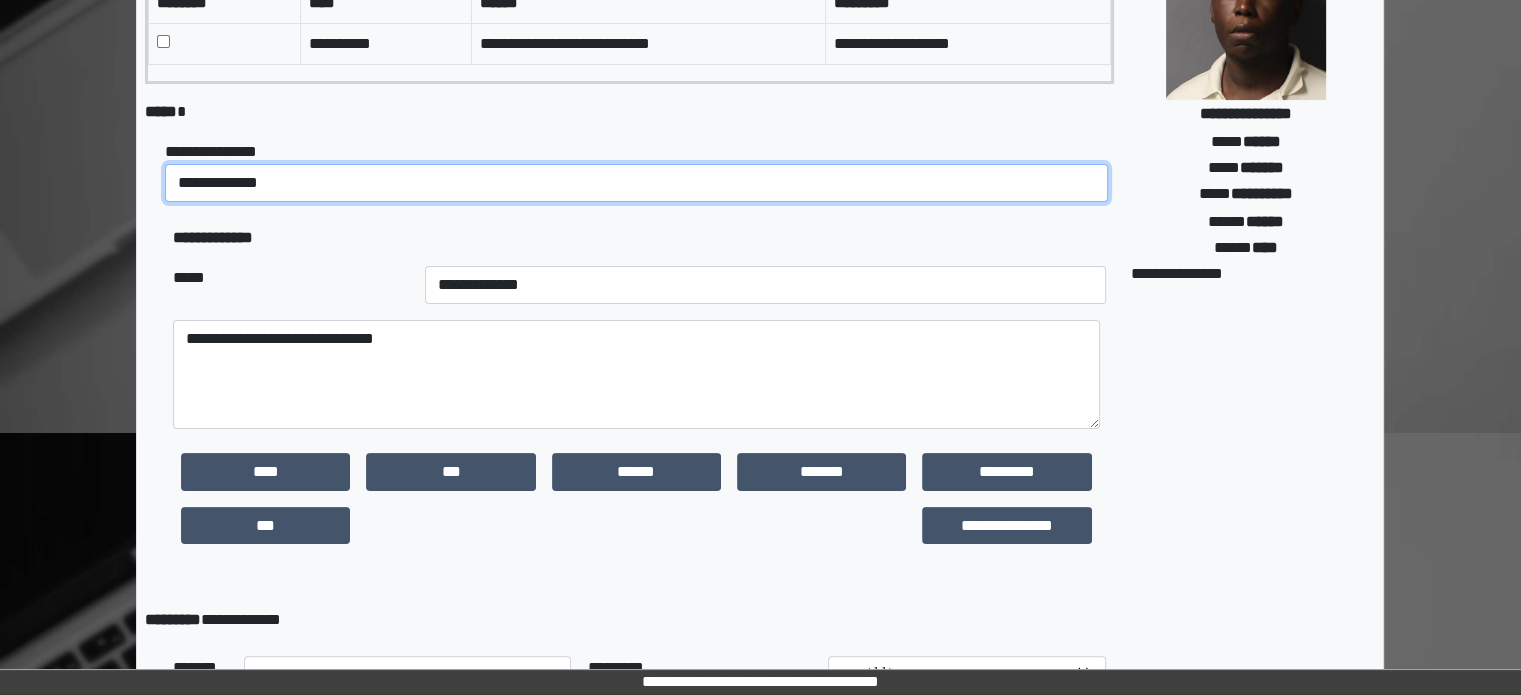 click on "**********" at bounding box center [636, 183] 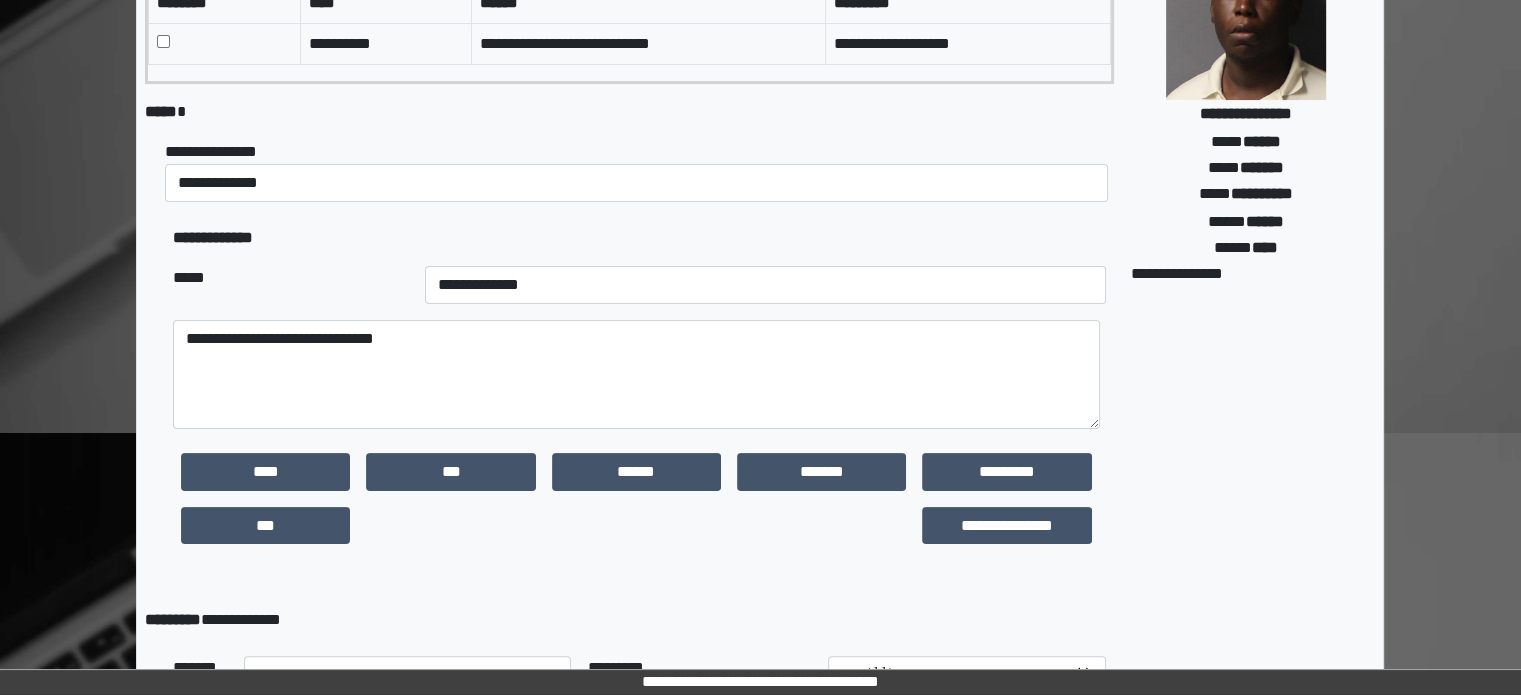 drag, startPoint x: 1436, startPoint y: 367, endPoint x: 1424, endPoint y: 371, distance: 12.649111 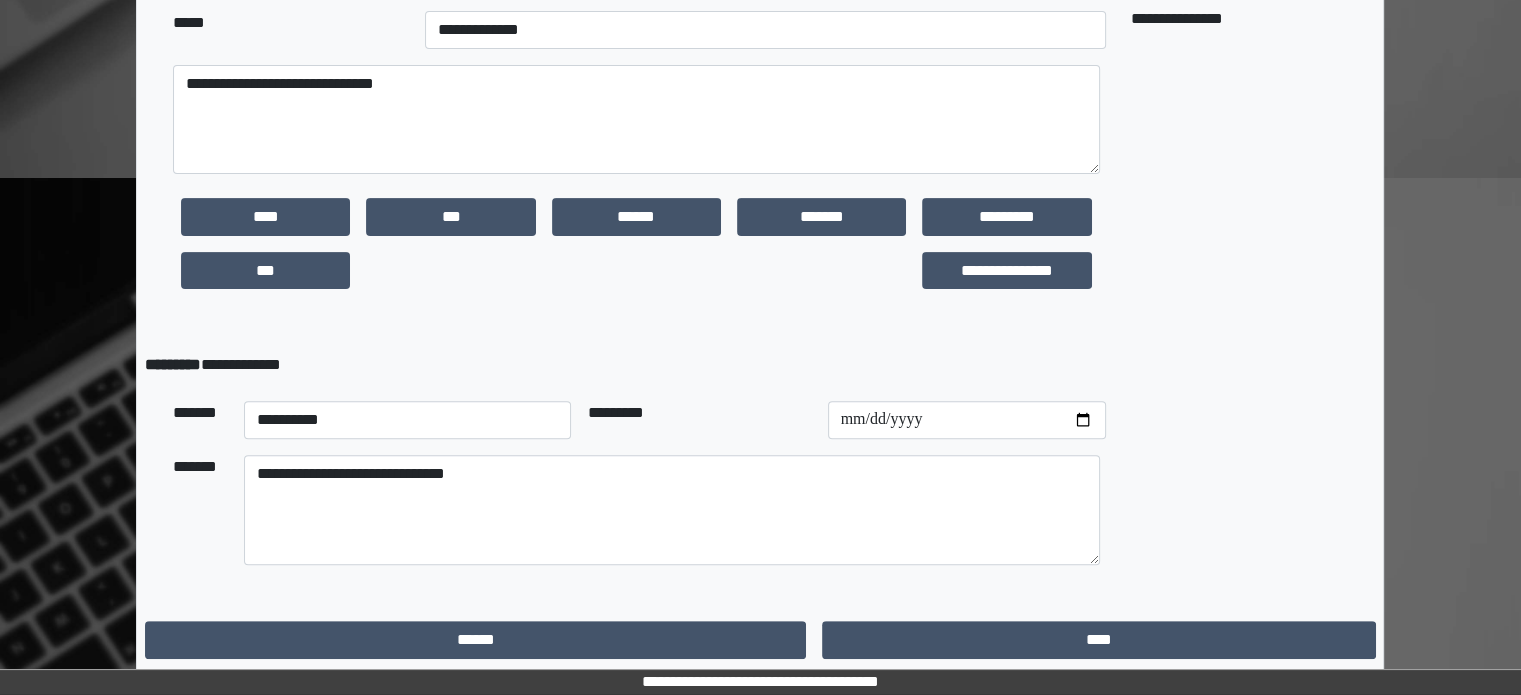 scroll, scrollTop: 656, scrollLeft: 0, axis: vertical 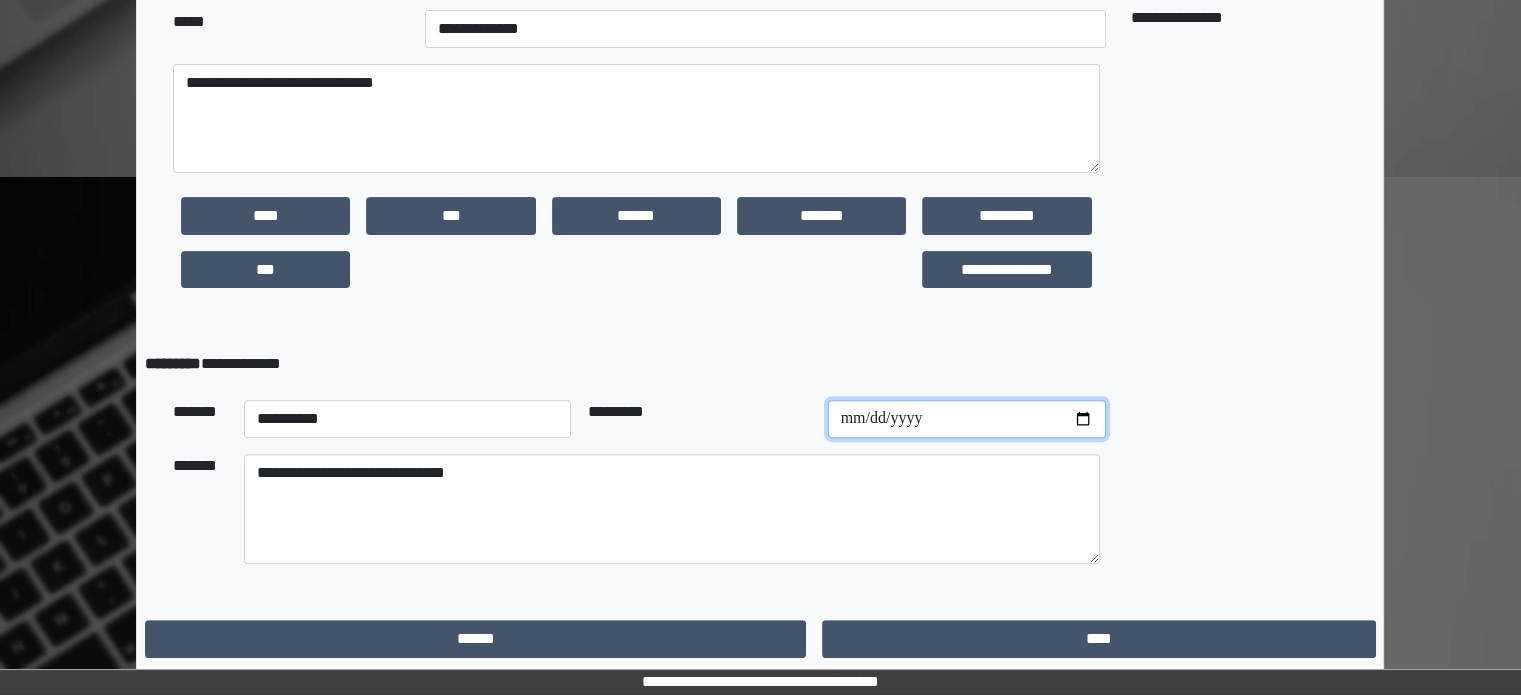 click at bounding box center (967, 419) 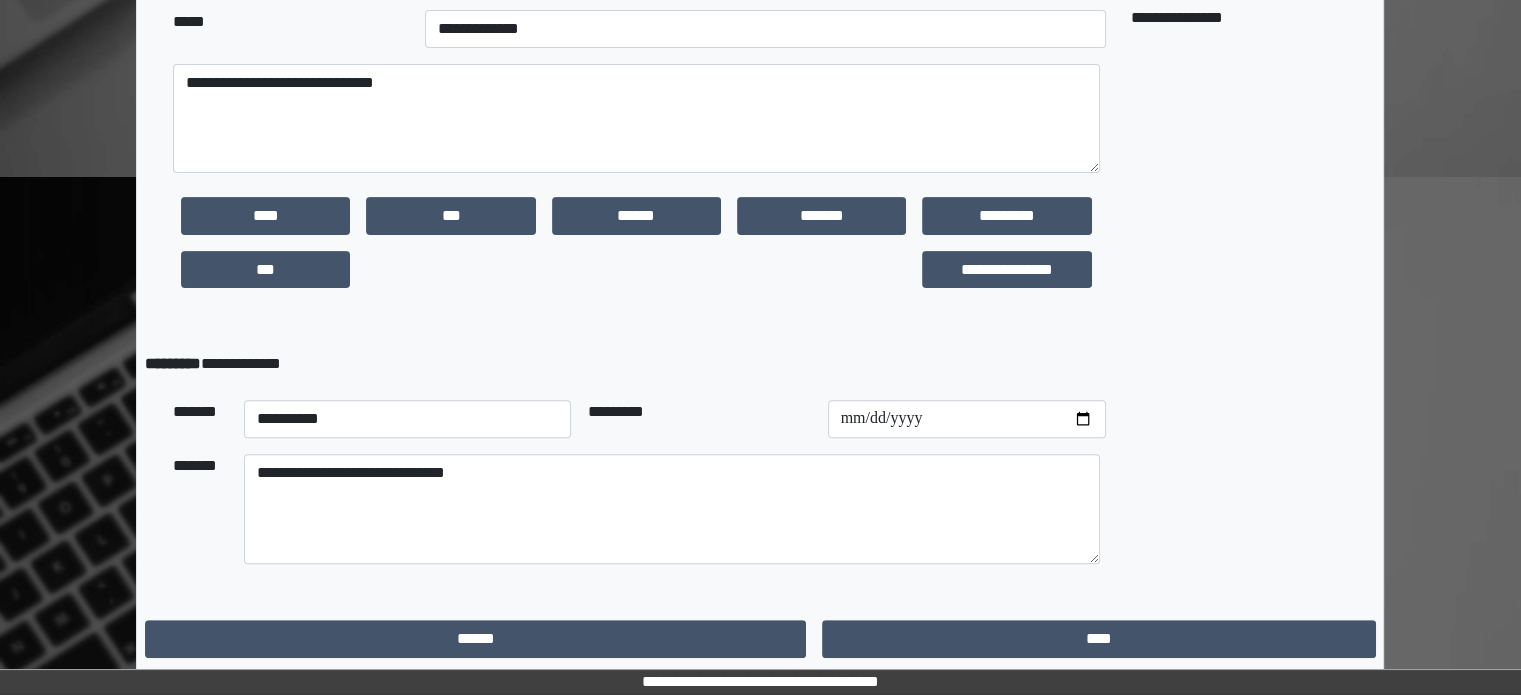 click on "**********" at bounding box center [1245, 115] 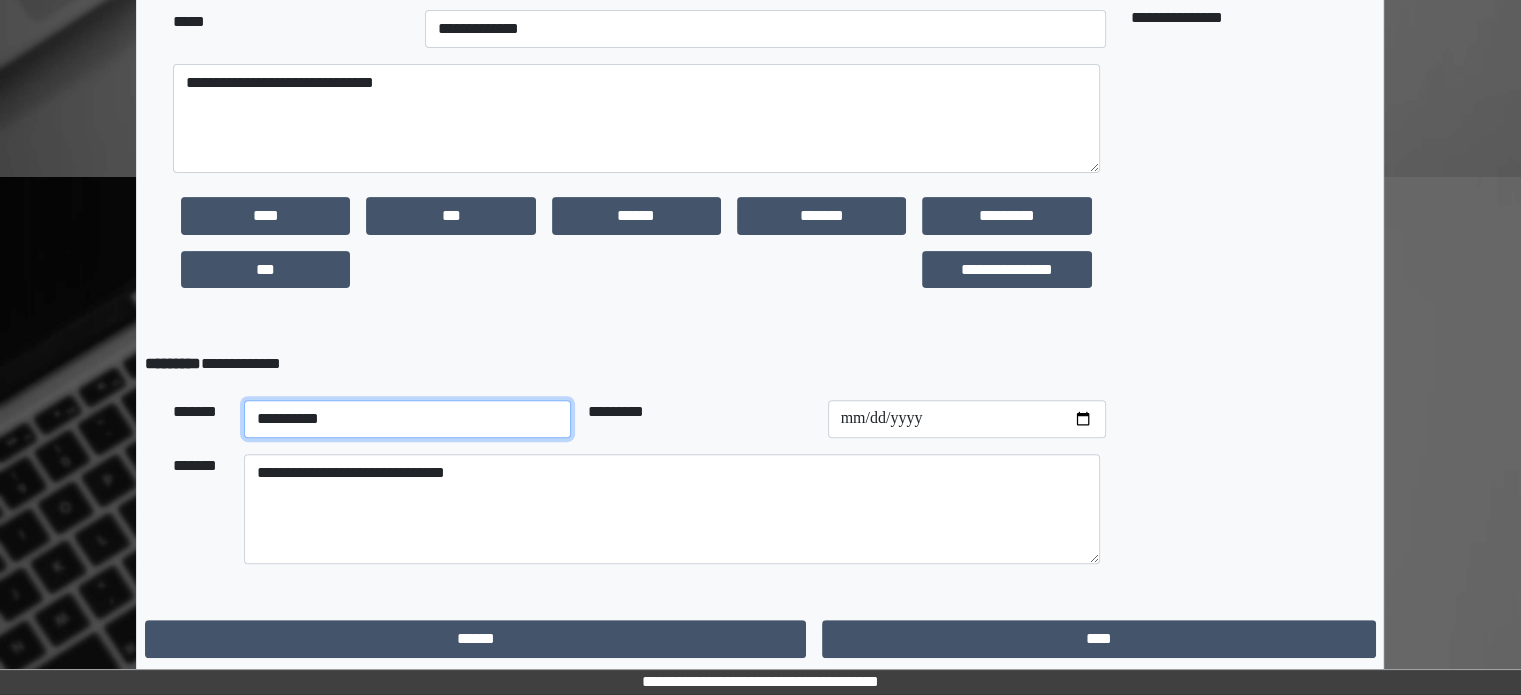 click on "**********" at bounding box center (408, 419) 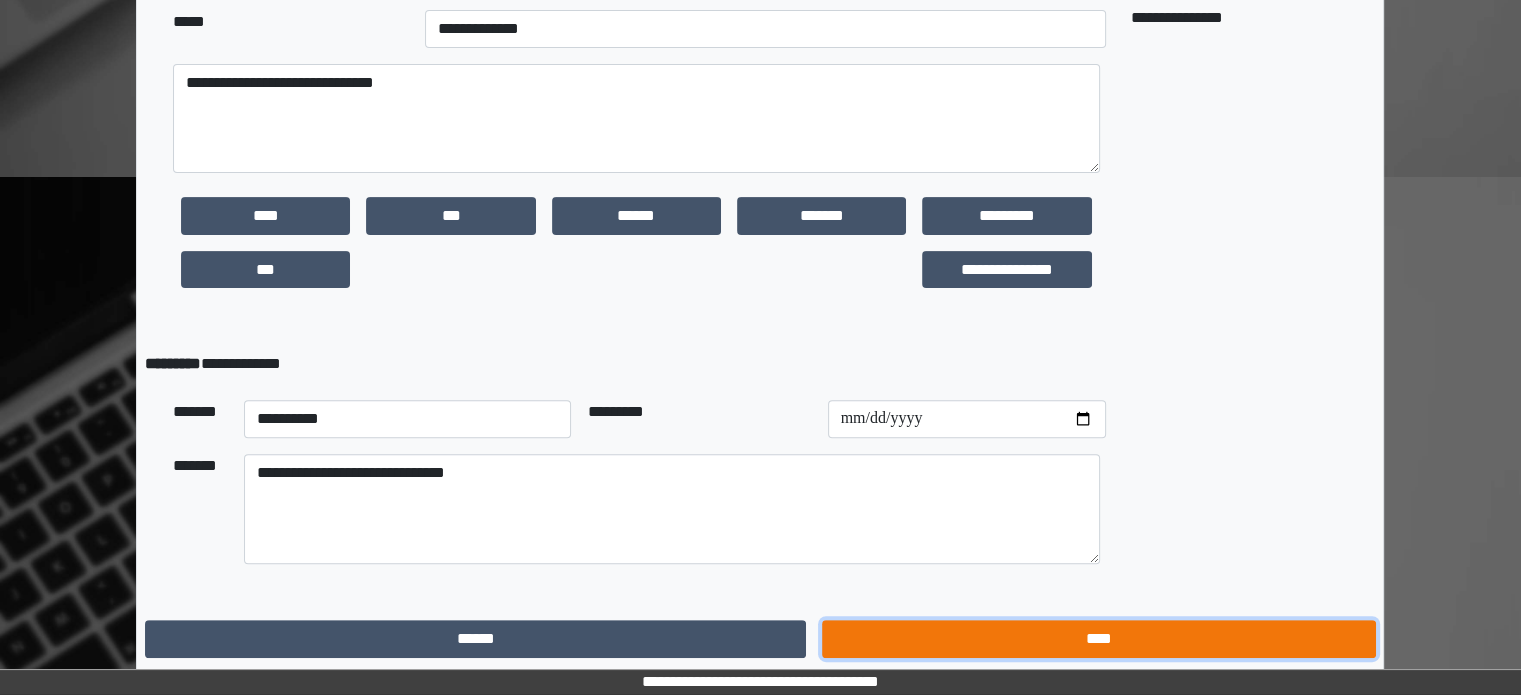 click on "****" at bounding box center (1098, 639) 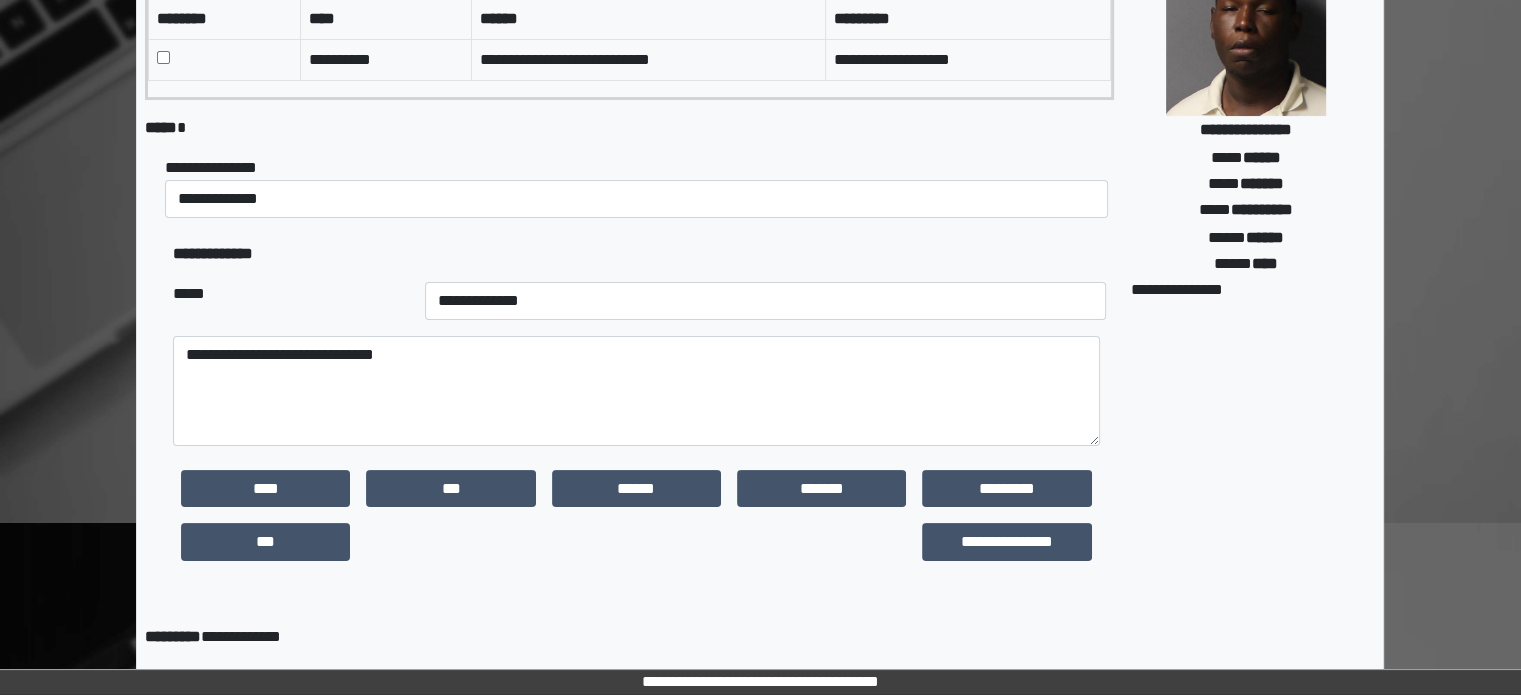 scroll, scrollTop: 0, scrollLeft: 0, axis: both 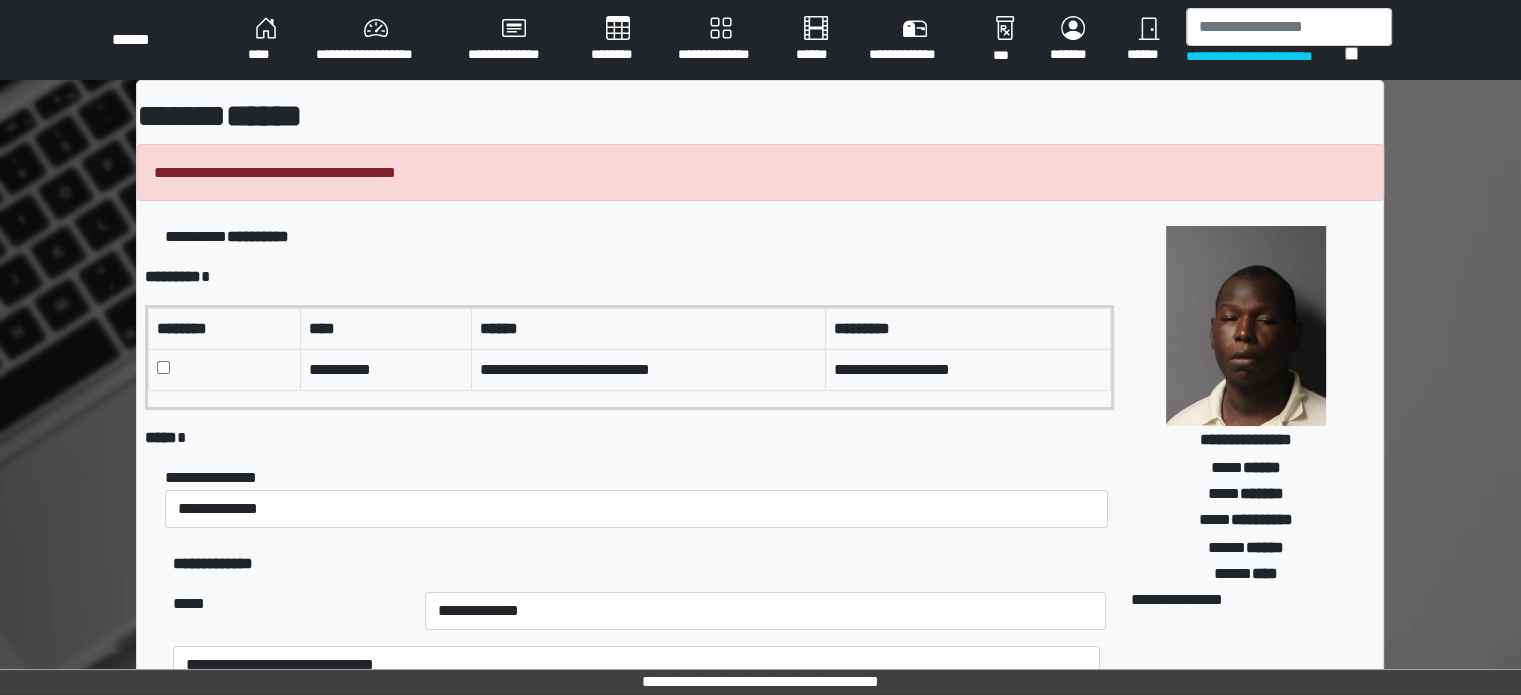 click on "****" at bounding box center (266, 40) 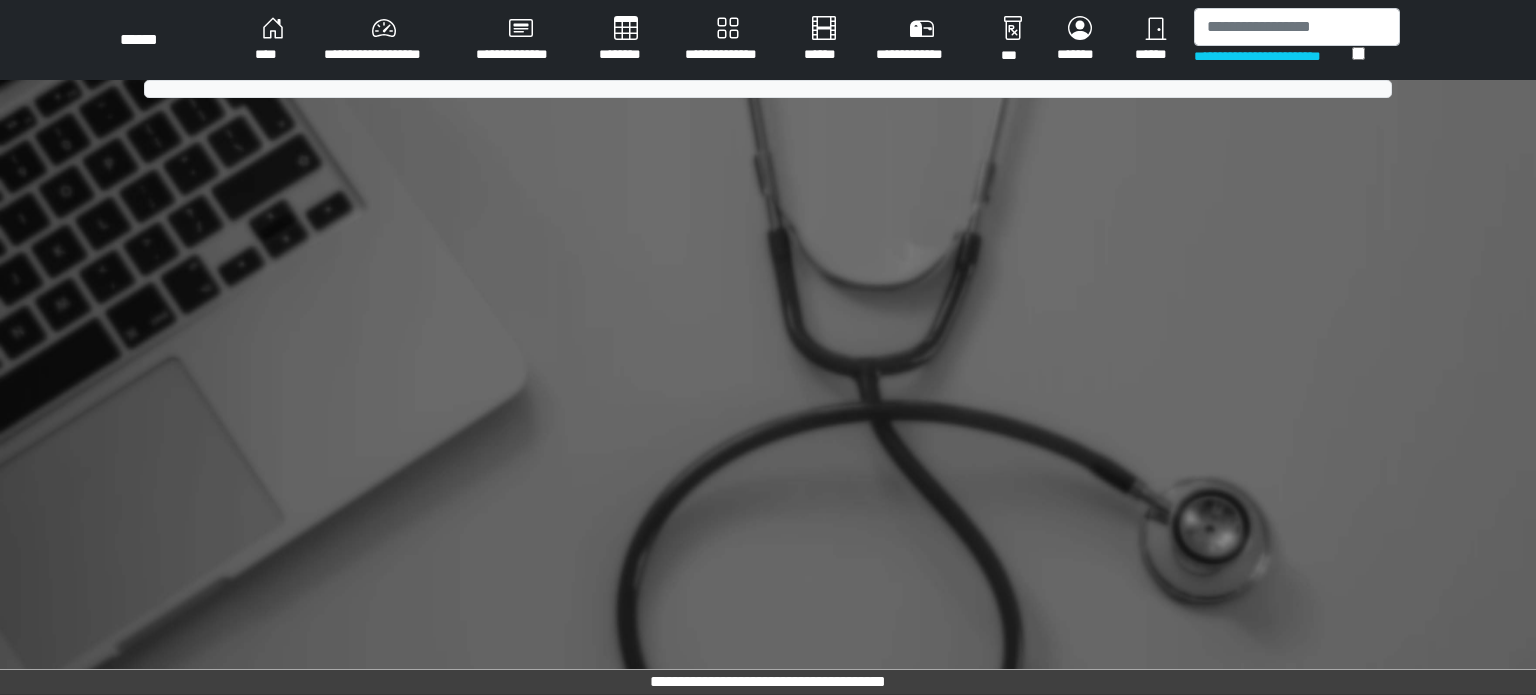 click on "****" at bounding box center (273, 40) 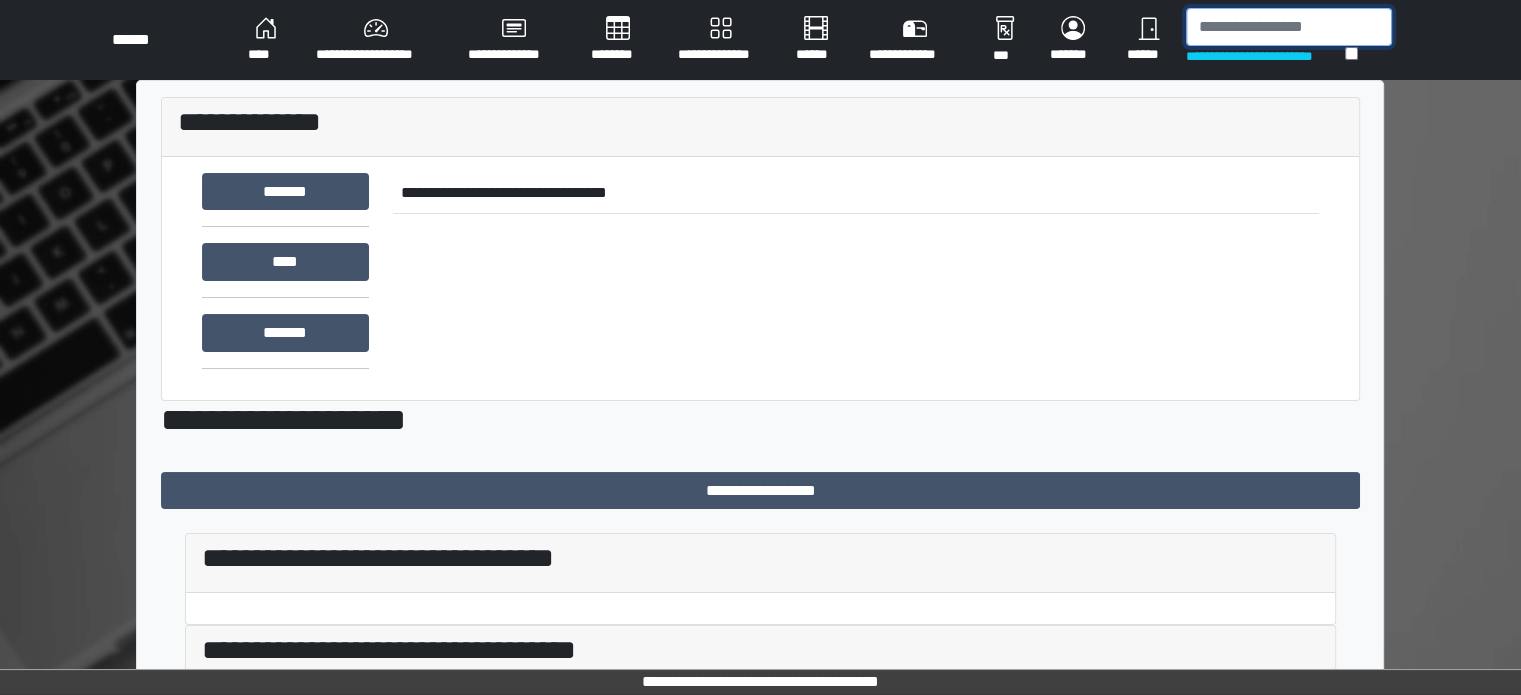 click at bounding box center (1289, 27) 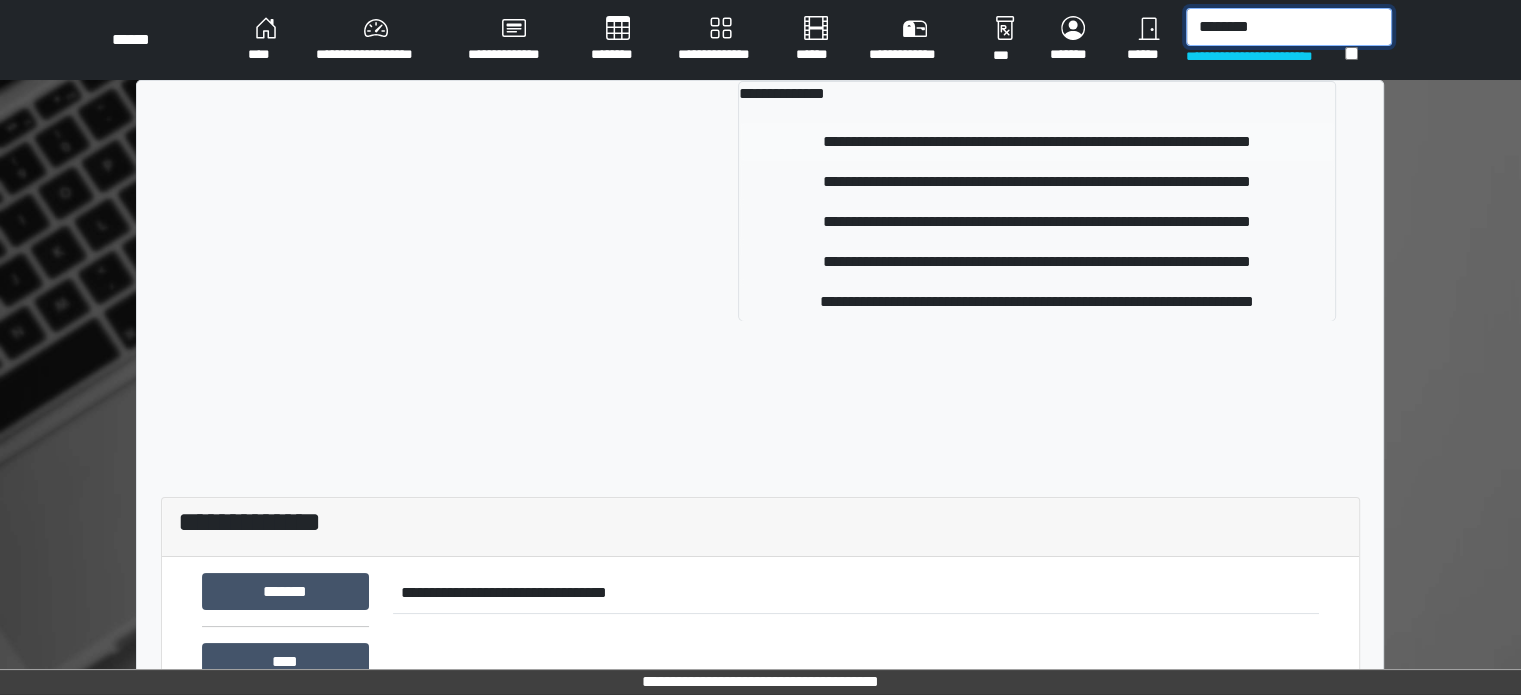 type on "********" 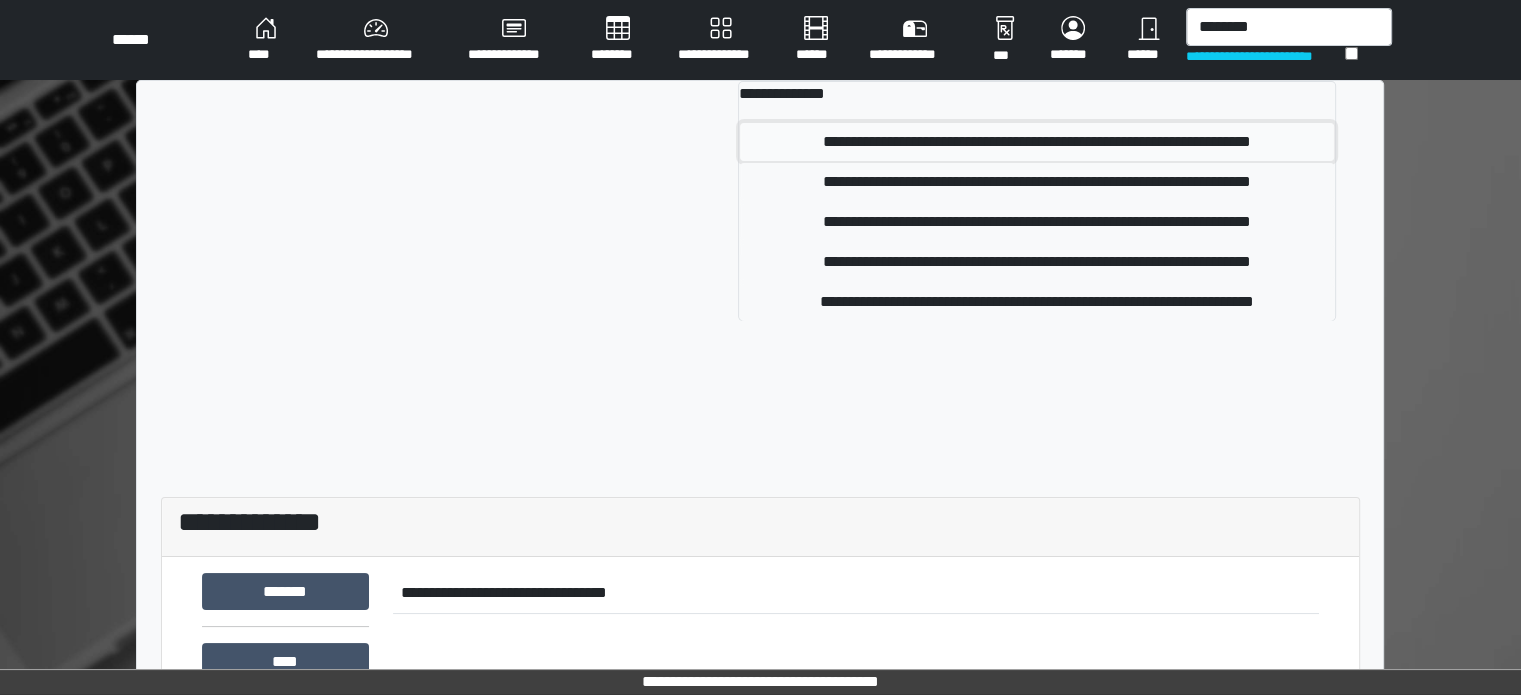 click on "**********" at bounding box center [1037, 142] 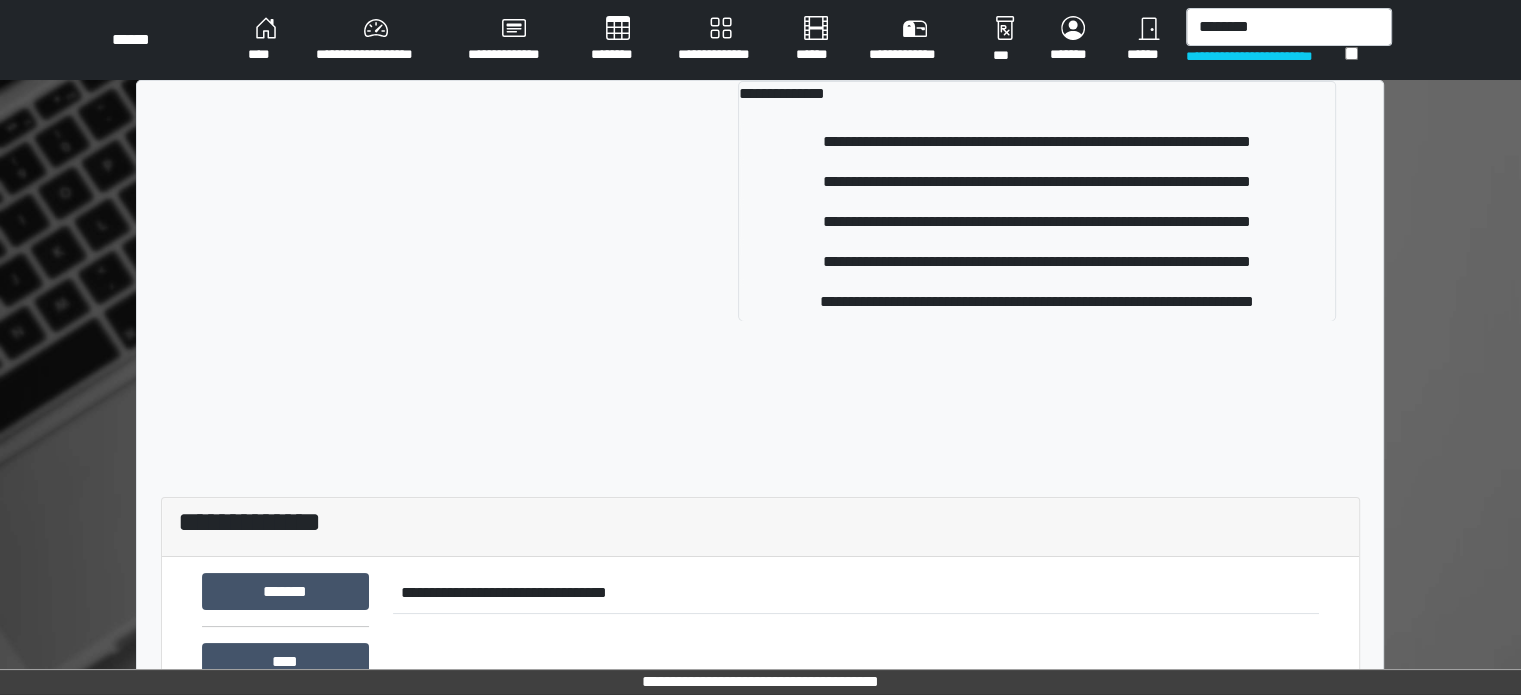 type 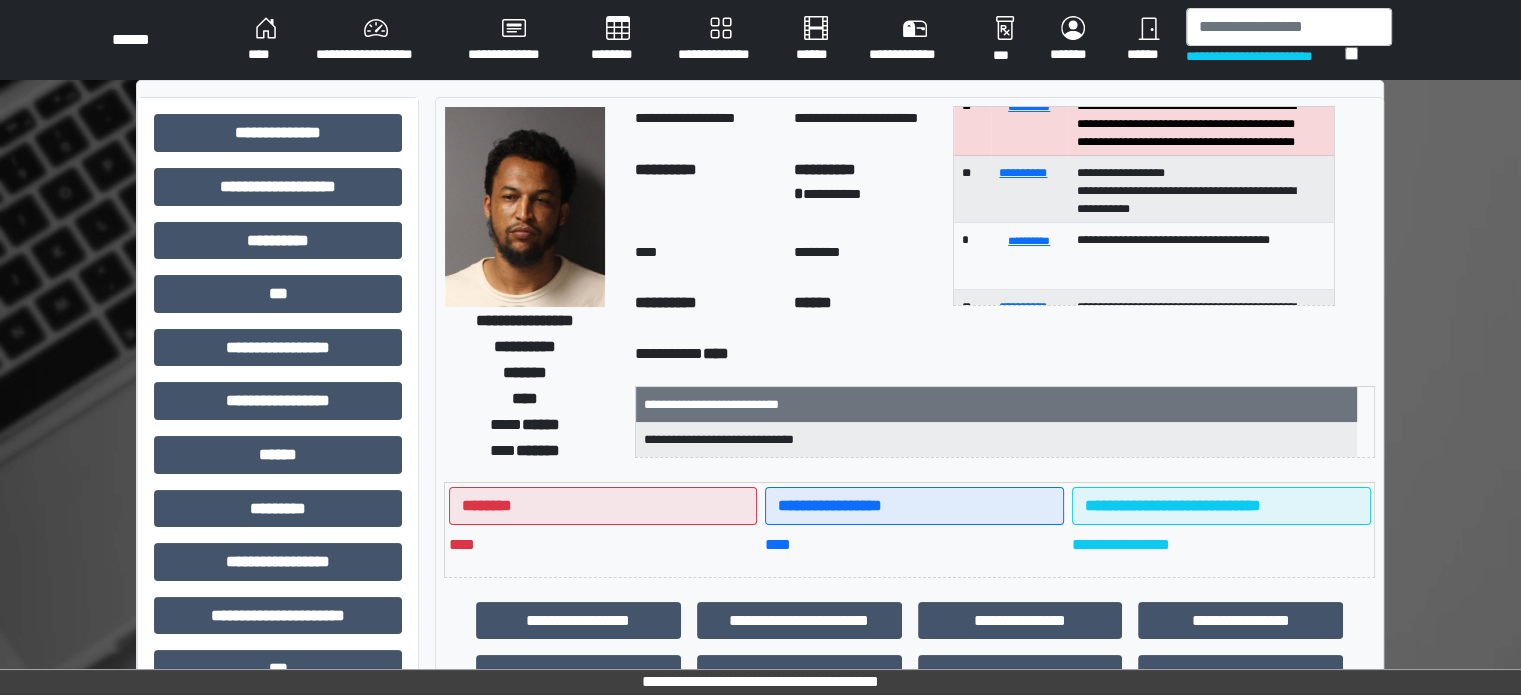 scroll, scrollTop: 0, scrollLeft: 0, axis: both 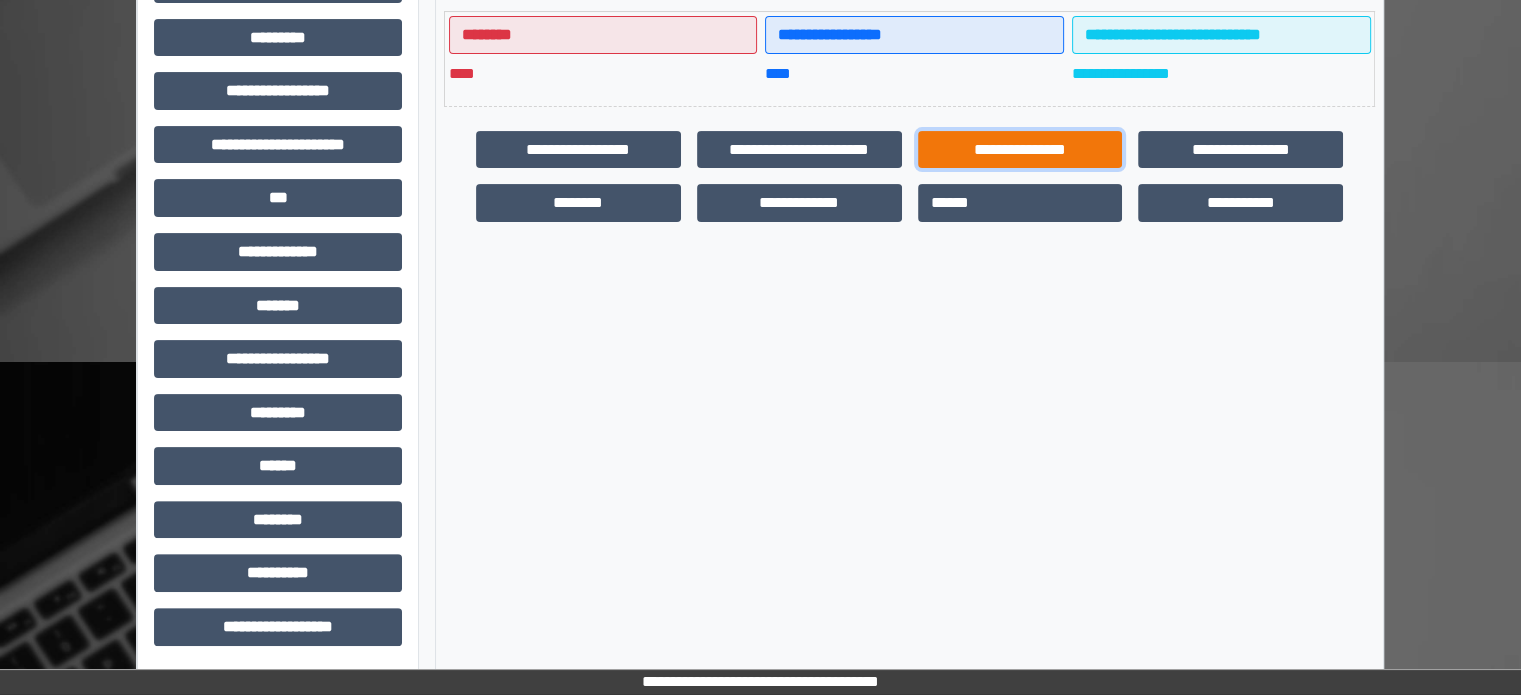 click on "**********" at bounding box center [1020, 150] 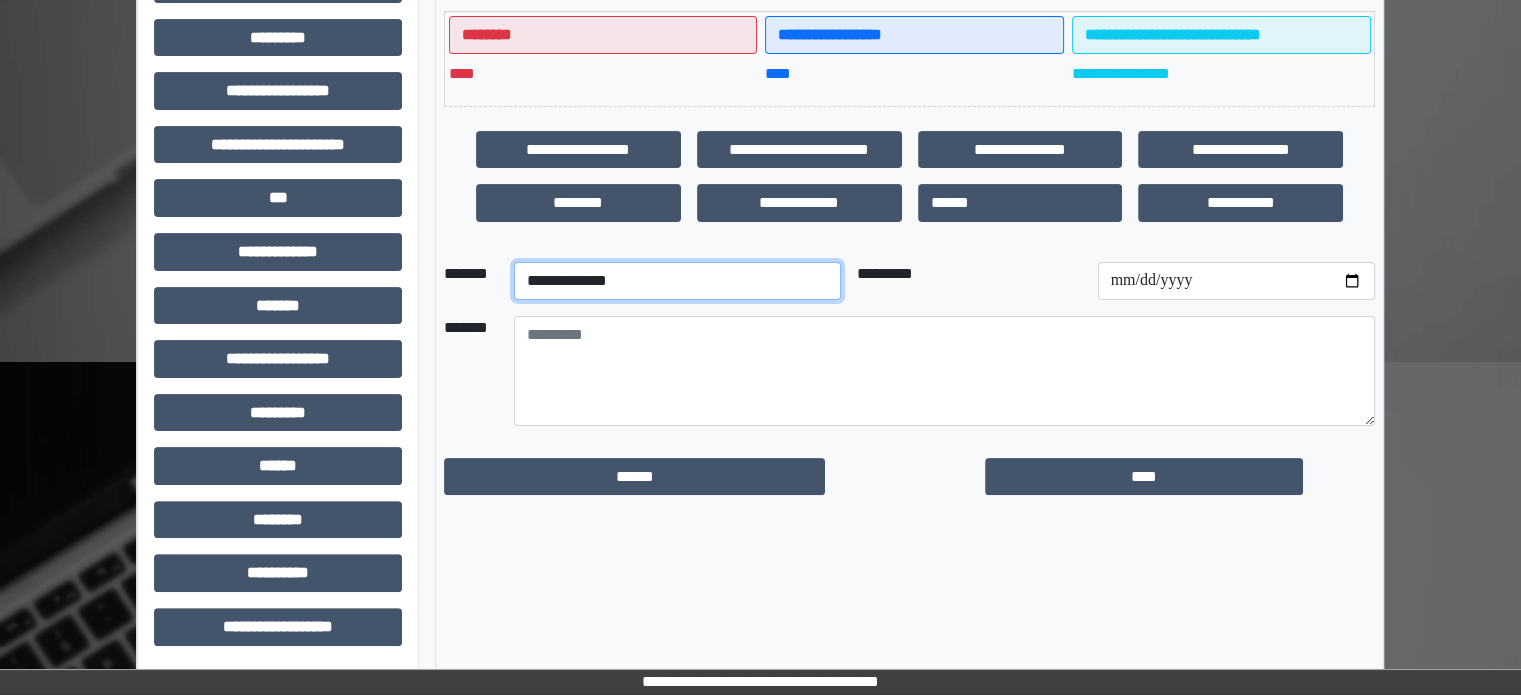 click on "**********" at bounding box center (677, 281) 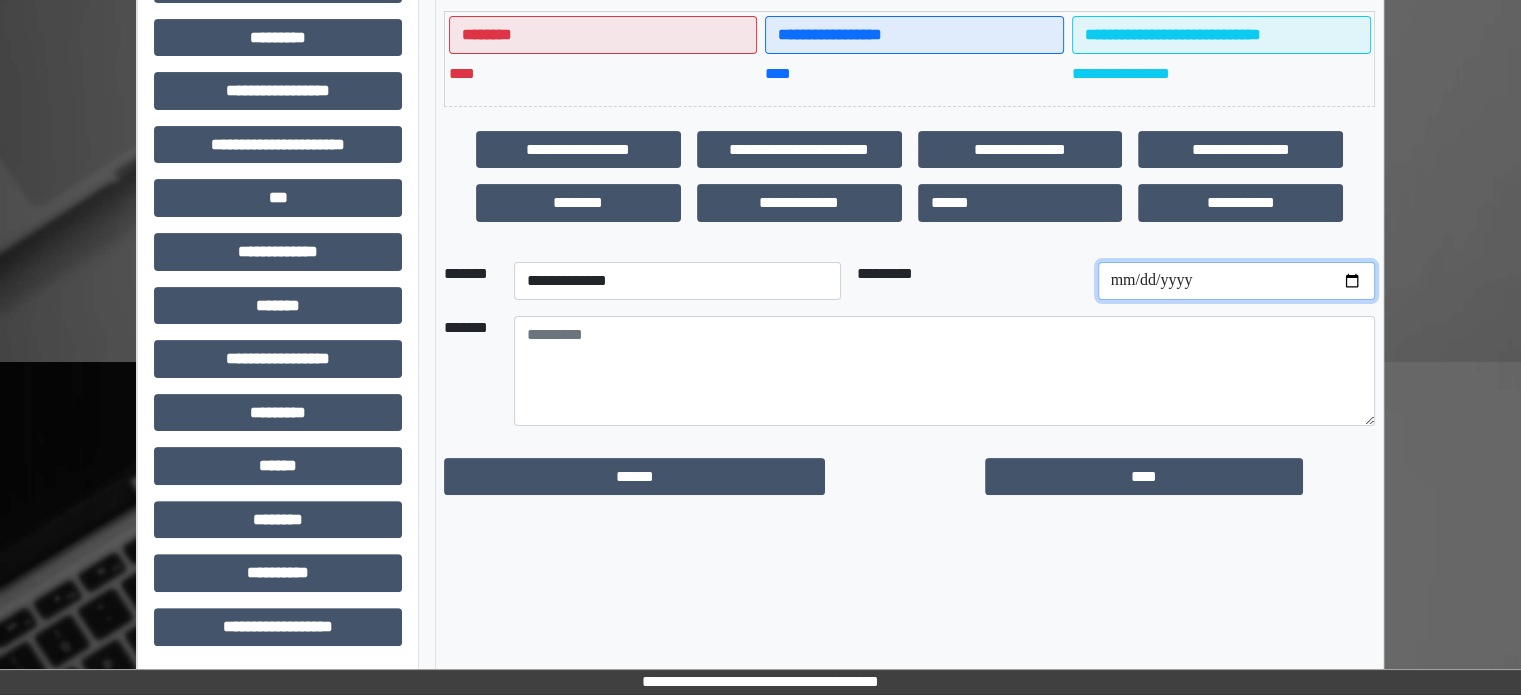 click at bounding box center (1236, 281) 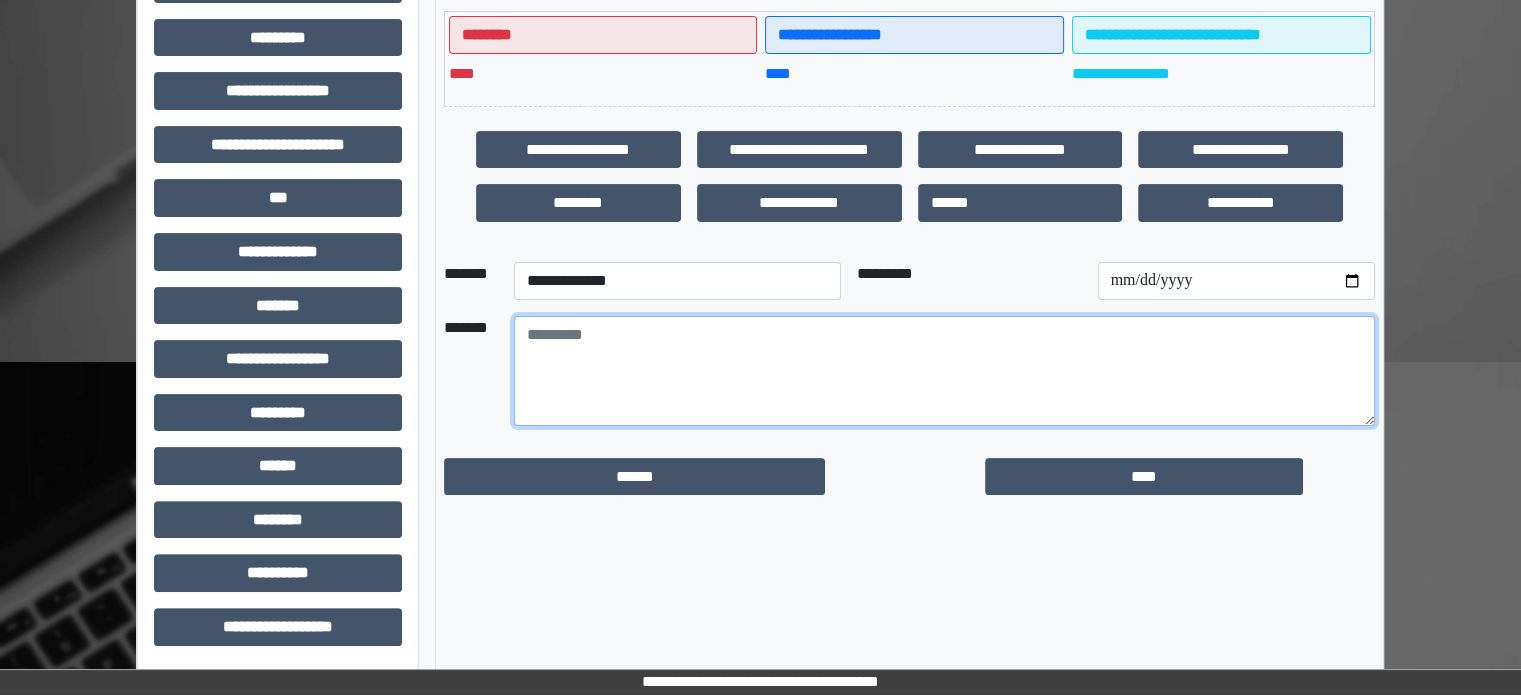 click at bounding box center [944, 371] 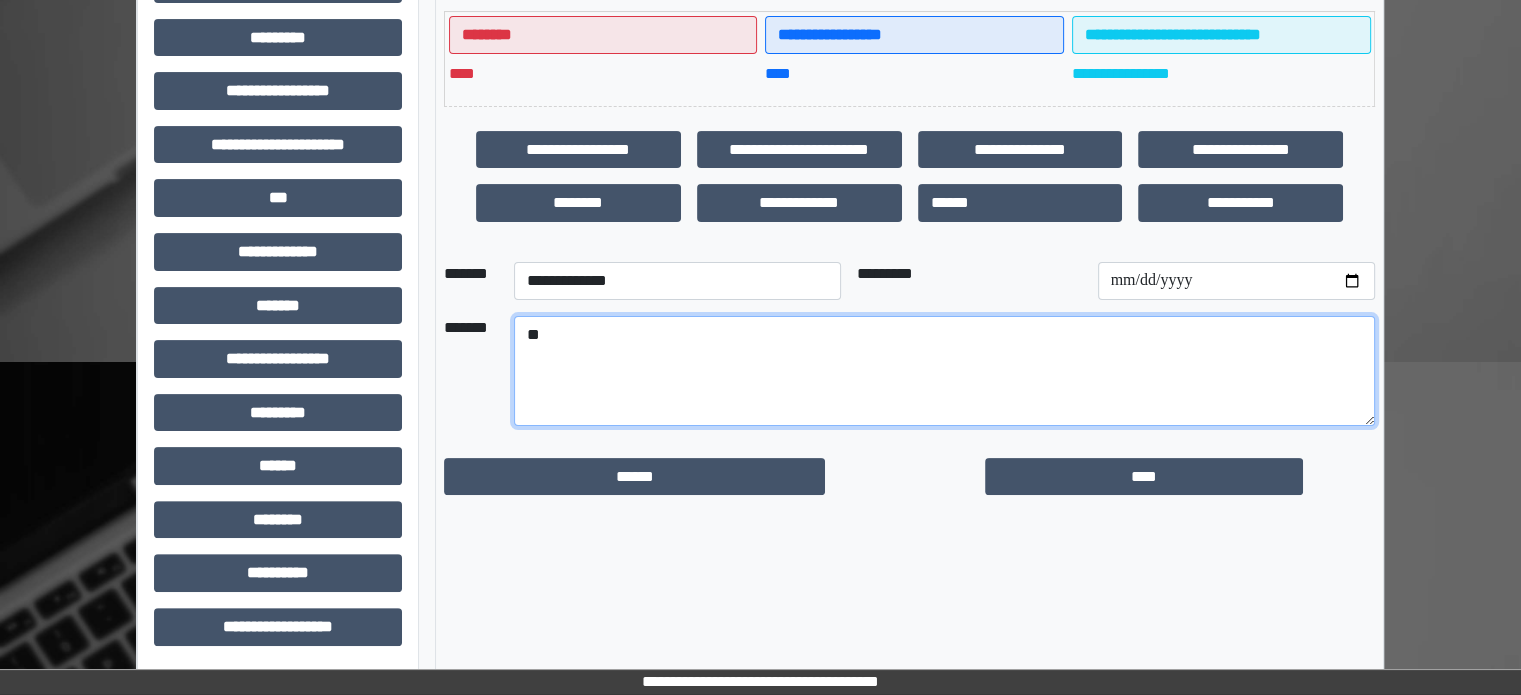 type on "*" 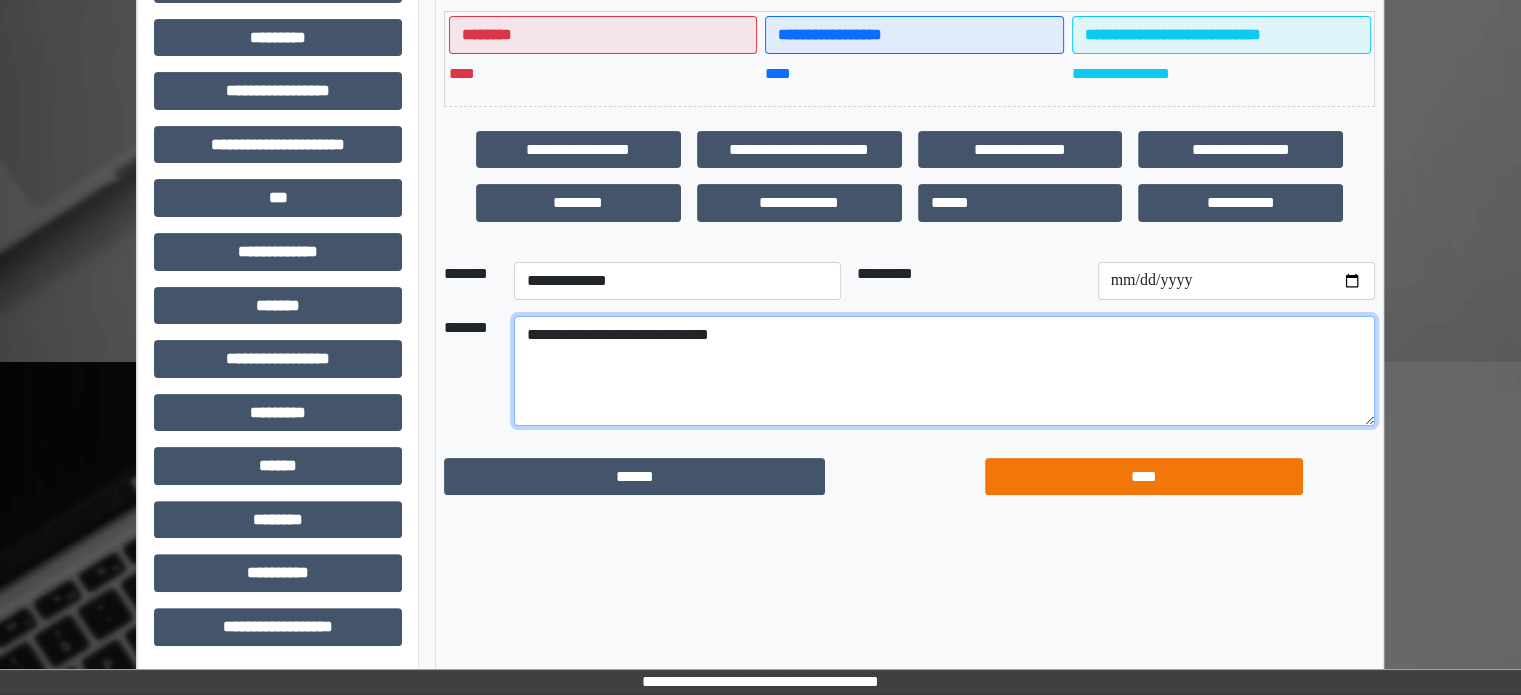 type on "**********" 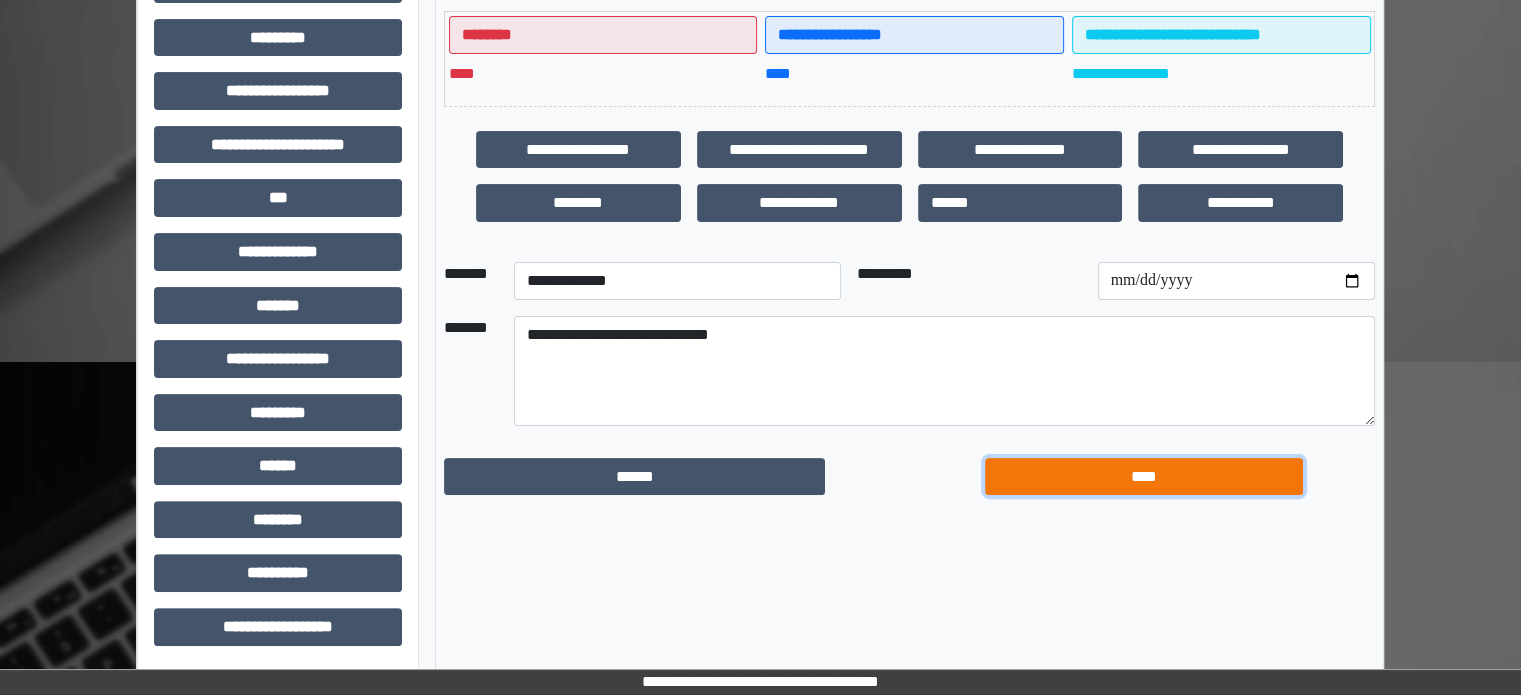 click on "****" at bounding box center [1144, 477] 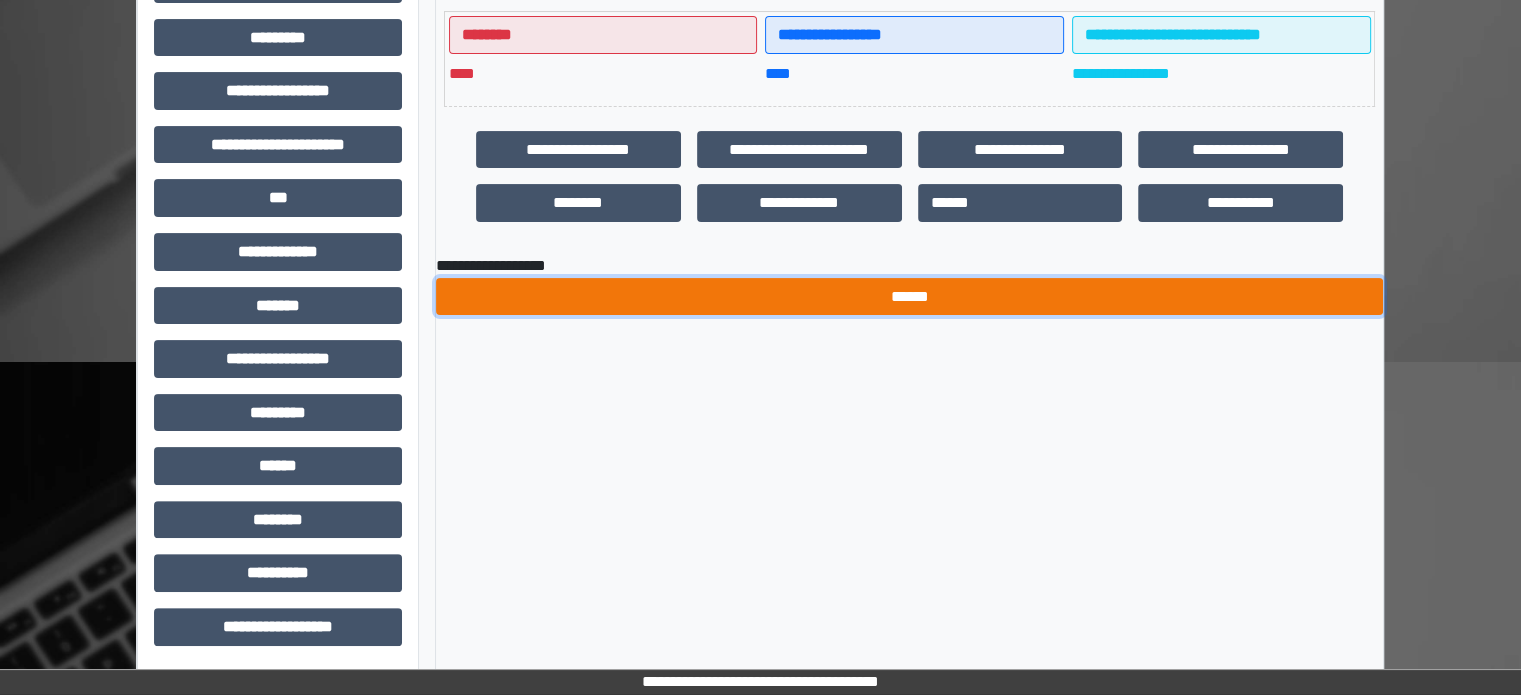 click on "******" at bounding box center [909, 297] 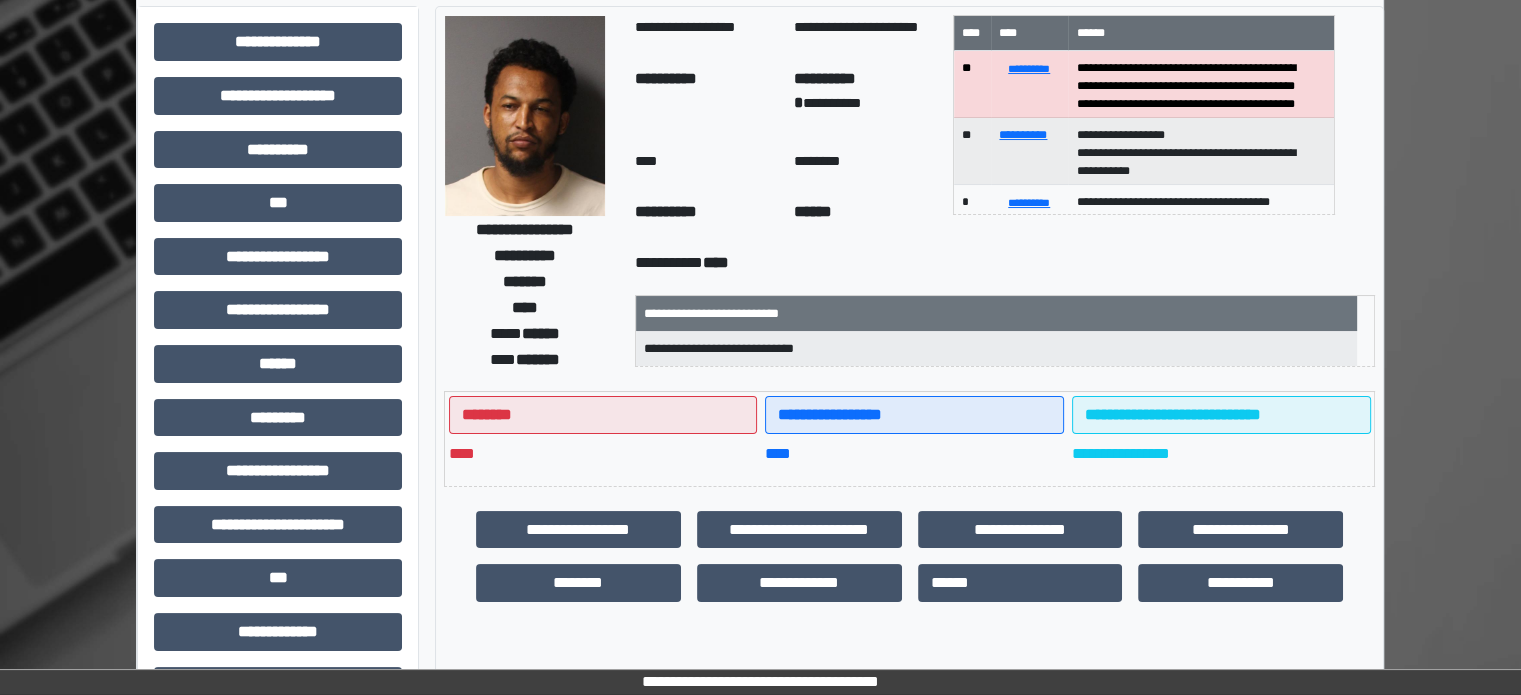 scroll, scrollTop: 0, scrollLeft: 0, axis: both 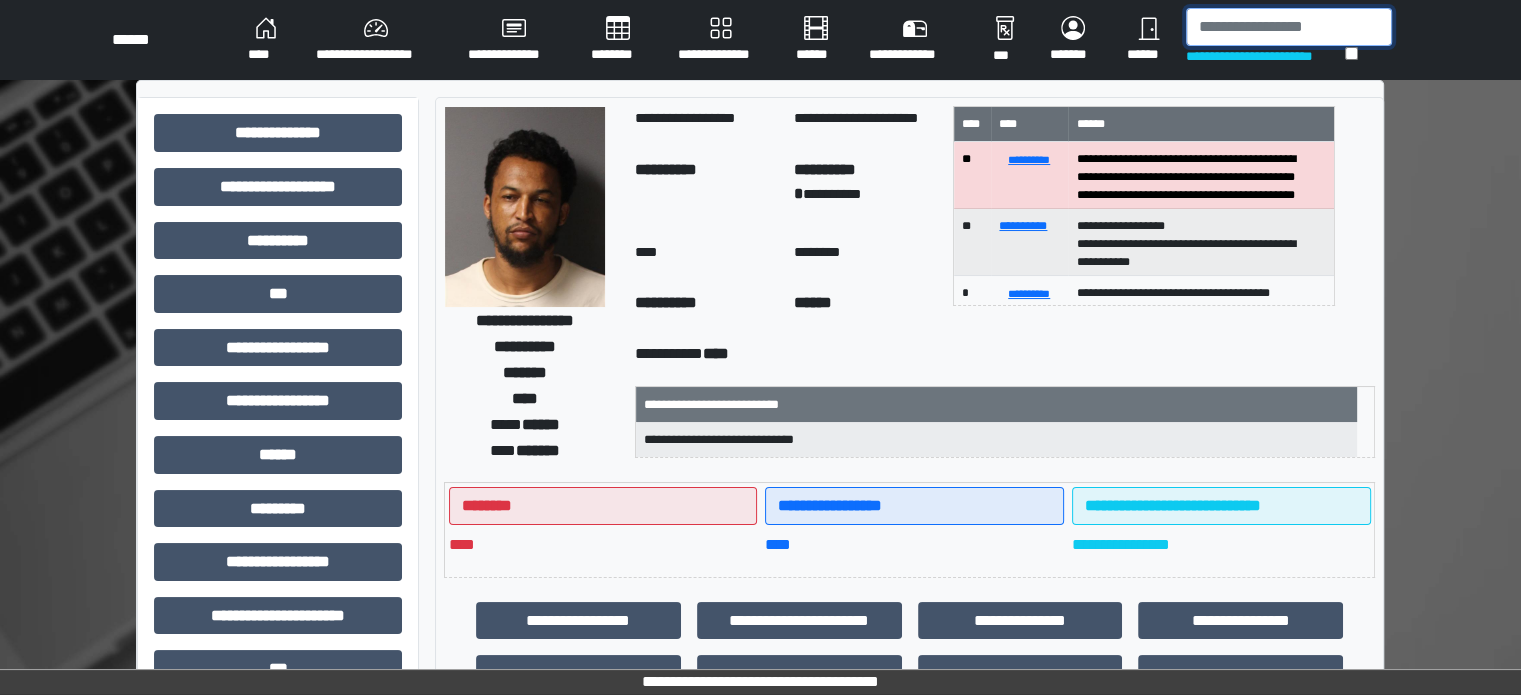 click at bounding box center (1289, 27) 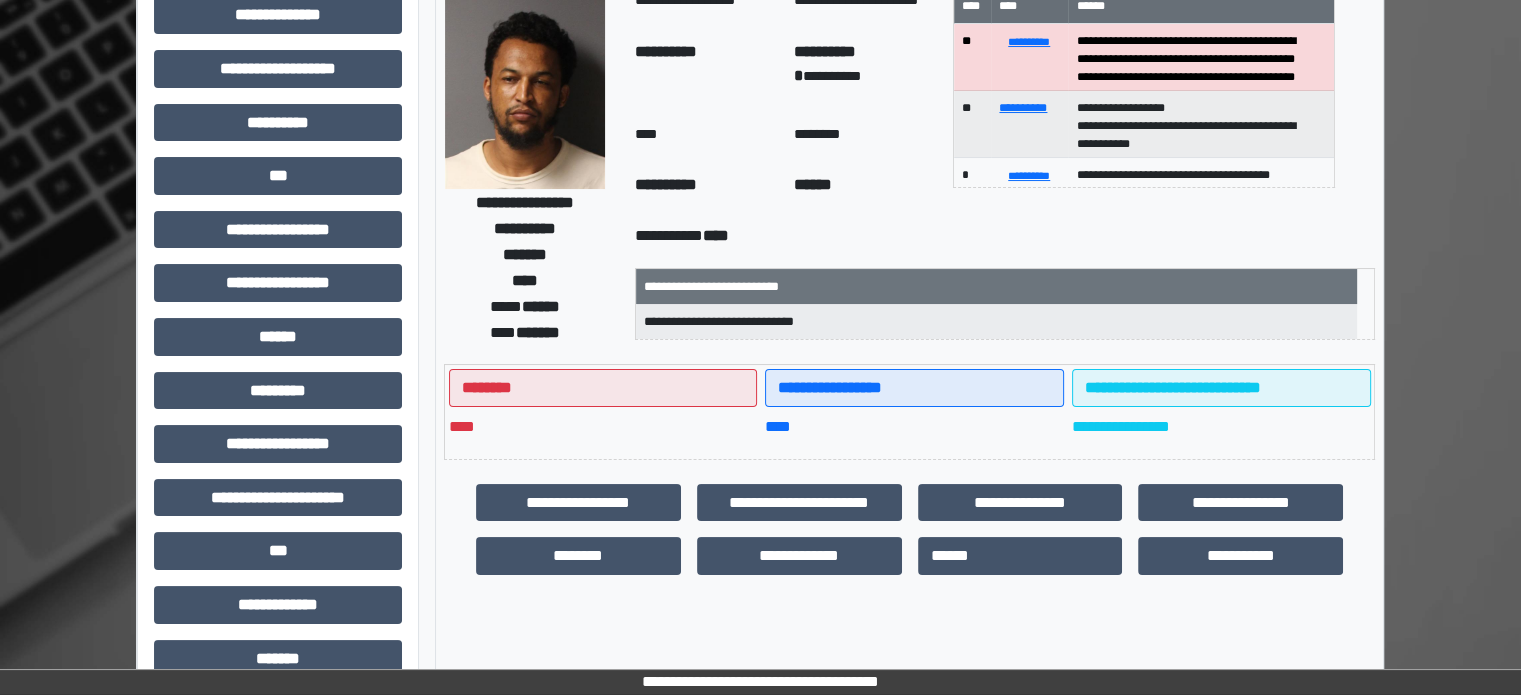scroll, scrollTop: 300, scrollLeft: 0, axis: vertical 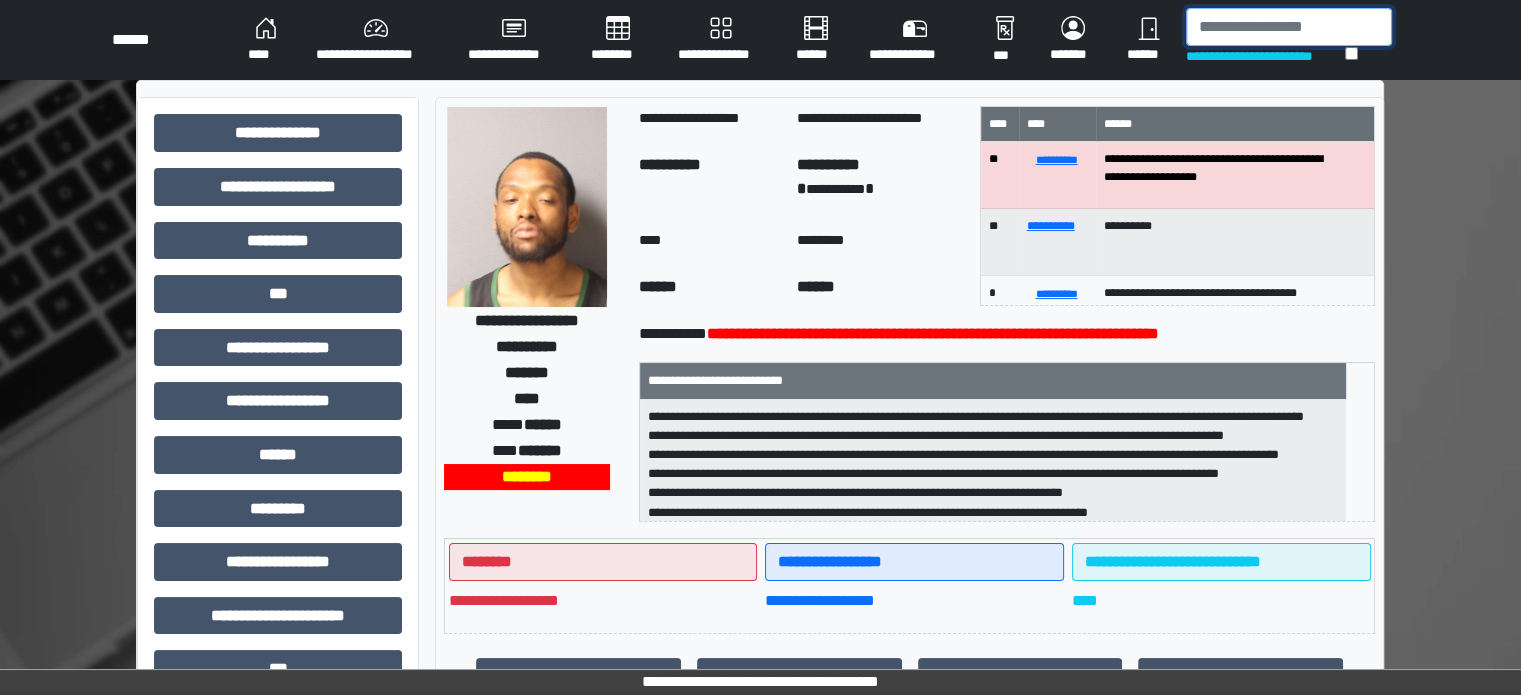 click at bounding box center (1289, 27) 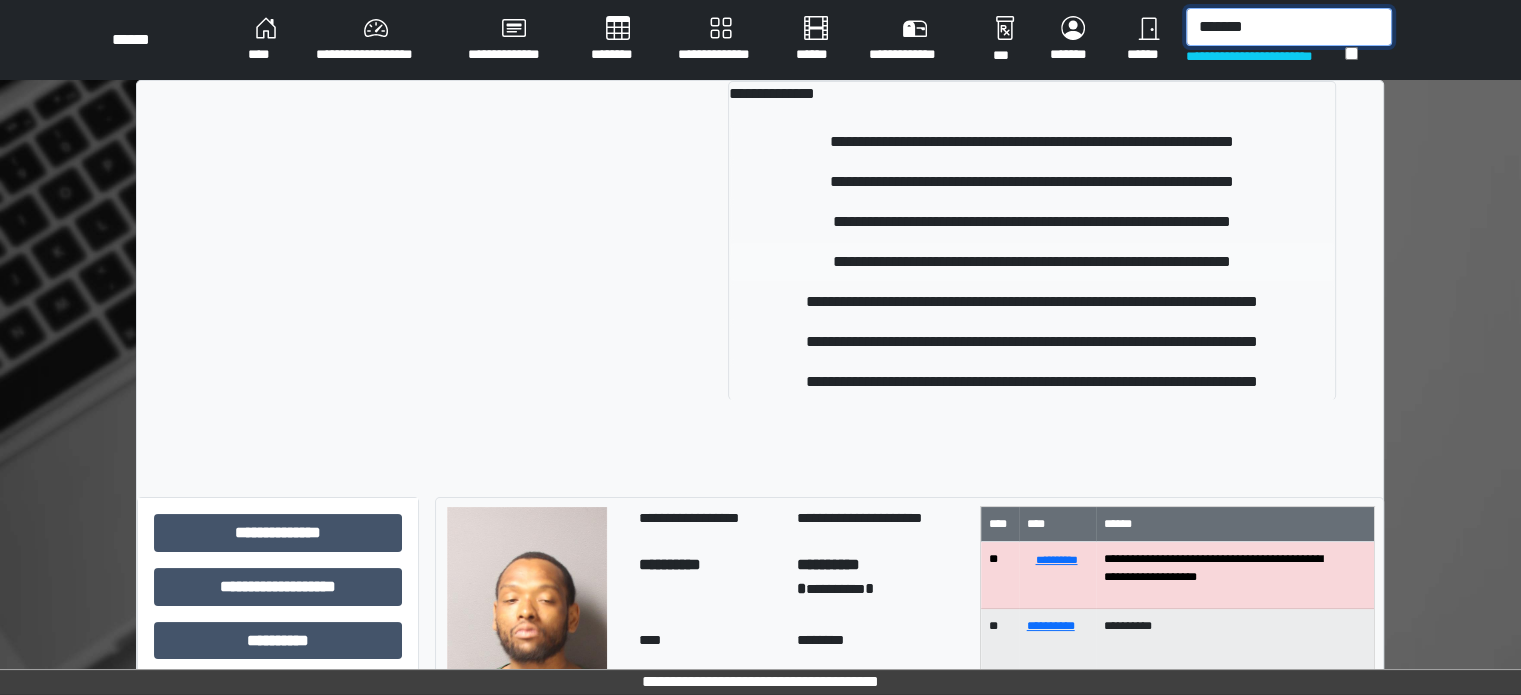 type on "*******" 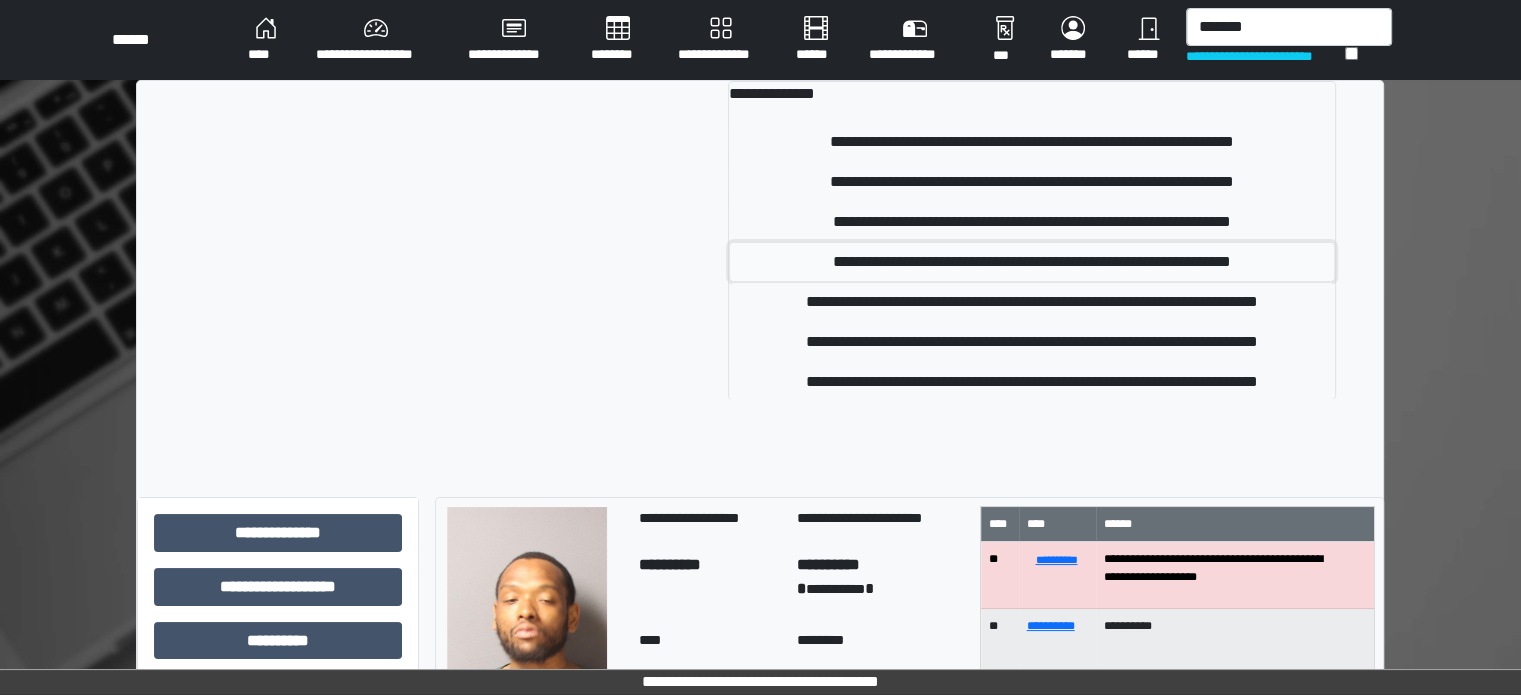 click on "**********" at bounding box center [1032, 262] 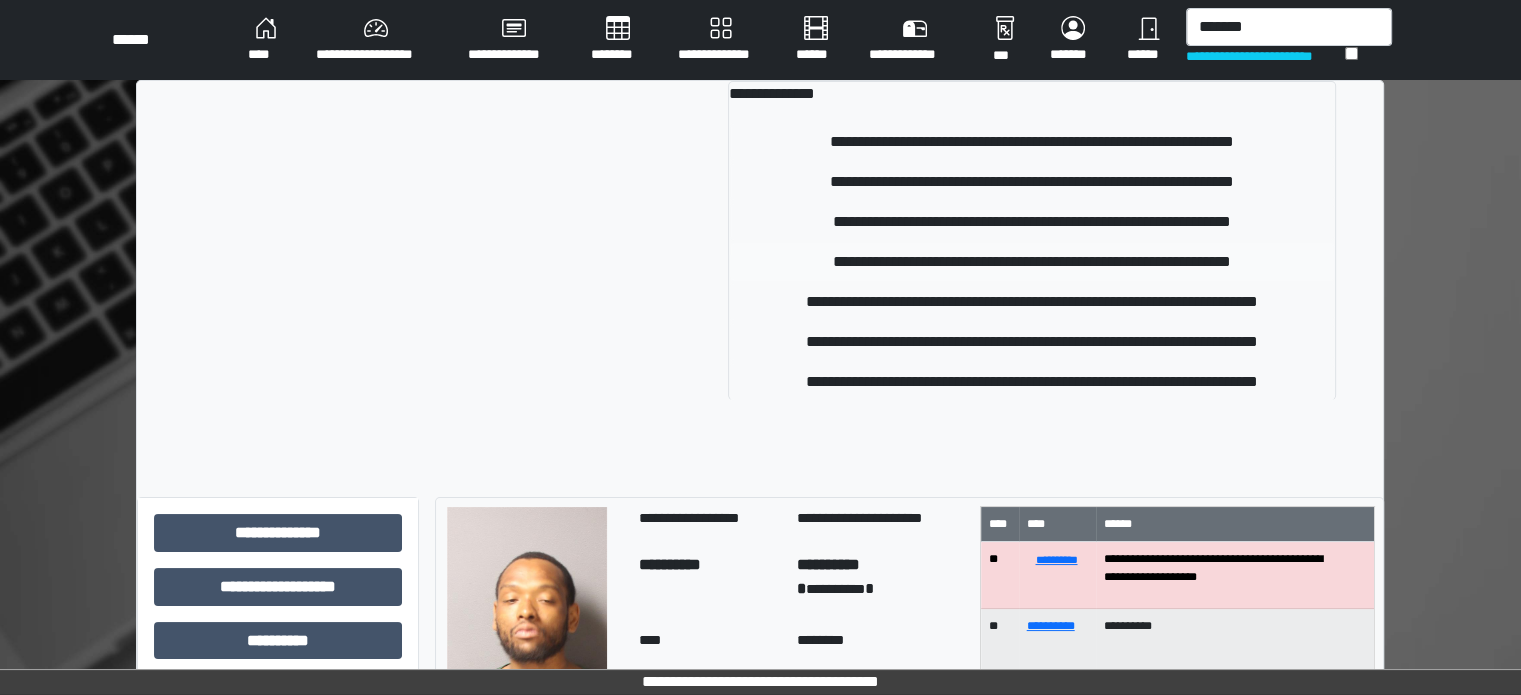 type 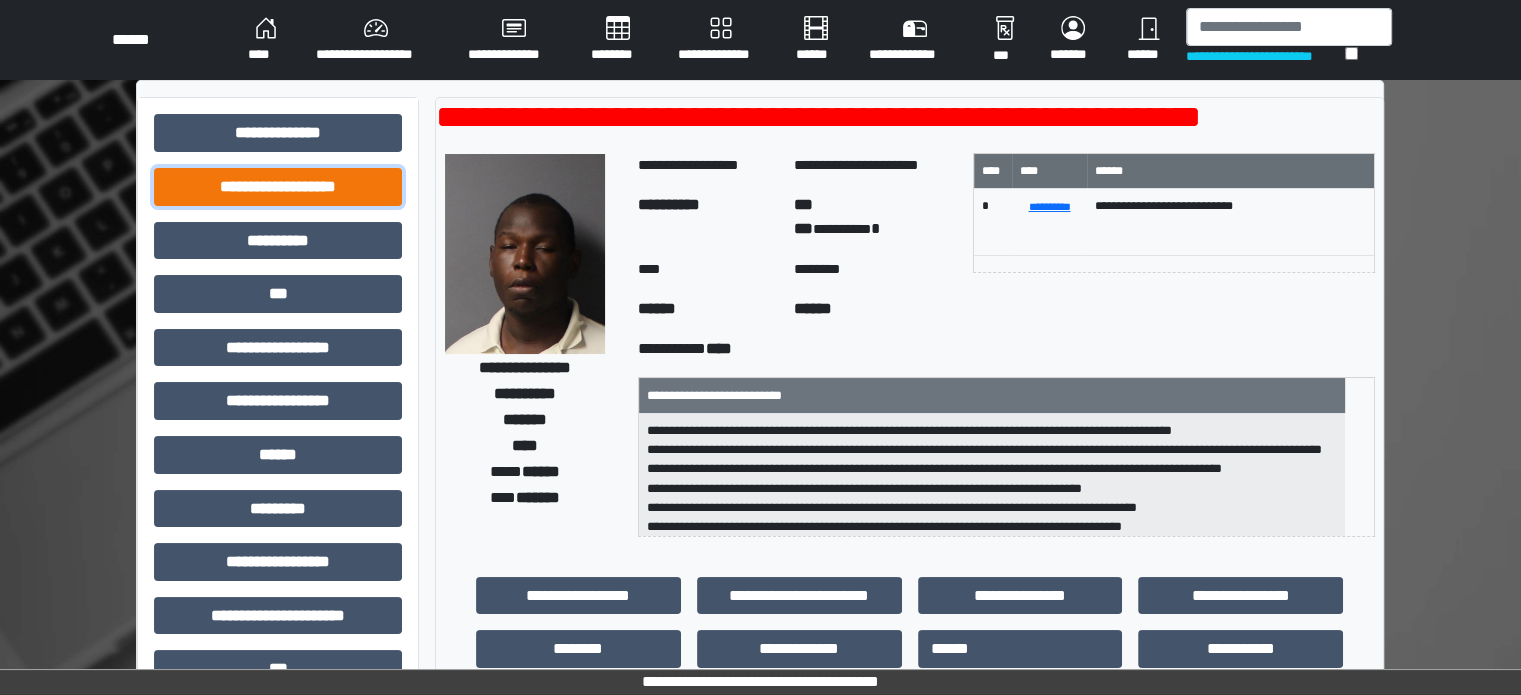 click on "**********" at bounding box center [278, 187] 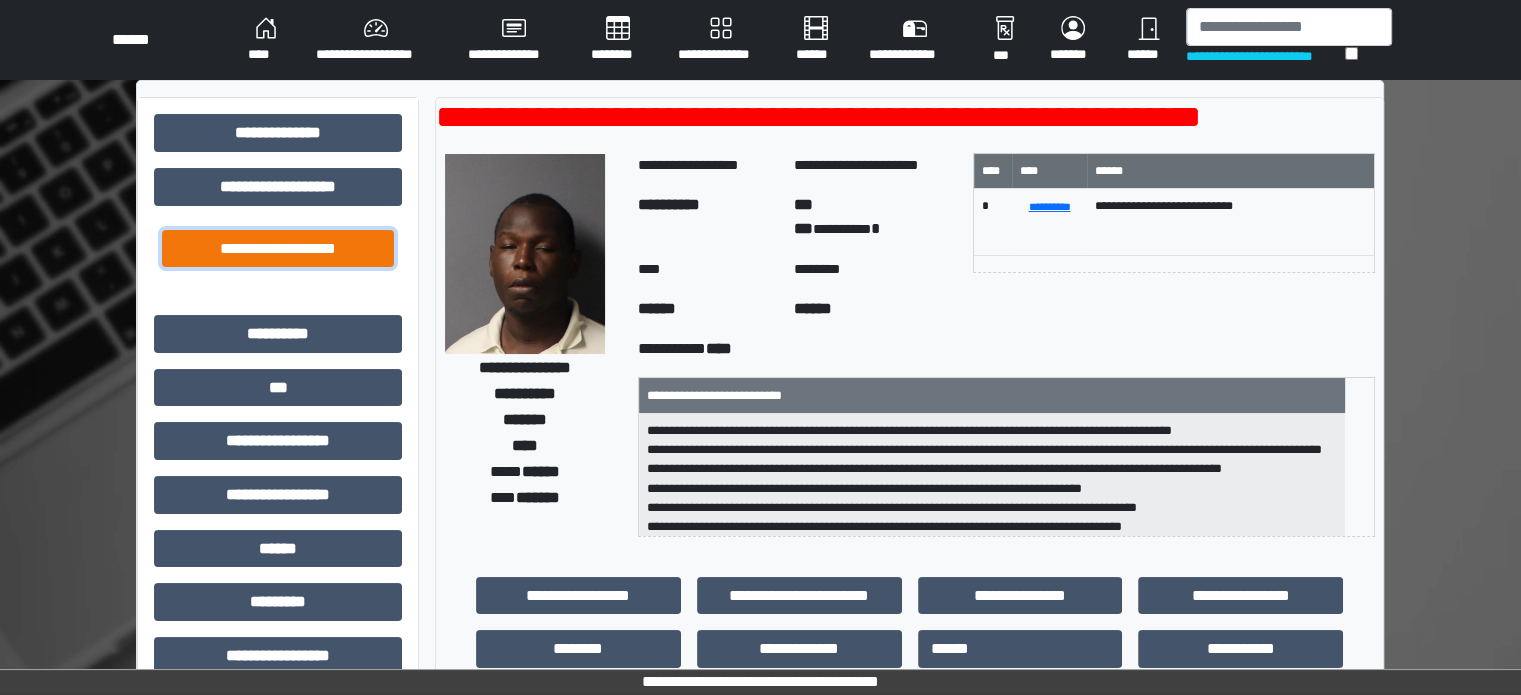 click on "**********" at bounding box center [278, 249] 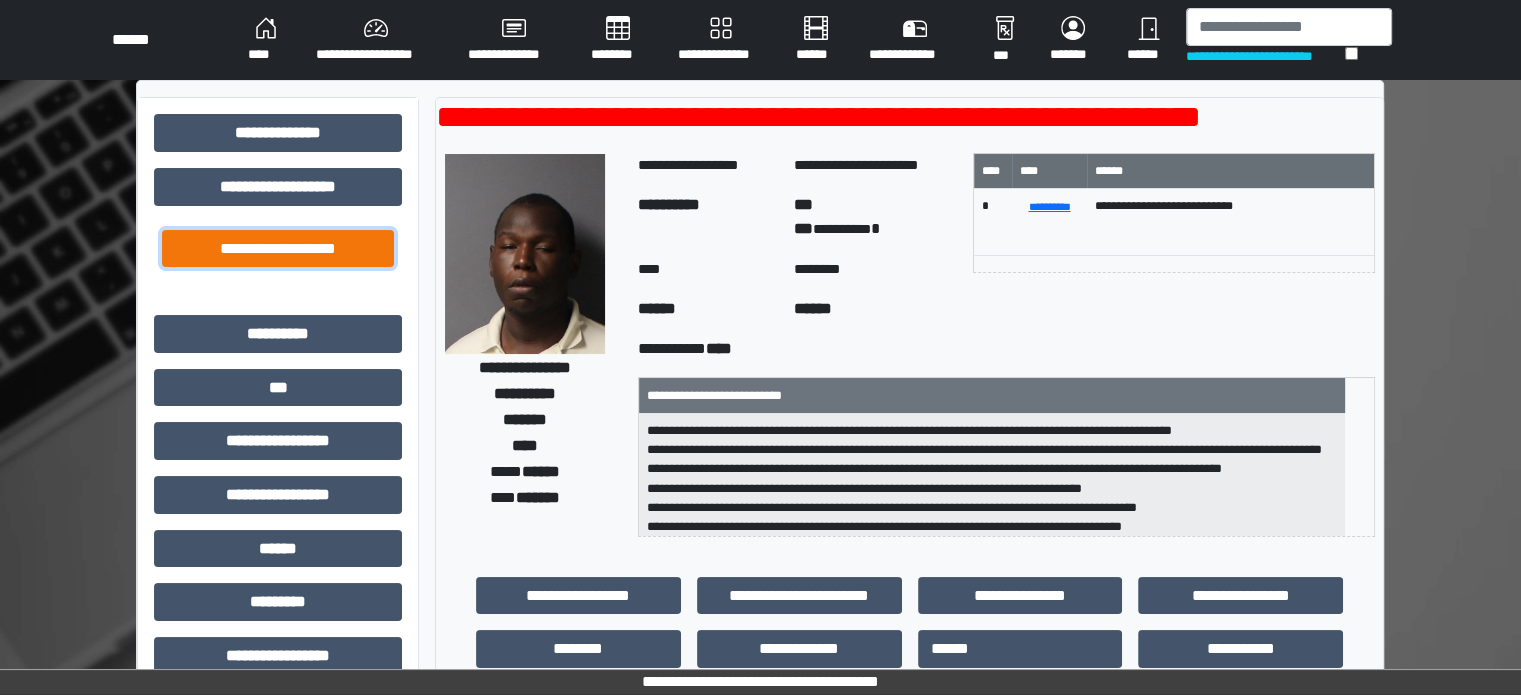 click on "**********" at bounding box center [278, 249] 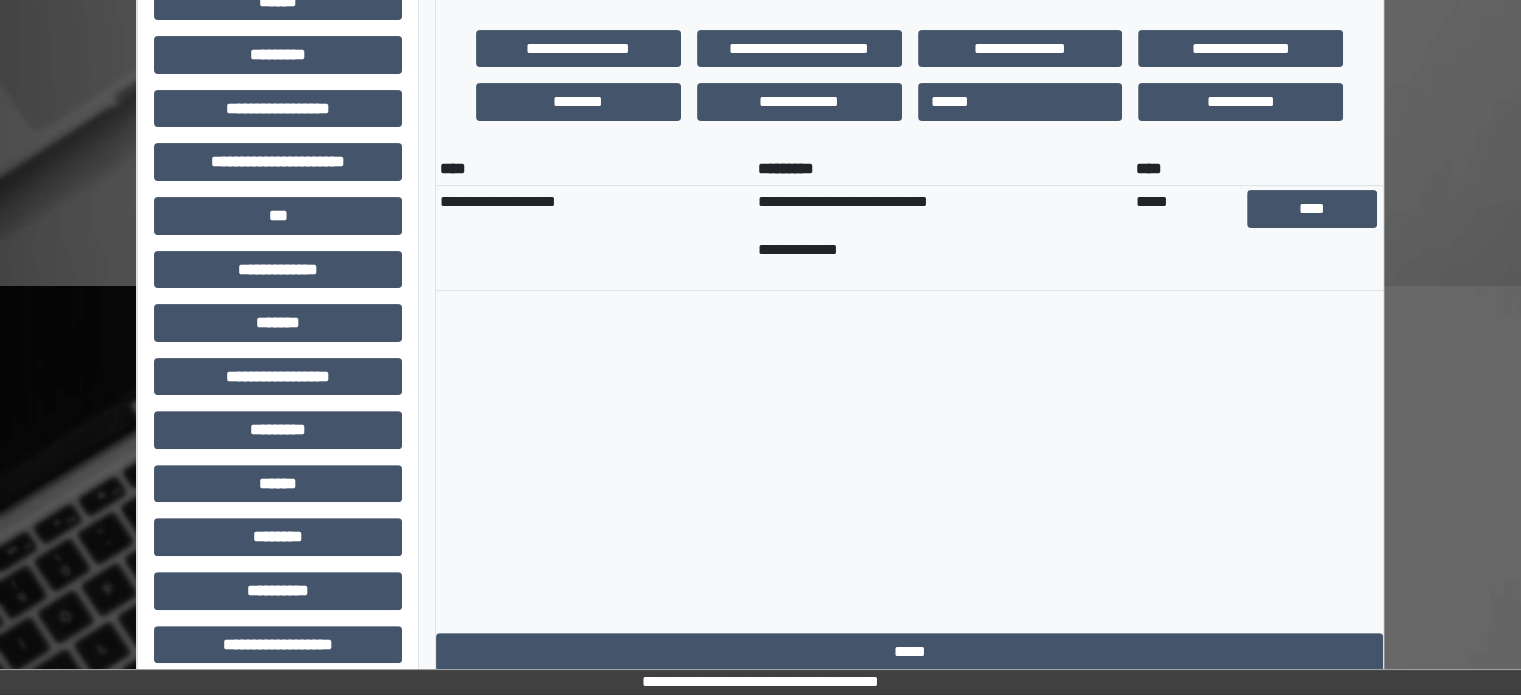scroll, scrollTop: 564, scrollLeft: 0, axis: vertical 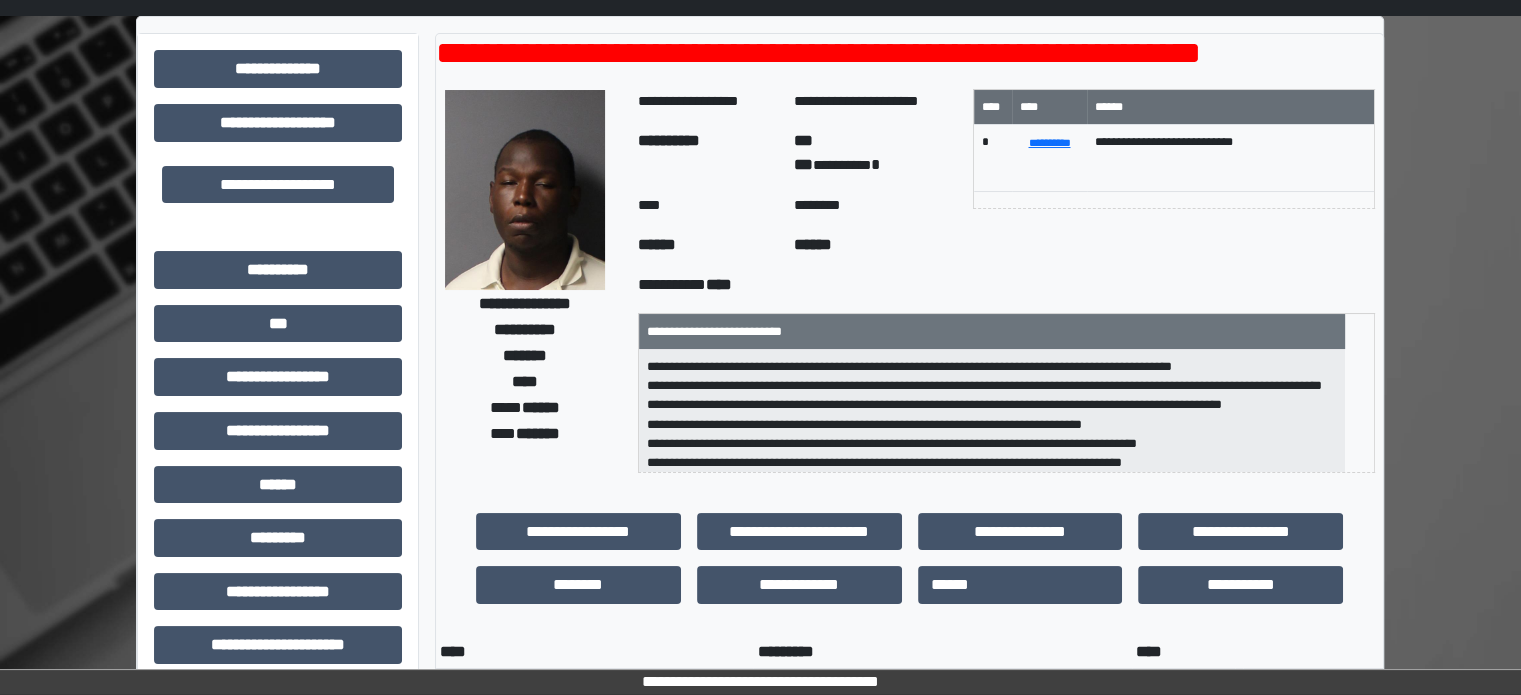 click on "*" at bounding box center (993, 157) 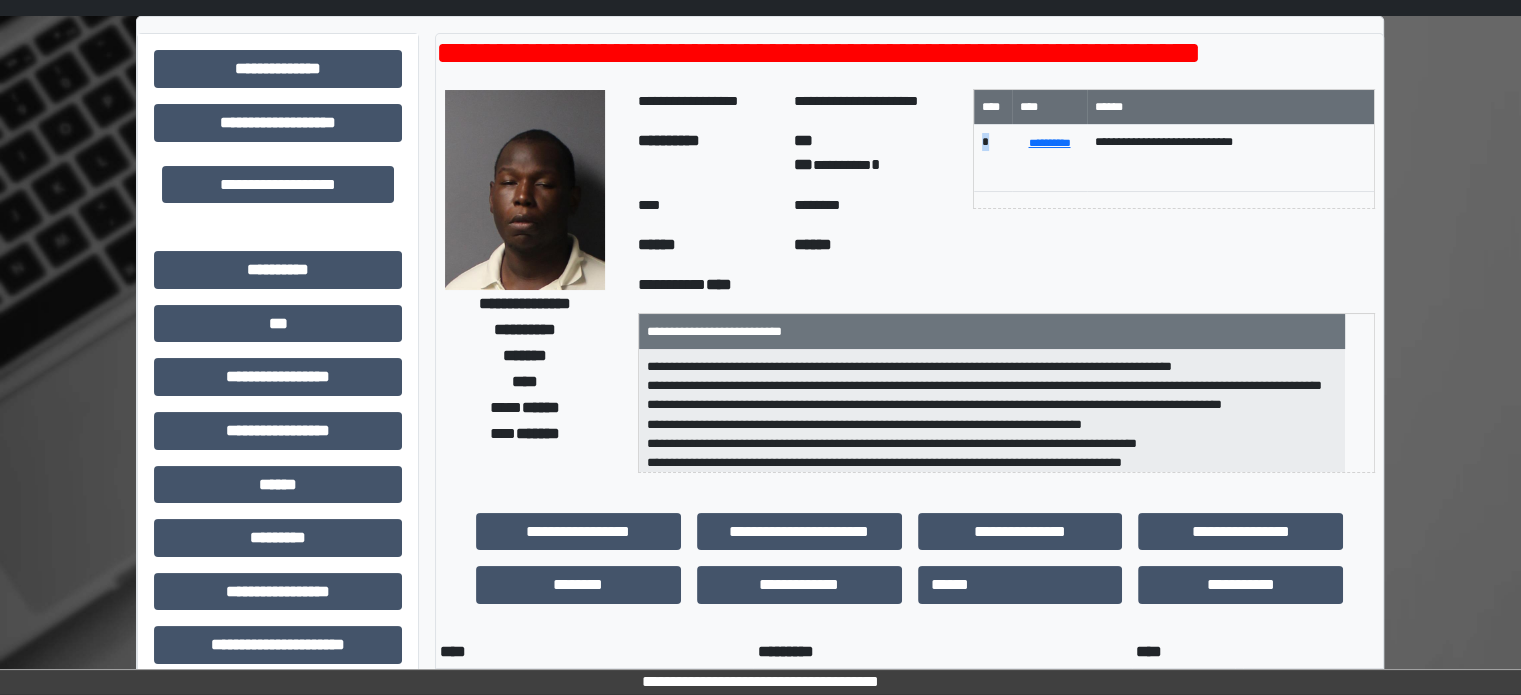 click on "*" at bounding box center (993, 157) 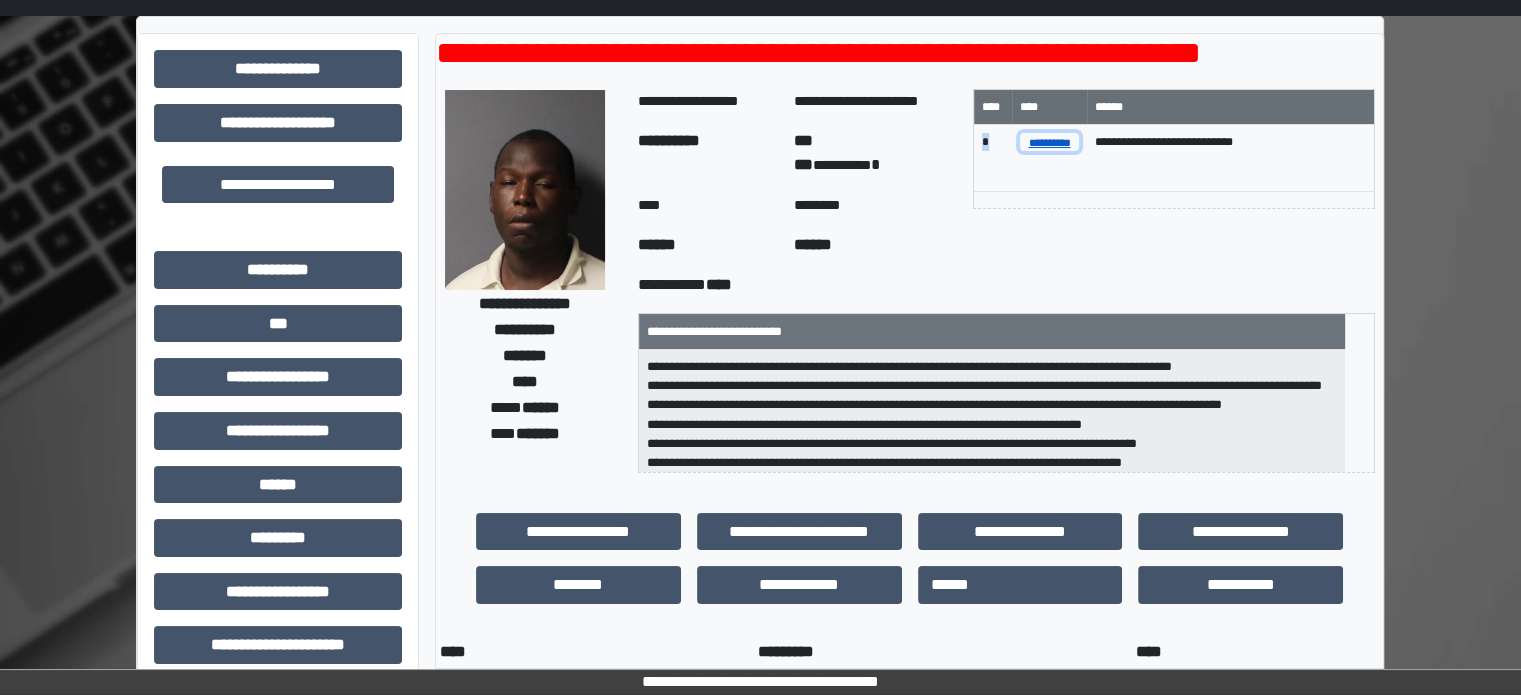 click on "**********" at bounding box center [1050, 142] 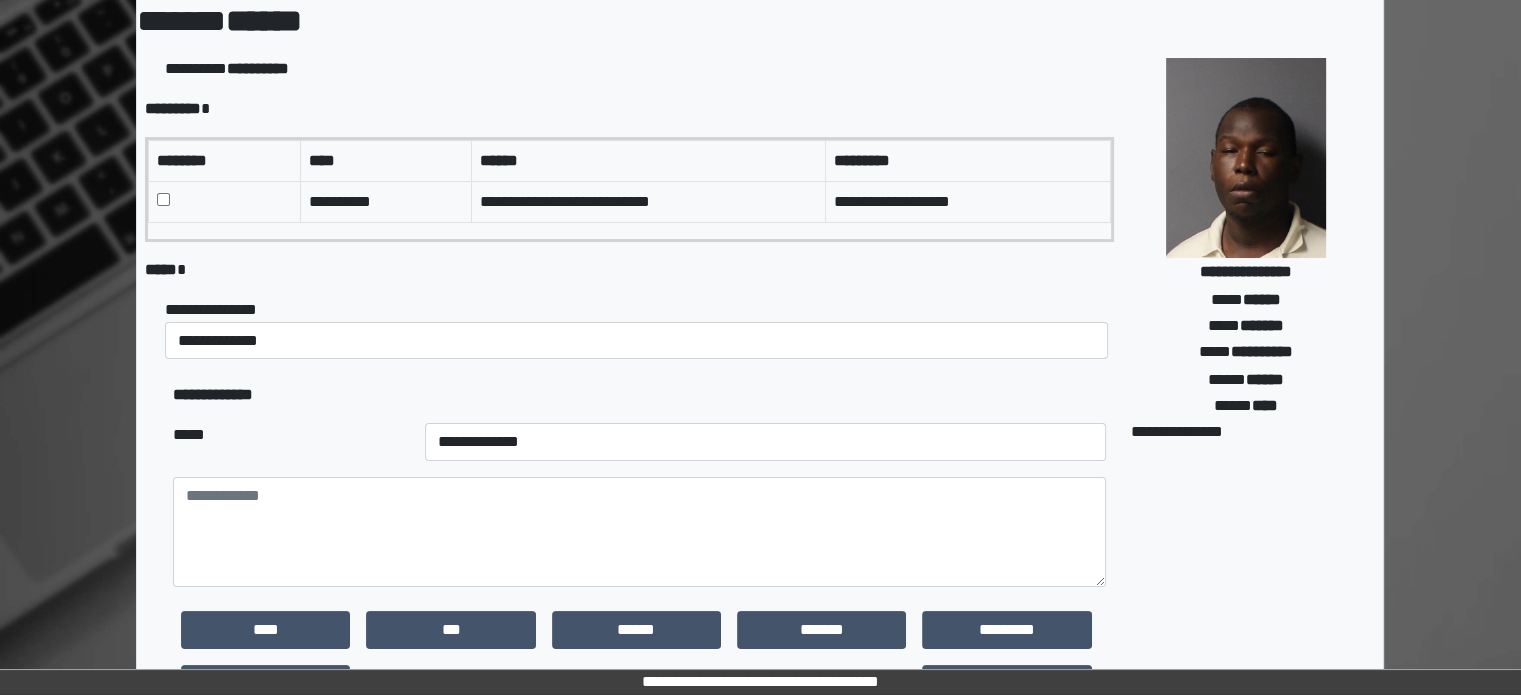 scroll, scrollTop: 64, scrollLeft: 0, axis: vertical 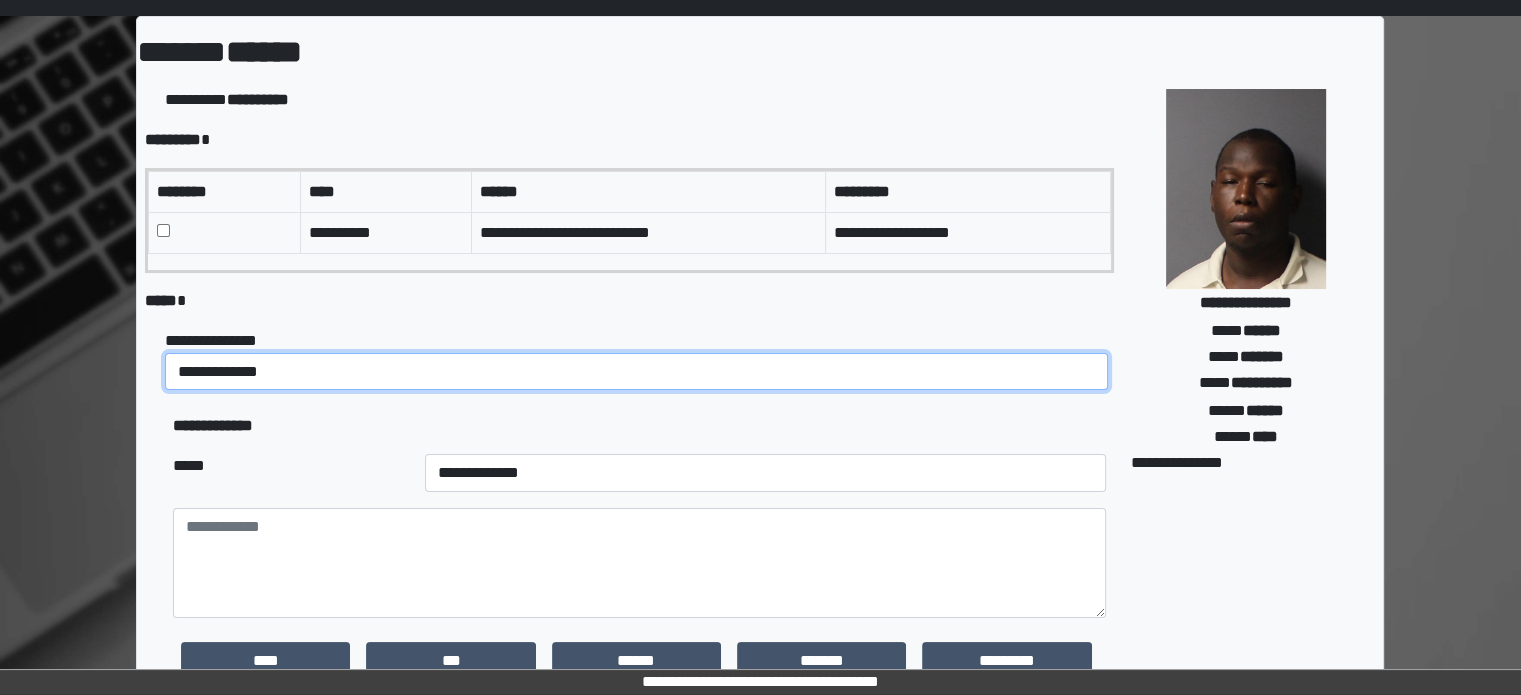 click on "**********" at bounding box center (636, 372) 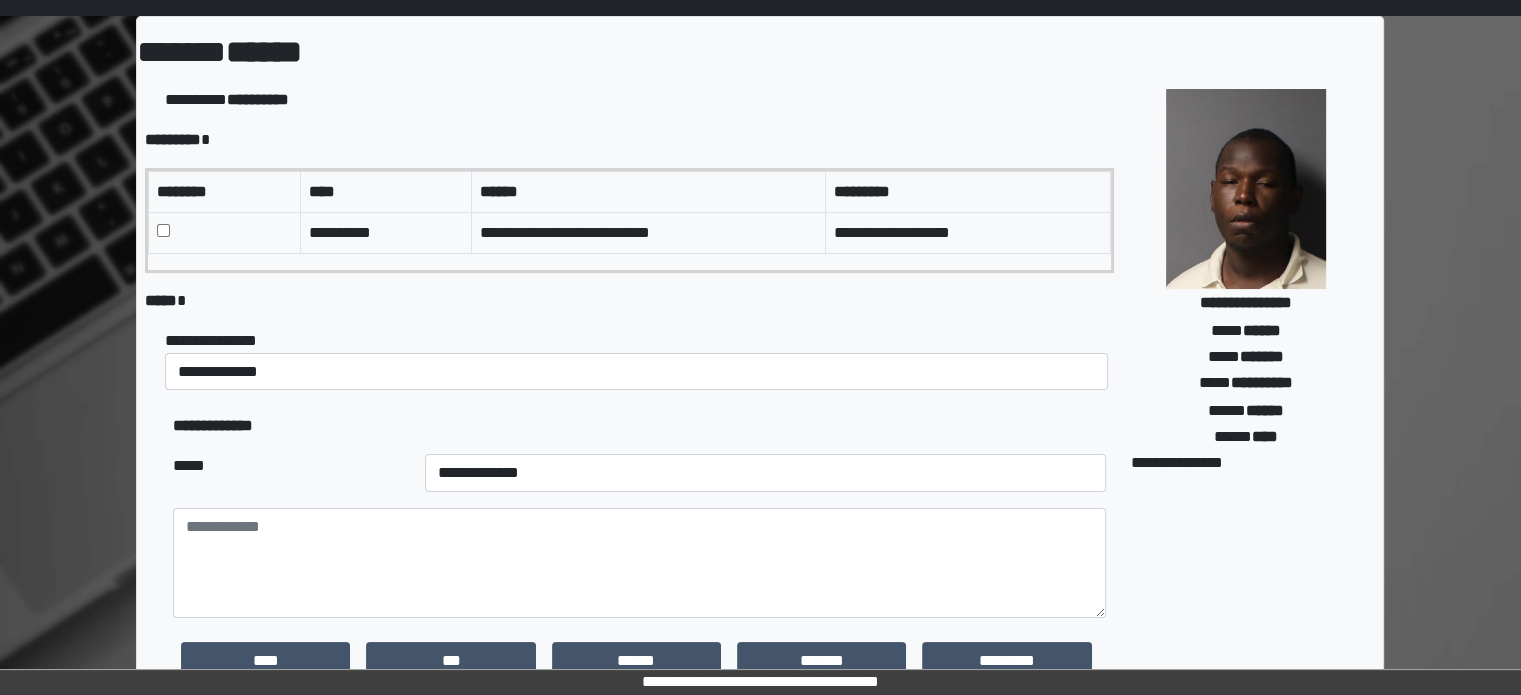 click on "**********" at bounding box center (639, 360) 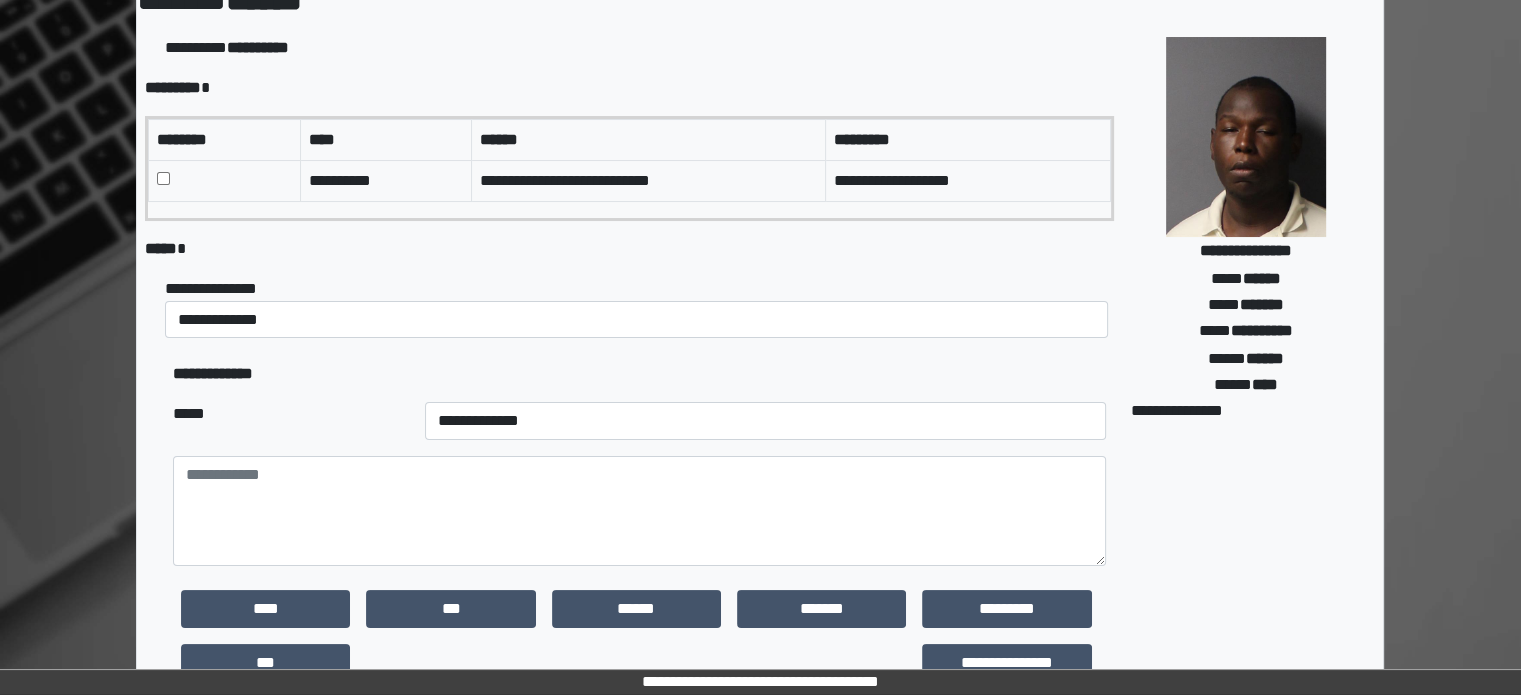 scroll, scrollTop: 164, scrollLeft: 0, axis: vertical 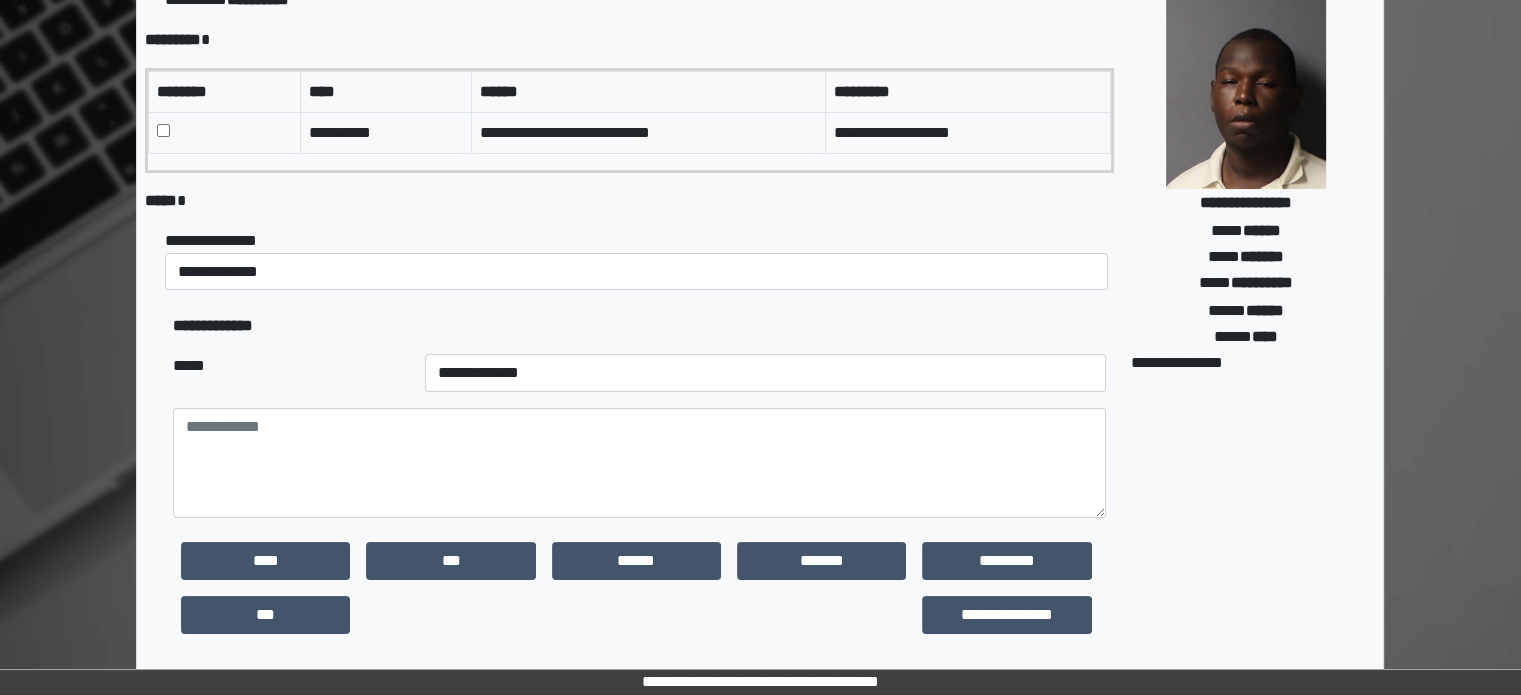 click on "*****" at bounding box center (291, 373) 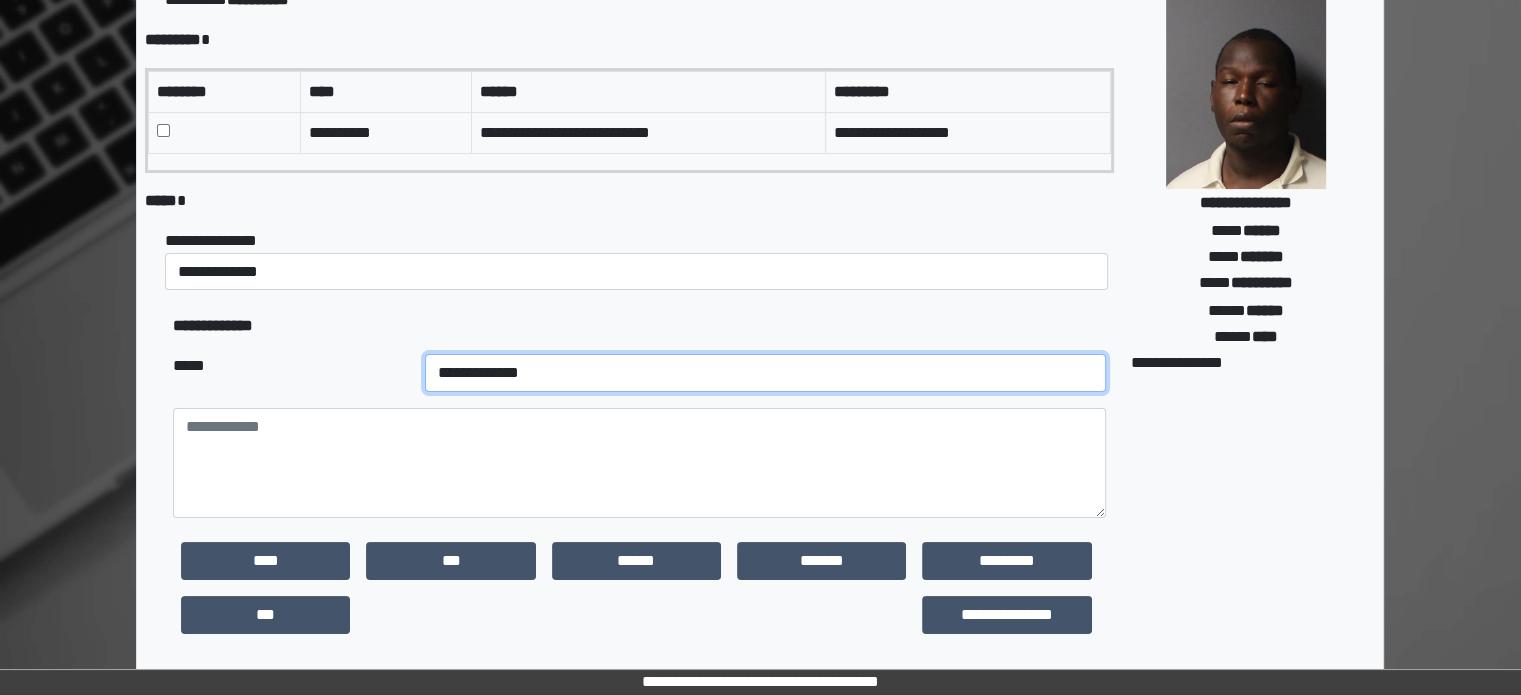 click on "**********" at bounding box center [765, 373] 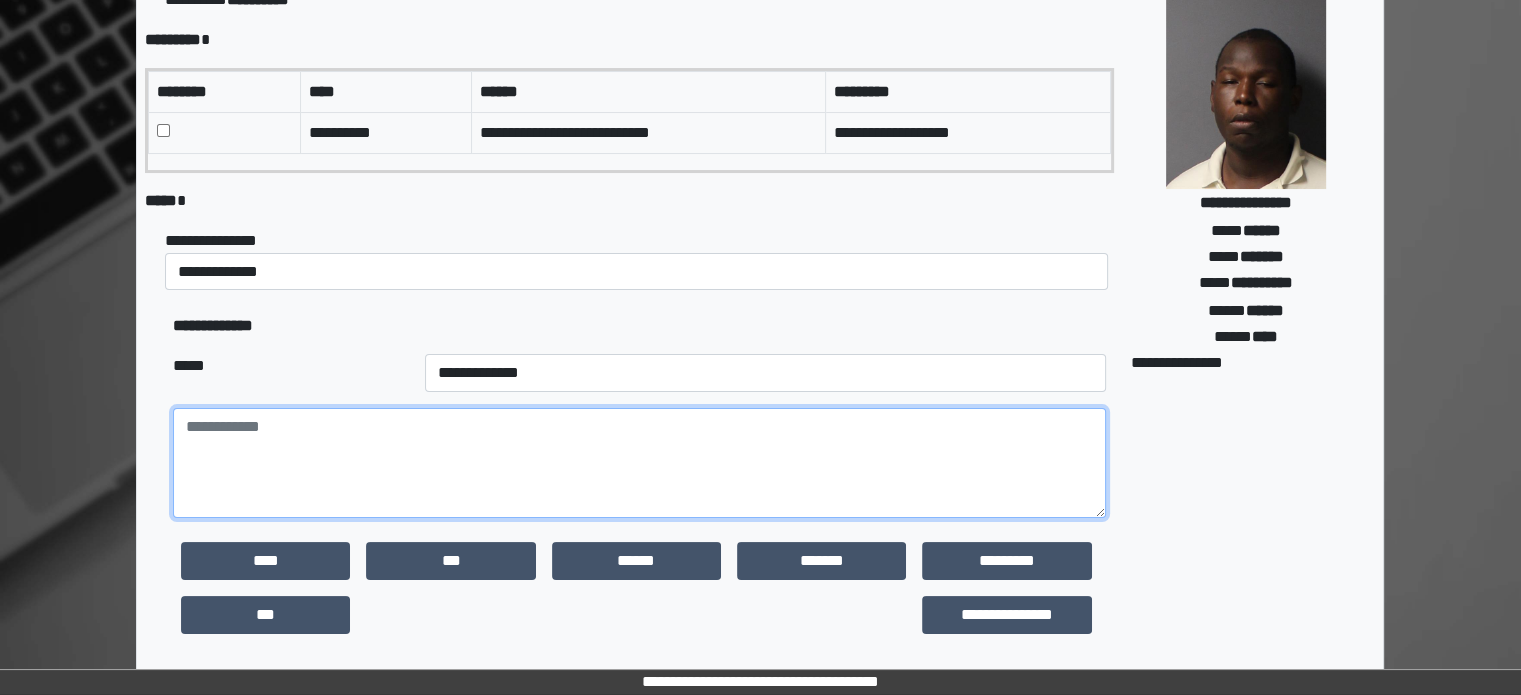 click at bounding box center [639, 463] 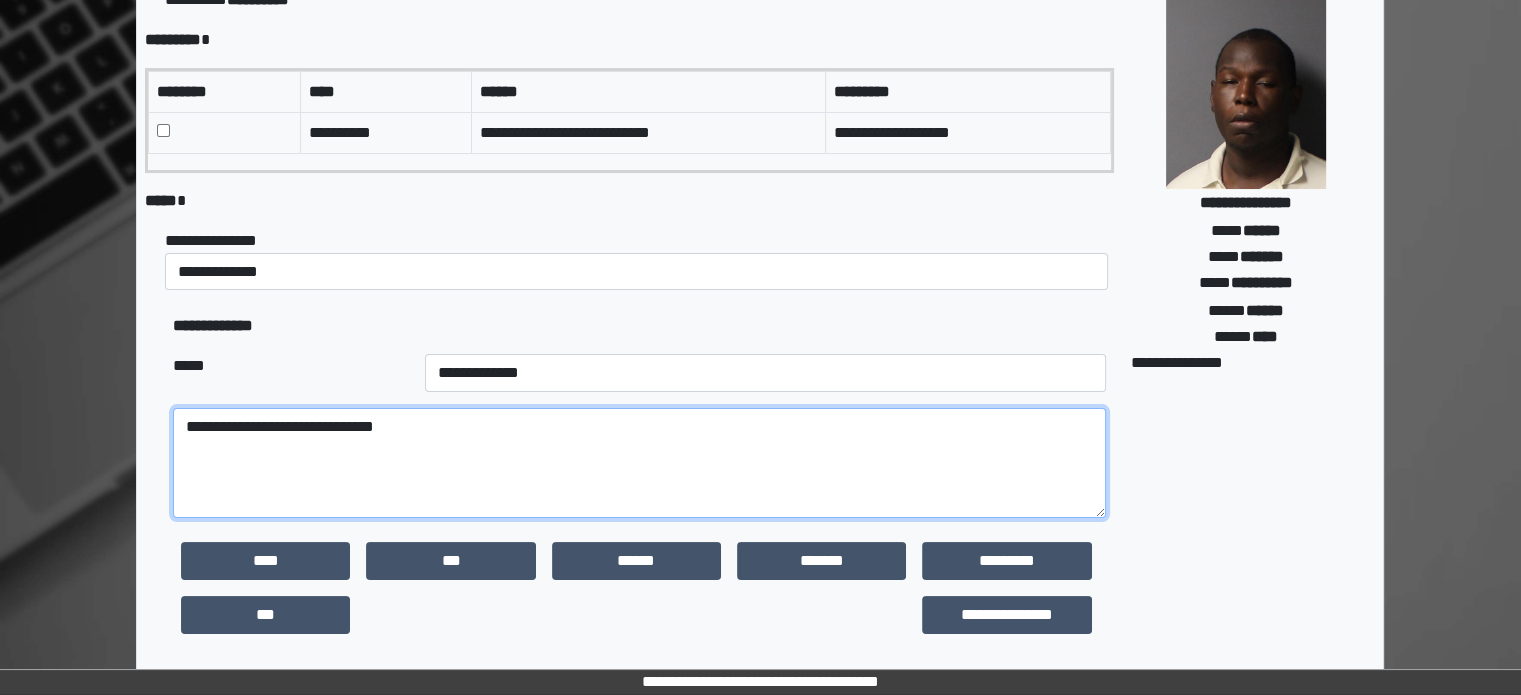 type on "**********" 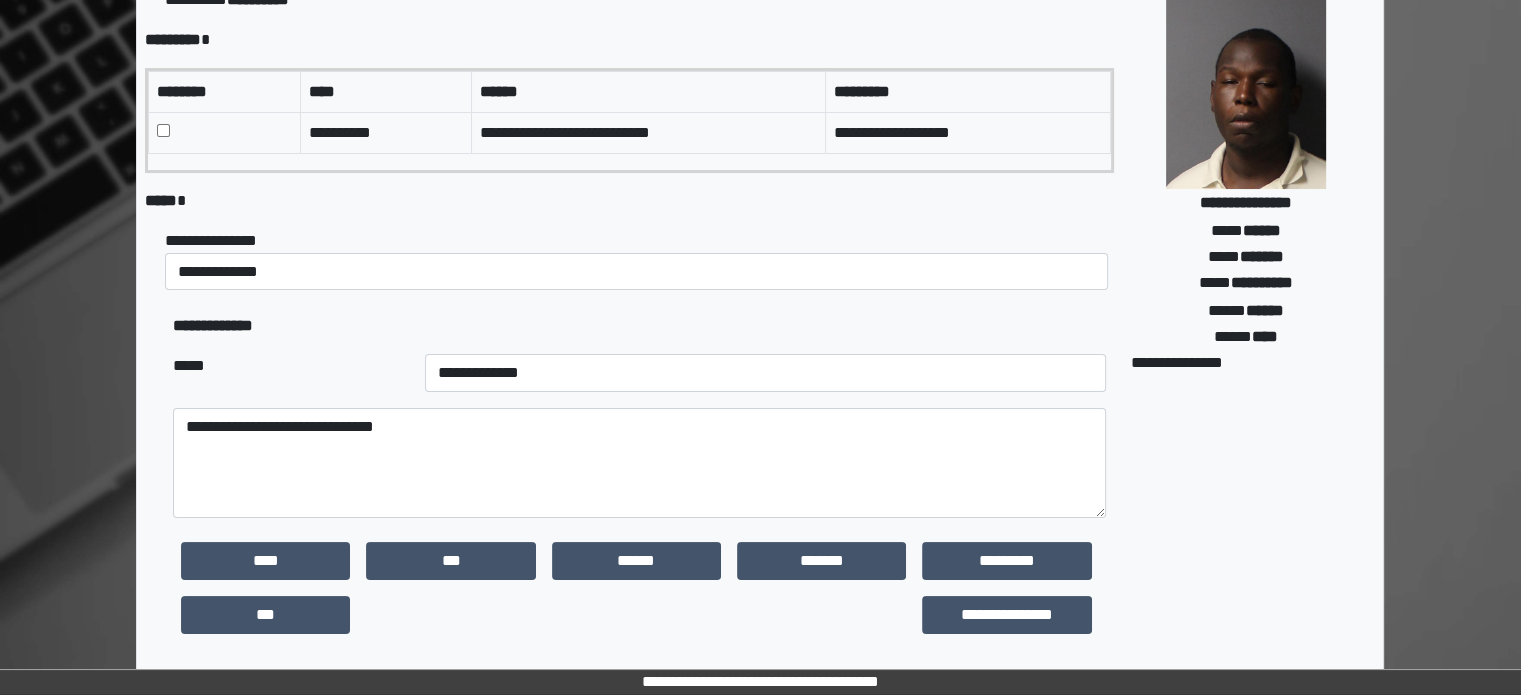 click on "[CITY]
[STREET_NAME] [STREET_TYPE] [APARTMENT_NUMBER]    [CITY] [ZIP]
[CITY] [STATE]
[CITY] [STATE]
[COUNTRY]" at bounding box center (1245, 461) 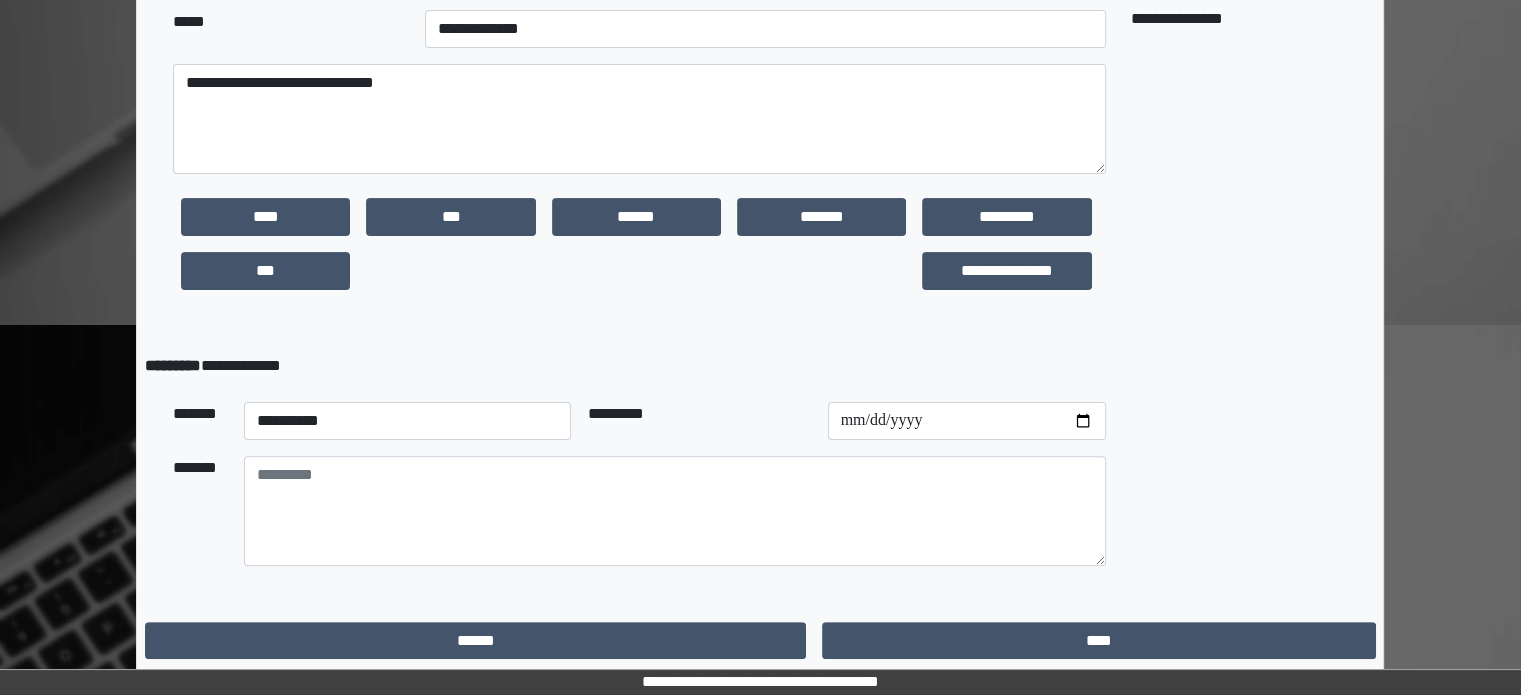 scroll, scrollTop: 509, scrollLeft: 0, axis: vertical 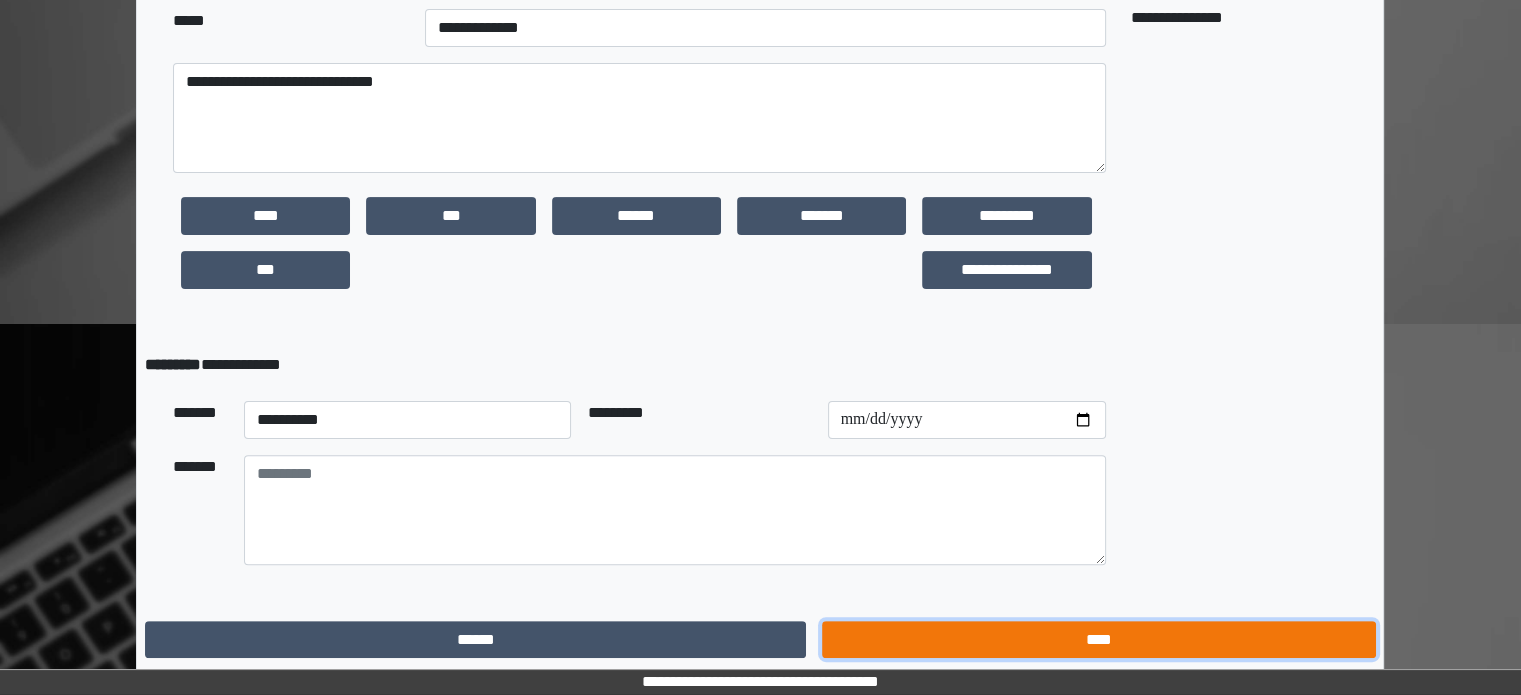 click on "****" at bounding box center (1098, 640) 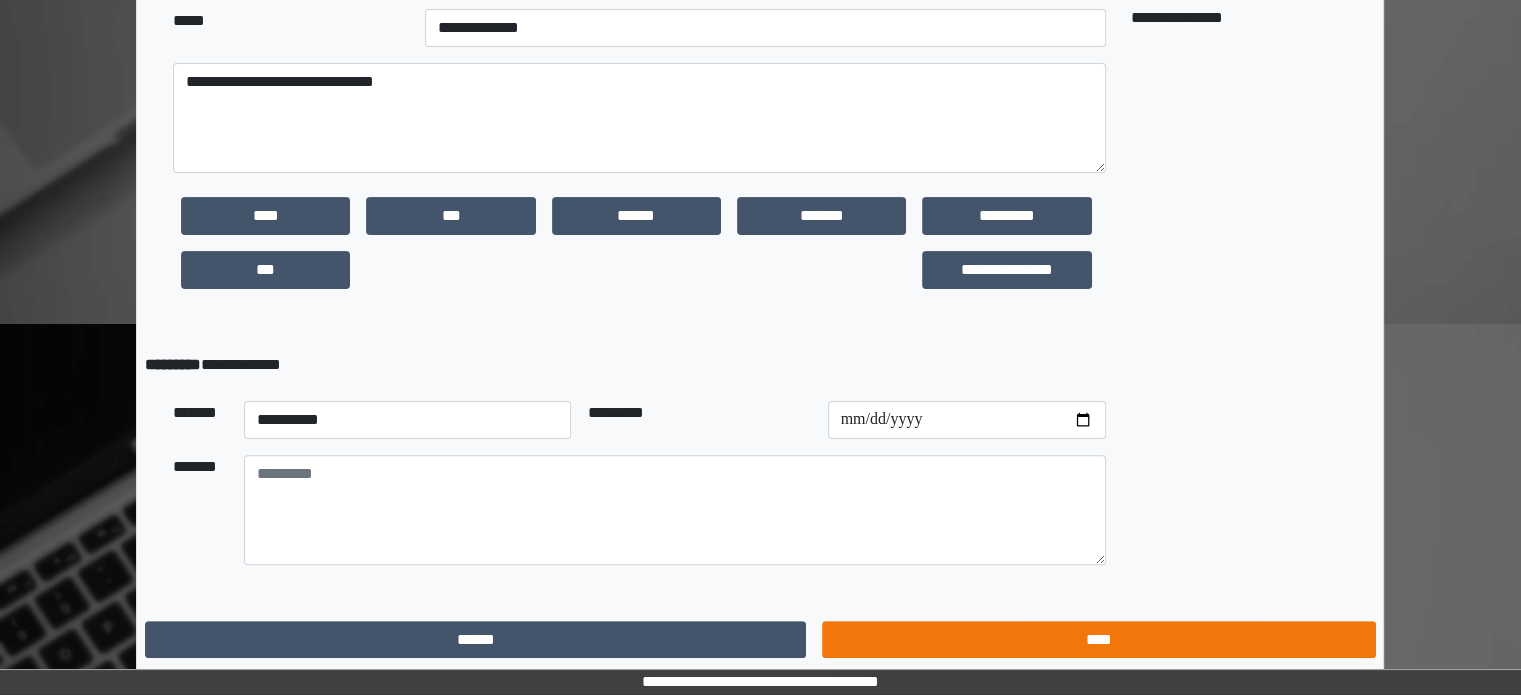 scroll, scrollTop: 0, scrollLeft: 0, axis: both 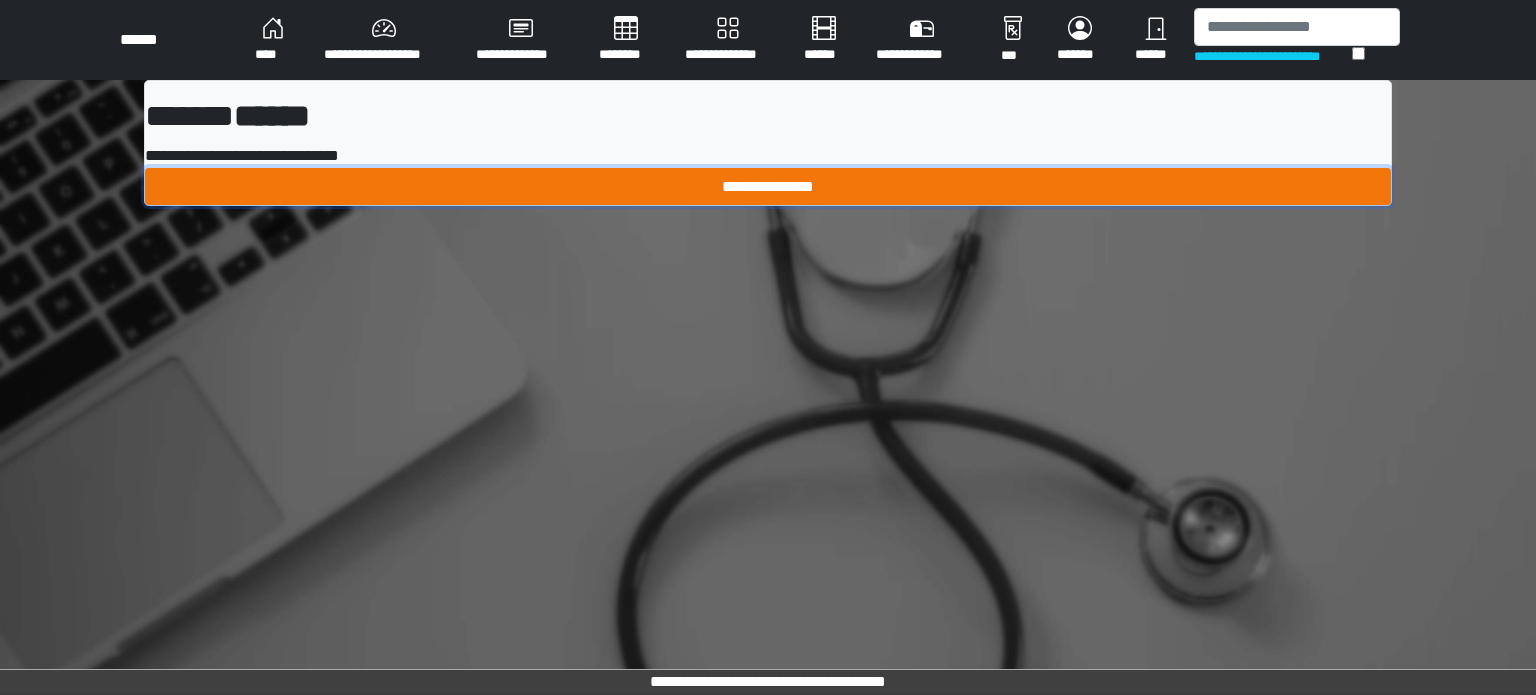 click on "**********" at bounding box center [768, 187] 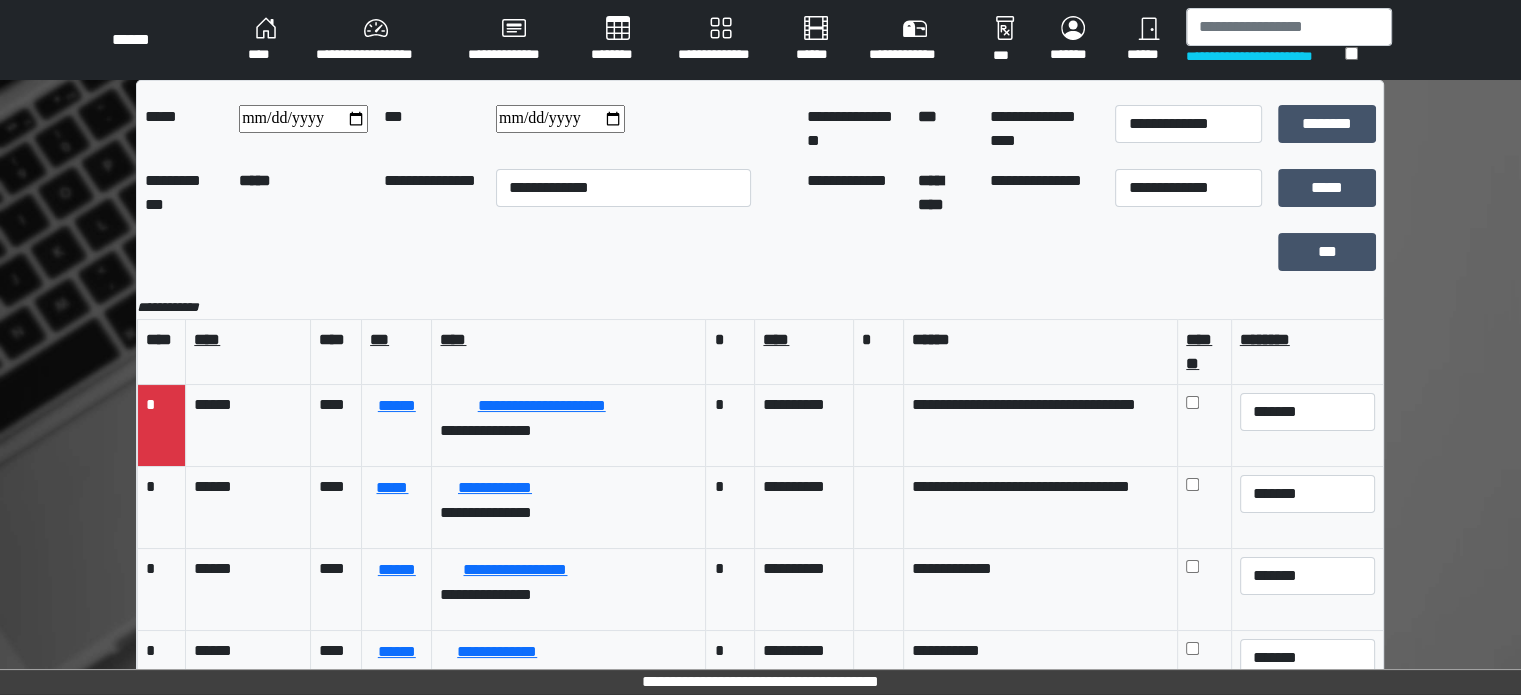 click on "****" at bounding box center [266, 40] 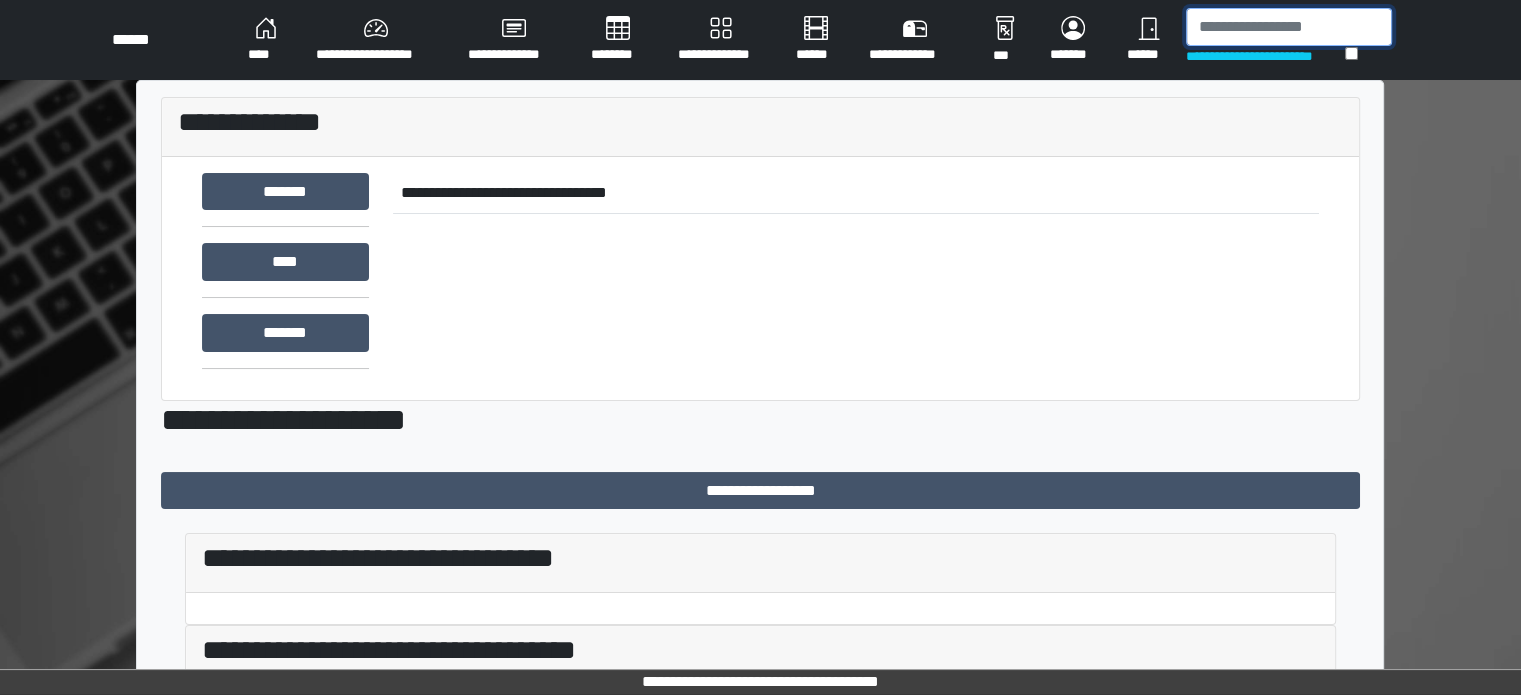 click at bounding box center (1289, 27) 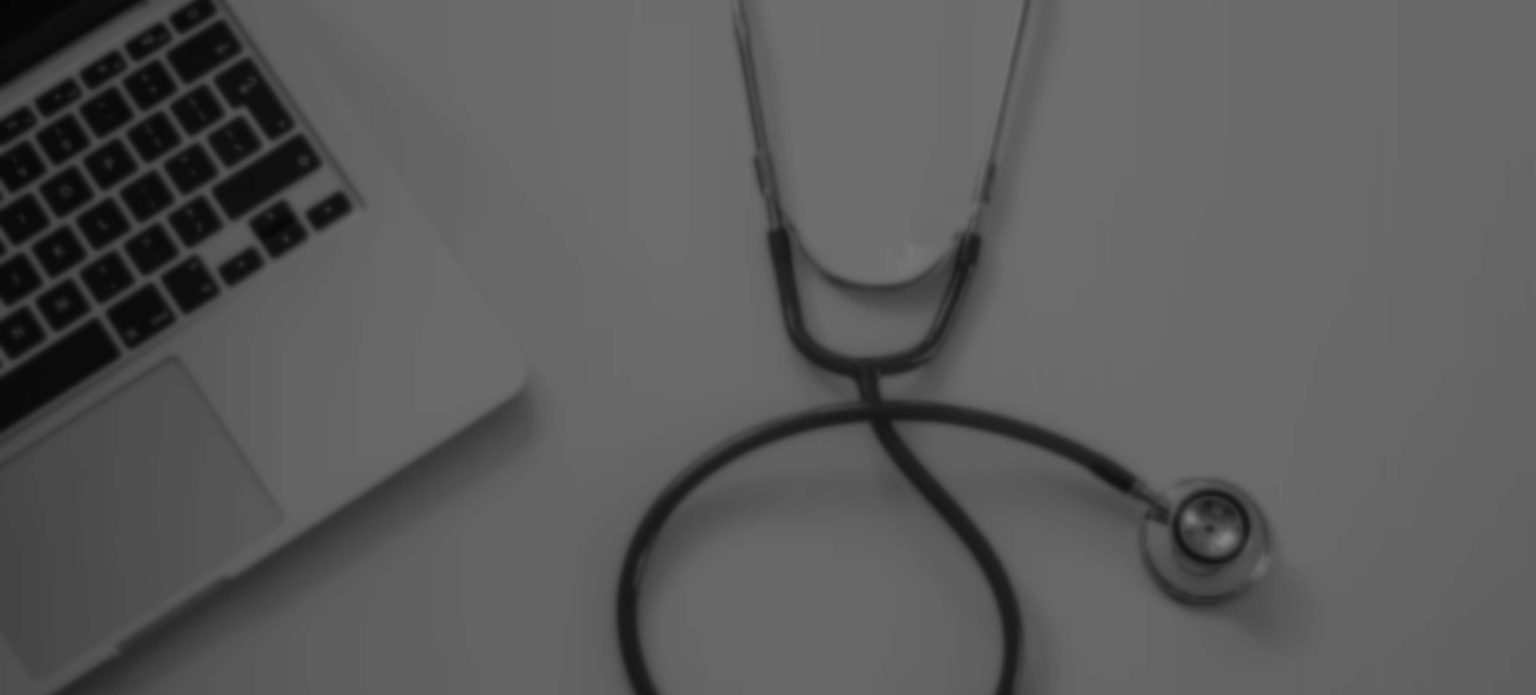 scroll, scrollTop: 0, scrollLeft: 0, axis: both 